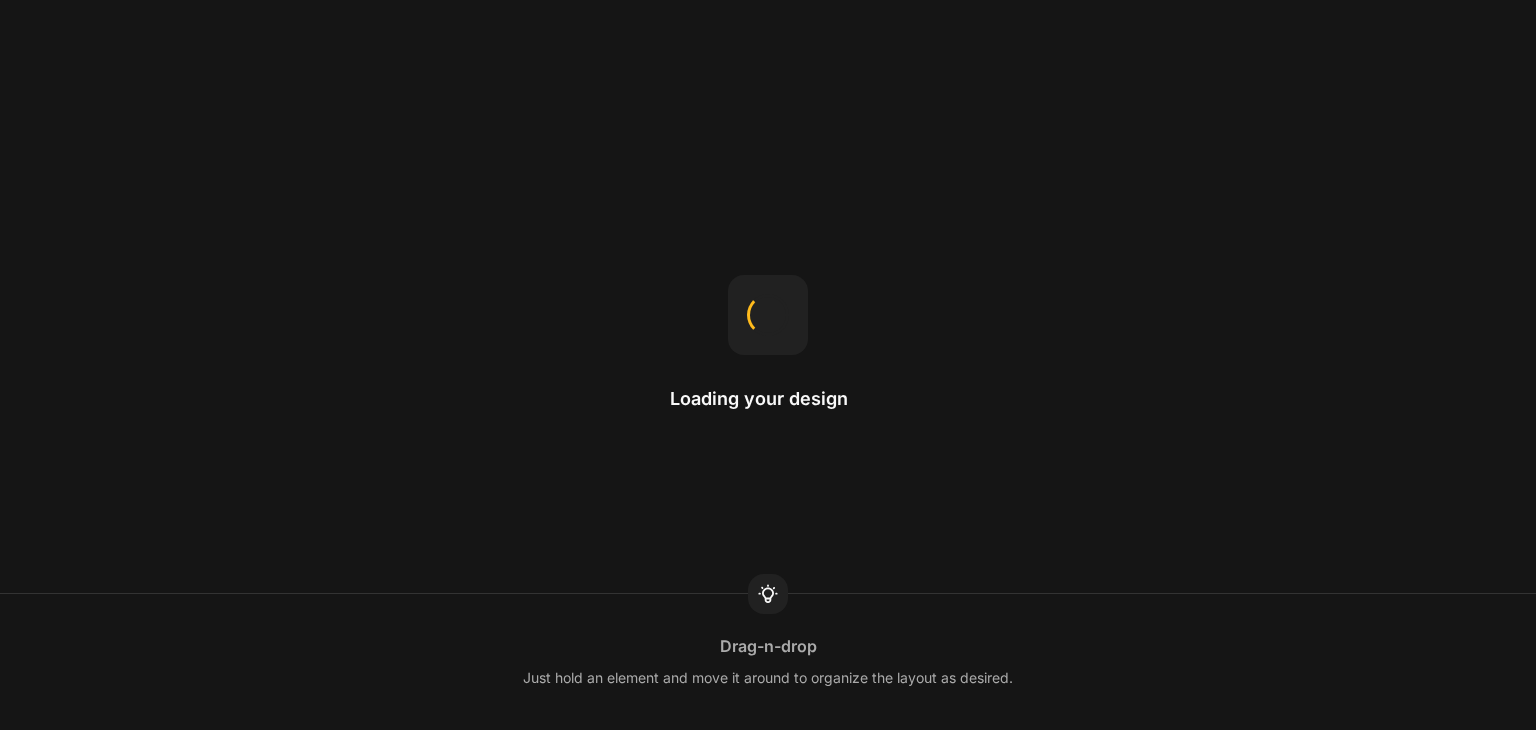 scroll, scrollTop: 0, scrollLeft: 0, axis: both 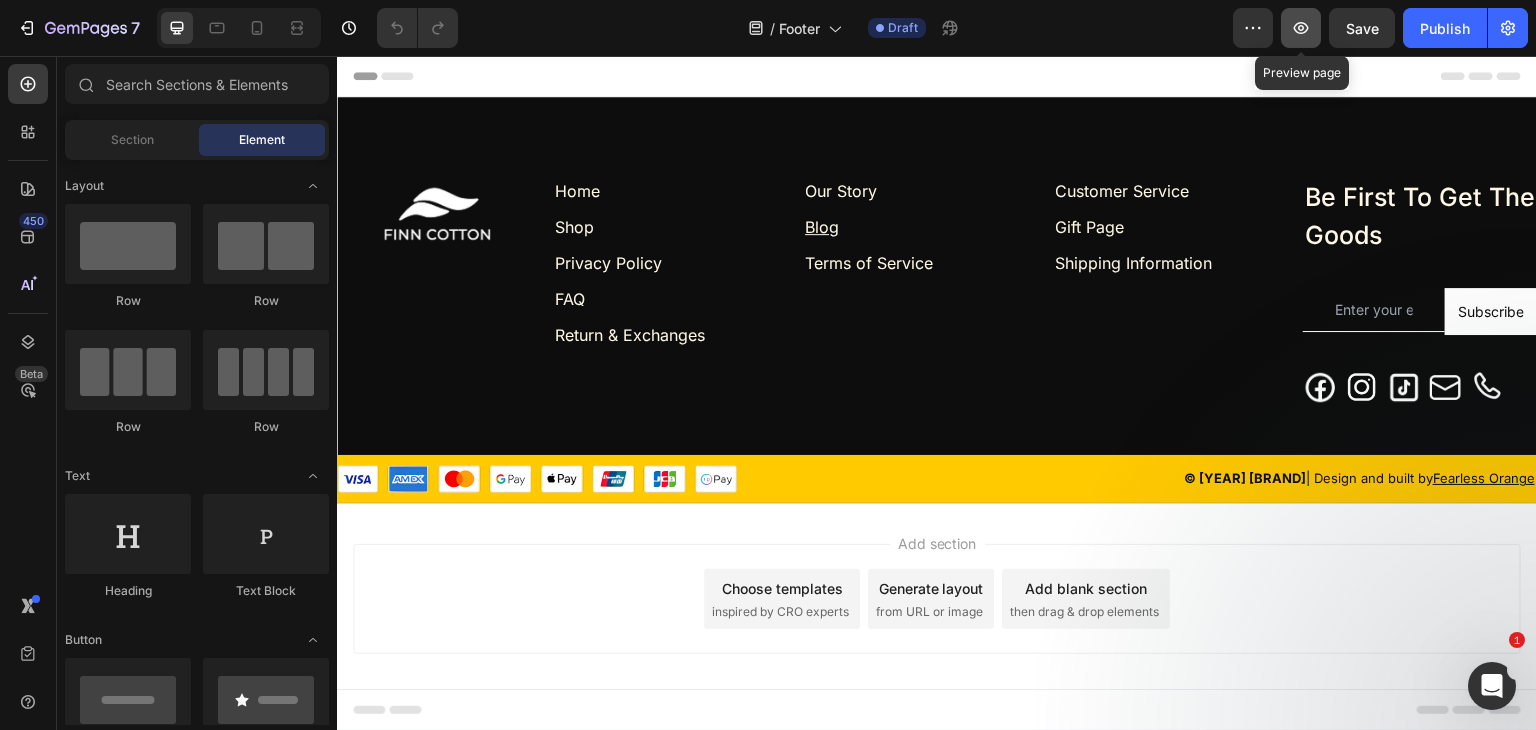 click 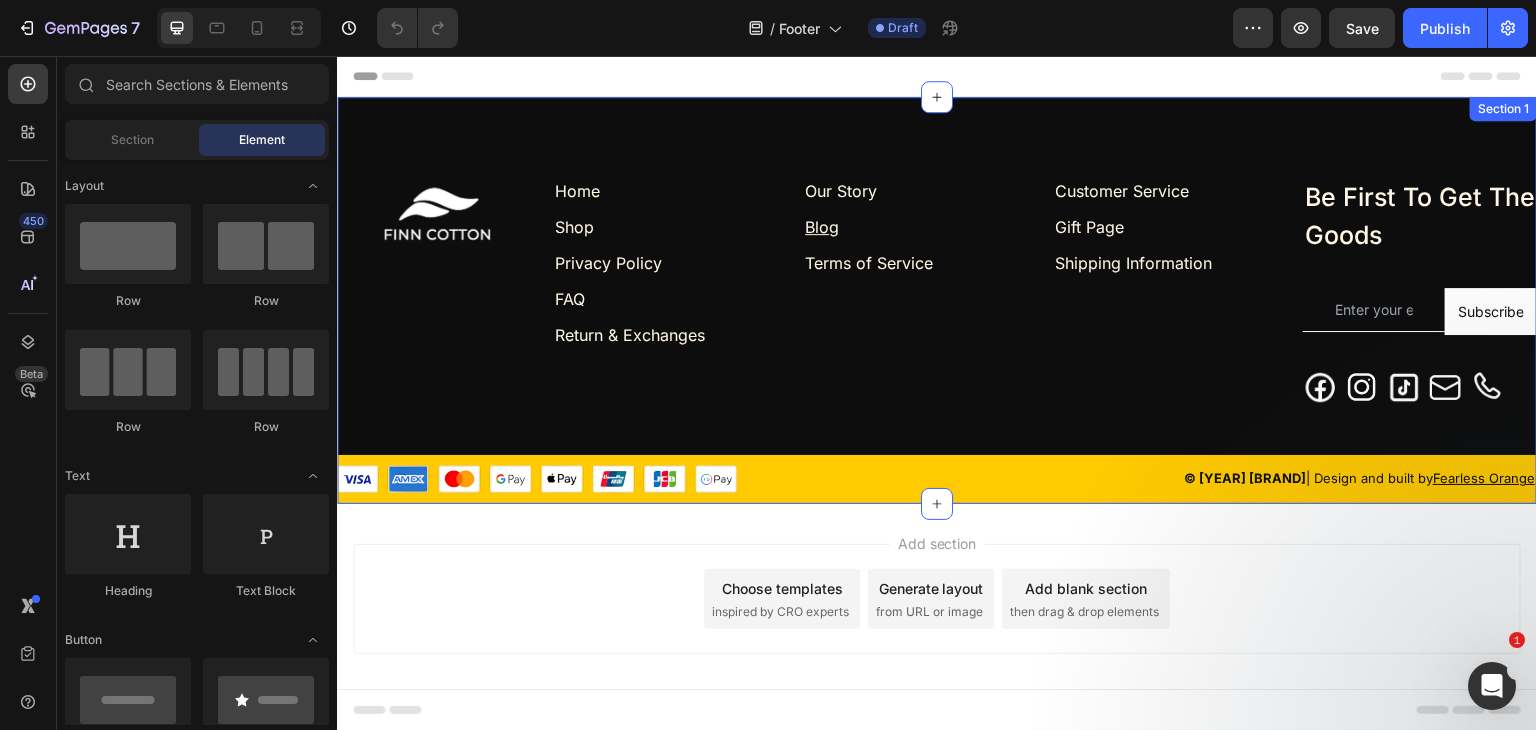 click on "Home Text block Shop Text block Privacy Policy Text block FAQ Text block Return & Exchanges Text block Row Our Story Text block Blog Text block Terms of Service Text block Row Be First To Get The Goods Heading Email Field Subscribe Submit Button Row Newsletter Image Image Image Image Image Row Image Customer Service Text block Gift Page Text block Shipping Information Text block Row Row © 2025 FINN COTTON    |   Design and built by  Fearless Orange Text block Image Row Row                Title Line Image © 2025 FINN COTTON    |   Design and built by  Fearless Orange Text block Row Section 1" at bounding box center (937, 300) 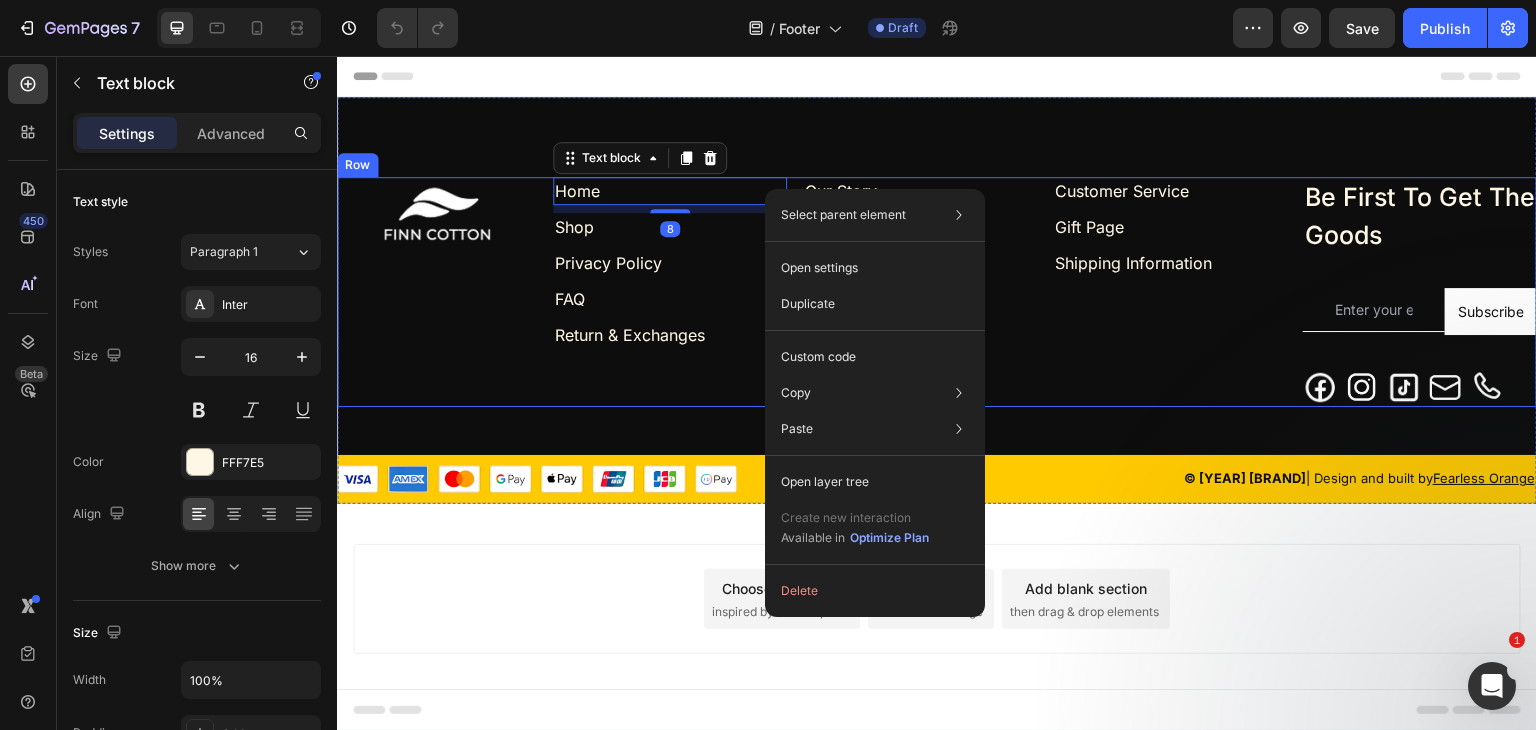 click on "Image" at bounding box center (437, 292) 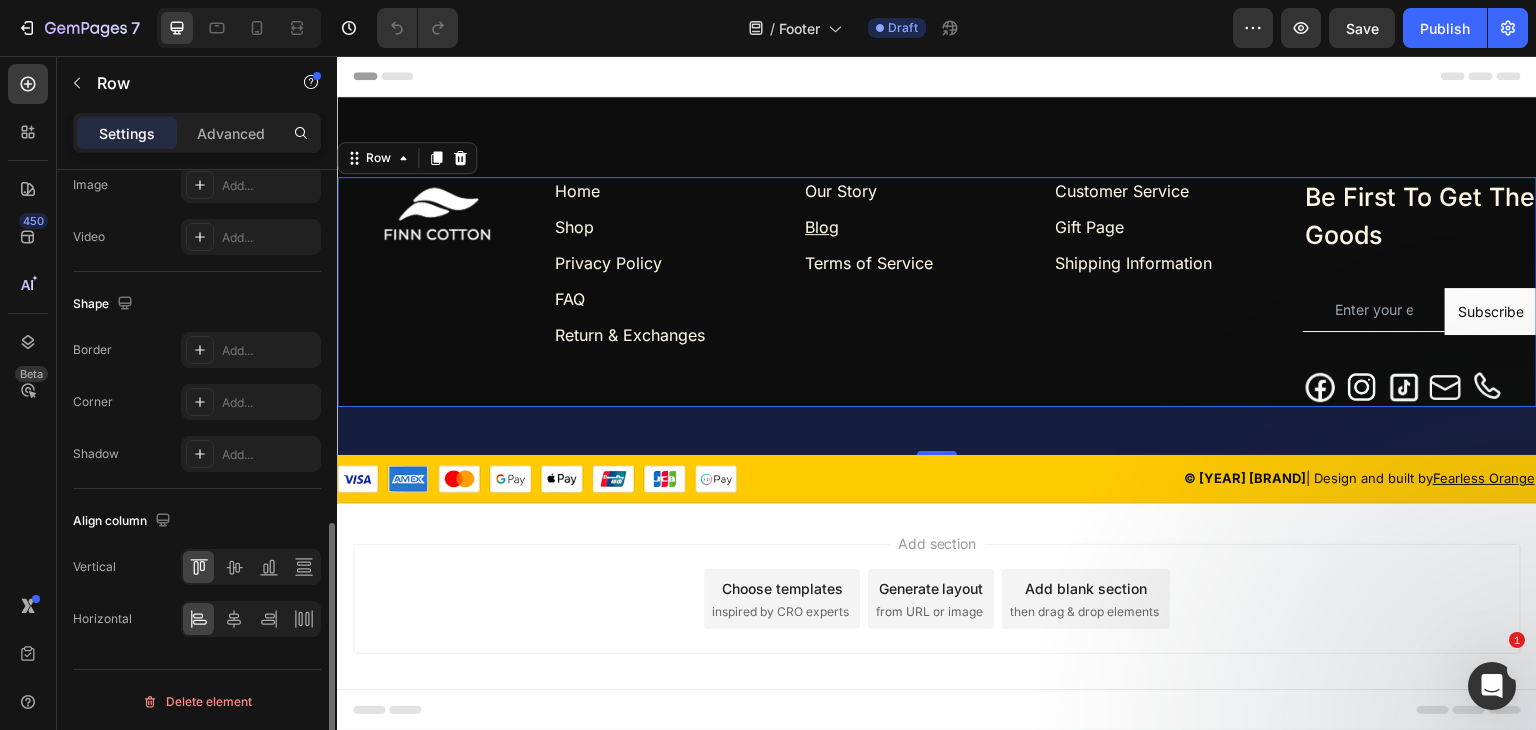 scroll, scrollTop: 0, scrollLeft: 0, axis: both 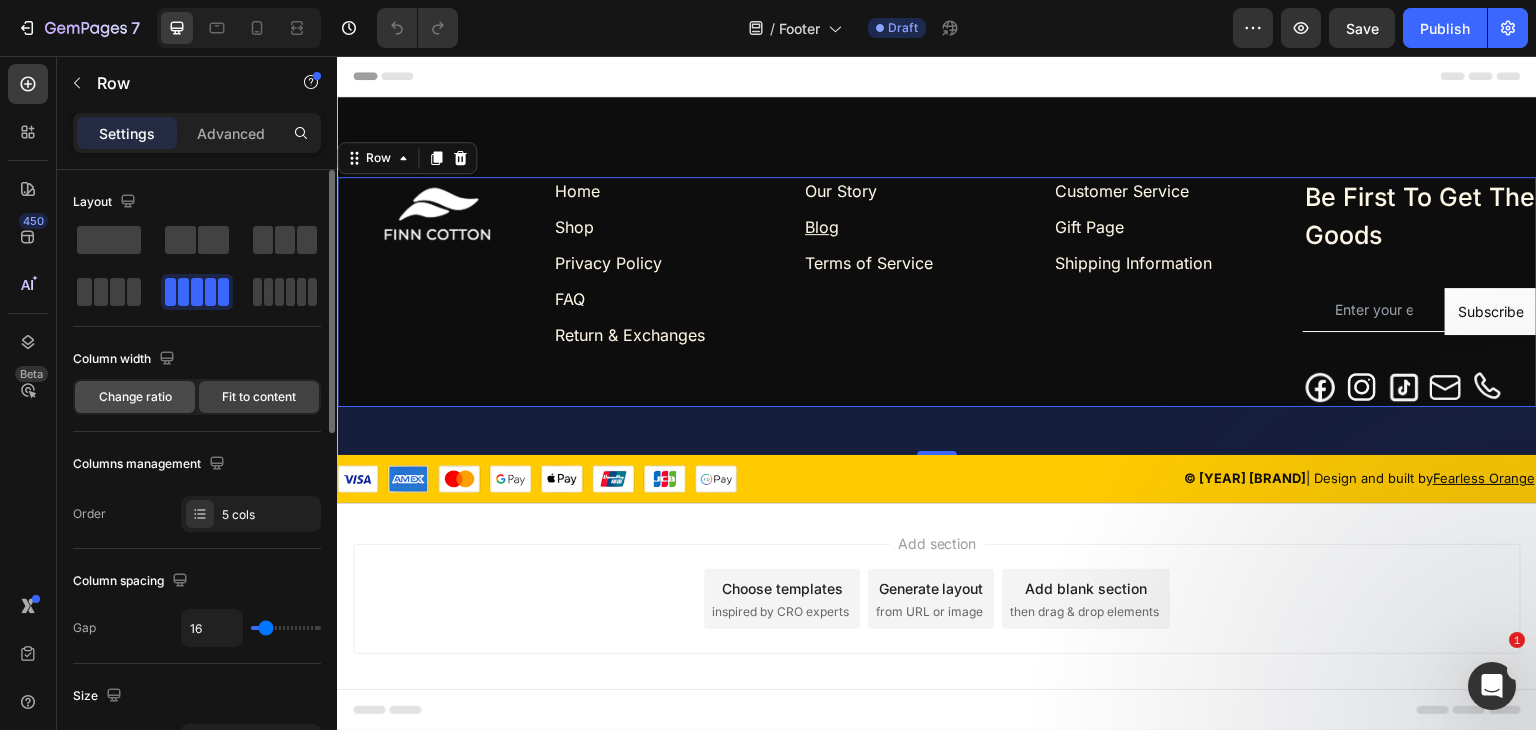 click on "Change ratio" 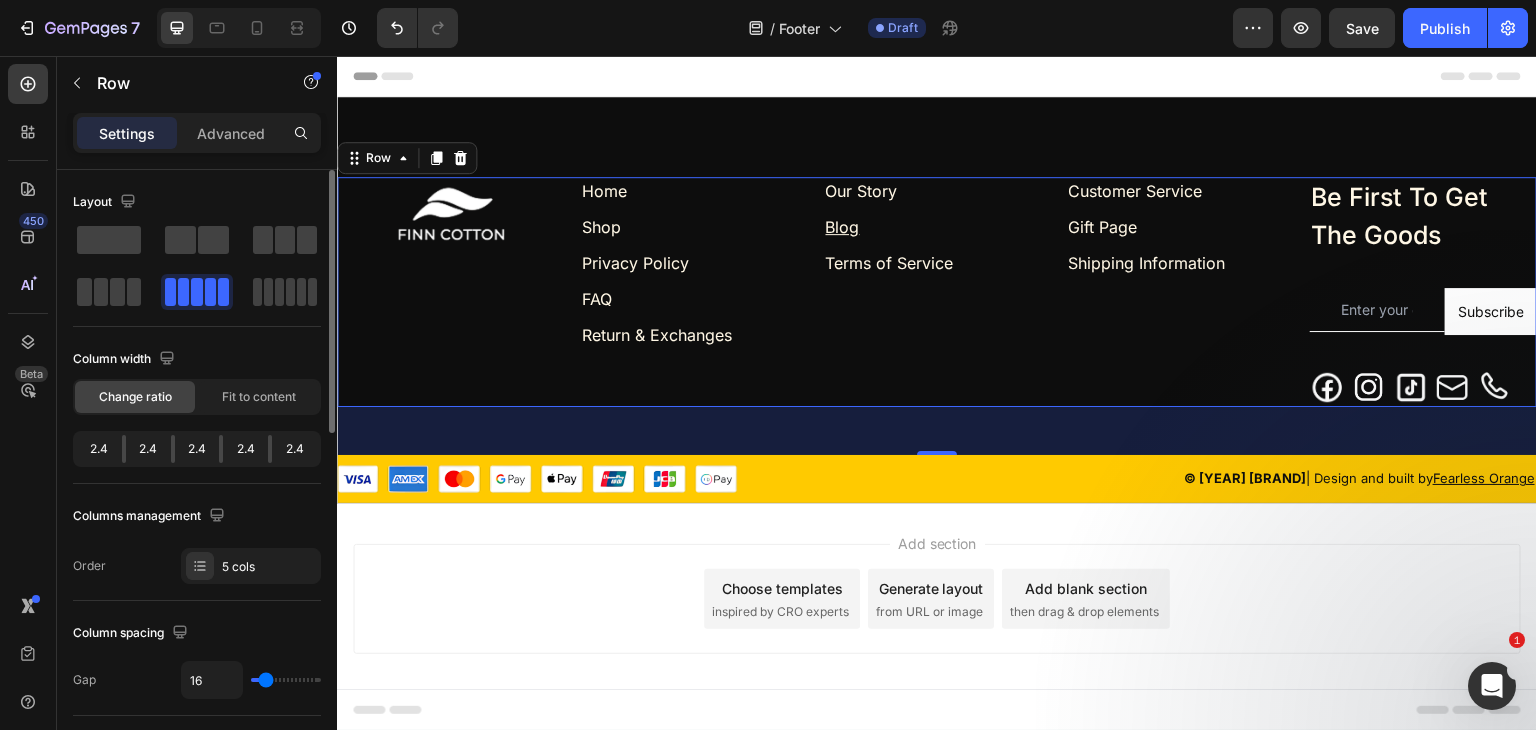 drag, startPoint x: 269, startPoint y: 443, endPoint x: 189, endPoint y: 439, distance: 80.09994 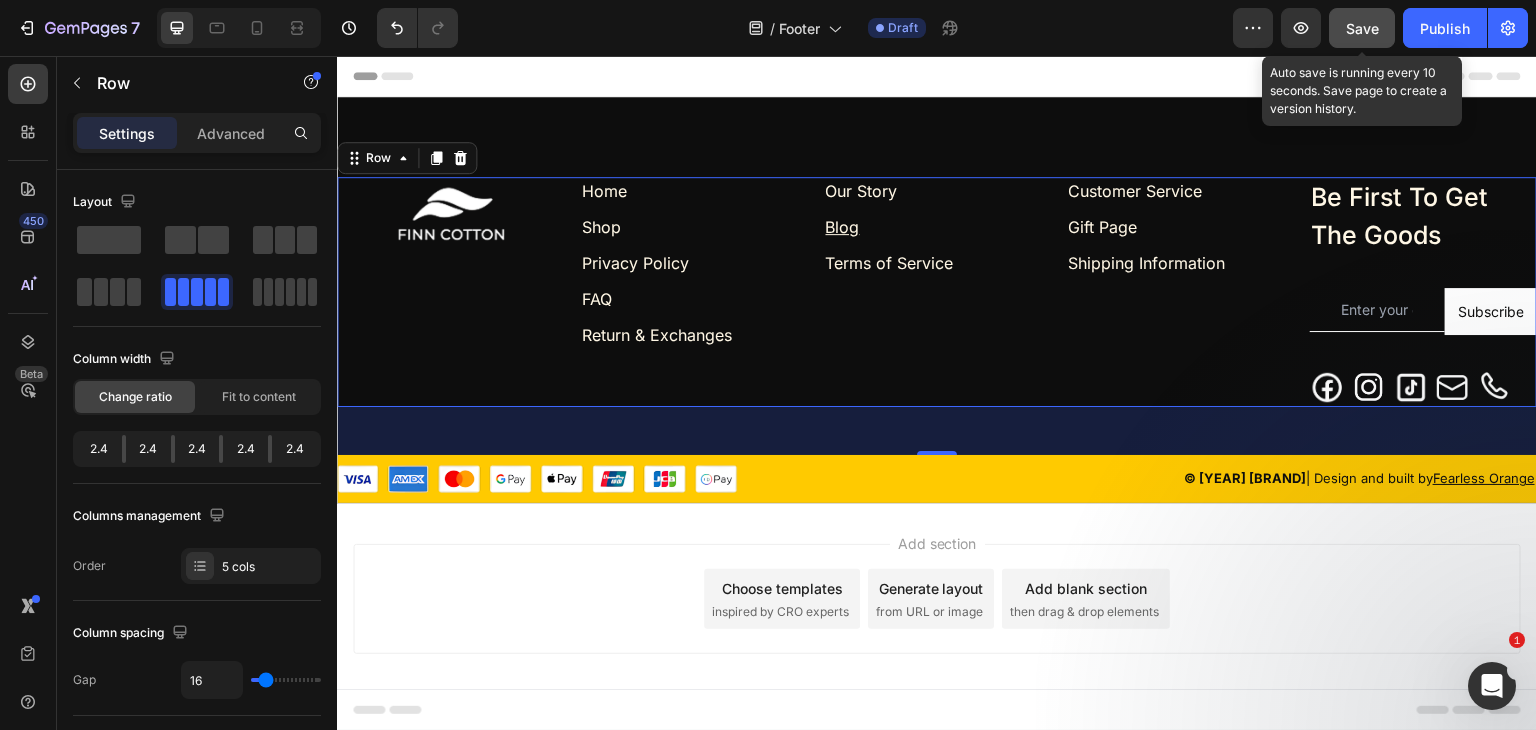 click on "Save" at bounding box center (1362, 28) 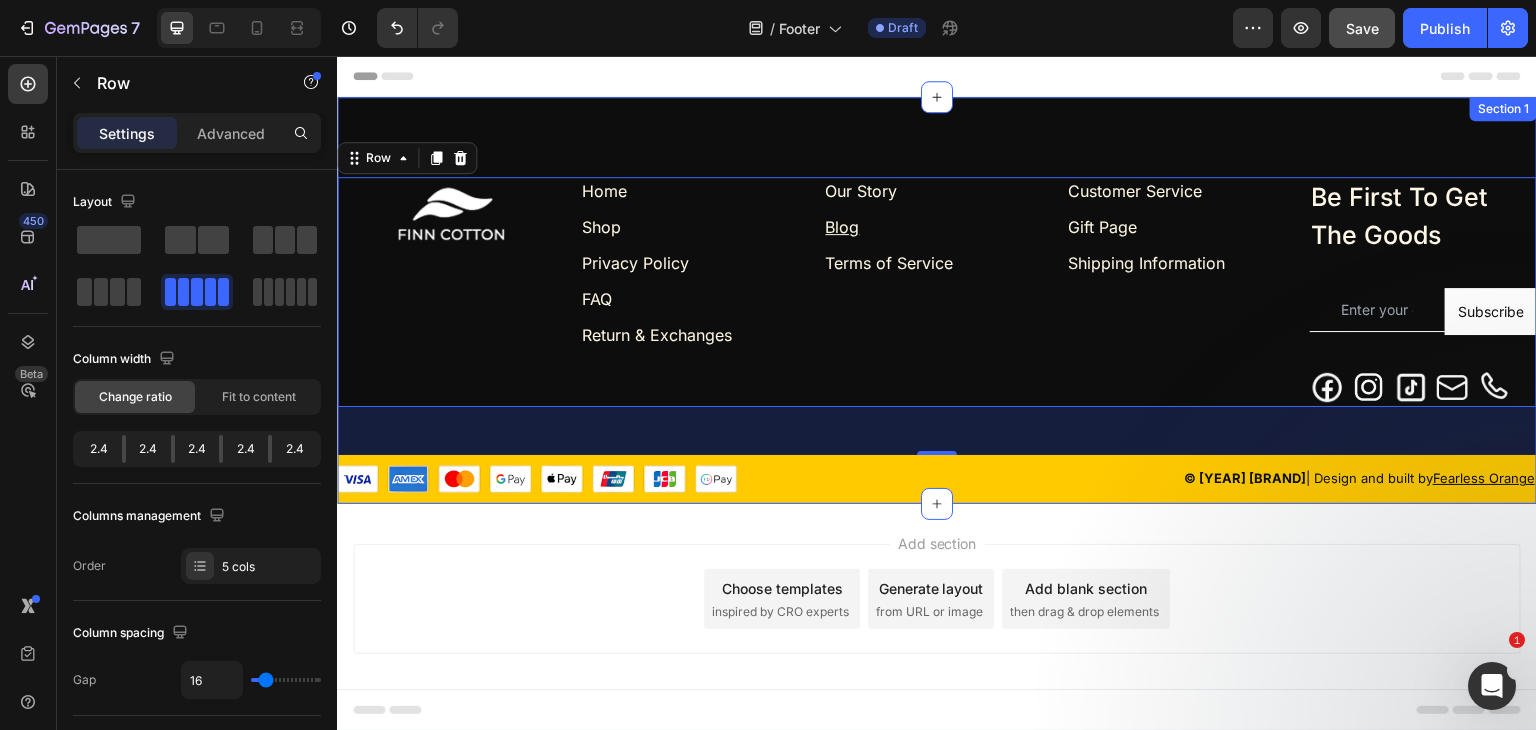 click on "Home Text block Shop Text block Privacy Policy Text block FAQ Text block Return & Exchanges Text block Row Our Story Text block Blog Text block Terms of Service Text block Row Be First To Get The Goods Heading Email Field Subscribe Submit Button Row Newsletter Image Image Image Image Image Row Image Customer Service Text block Gift Page Text block Shipping Information Text block Row Row   48 © 2025 FINN COTTON    |   Design and built by  Fearless Orange Text block Image Row Row                Title Line Image © 2025 FINN COTTON    |   Design and built by  Fearless Orange Text block Row Section 1" at bounding box center [937, 300] 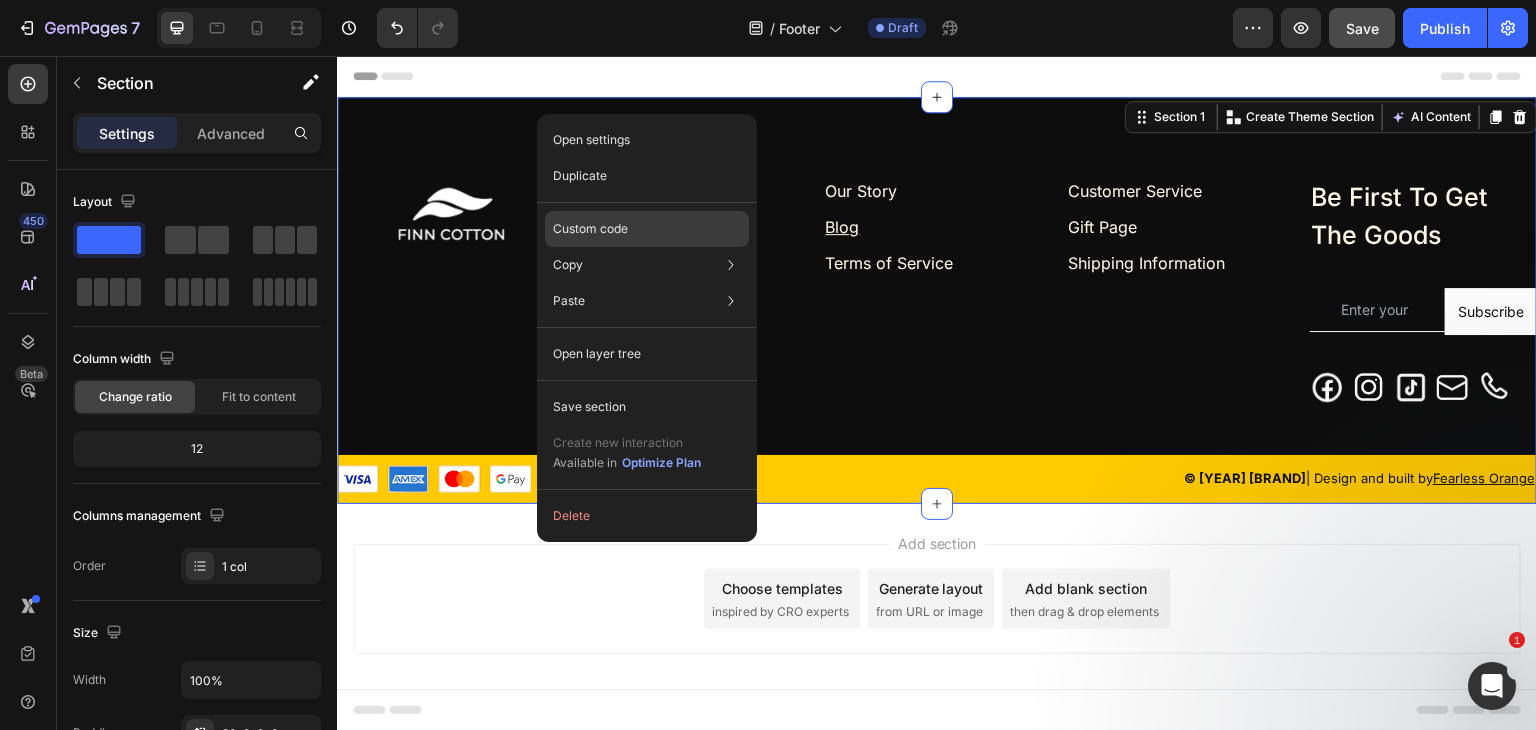 click on "Custom code" at bounding box center [590, 229] 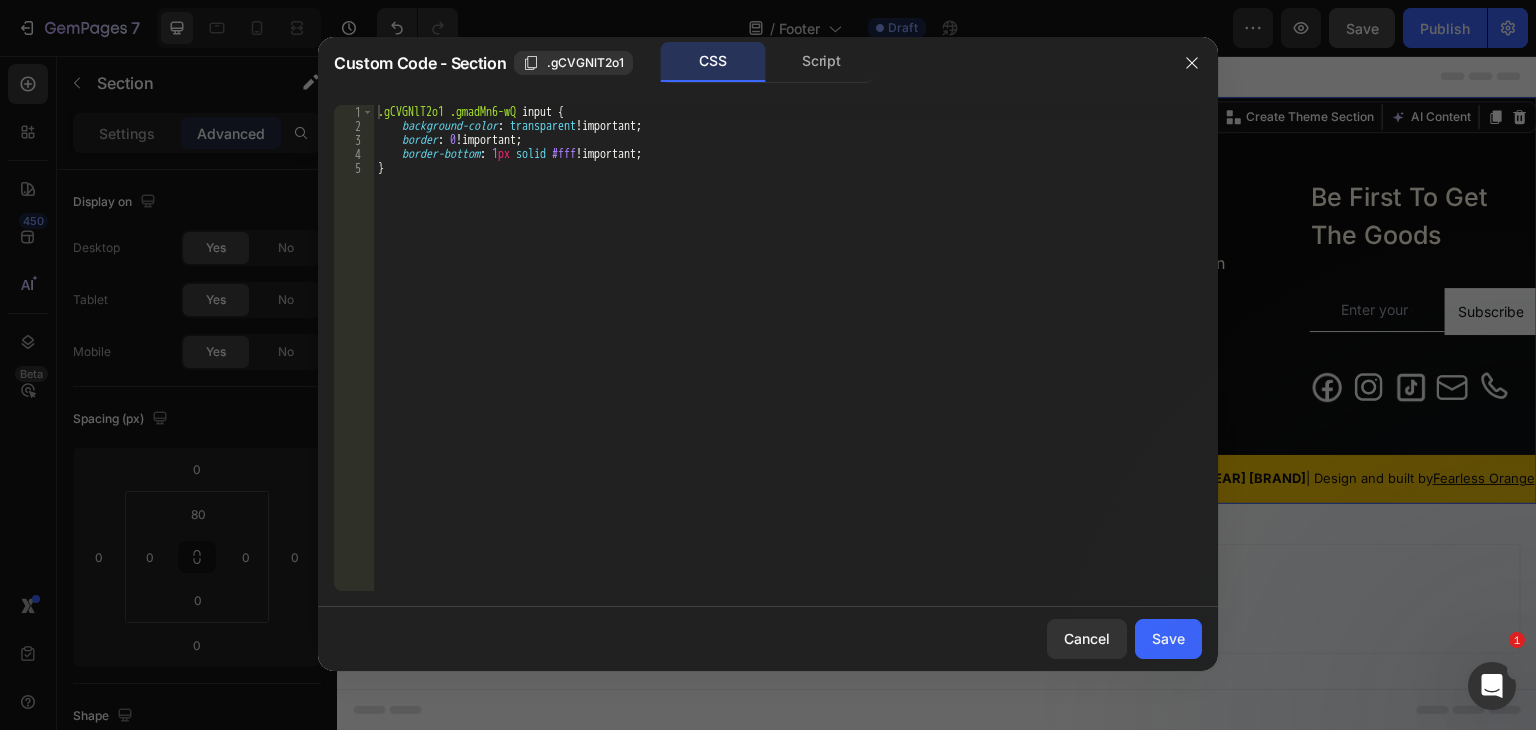 click on ".gCVGNlT2o1   .gmadMn6-wQ   input   {      background-color :   transparent  !important ;      border :   0  !important ;      border-bottom :   1 px   solid   #fff  !important ; }" at bounding box center (788, 362) 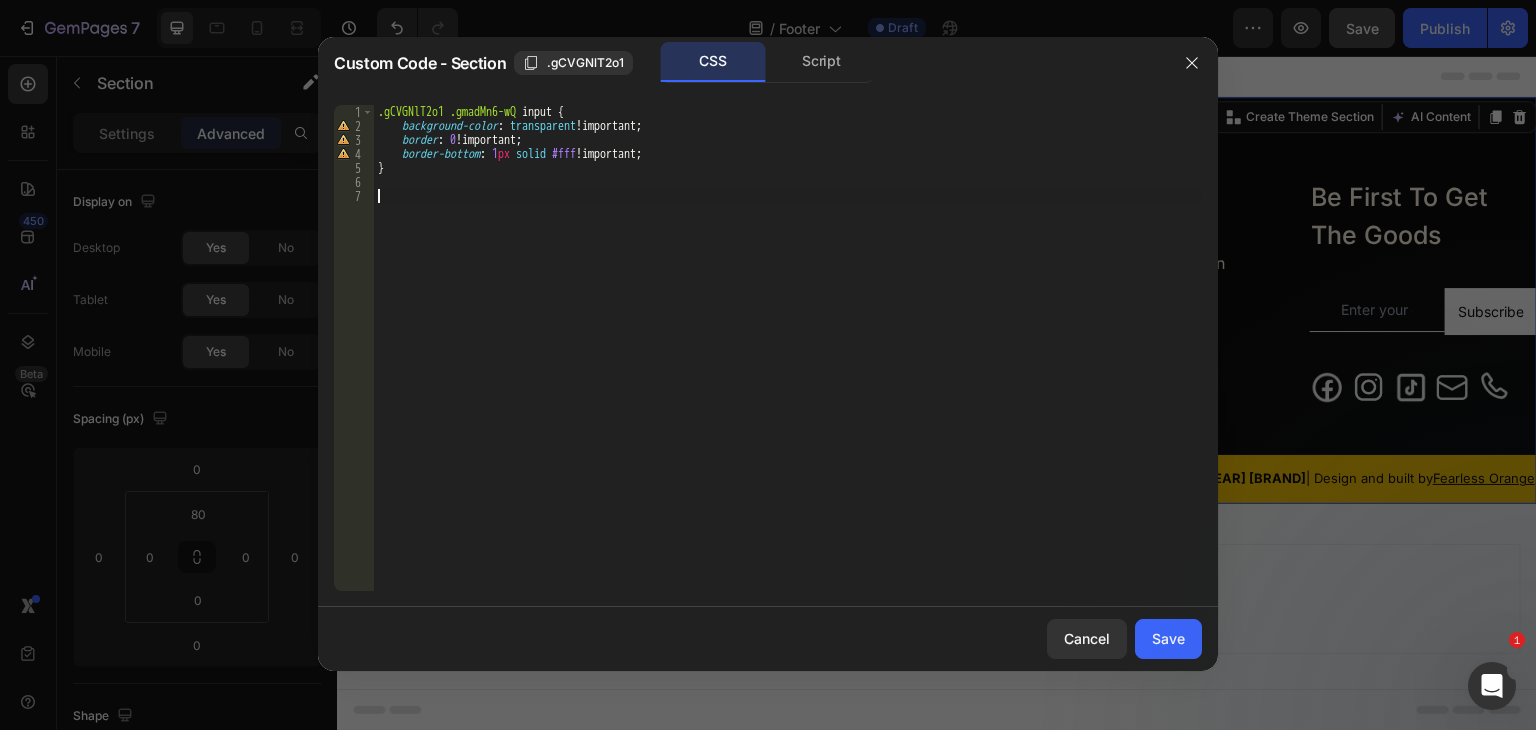 paste on "gjlYOqGg8A" 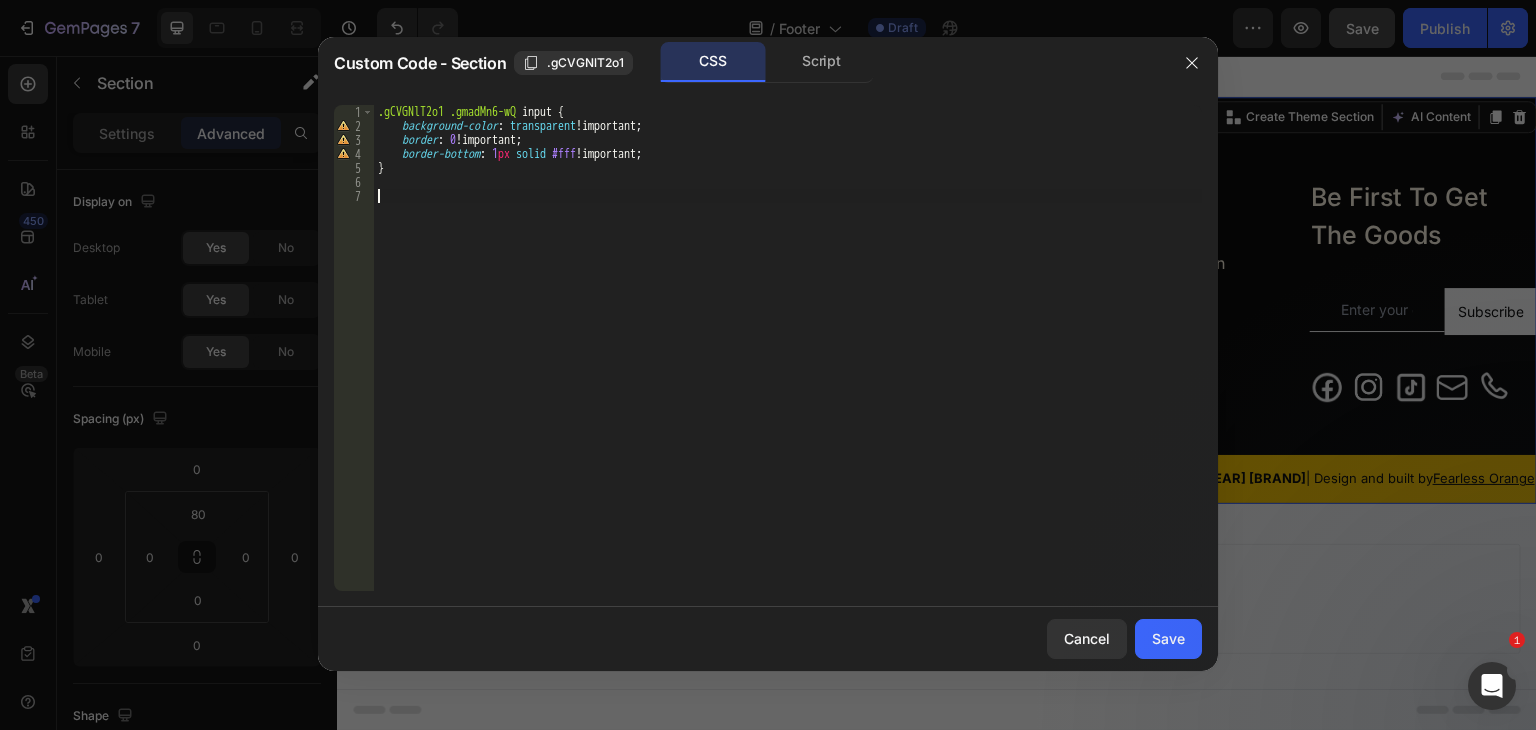 type on "gjlYOqGg8A" 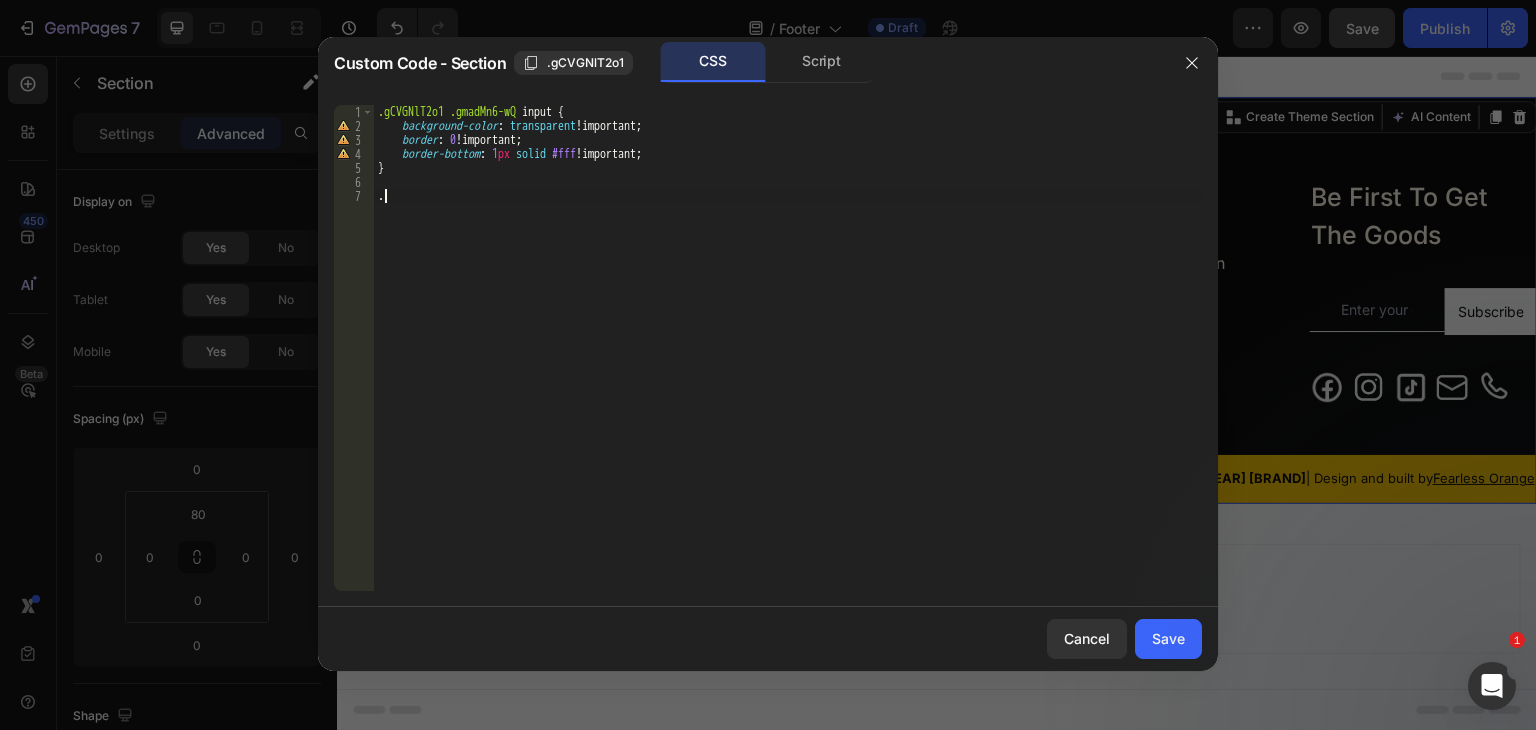 paste on "gjlYOqGg8A" 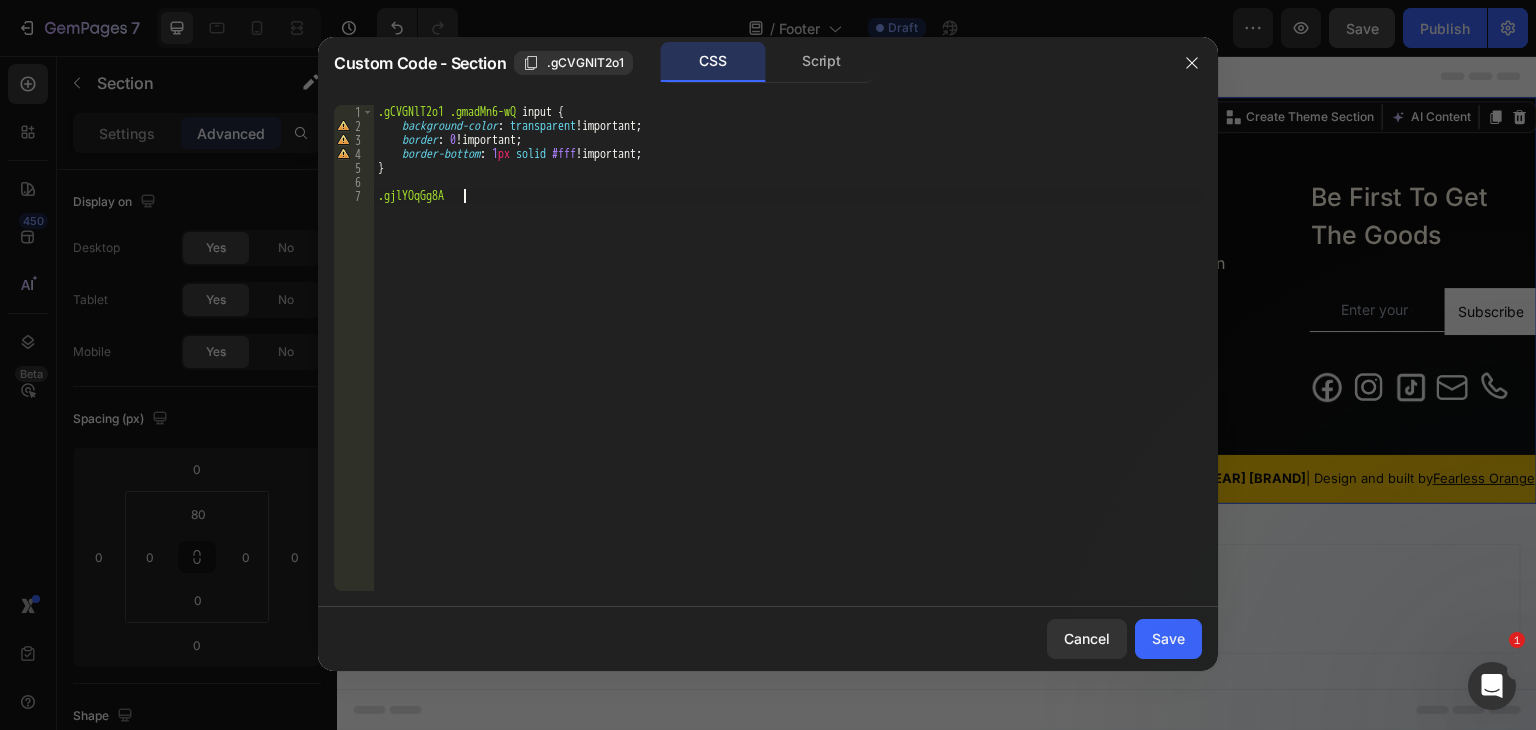 type on ".gjlYOqGg8A  {" 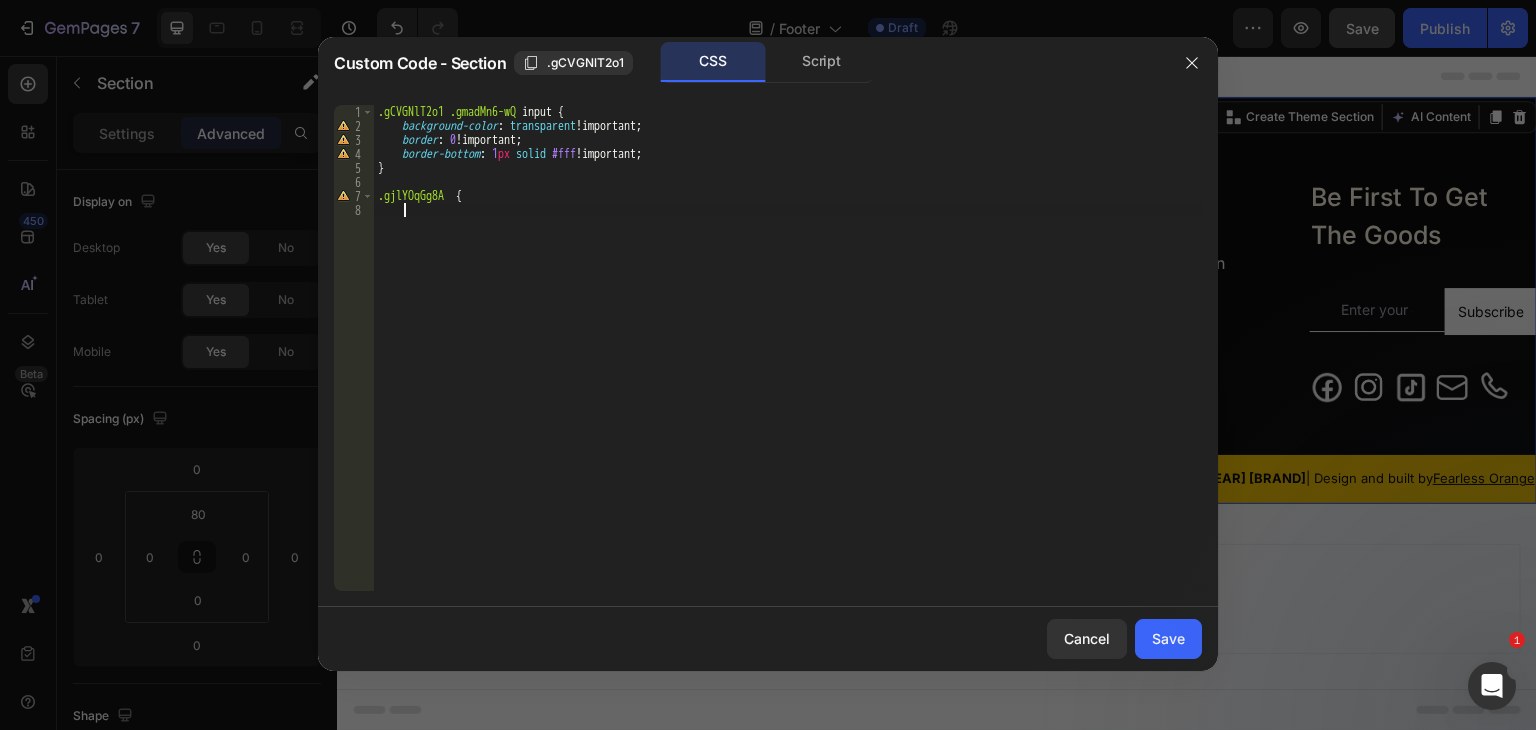 scroll, scrollTop: 0, scrollLeft: 1, axis: horizontal 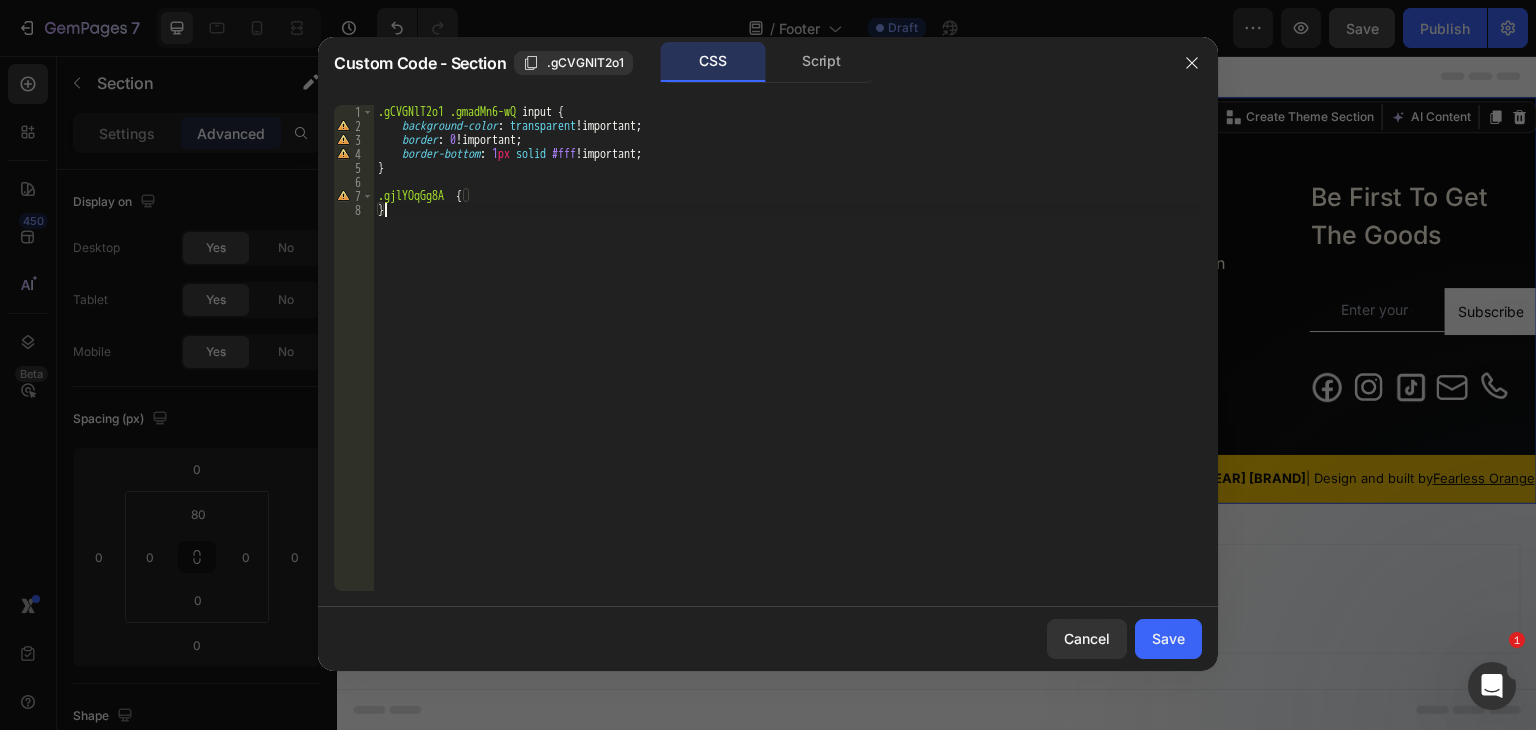 type on "}" 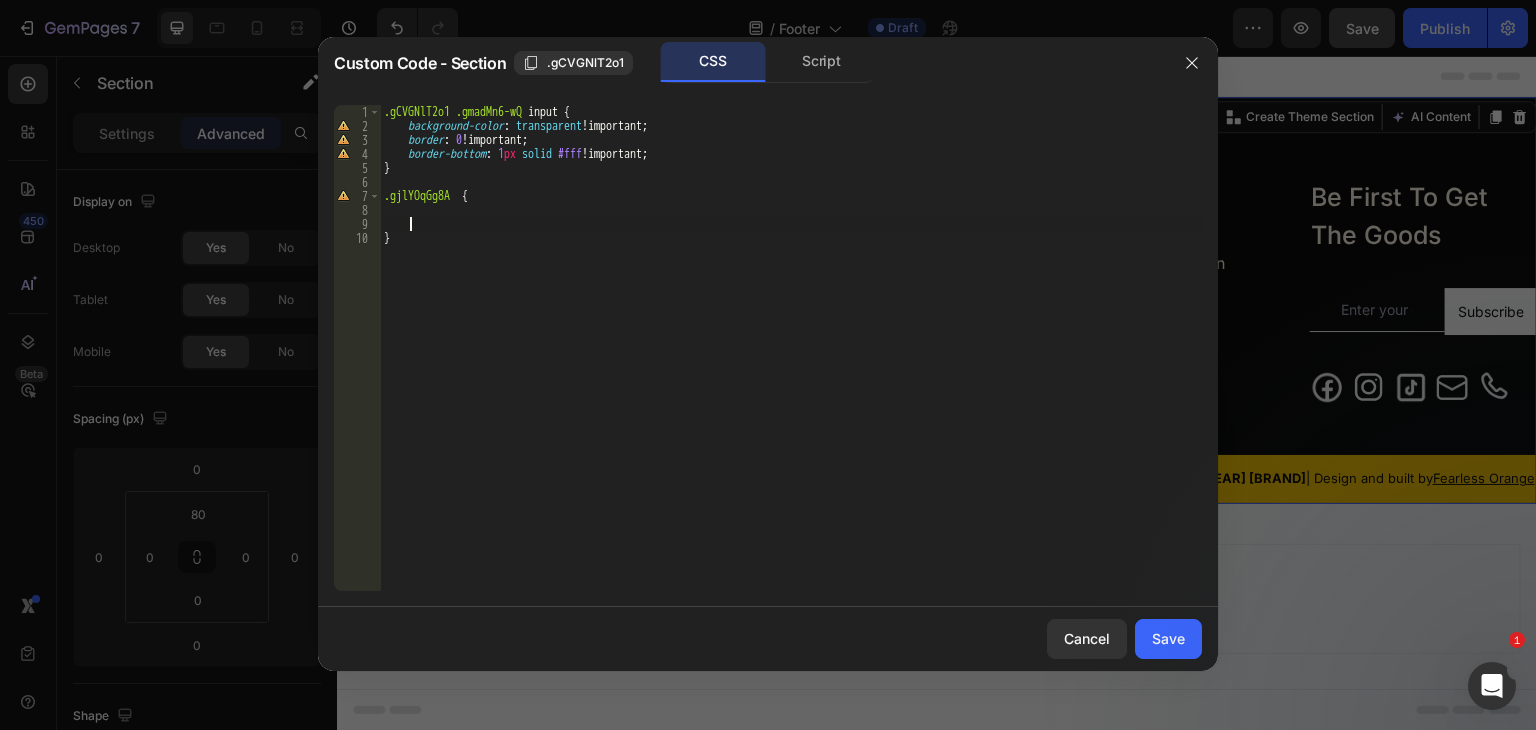 scroll, scrollTop: 0, scrollLeft: 0, axis: both 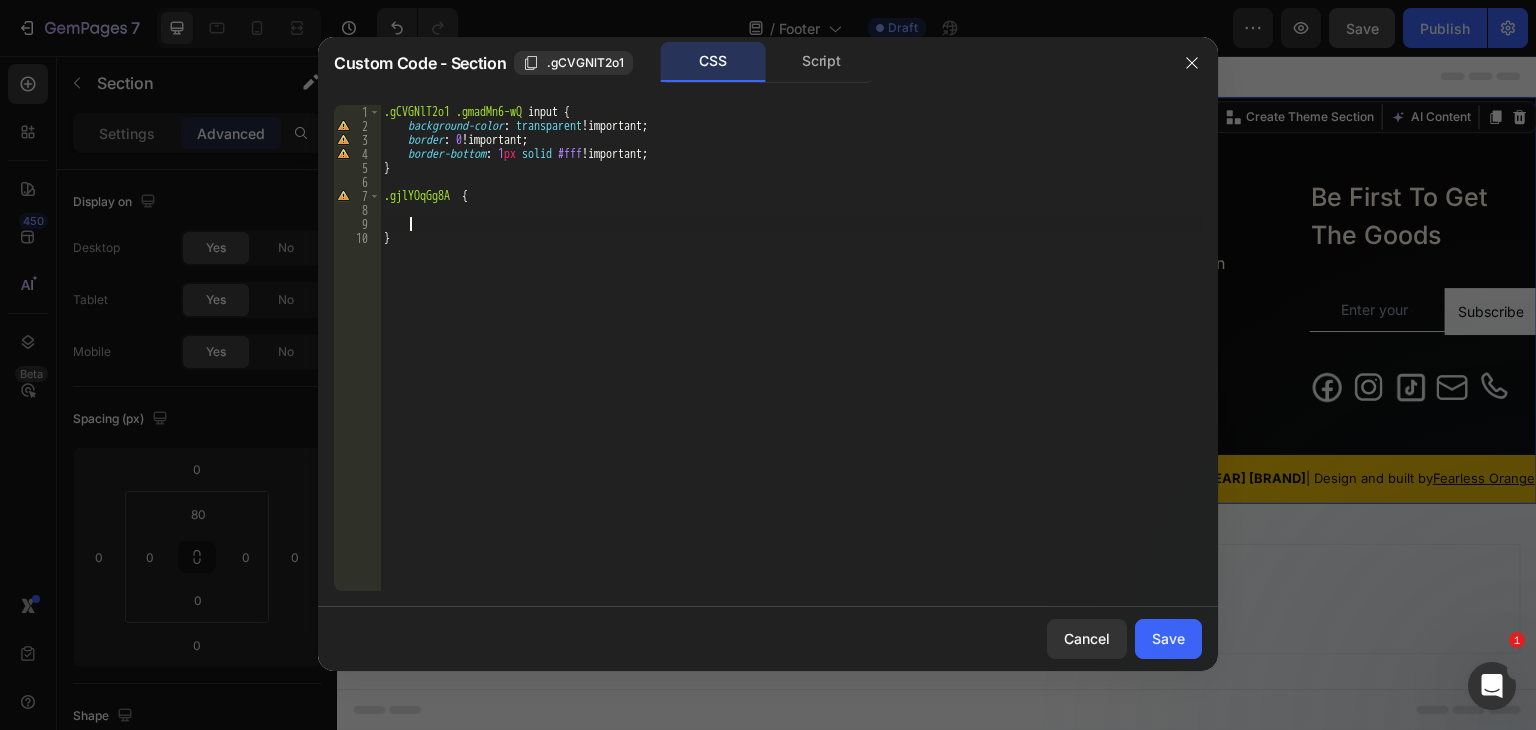 type on "\" 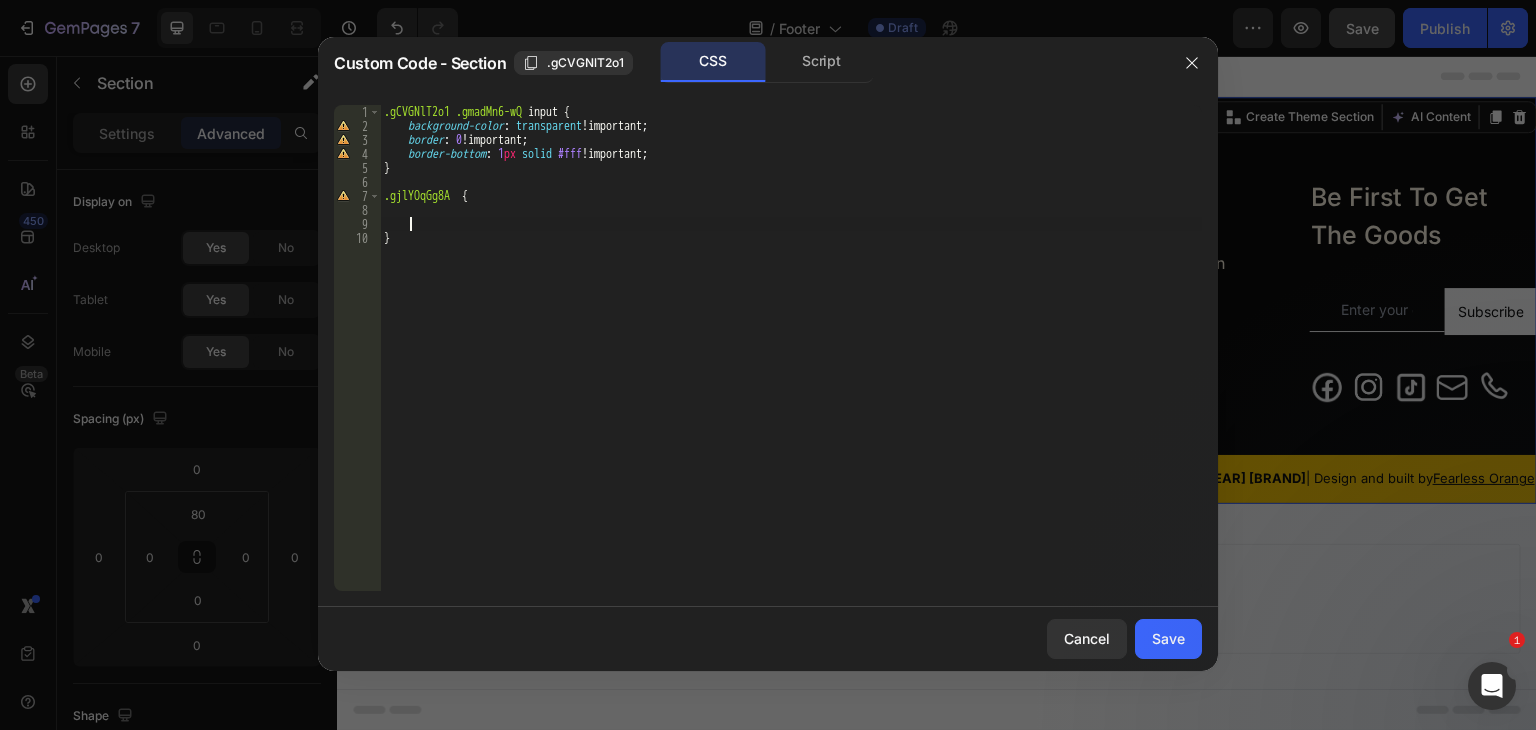 scroll, scrollTop: 0, scrollLeft: 0, axis: both 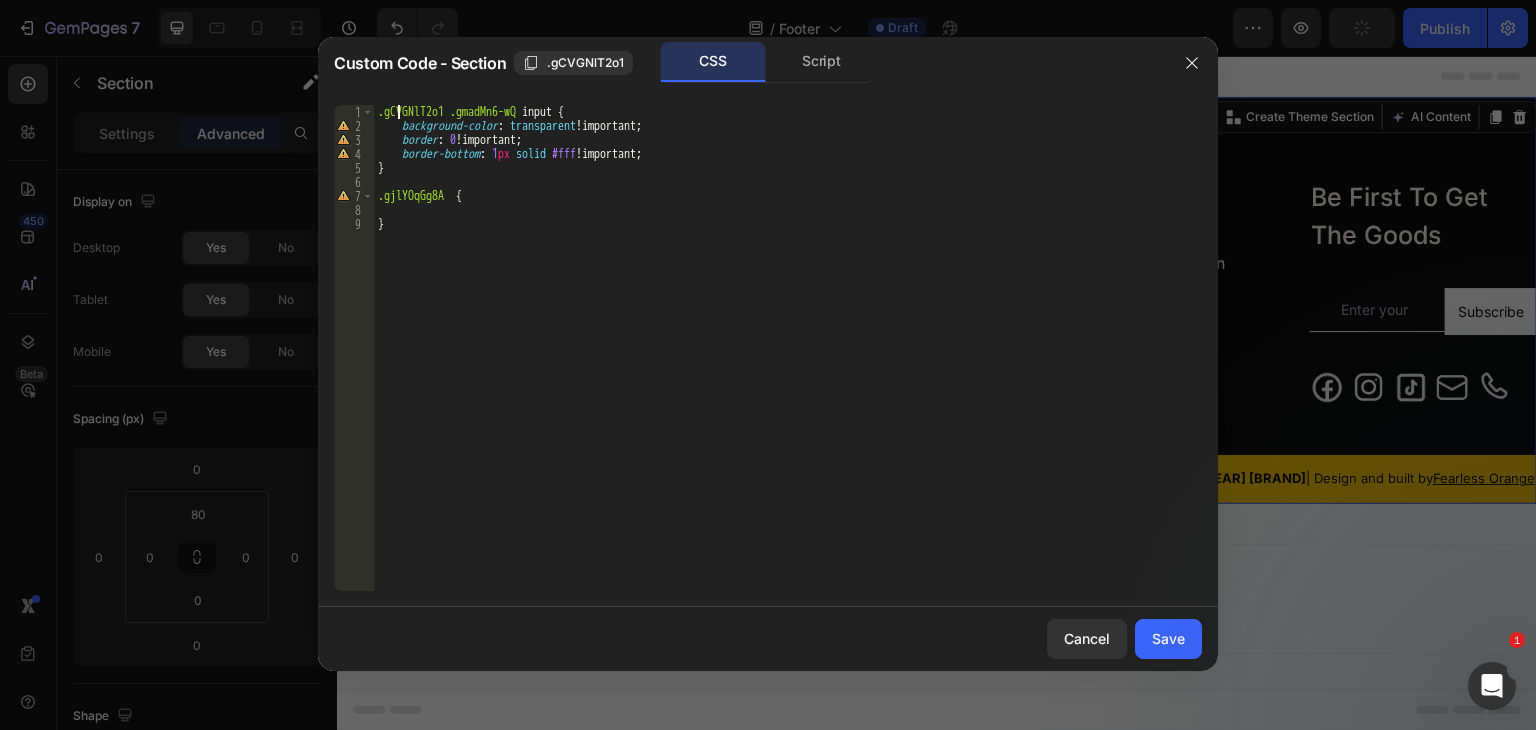 click on ".gCVGNlT2o1   .gmadMn6-wQ   input   {      background-color :   transparent  !important ;      border :   0  !important ;      border-bottom :   1 px   solid   #fff  !important ; } .gjlYOqGg8A    {   }" at bounding box center [788, 362] 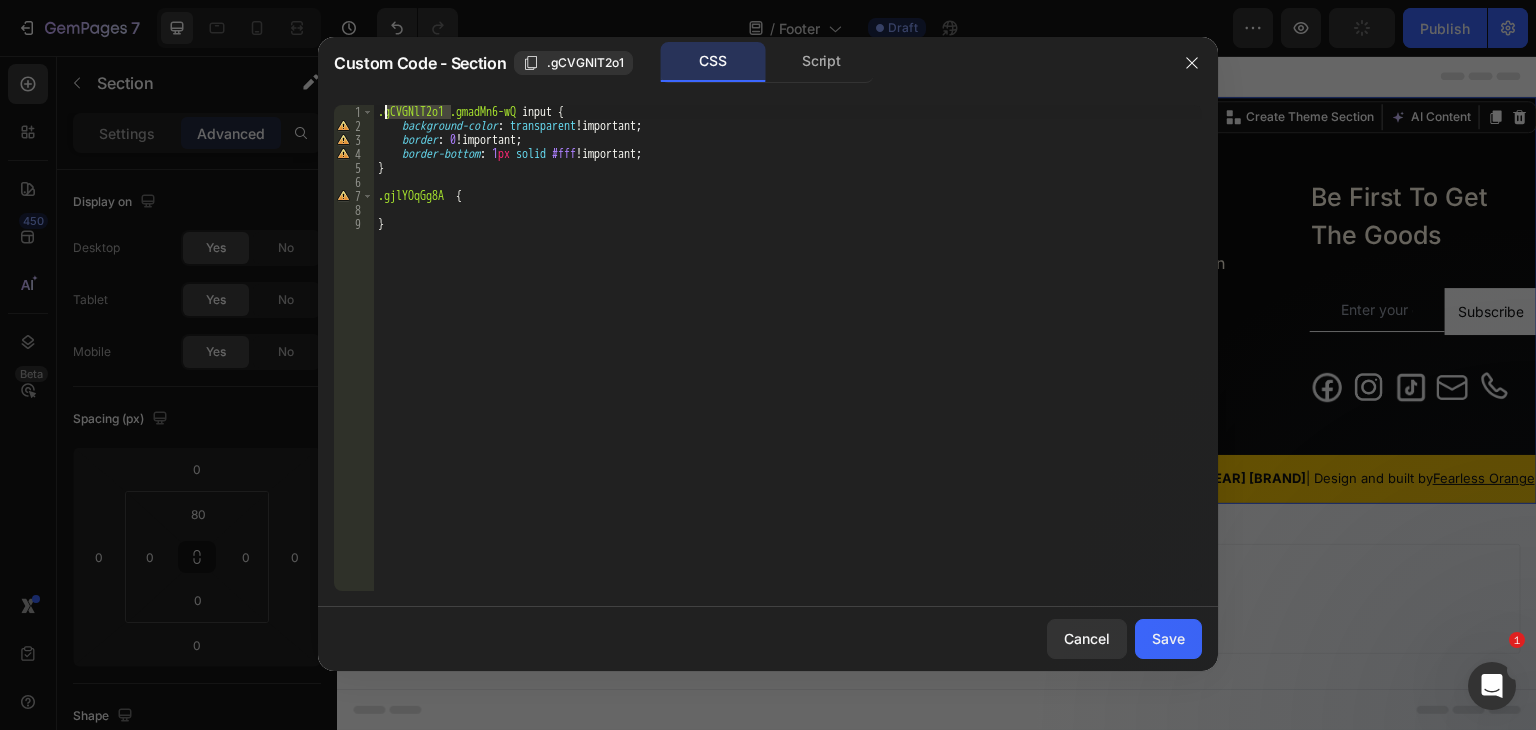 click on ".gCVGNlT2o1   .gmadMn6-wQ   input   {      background-color :   transparent  !important ;      border :   0  !important ;      border-bottom :   1 px   solid   #fff  !important ; } .gjlYOqGg8A    {   }" at bounding box center [788, 362] 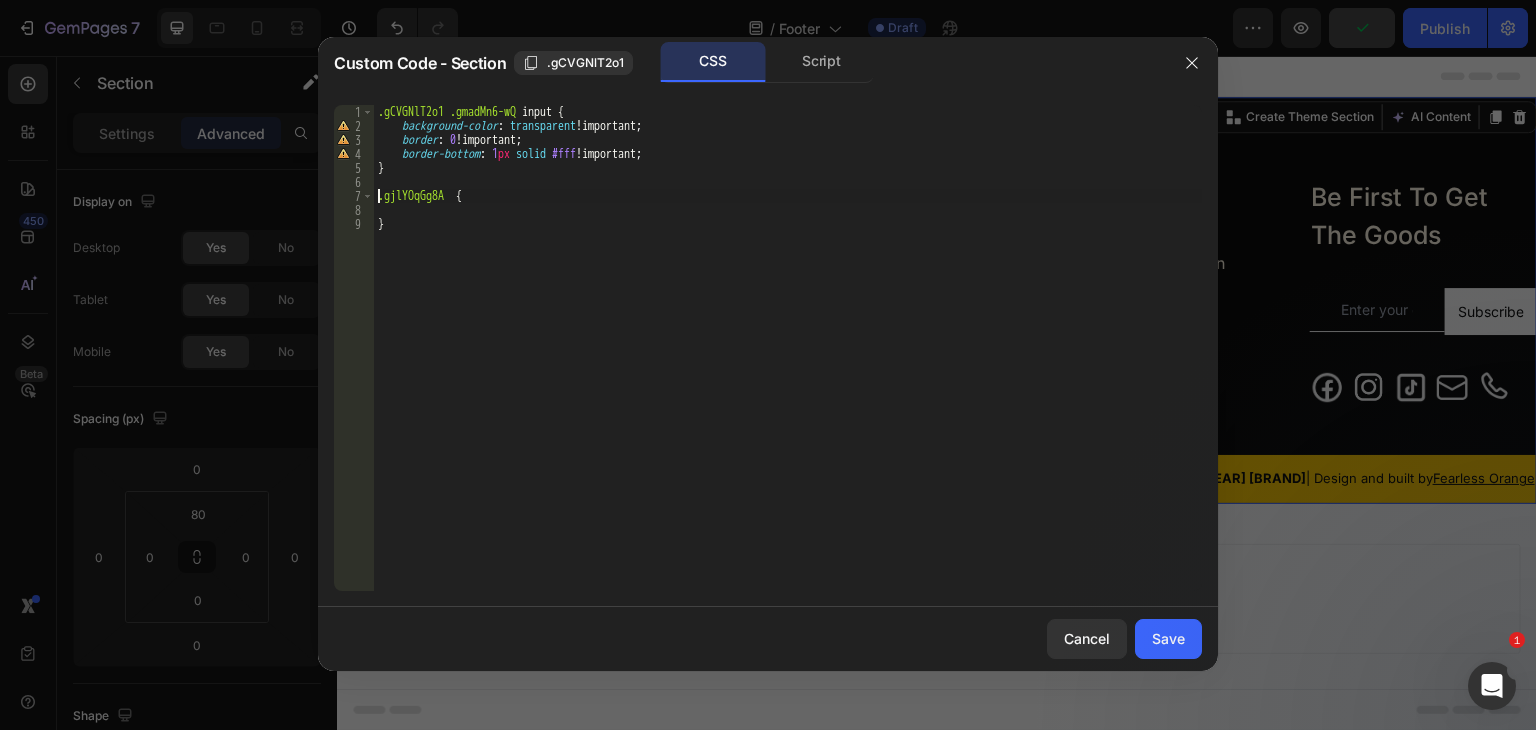 paste on "gCVGNlT2o1" 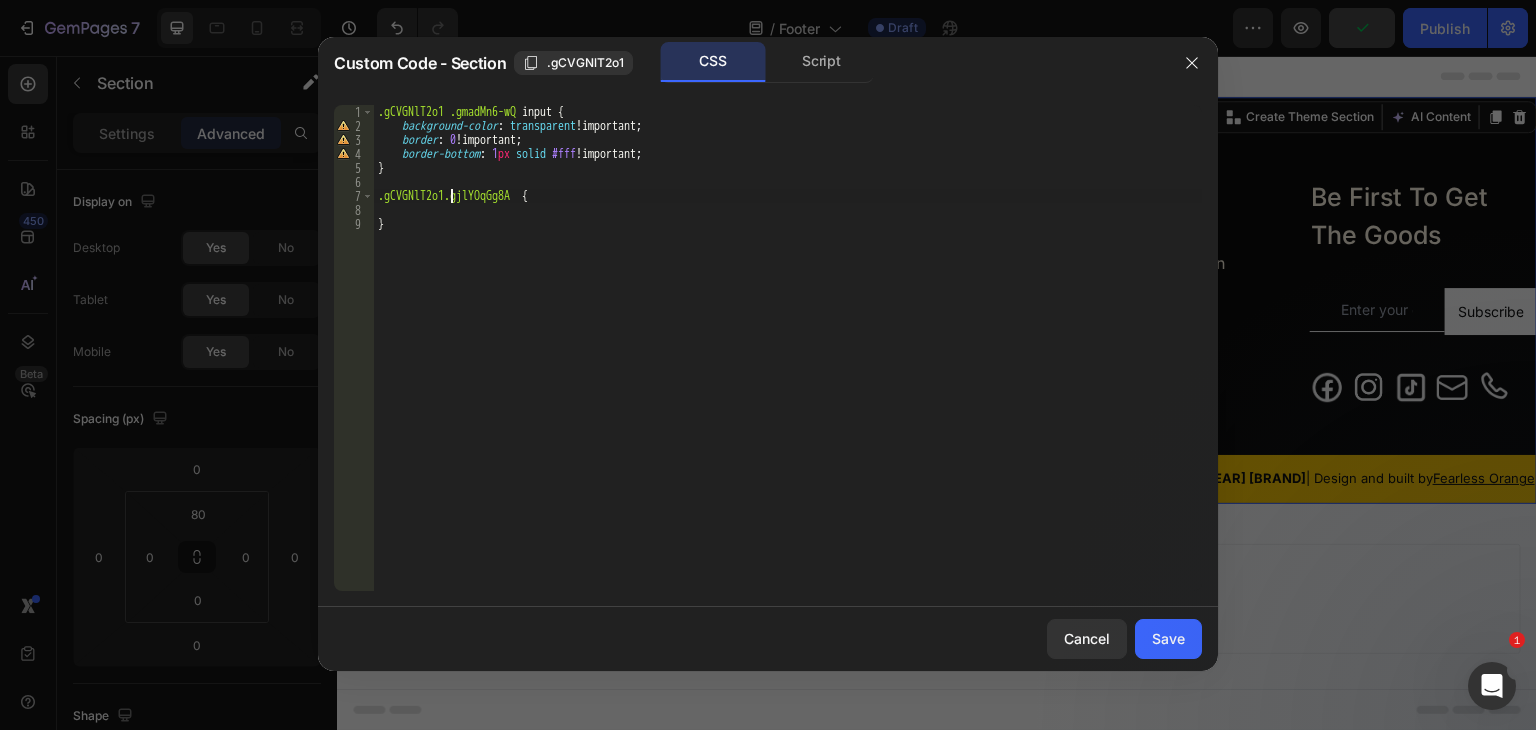 scroll, scrollTop: 0, scrollLeft: 6, axis: horizontal 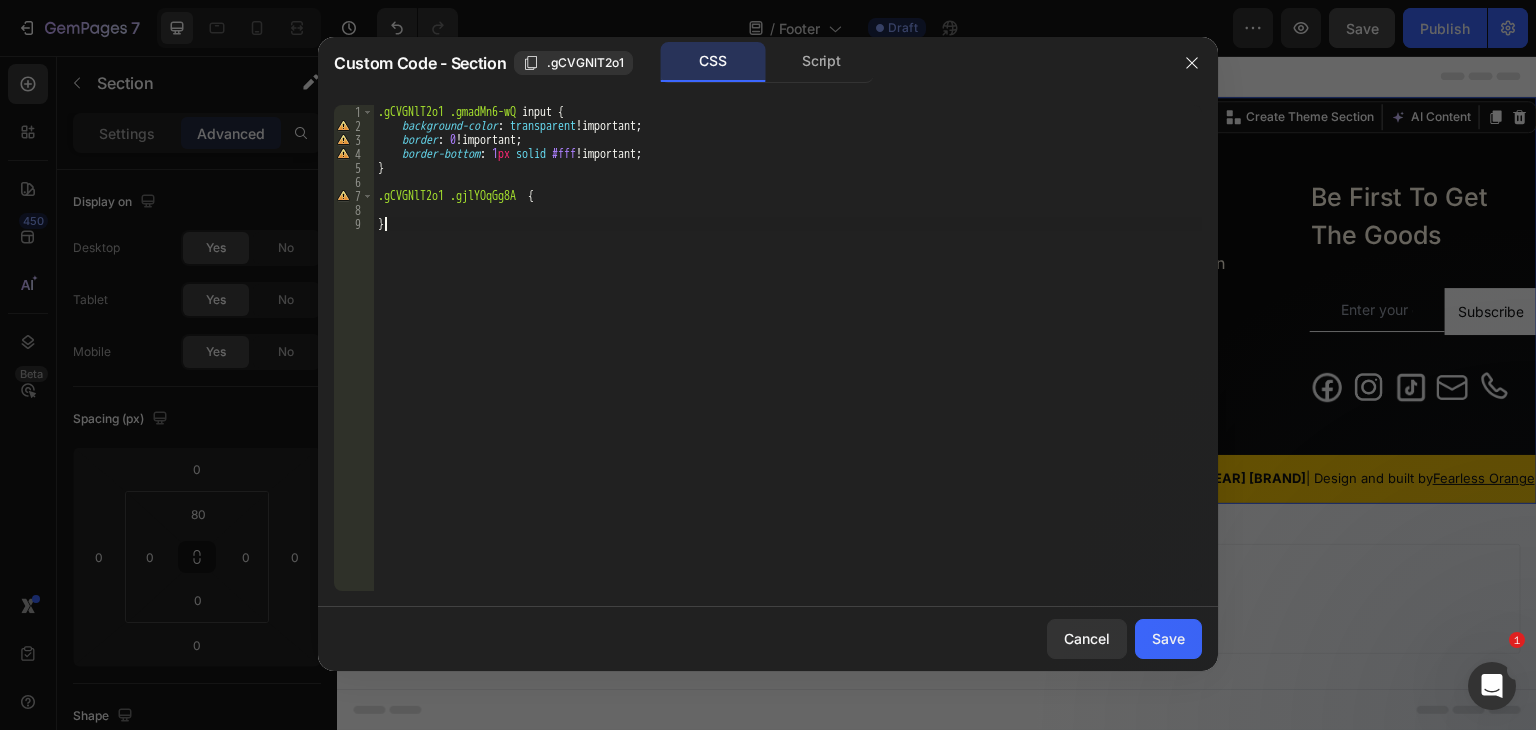 click on ".gCVGNlT2o1   .gmadMn6-wQ   input   {      background-color :   transparent  !important ;      border :   0  !important ;      border-bottom :   1 px   solid   #fff  !important ; } .gCVGNlT2o1   .gjlYOqGg8A    {   }" at bounding box center (788, 362) 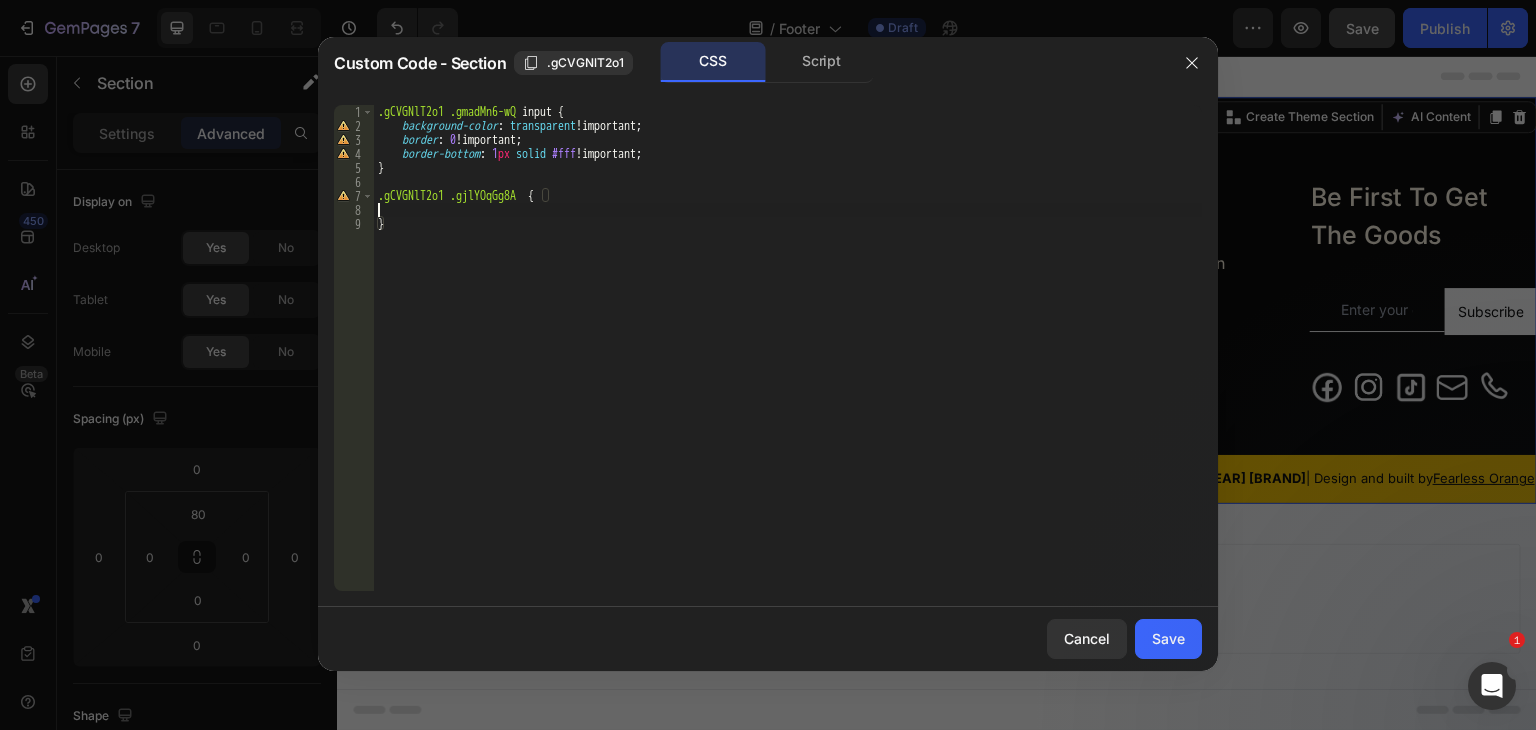 click on ".gCVGNlT2o1   .gmadMn6-wQ   input   {      background-color :   transparent  !important ;      border :   0  !important ;      border-bottom :   1 px   solid   #fff  !important ; } .gCVGNlT2o1   .gjlYOqGg8A    {   }" at bounding box center [788, 362] 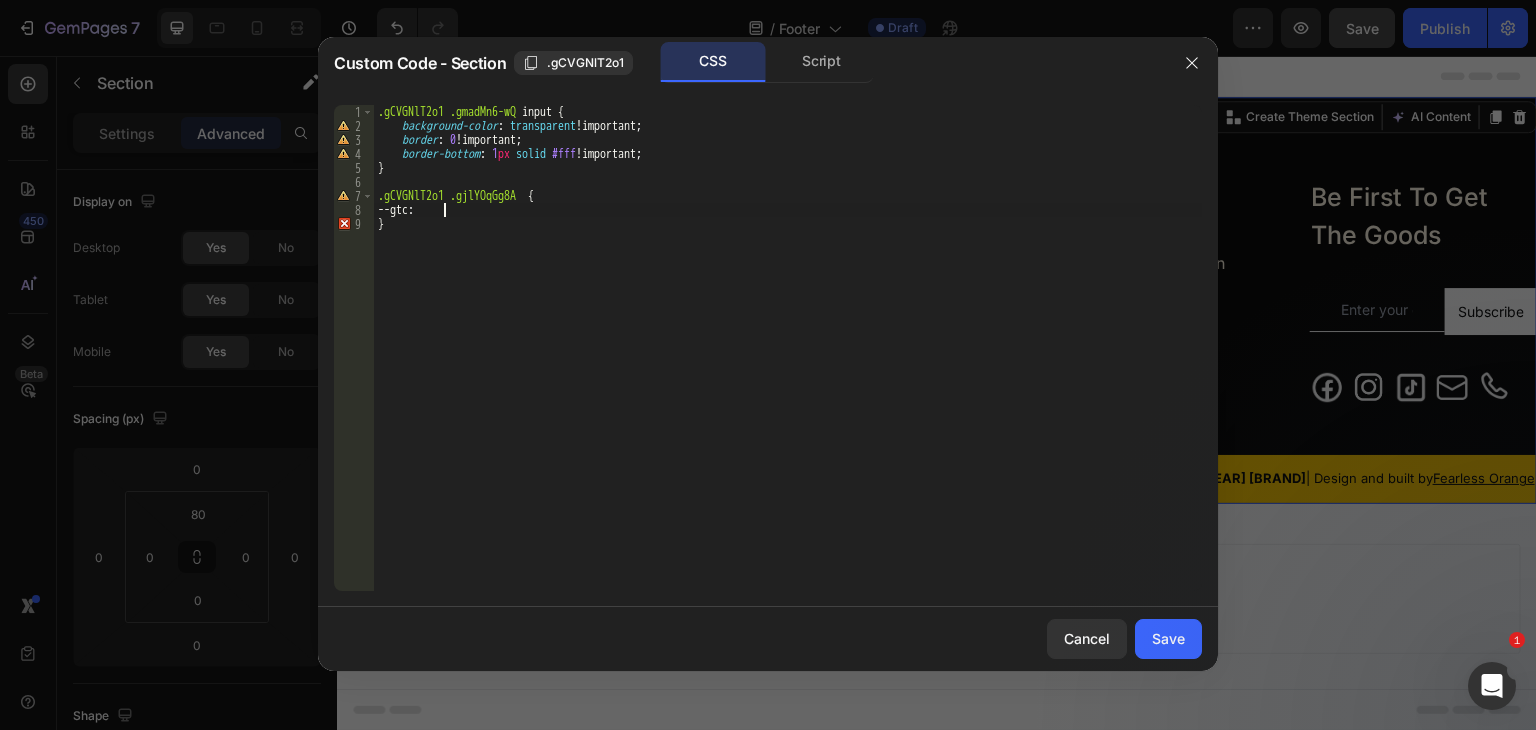 scroll, scrollTop: 0, scrollLeft: 4, axis: horizontal 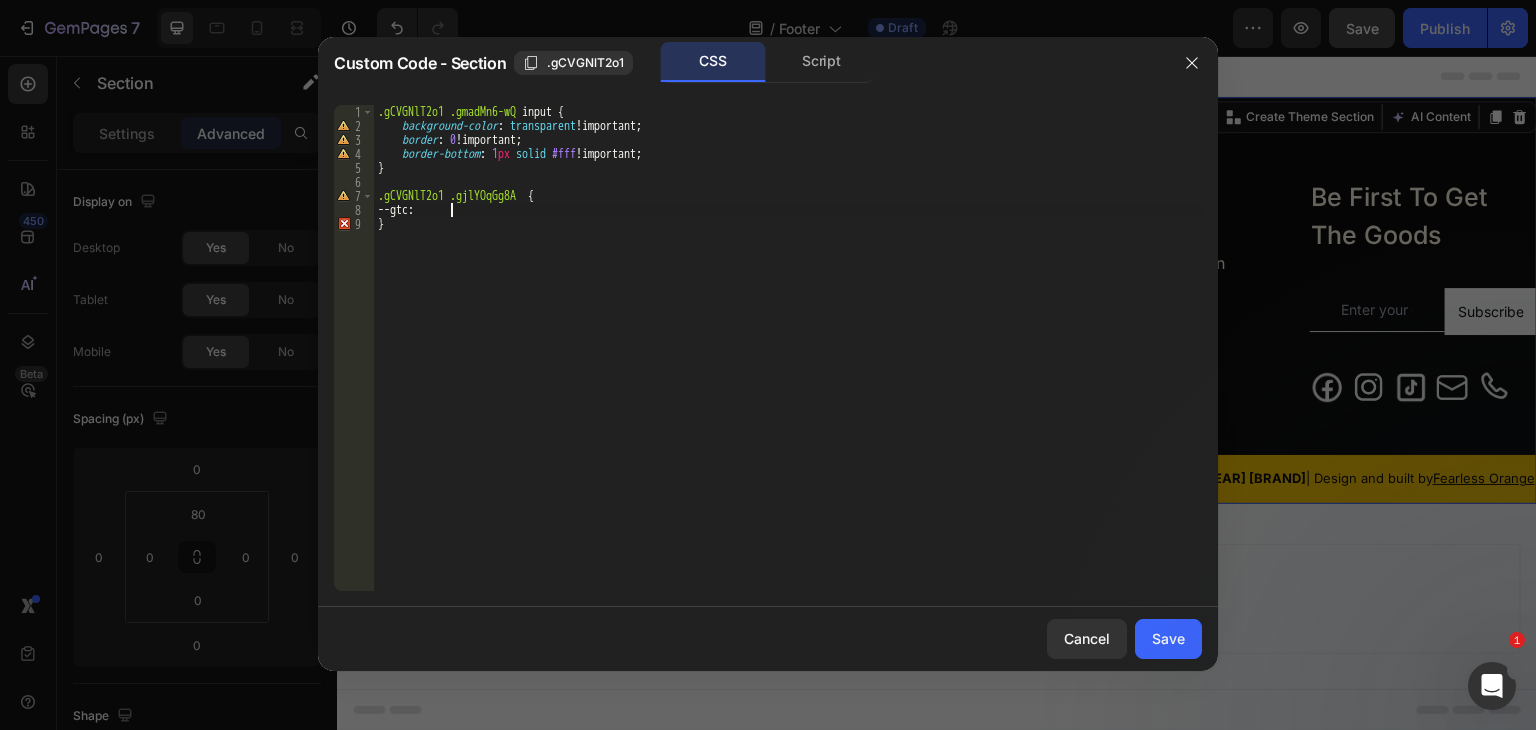 paste on "minmax(0, 2.4fr) minmax(0, 2.4fr) minmax(0, 2.4fr) minmax(0, 2.4fr) minmax(0, 4.4fr)" 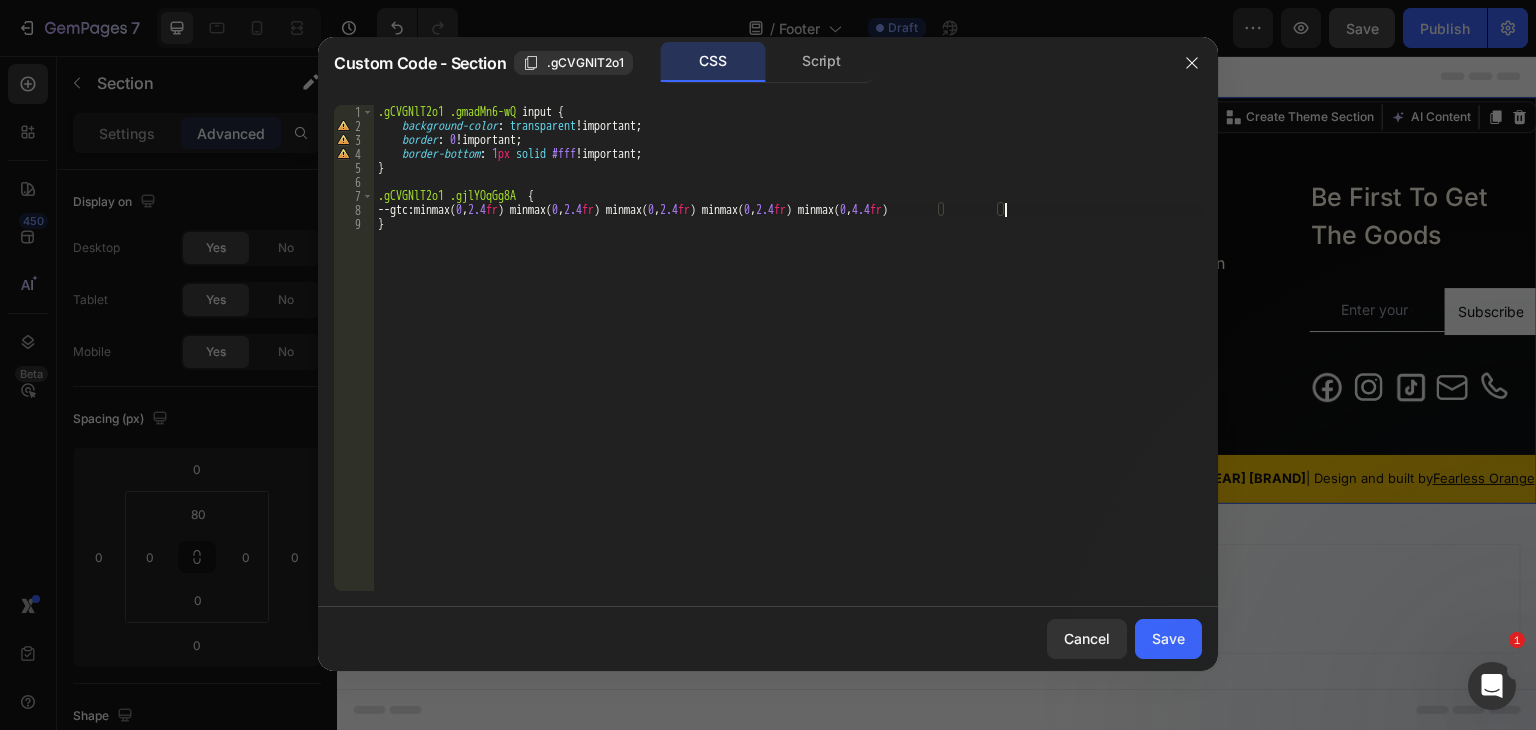 scroll, scrollTop: 0, scrollLeft: 51, axis: horizontal 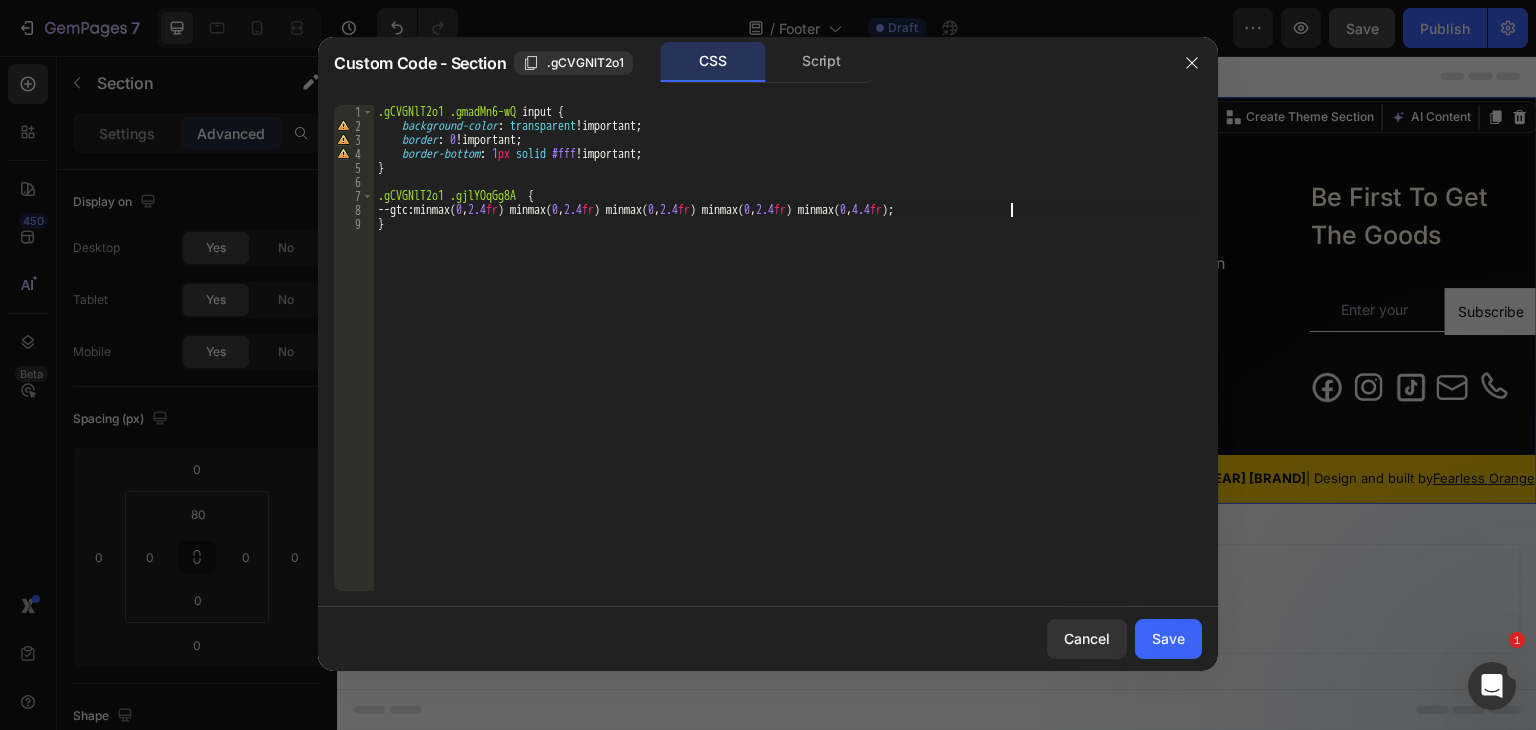 type on "--gtc: minmax(0, 2.4fr) minmax(0, 2.4fr) minmax(0, 2.4fr) minmax(0, 2.4fr) minmax(0, 4.4fr);" 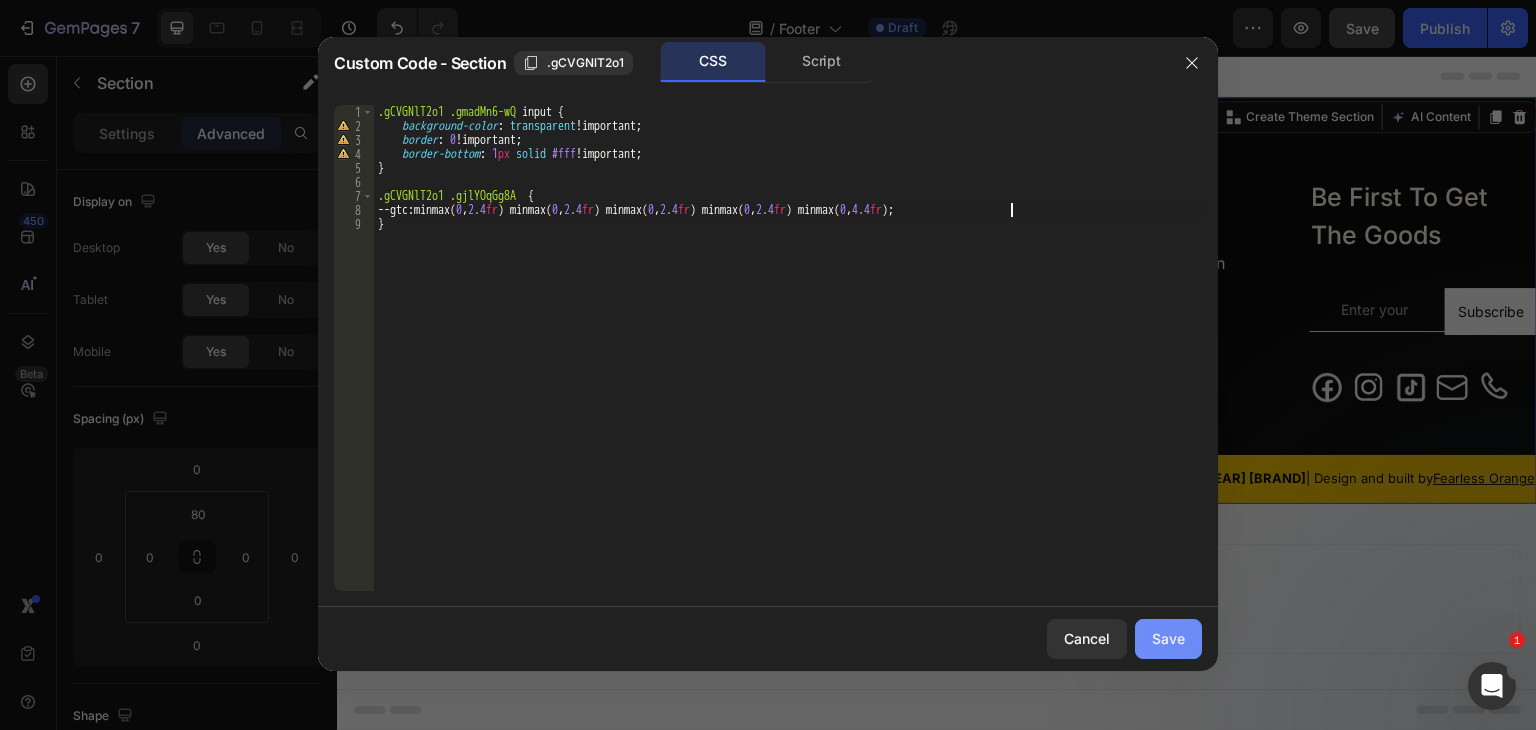 click on "Save" at bounding box center (1168, 638) 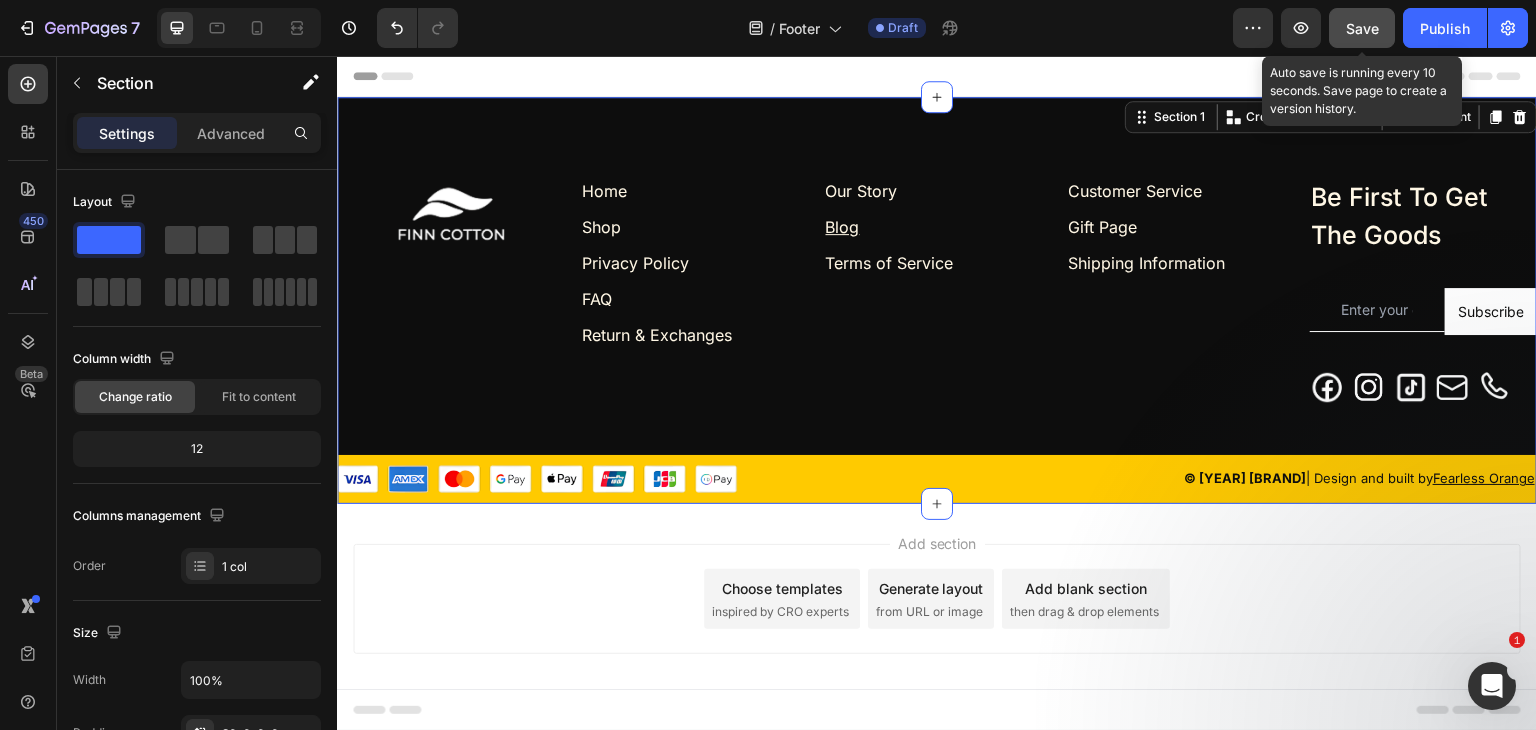click on "Save" 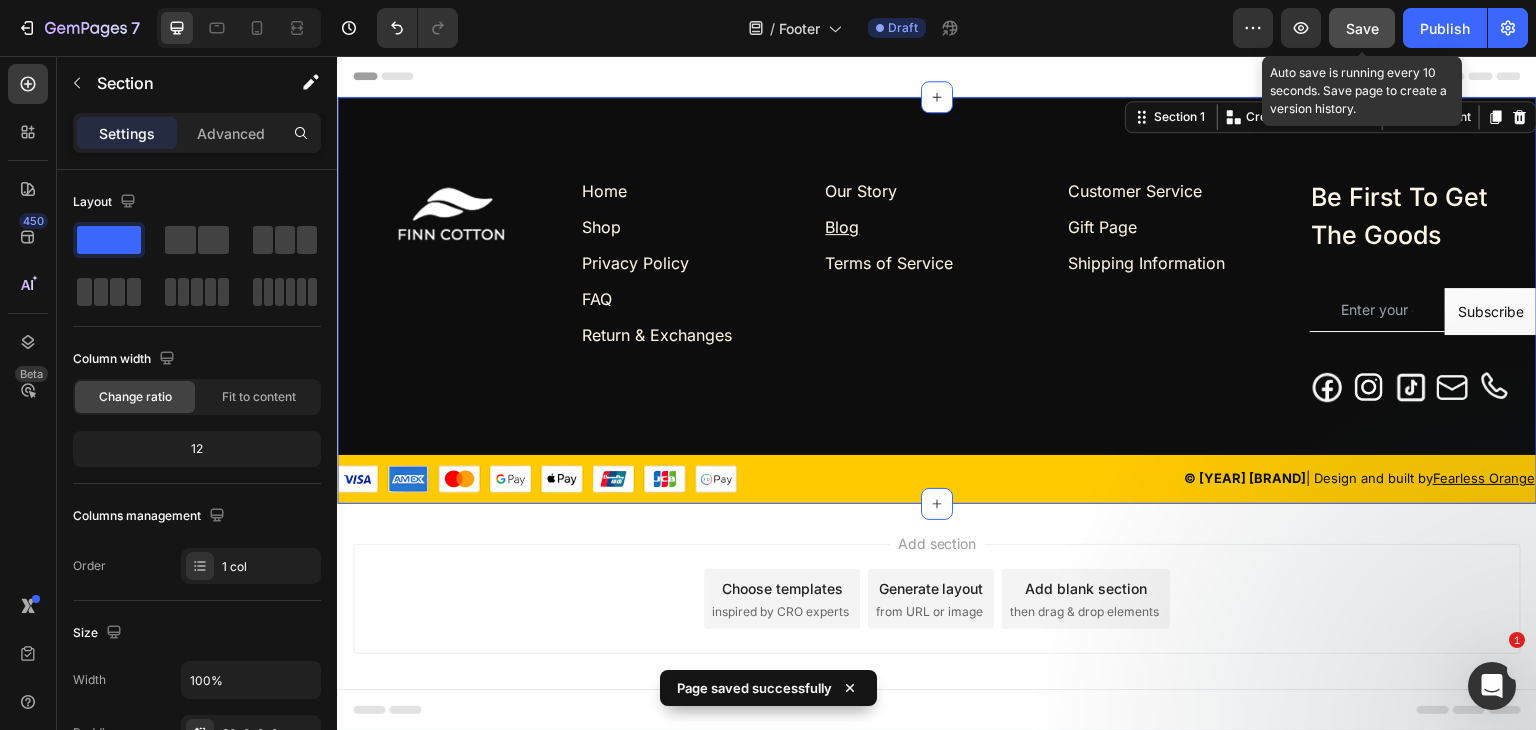click on "Save" 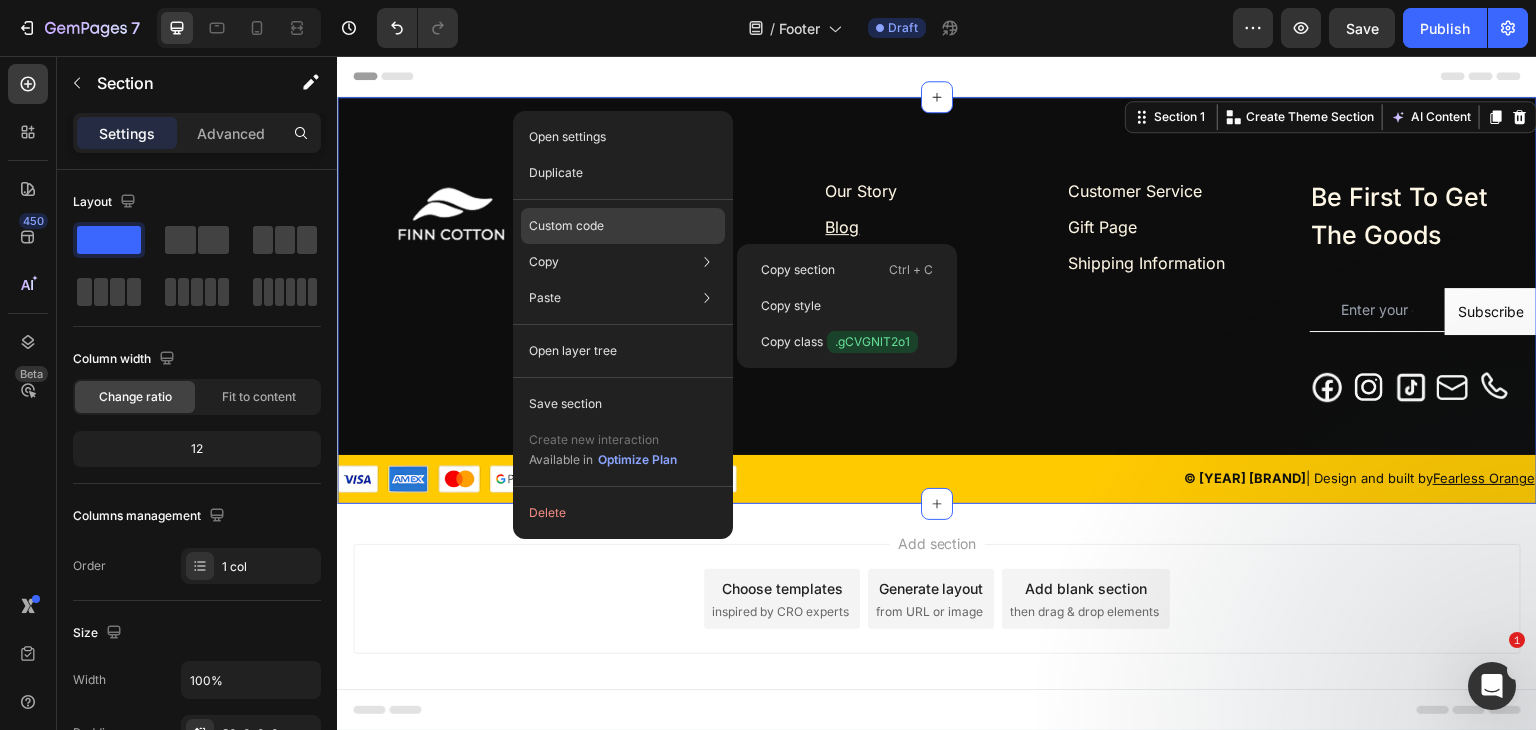 click on "Custom code" at bounding box center [566, 226] 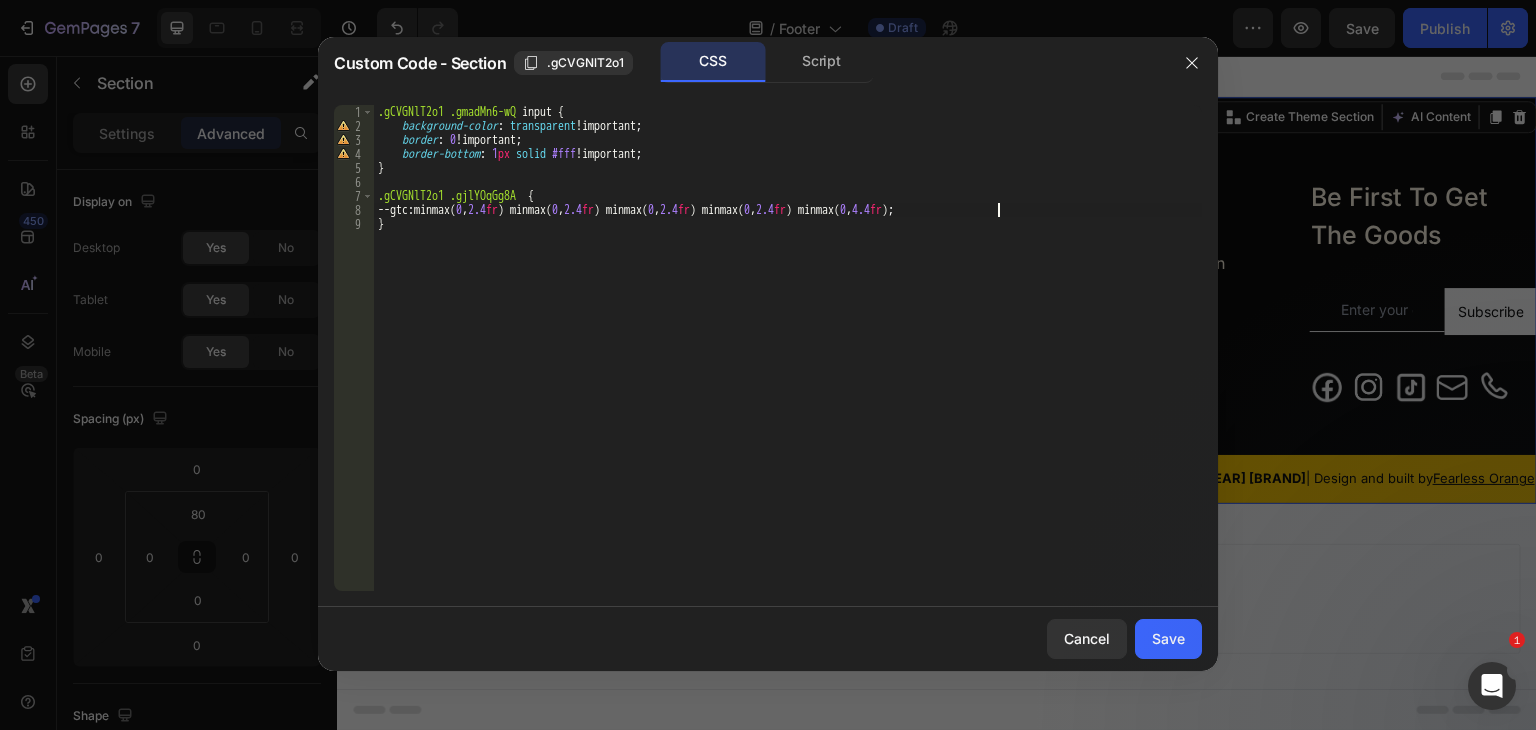 click on ".gCVGNlT2o1   .gmadMn6-wQ   input   {      background-color :   transparent  !important ;      border :   0  !important ;      border-bottom :   1 px   solid   #fff  !important ; } .gCVGNlT2o1   .gjlYOqGg8A    {       --gtc :  minmax( 0 ,  2.4 fr ) minmax( 0 ,  2.4 fr ) minmax( 0 ,  2.4 fr ) minmax( 0 ,  2.4 fr ) minmax( 0 ,  4.4 fr ) ; }" at bounding box center (788, 362) 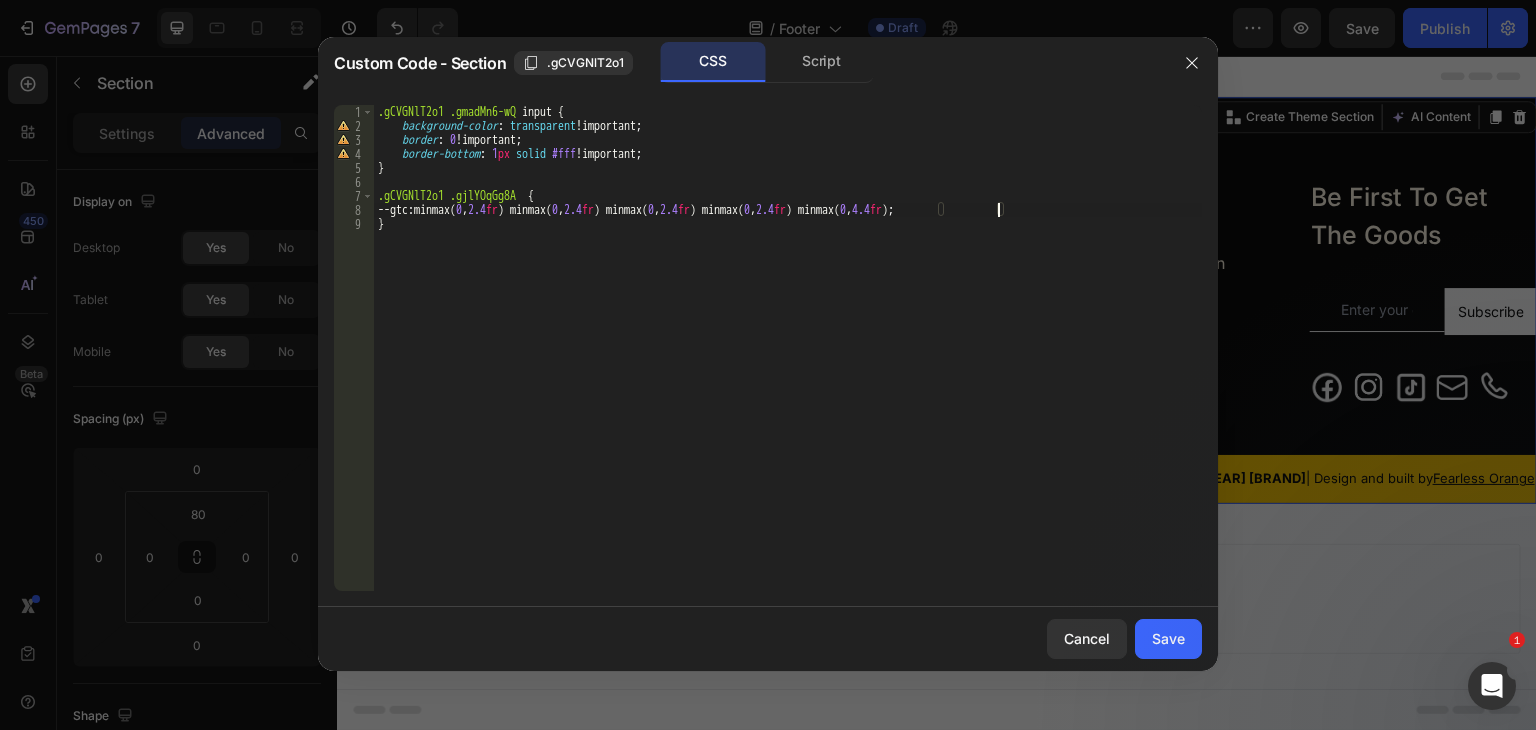 drag, startPoint x: 1004, startPoint y: 213, endPoint x: 1106, endPoint y: 286, distance: 125.43126 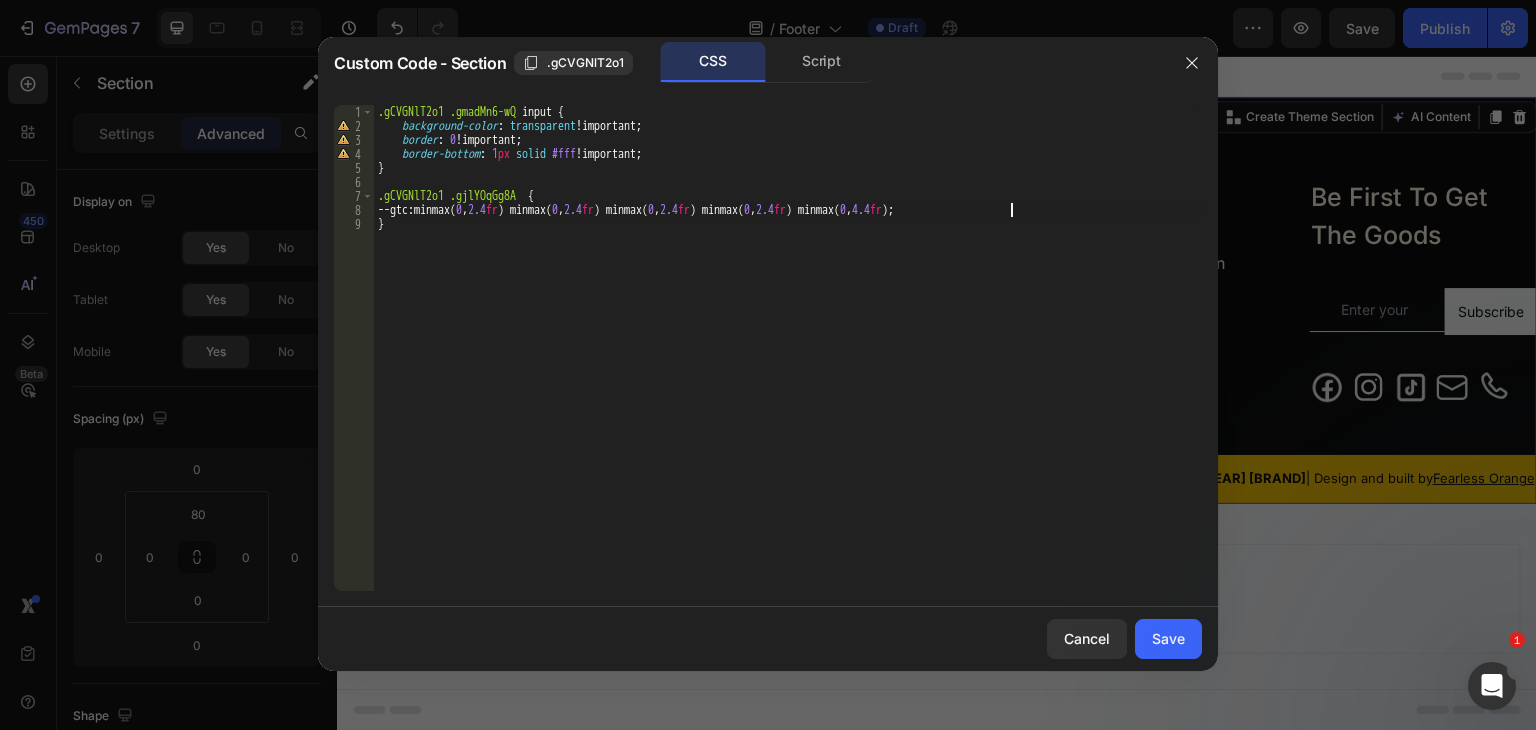 scroll, scrollTop: 0, scrollLeft: 52, axis: horizontal 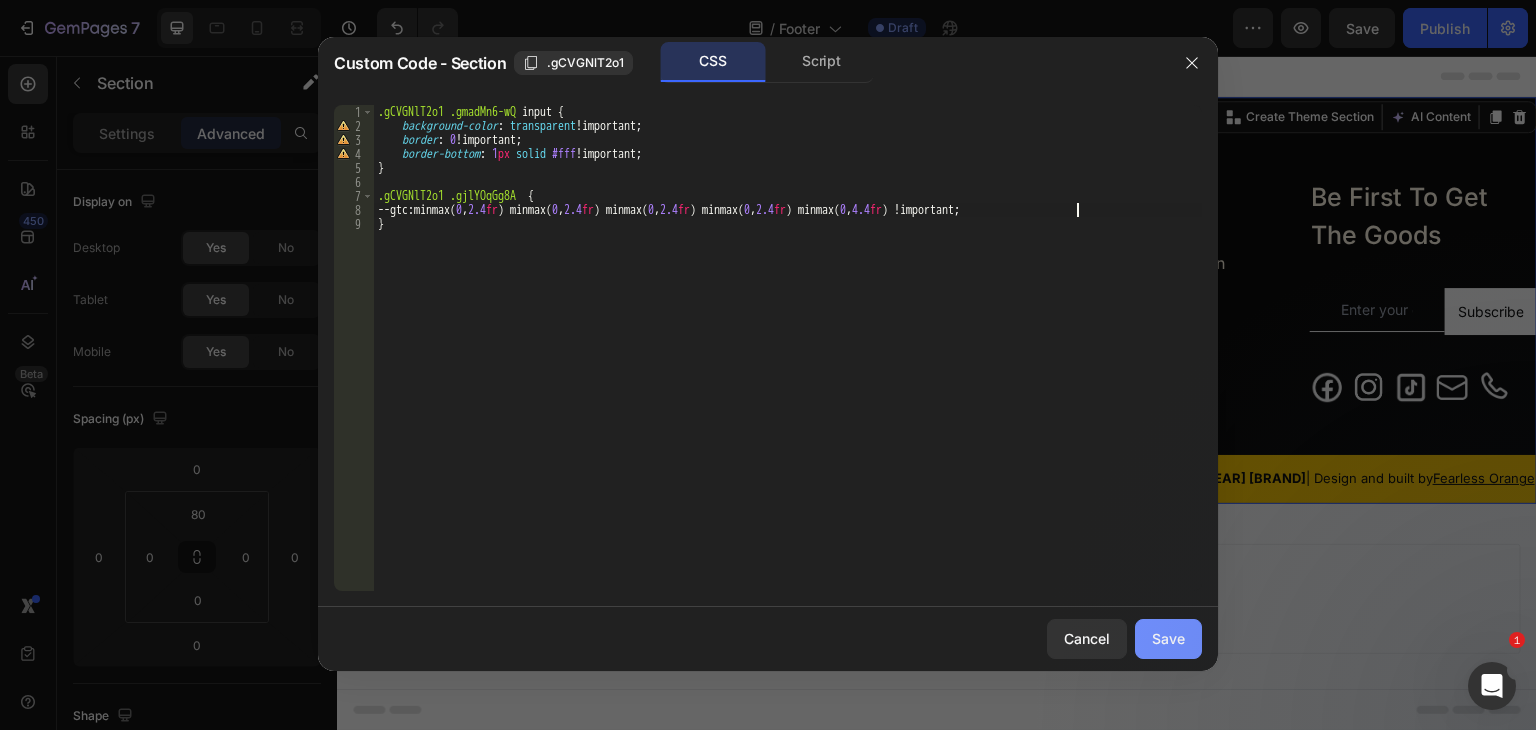 type on "--gtc: minmax(0, 2.4fr) minmax(0, 2.4fr) minmax(0, 2.4fr) minmax(0, 2.4fr) minmax(0, 4.4fr) !;" 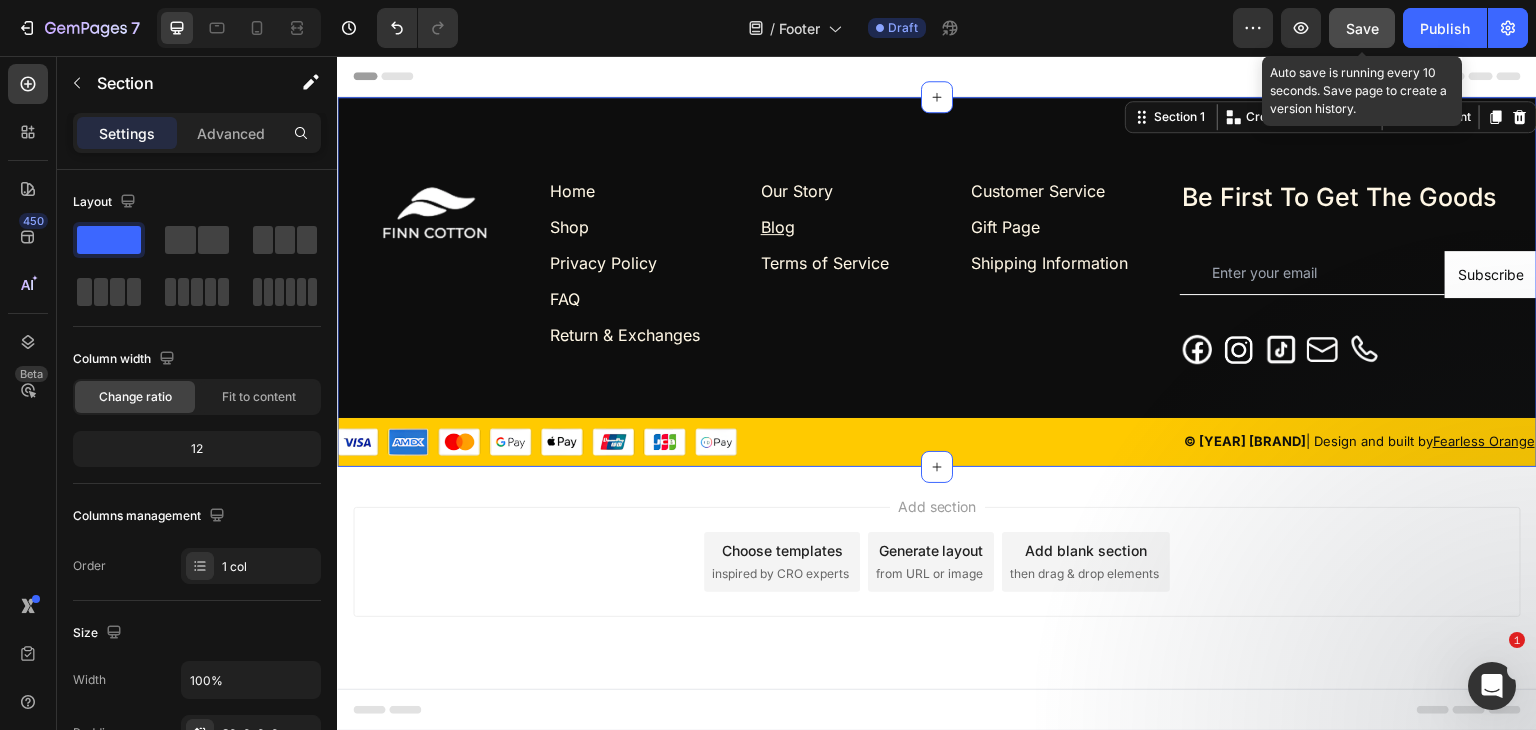 click on "Save" 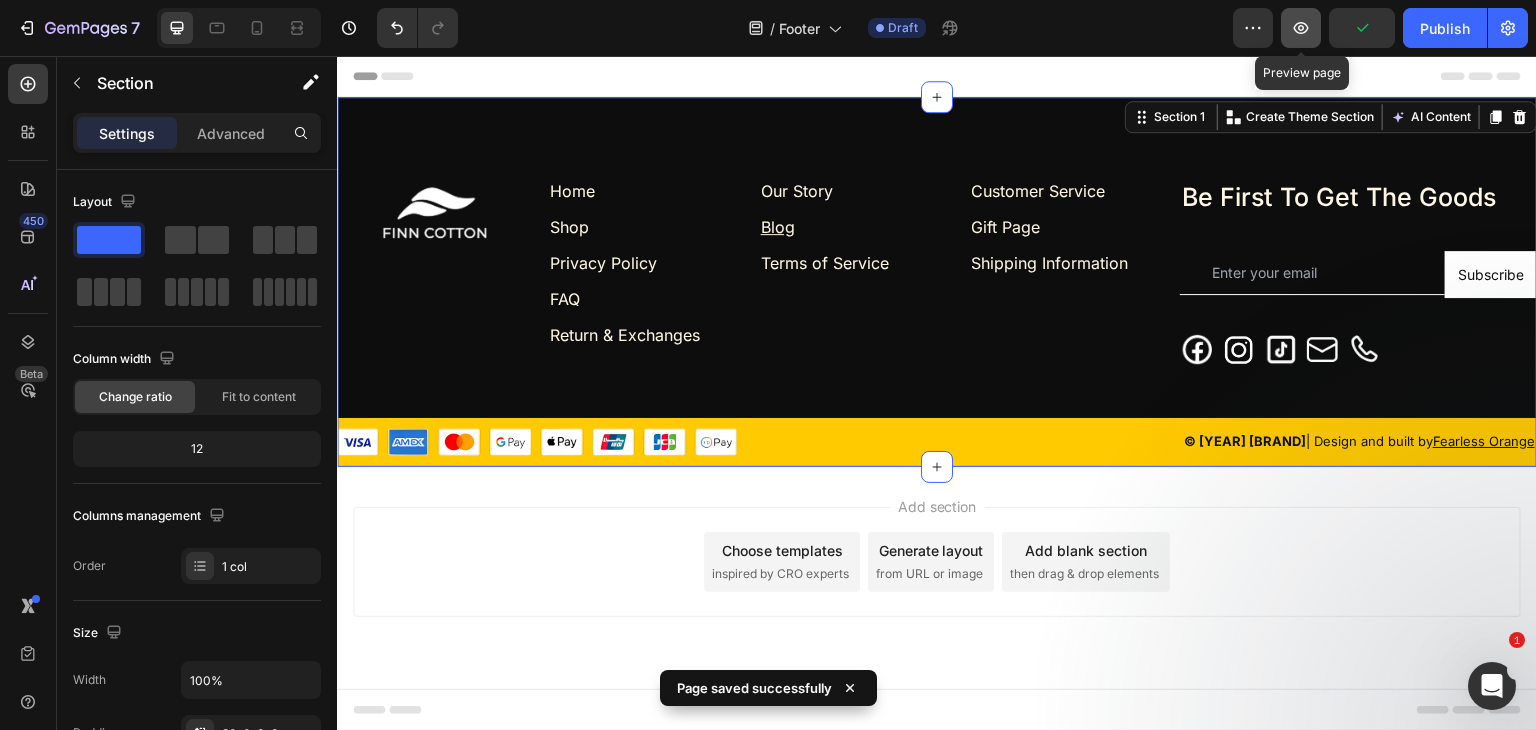 click 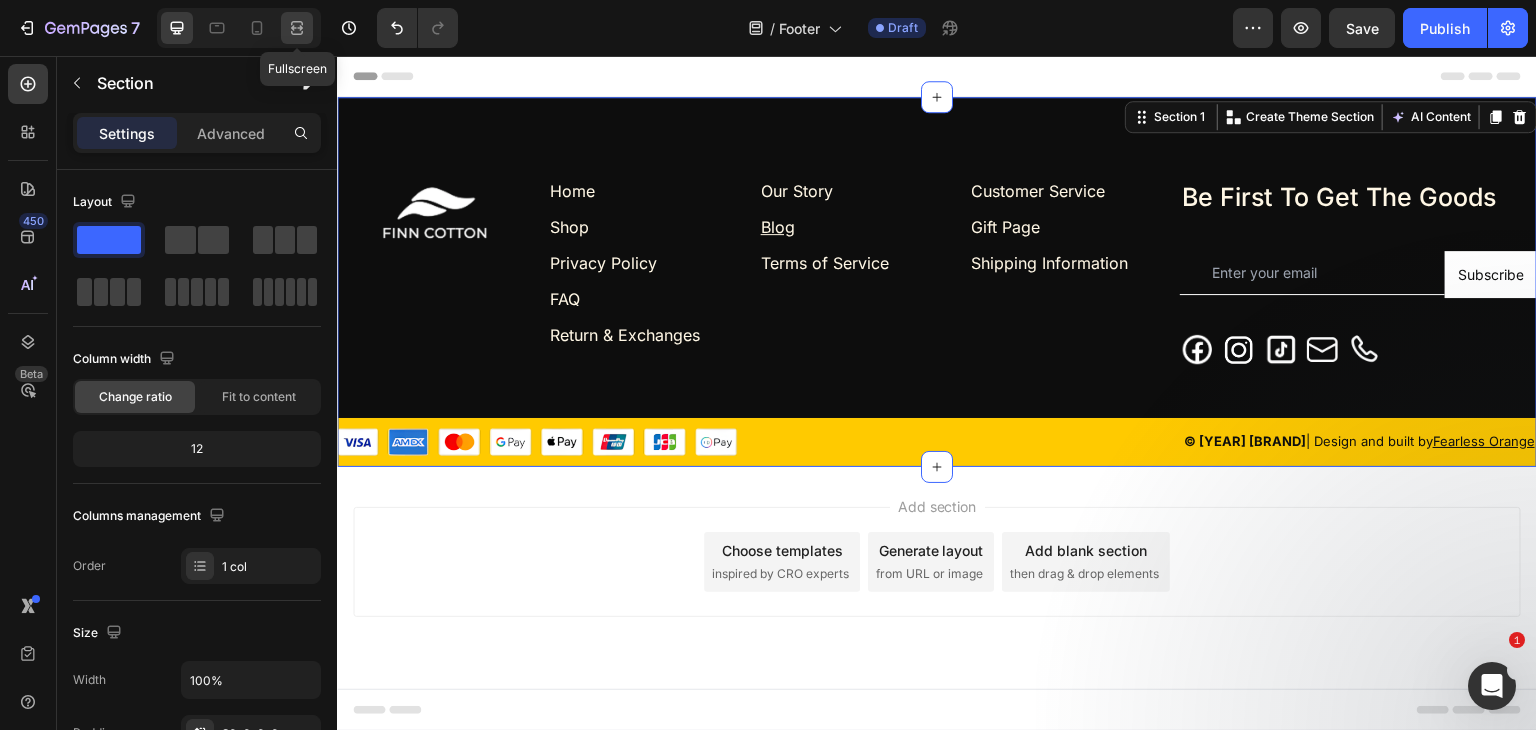 click 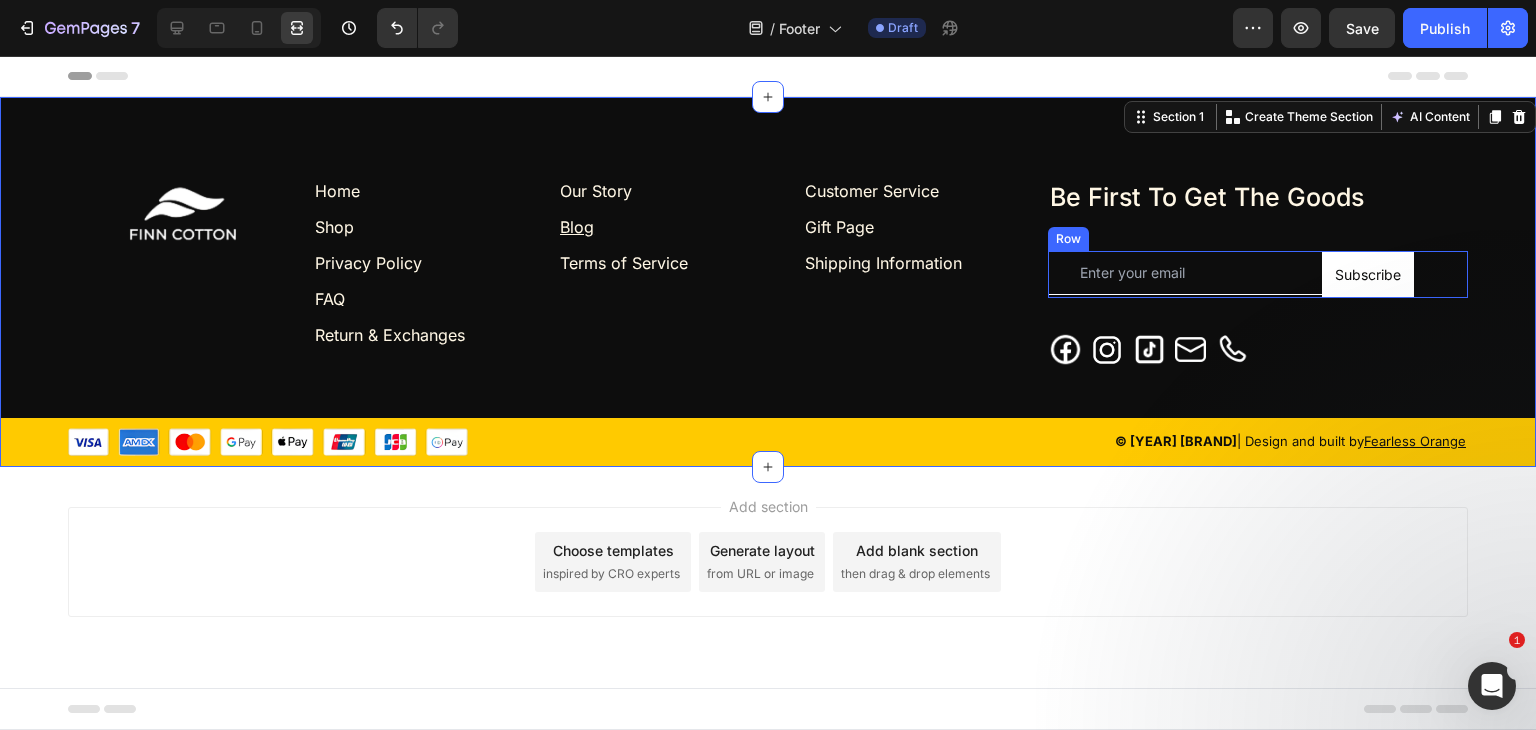 drag, startPoint x: 1440, startPoint y: 277, endPoint x: 1086, endPoint y: 327, distance: 357.51364 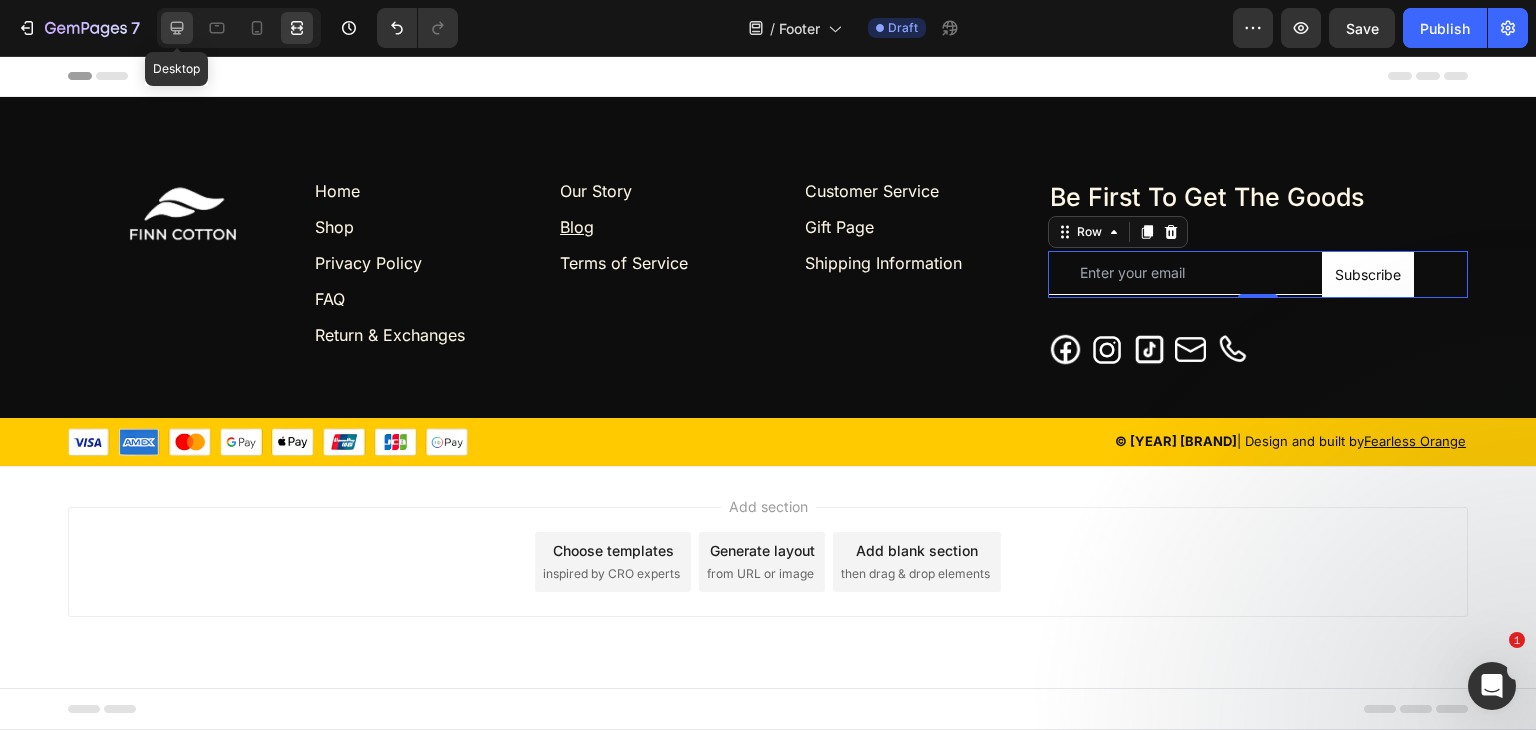 click 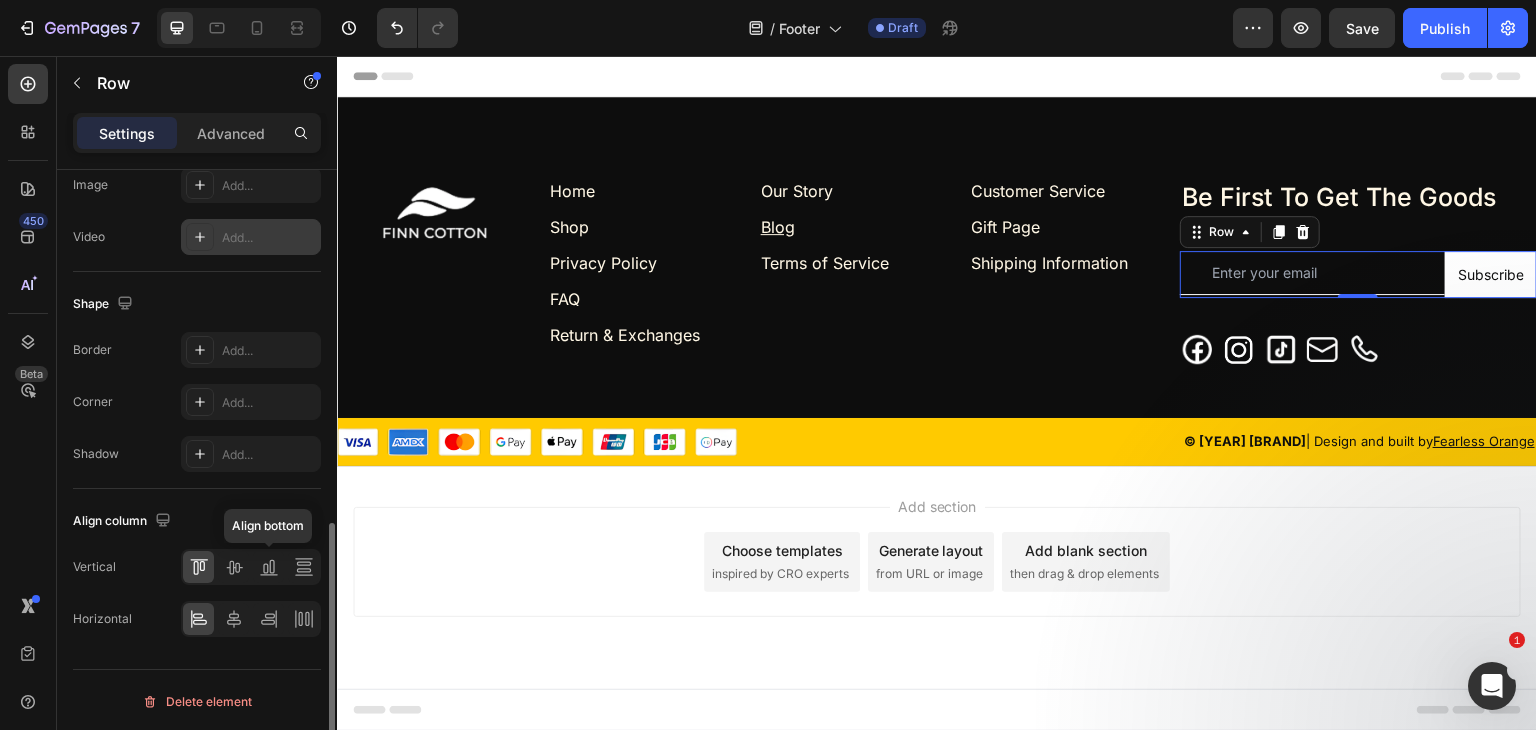 scroll, scrollTop: 161, scrollLeft: 0, axis: vertical 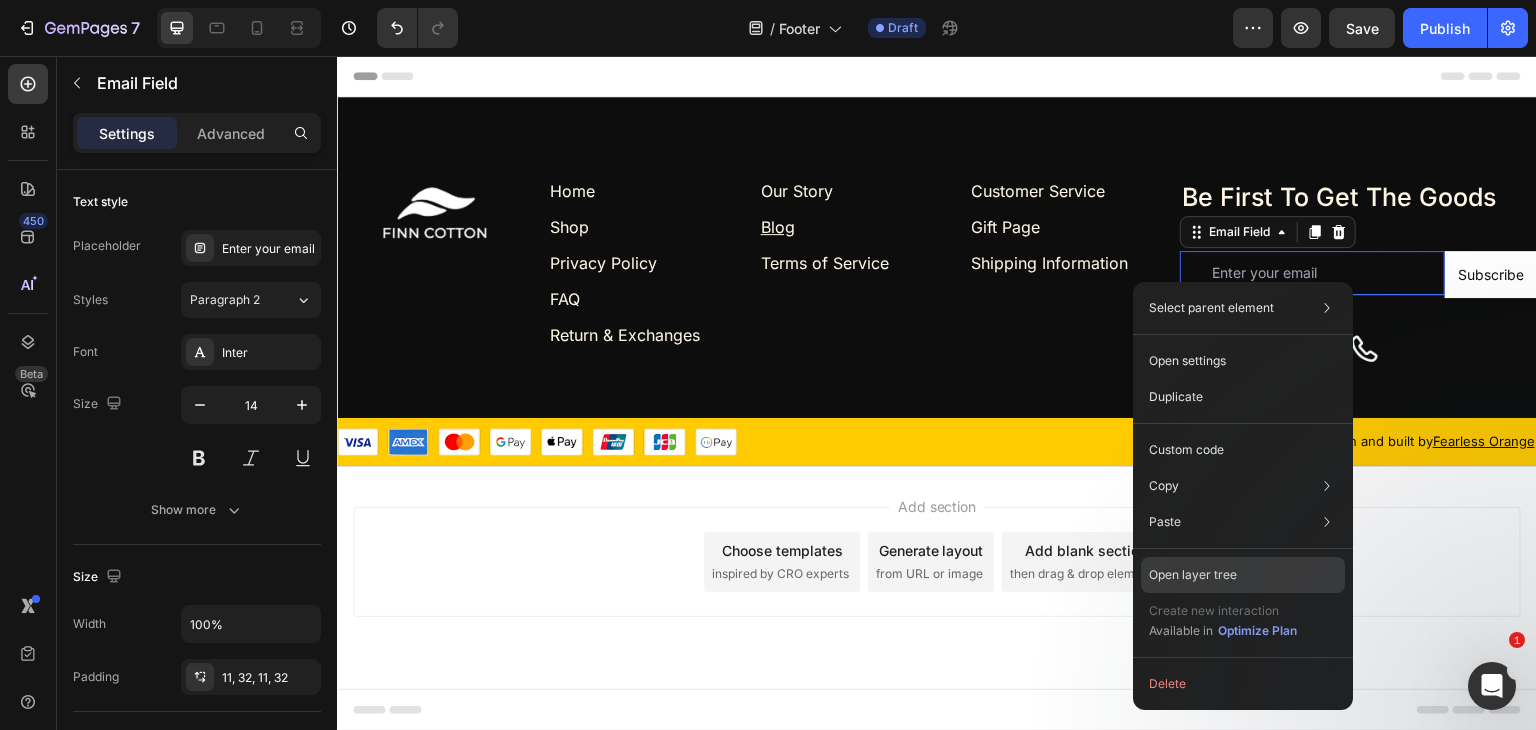 drag, startPoint x: 1212, startPoint y: 570, endPoint x: 559, endPoint y: 504, distance: 656.3269 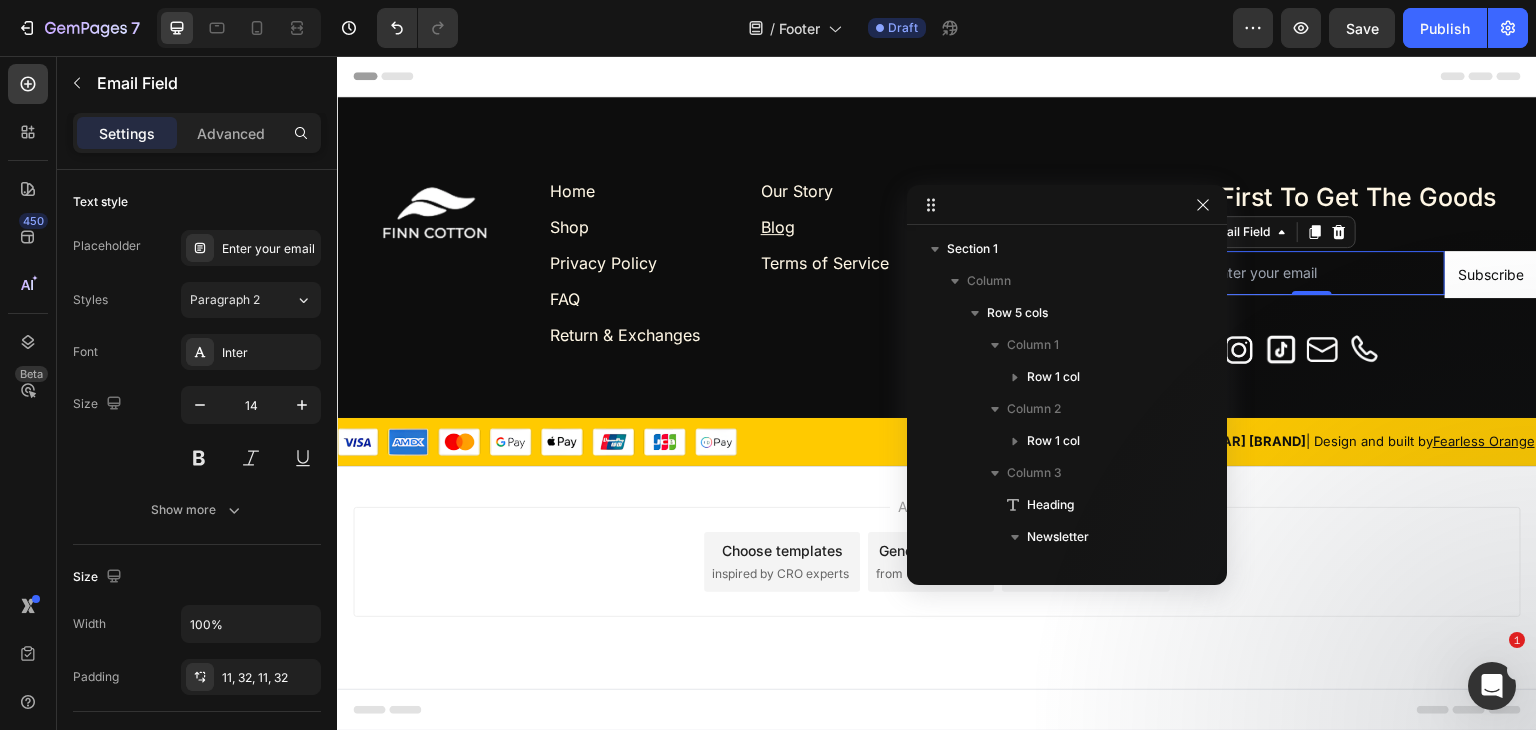 scroll, scrollTop: 250, scrollLeft: 0, axis: vertical 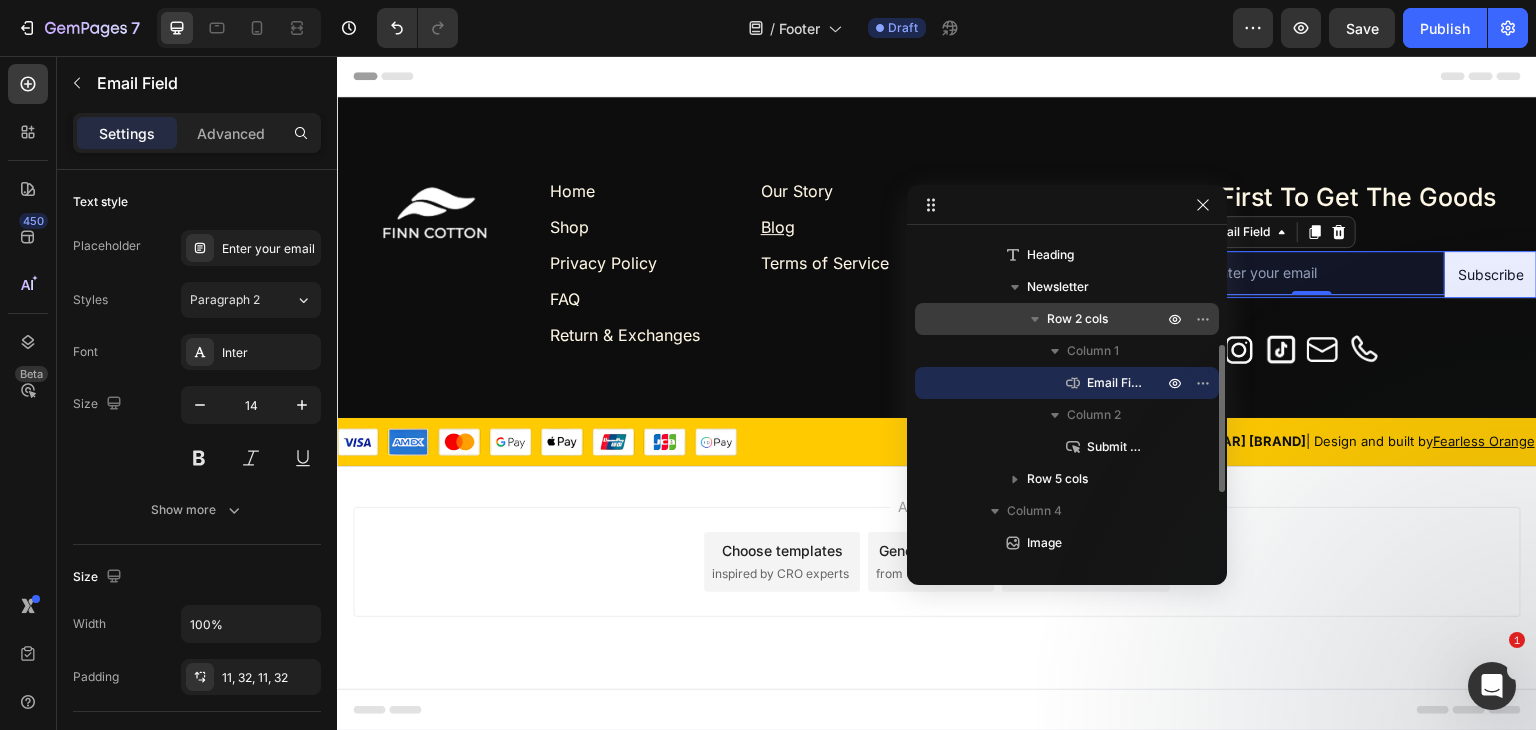 click on "Row 2 cols" at bounding box center [1077, 319] 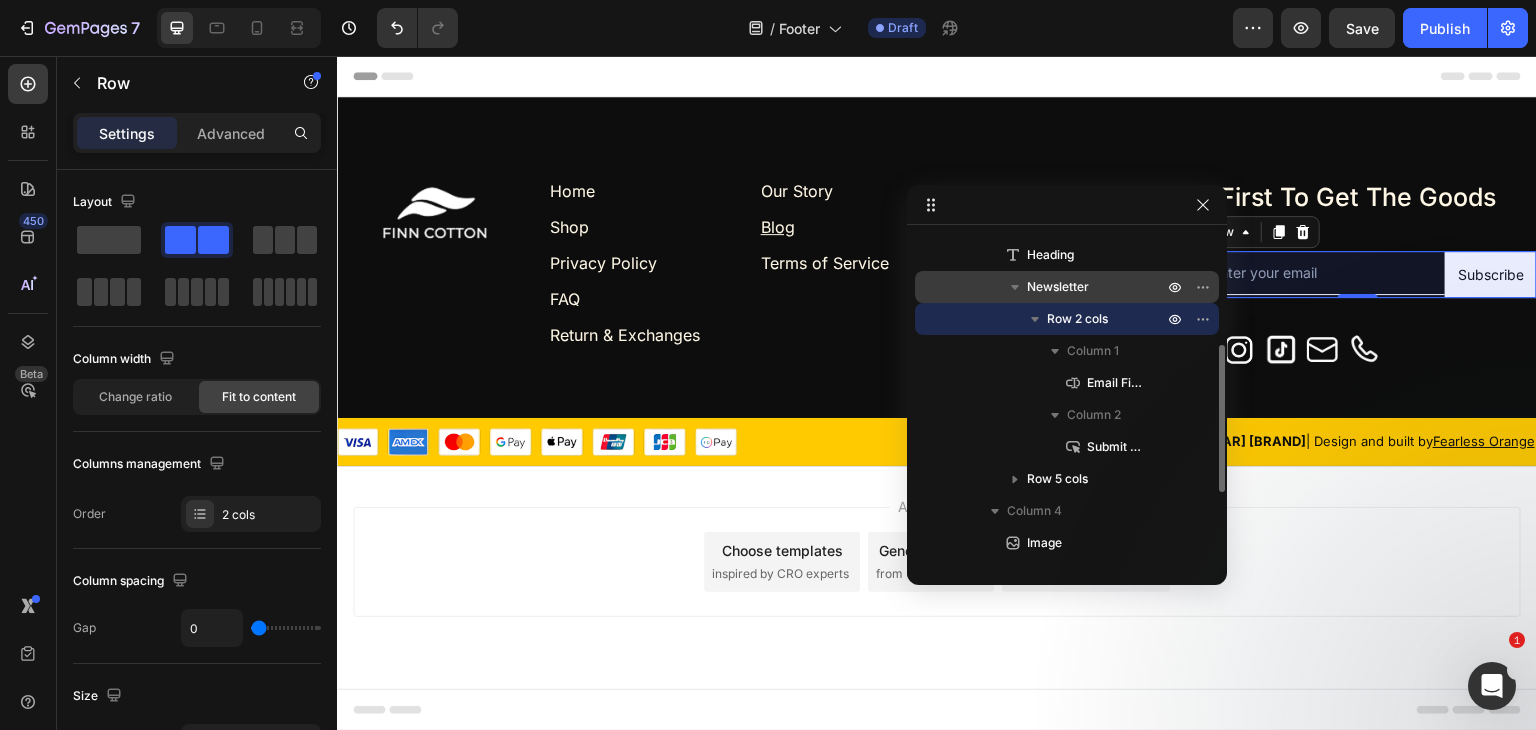 click on "Newsletter" at bounding box center [1058, 287] 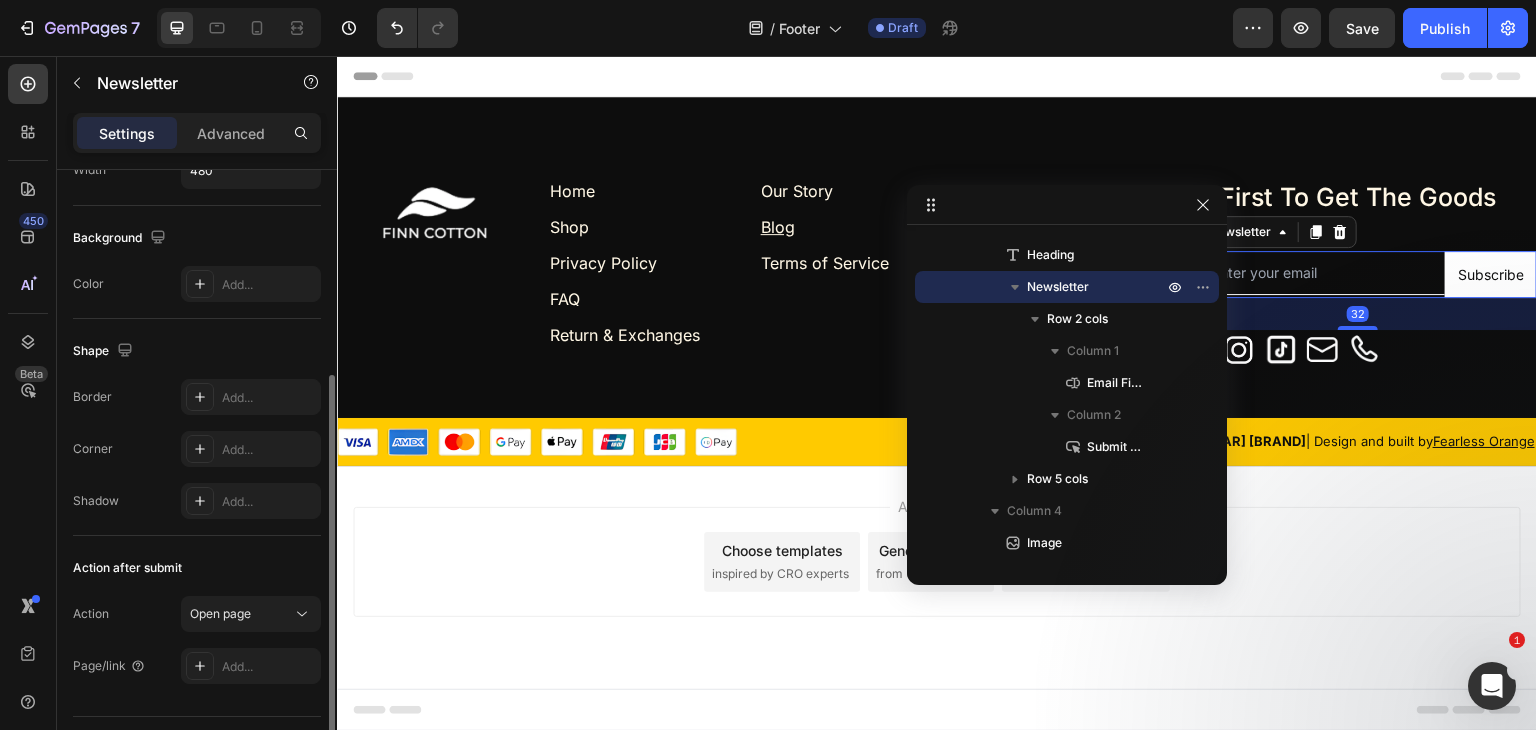 scroll, scrollTop: 0, scrollLeft: 0, axis: both 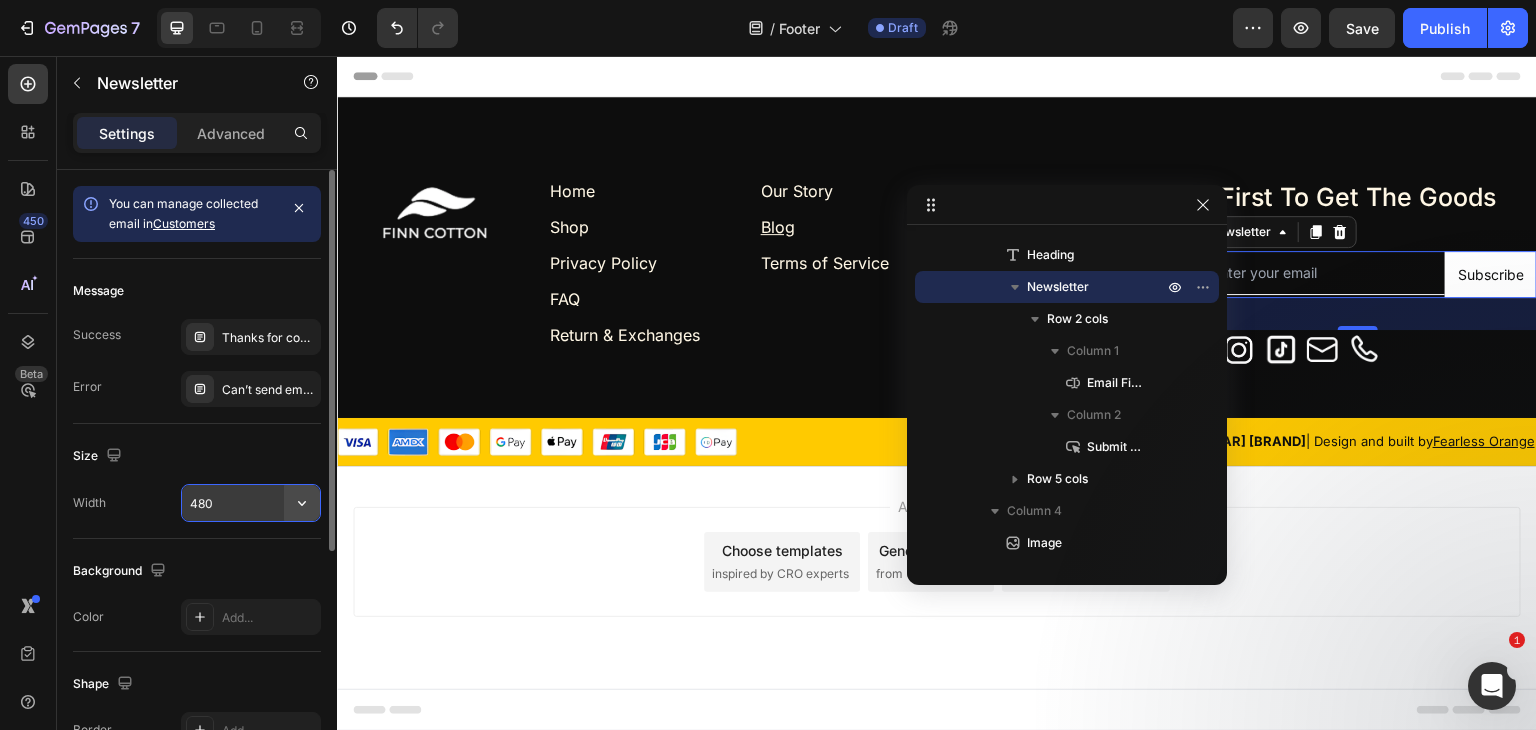 click 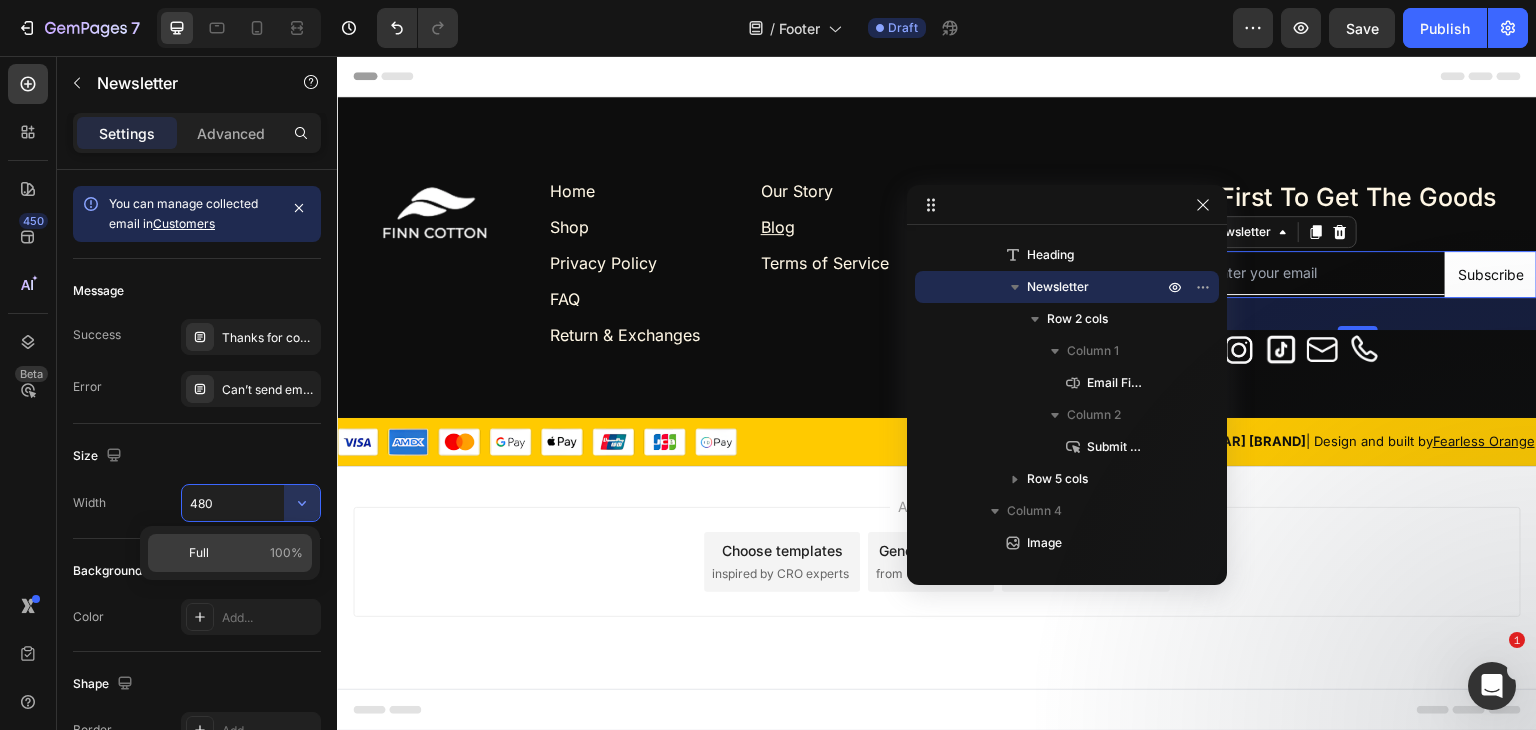 click on "Full 100%" 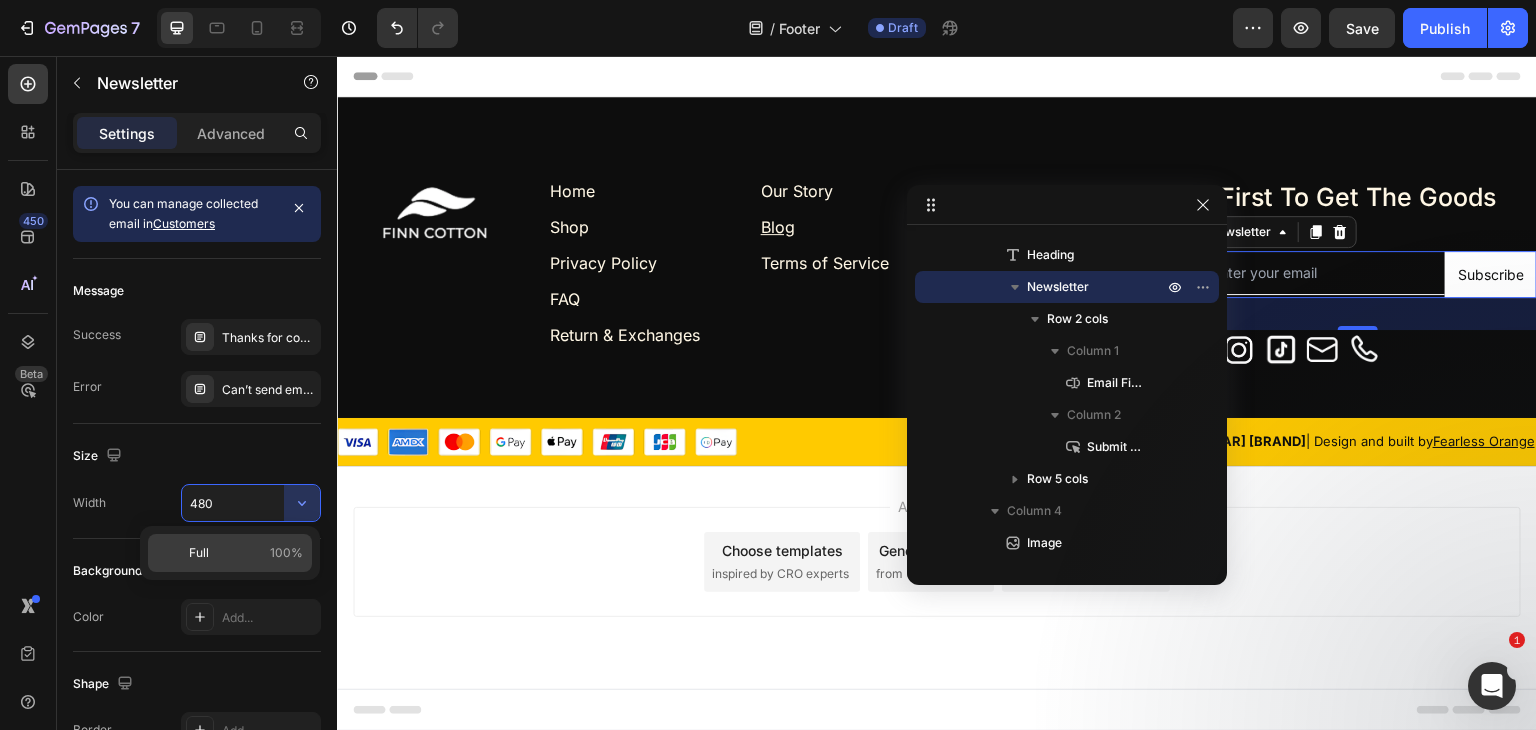 type on "100%" 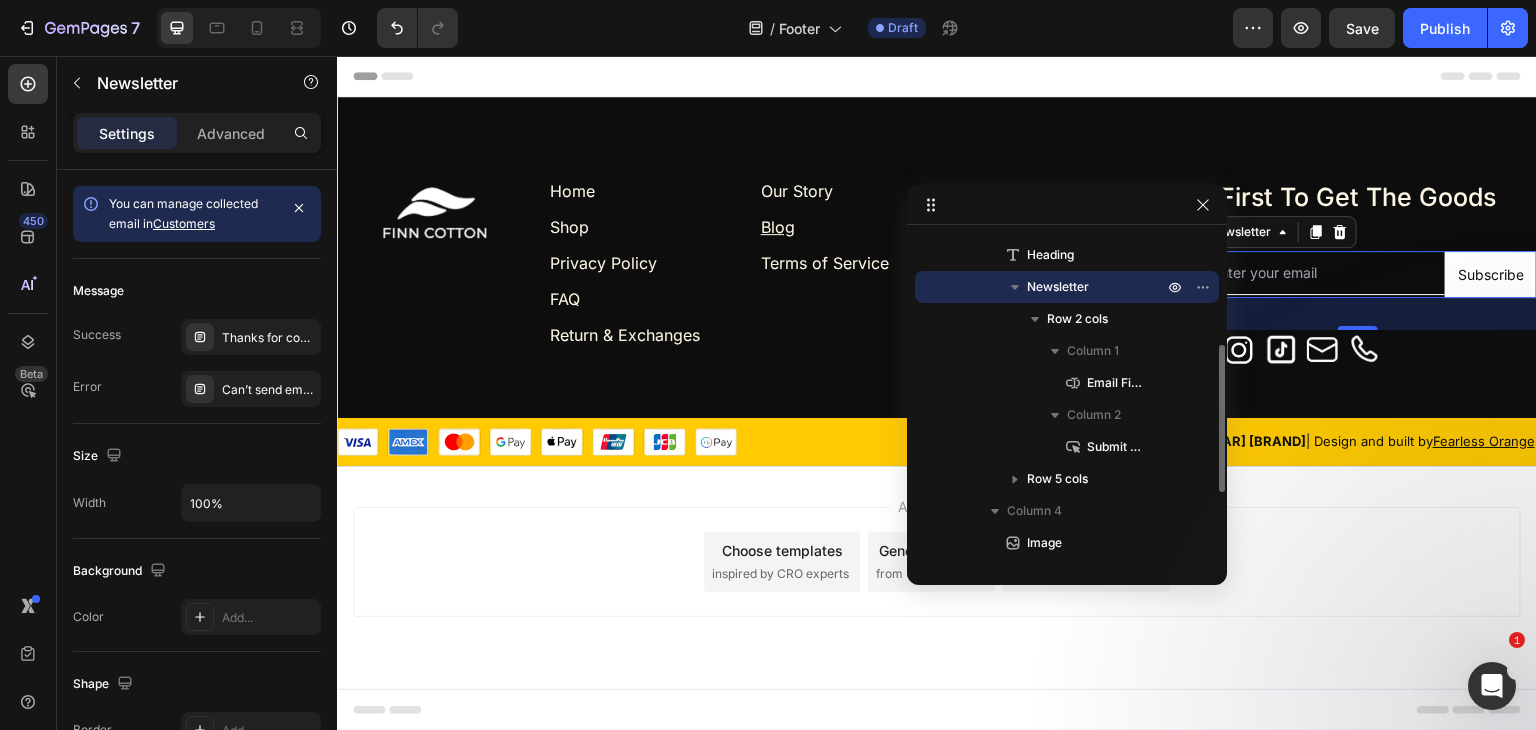 scroll, scrollTop: 0, scrollLeft: 0, axis: both 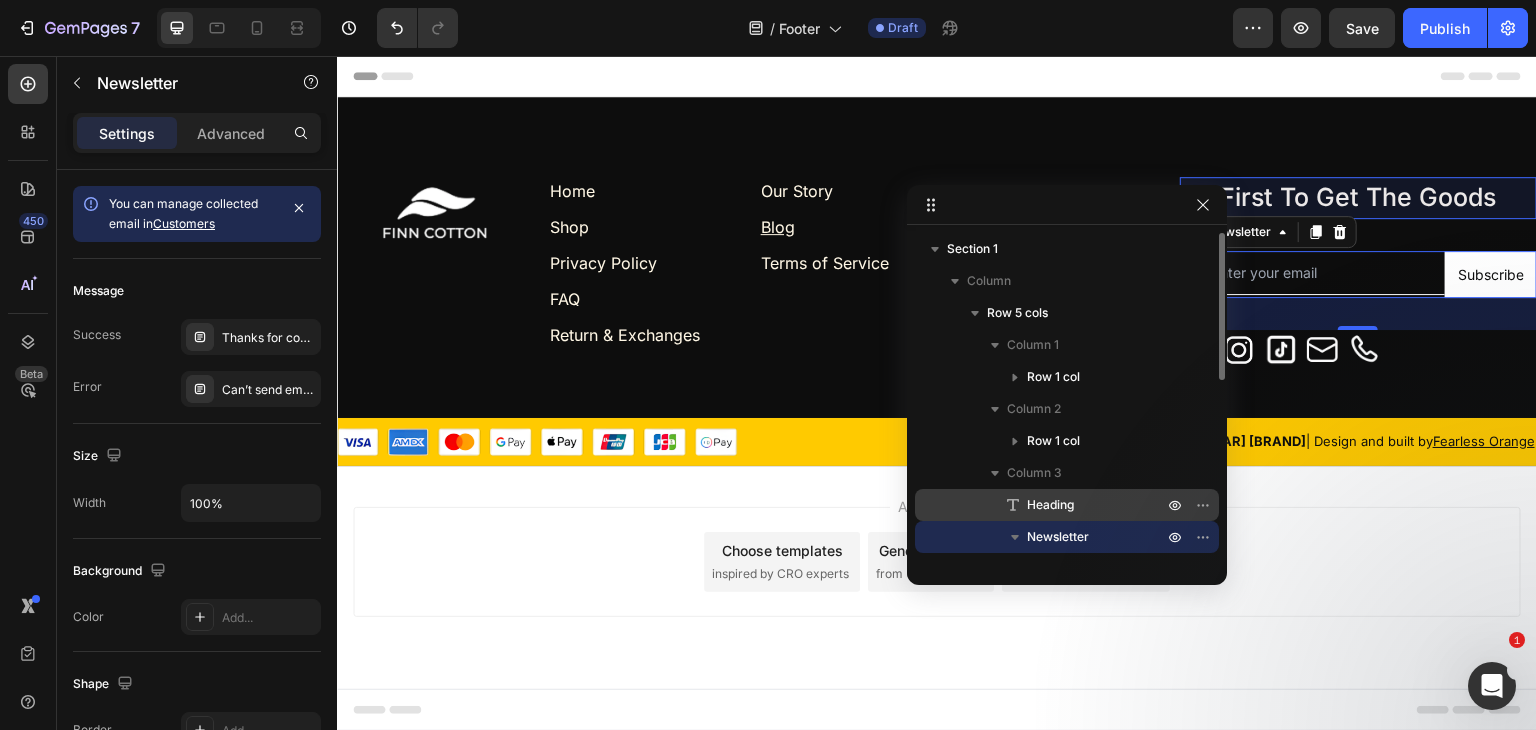 click on "Heading" at bounding box center [1073, 505] 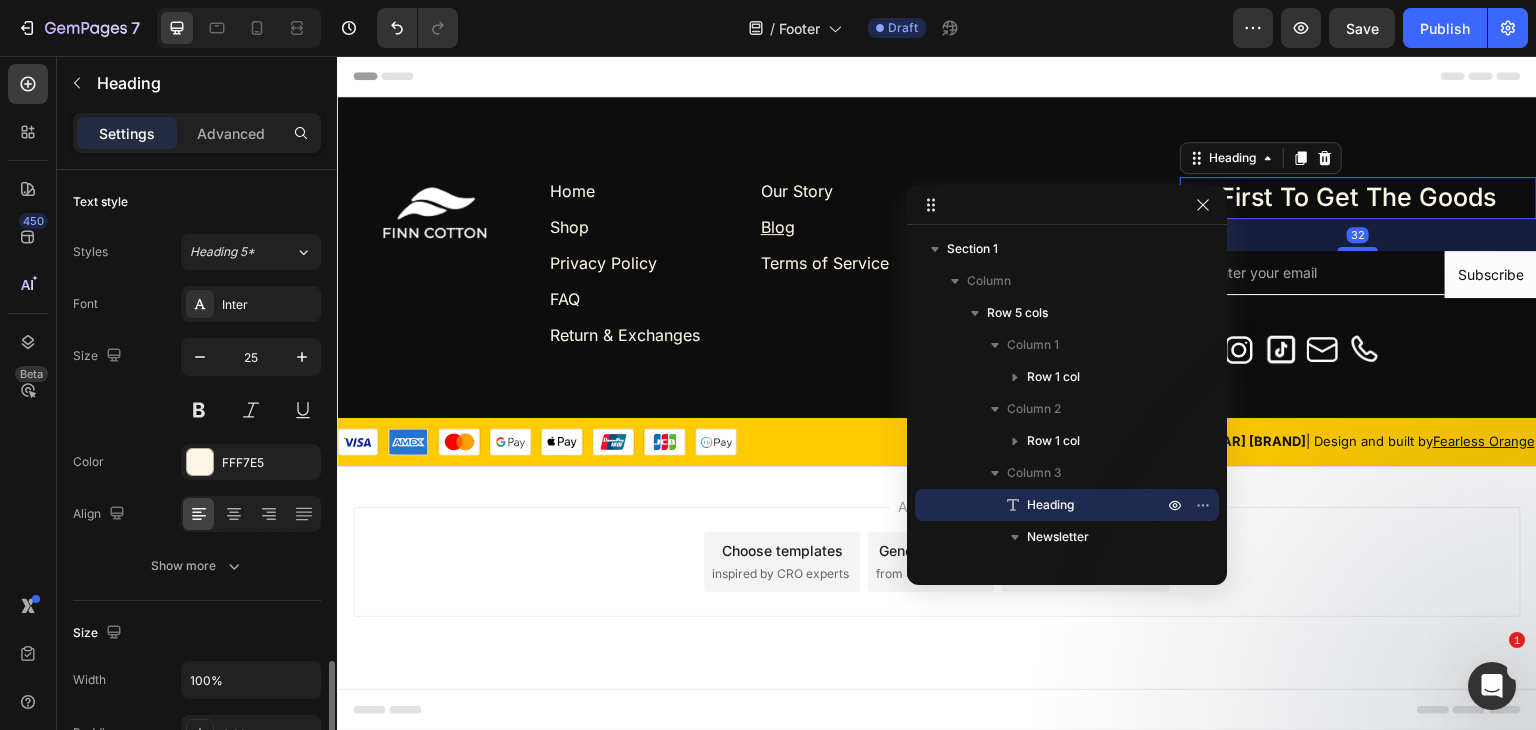 scroll, scrollTop: 333, scrollLeft: 0, axis: vertical 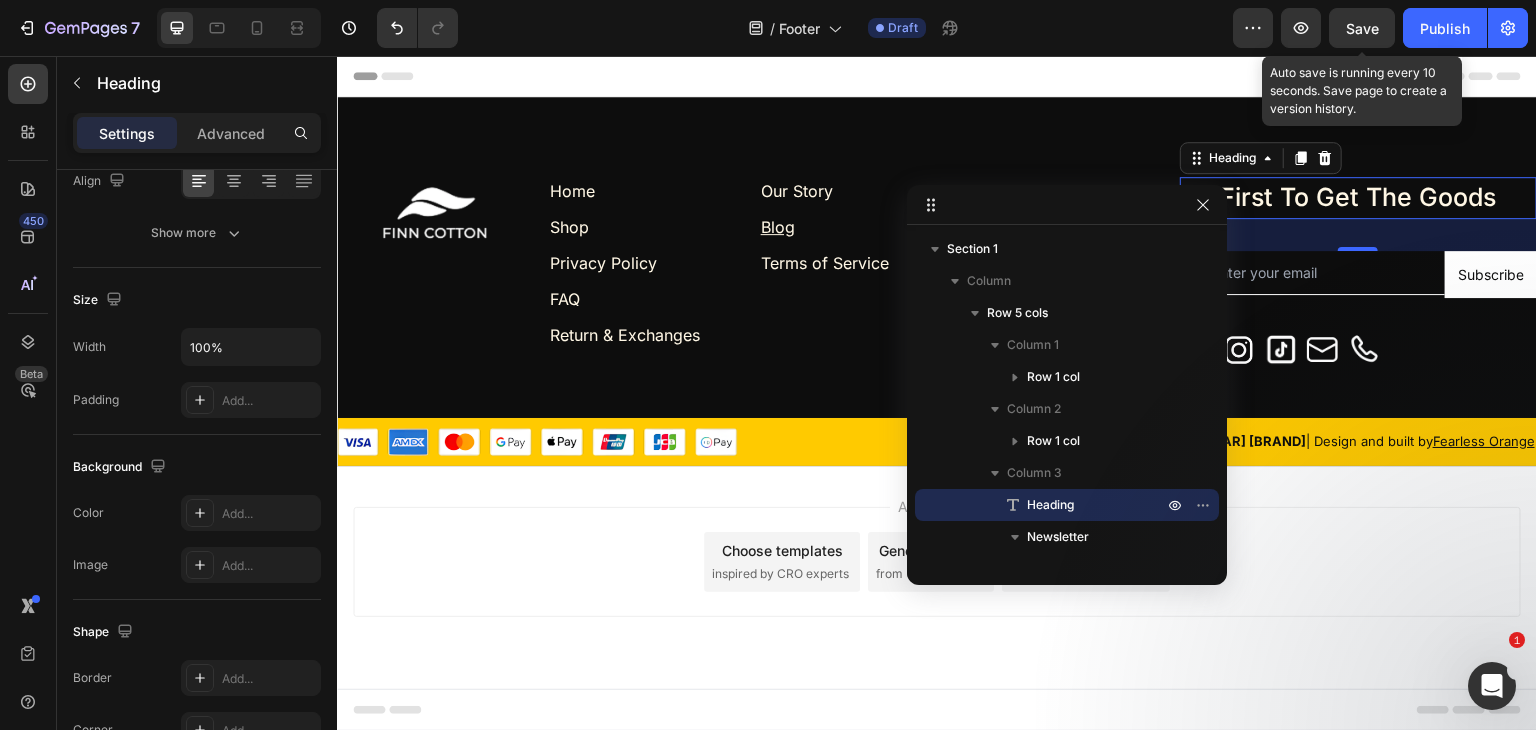 click on "Save" at bounding box center [1362, 28] 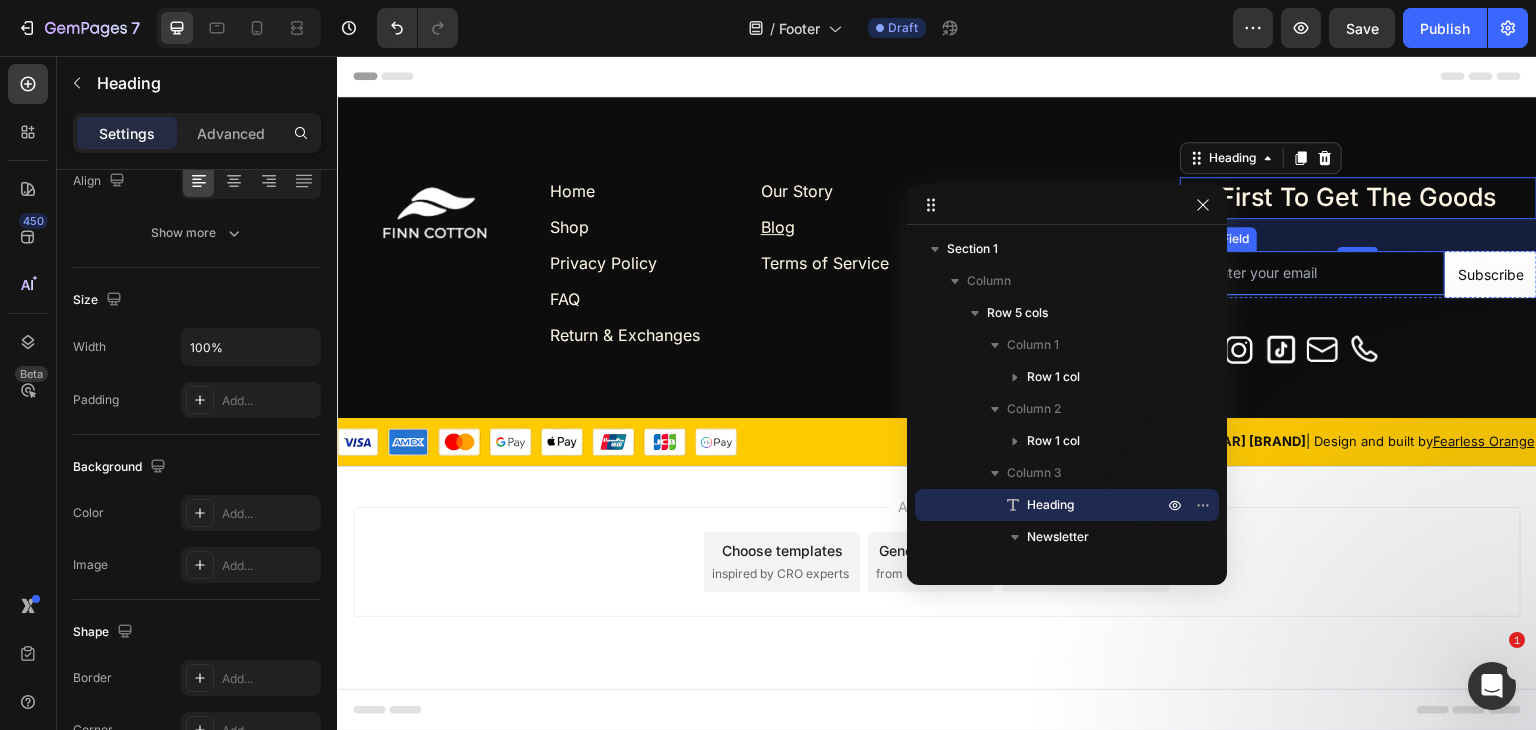 click at bounding box center [1312, 273] 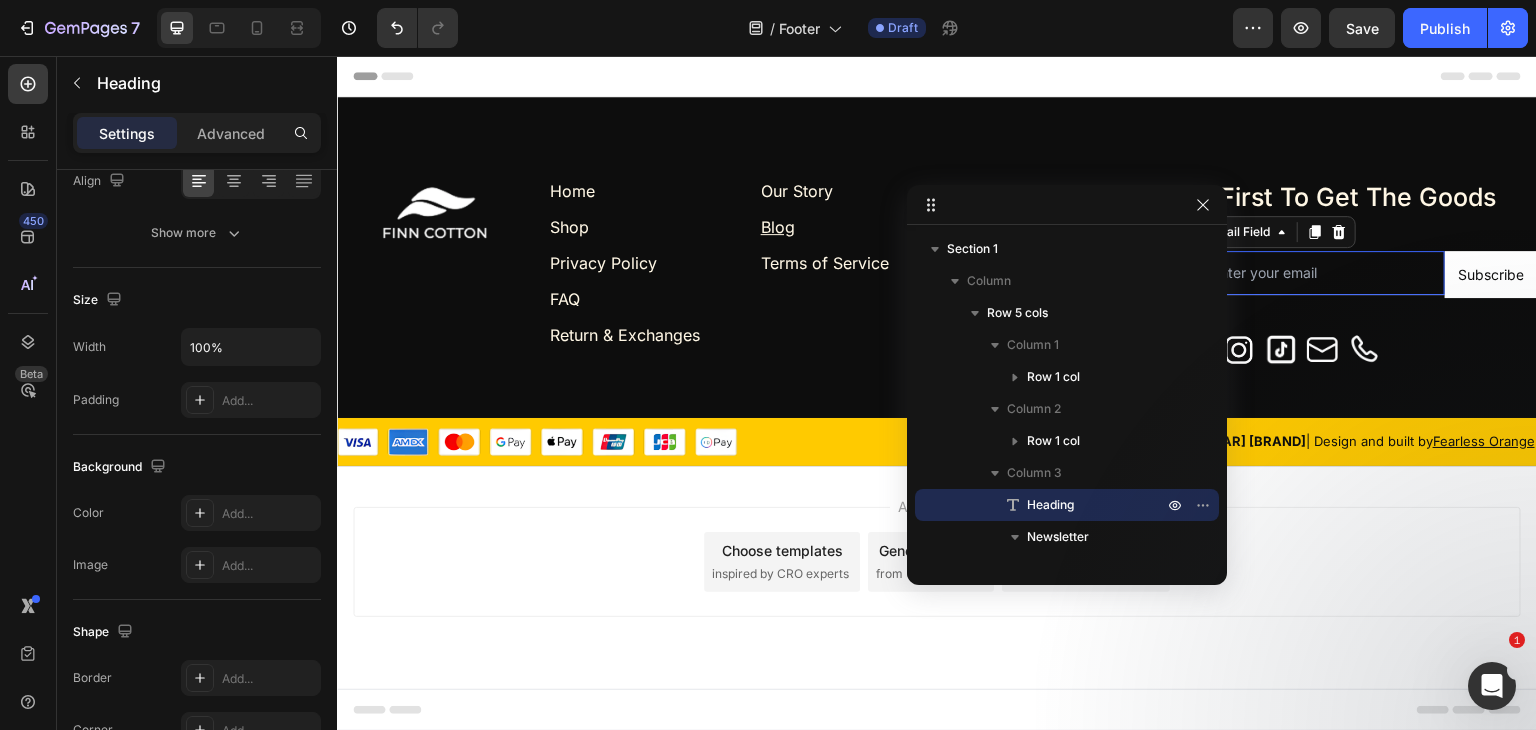 scroll, scrollTop: 250, scrollLeft: 0, axis: vertical 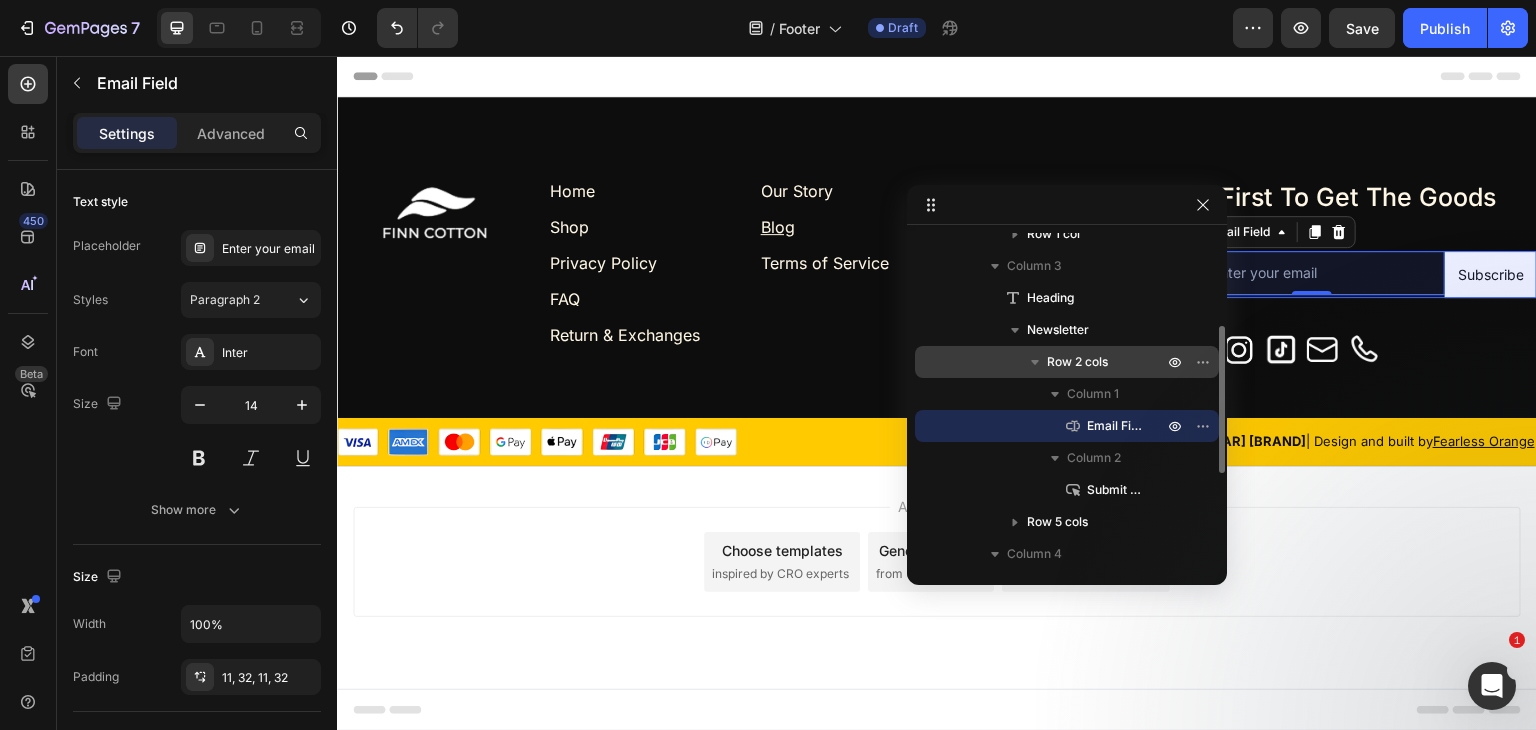 click on "Row 2 cols" at bounding box center [1077, 362] 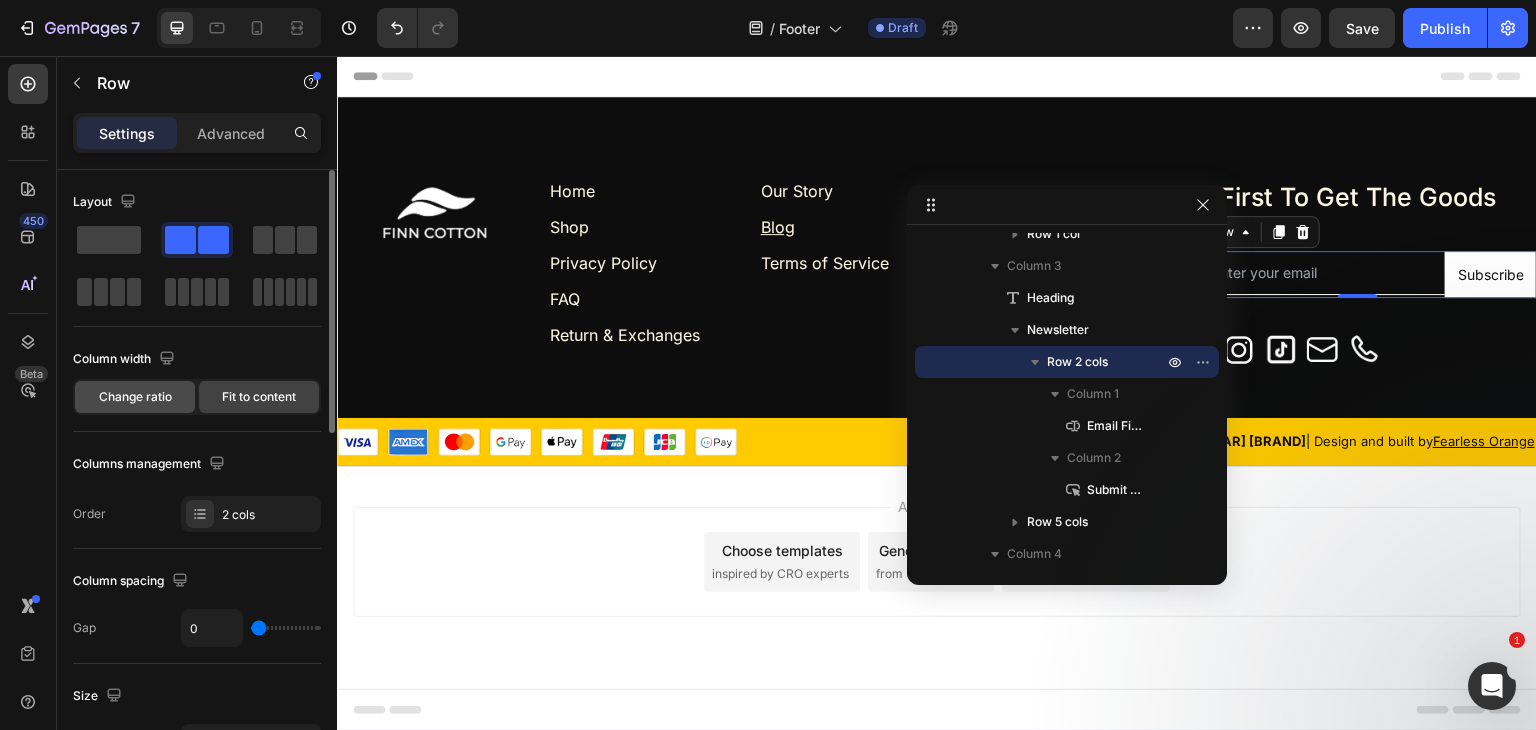 click on "Change ratio" 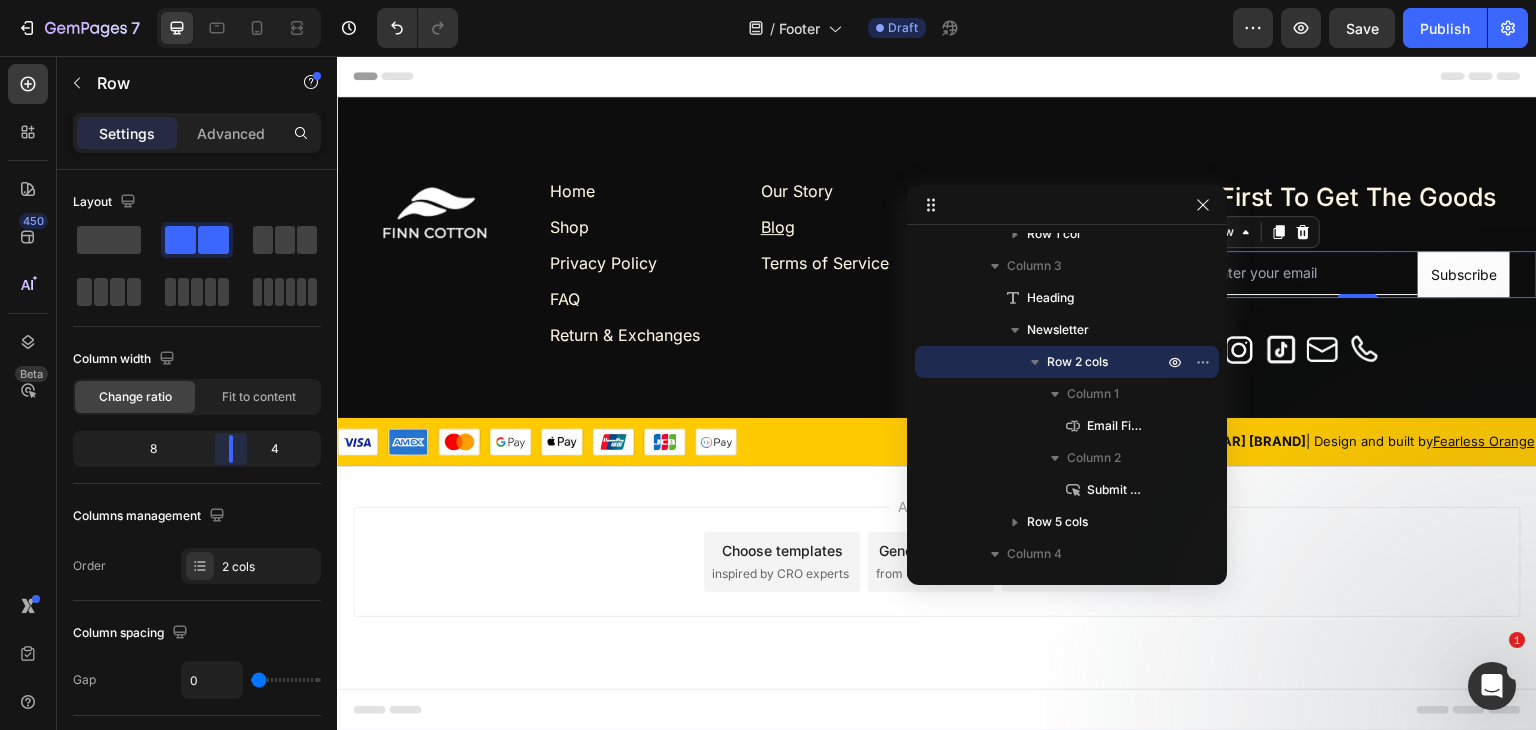drag, startPoint x: 204, startPoint y: 446, endPoint x: 244, endPoint y: 447, distance: 40.012497 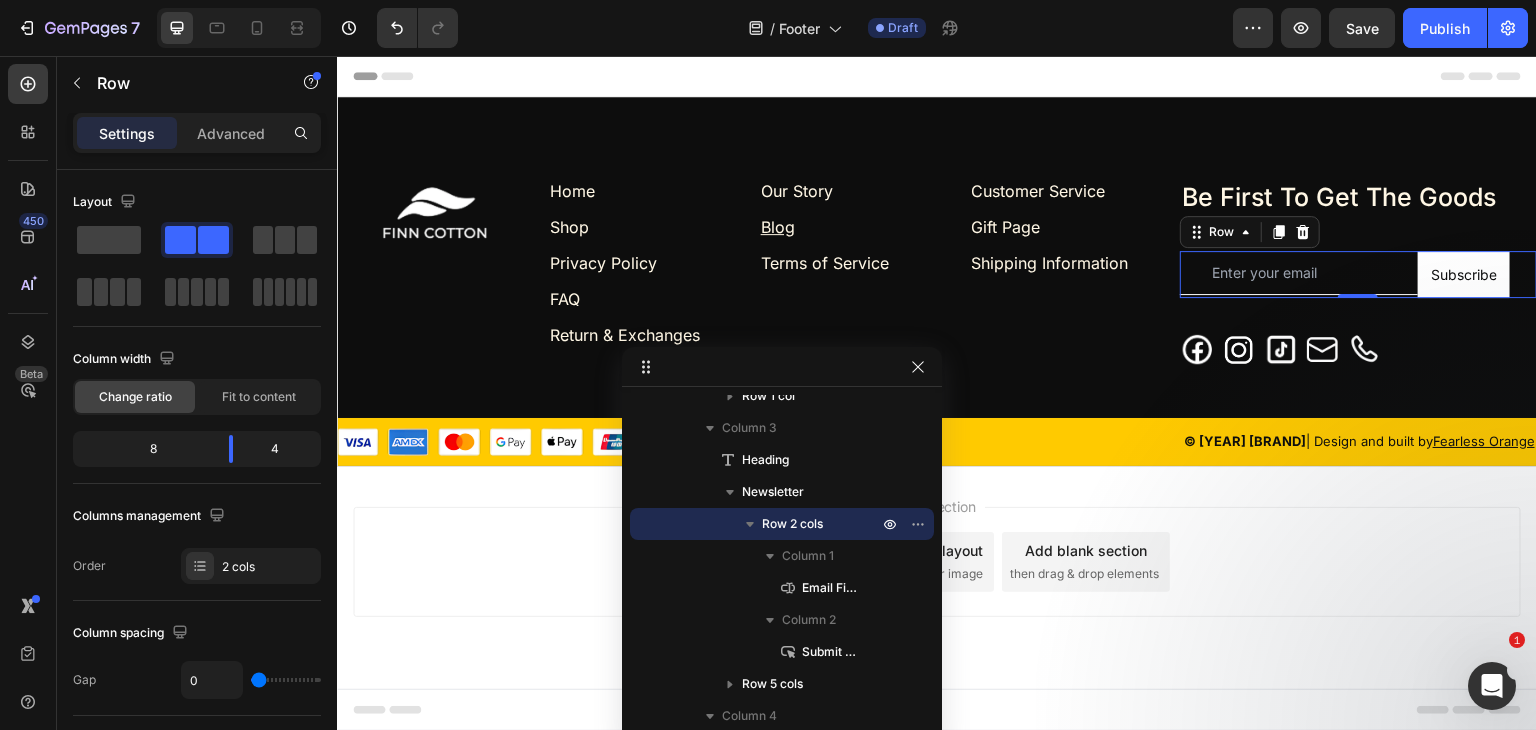 drag, startPoint x: 1123, startPoint y: 207, endPoint x: 743, endPoint y: 359, distance: 409.27252 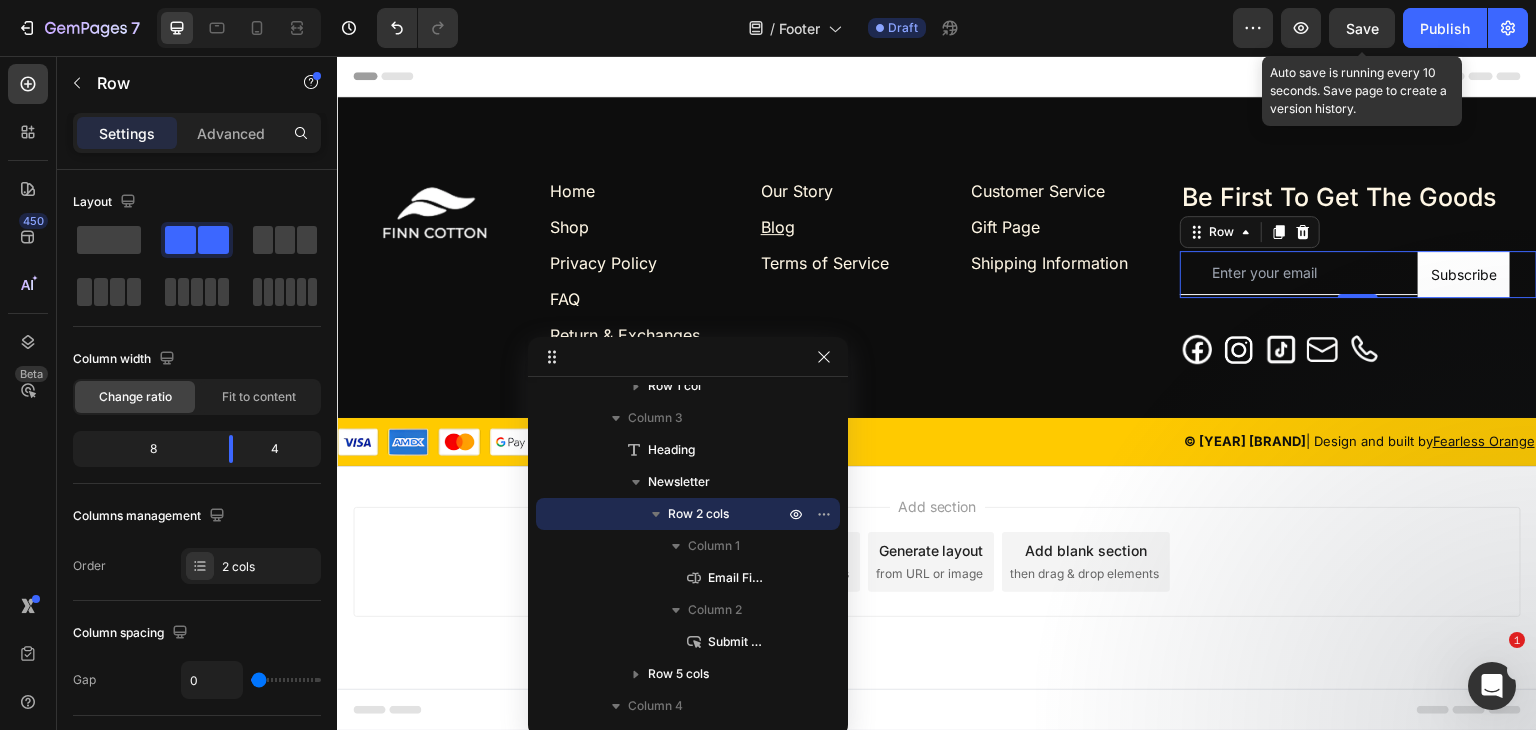 click on "Save" at bounding box center [1362, 28] 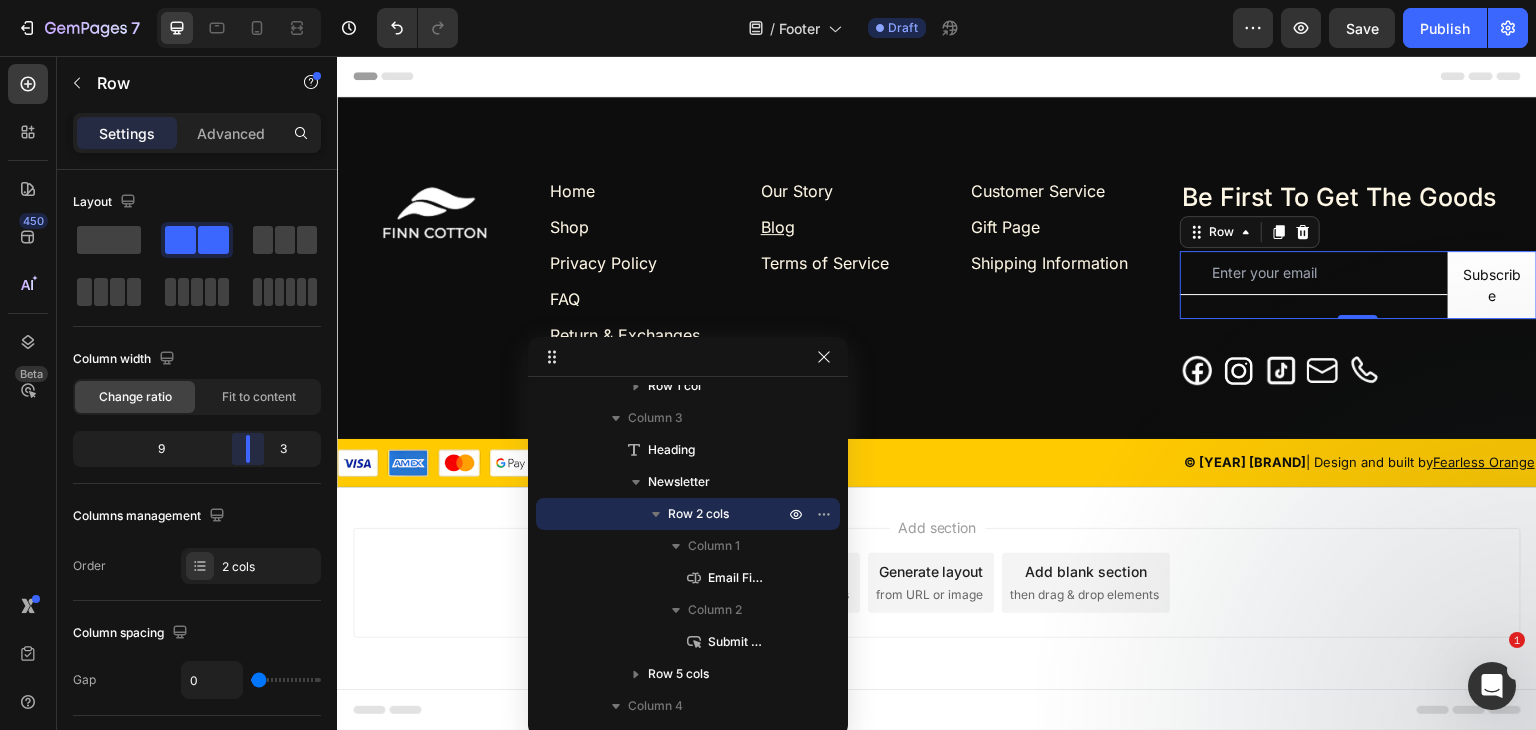 drag, startPoint x: 230, startPoint y: 446, endPoint x: 259, endPoint y: 447, distance: 29.017237 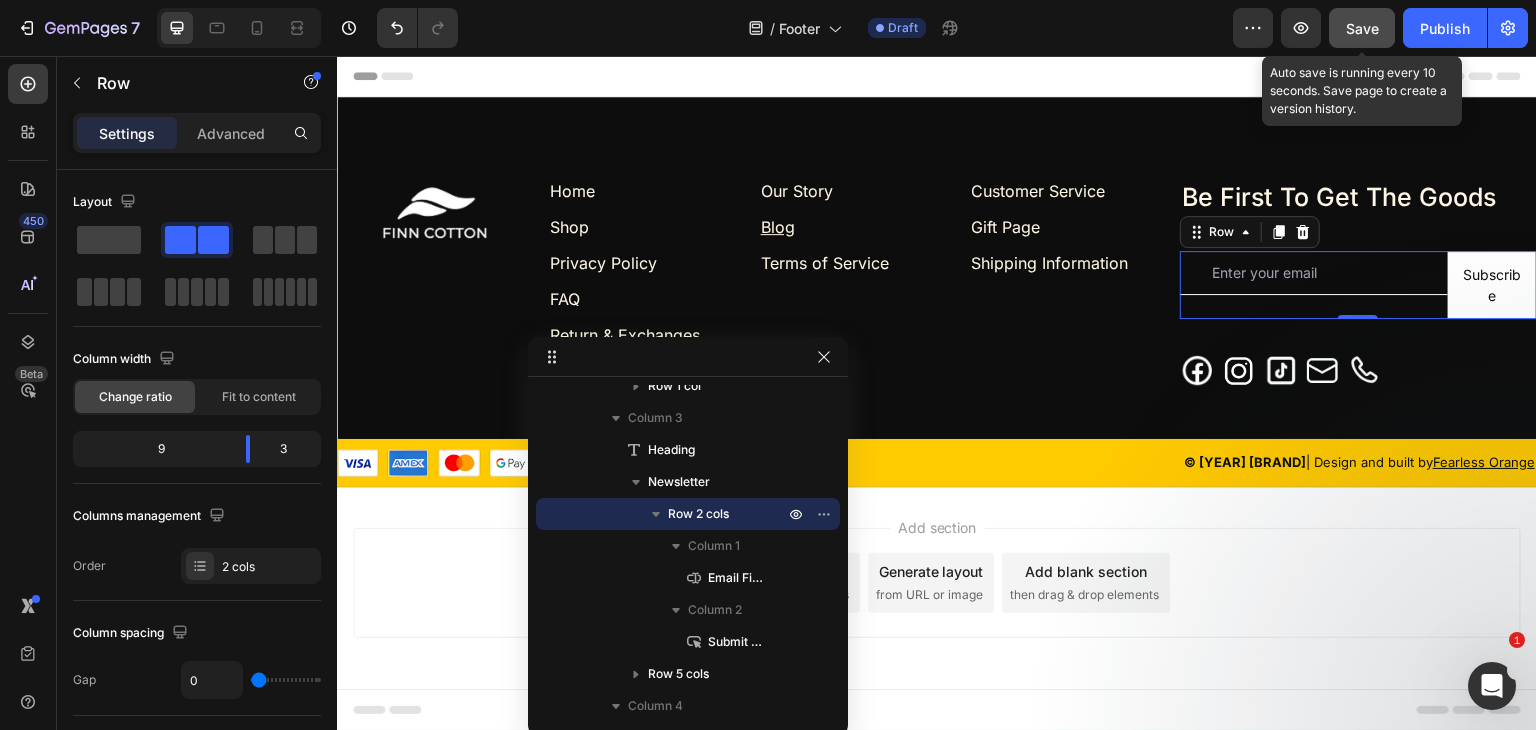 click on "Save" at bounding box center [1362, 28] 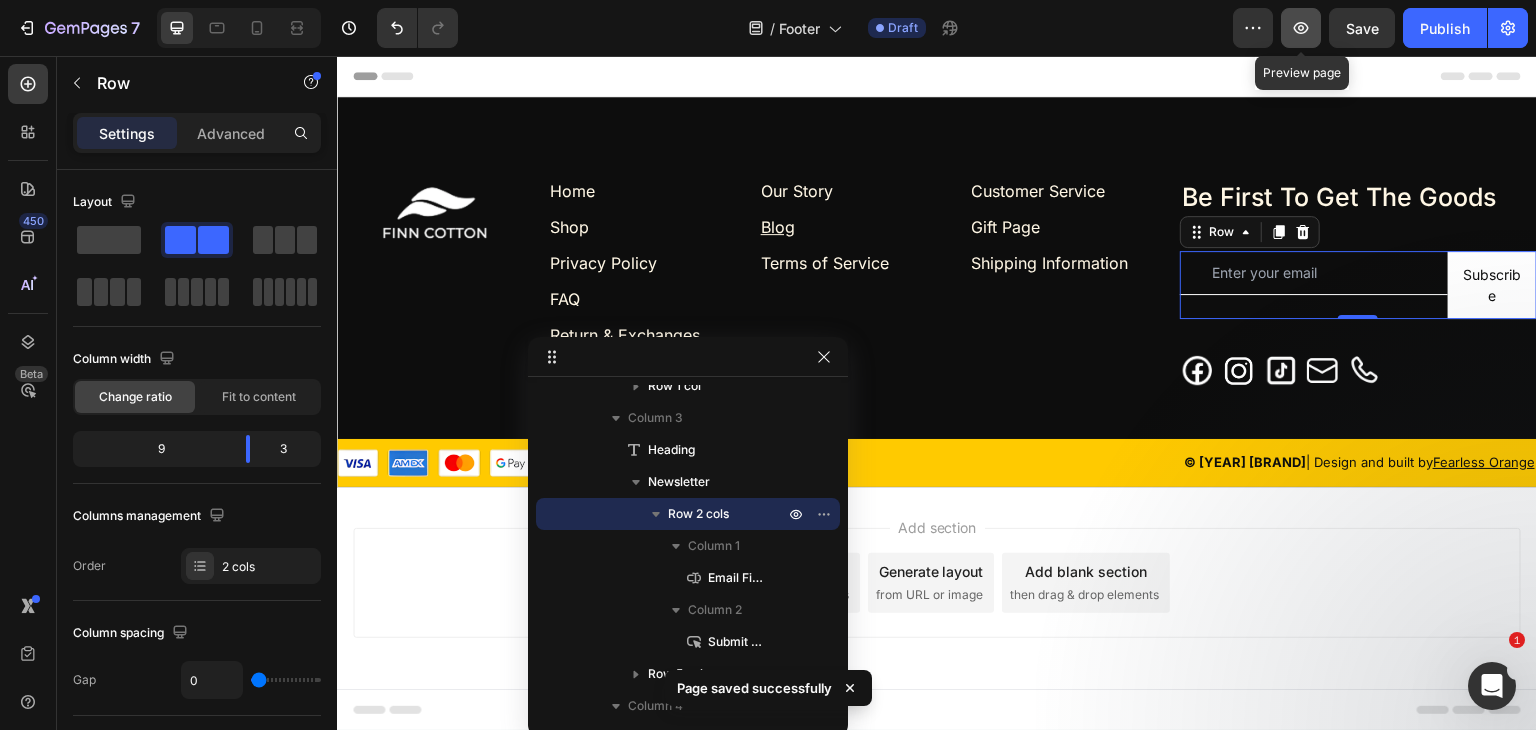 click 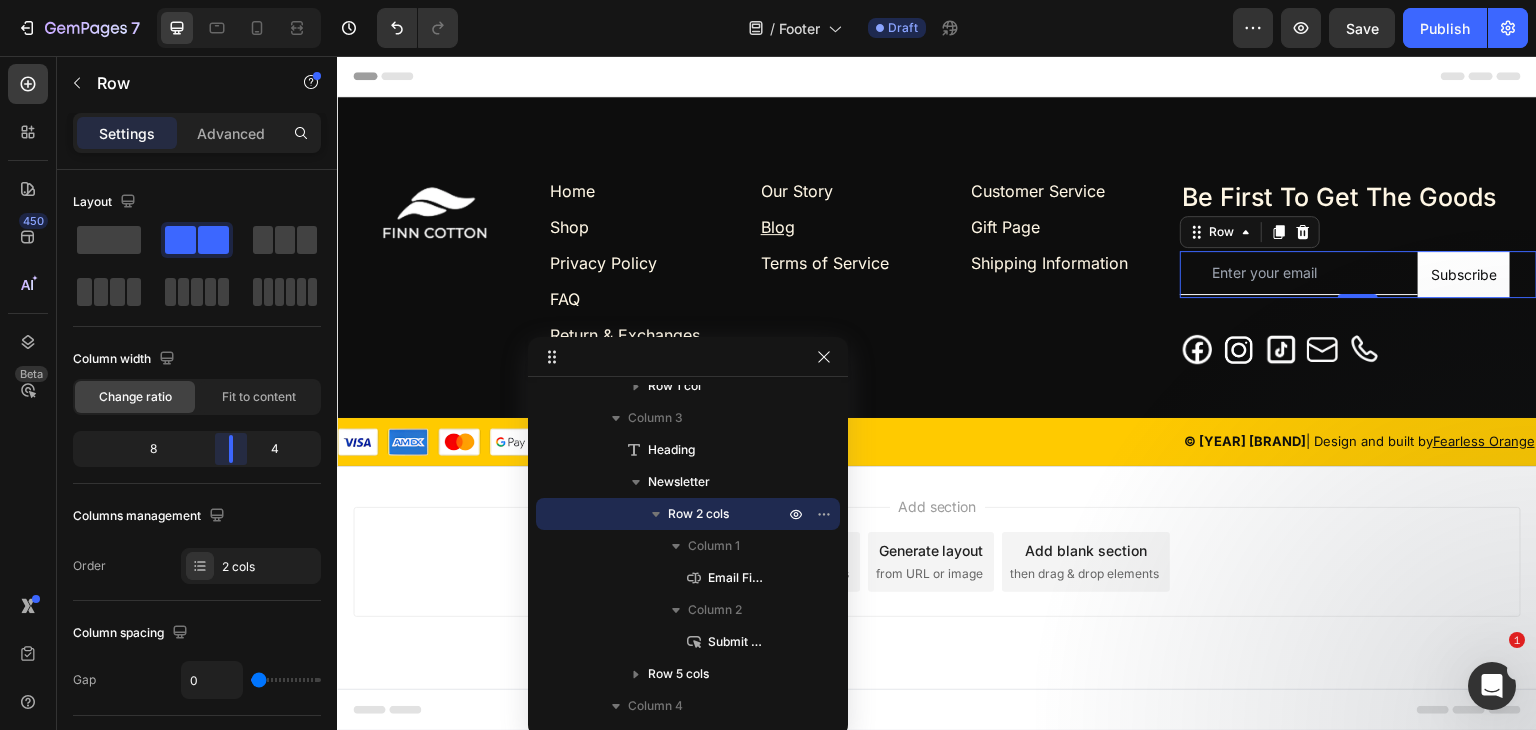 click on "7  Version history  /  Footer Draft Preview  Save   Publish  450 Beta Sections(18) Elements(83) Section Element Hero Section Product Detail Brands Trusted Badges Guarantee Product Breakdown How to use Testimonials Compare Bundle FAQs Social Proof Brand Story Product List Collection Blog List Contact Sticky Add to Cart Custom Footer Browse Library 450 Layout
Row
Row
Row
Row Text
Heading
Text Block Button
Button
Button Media
Image
Image" at bounding box center (768, 0) 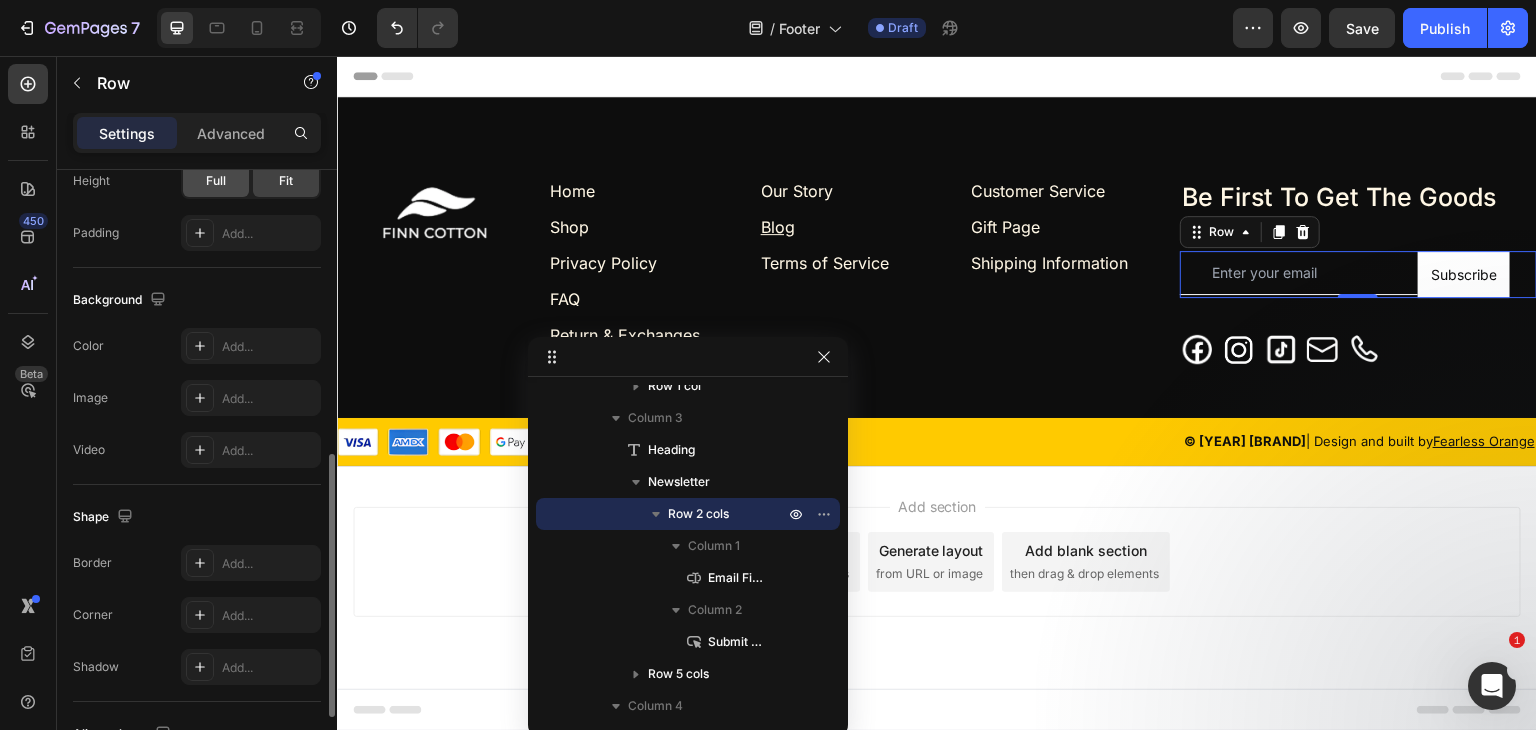scroll, scrollTop: 0, scrollLeft: 0, axis: both 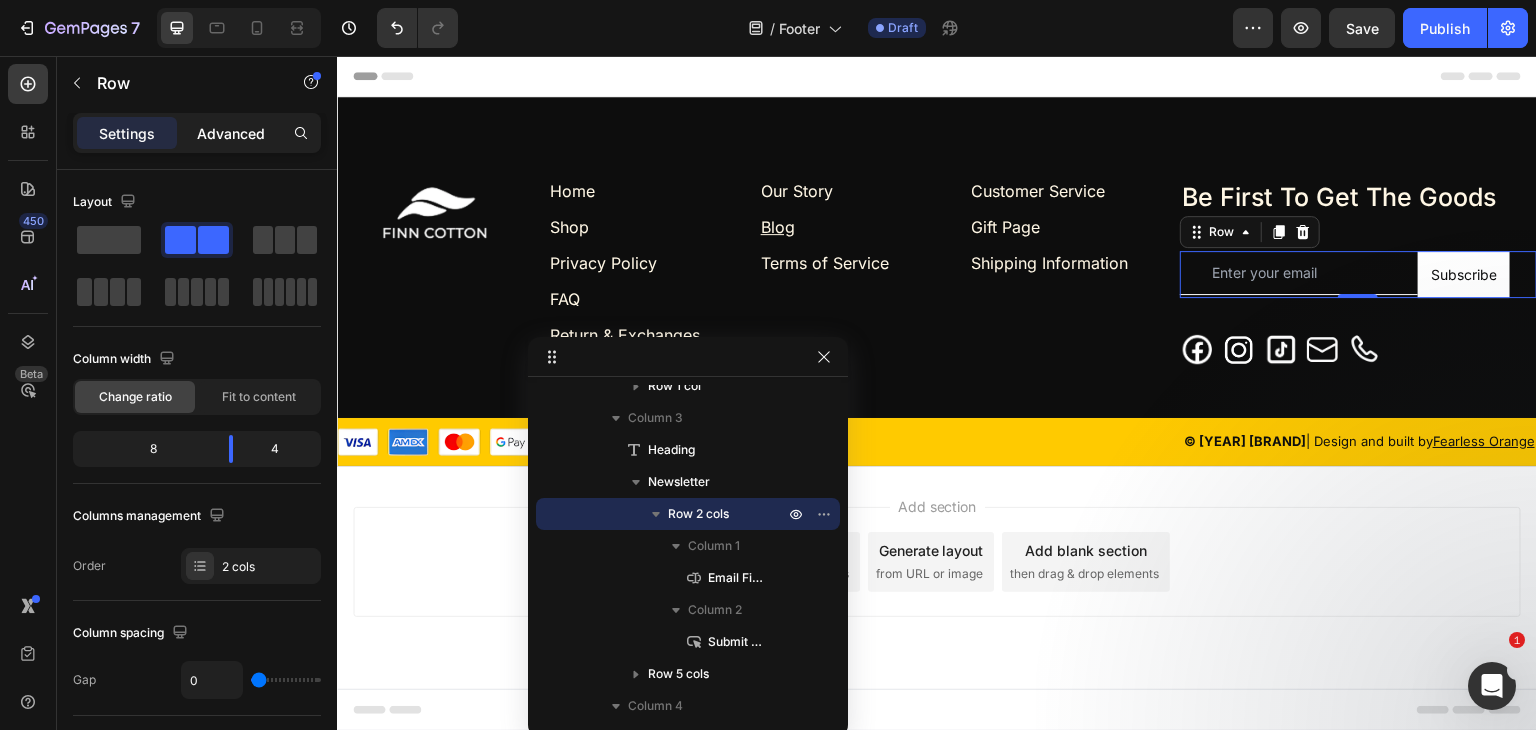 click on "Advanced" 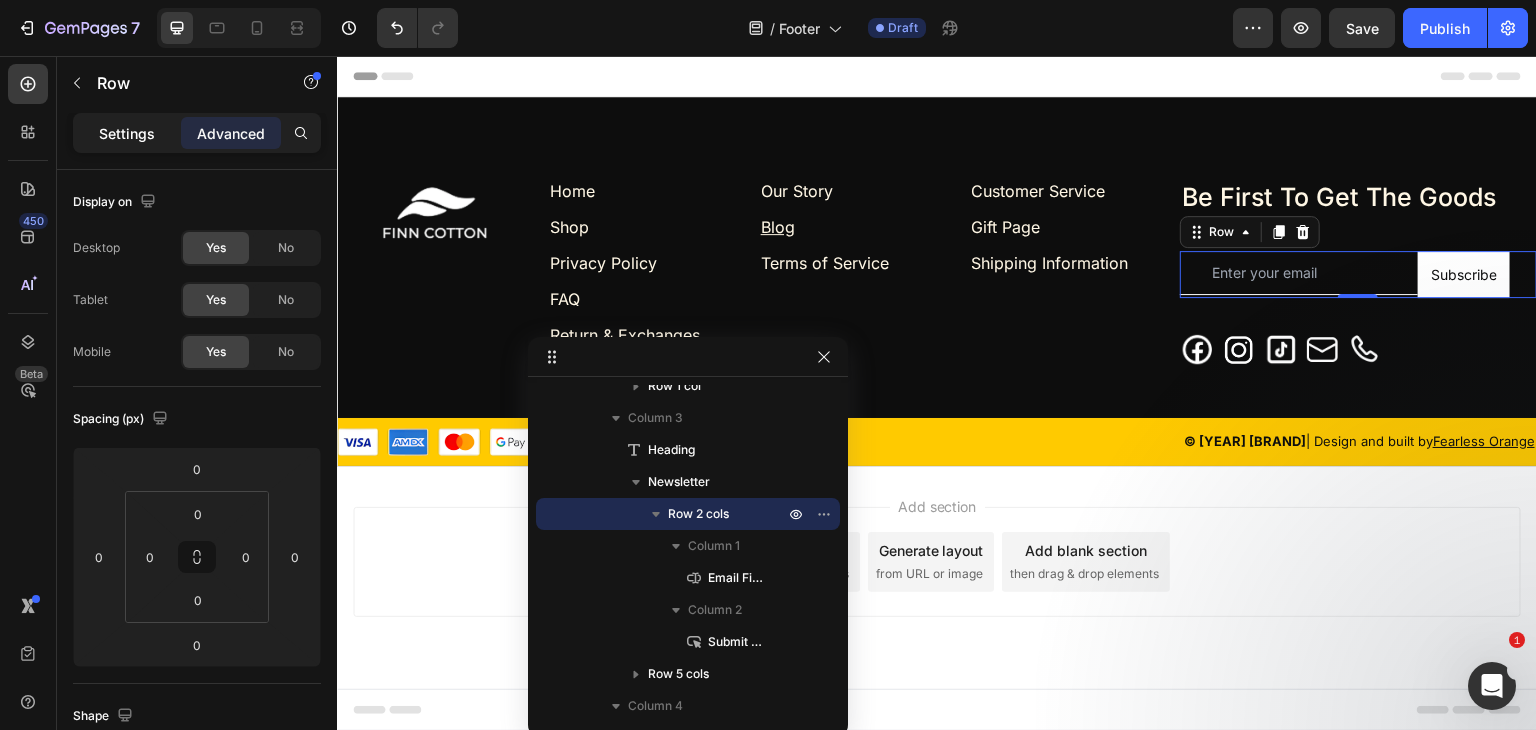 click on "Settings" 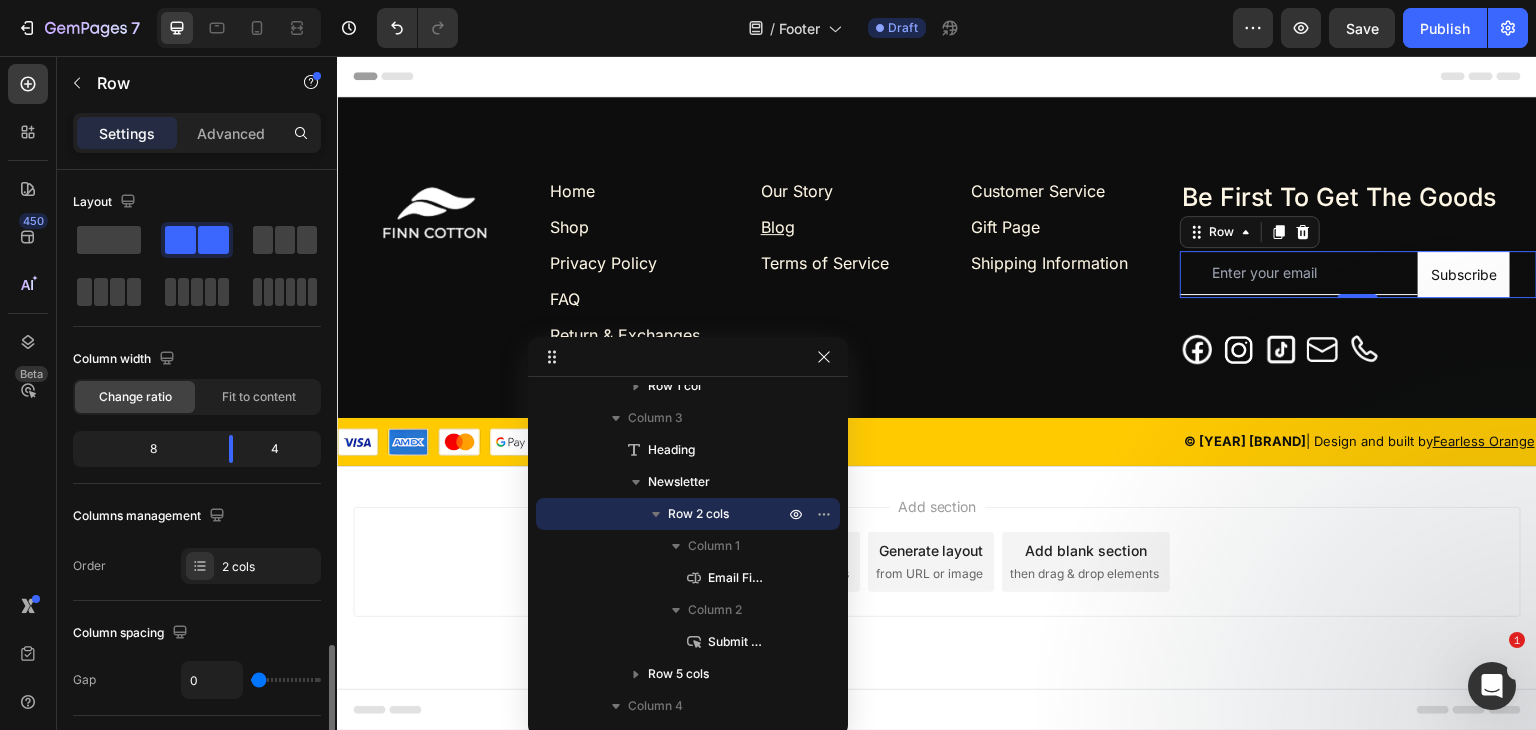 scroll, scrollTop: 333, scrollLeft: 0, axis: vertical 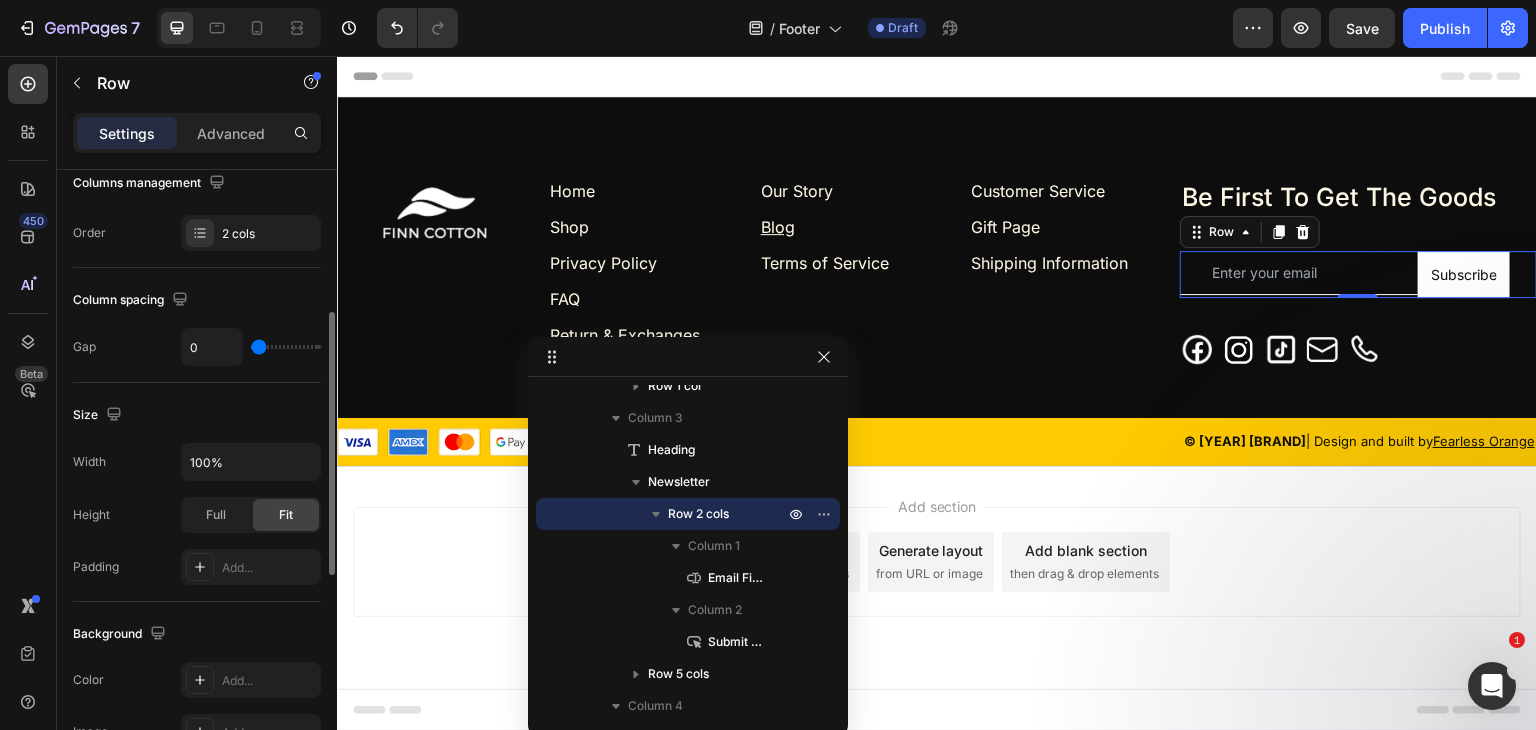 type on "2" 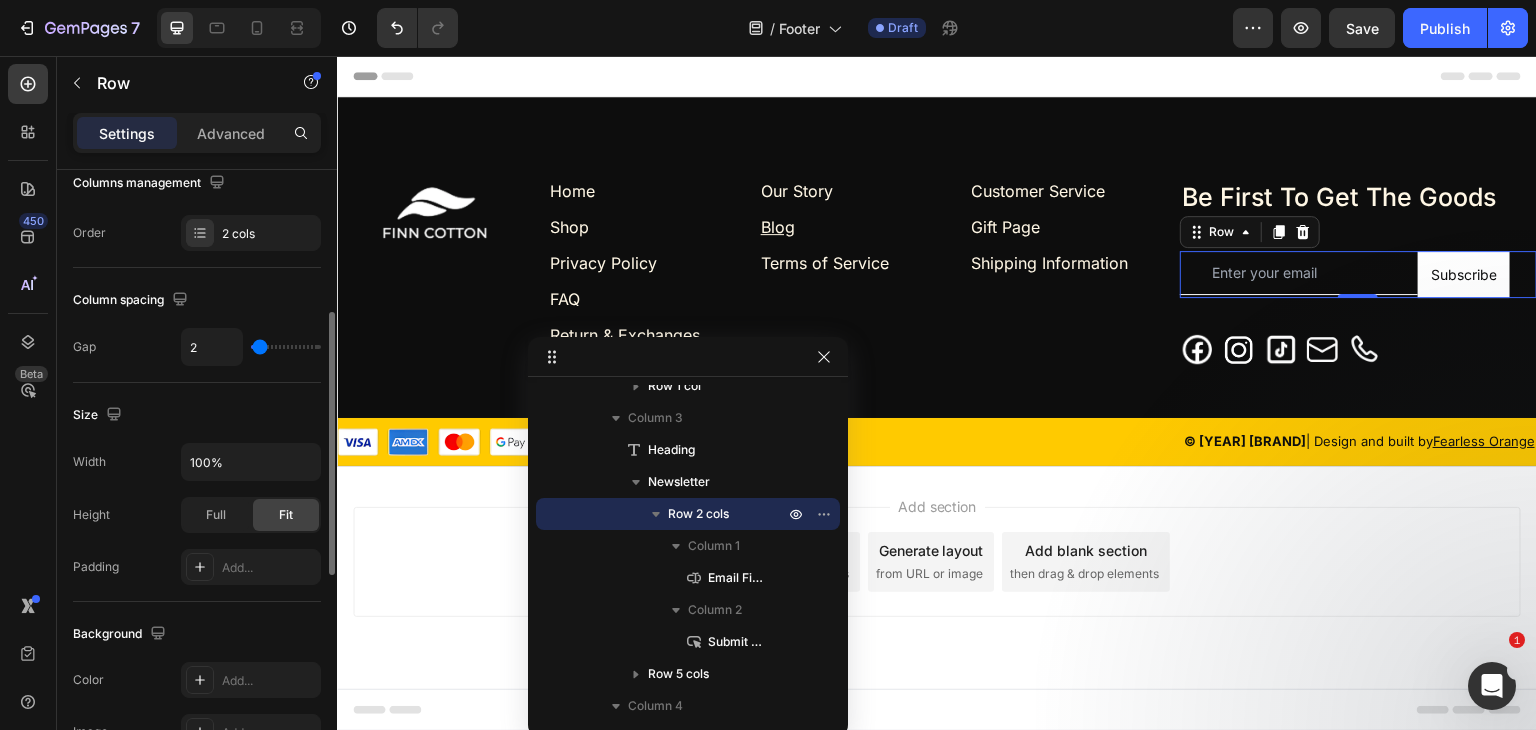 type on "4" 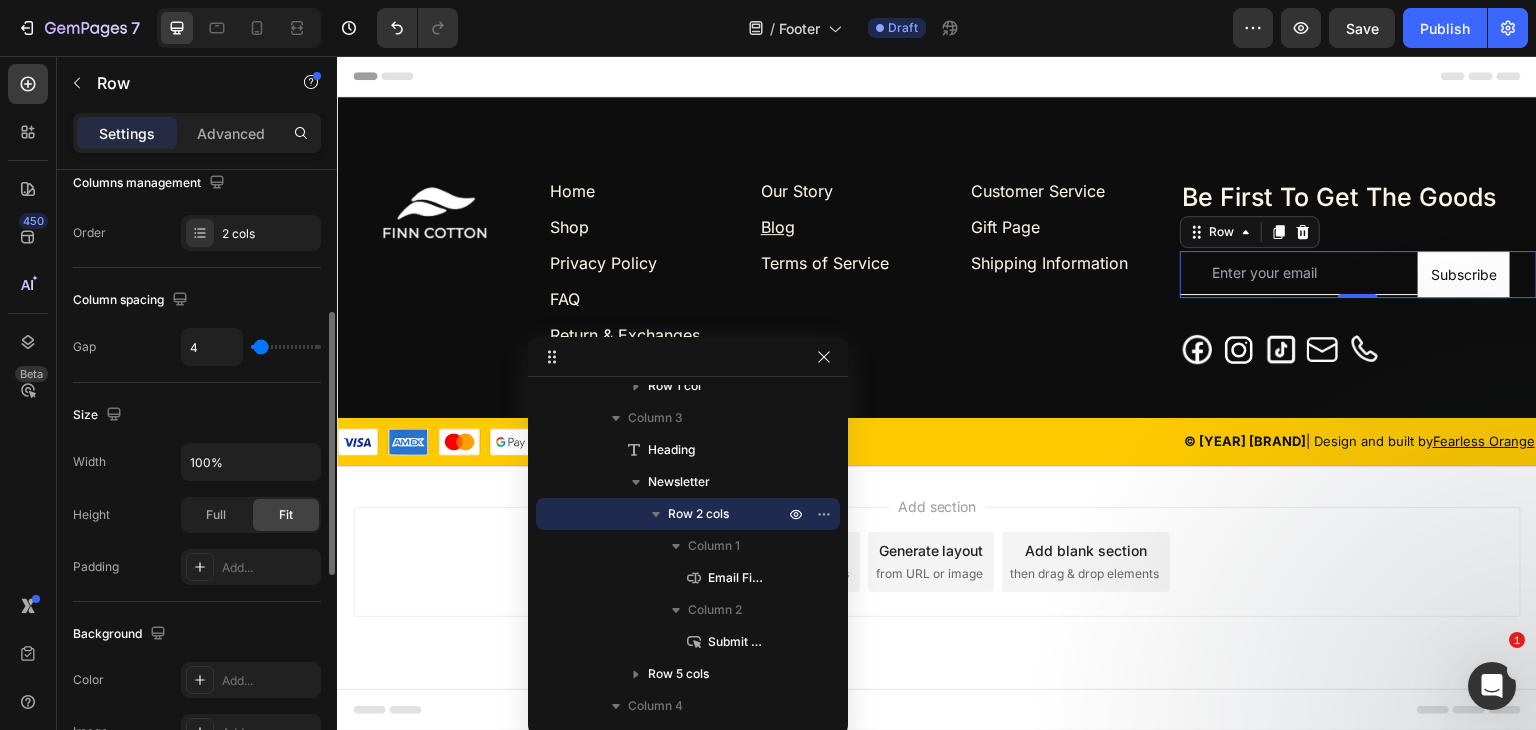 type on "6" 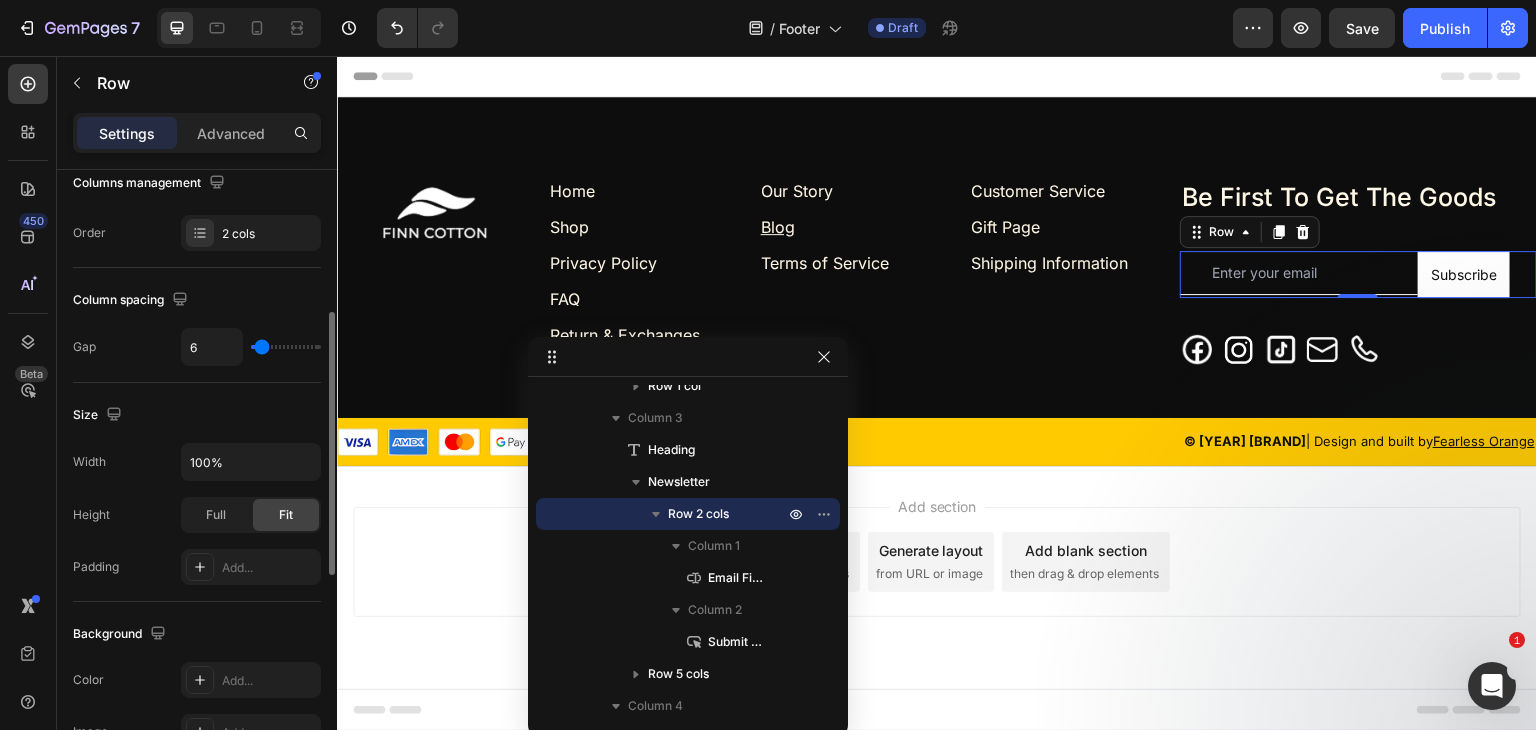 type on "8" 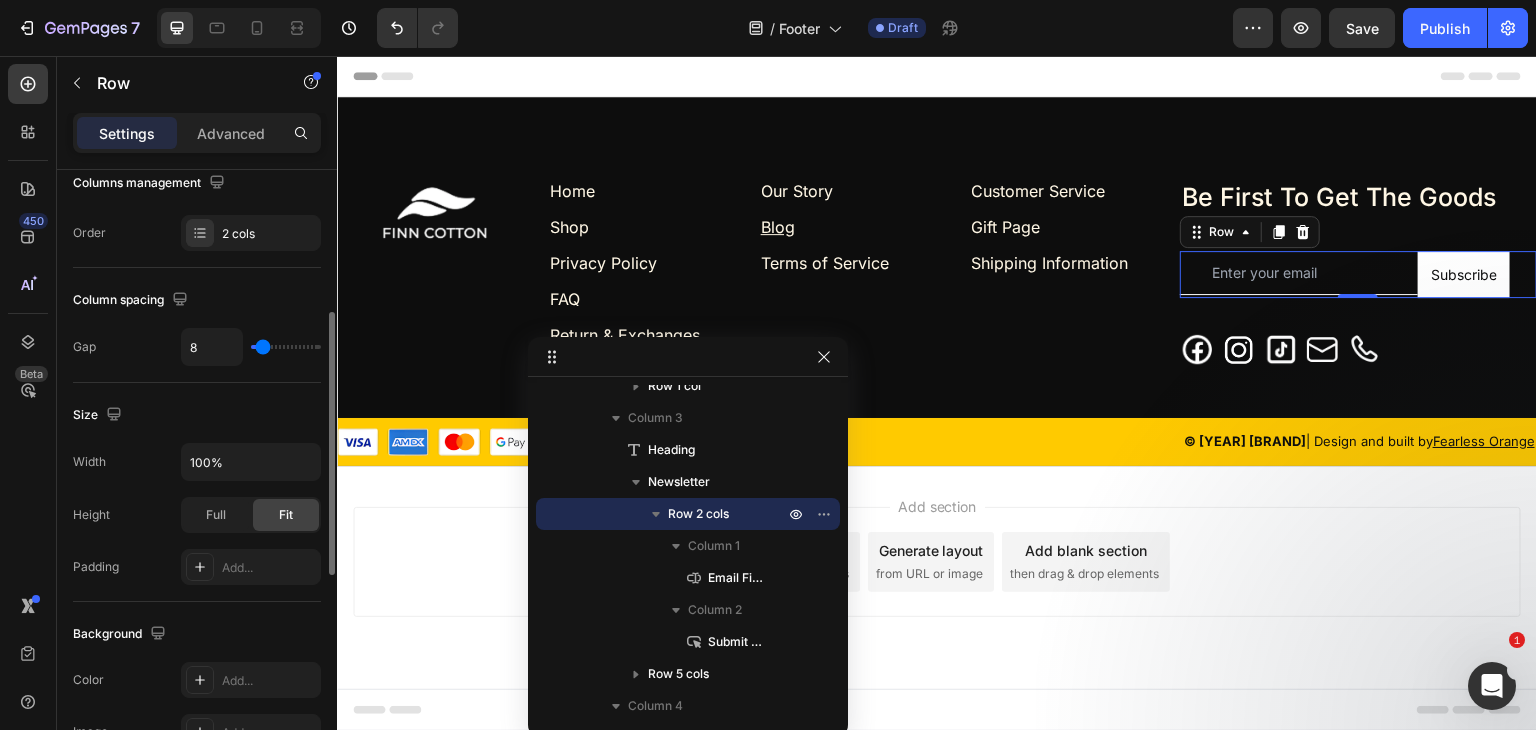 type on "9" 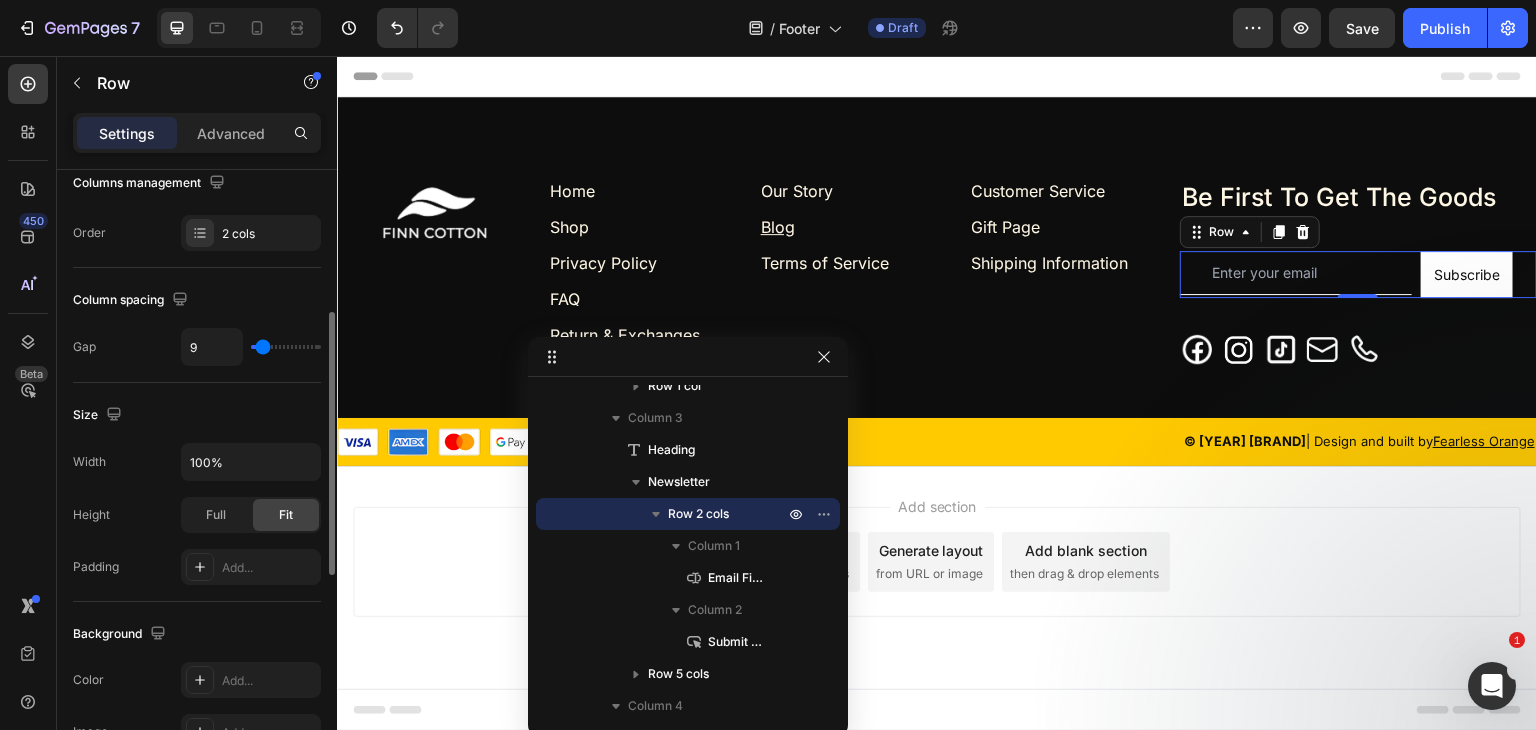 type on "11" 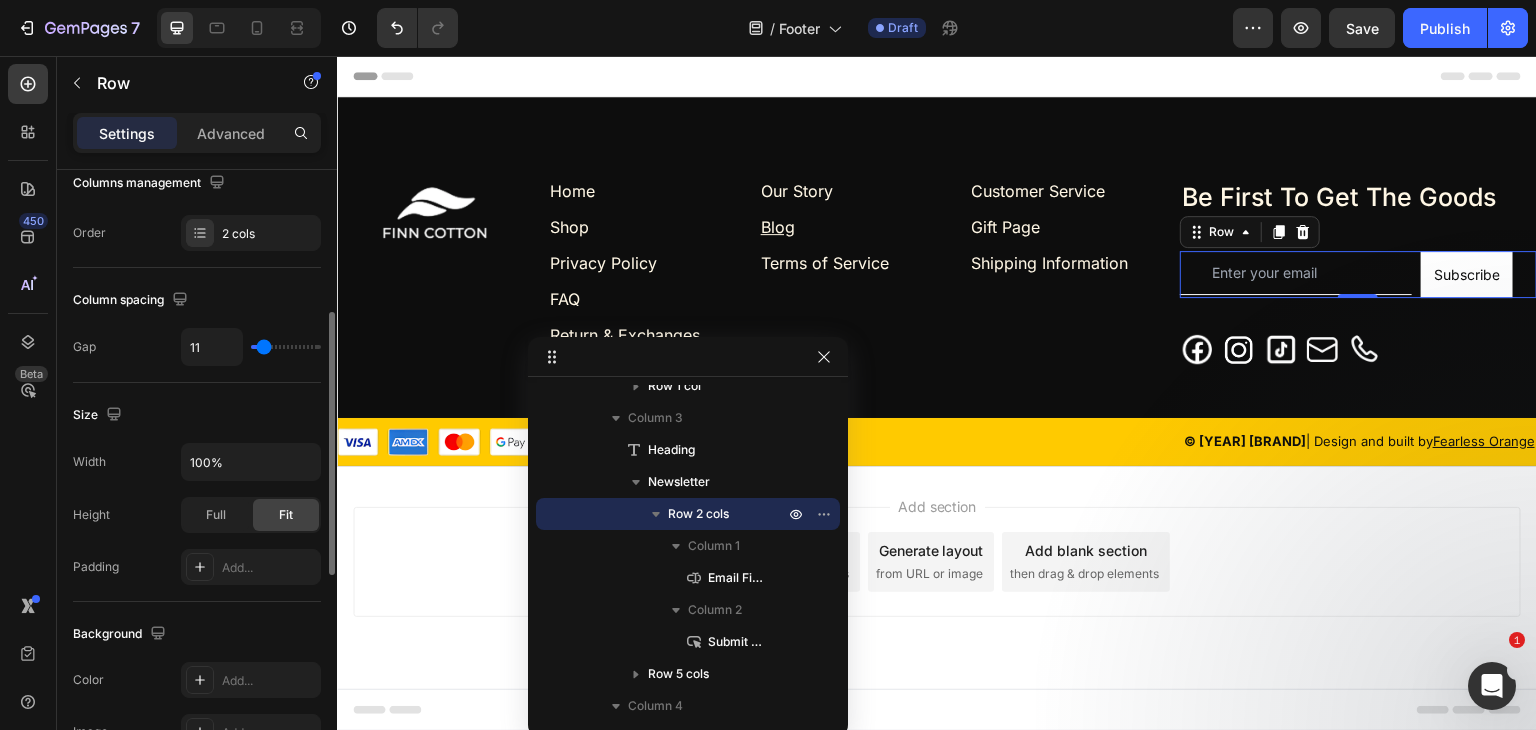 type on "13" 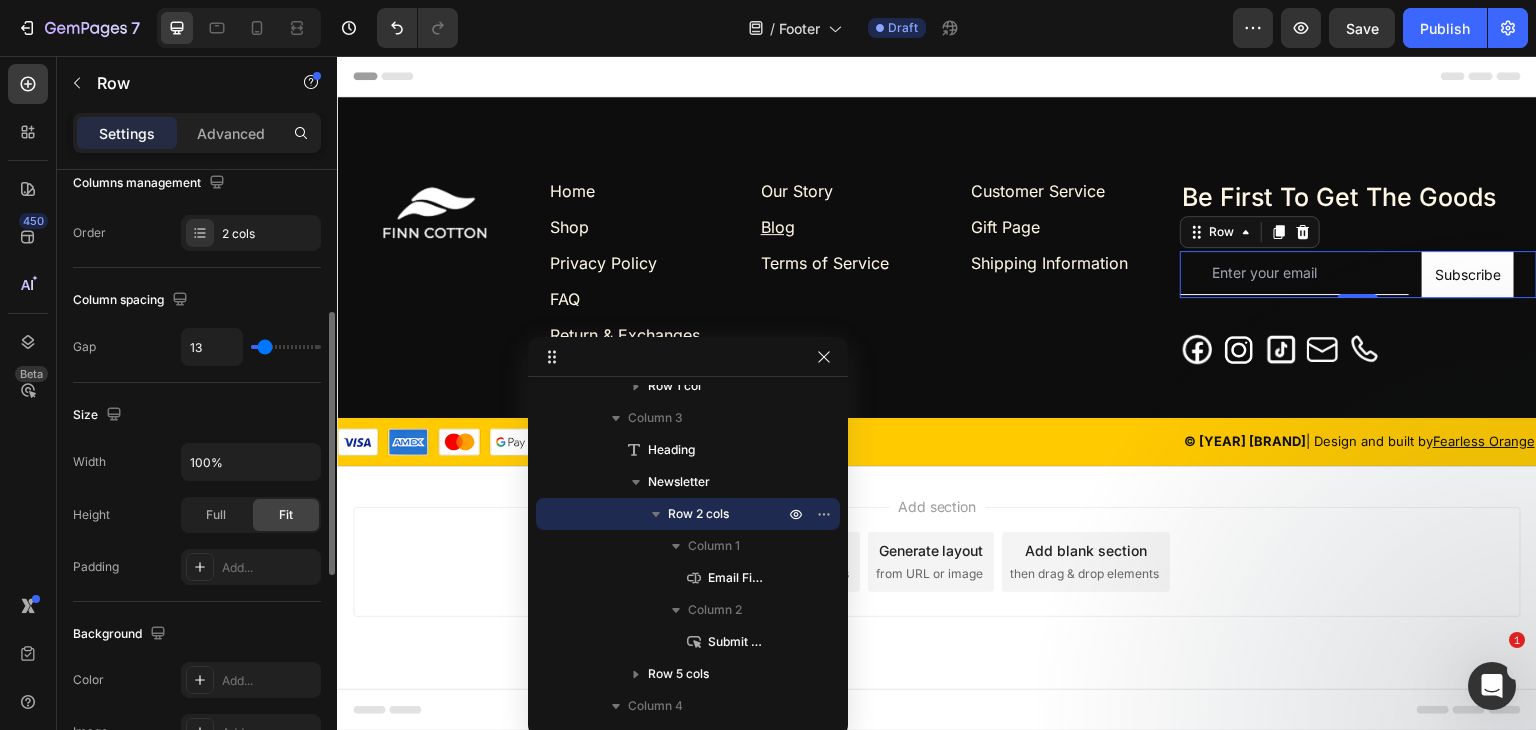 type on "15" 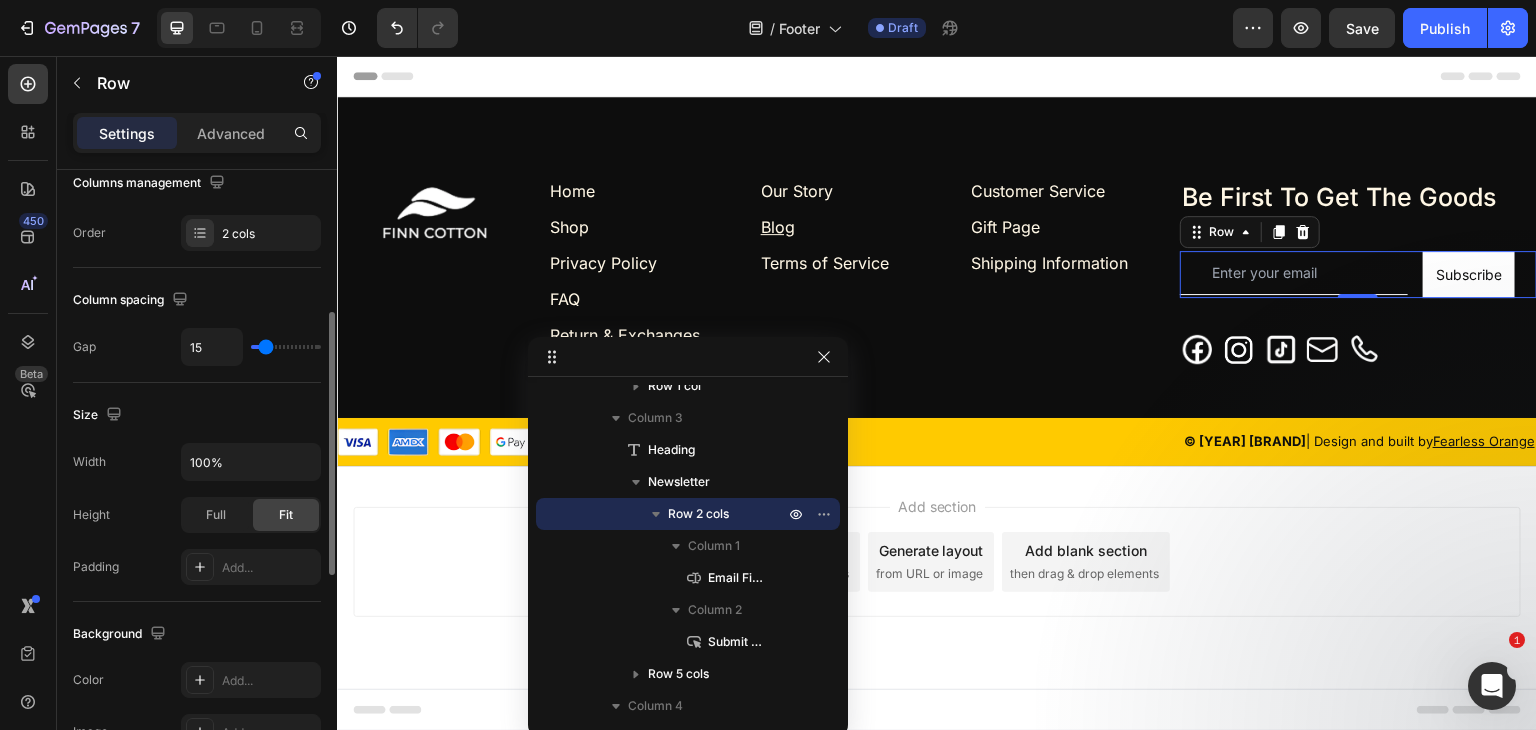 type on "18" 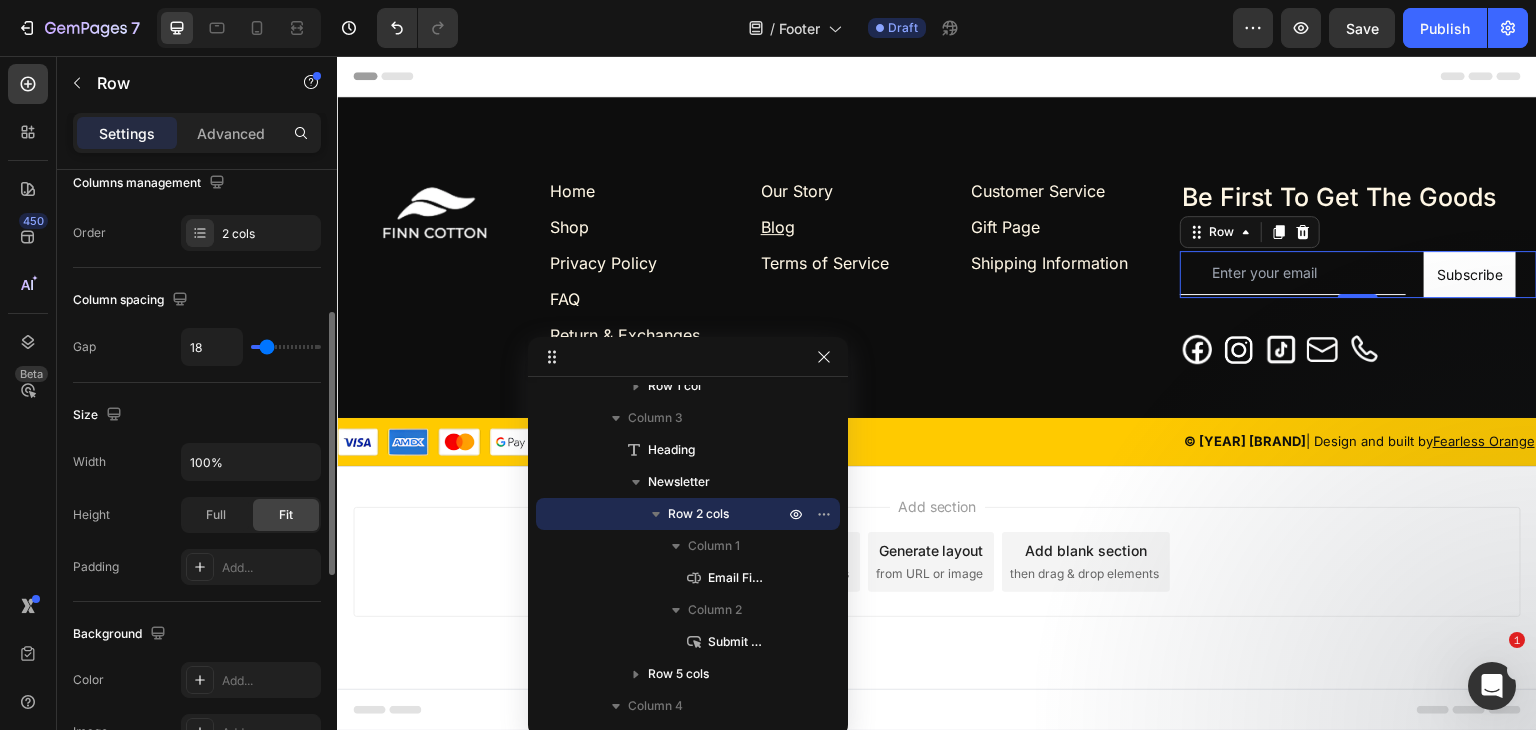 type on "20" 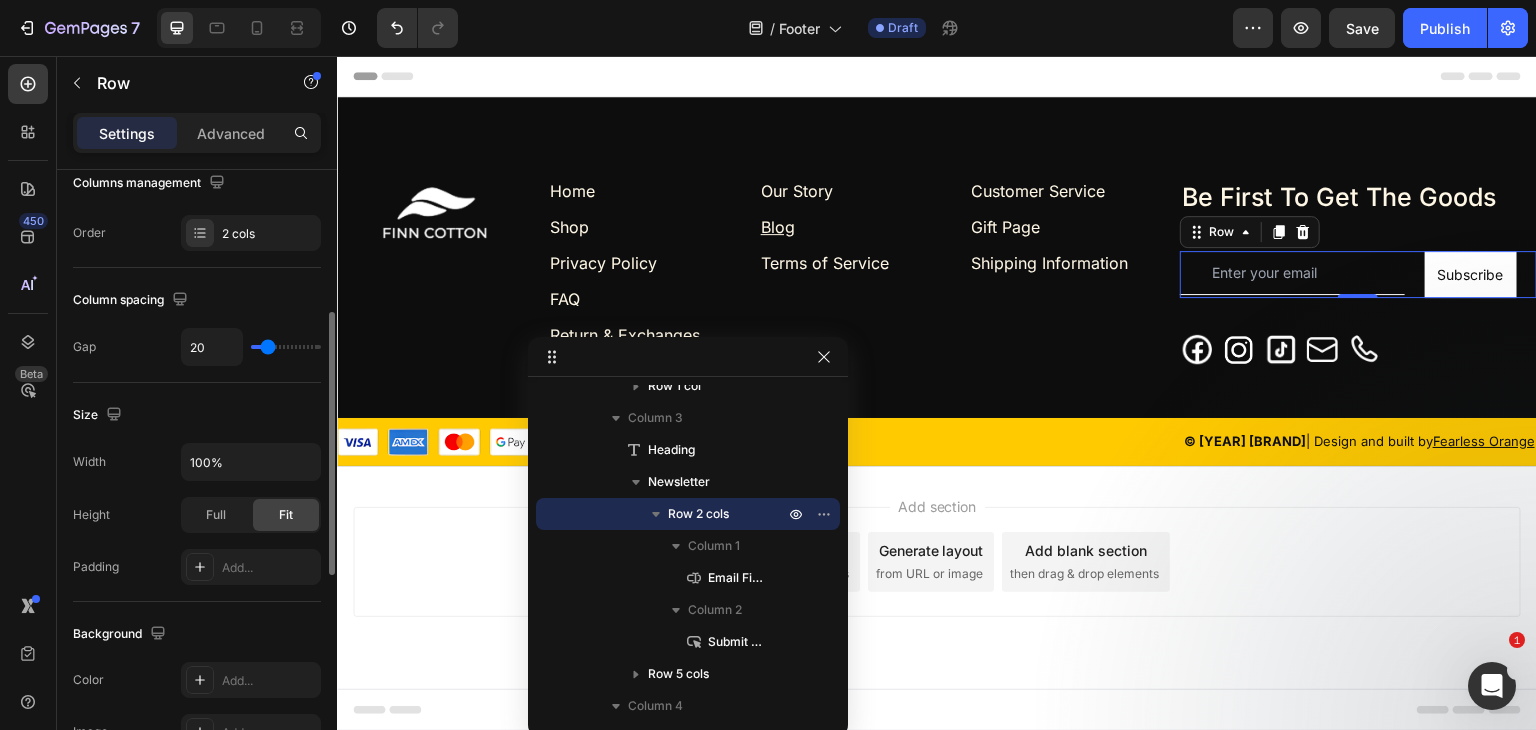 type on "20" 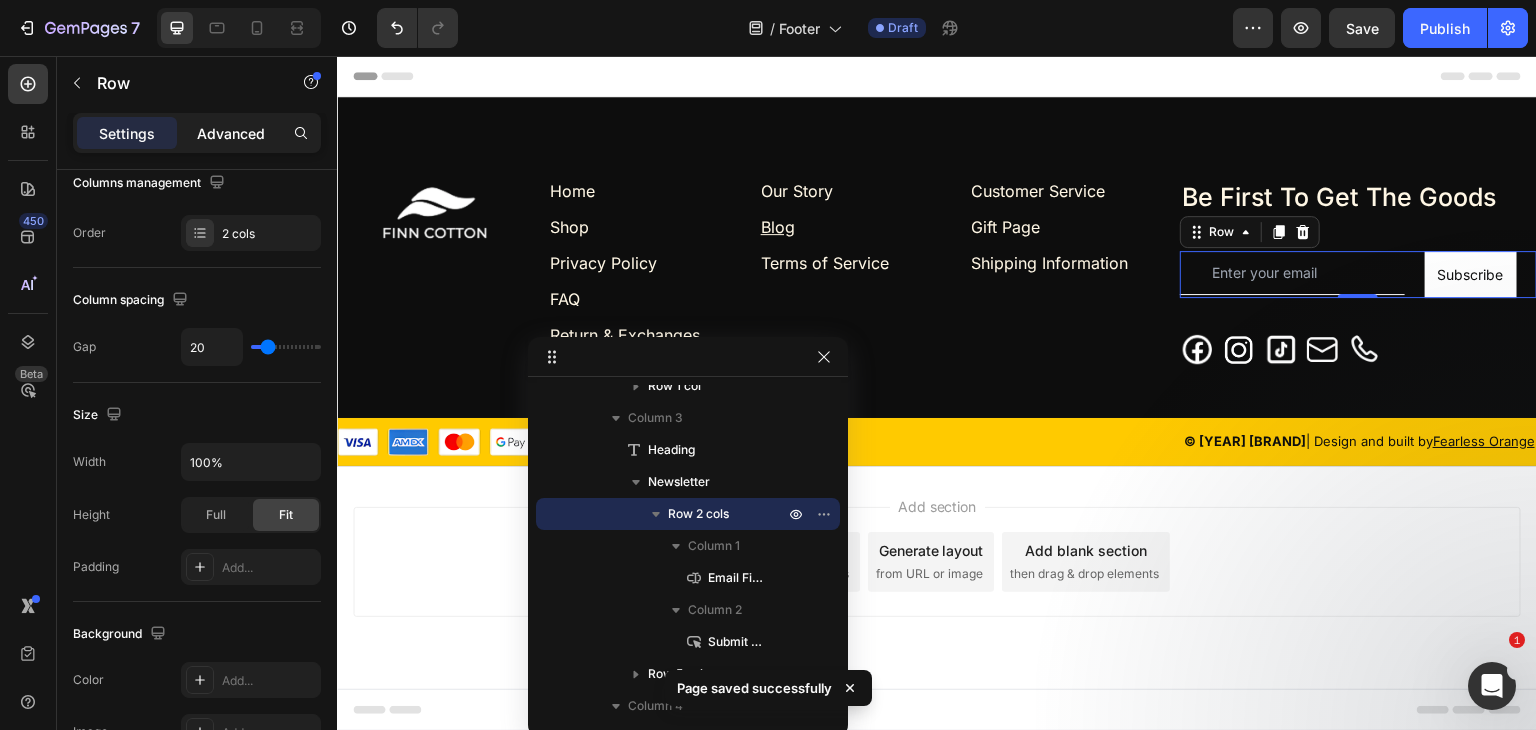 click on "Advanced" at bounding box center (231, 133) 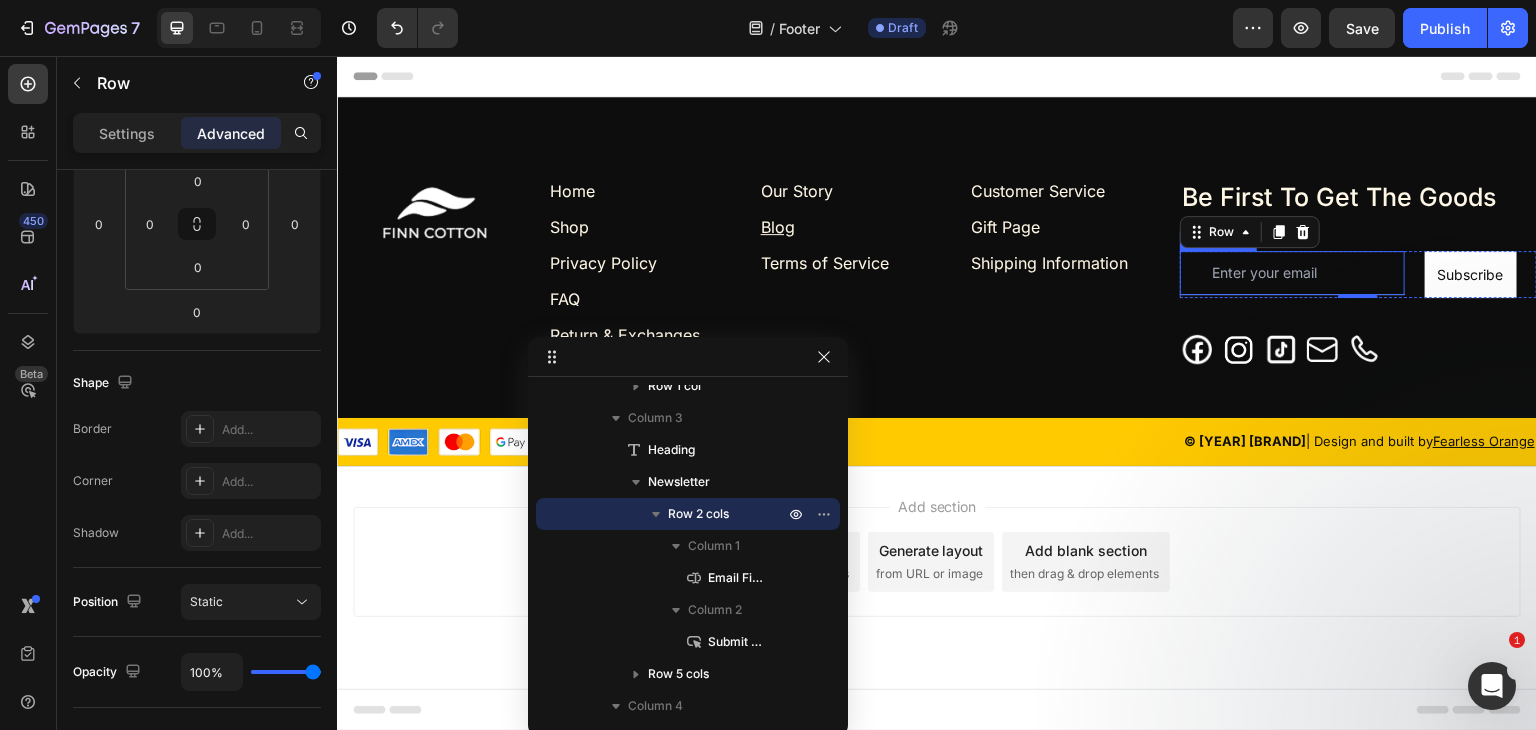 click at bounding box center (1292, 273) 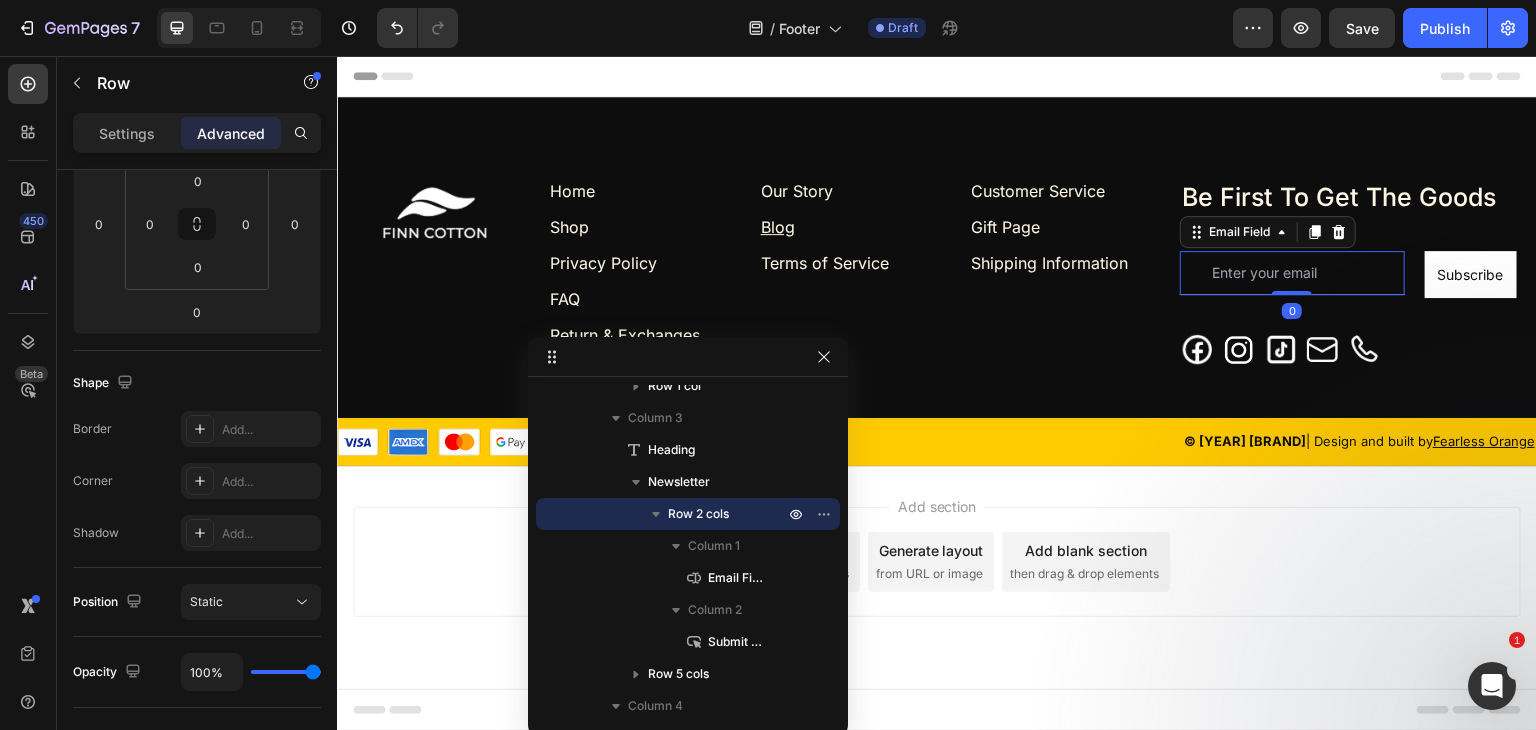 scroll, scrollTop: 0, scrollLeft: 0, axis: both 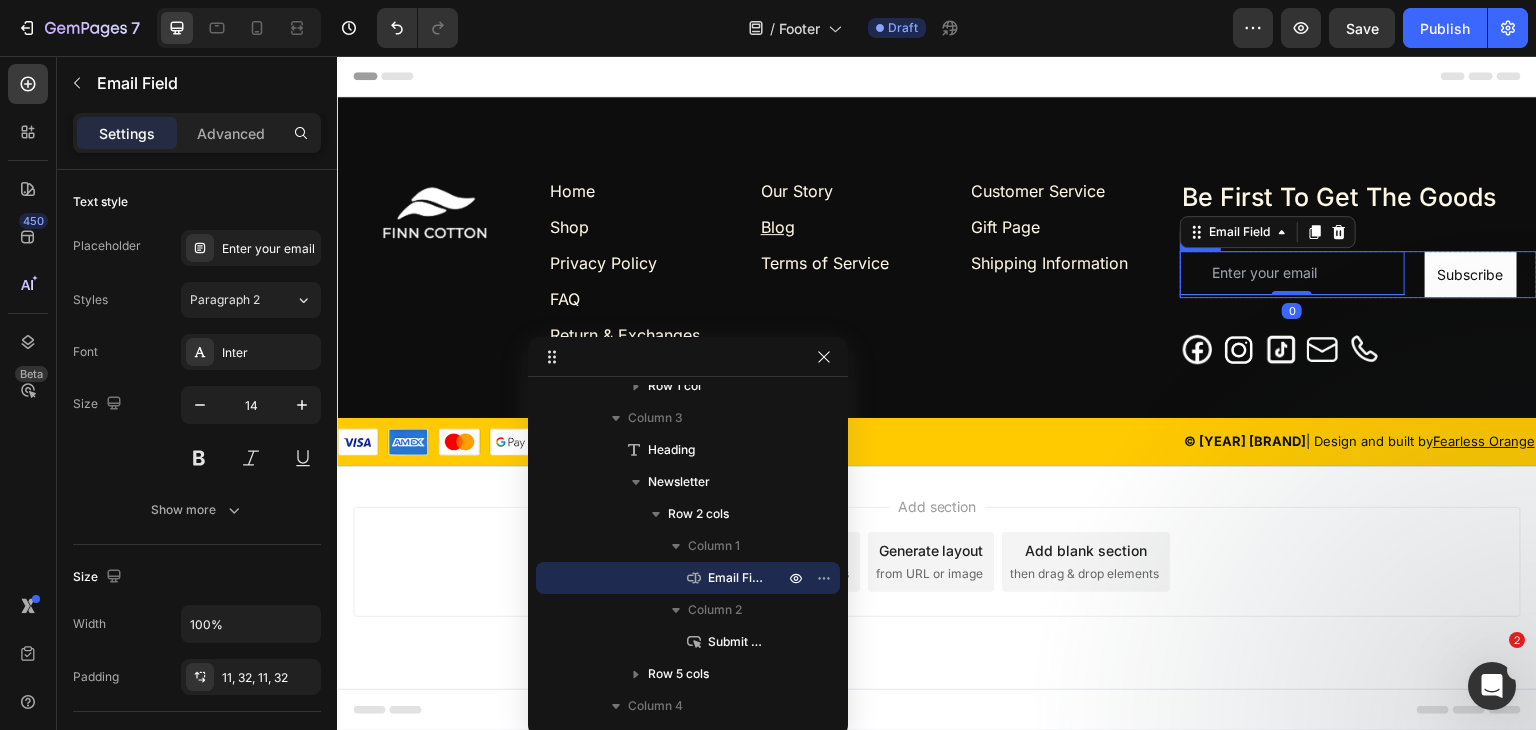 click on "Email Field   0 Subscribe Submit Button Row" at bounding box center (1358, 274) 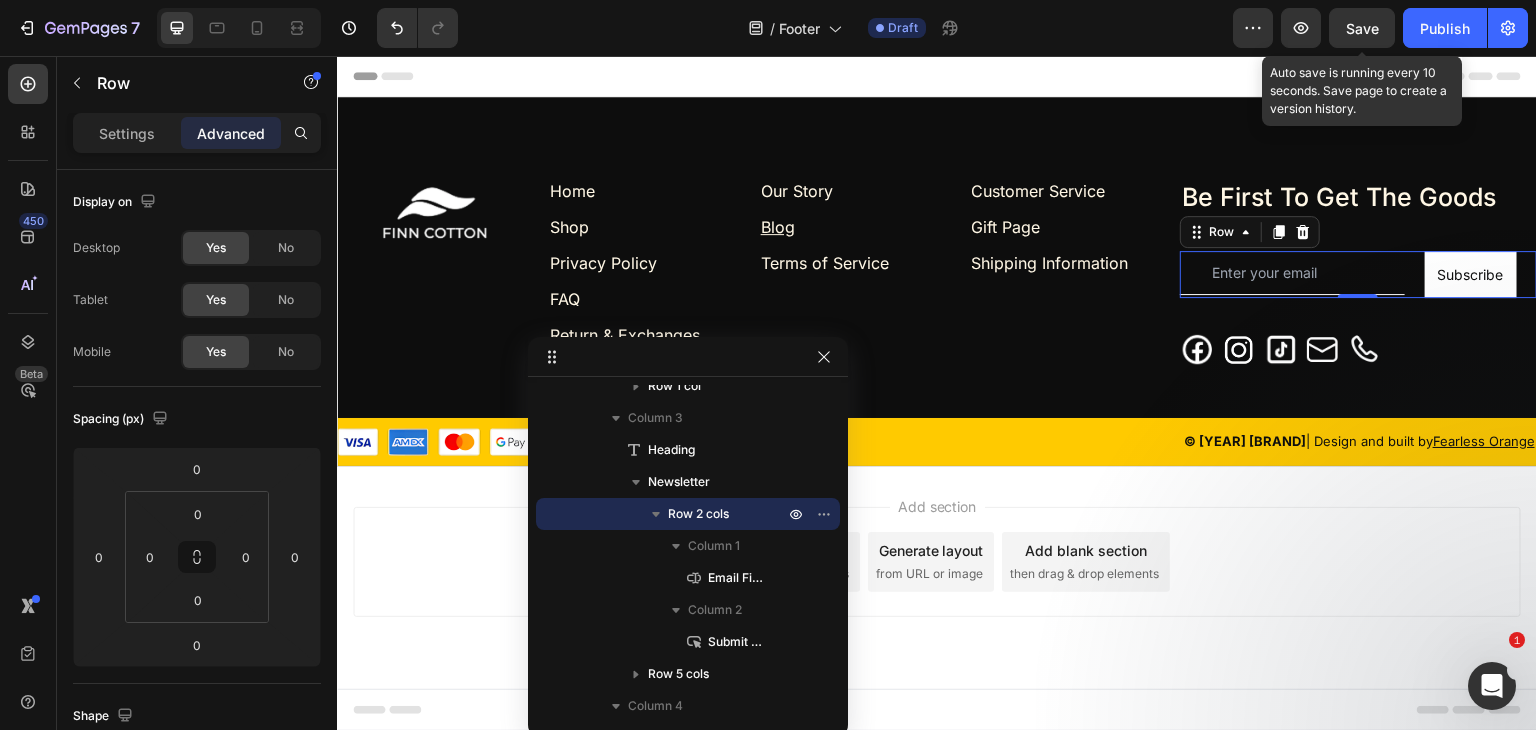 click on "Save" at bounding box center [1362, 28] 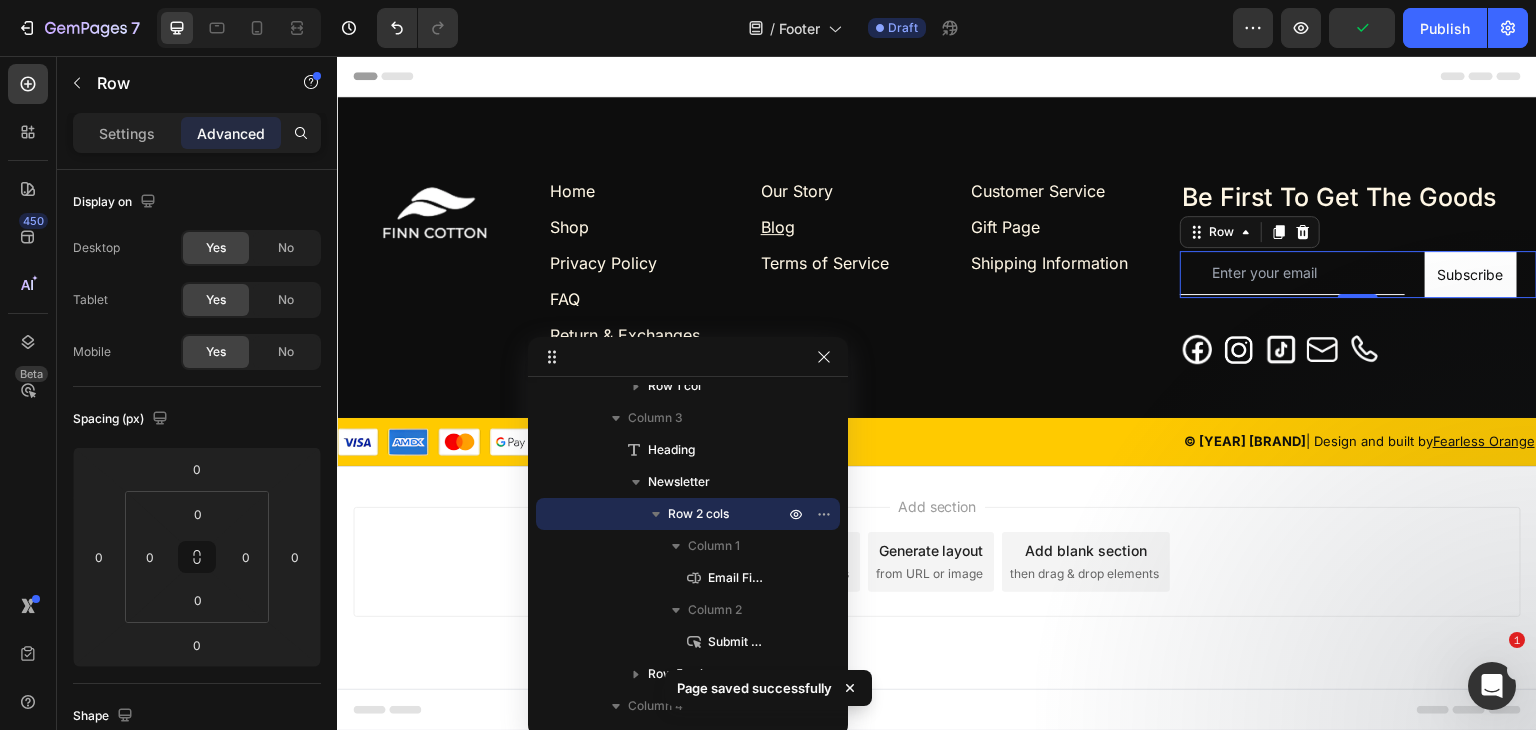 type 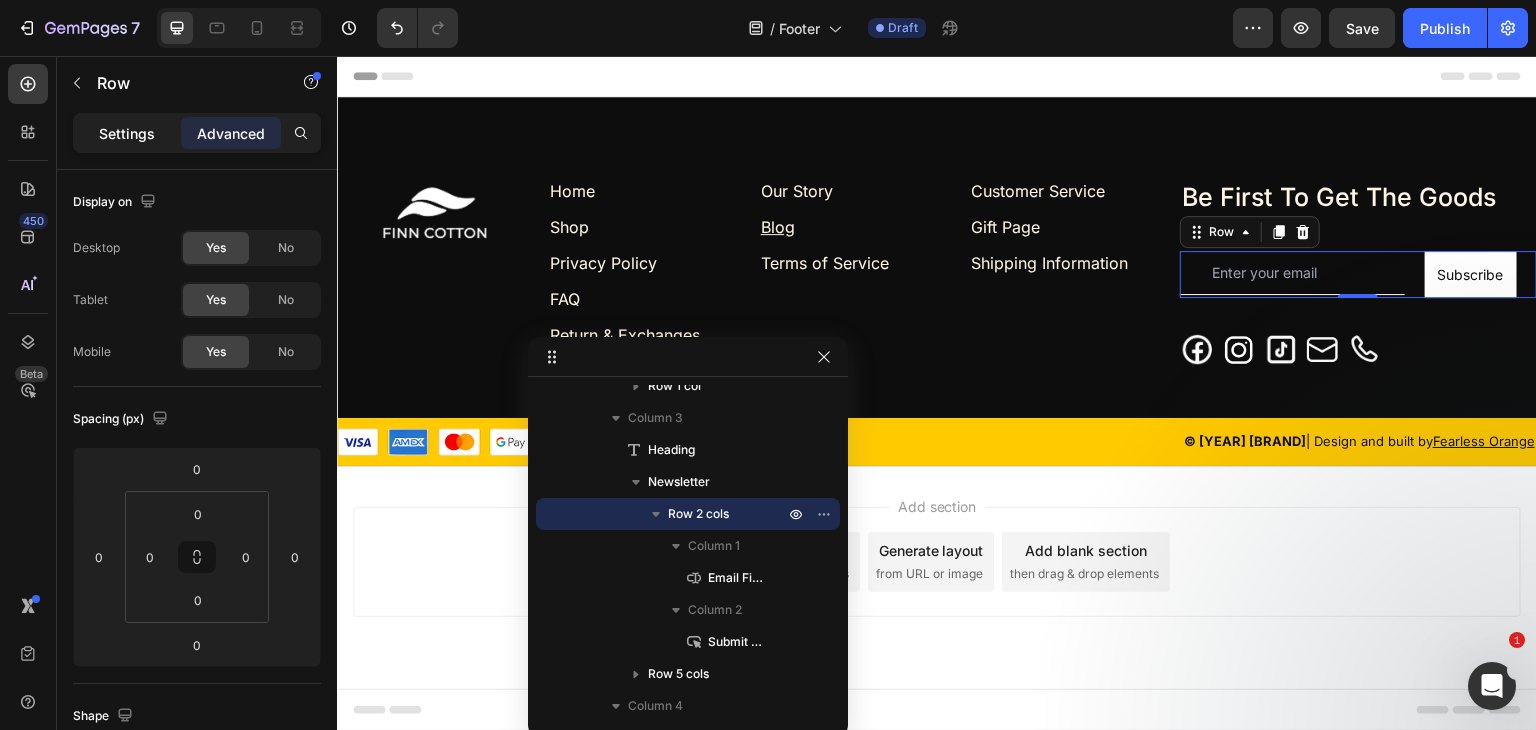 click on "Settings" at bounding box center (127, 133) 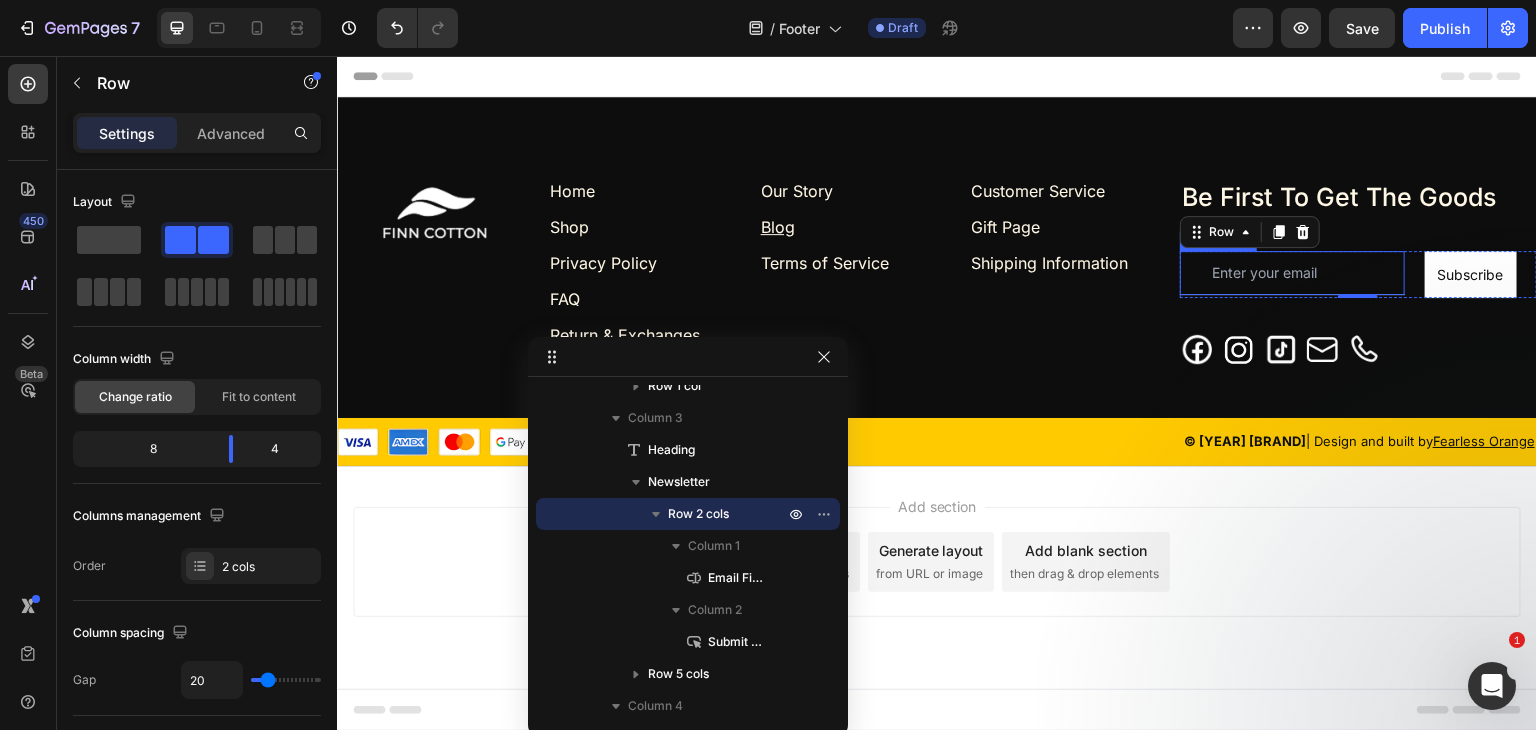 click at bounding box center (1292, 273) 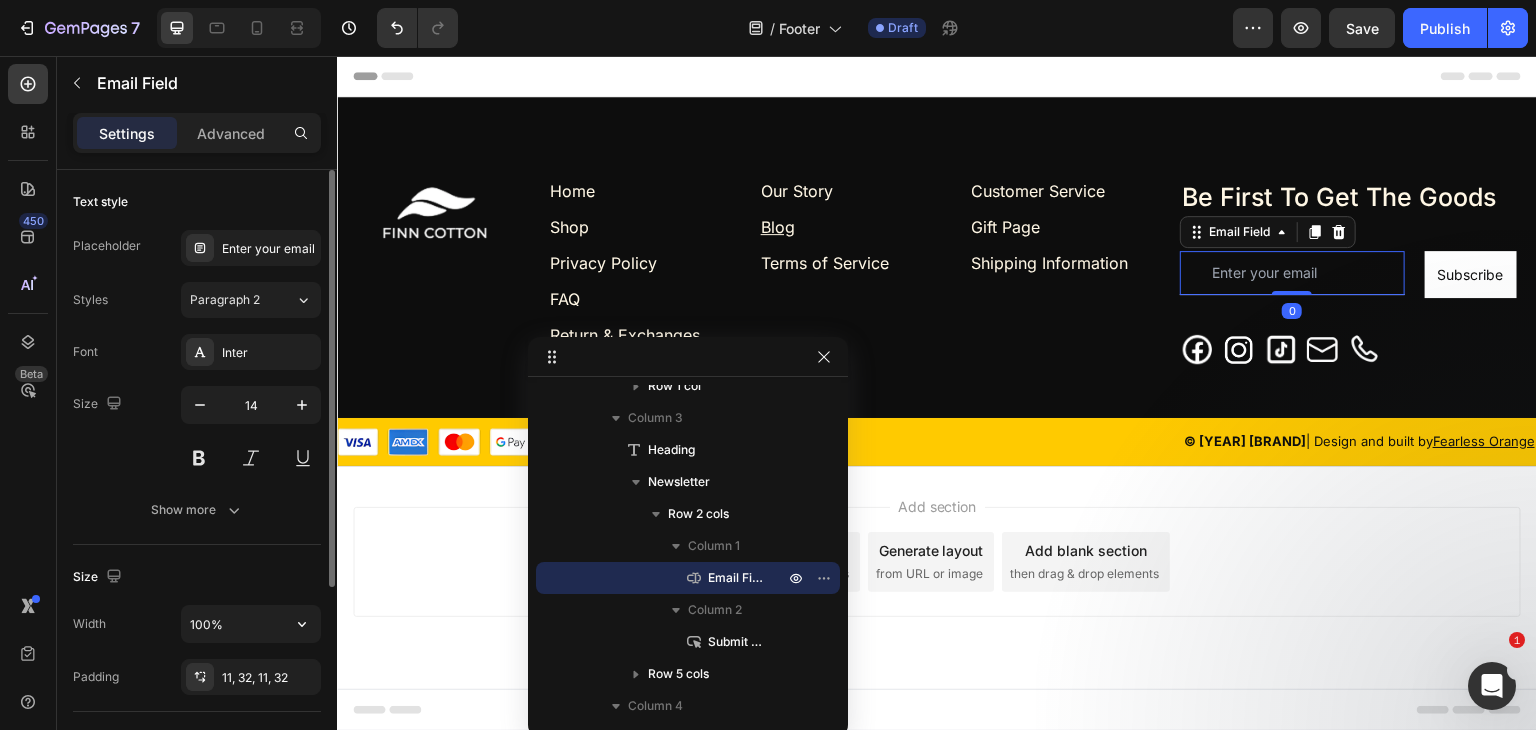 scroll, scrollTop: 293, scrollLeft: 0, axis: vertical 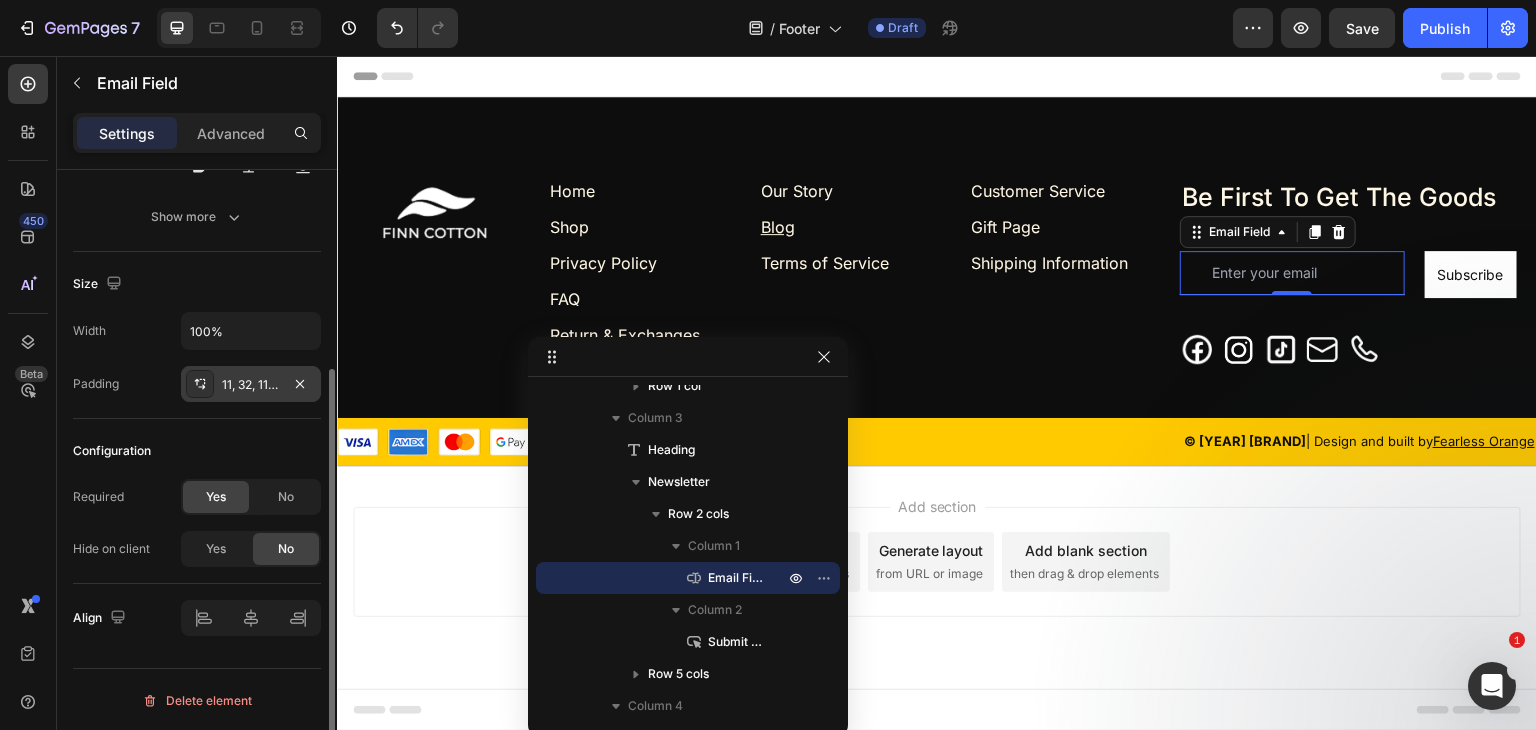 click on "11, 32, 11, 32" at bounding box center [251, 385] 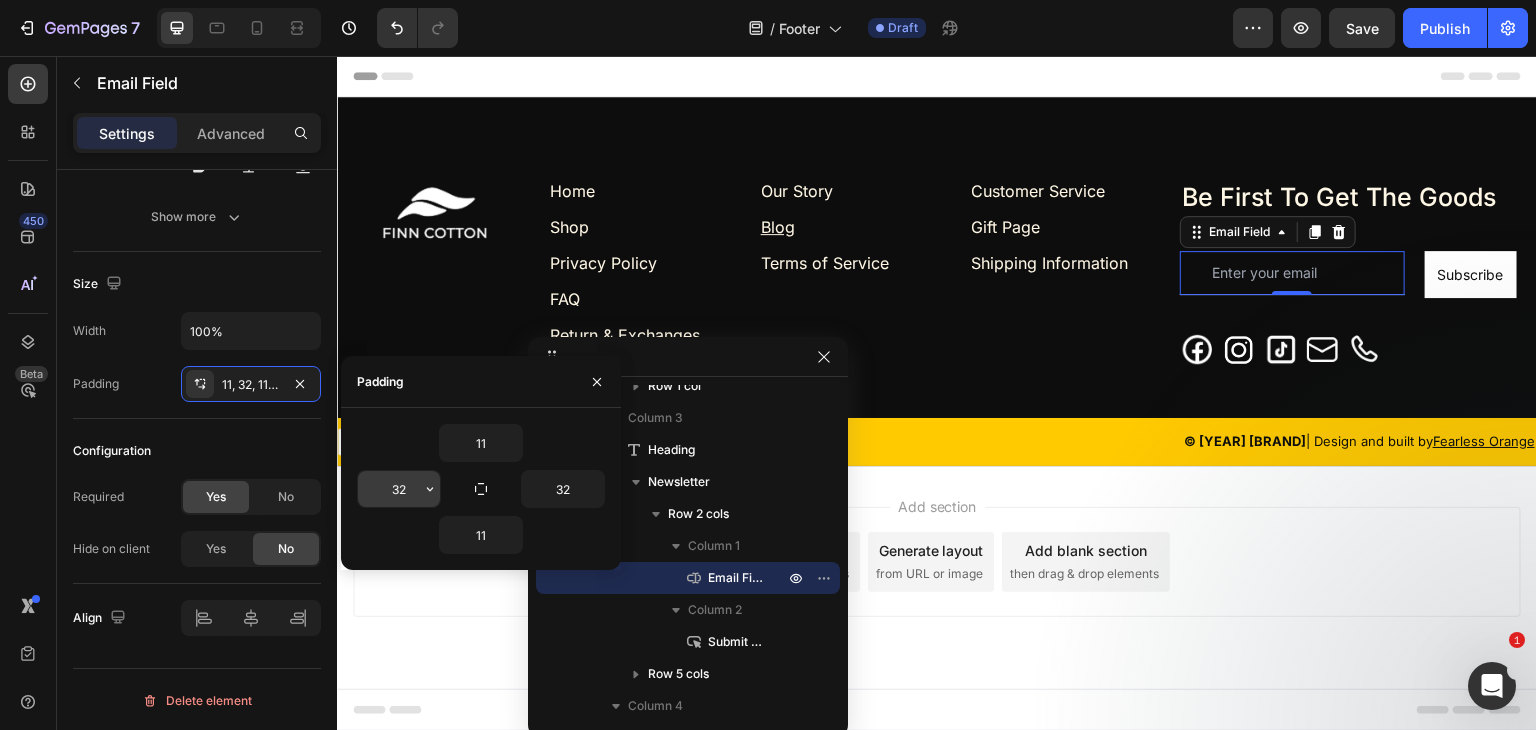 click on "32" at bounding box center (399, 489) 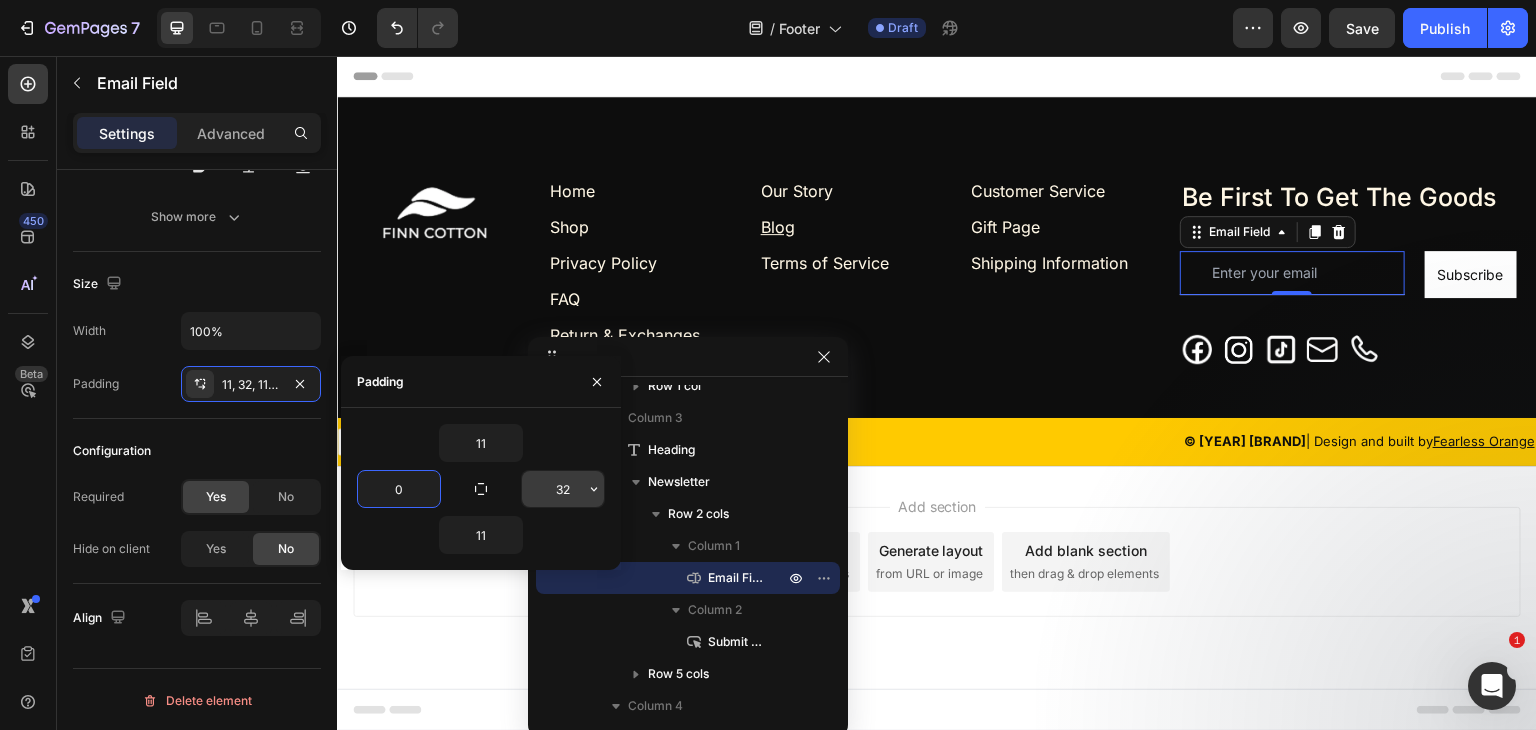 type on "0" 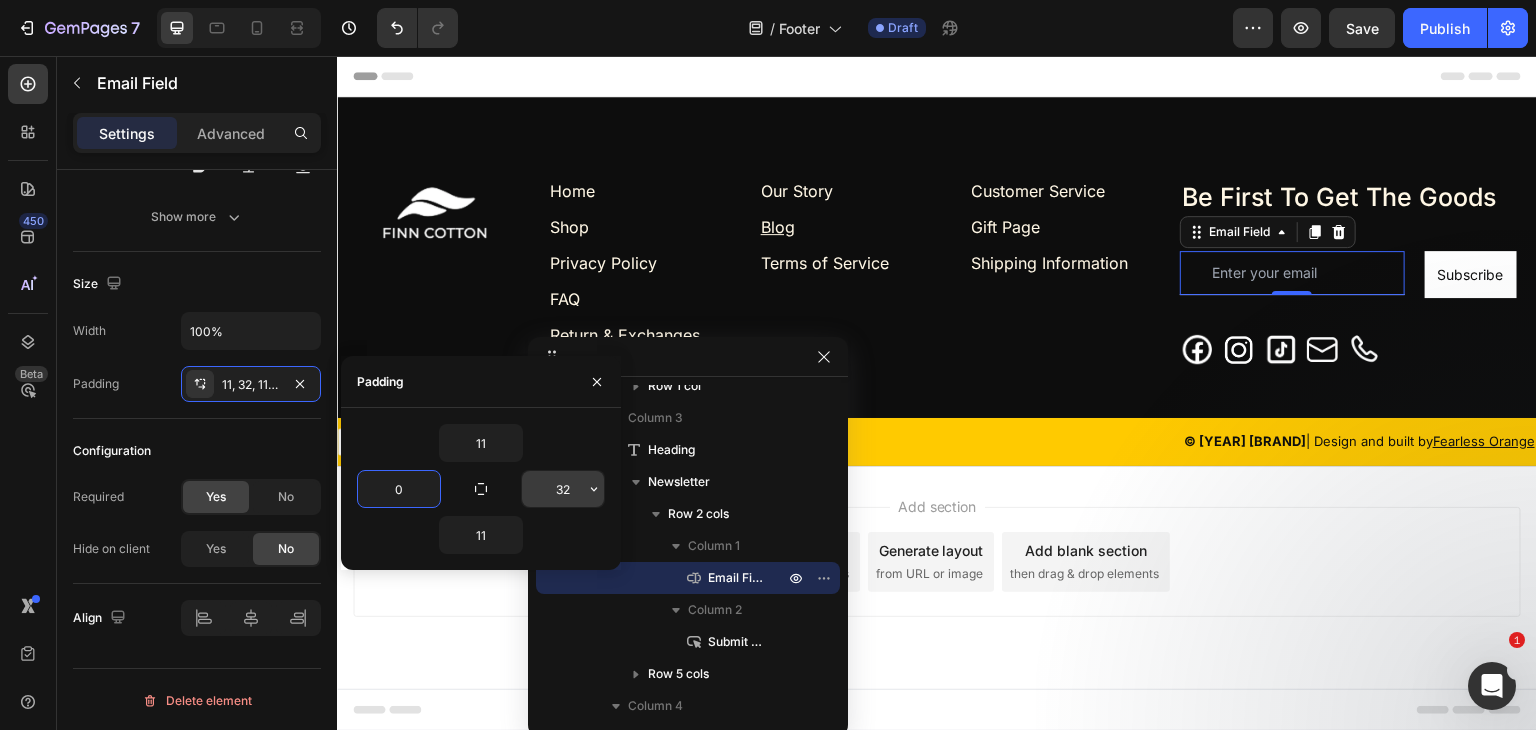 click on "32" at bounding box center [563, 489] 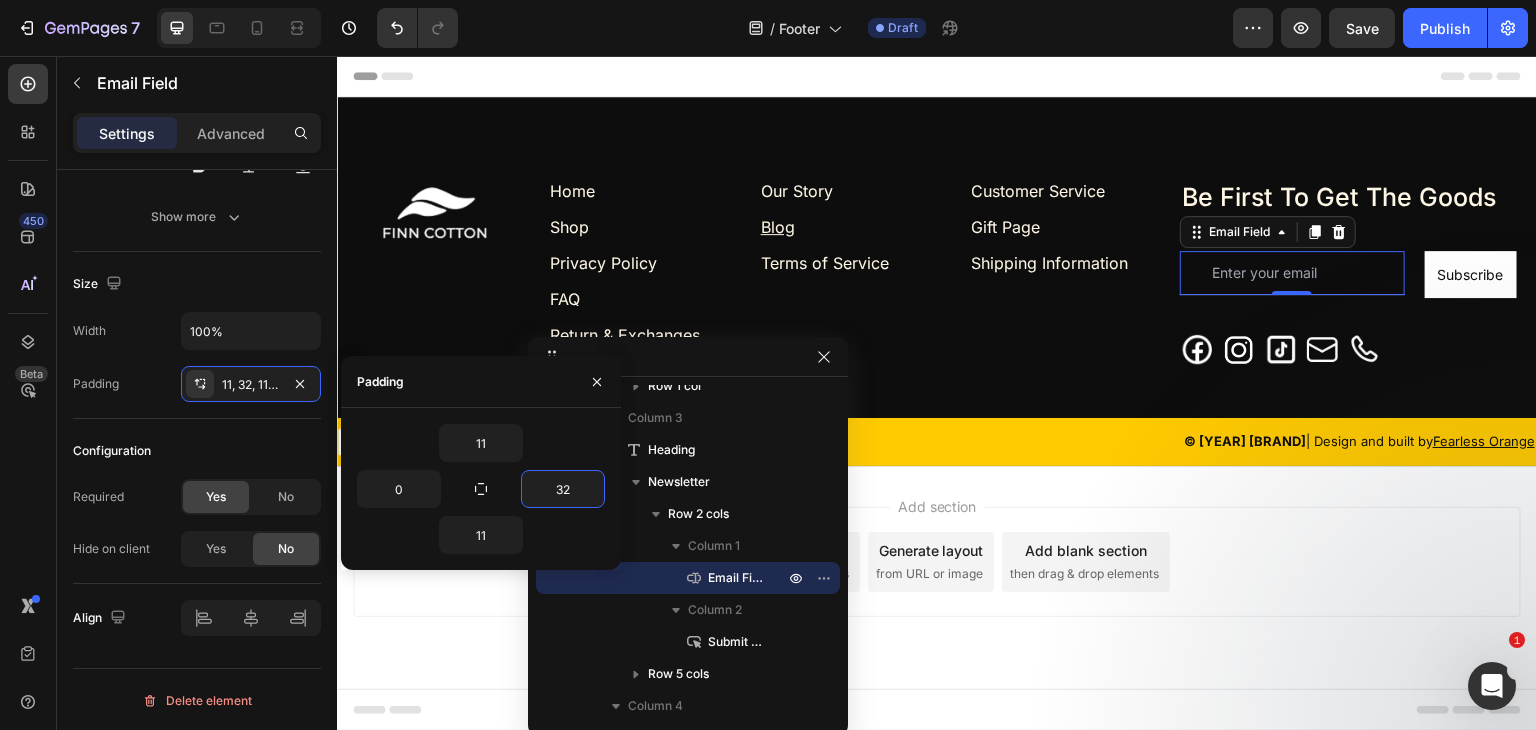 type on "0" 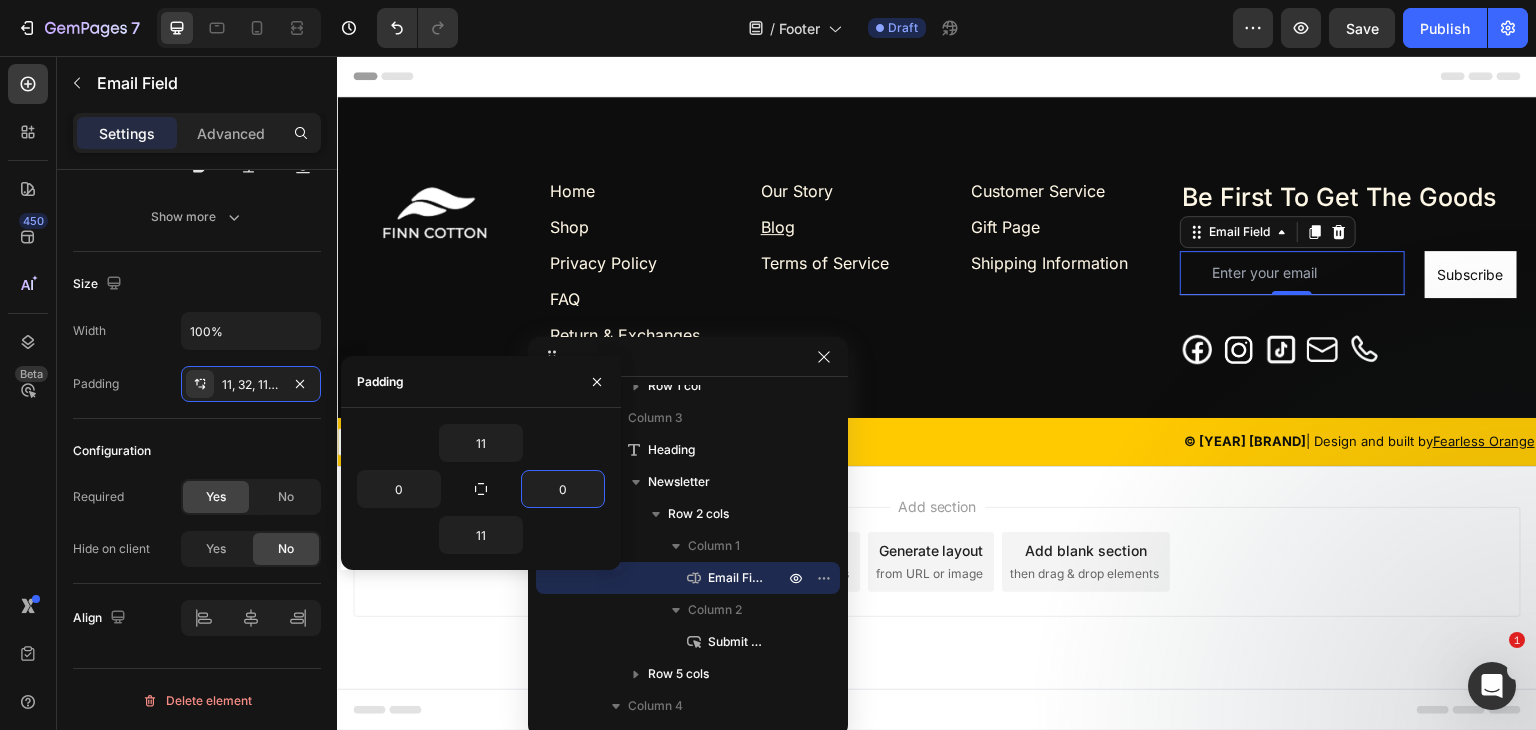 click on "450 Beta" at bounding box center (28, 325) 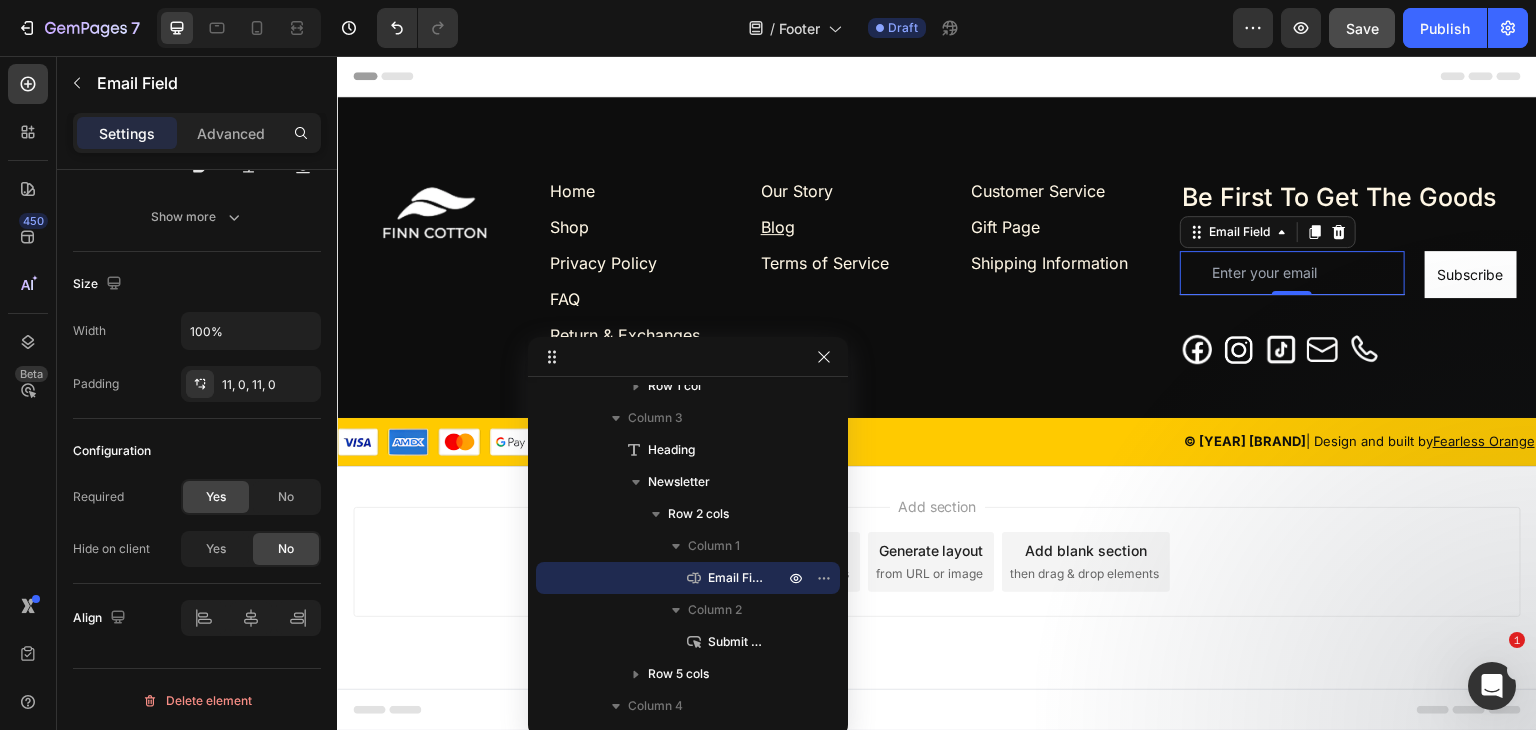 click on "Save" 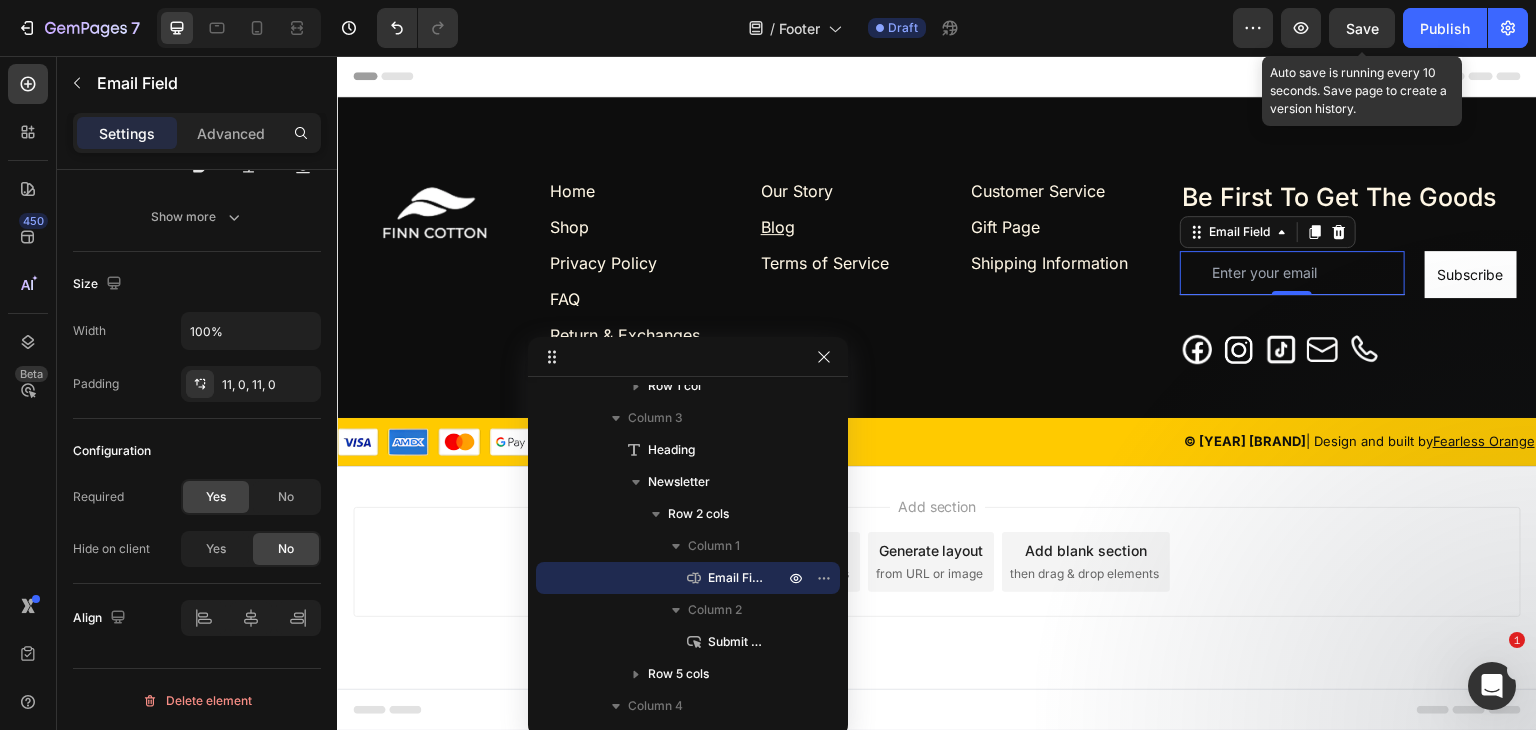 click on "Save" at bounding box center (1362, 28) 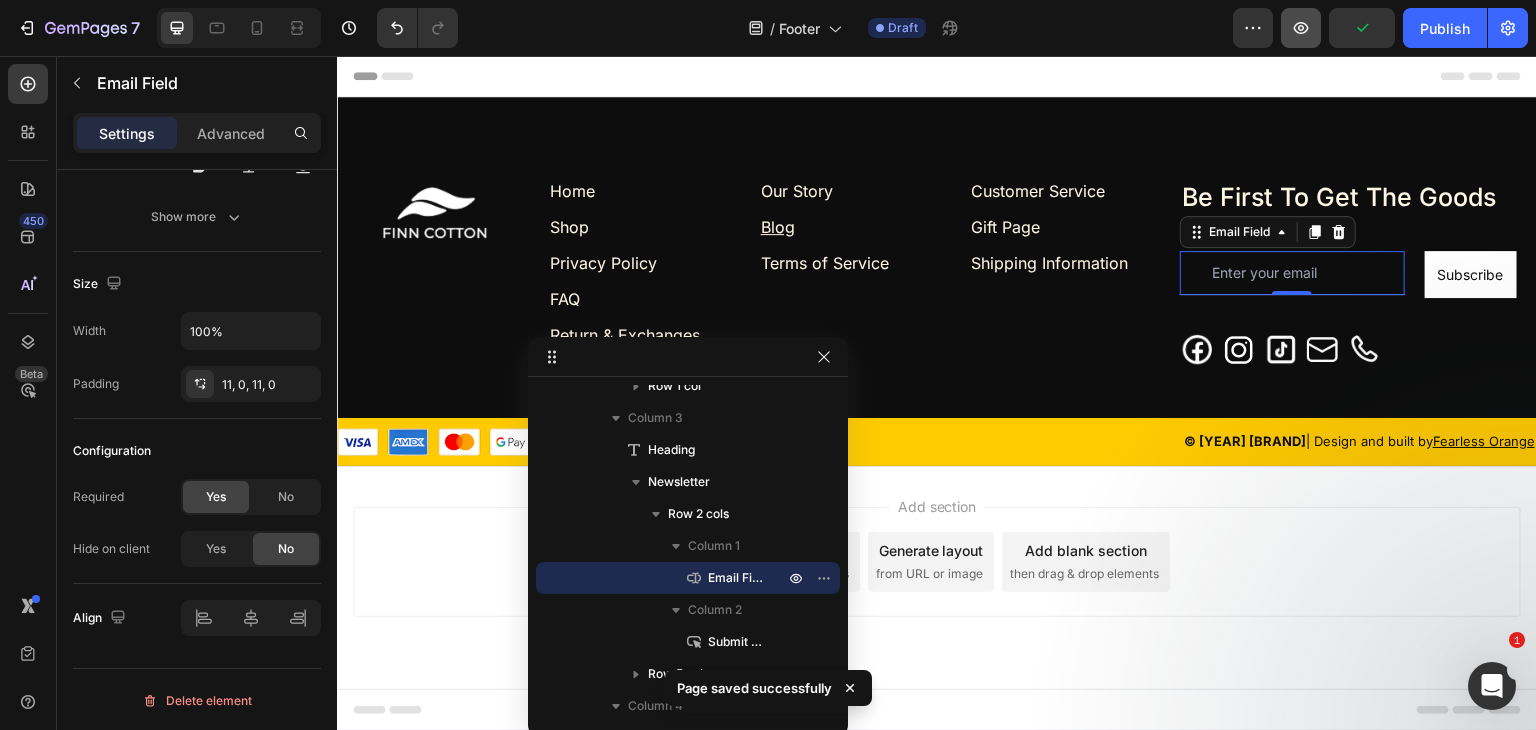 click 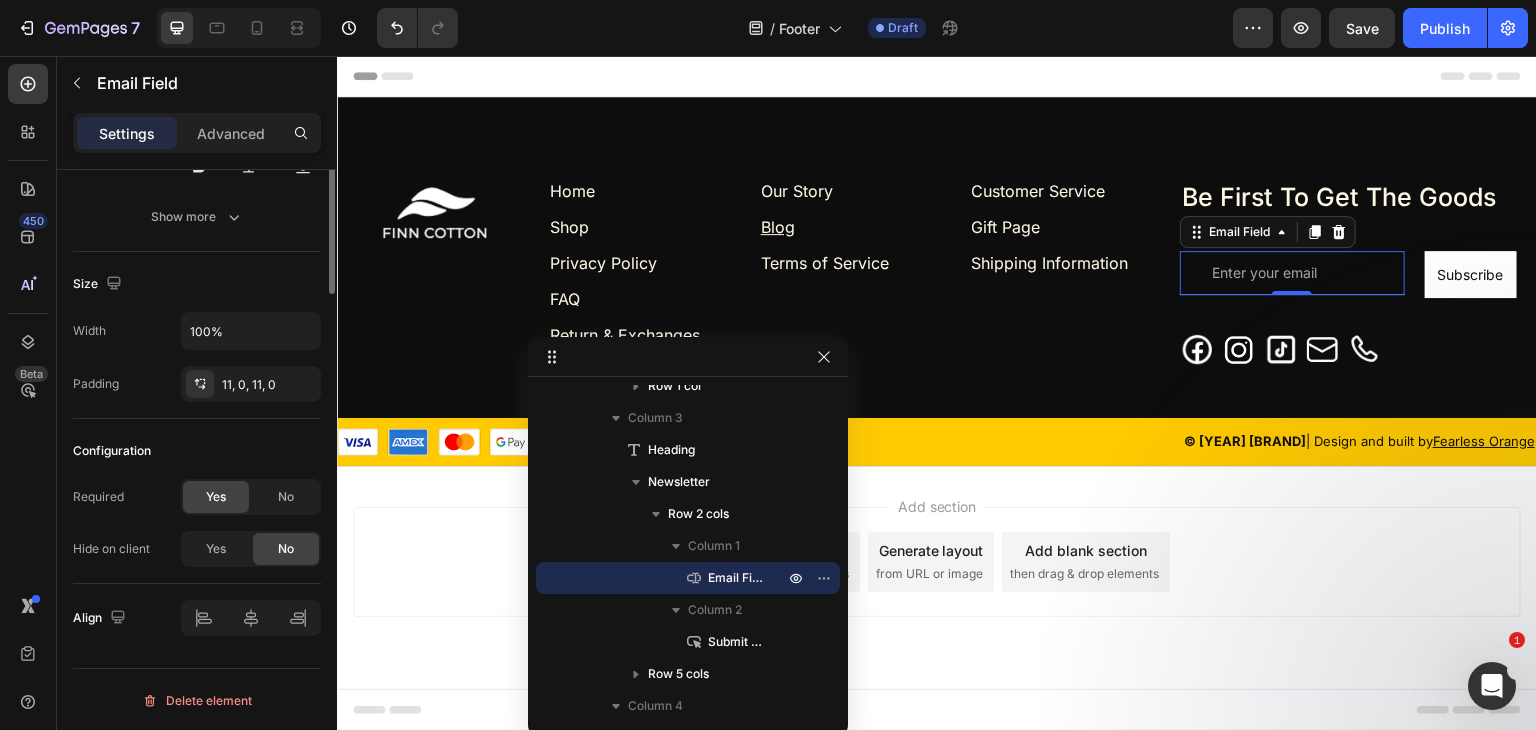 scroll, scrollTop: 0, scrollLeft: 0, axis: both 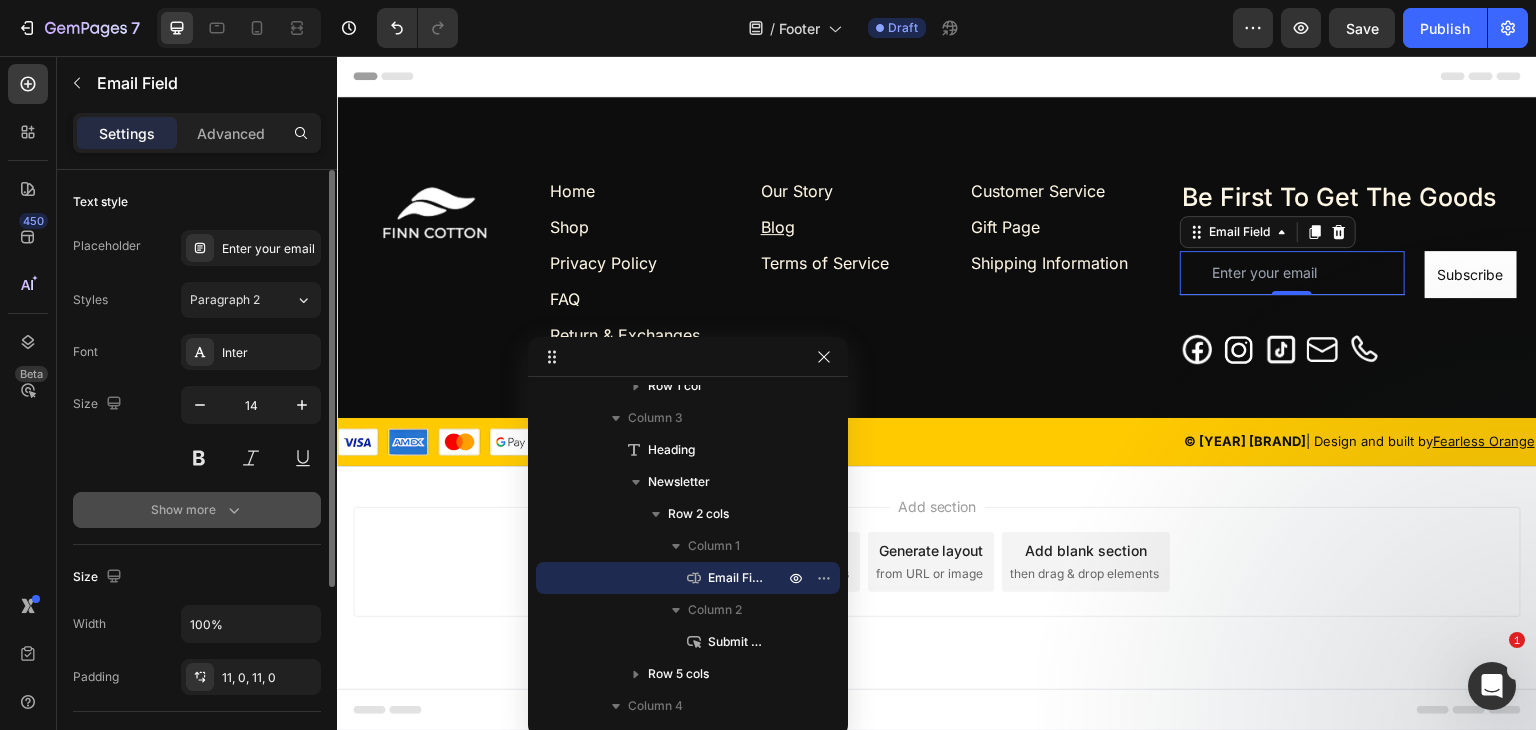 click on "Show more" at bounding box center (197, 510) 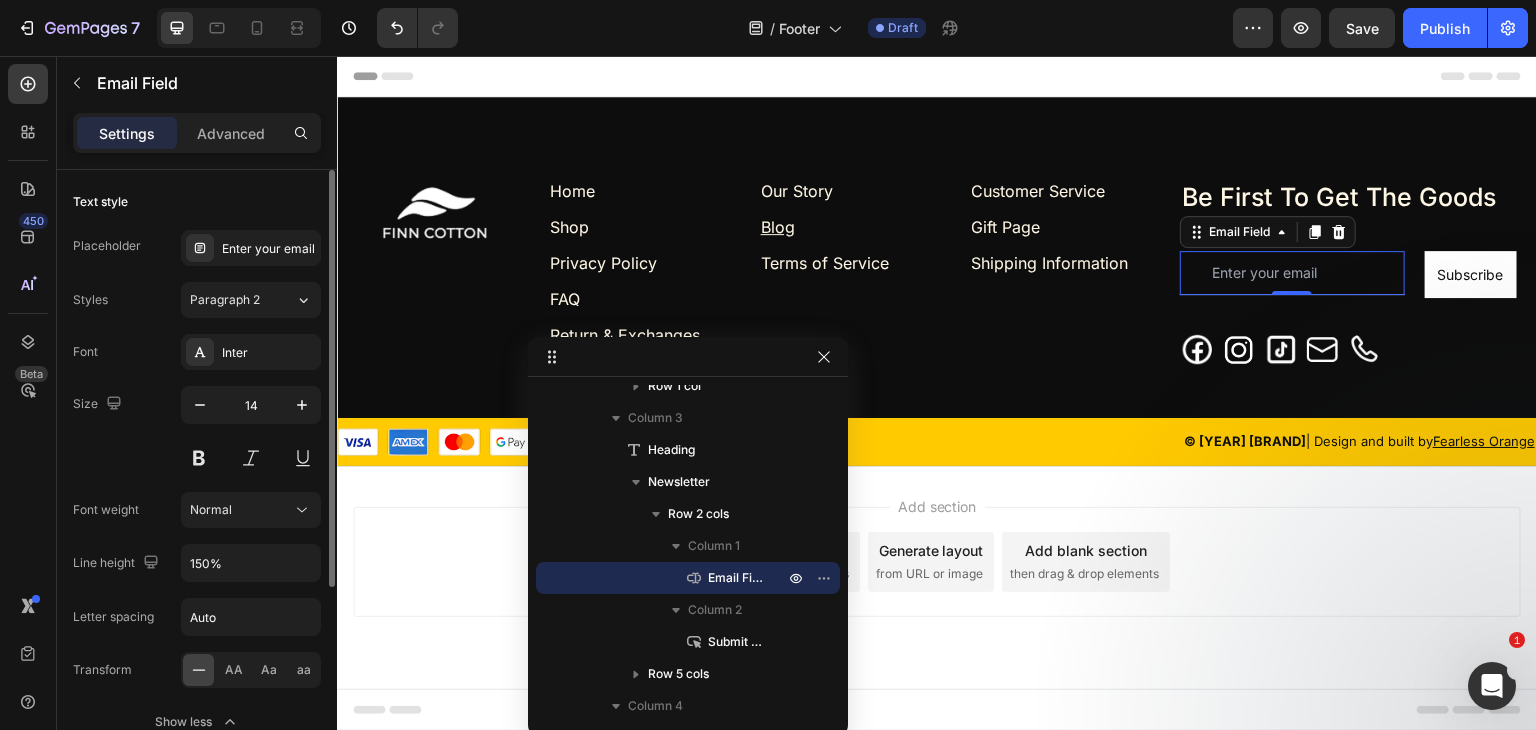 scroll, scrollTop: 333, scrollLeft: 0, axis: vertical 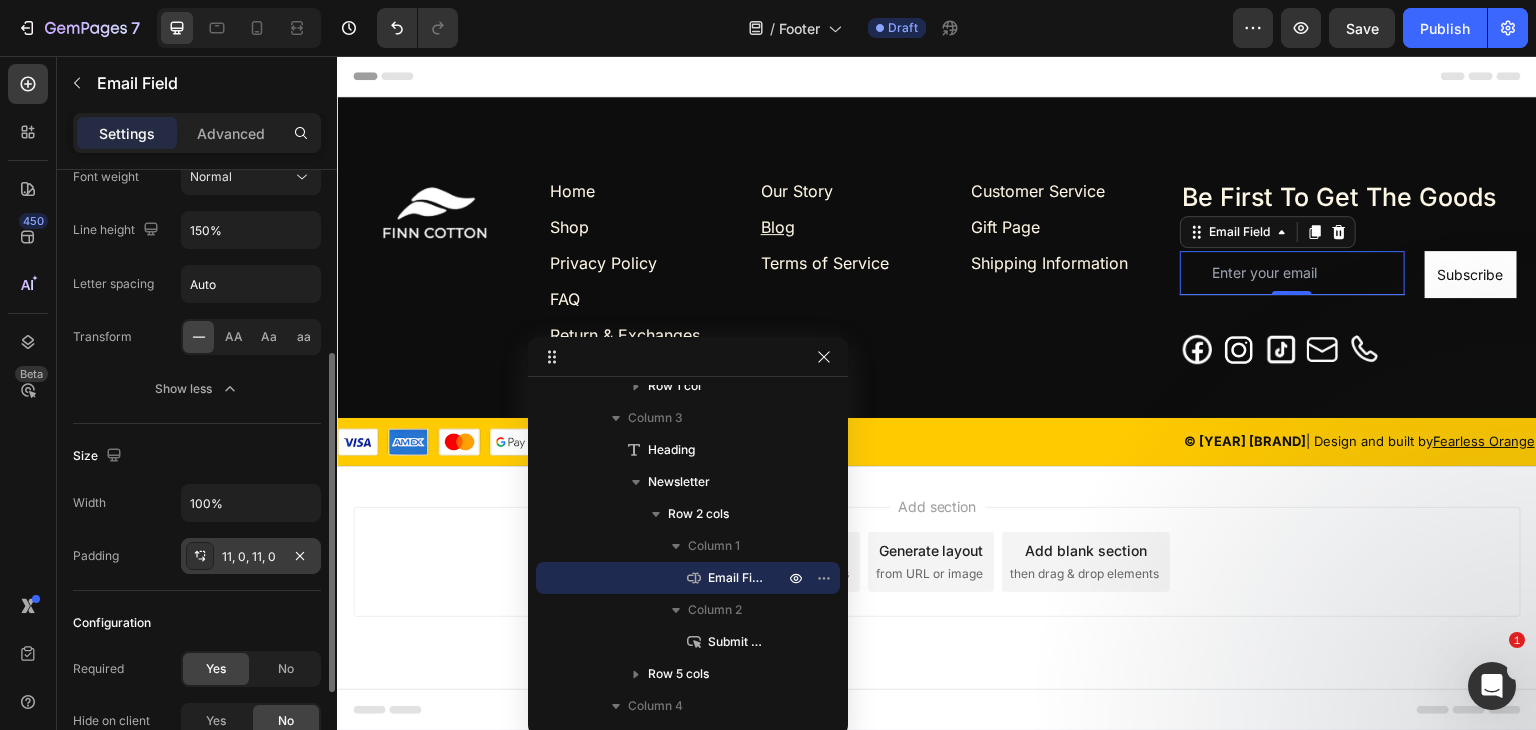 click on "11, 0, 11, 0" at bounding box center [251, 557] 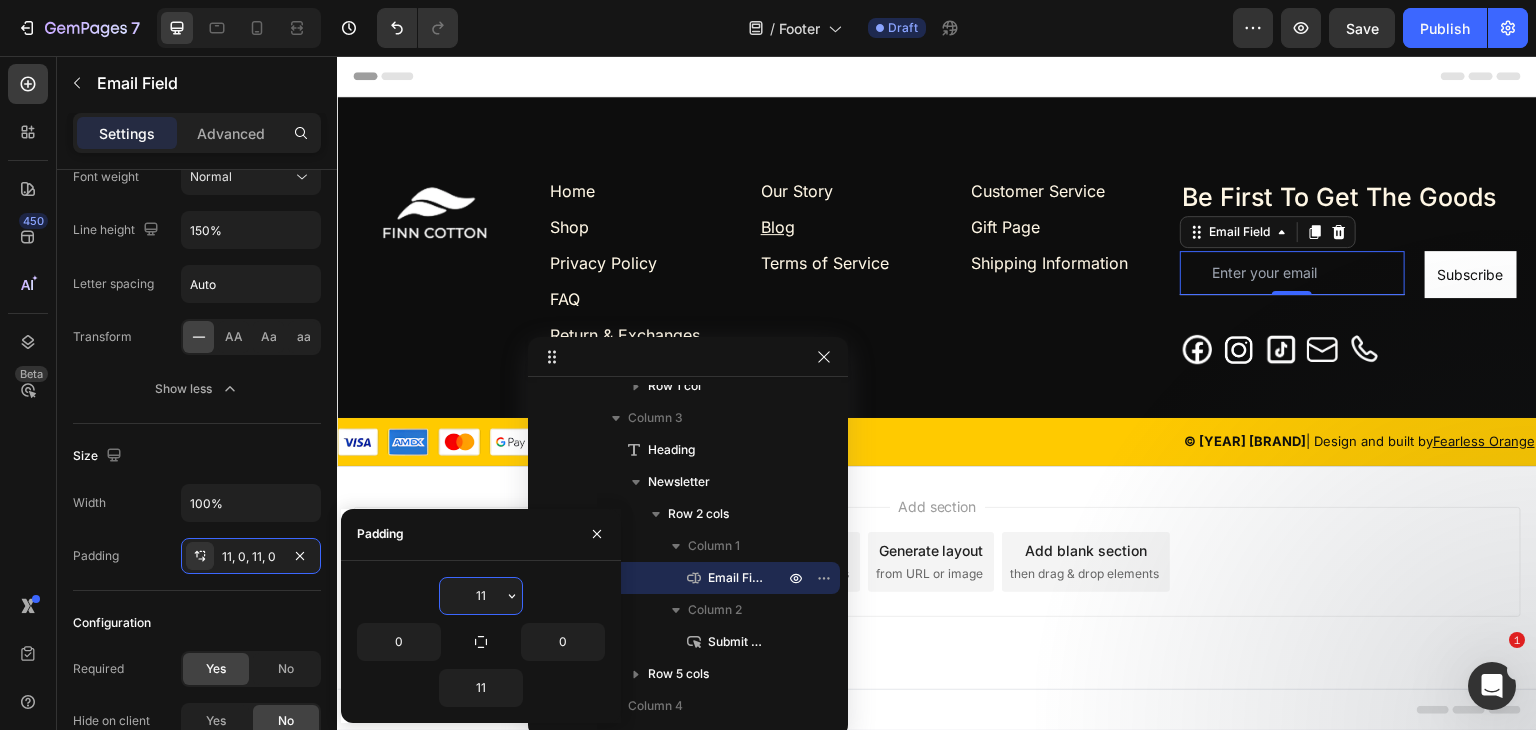 click on "450 Beta" at bounding box center [28, 393] 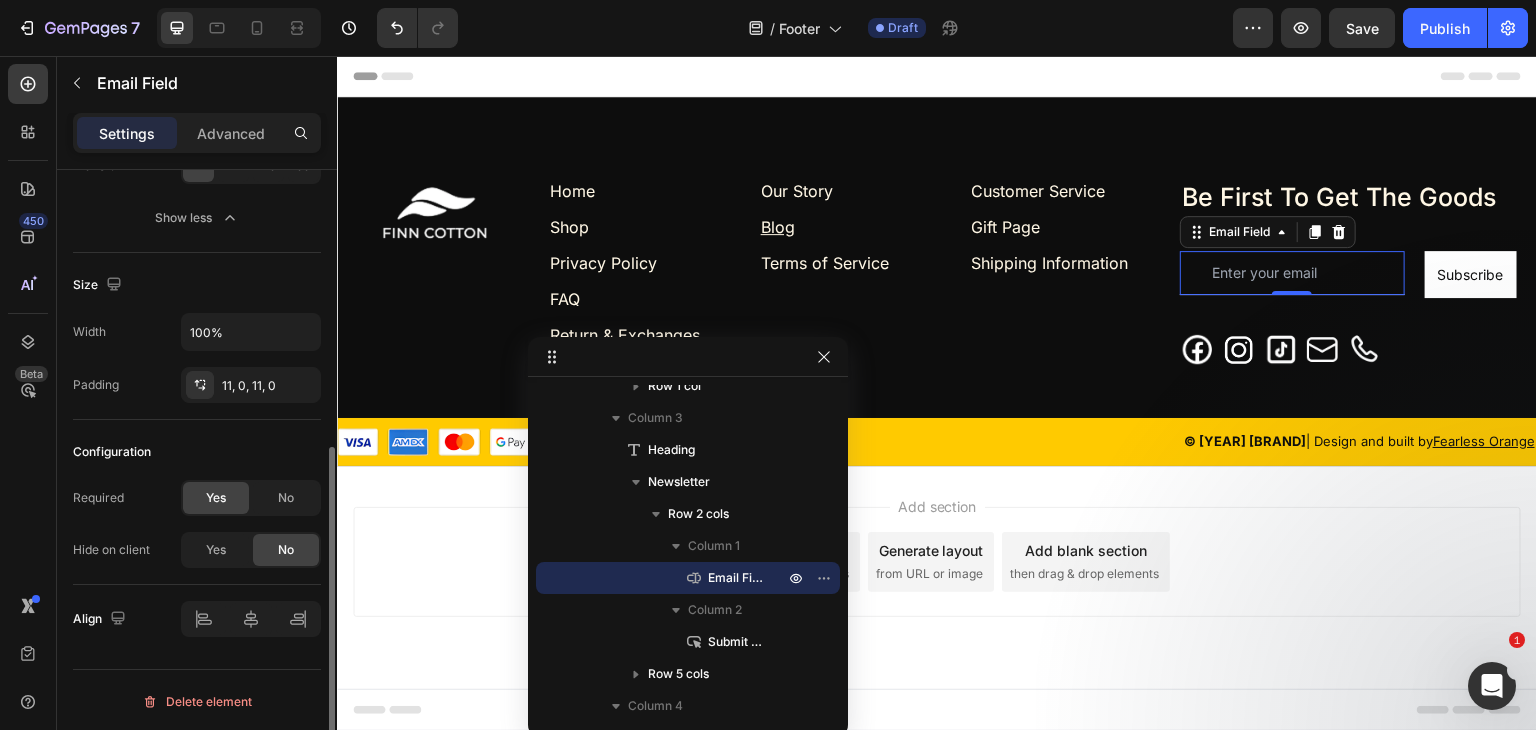 scroll, scrollTop: 0, scrollLeft: 0, axis: both 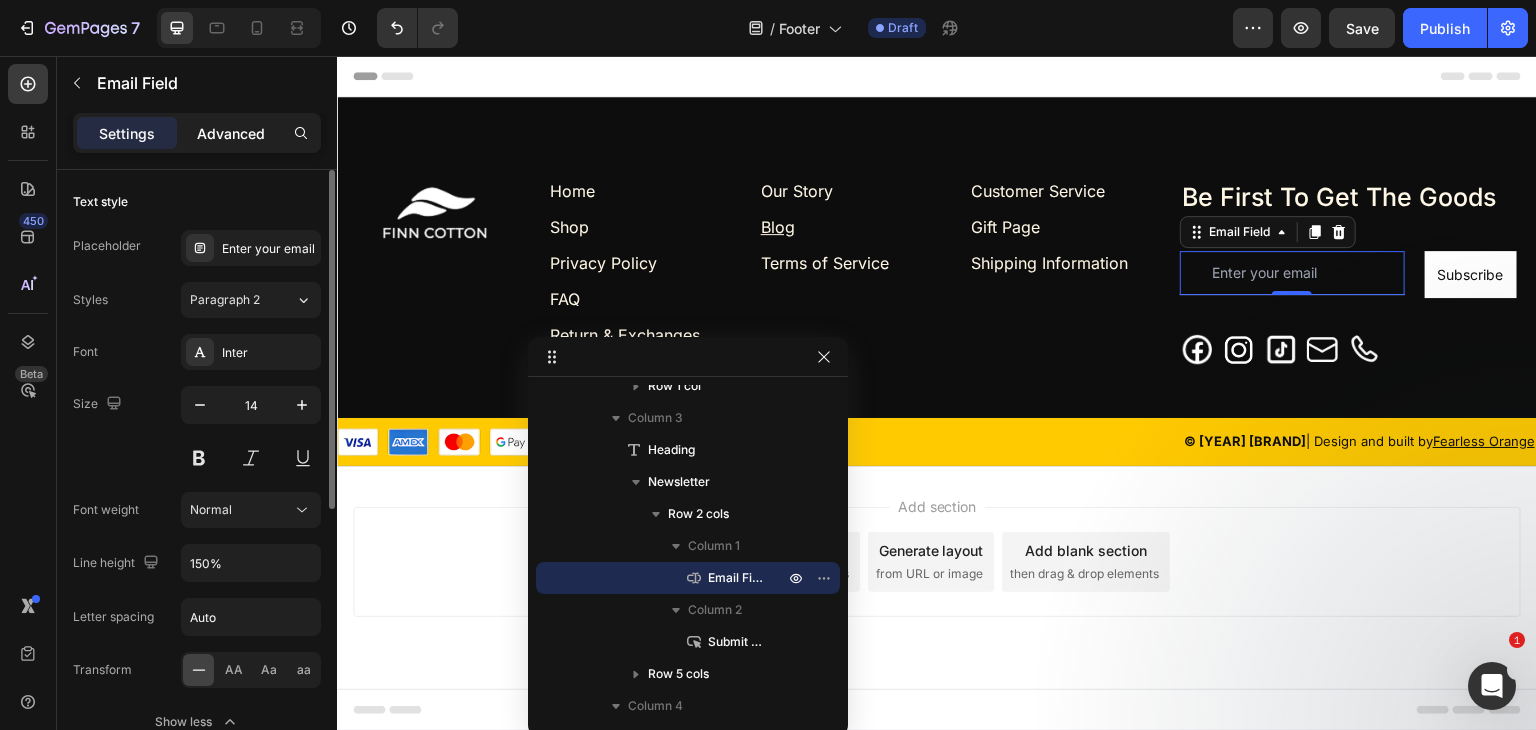 click on "Advanced" at bounding box center [231, 133] 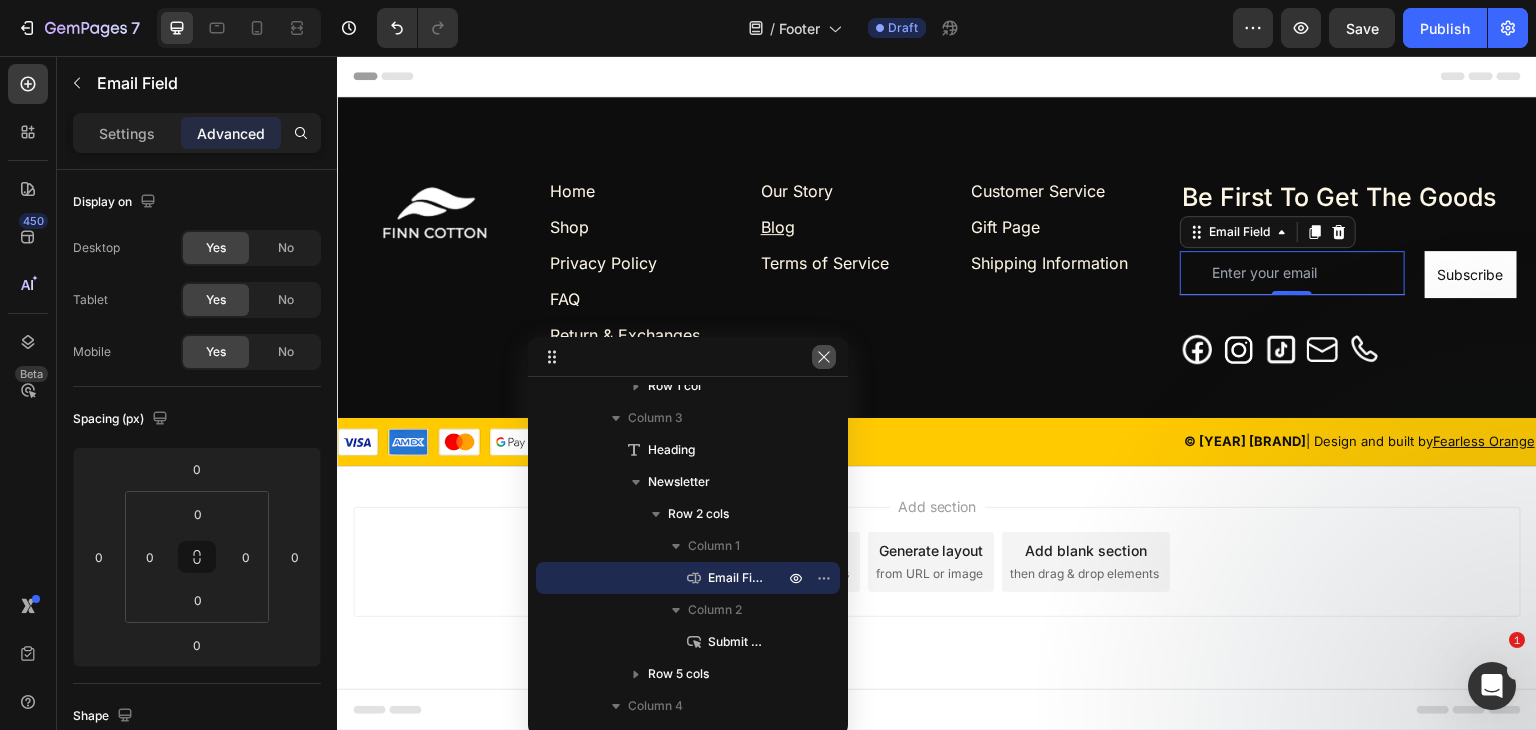 click 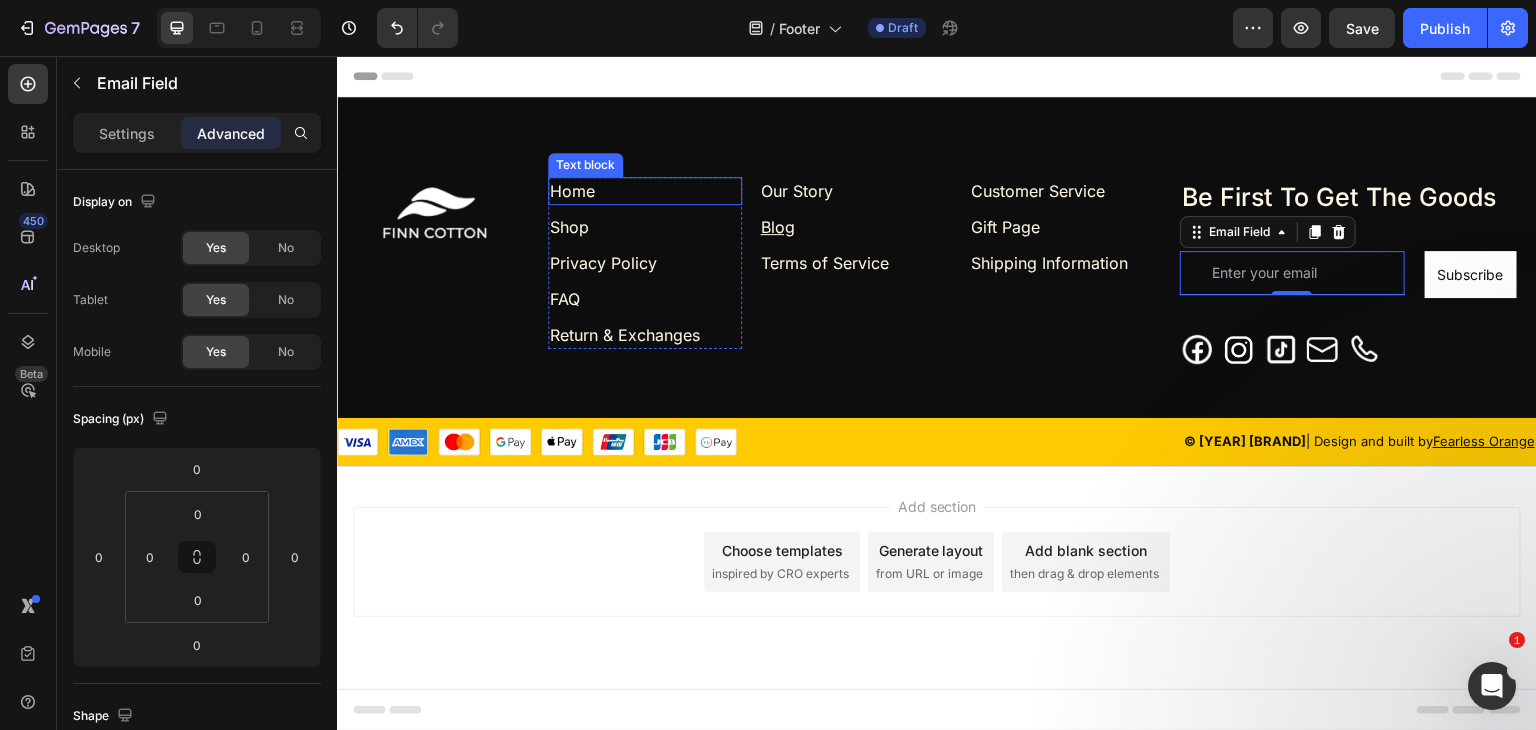 click on "Home" at bounding box center [645, 191] 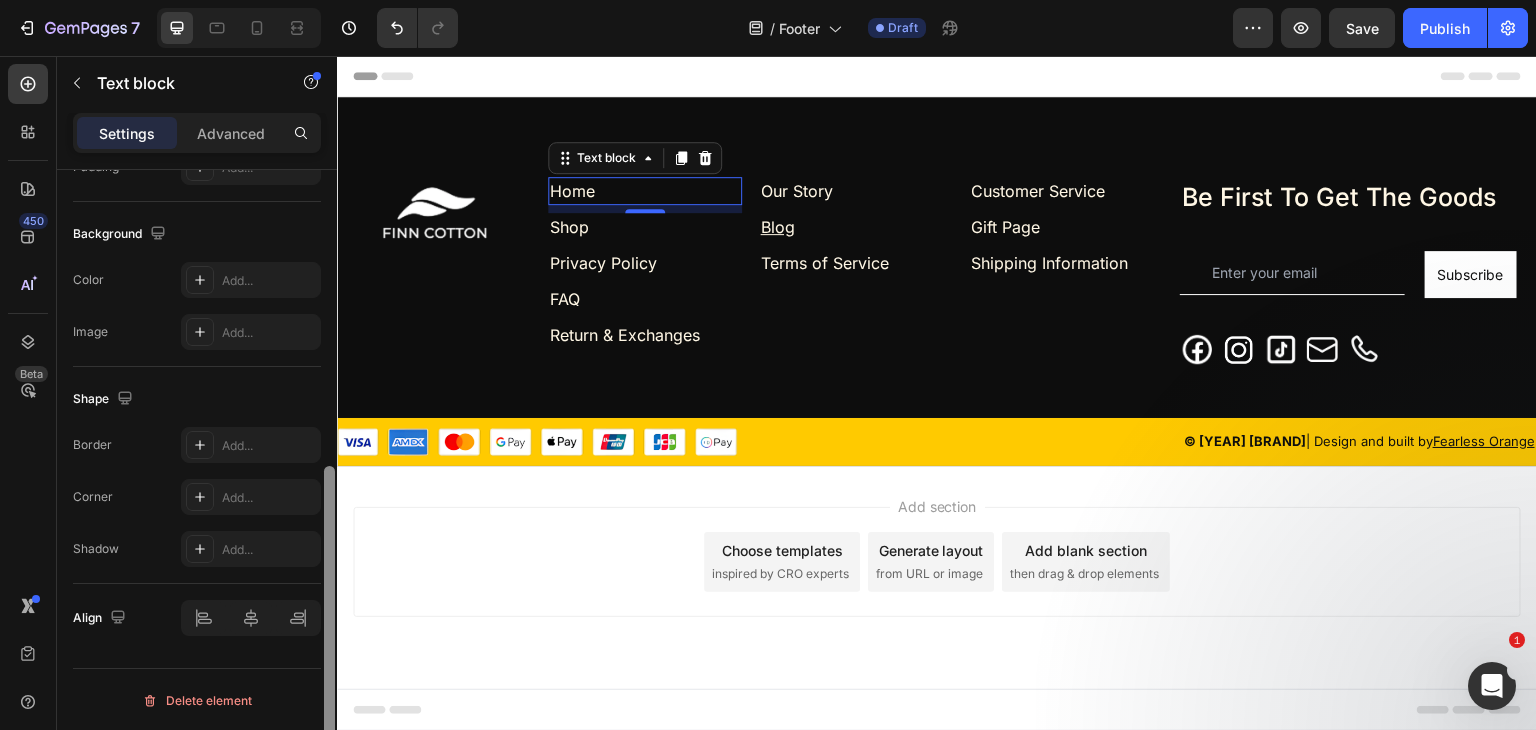 scroll, scrollTop: 0, scrollLeft: 0, axis: both 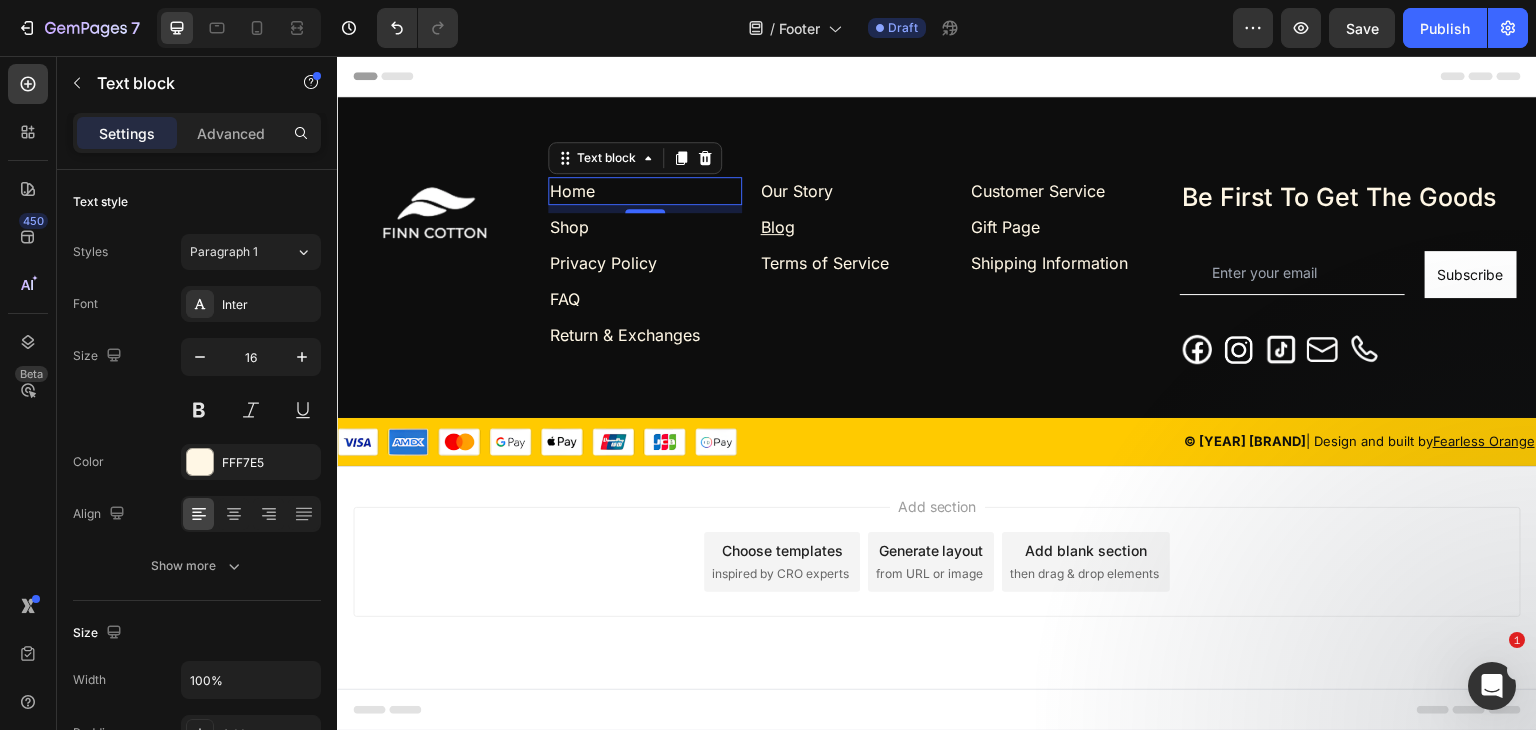 click on "Home" at bounding box center [645, 191] 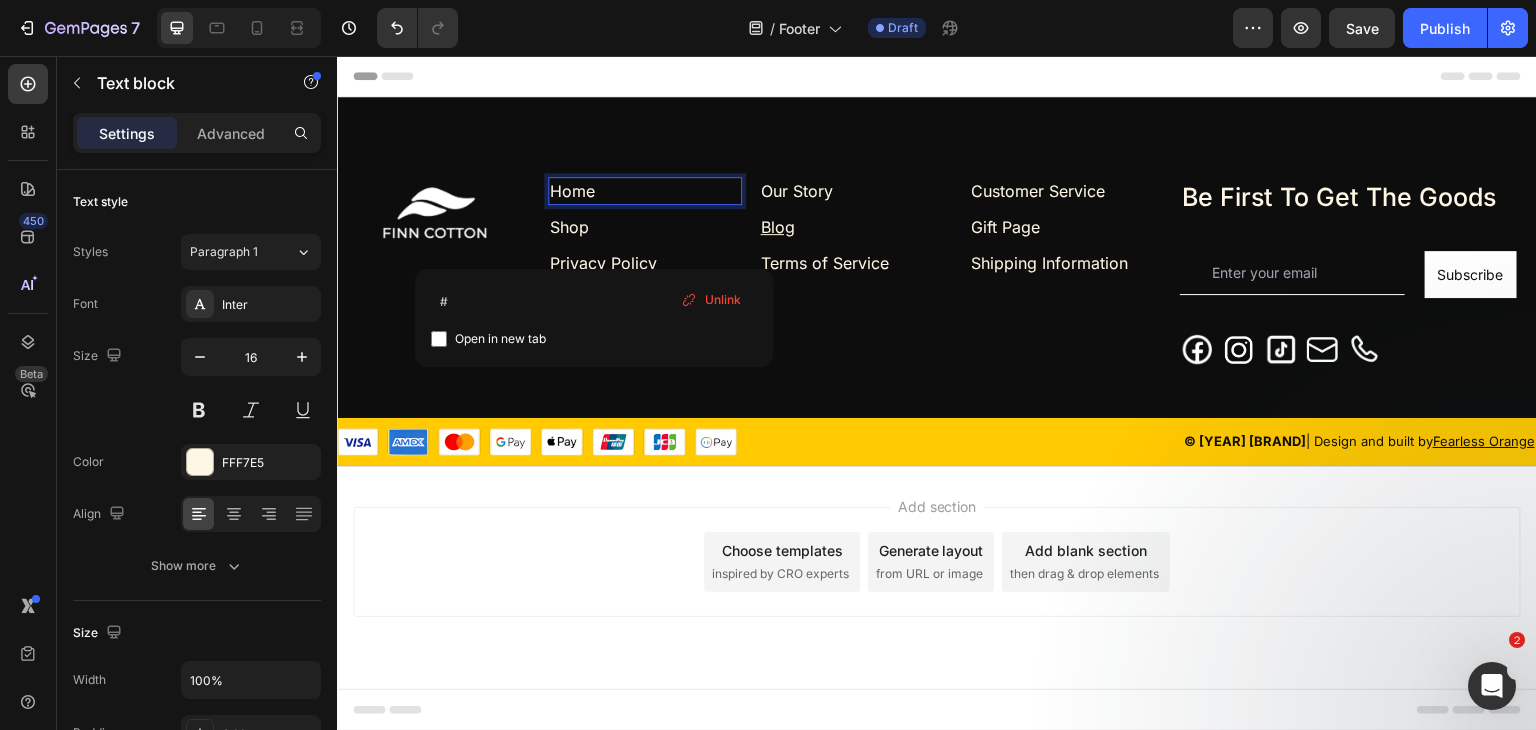 click on "Home ⁠⁠⁠⁠⁠⁠⁠" at bounding box center [645, 191] 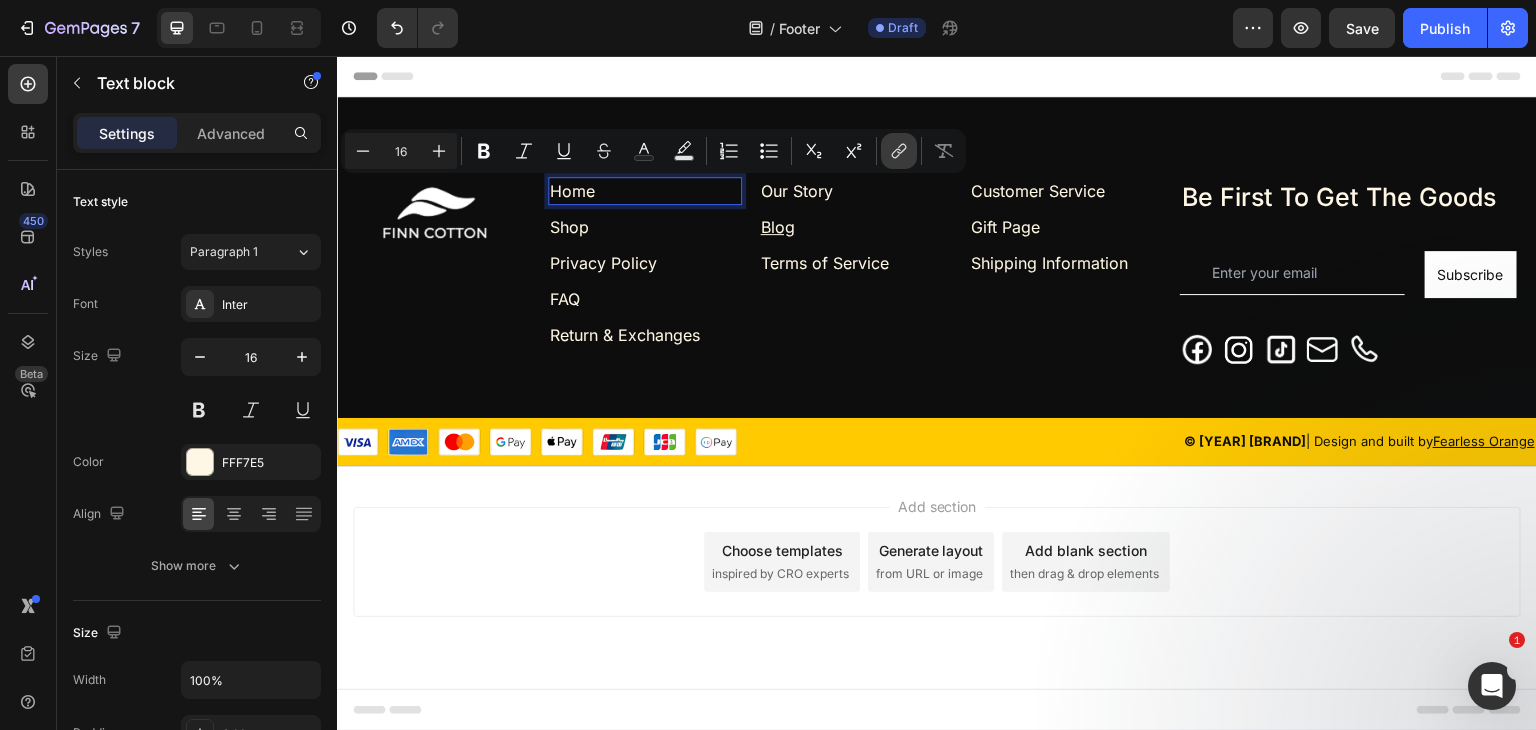click 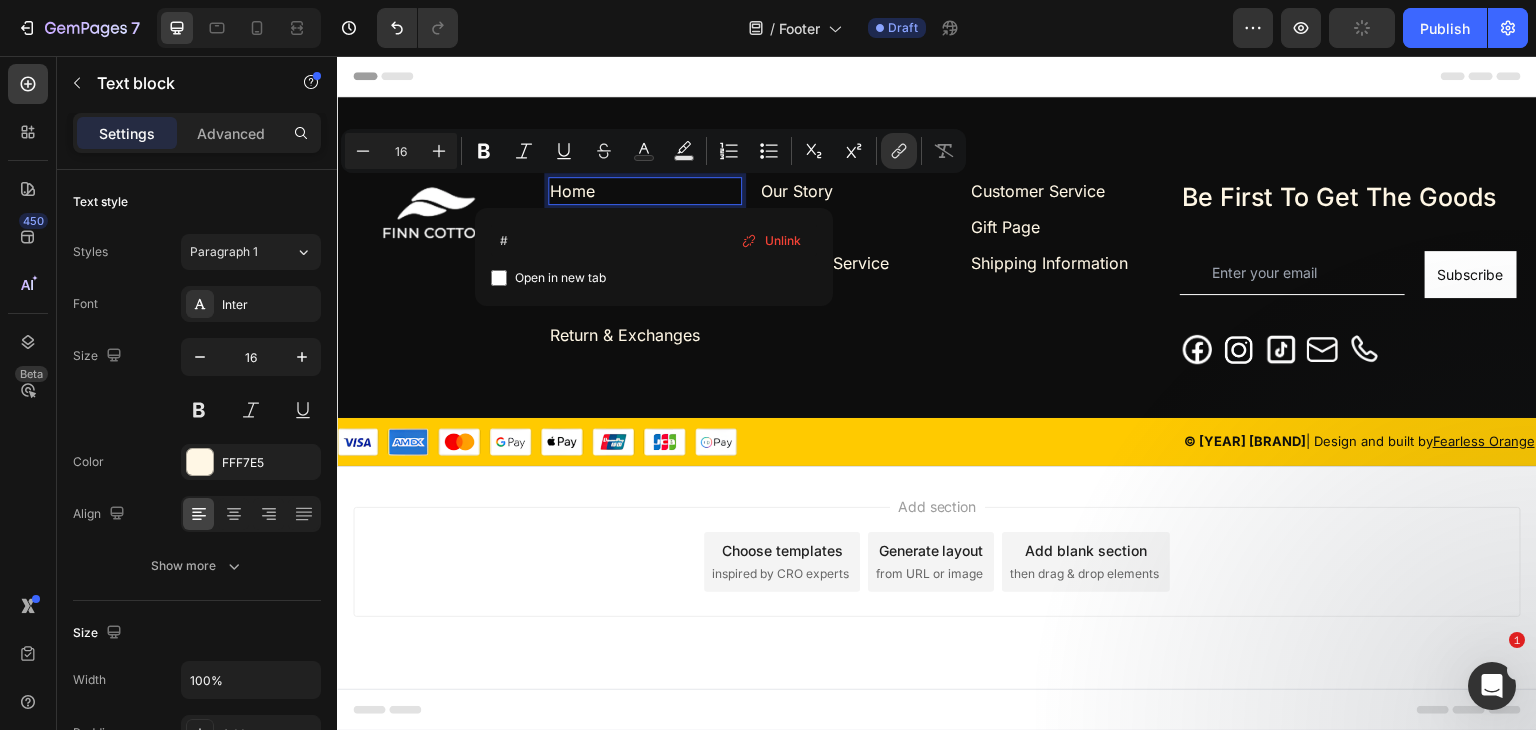 type on "/" 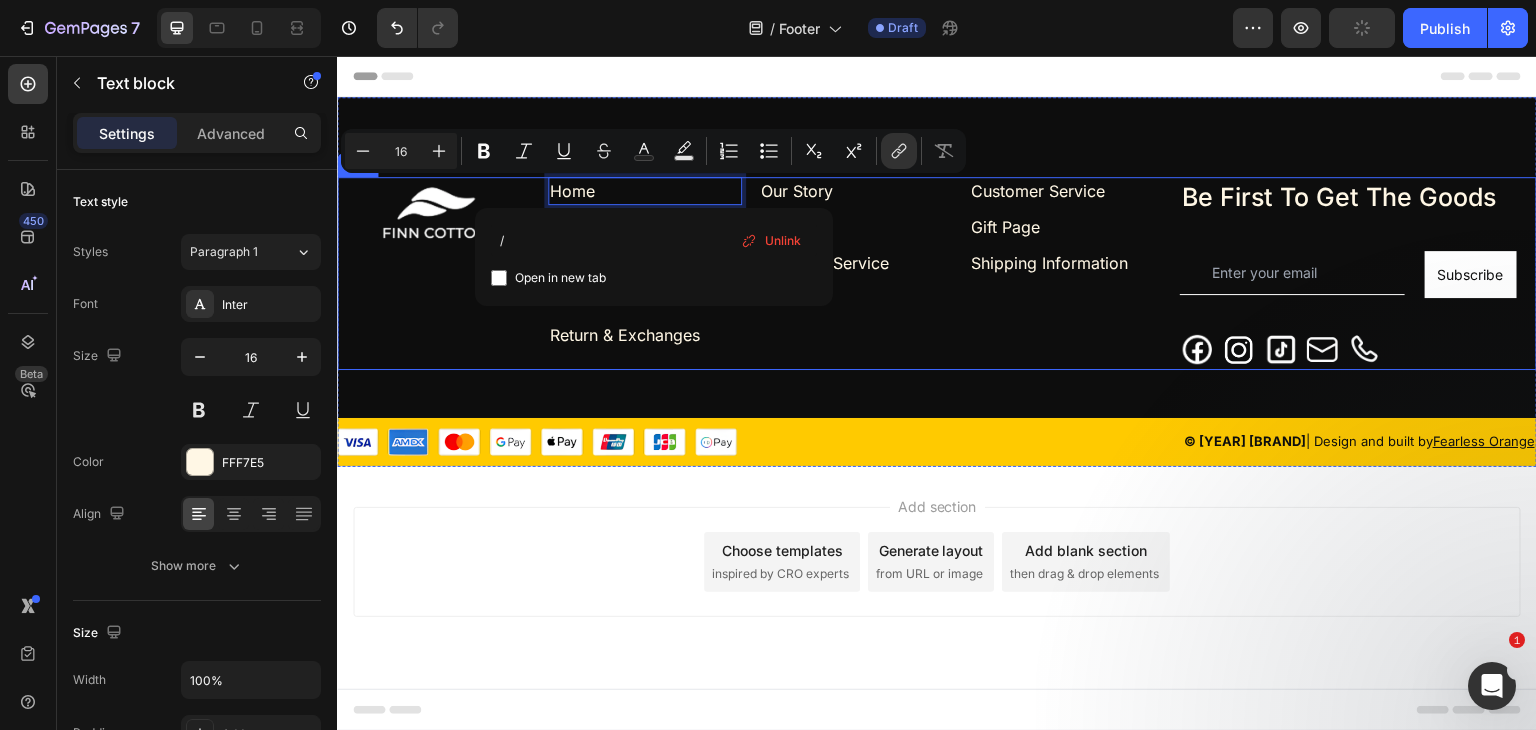 click on "Our Story Text block Blog Text block Terms of Service Text block Row" at bounding box center (855, 273) 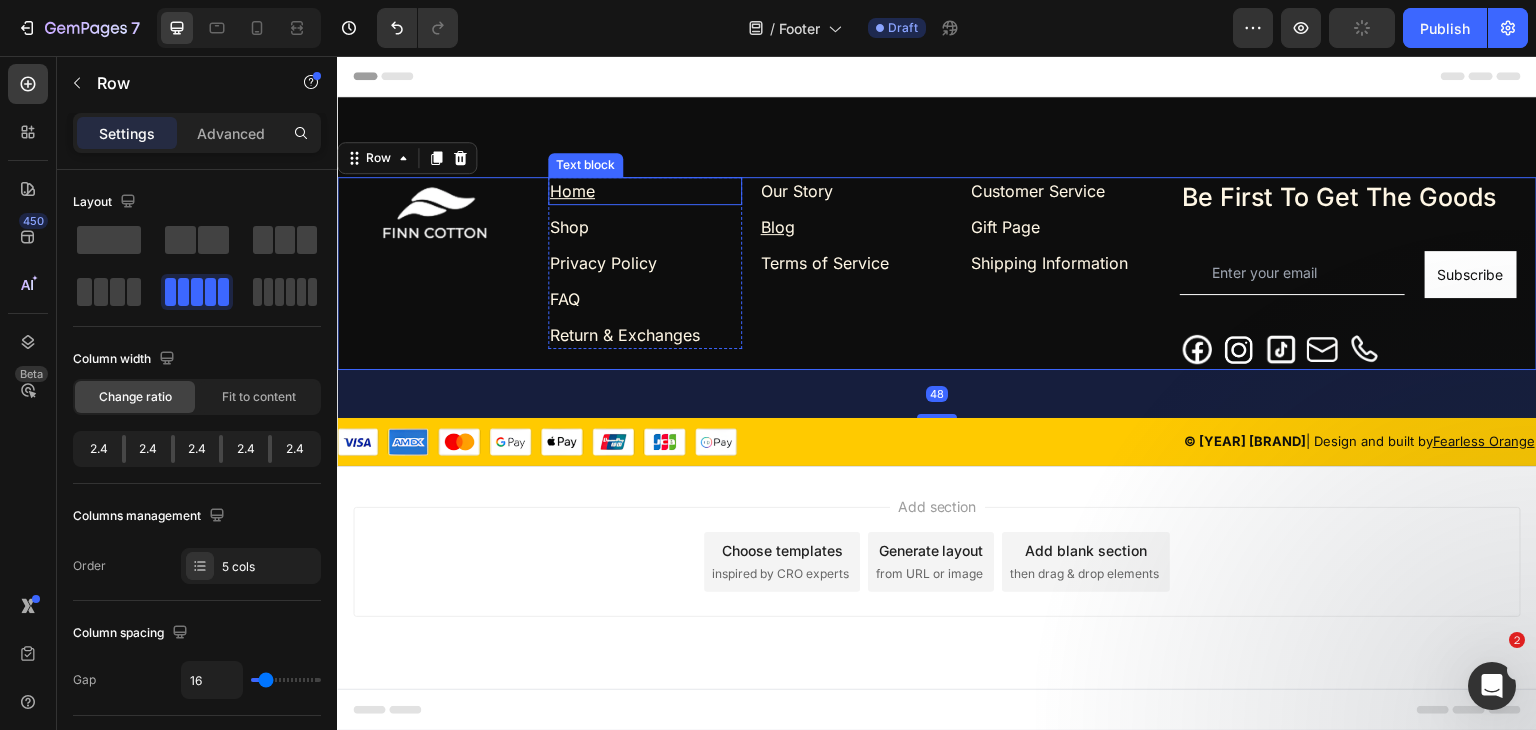 click on "Home" at bounding box center (645, 191) 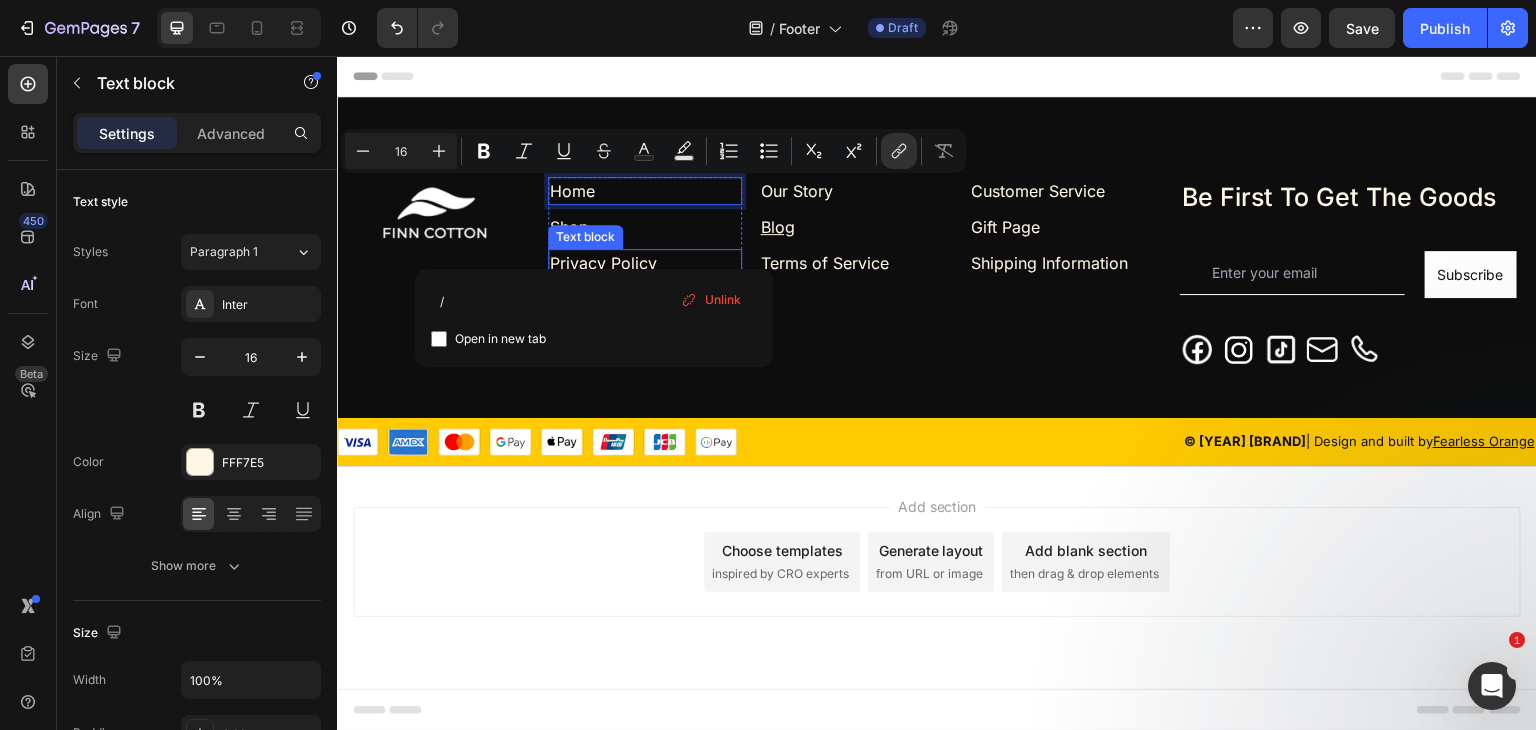 click on "Text block" at bounding box center (585, 237) 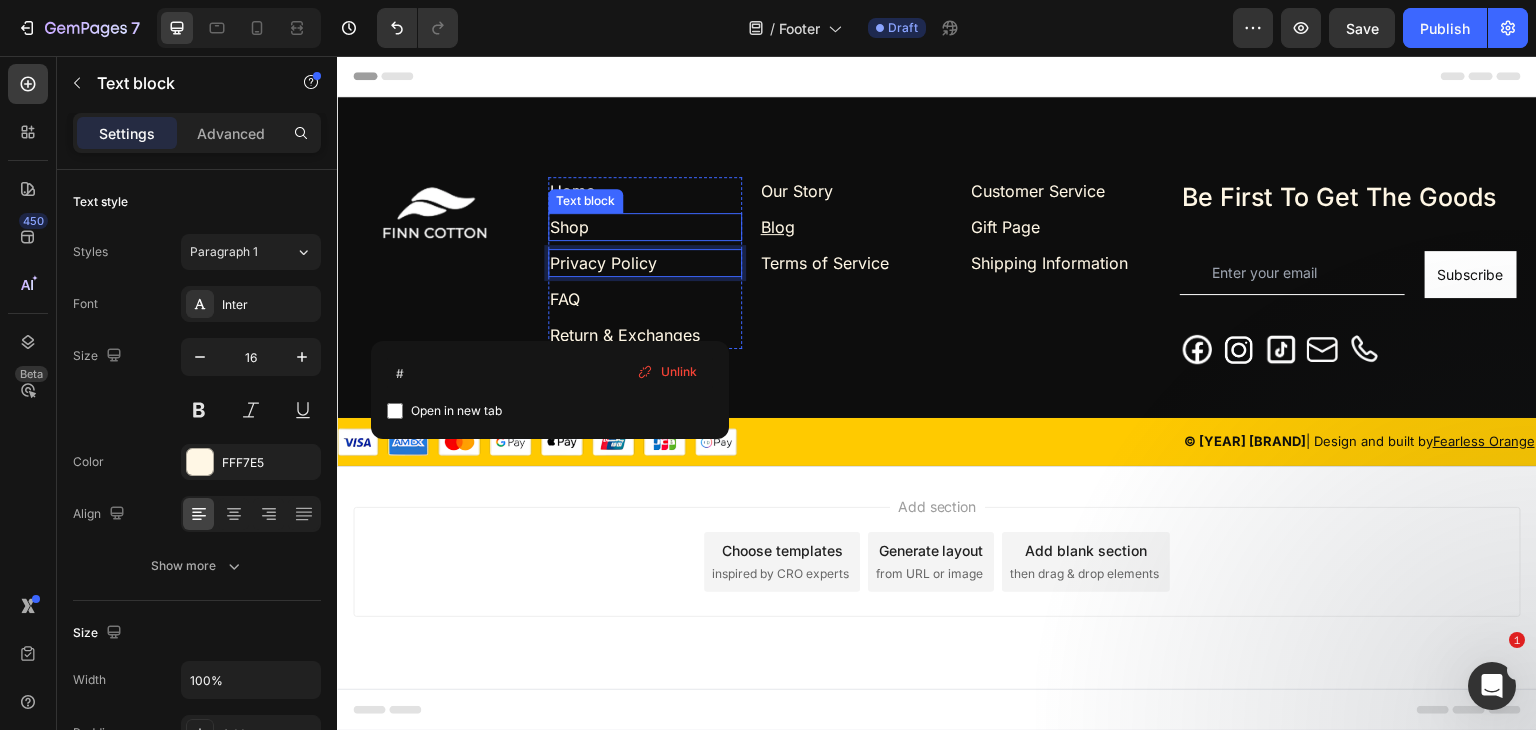 click on "Shop" at bounding box center [645, 227] 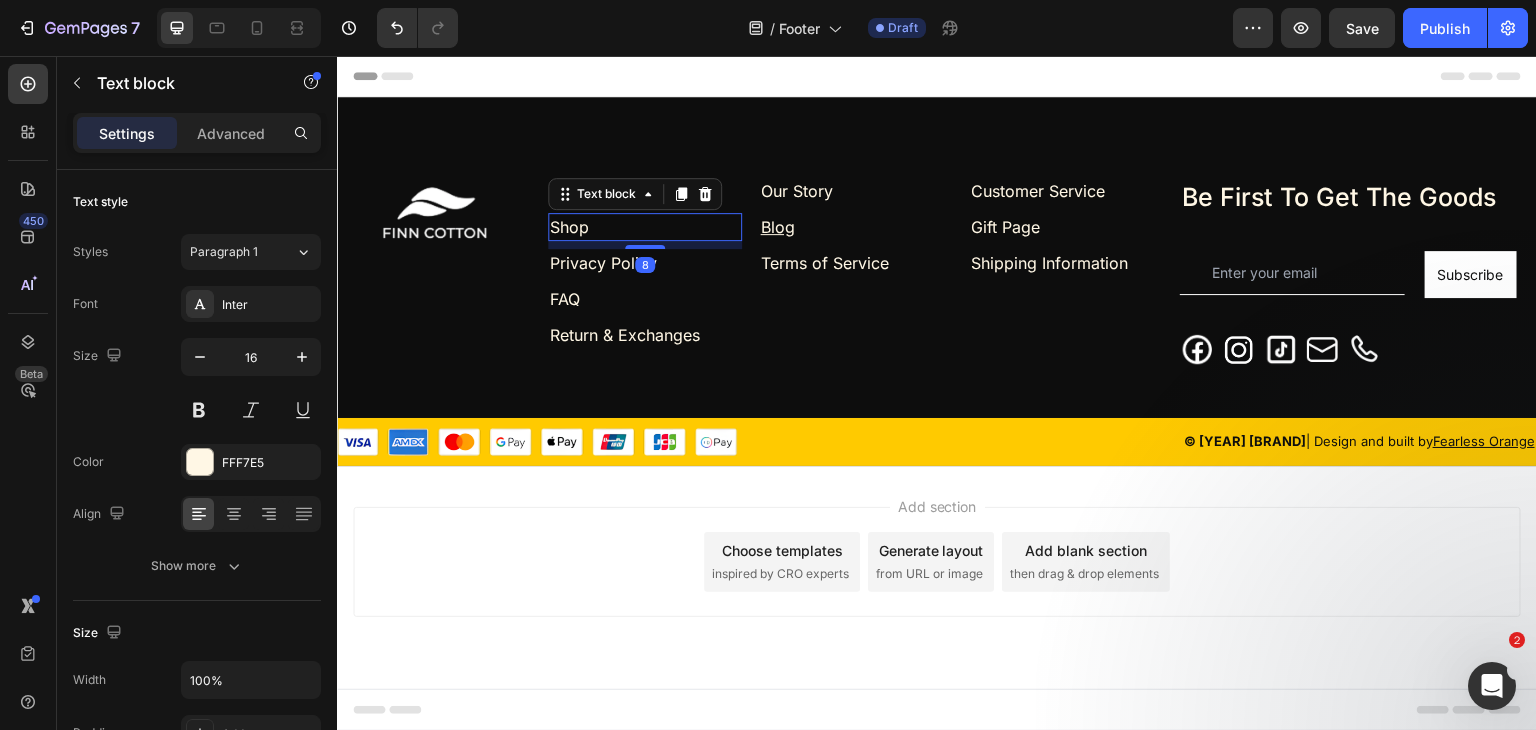 click on "Shop" at bounding box center [645, 227] 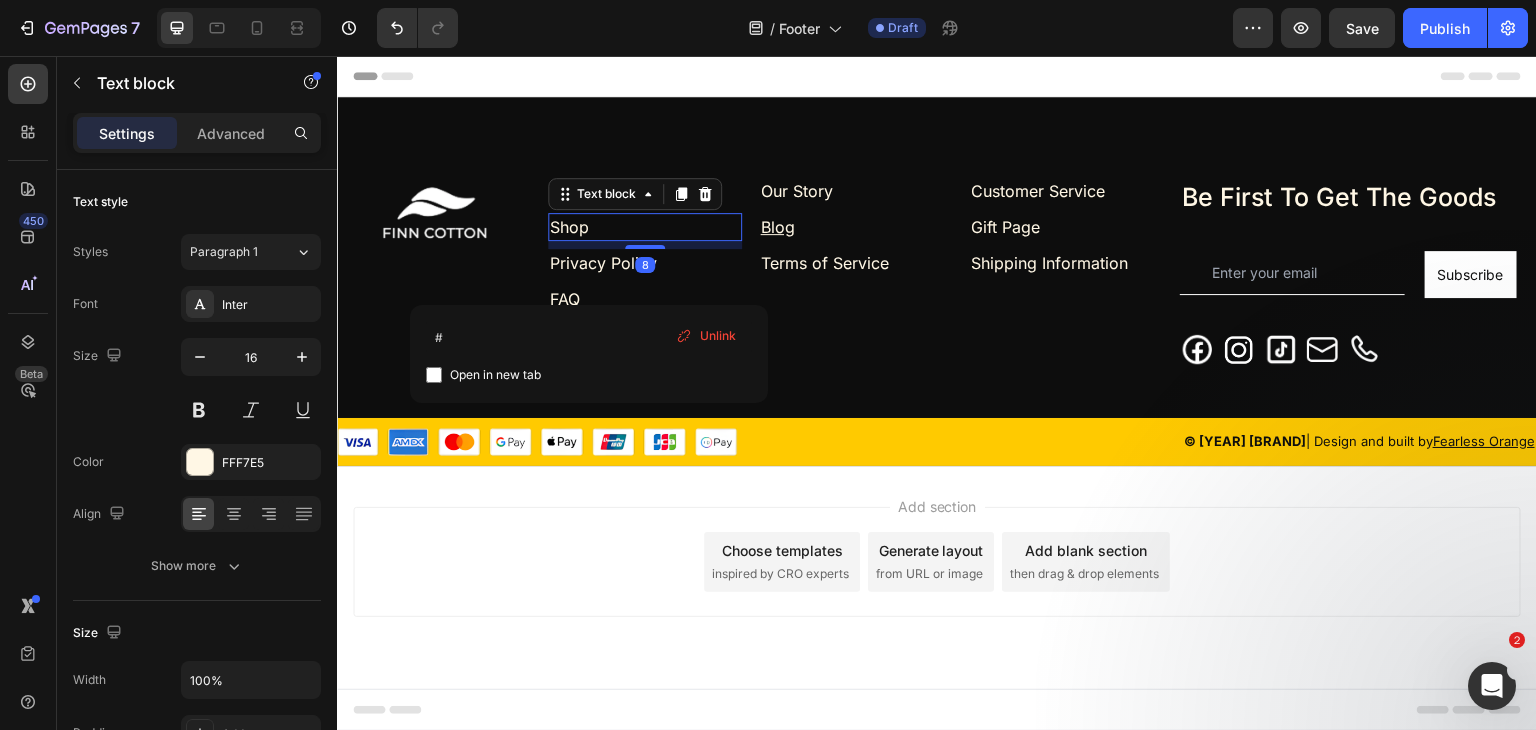 click on "Shop" at bounding box center [645, 227] 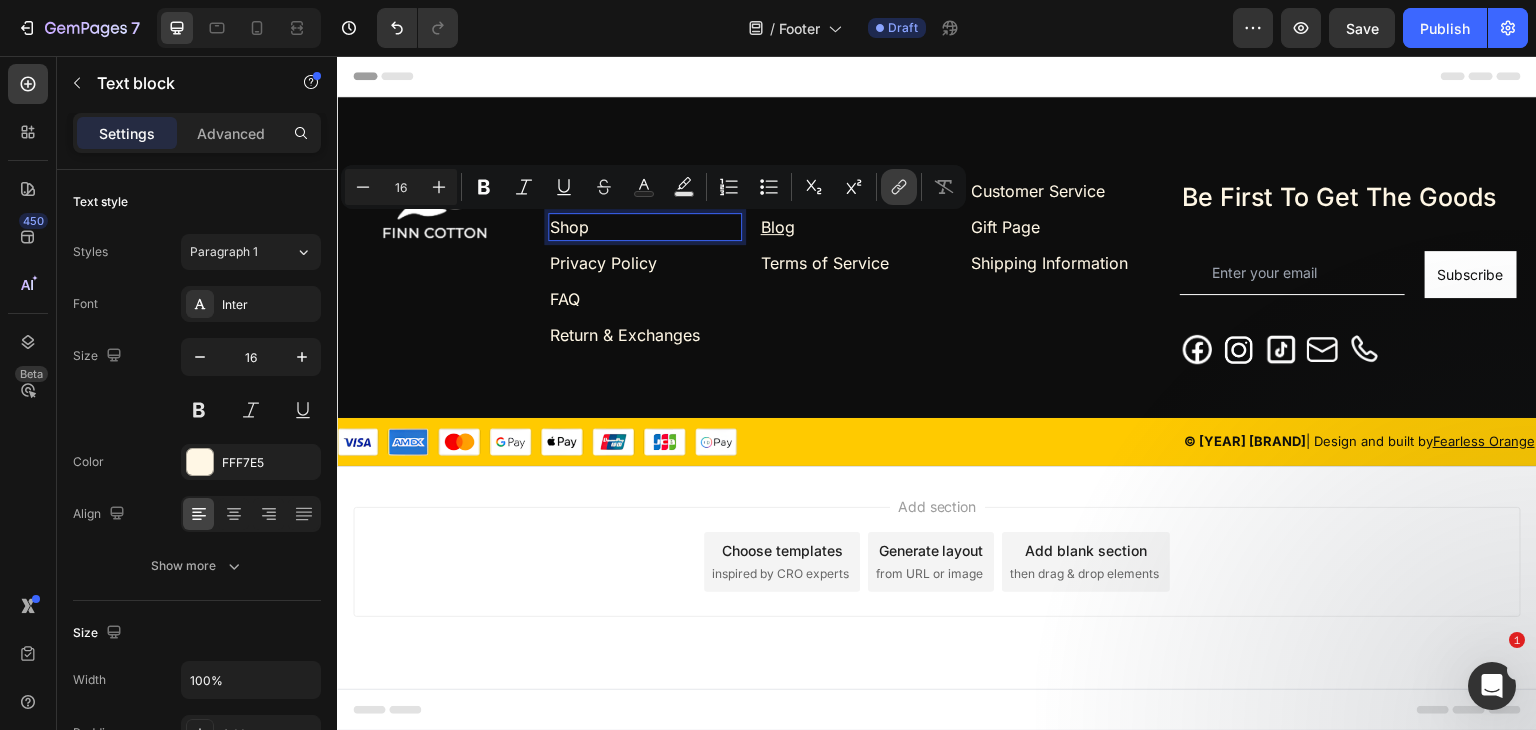 click 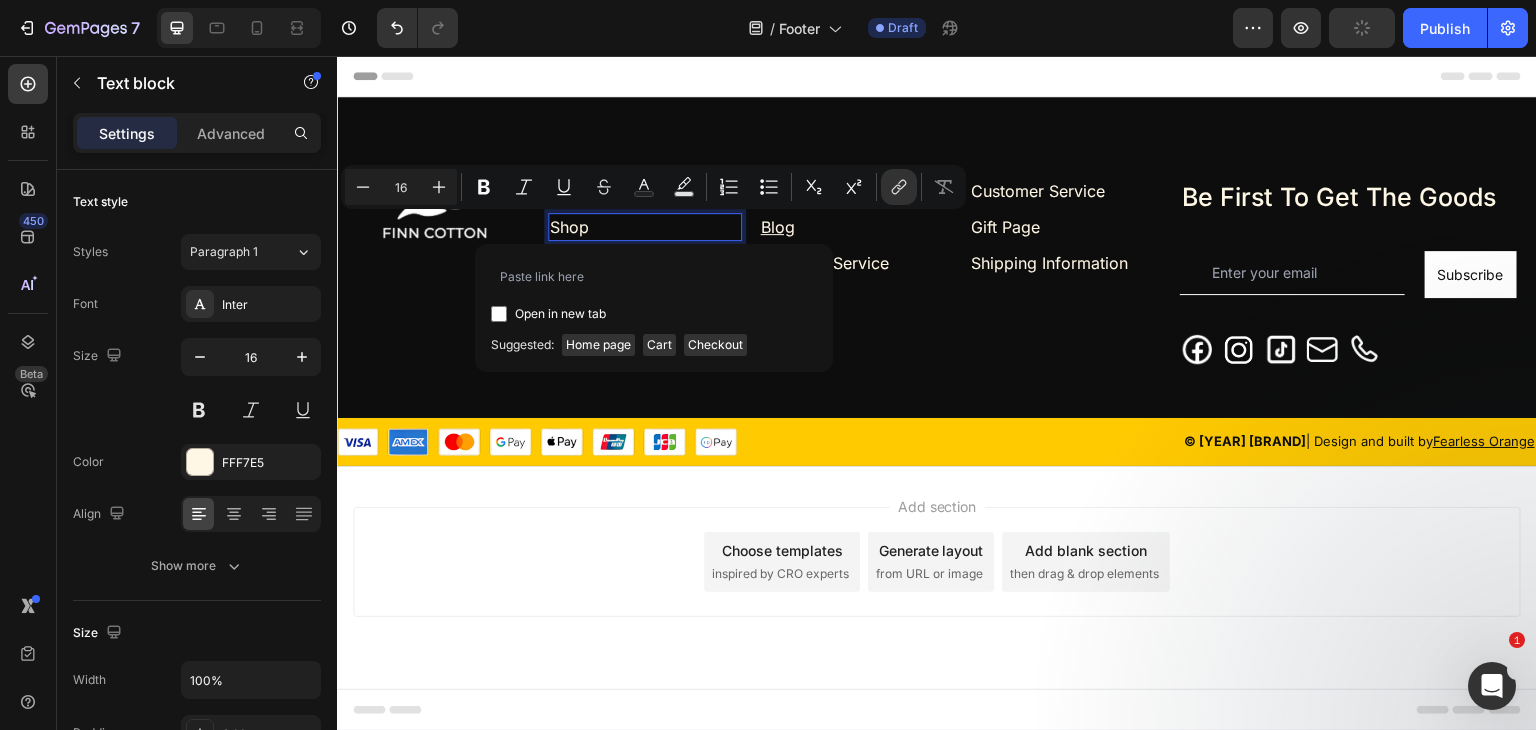 type 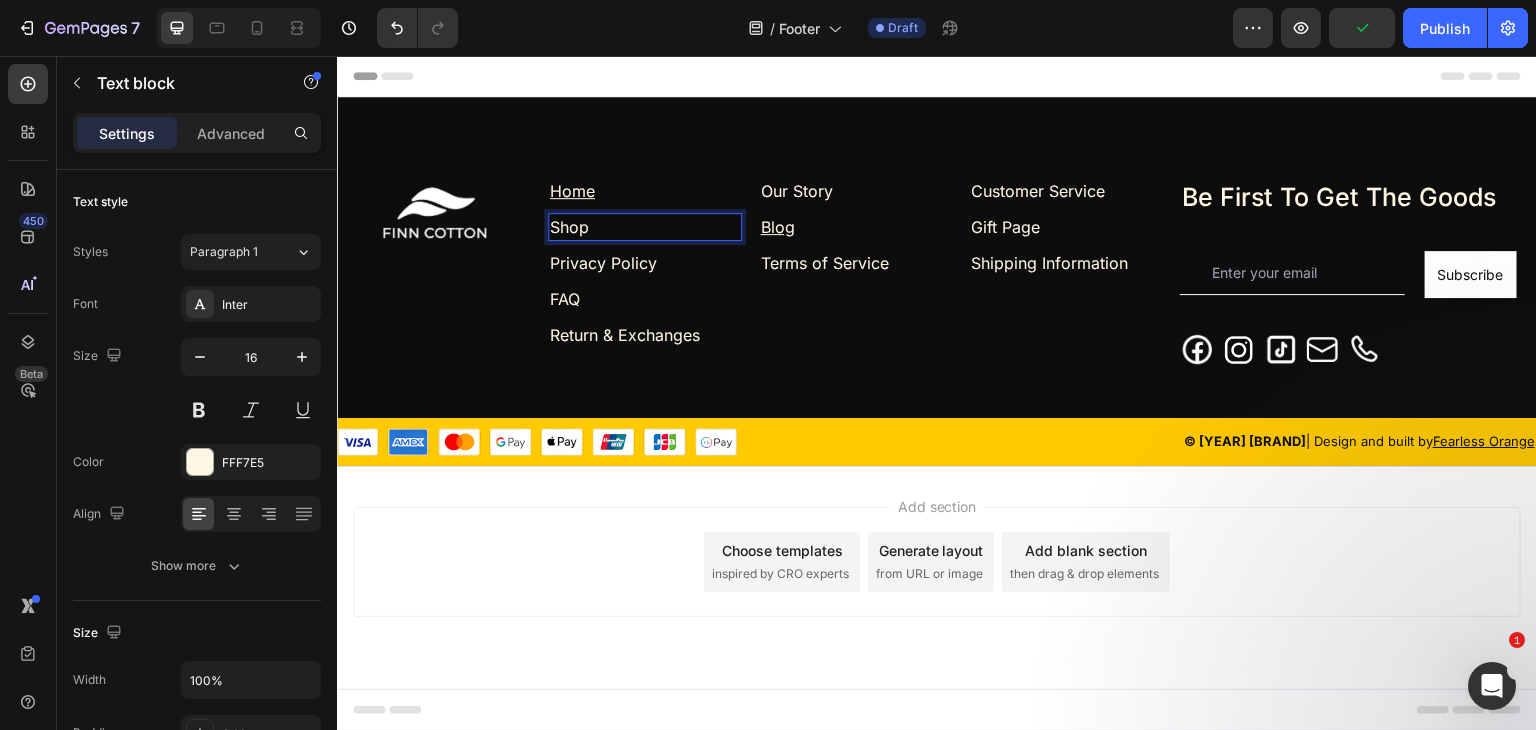 click on "Shop" at bounding box center (645, 227) 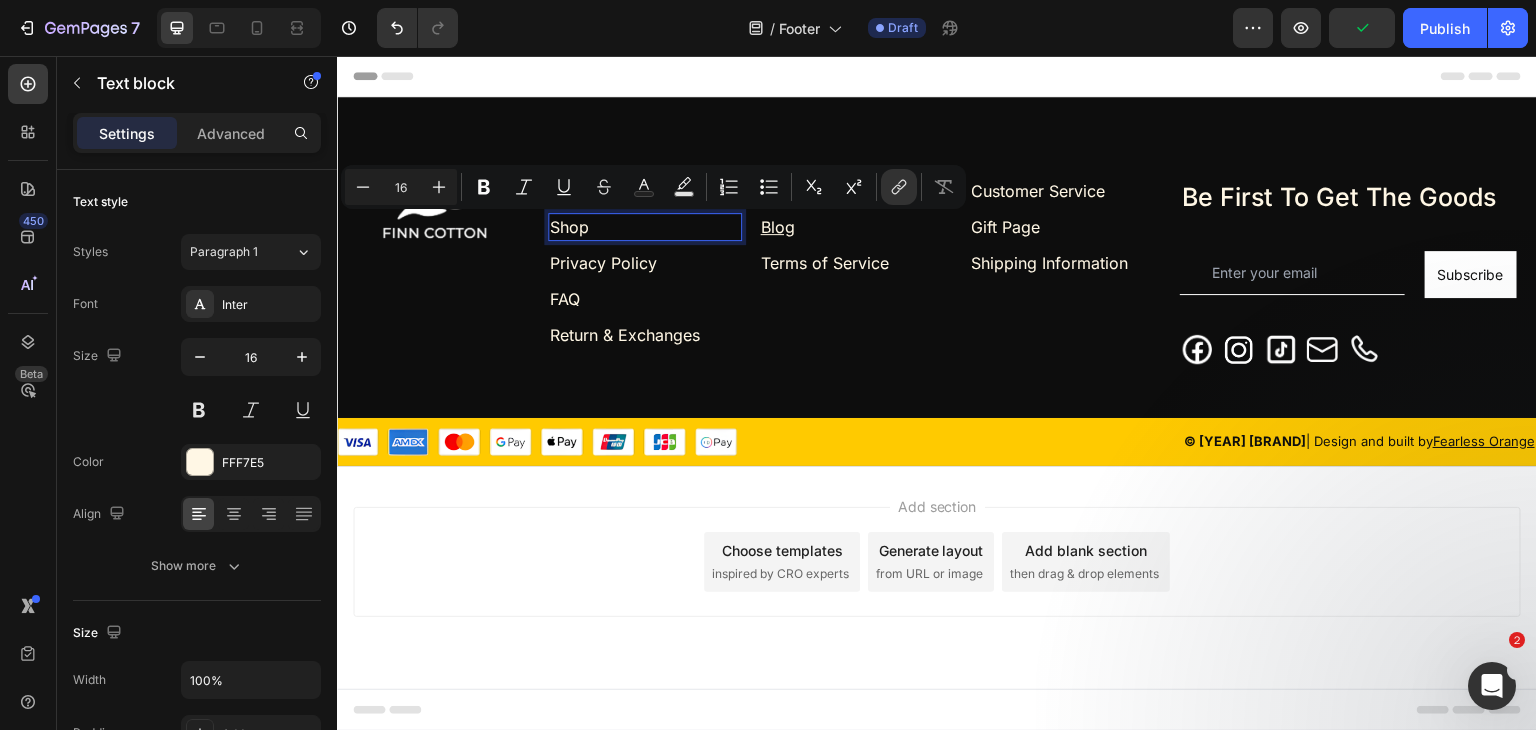 click on "Shop" at bounding box center [645, 227] 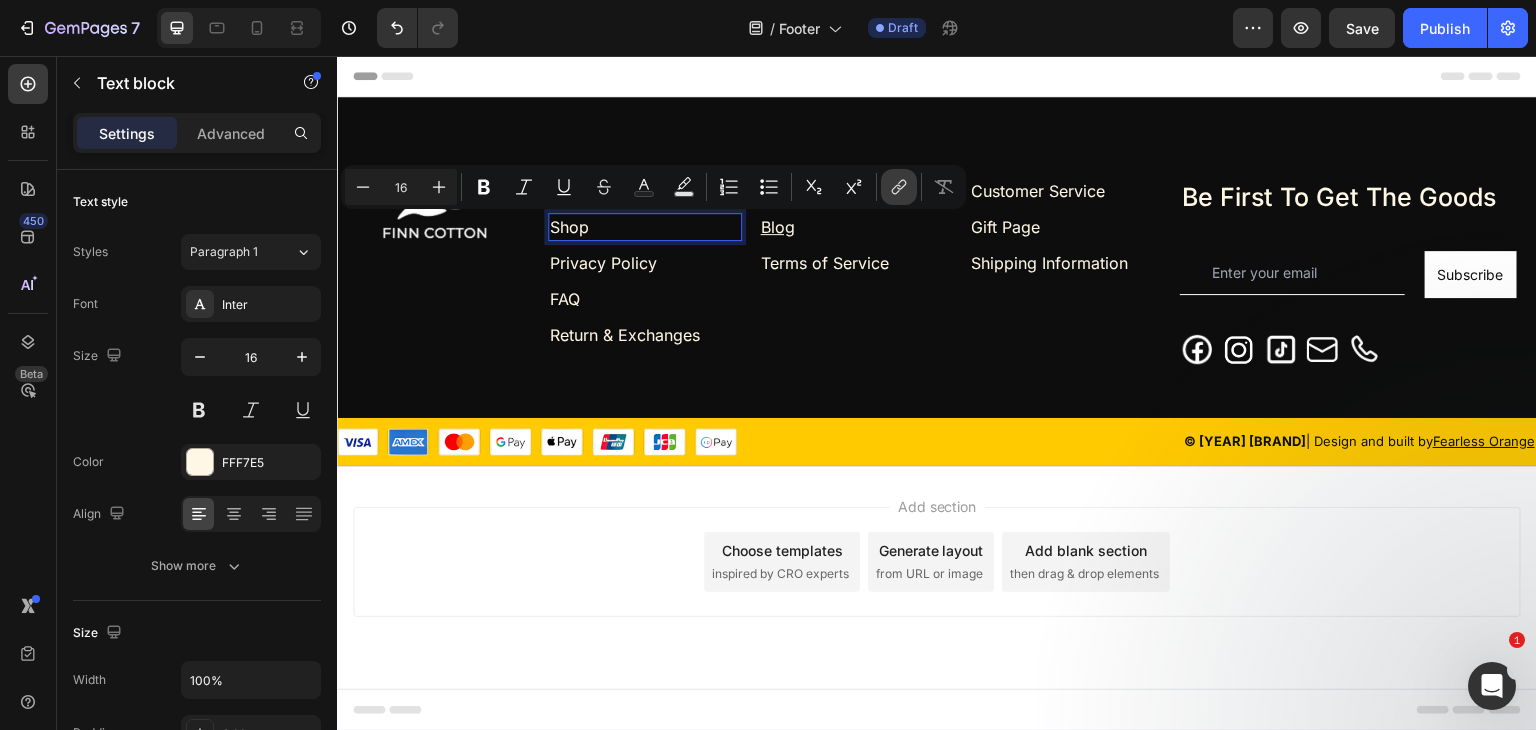 click 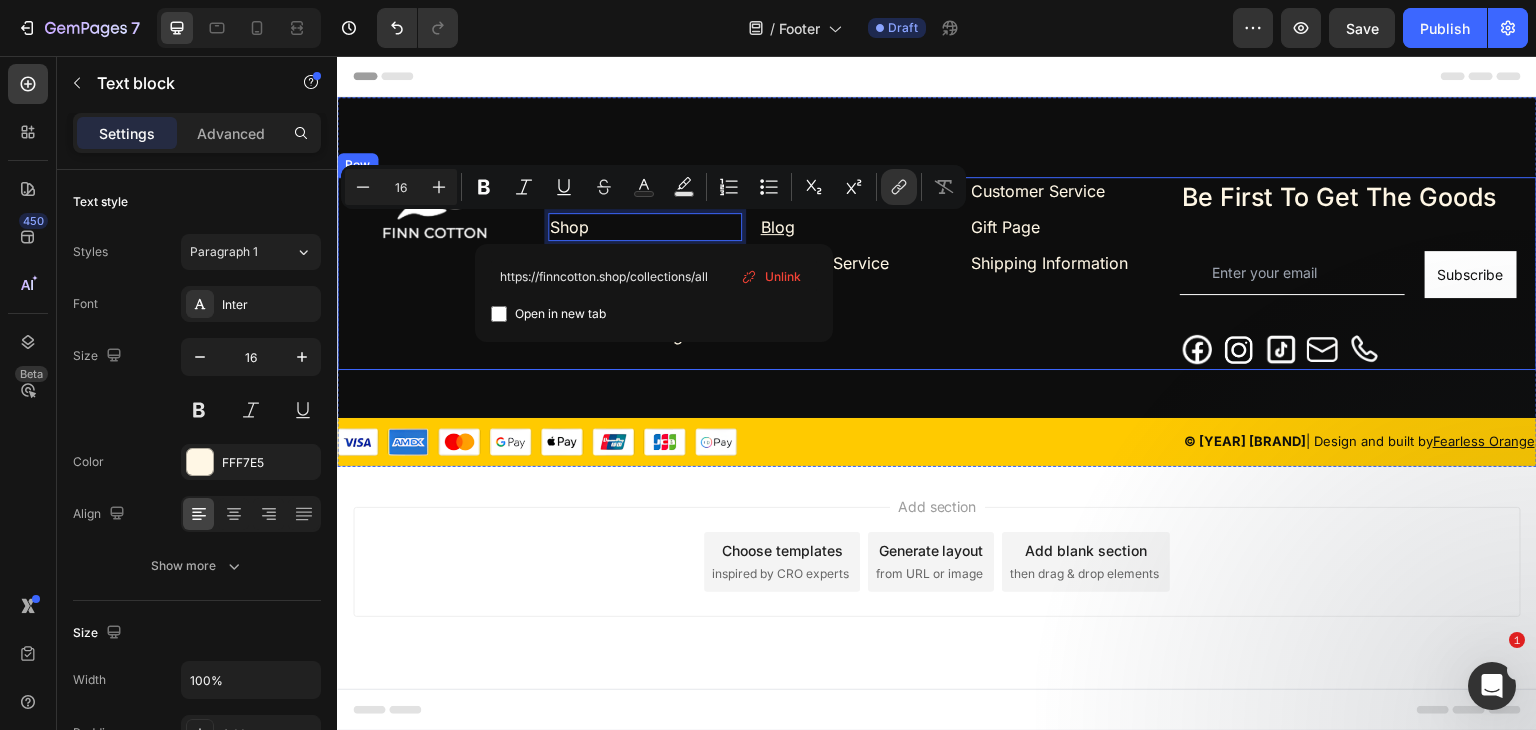 drag, startPoint x: 965, startPoint y: 331, endPoint x: 464, endPoint y: 270, distance: 504.69992 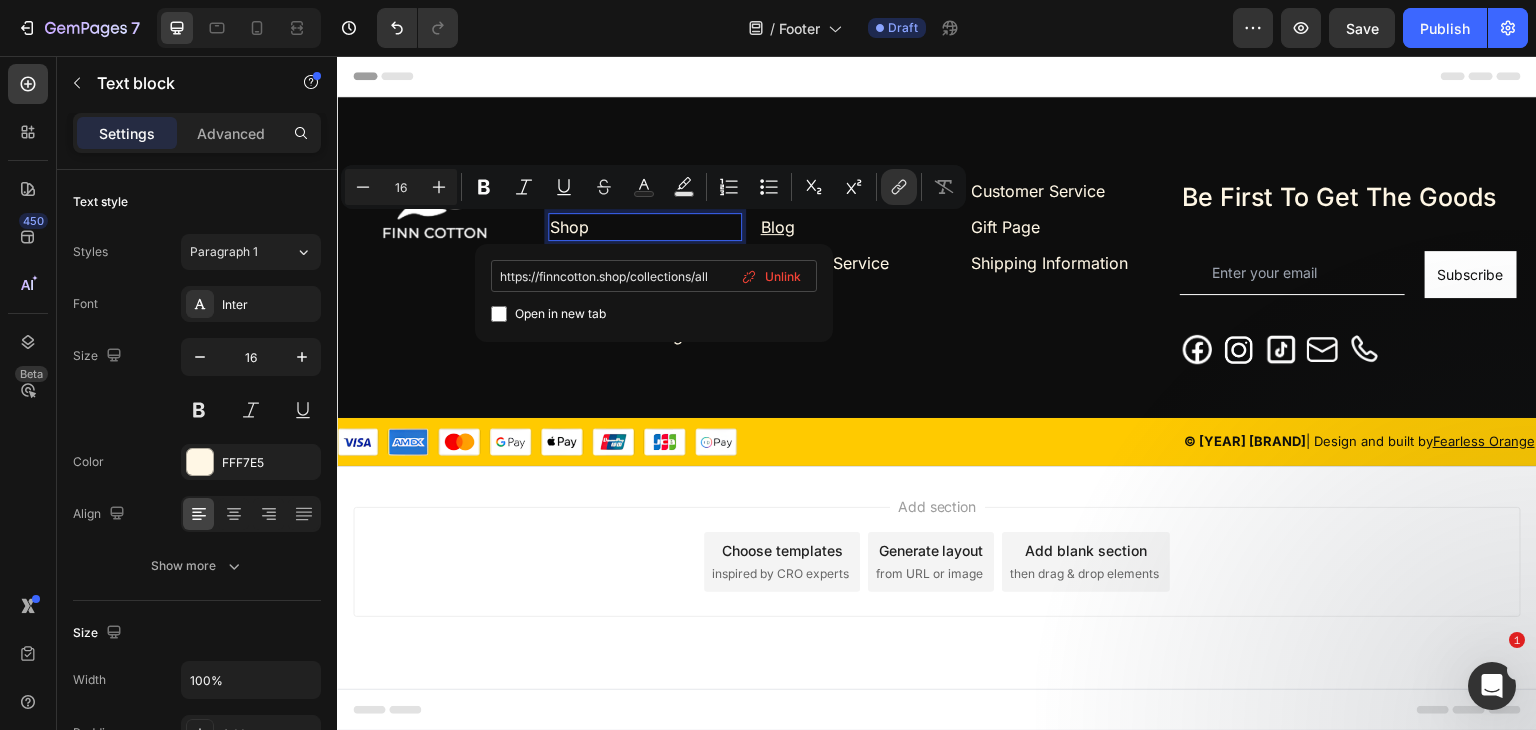 type on "/collections/all" 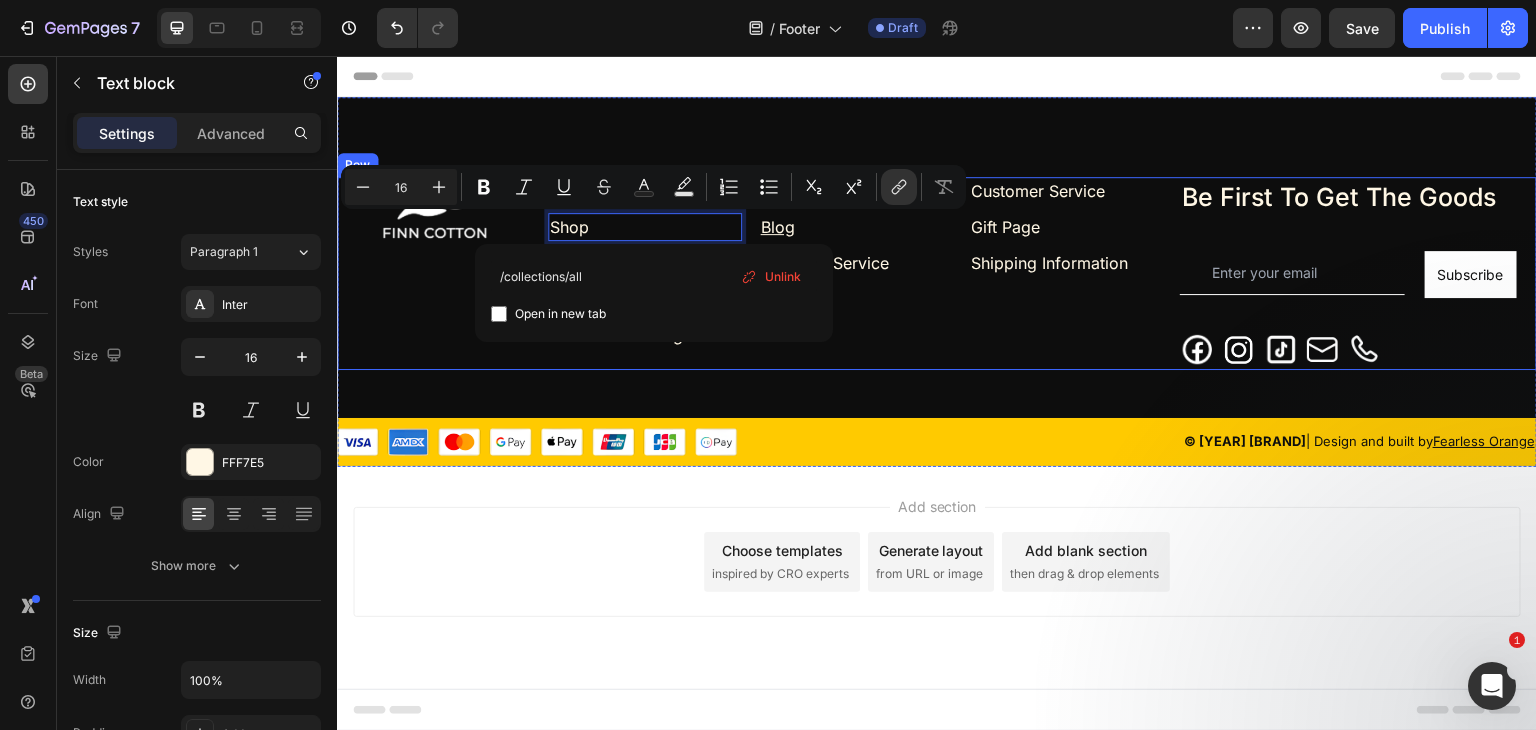 click on "Image" at bounding box center [434, 273] 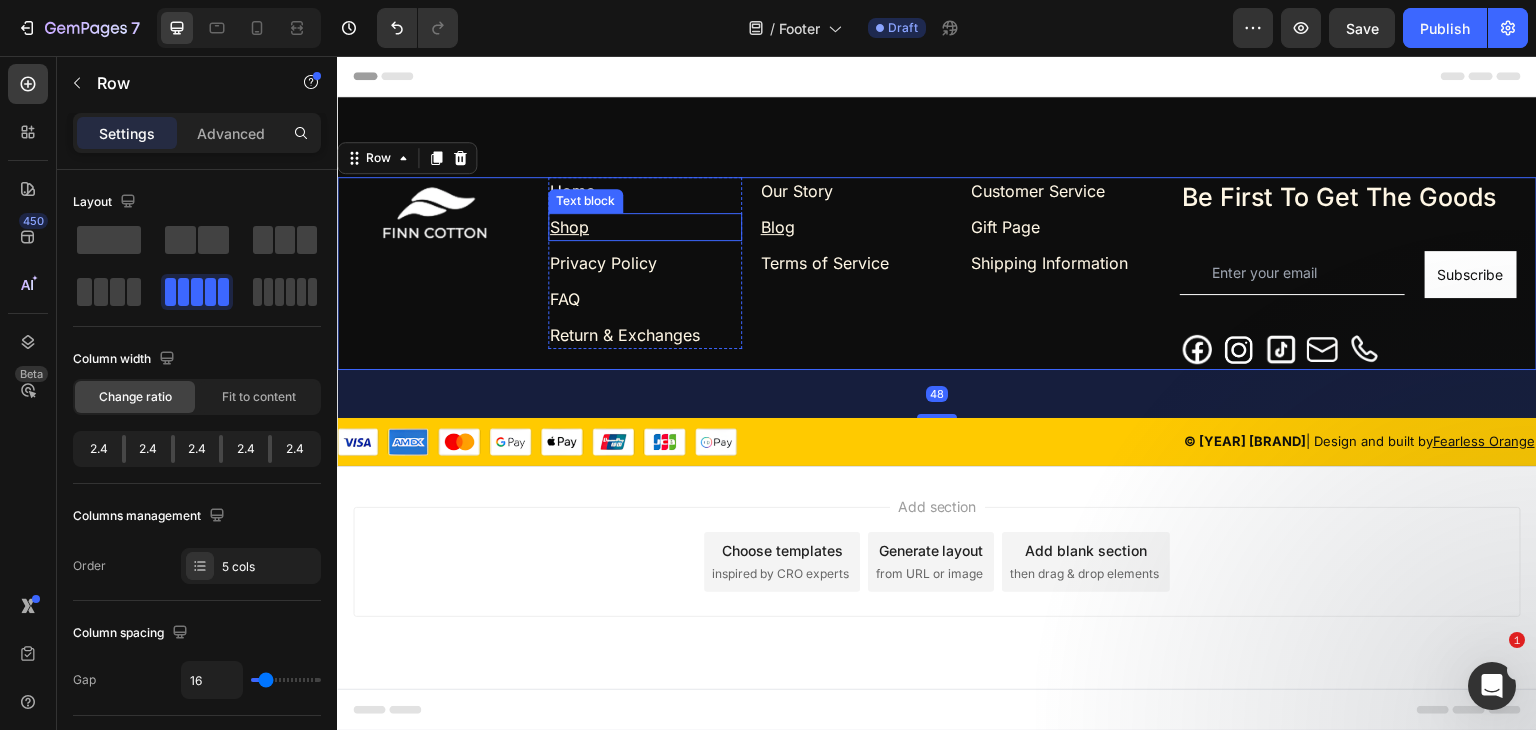 click on "Shop" at bounding box center [645, 227] 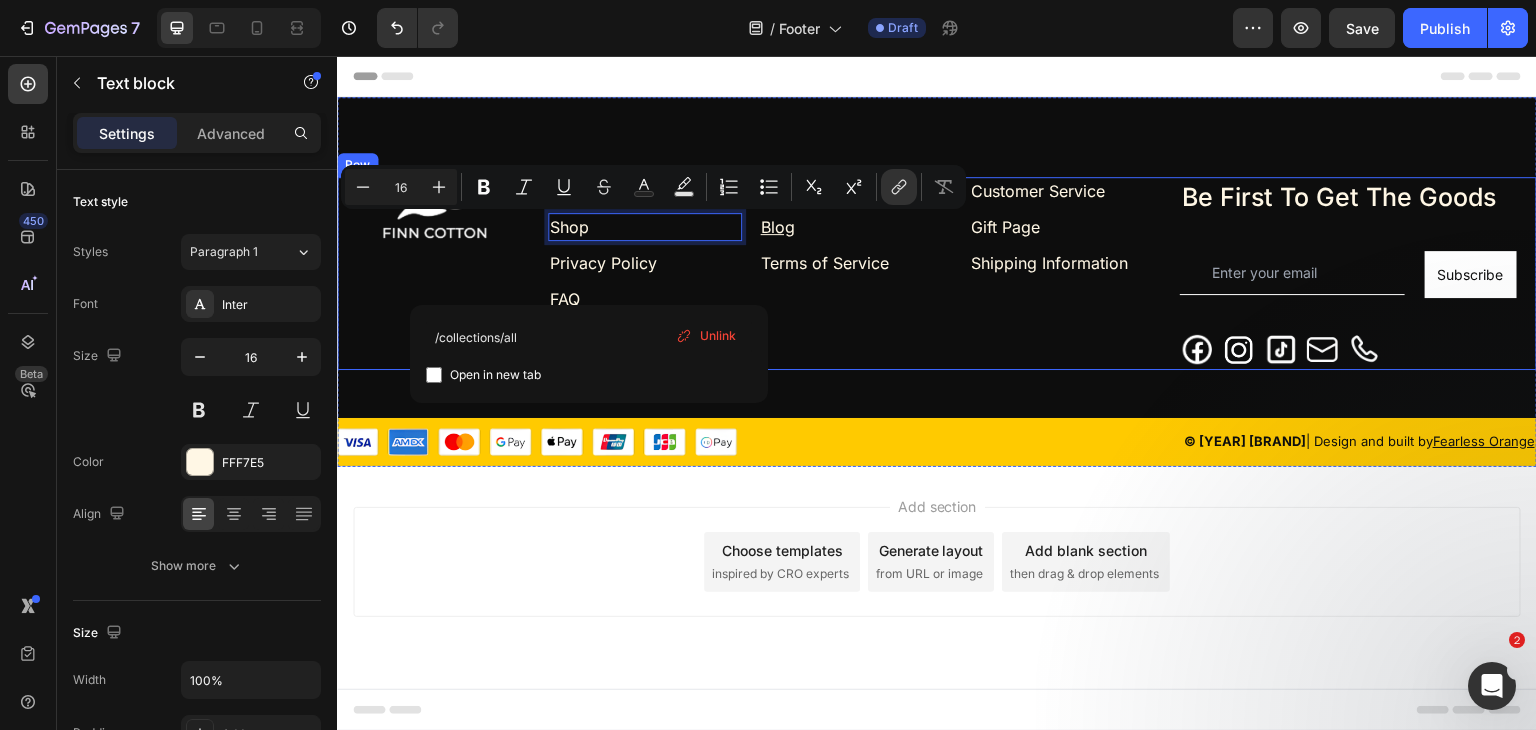 click on "Image" at bounding box center (434, 273) 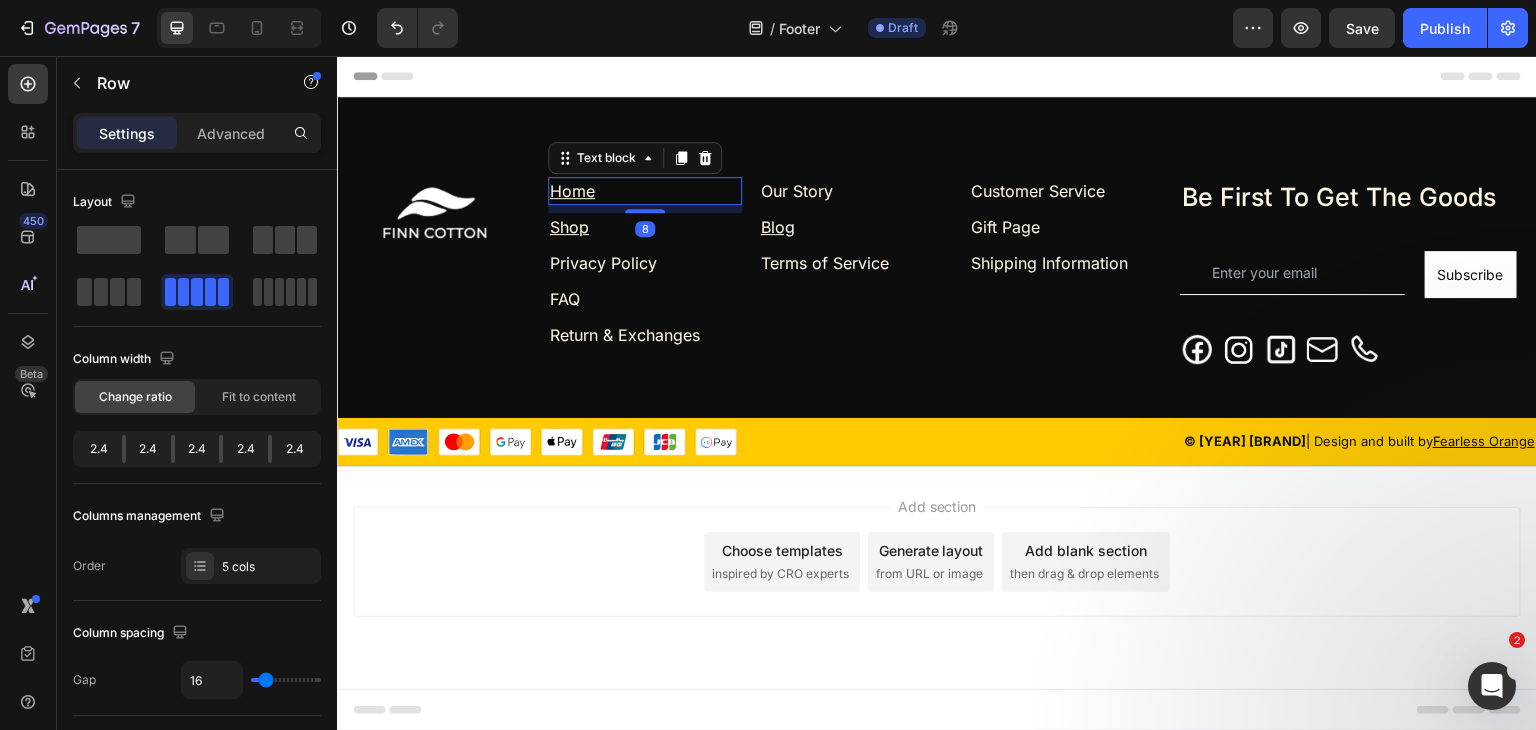 click on "Home" at bounding box center [645, 191] 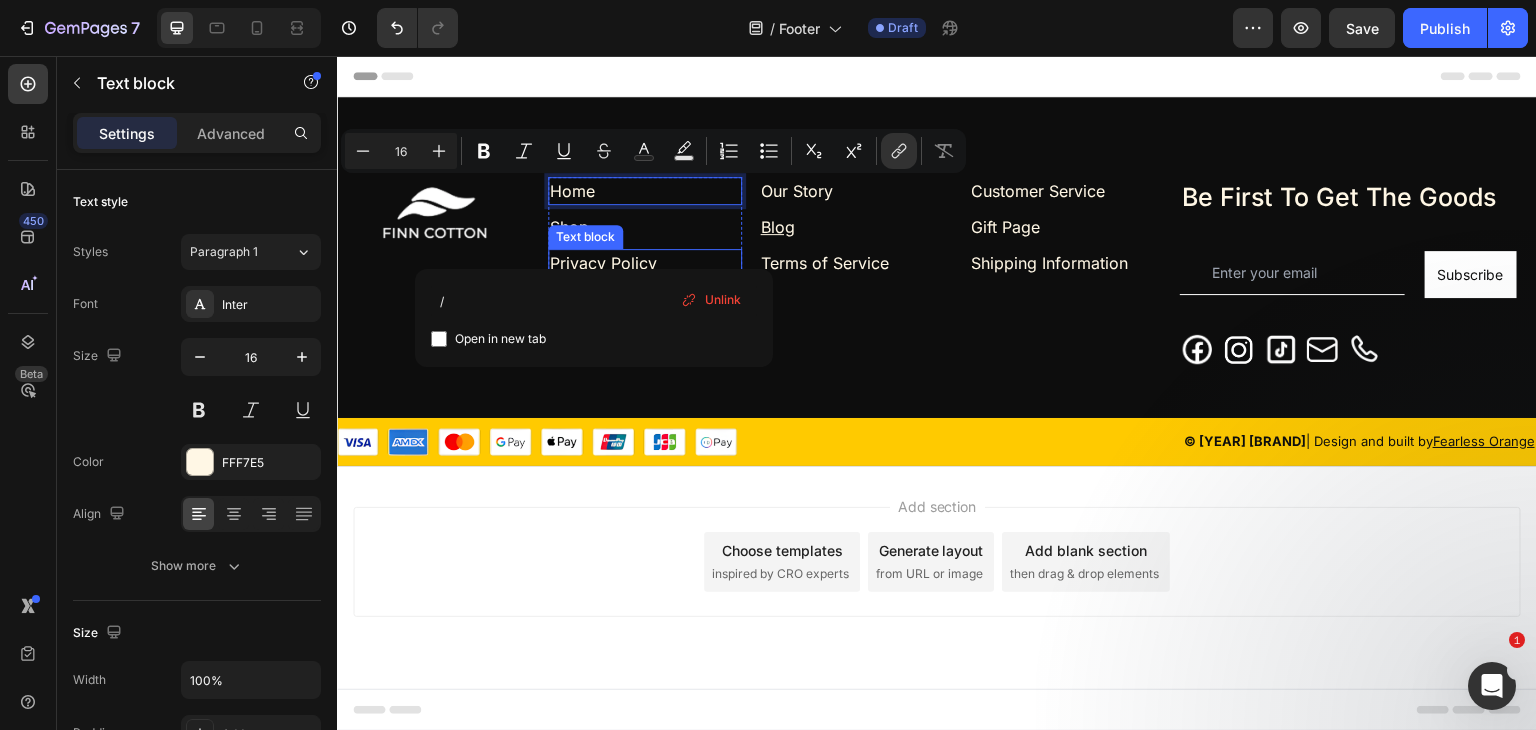 click on "Text block" at bounding box center [585, 237] 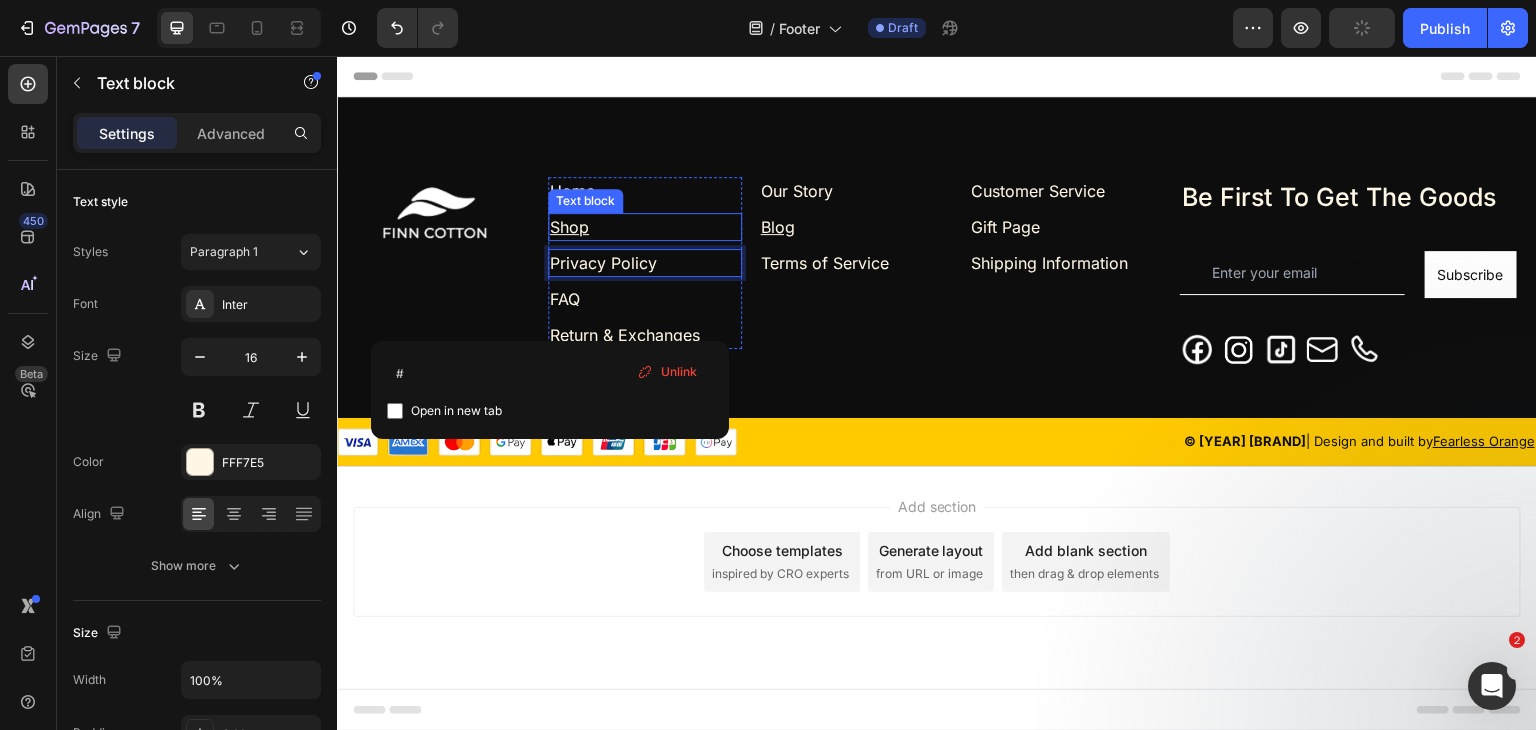 click on "Shop" at bounding box center (645, 227) 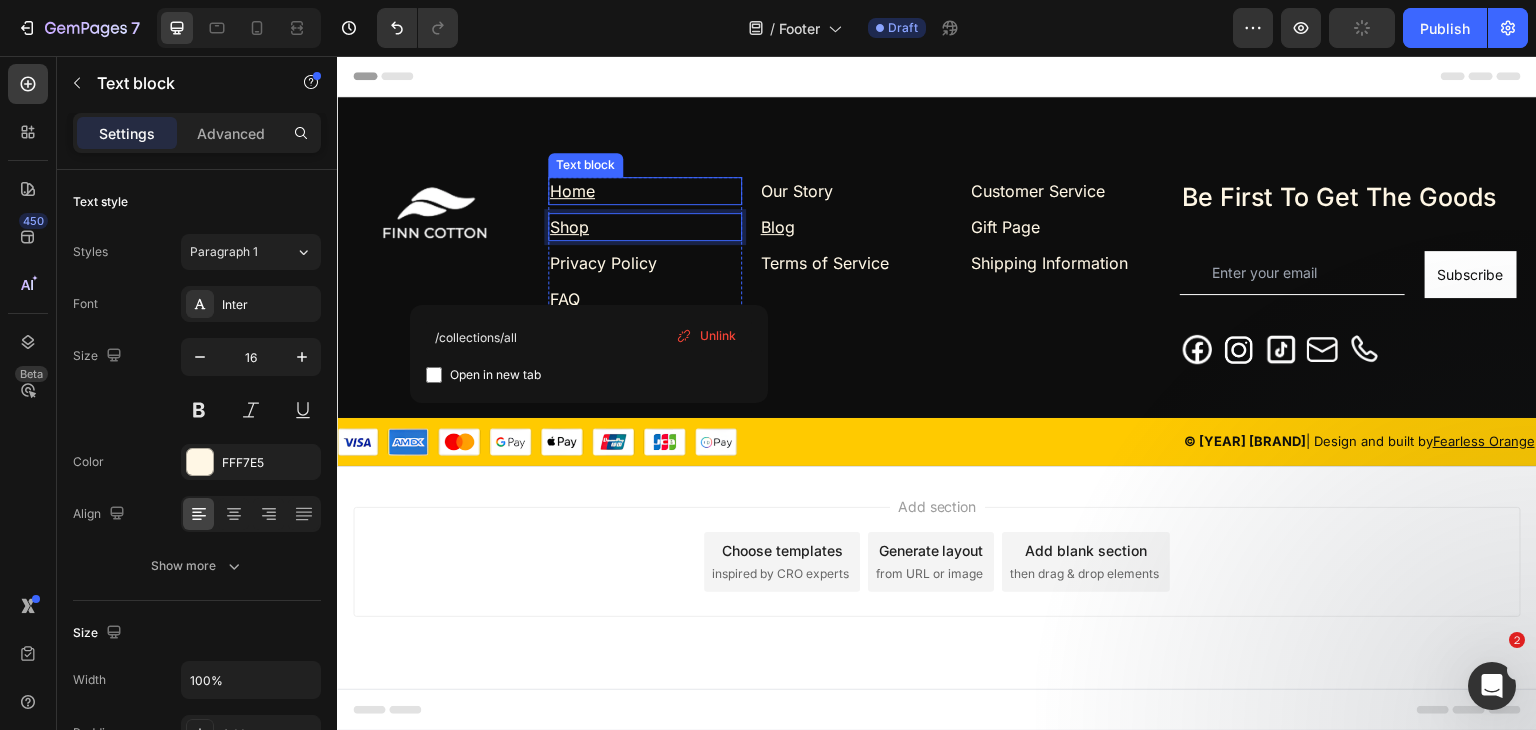 click on "Home" at bounding box center (645, 191) 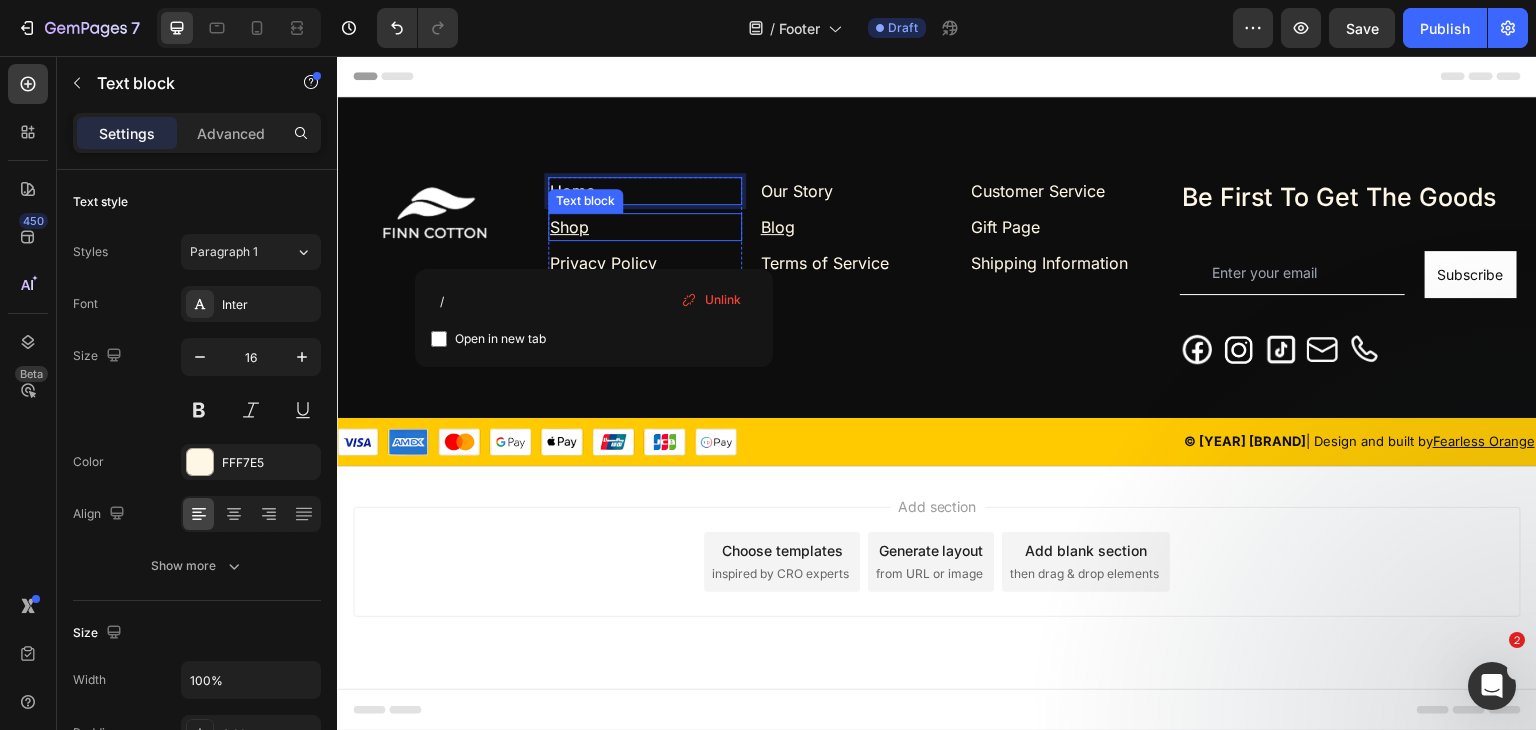 click on "Shop" at bounding box center [645, 227] 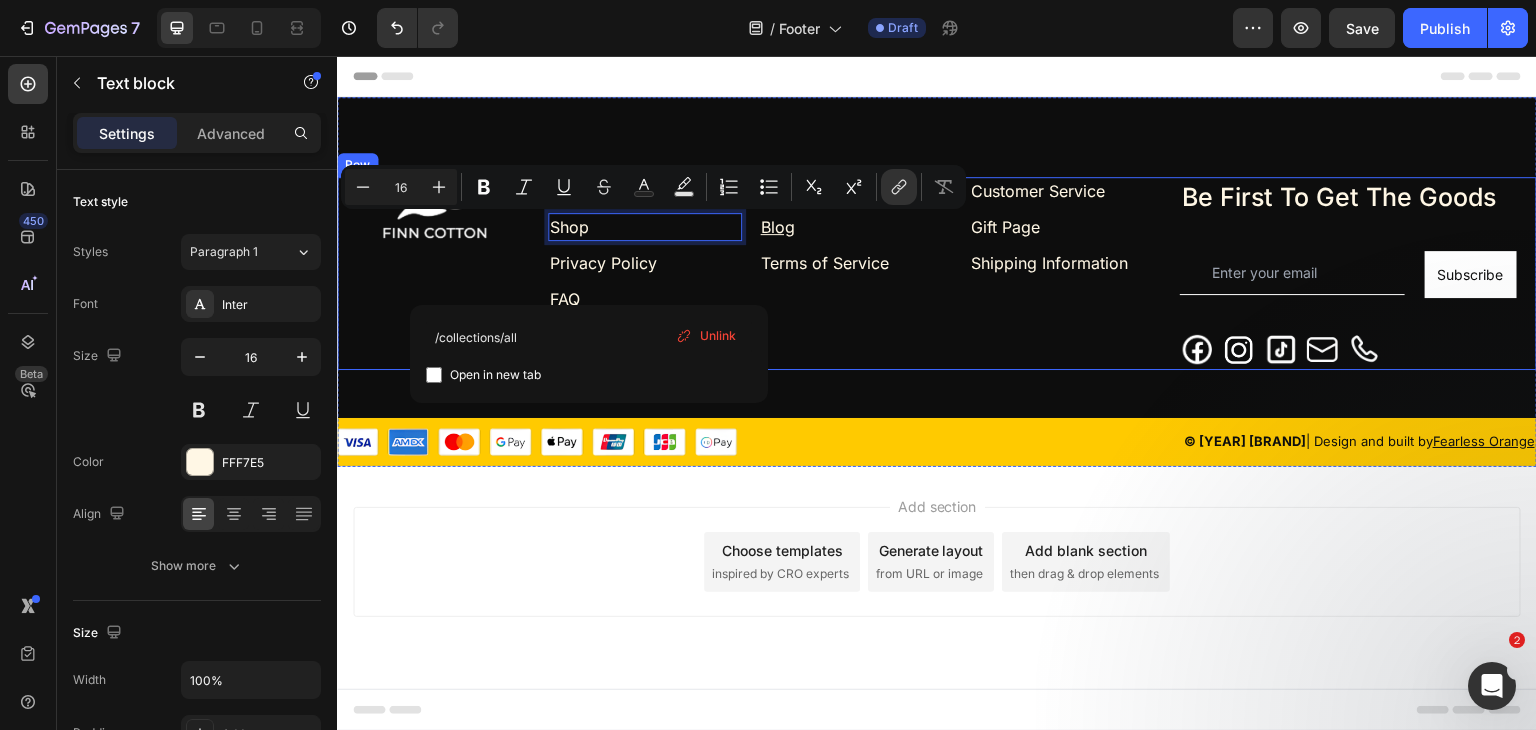 click on "Image" at bounding box center (434, 273) 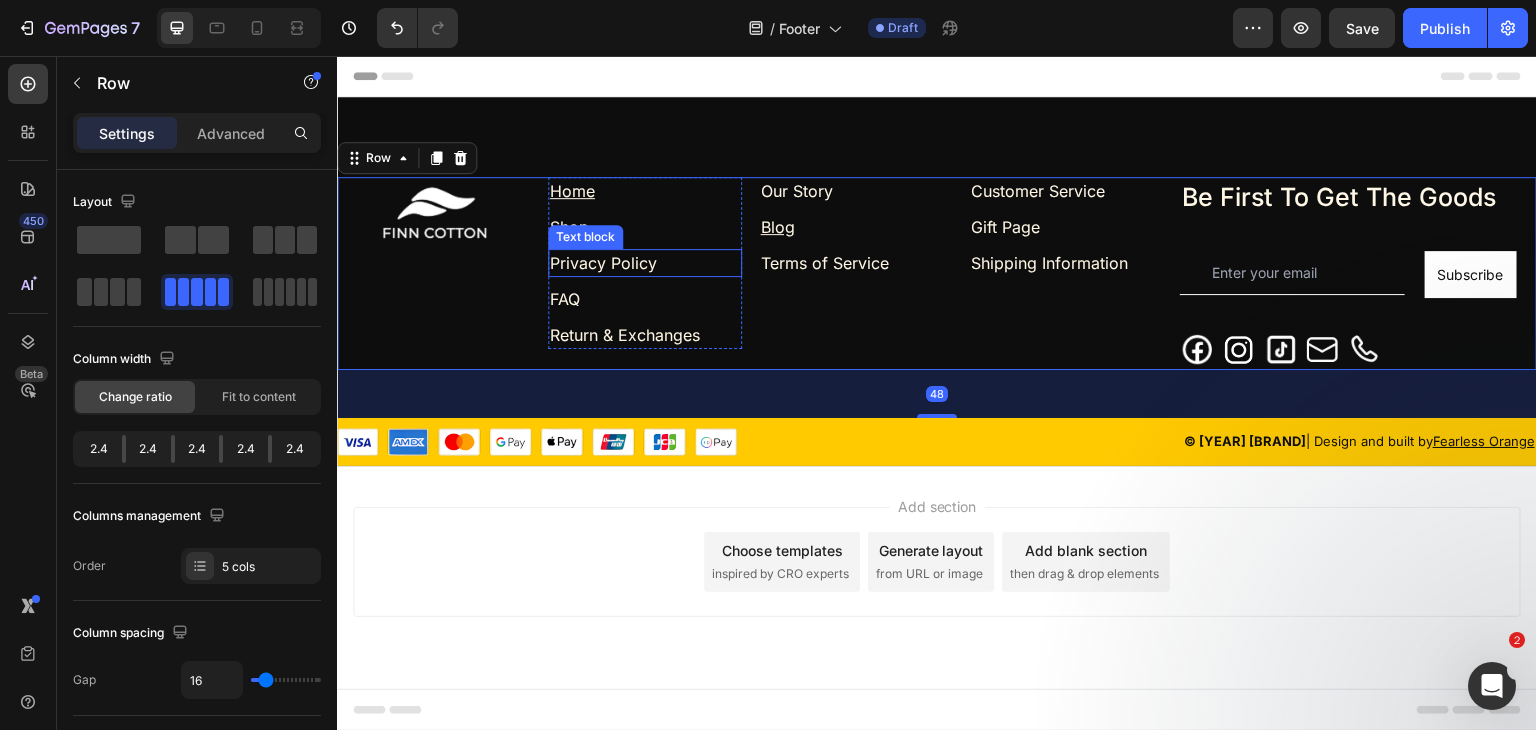 click on "Privacy Policy" at bounding box center [603, 263] 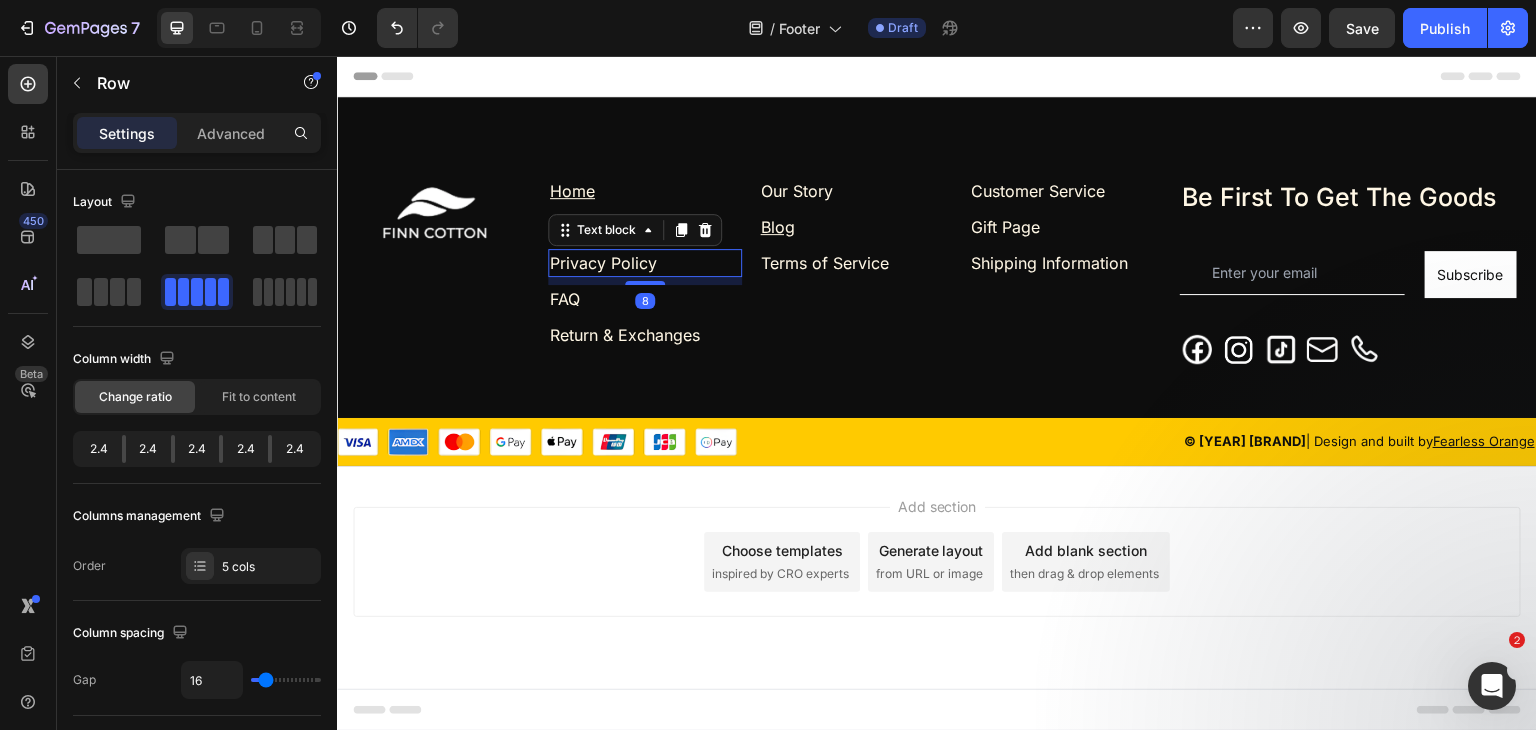 drag, startPoint x: 620, startPoint y: 267, endPoint x: 651, endPoint y: 269, distance: 31.06445 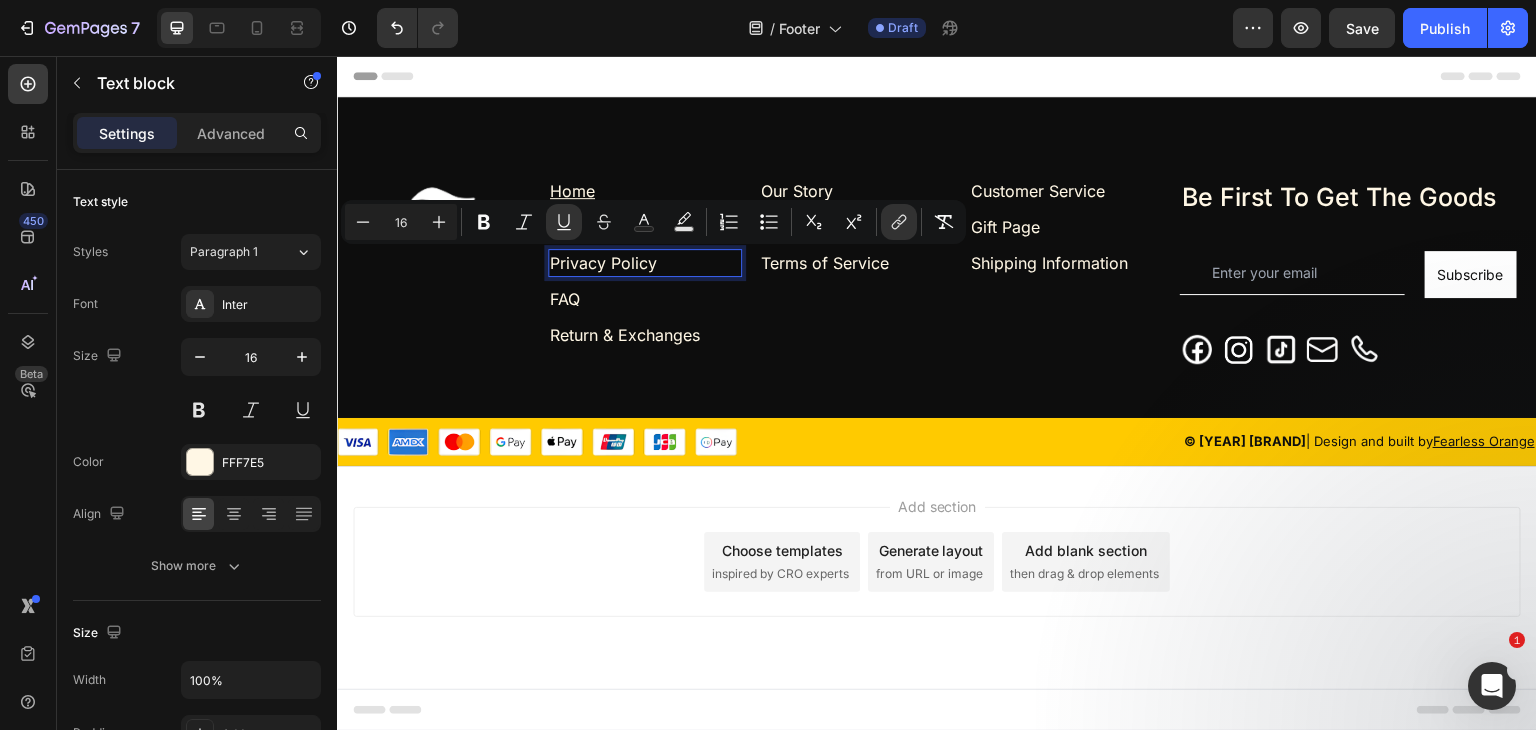 click on "Privacy Policy" at bounding box center [645, 263] 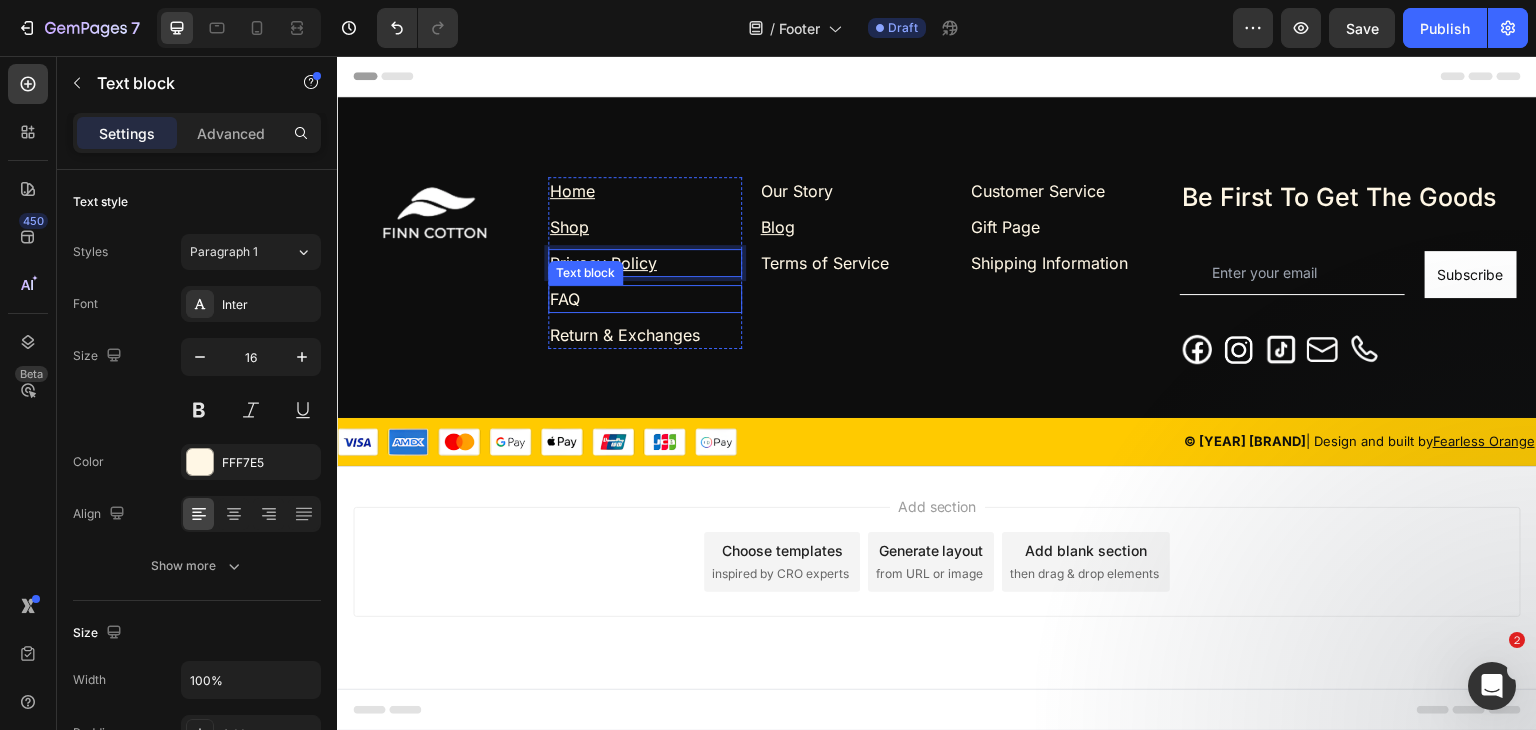 click on "FAQ" at bounding box center [645, 299] 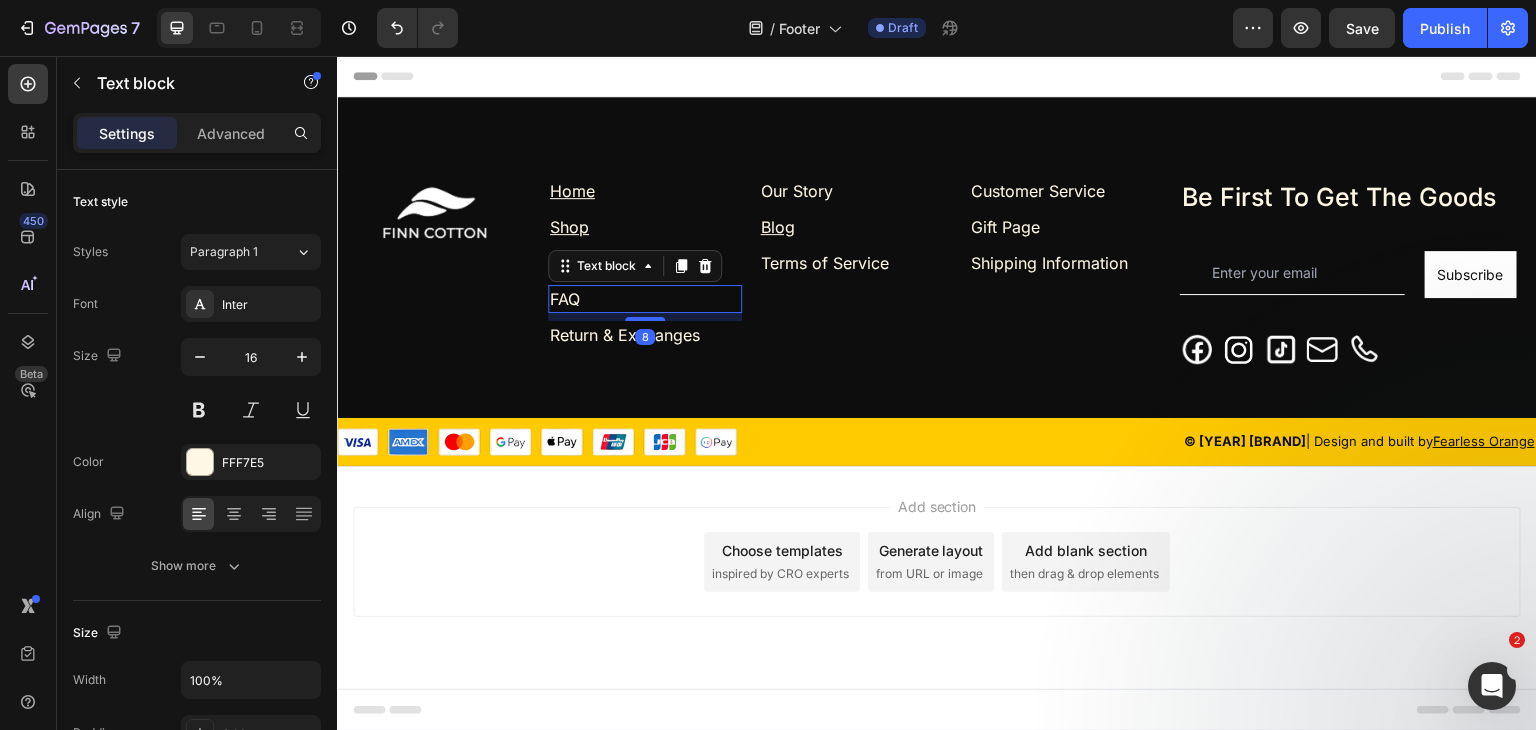 click on "FAQ" at bounding box center (645, 299) 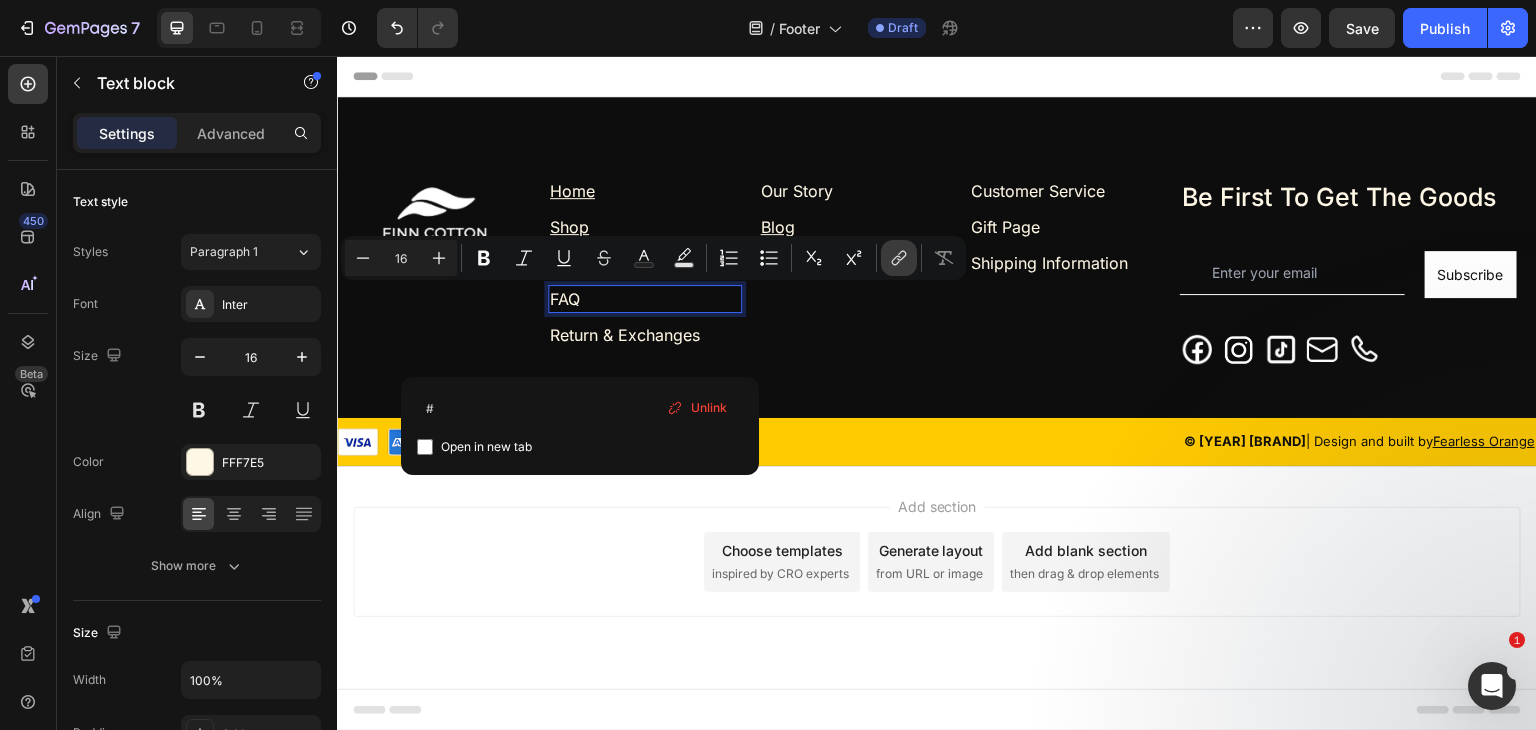 click on "link" at bounding box center [899, 258] 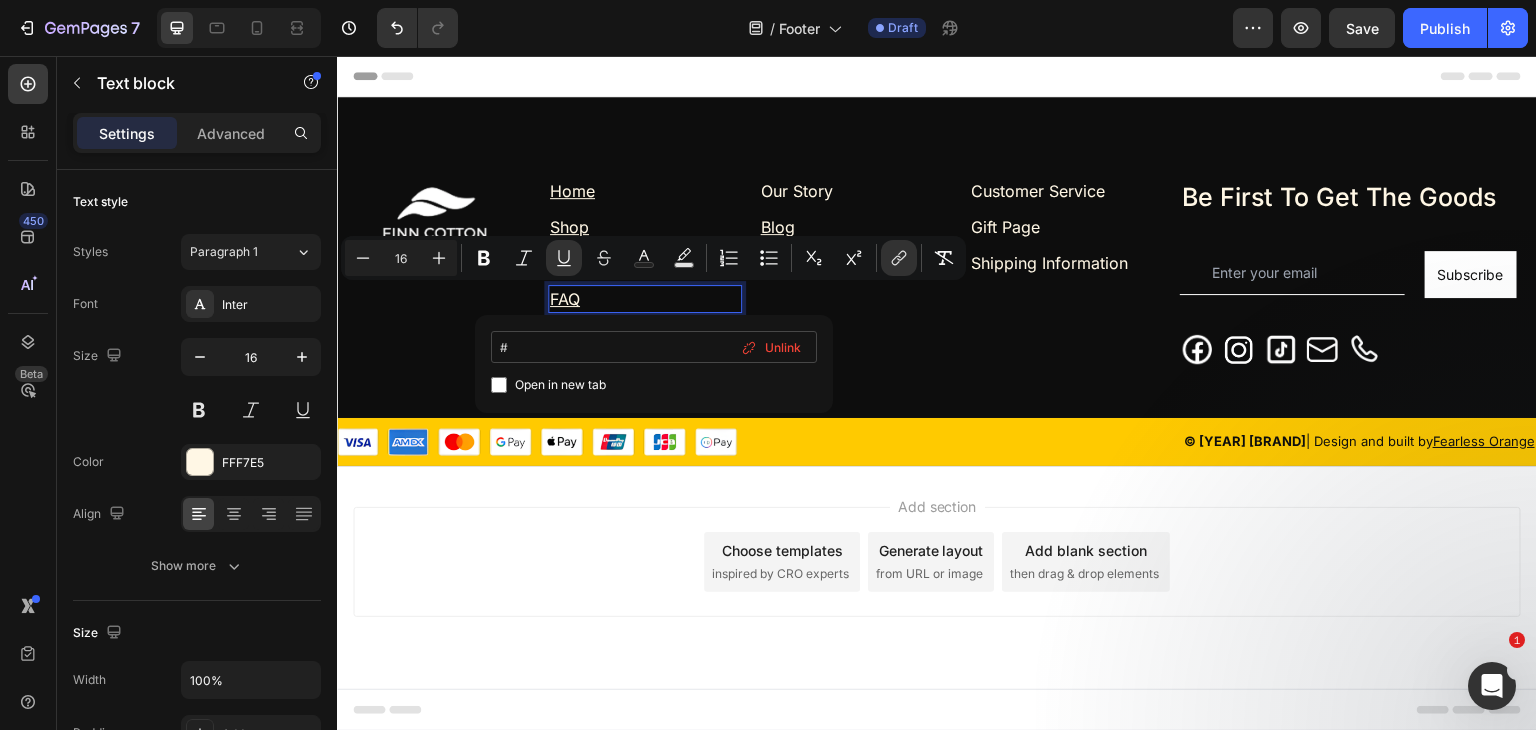 click on "#" at bounding box center [654, 347] 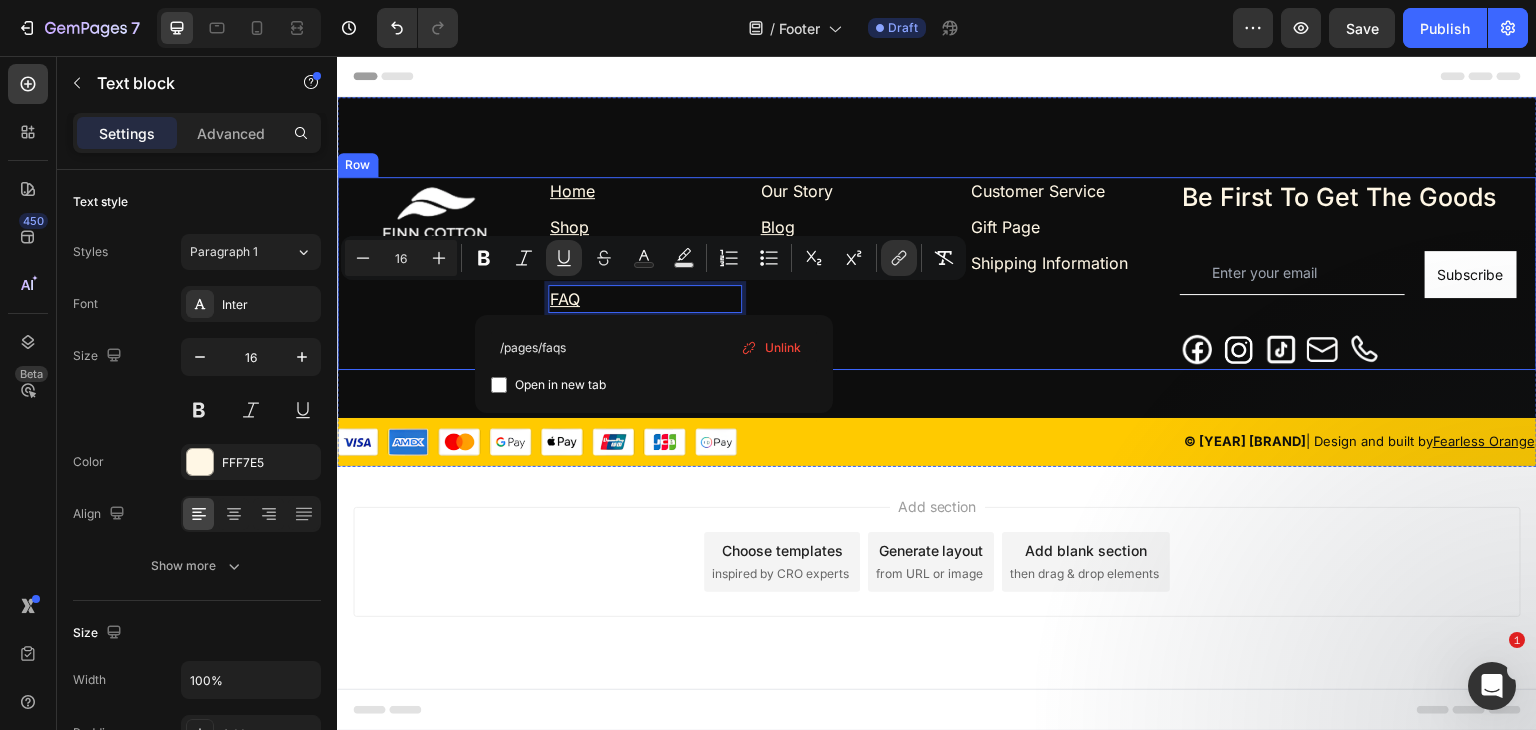 click on "Image" at bounding box center [434, 273] 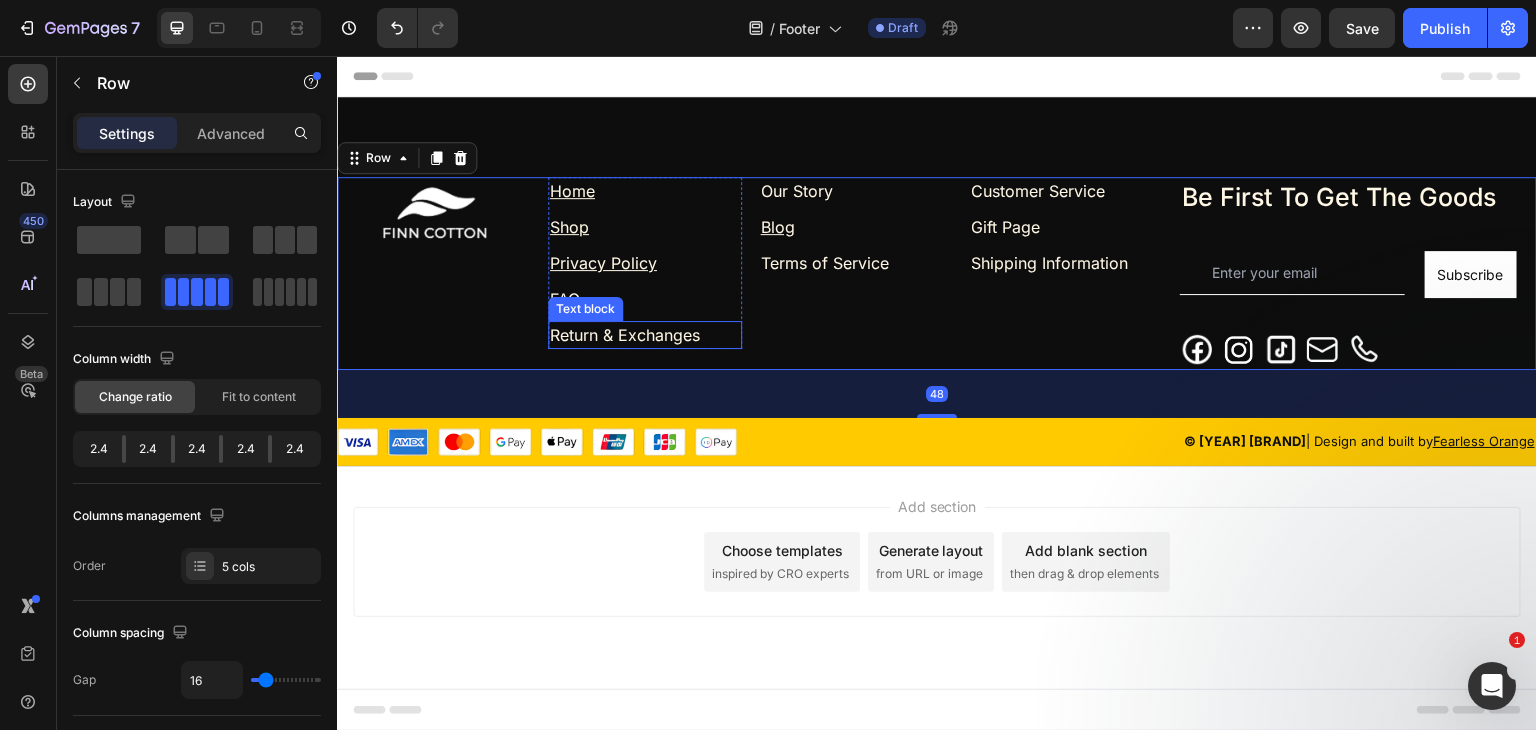 click on "Return & Exchanges" at bounding box center (625, 335) 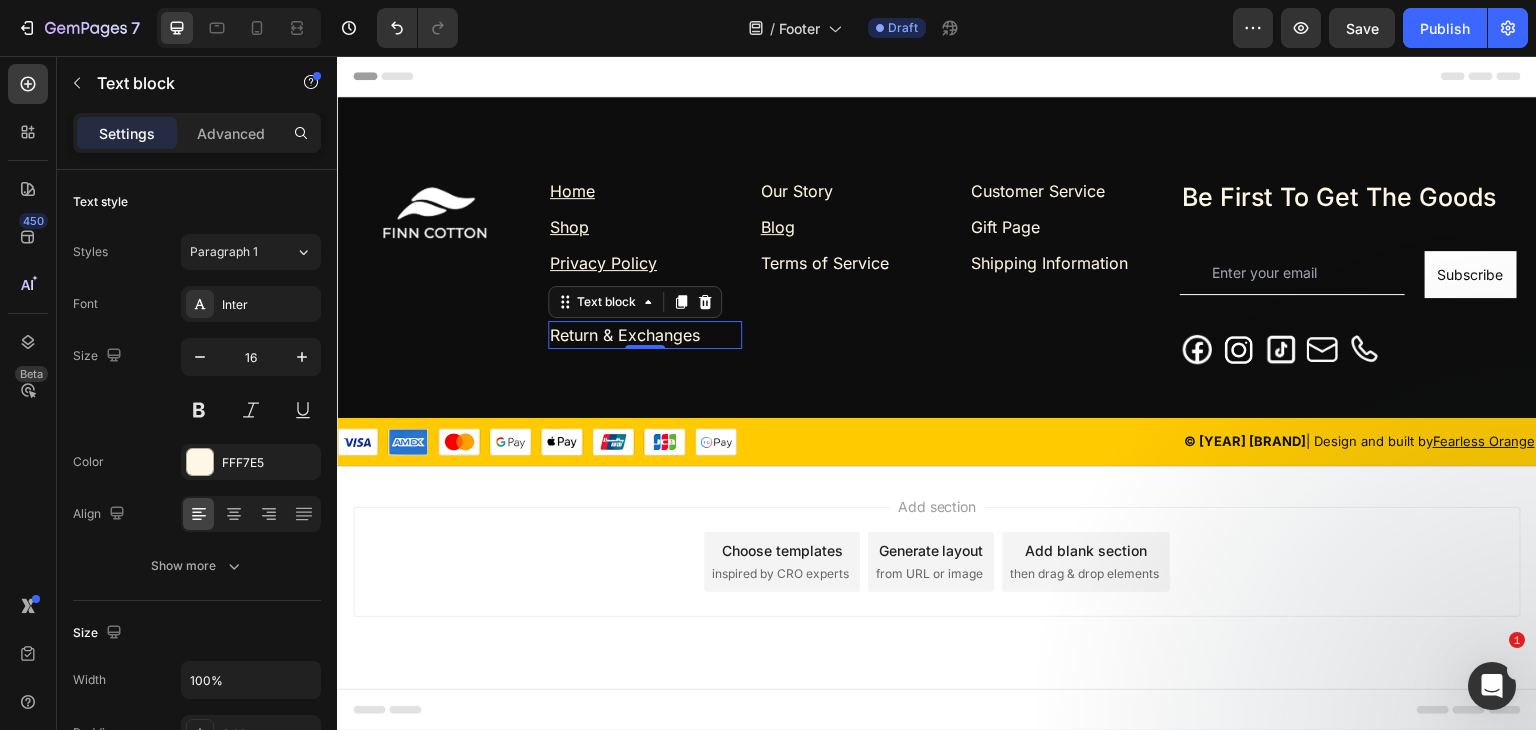 click on "Return & Exchanges" at bounding box center (625, 335) 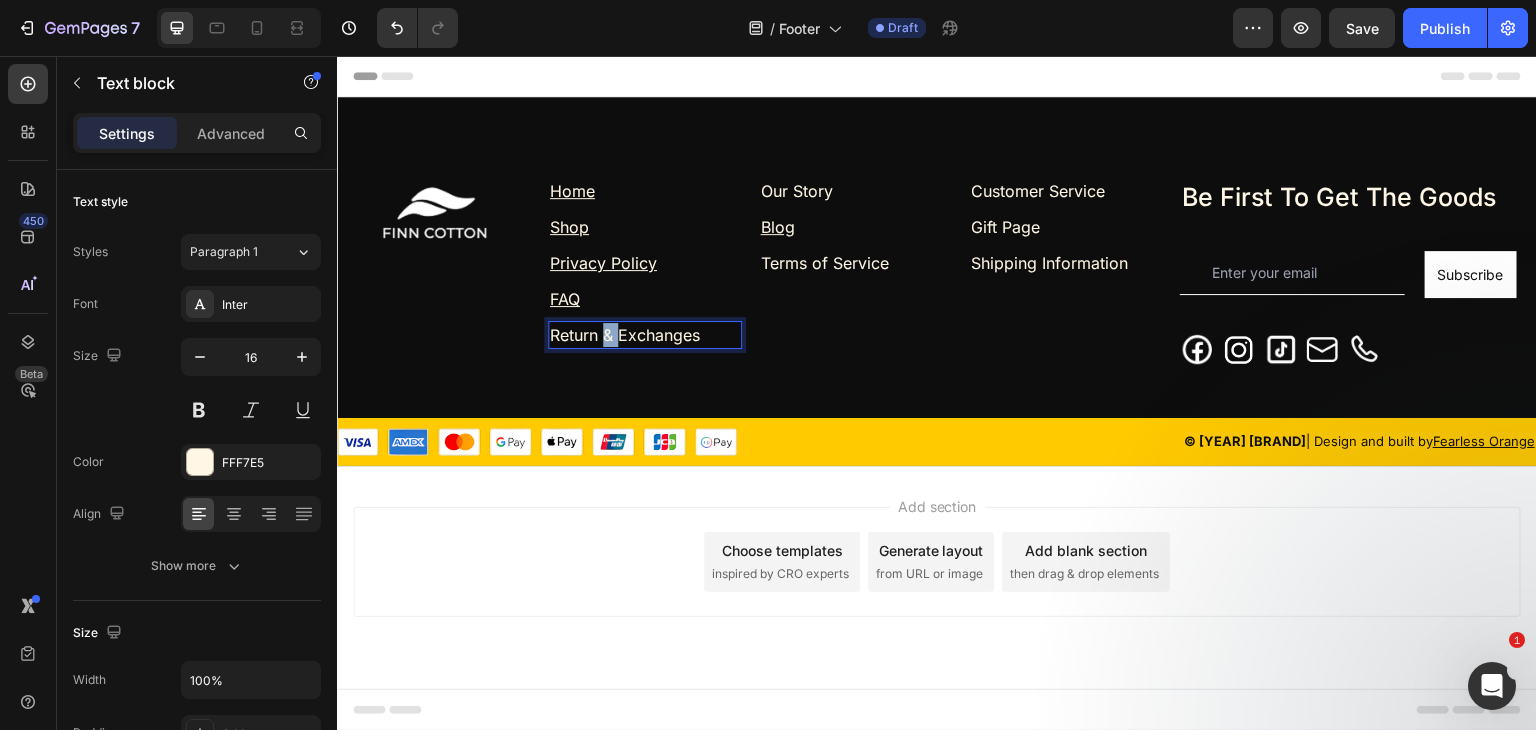 click on "Return & Exchanges" at bounding box center (625, 335) 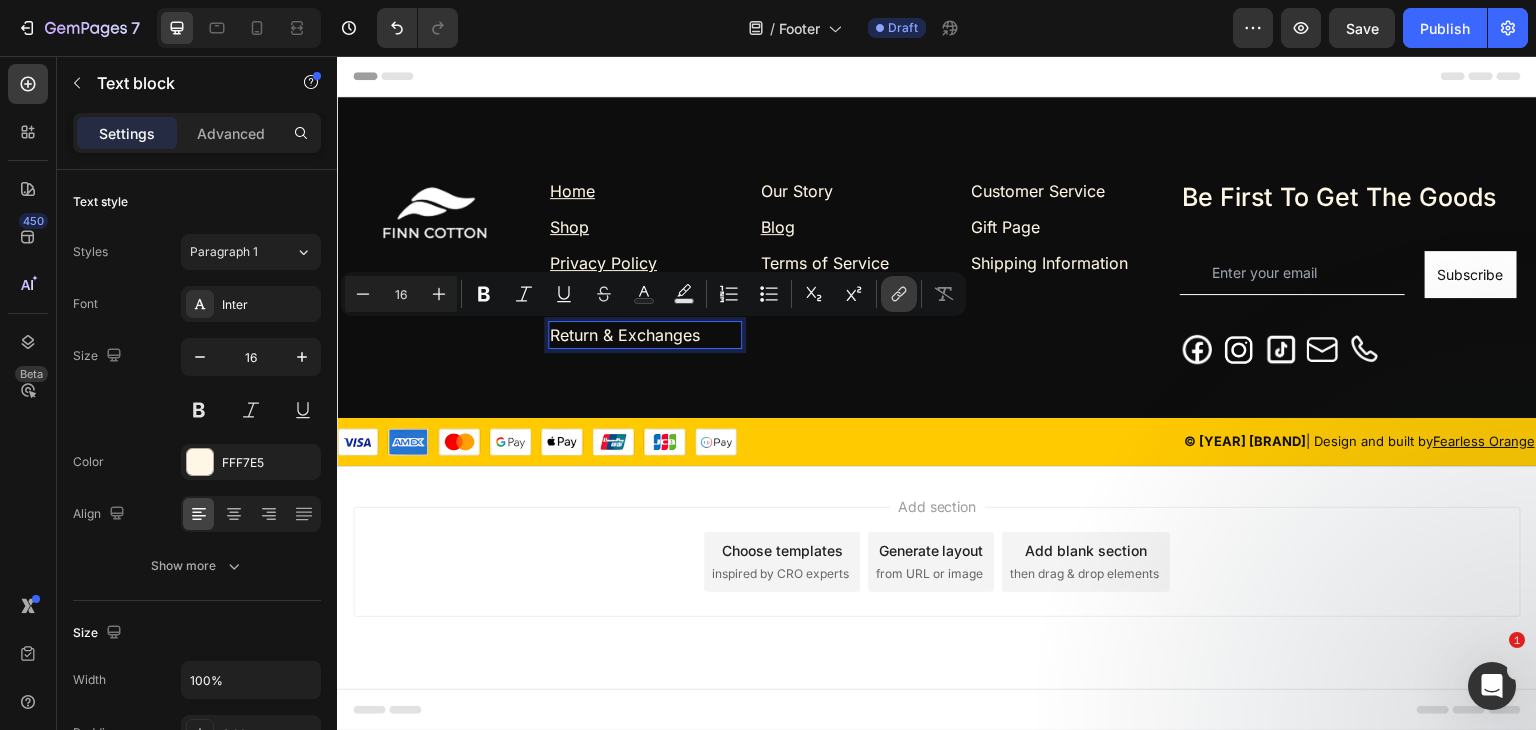 click 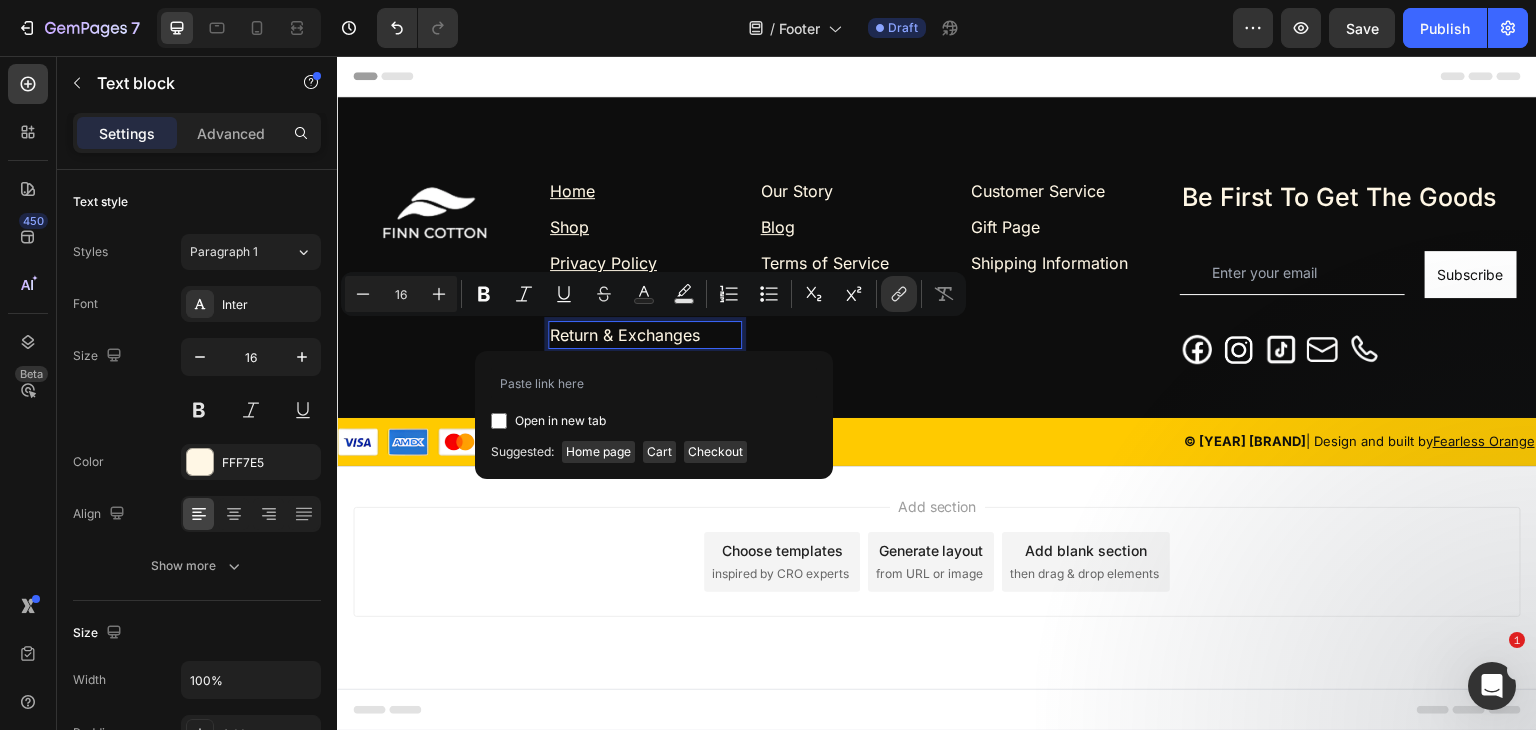 type 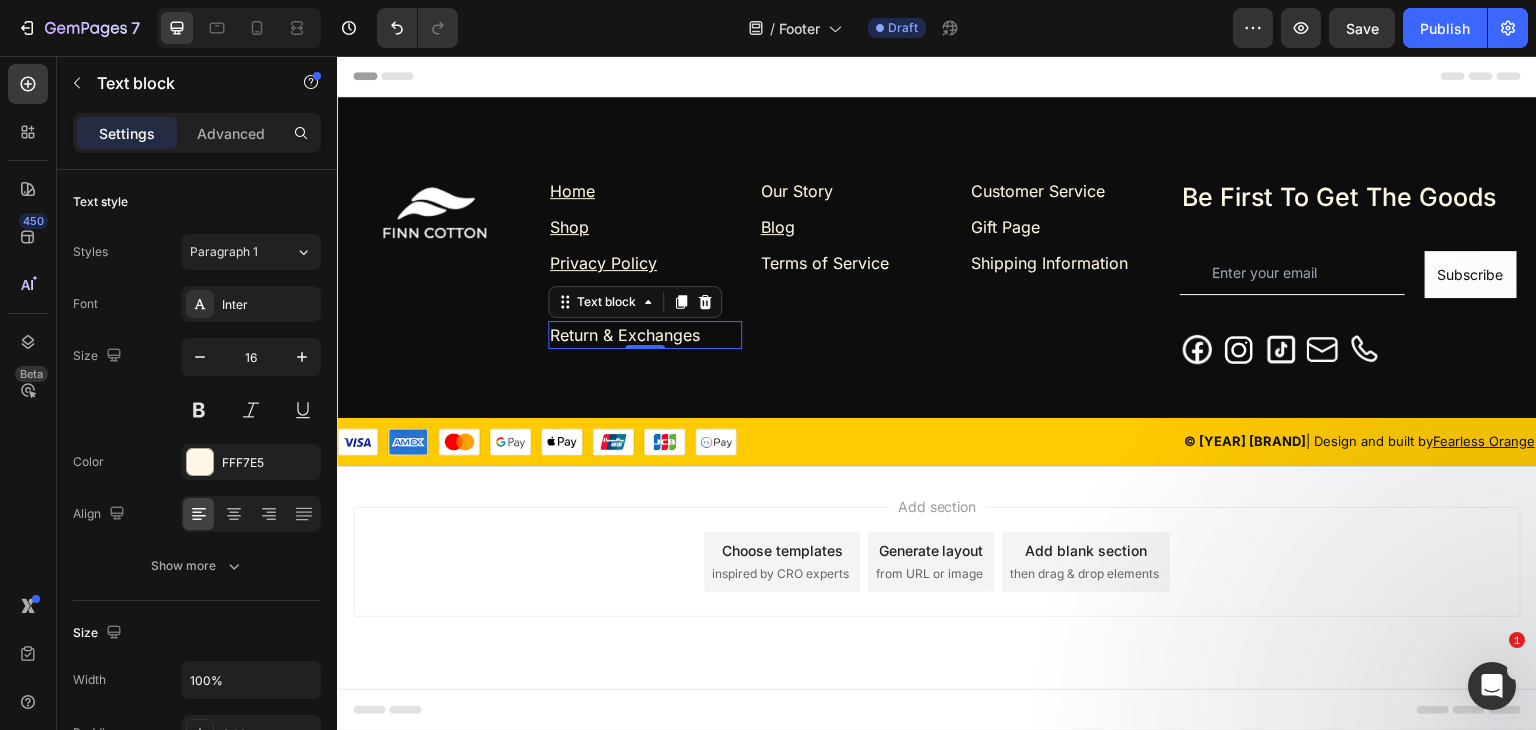 click on "Return & Exchanges" at bounding box center (625, 335) 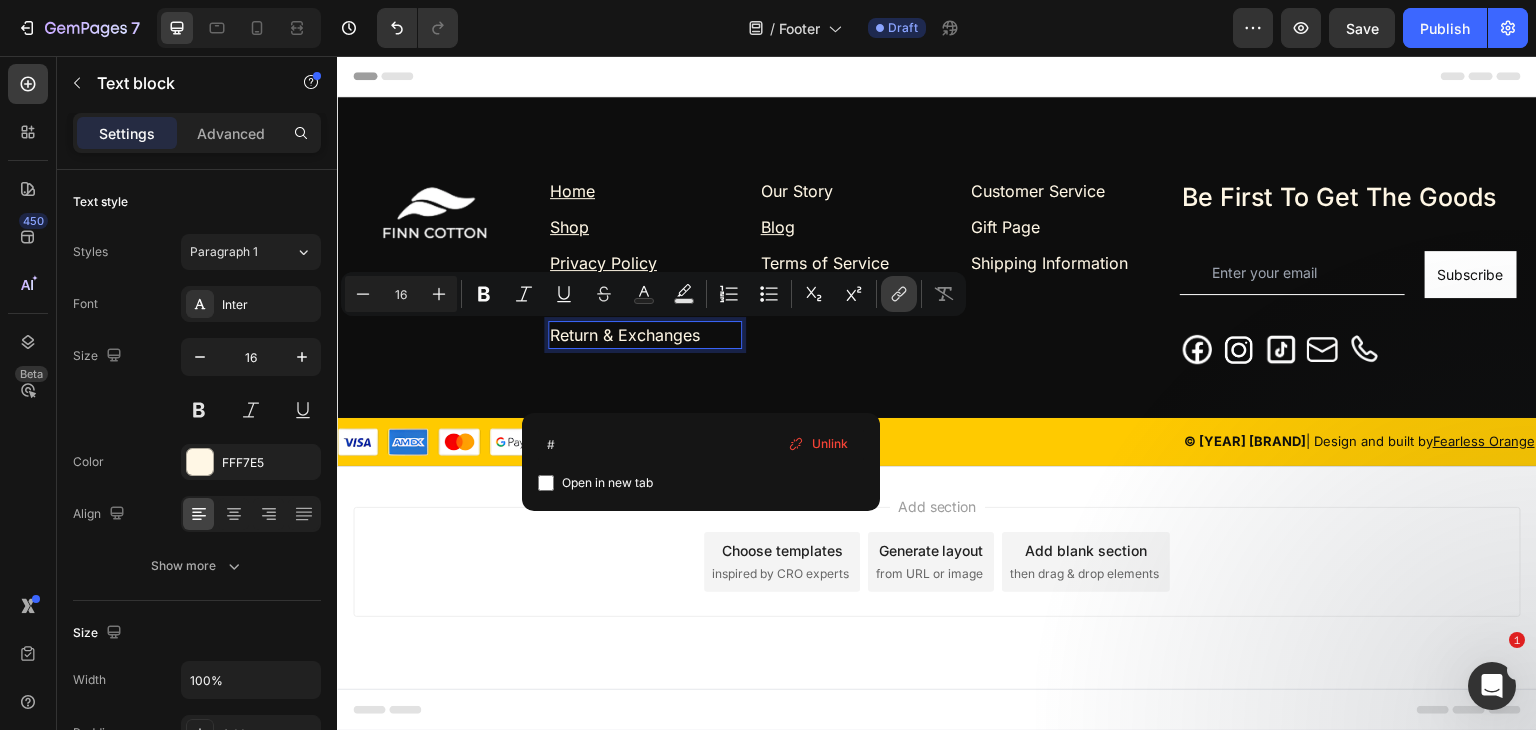 click 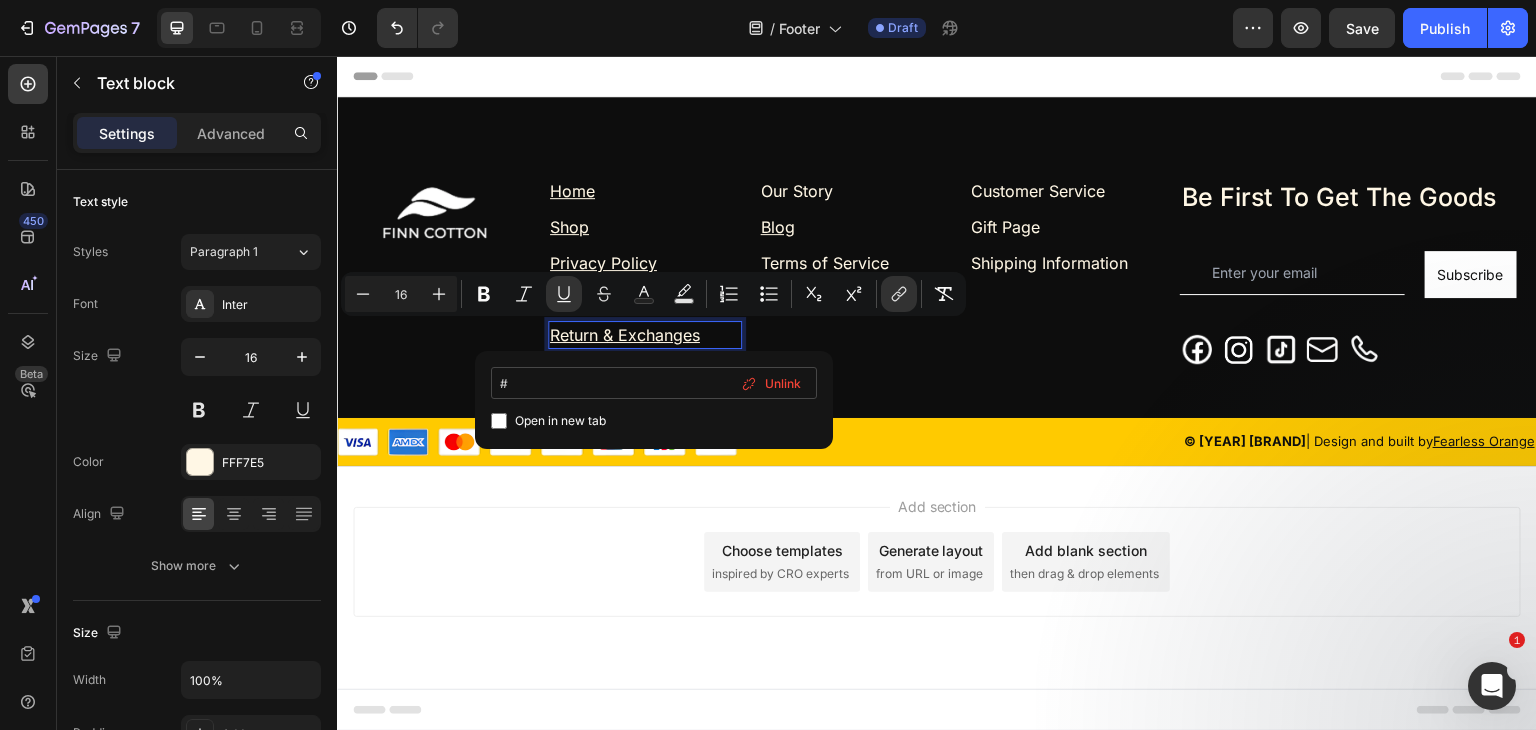 type on "/pages/refund-policy" 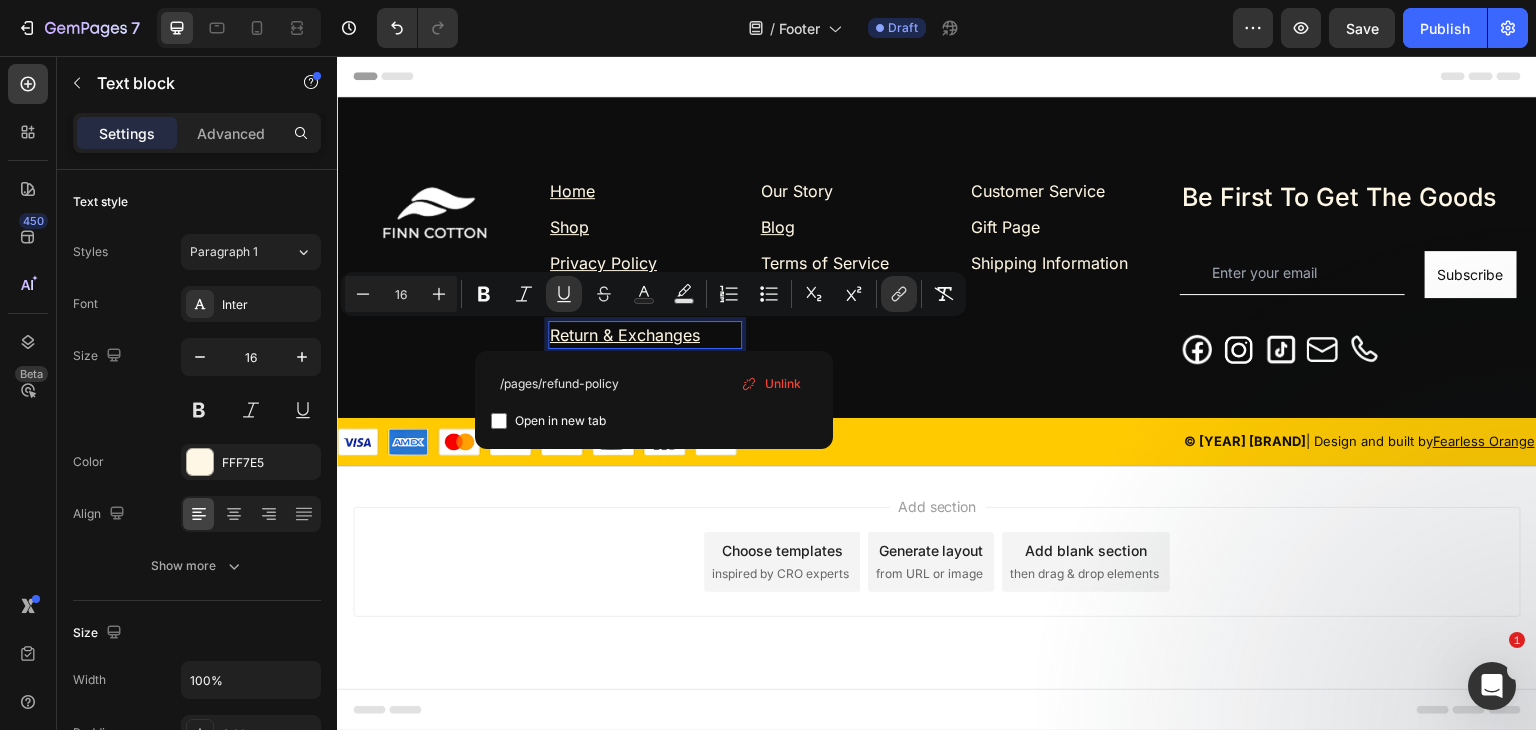 click on "Add section Choose templates inspired by CRO experts Generate layout from URL or image Add blank section then drag & drop elements" at bounding box center [937, 590] 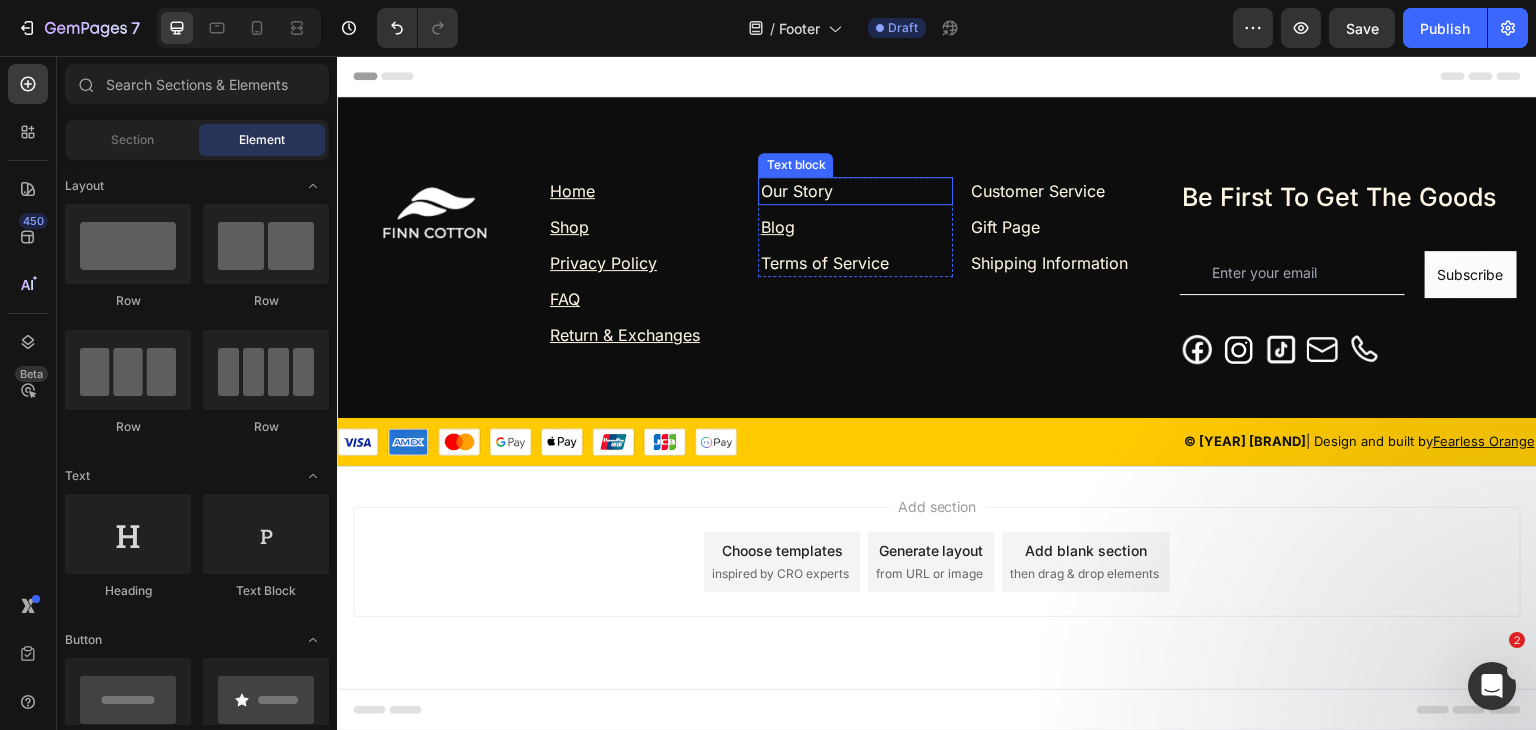 click on "Our Story" at bounding box center [855, 191] 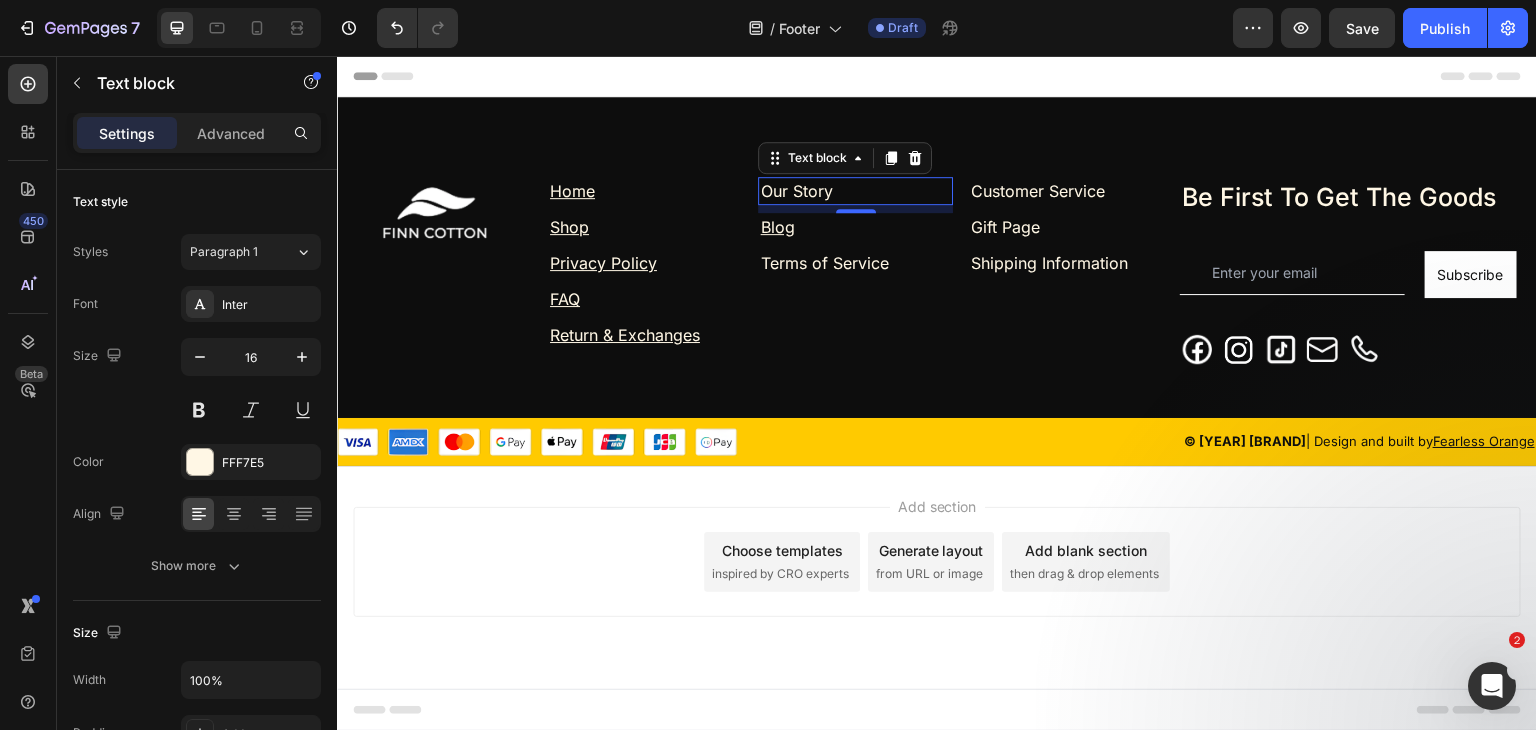 click on "Our Story" at bounding box center [855, 191] 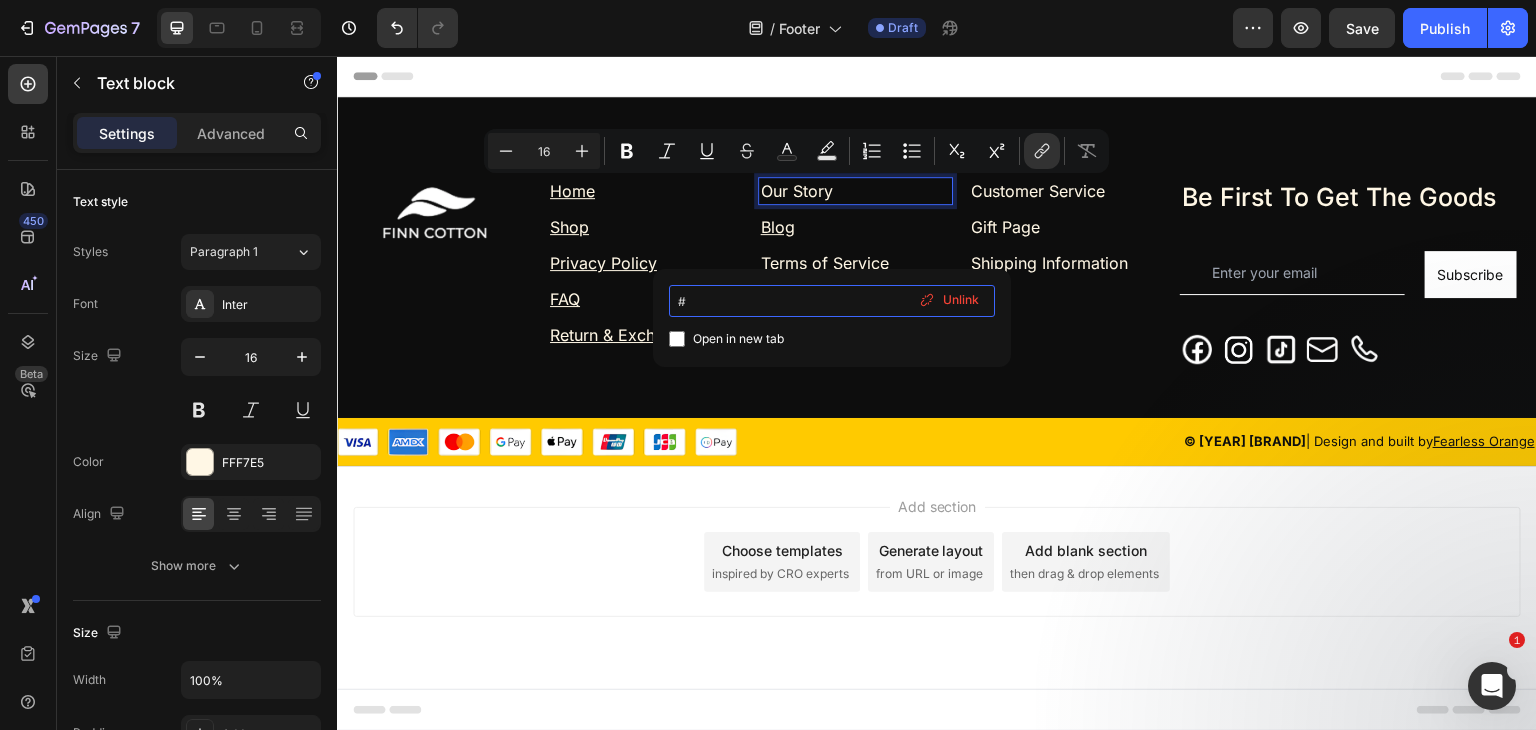 click on "#" at bounding box center (832, 301) 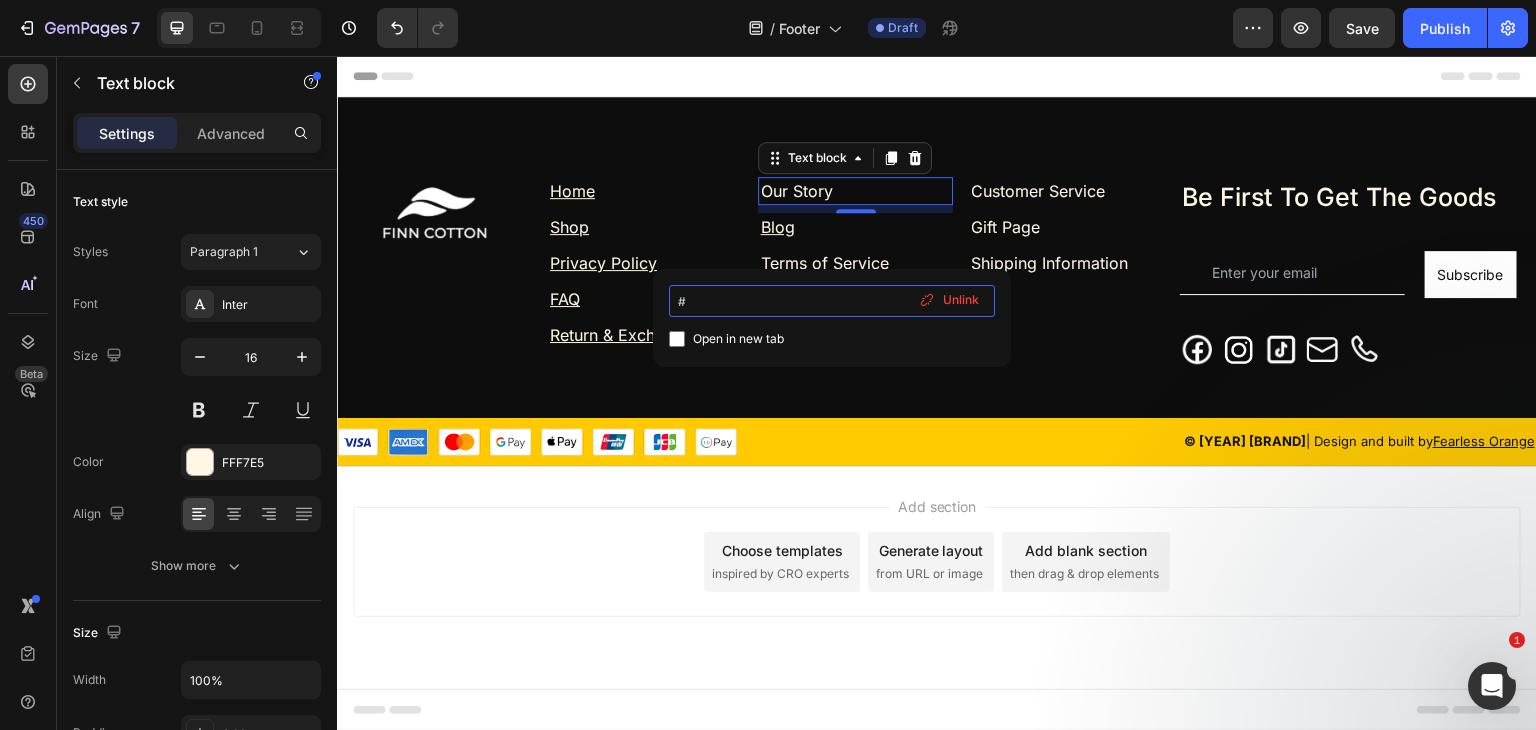paste on "/pages/about-us" 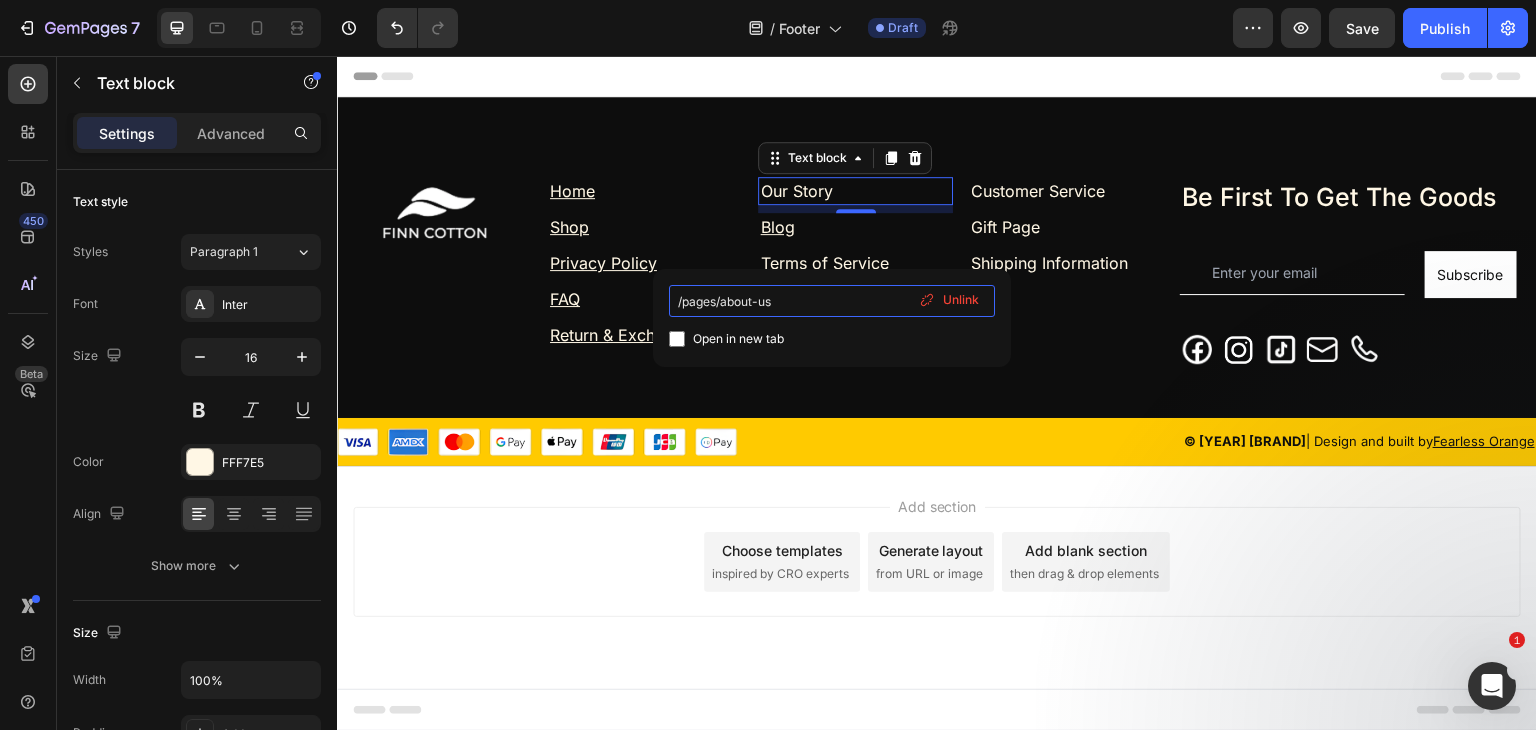 type on "/pages/about-us" 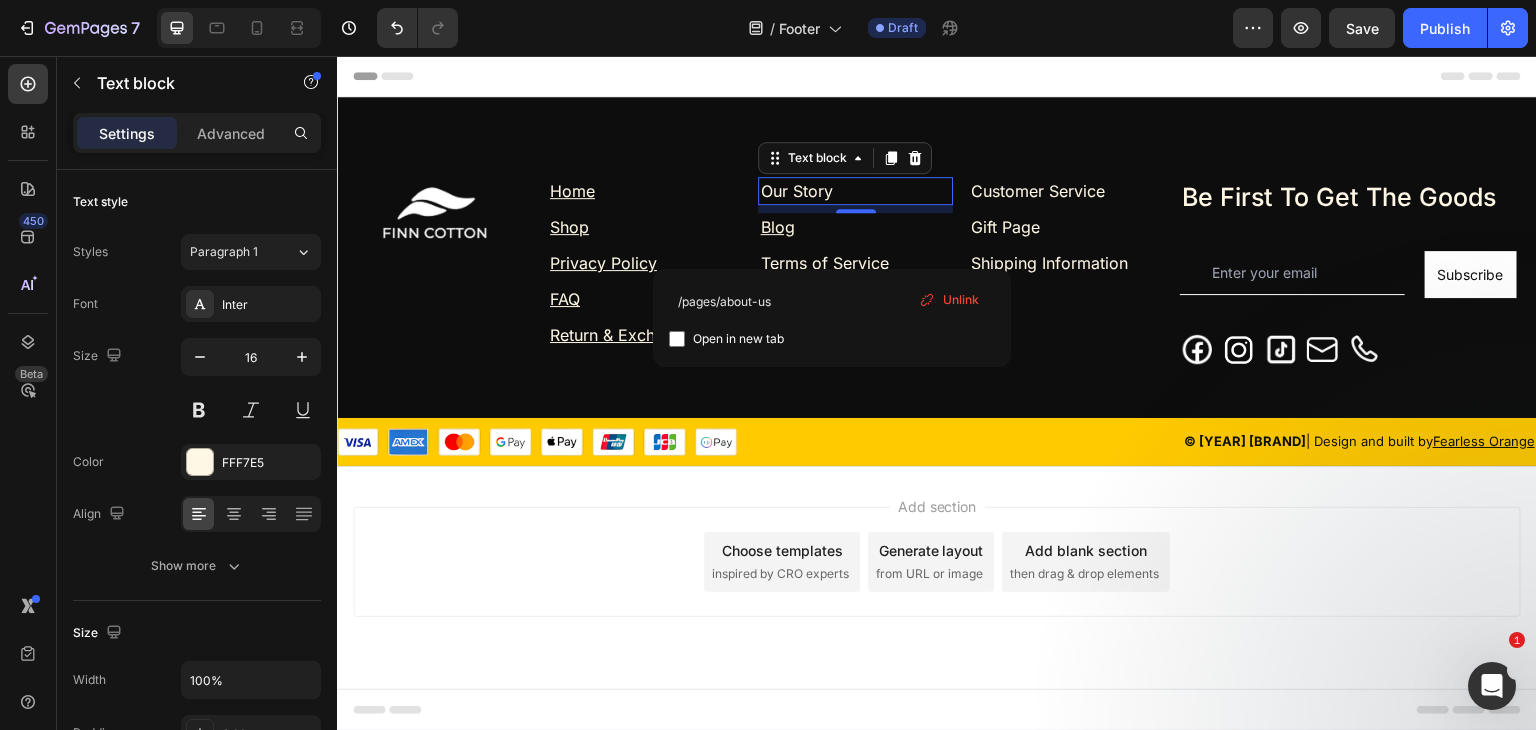 click on "Open in new tab" at bounding box center [832, 339] 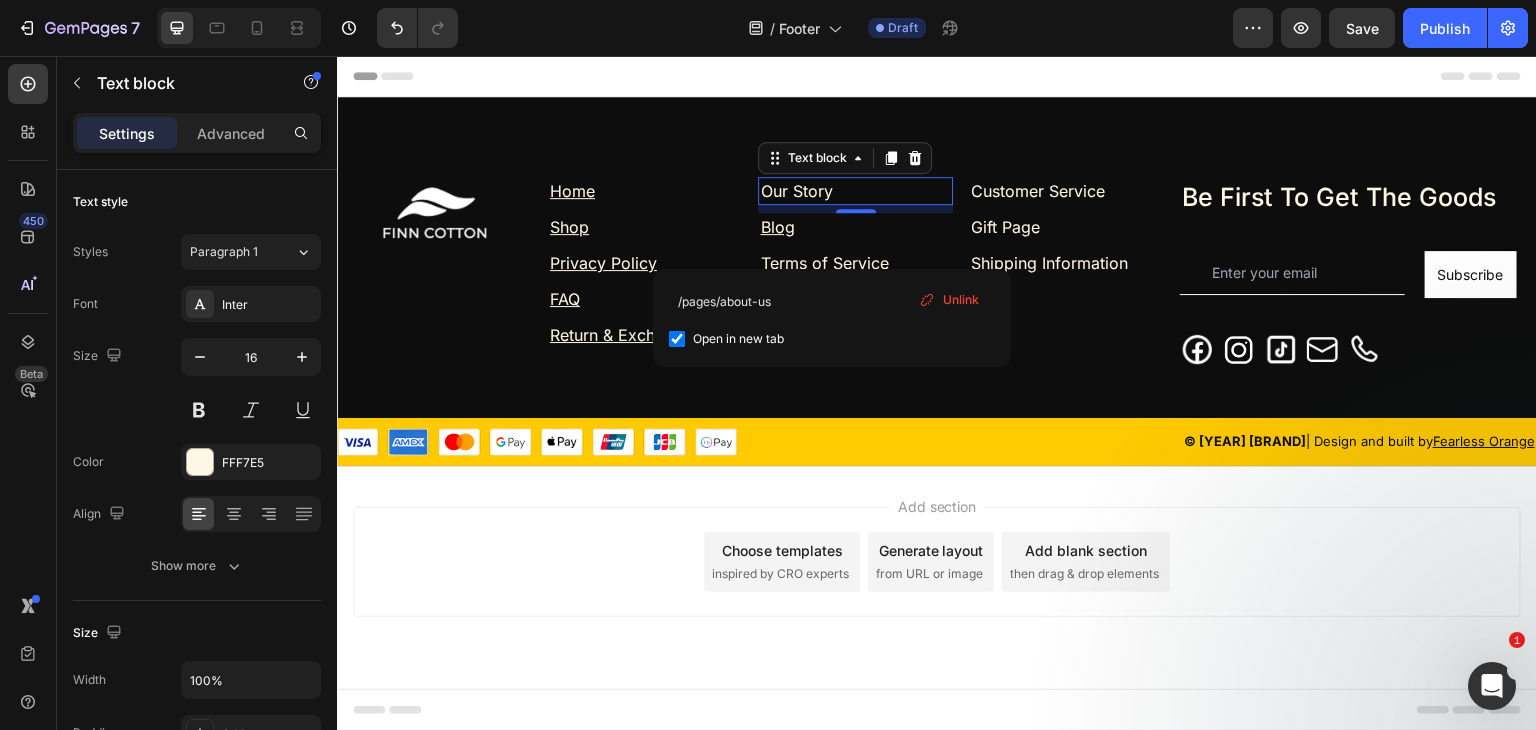 click on "Open in new tab" at bounding box center (738, 339) 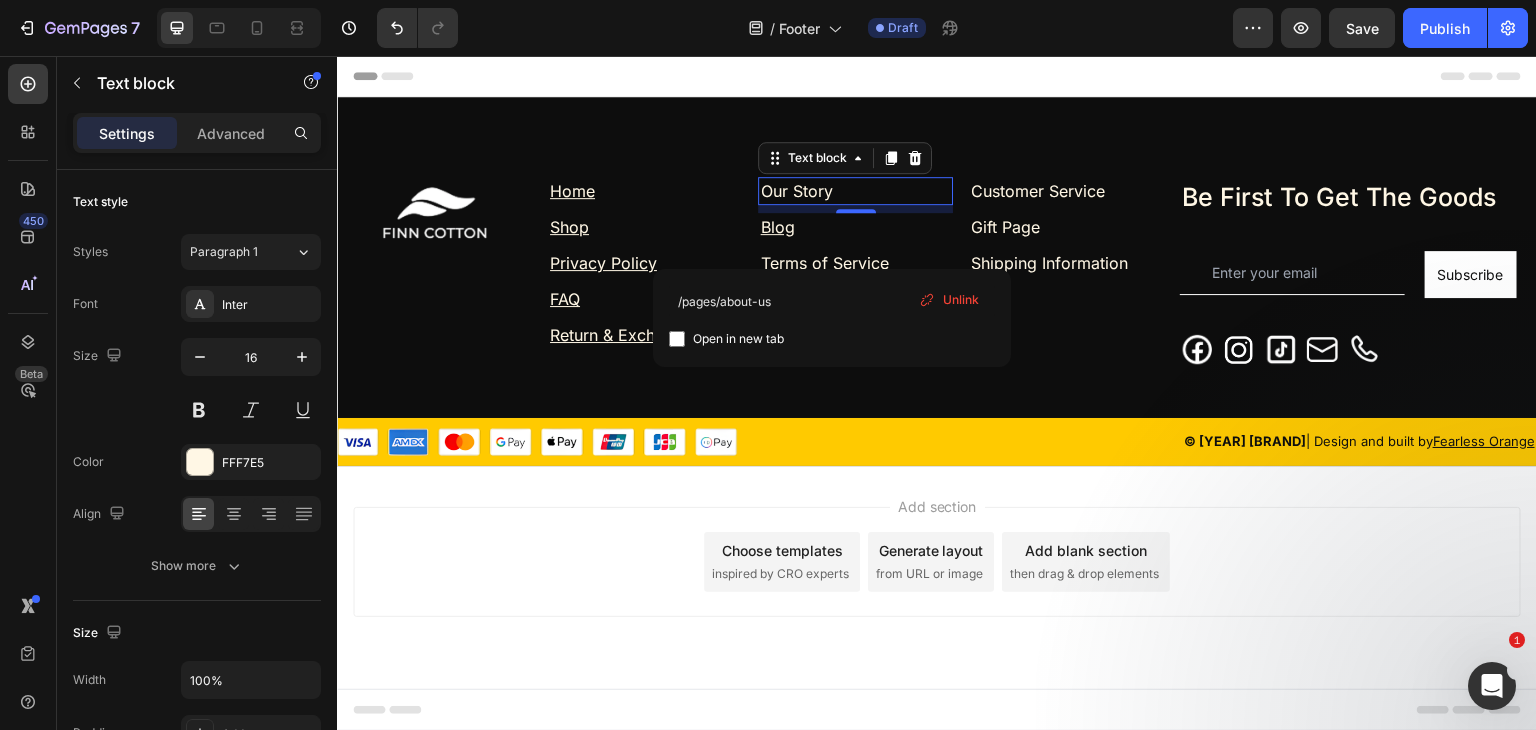 checkbox on "false" 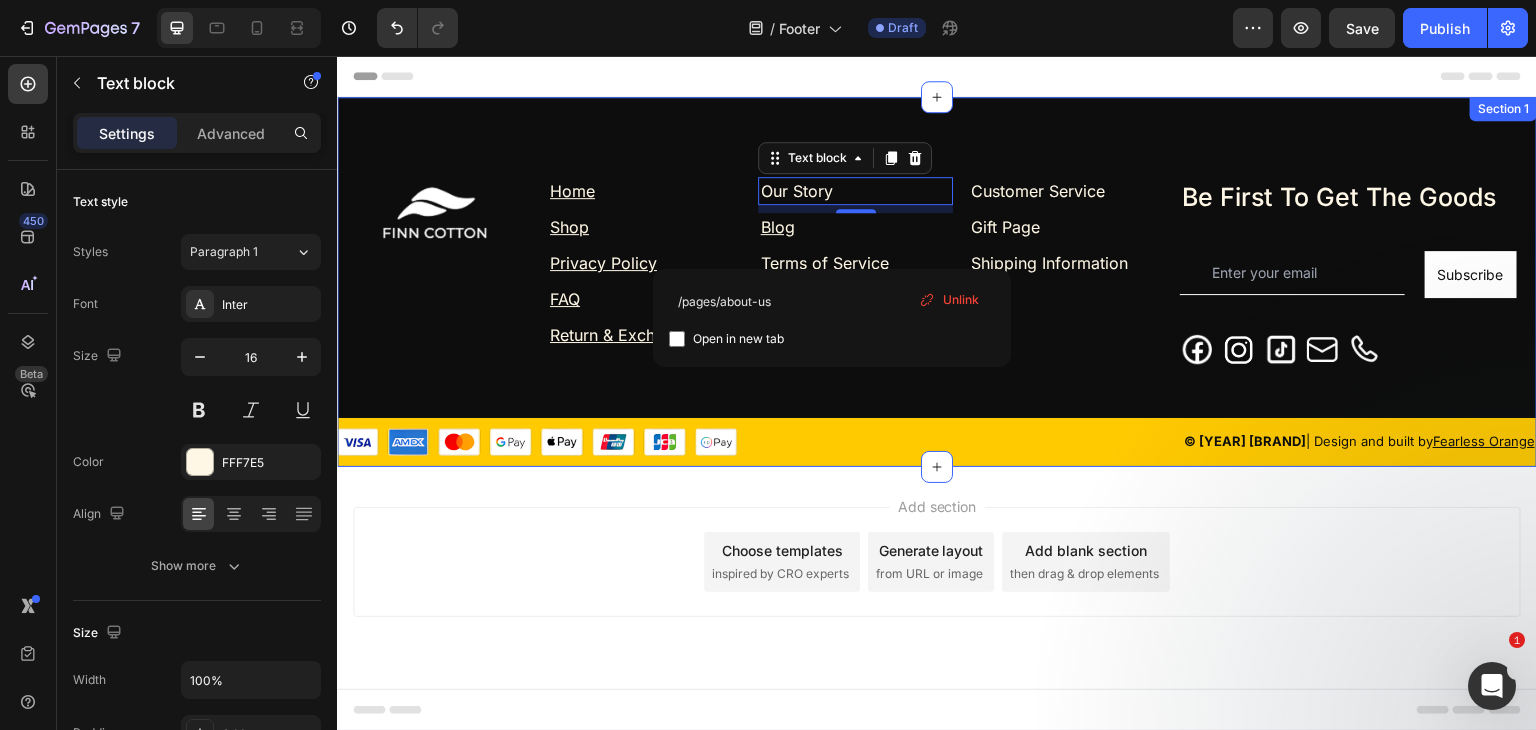 click on "Home Text block Shop Text block Privacy Policy ⁠⁠⁠⁠⁠⁠⁠ Text block FAQ Text block Return & Exchanges Text block Row Our Story Text block   8 Blog Text block Terms of Service Text block Row Be First To Get The Goods Heading Email Field Subscribe Submit Button Row Newsletter Image Image Image Image Image Row Image Customer Service Text block Gift Page Text block Shipping Information Text block Row Row © 2025 FINN COTTON    |   Design and built by  Fearless Orange Text block Image Row Row                Title Line Image © 2025 FINN COTTON    |   Design and built by  Fearless Orange Text block Row" at bounding box center [937, 322] 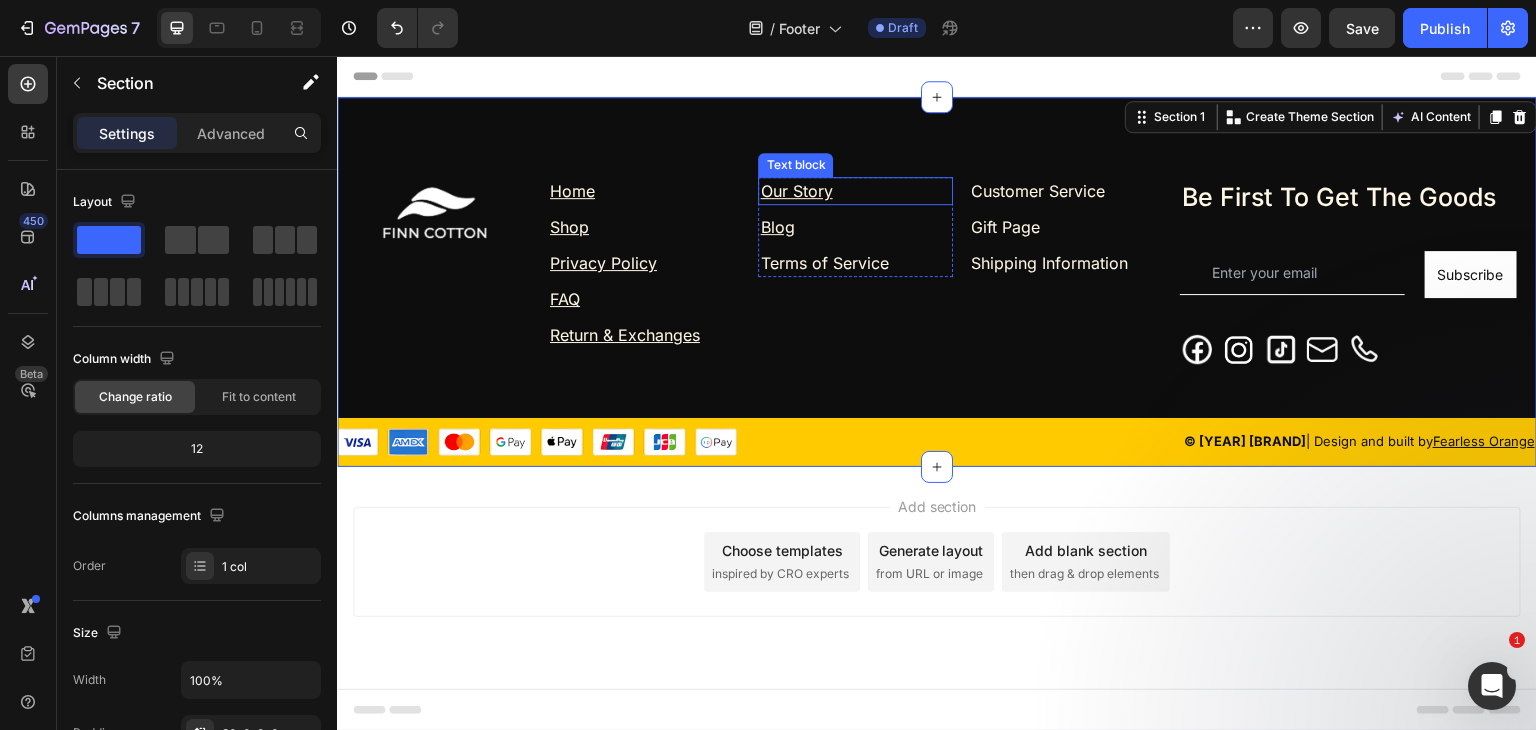 click on "Our Story" at bounding box center (855, 191) 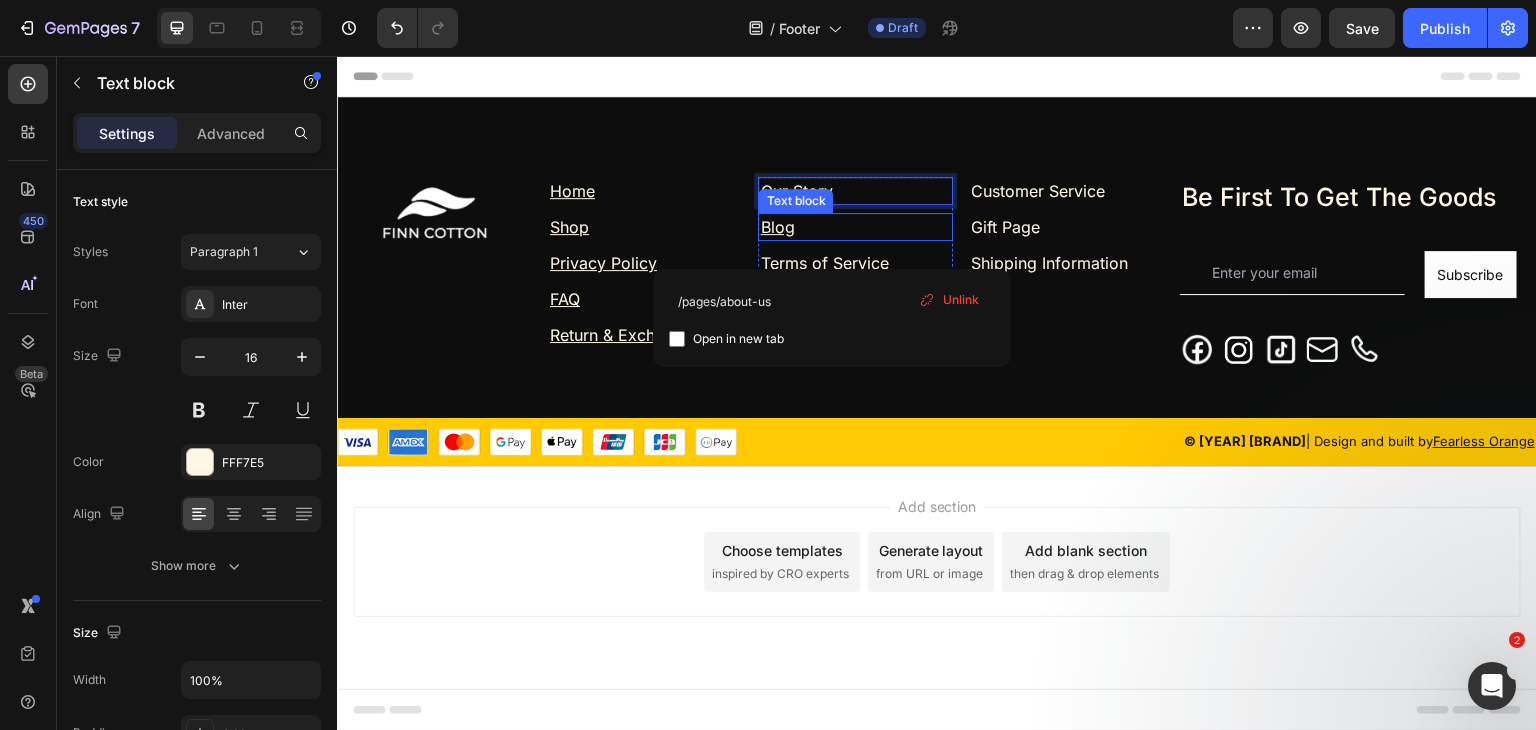 click on "Blog" at bounding box center (855, 227) 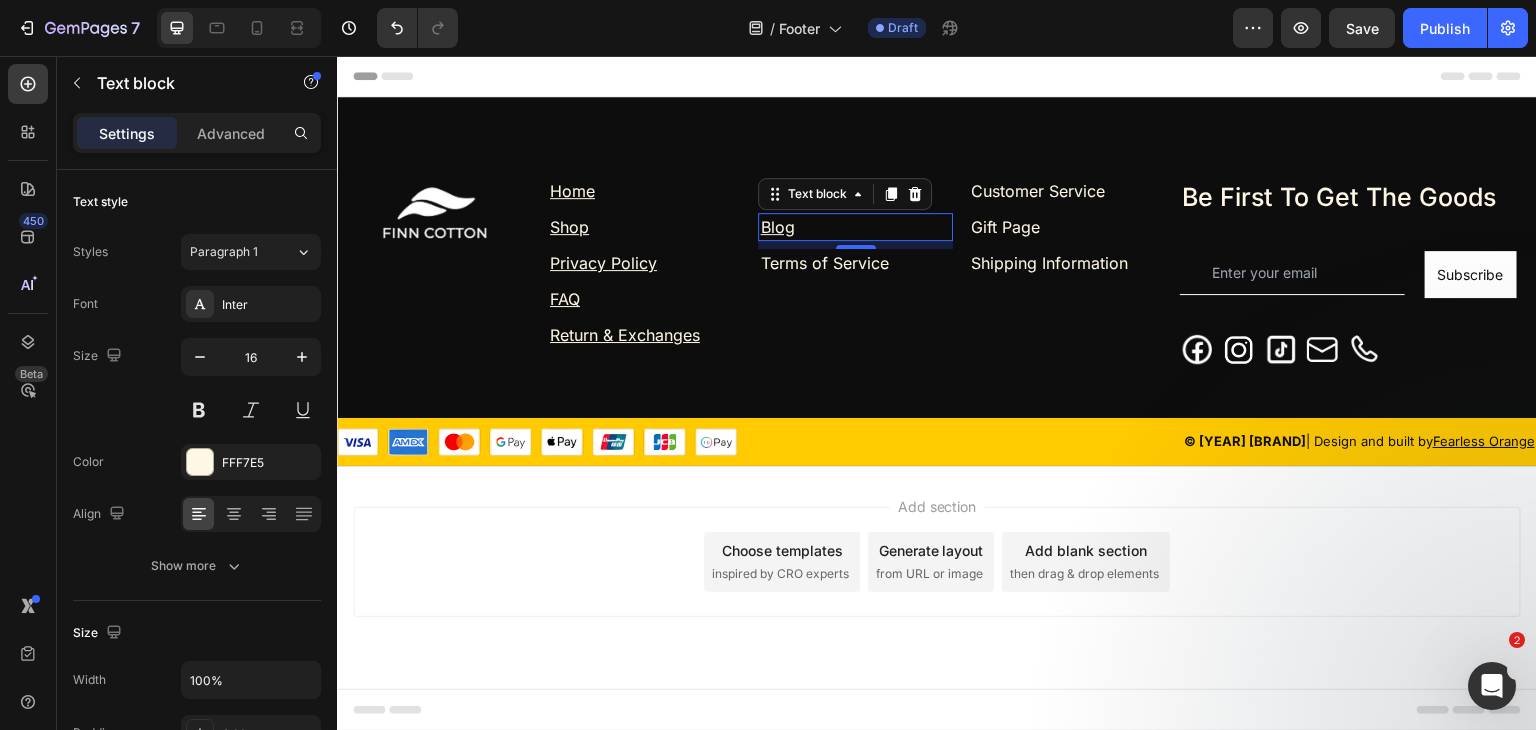 click on "Blog" at bounding box center [855, 227] 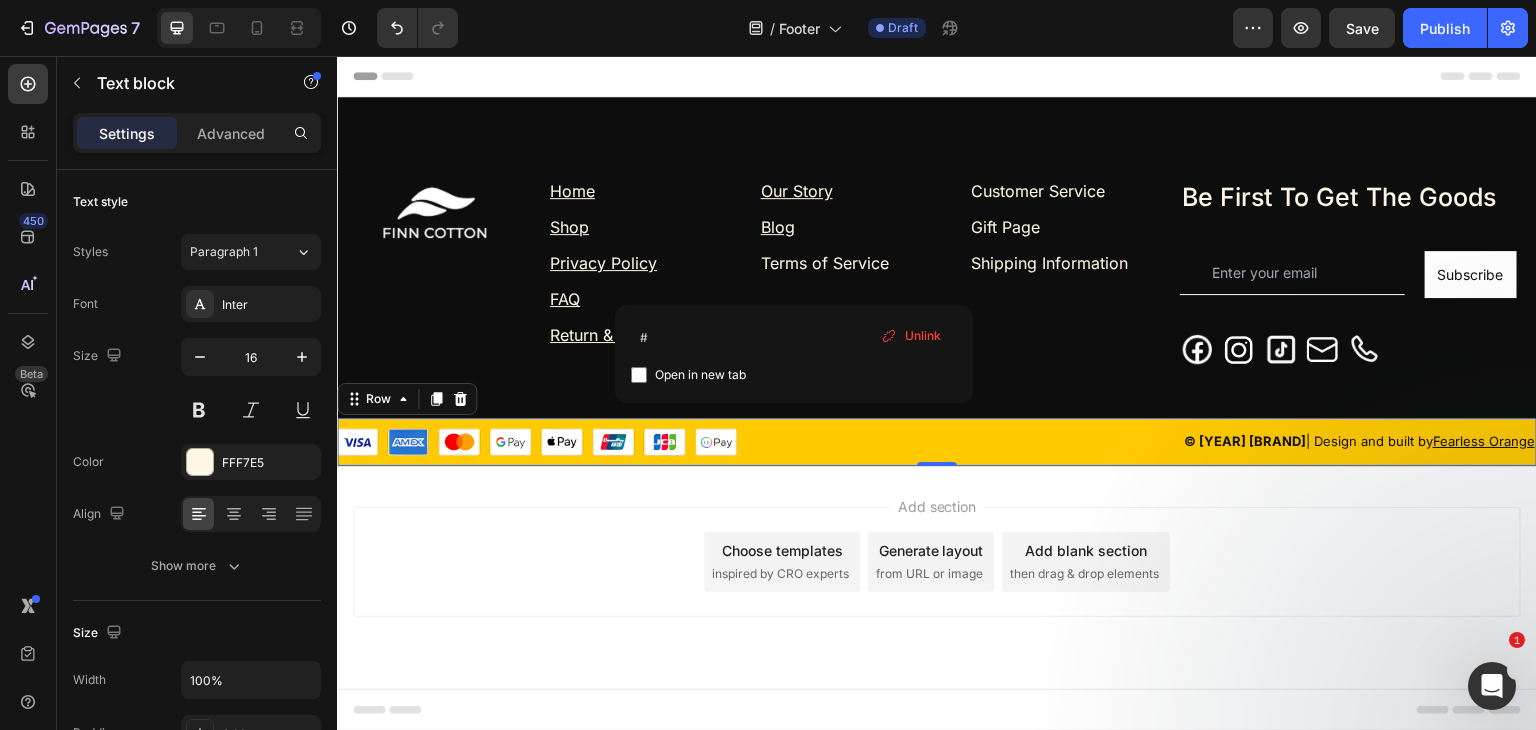 click on "© 2025 FINN COTTON    |   Design and built by  Fearless Orange Text block Image Row   0" at bounding box center [937, 442] 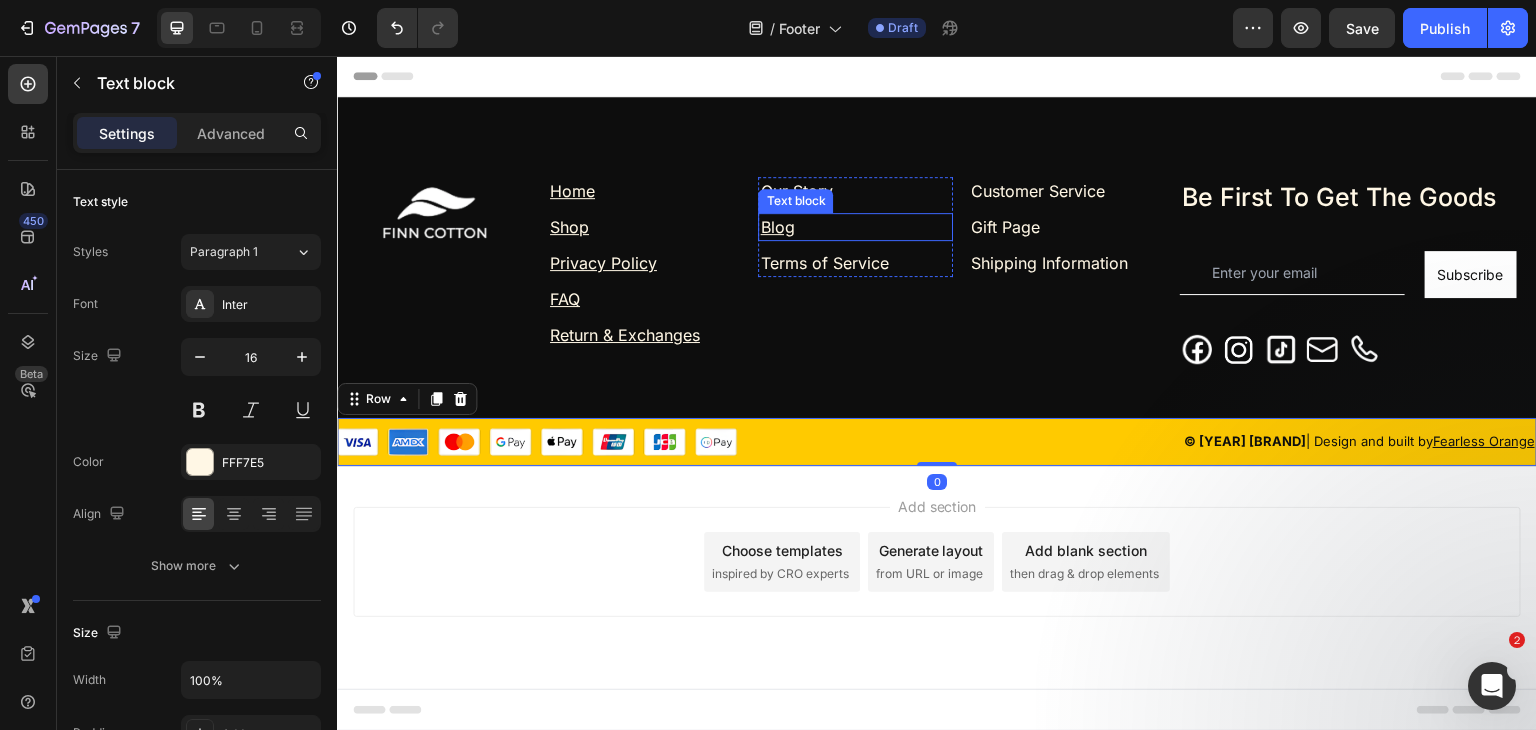 click on "Blog" at bounding box center (855, 227) 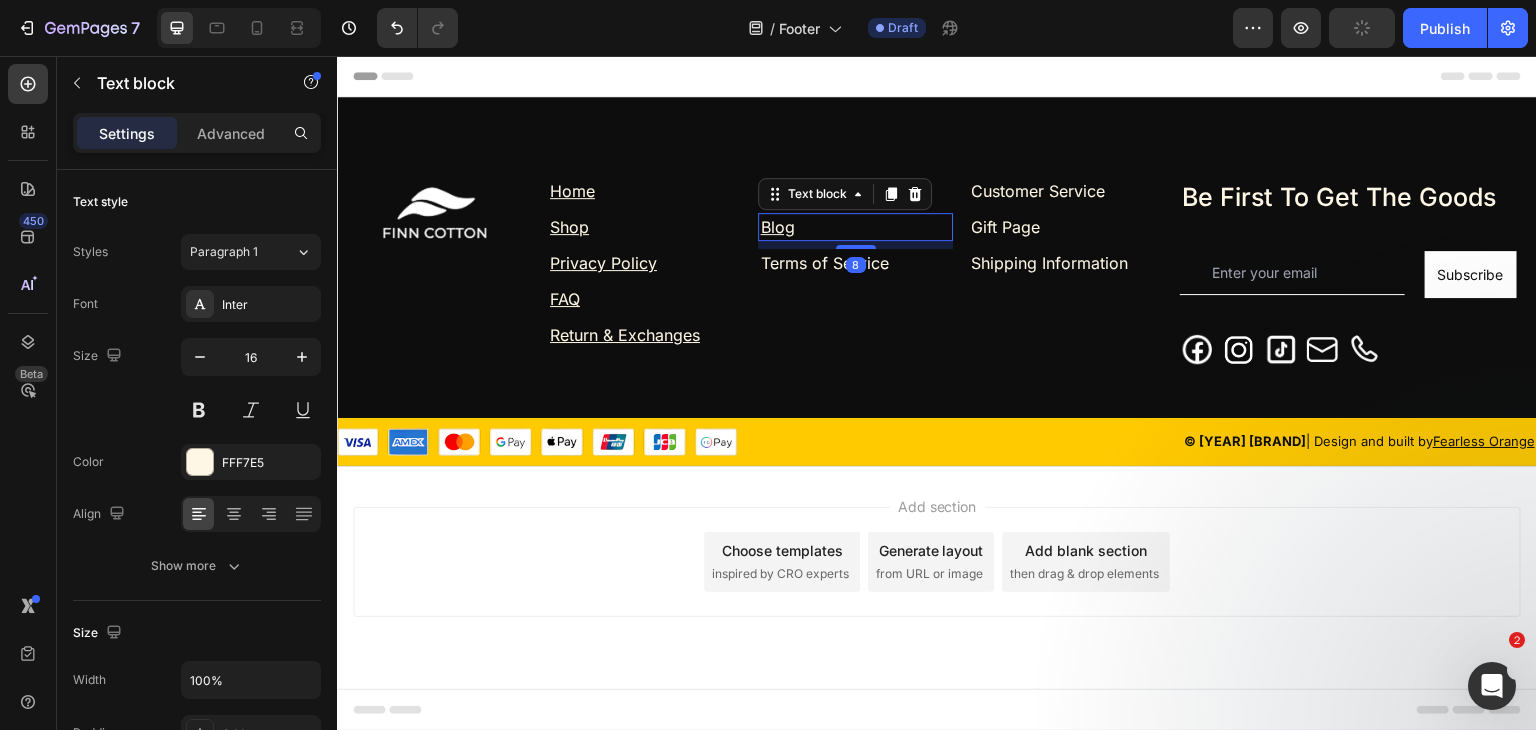 click 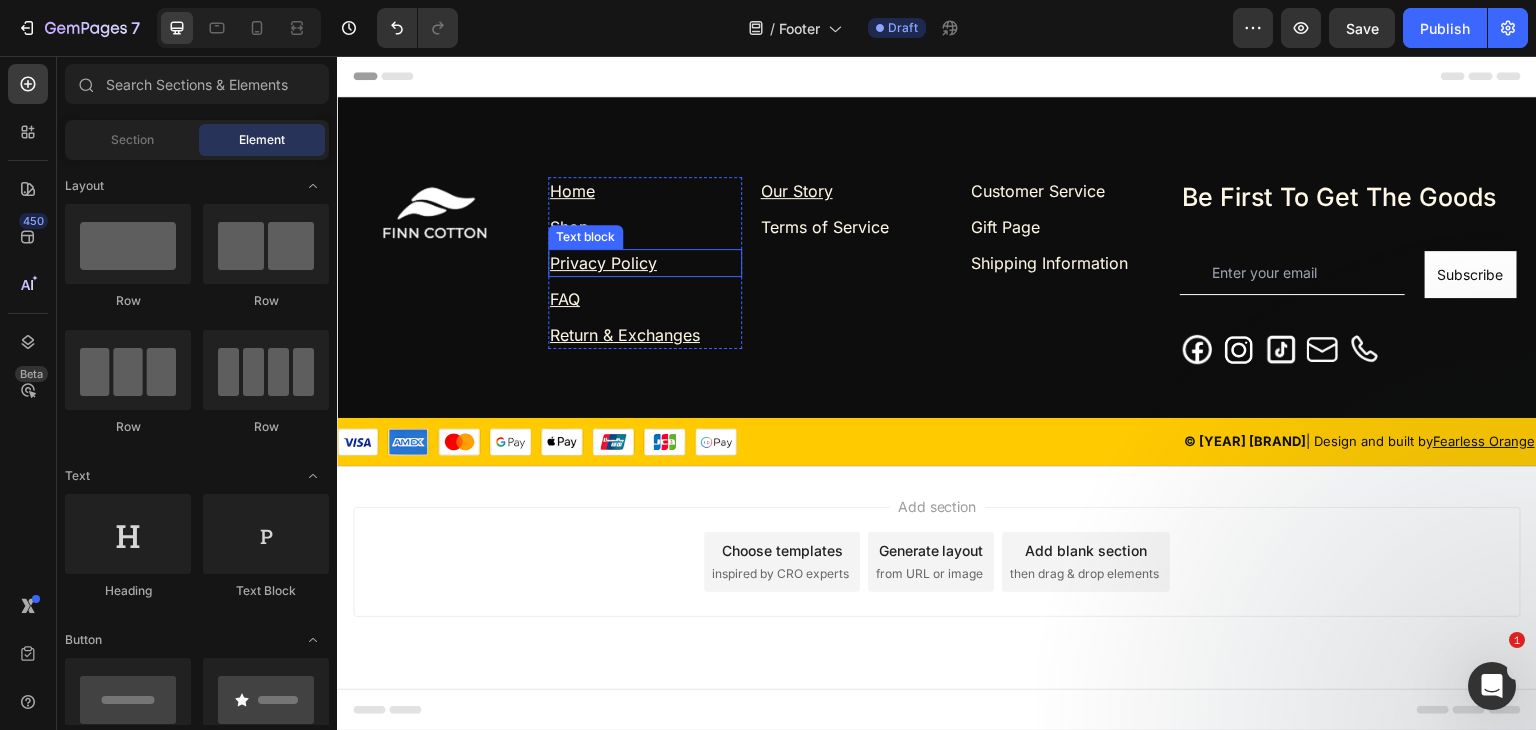 click on "Privacy Policy ⁠⁠⁠⁠⁠⁠⁠" at bounding box center (645, 263) 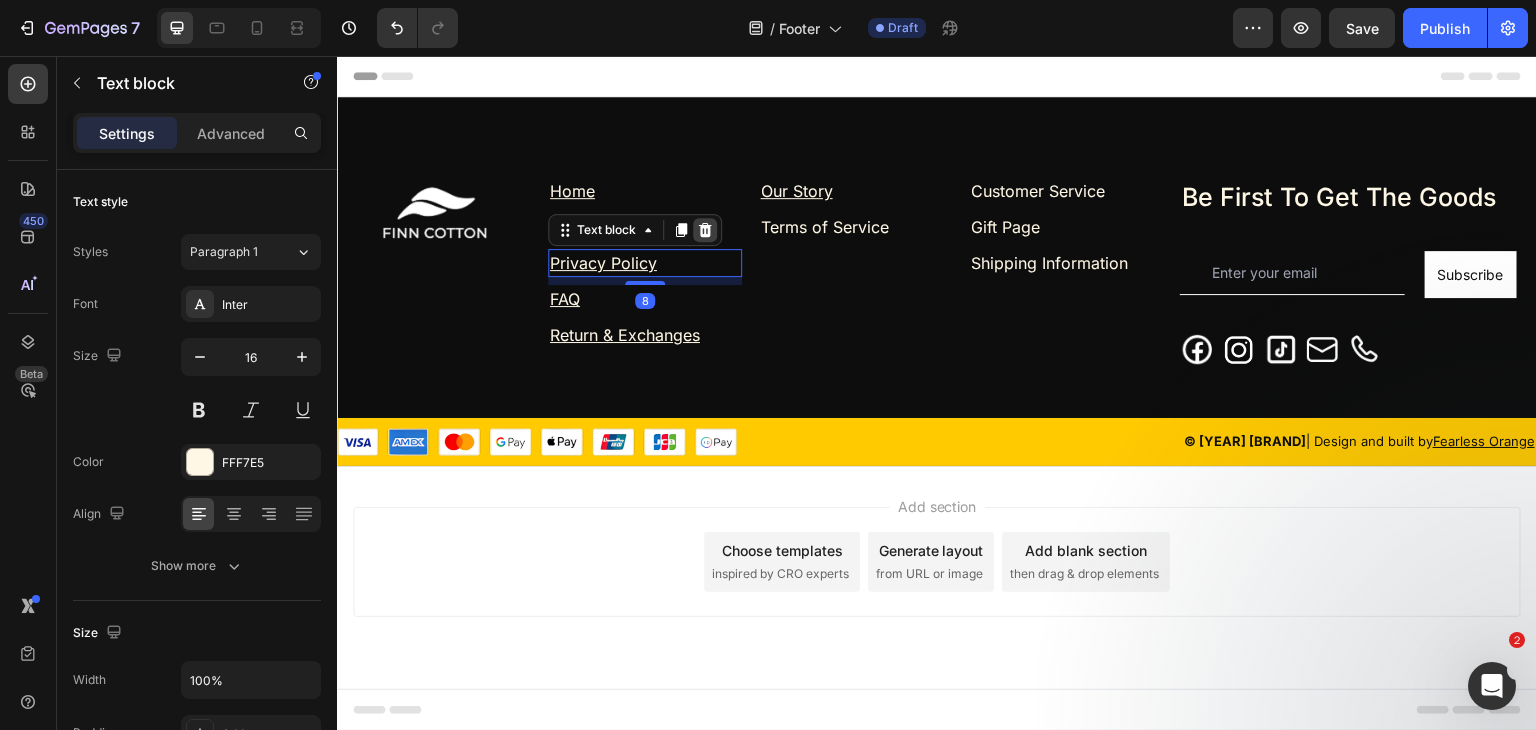 click 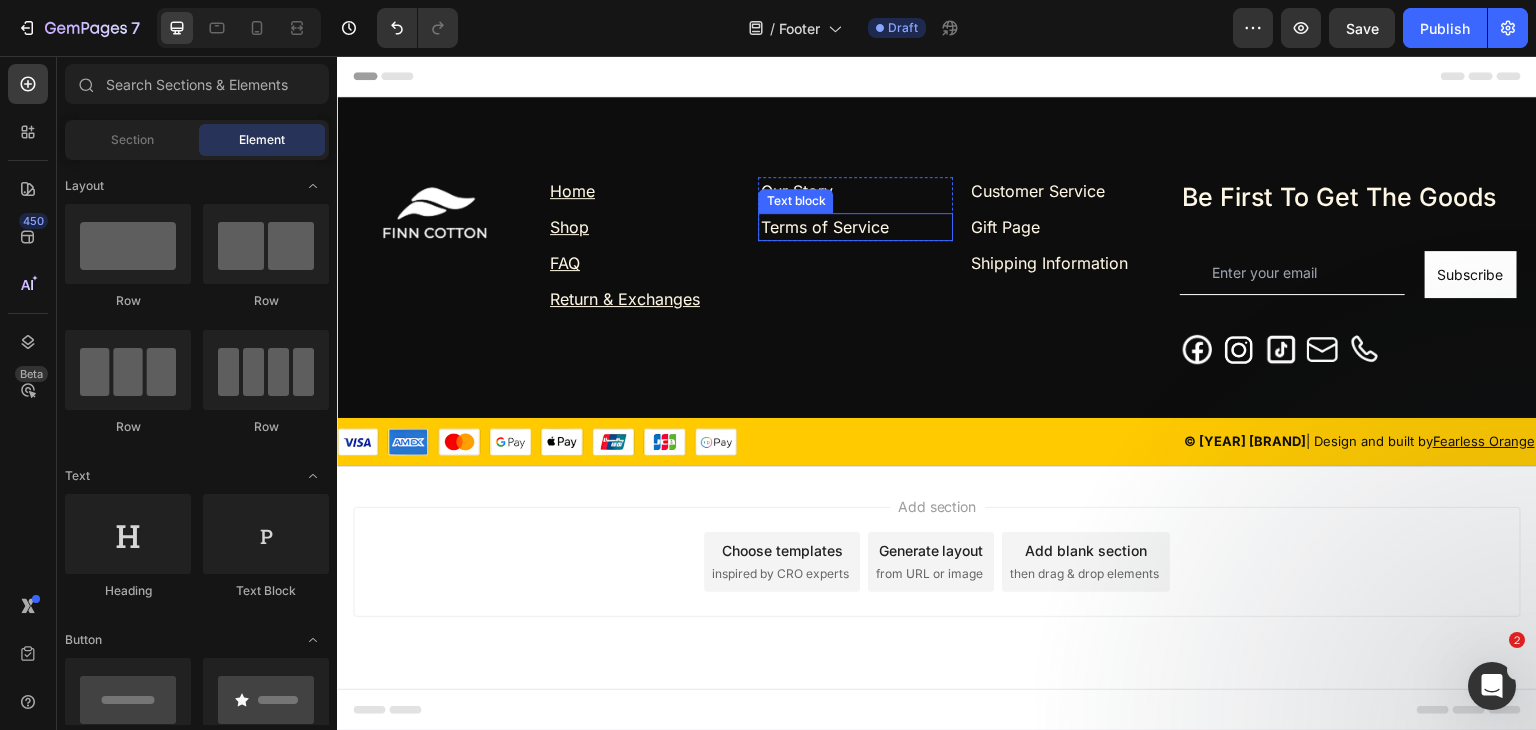 click on "Terms of Service" at bounding box center [824, 227] 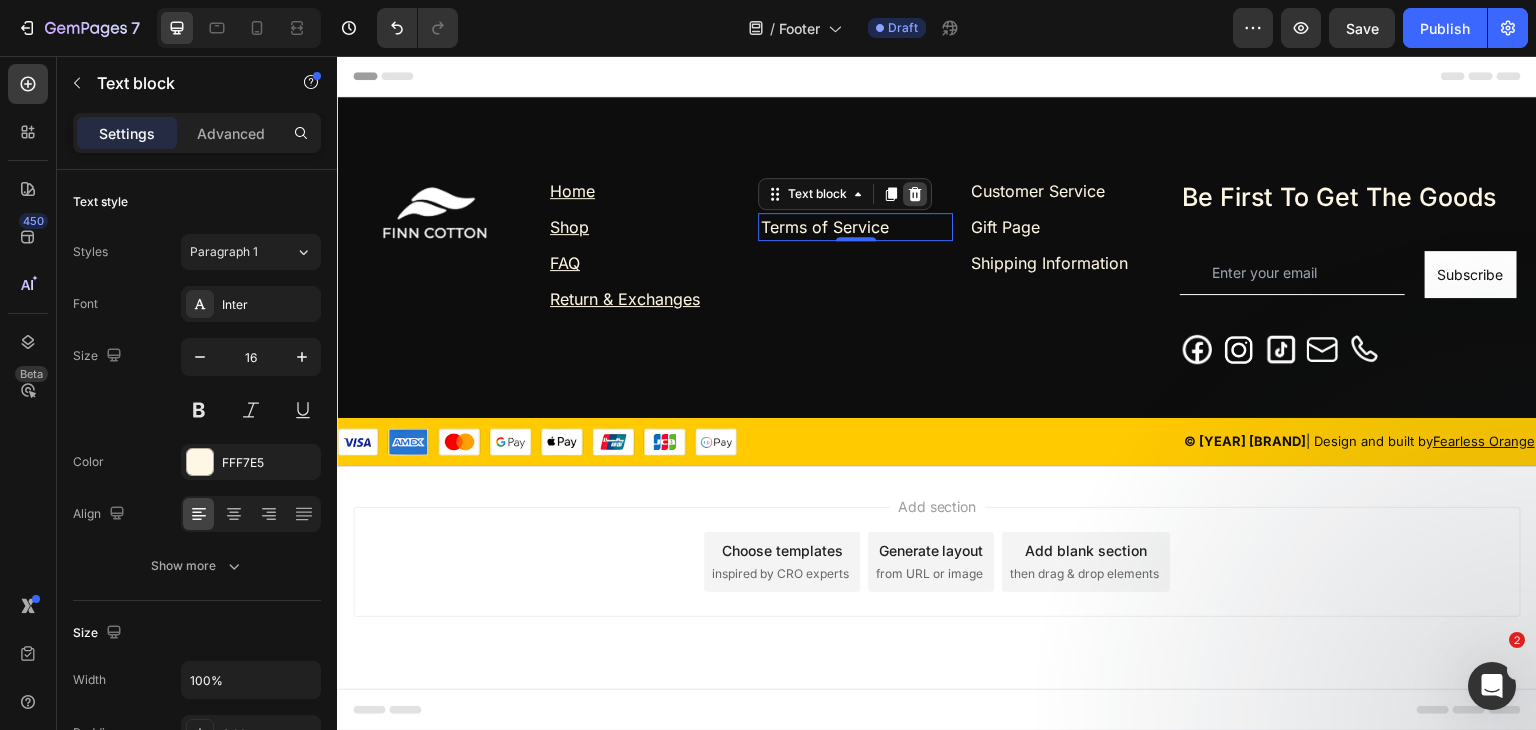 click 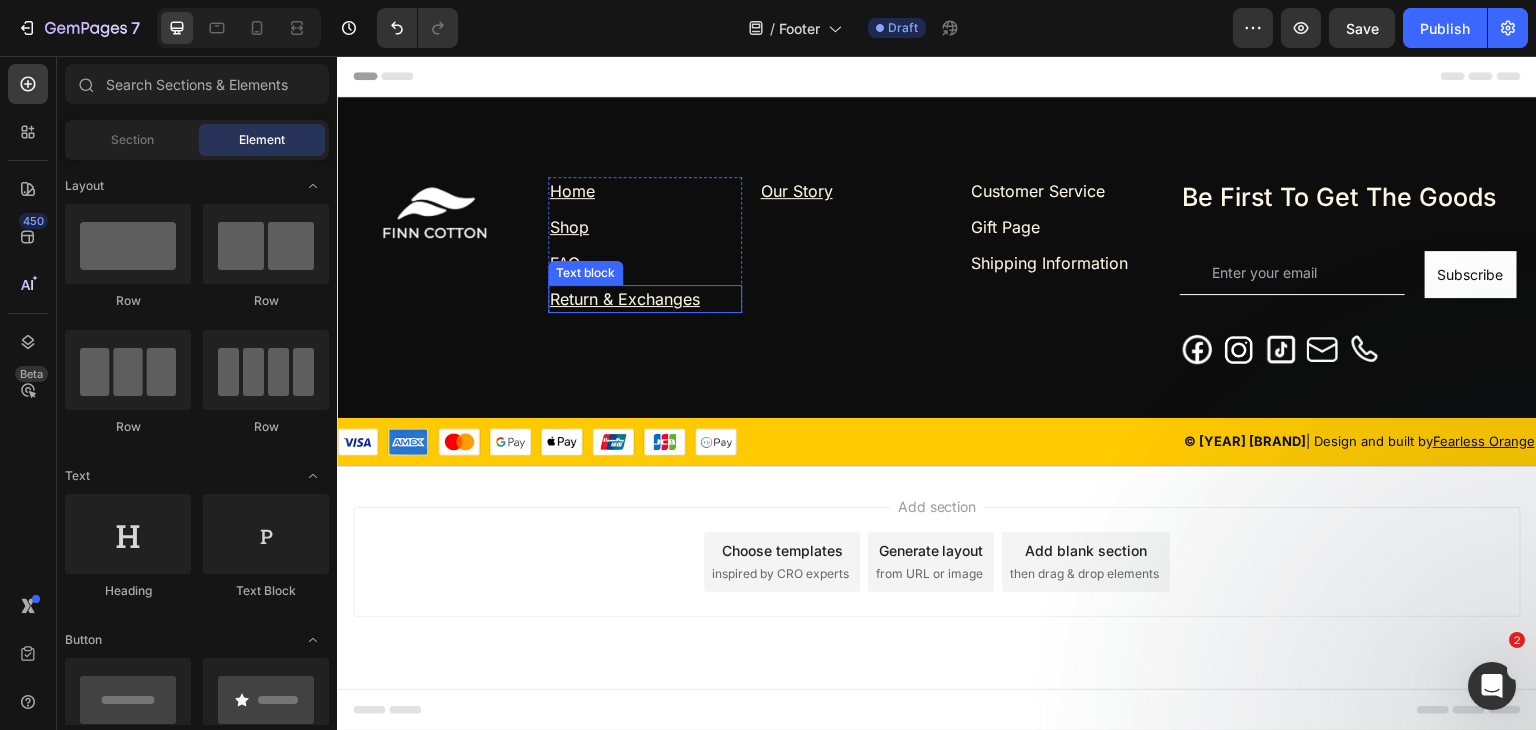 click on "Return & Exchanges" at bounding box center (625, 299) 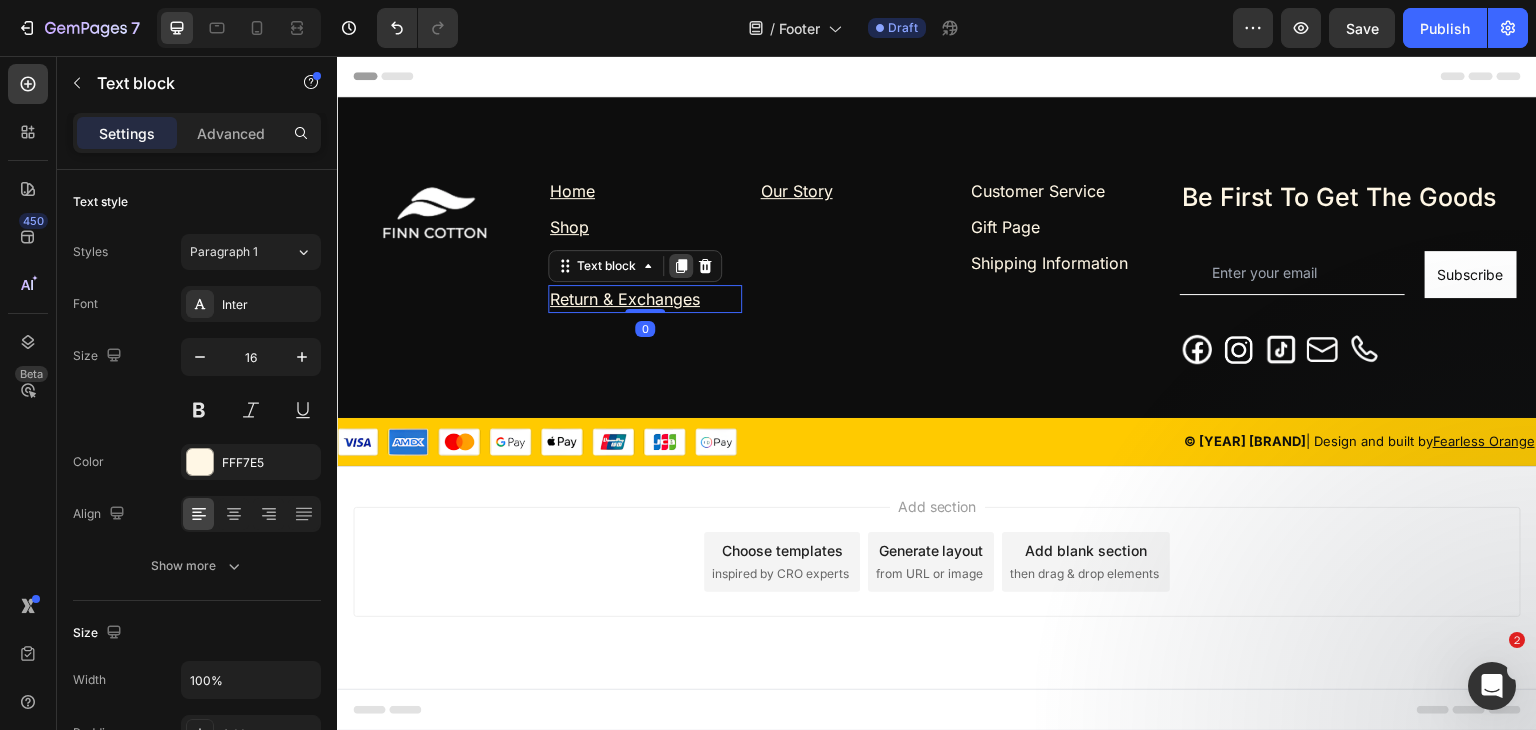 click 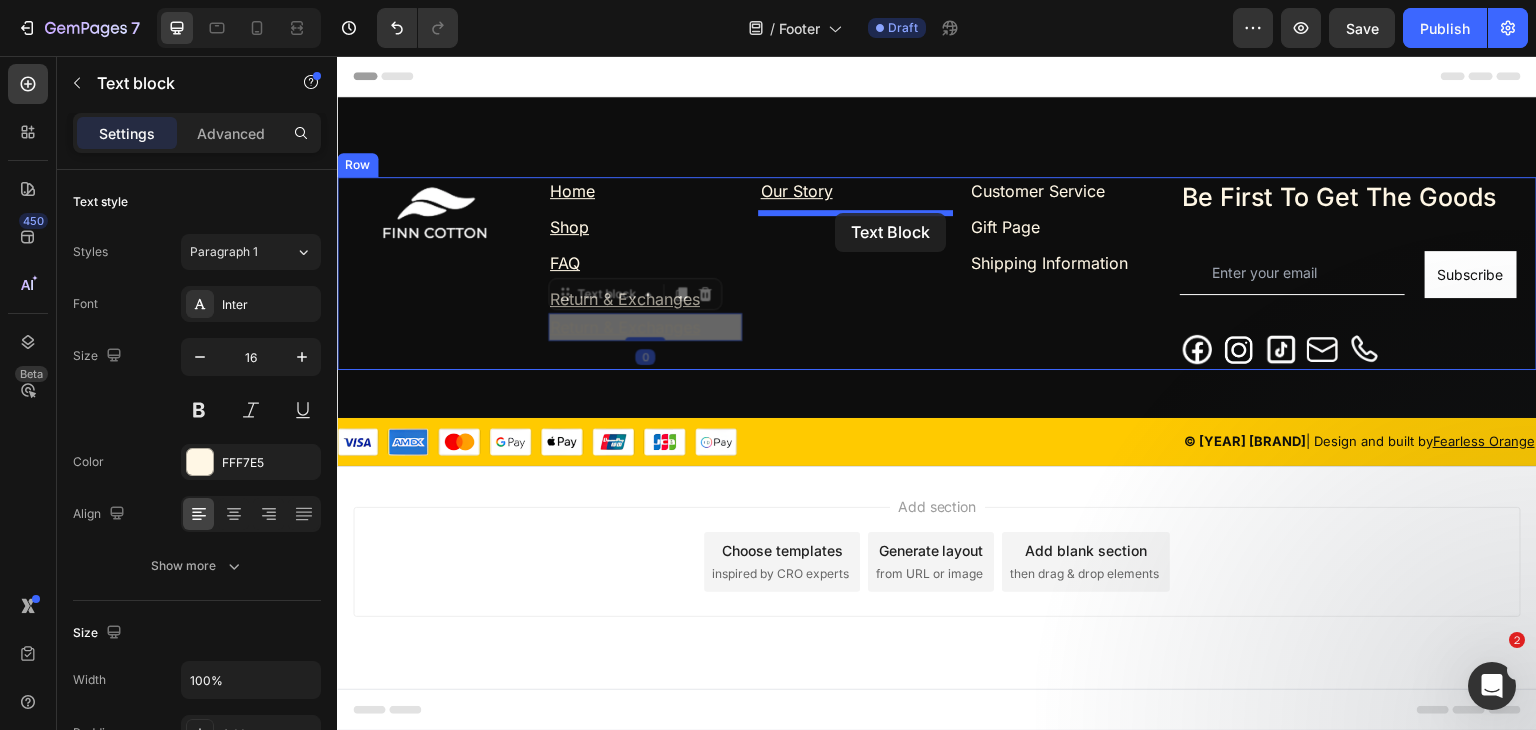 drag, startPoint x: 560, startPoint y: 295, endPoint x: 835, endPoint y: 213, distance: 286.96515 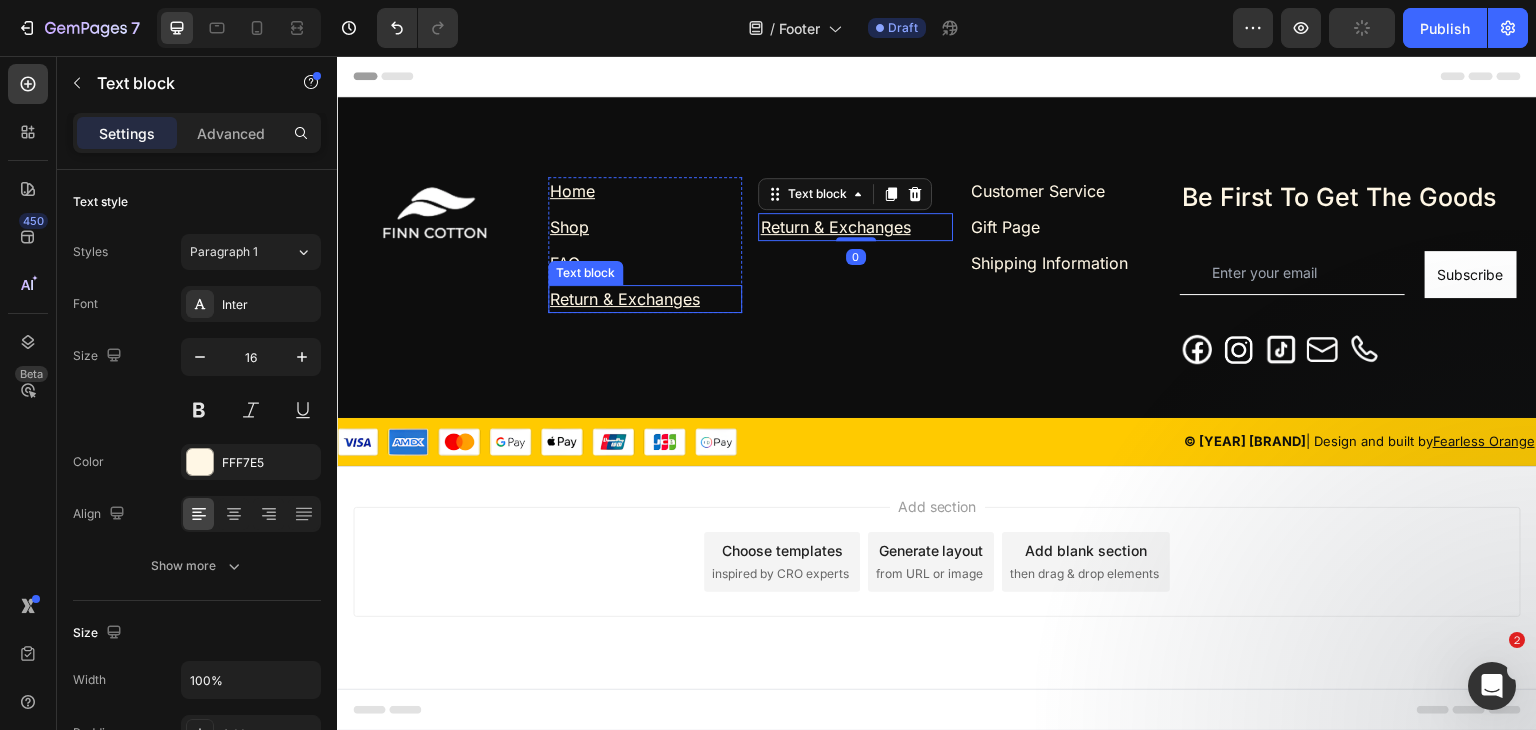 click on "Return & Exchanges" at bounding box center [625, 299] 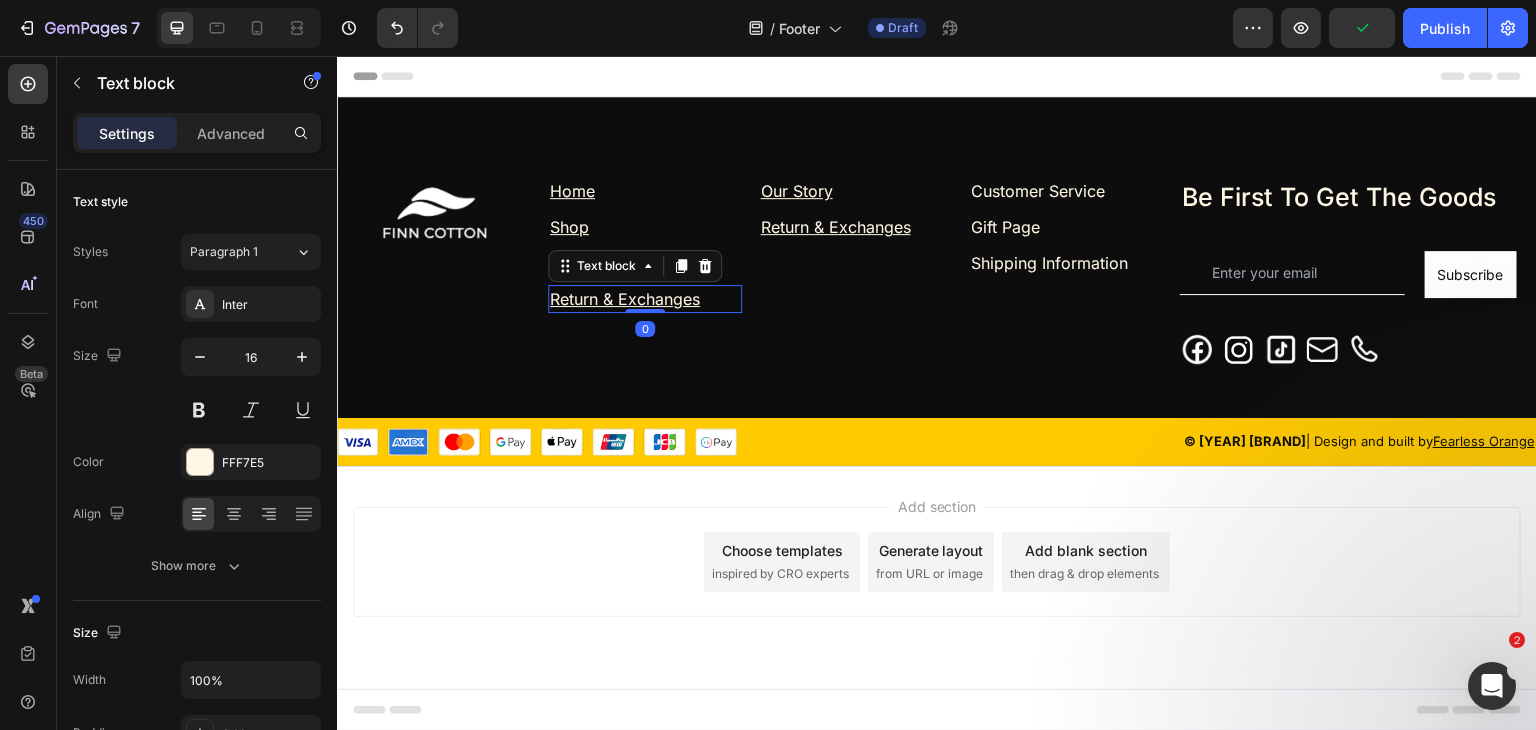 click 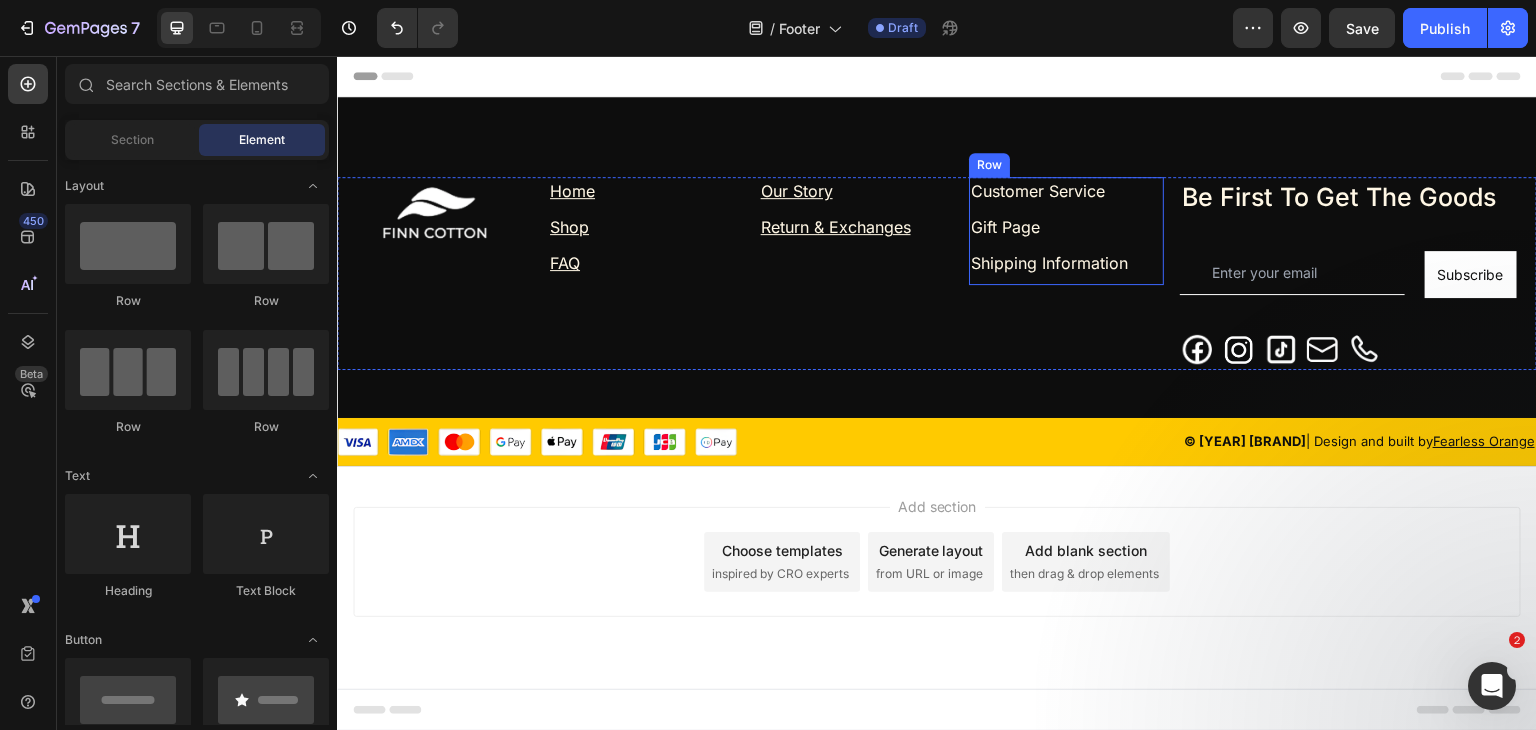 click on "Customer Service" at bounding box center [1066, 191] 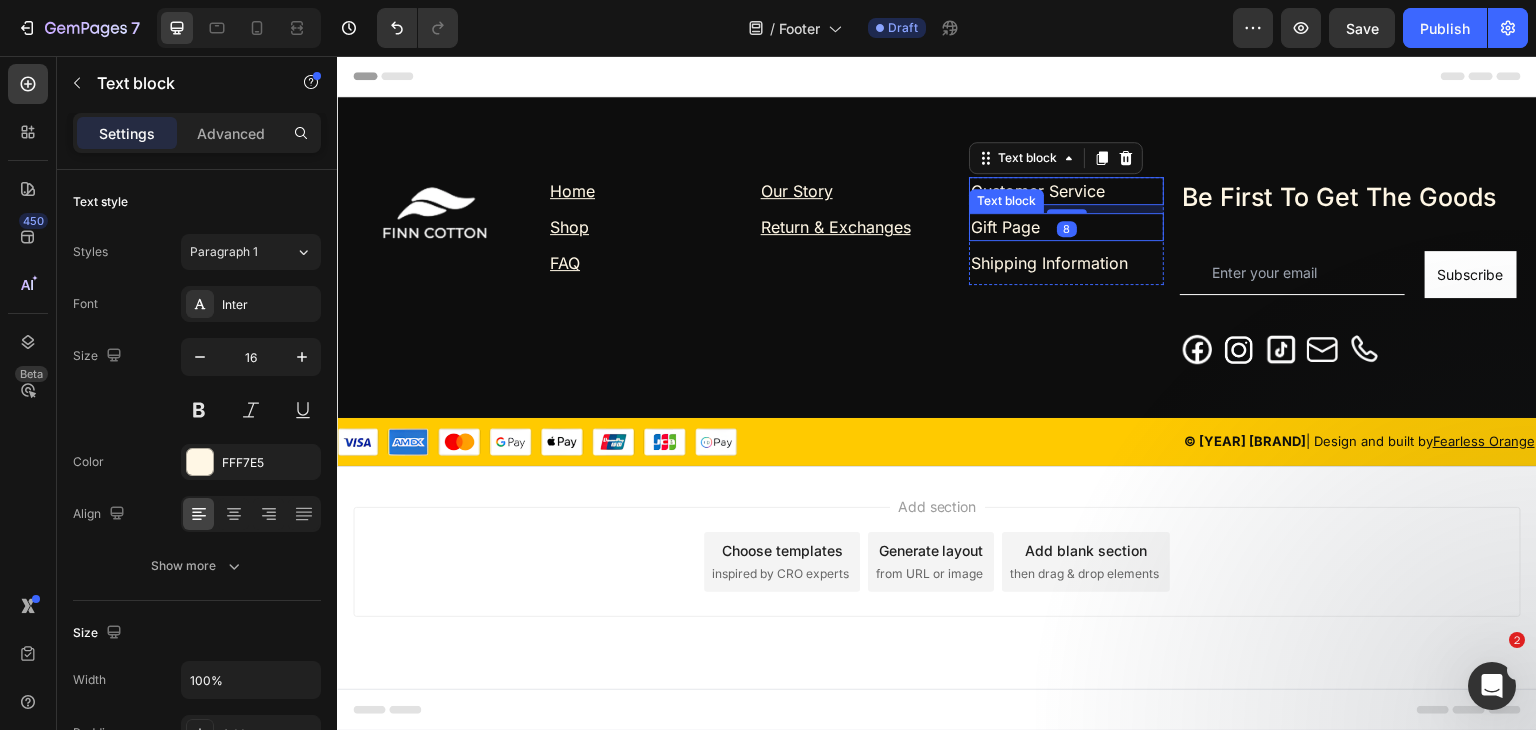 click on "Gift Page" at bounding box center (1005, 227) 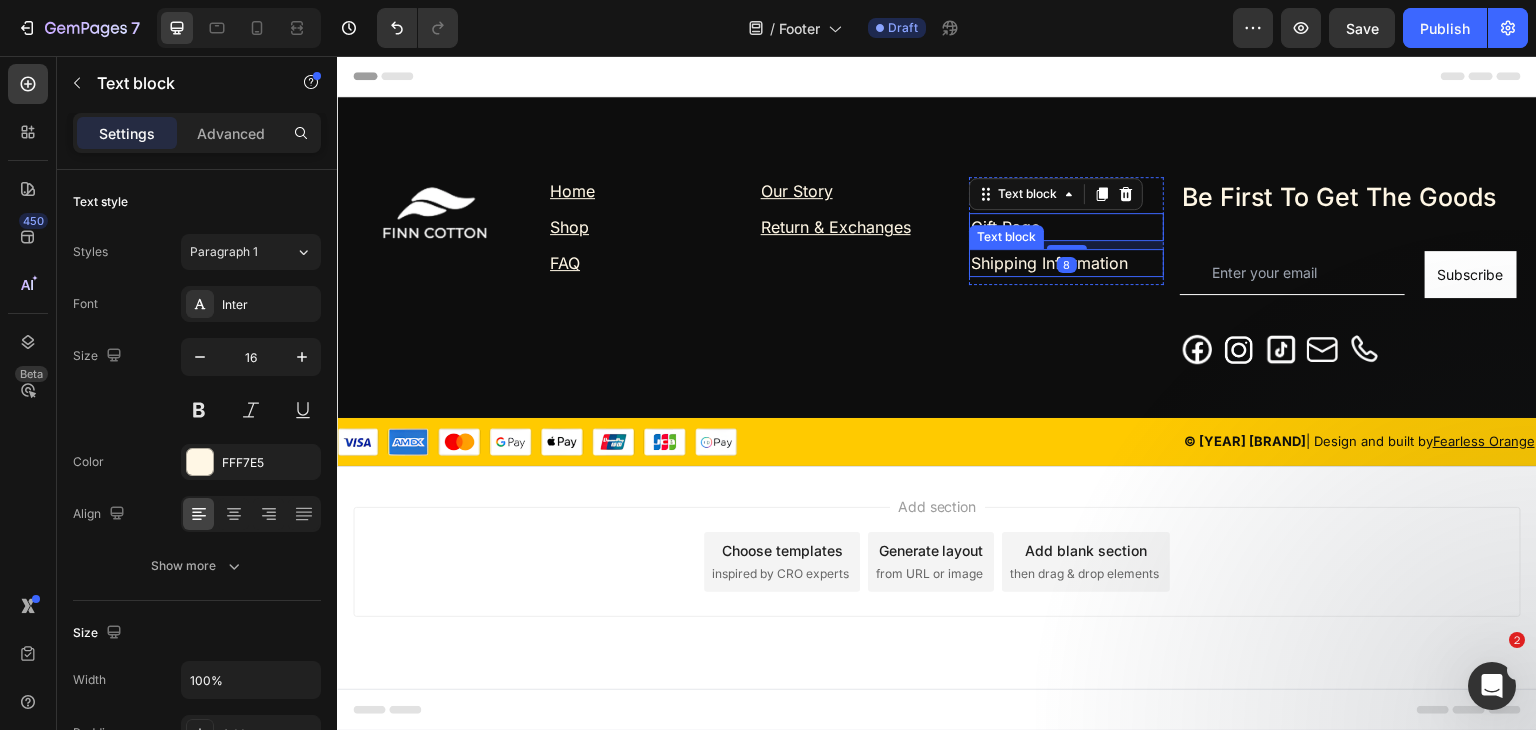 click on "Shipping Information" at bounding box center (1049, 263) 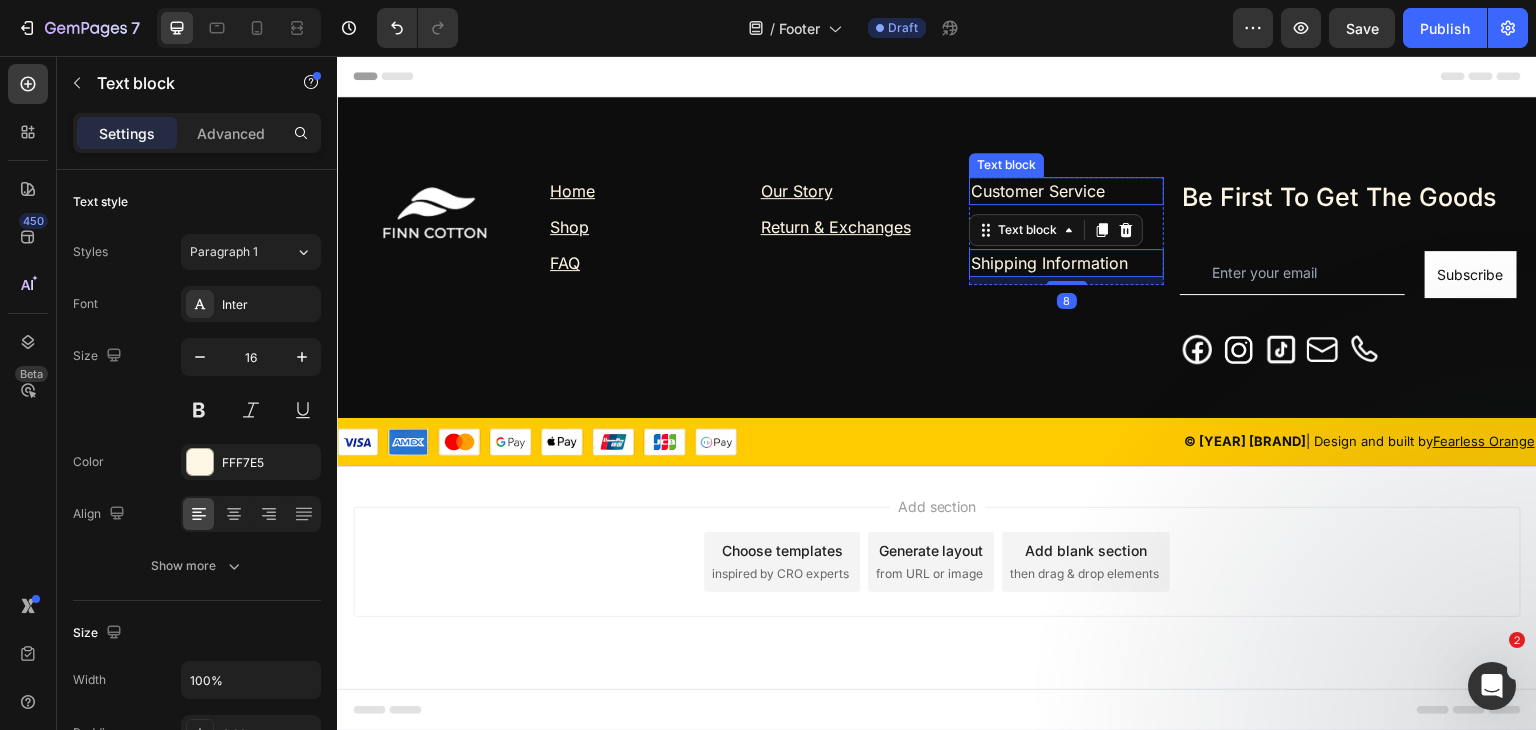 click on "Customer Service" at bounding box center [1066, 191] 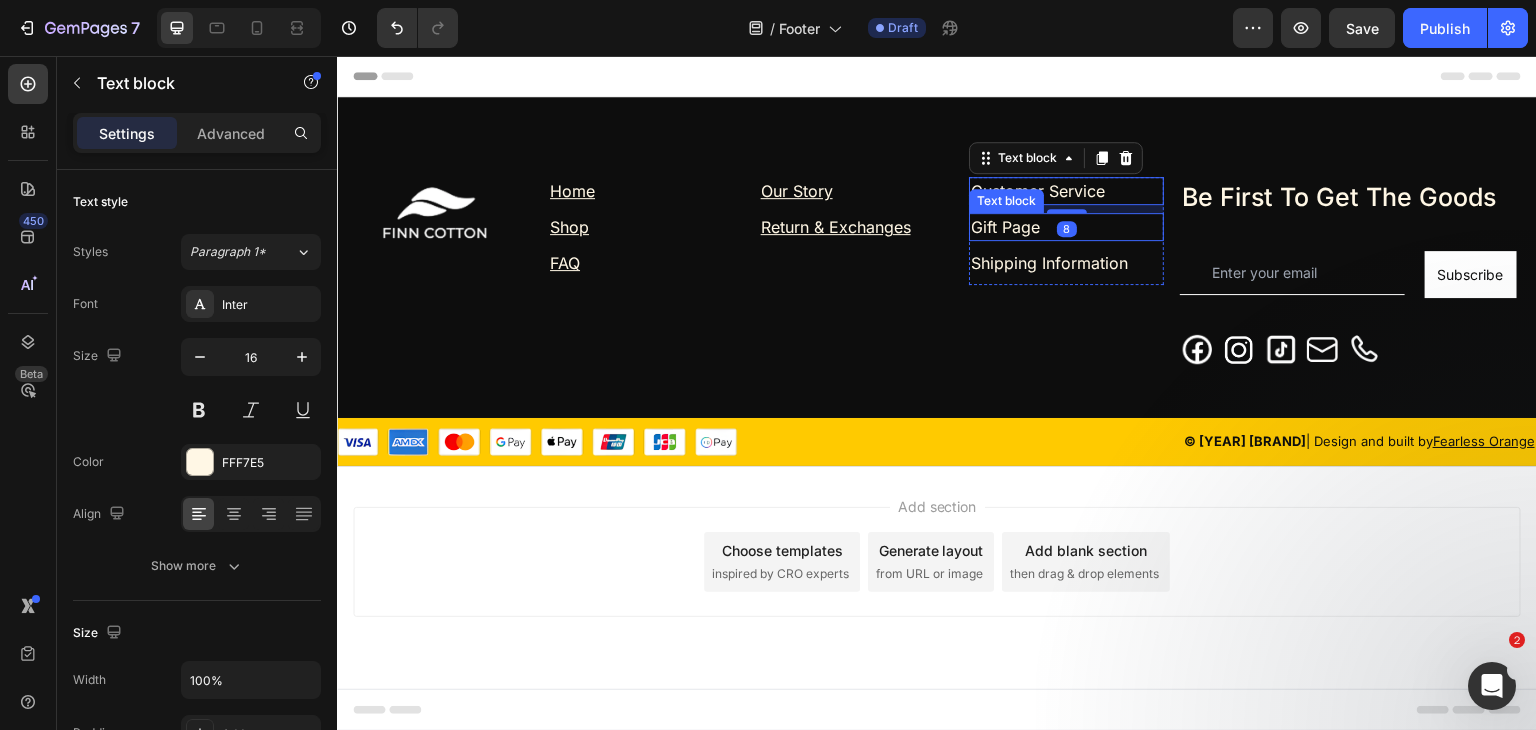 click on "Gift Page" at bounding box center (1005, 227) 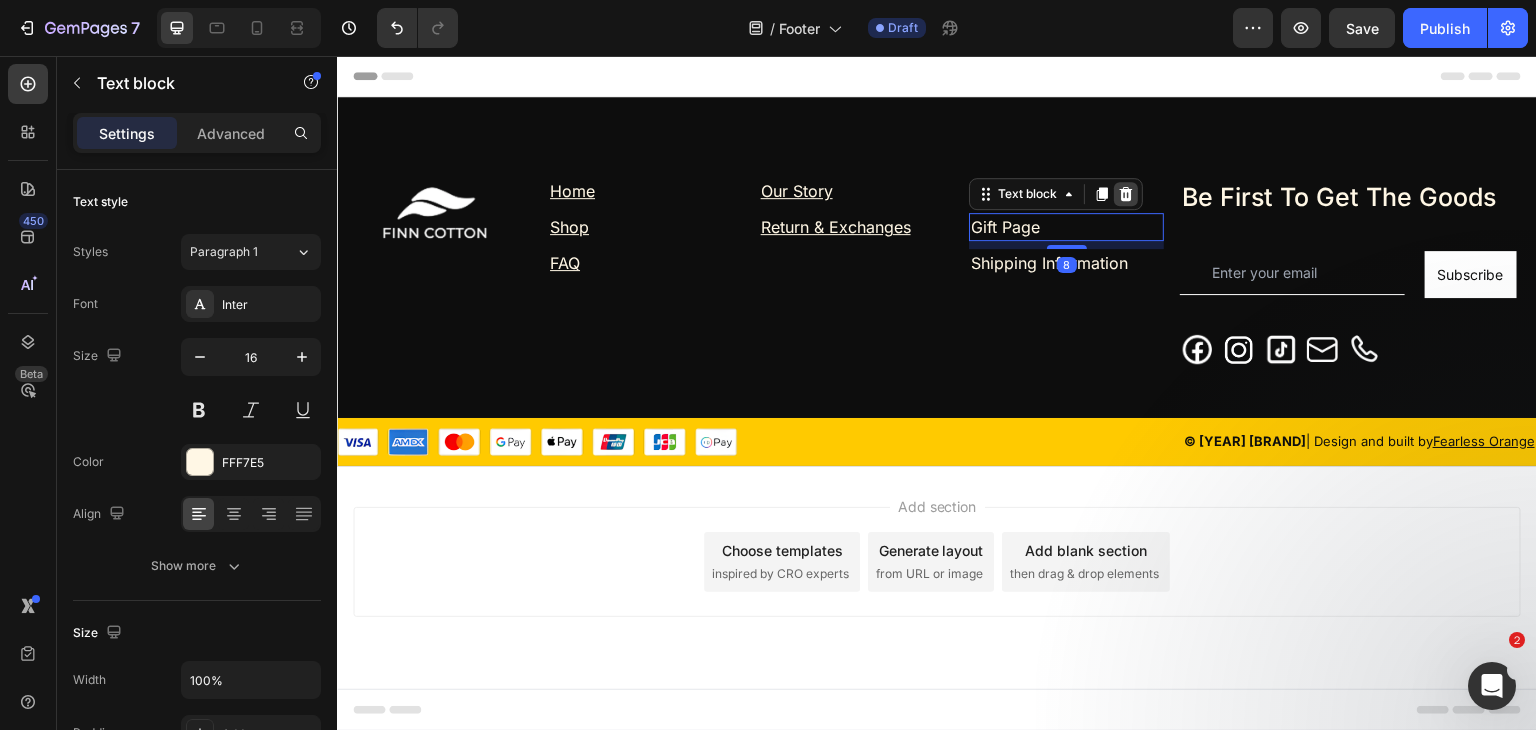click 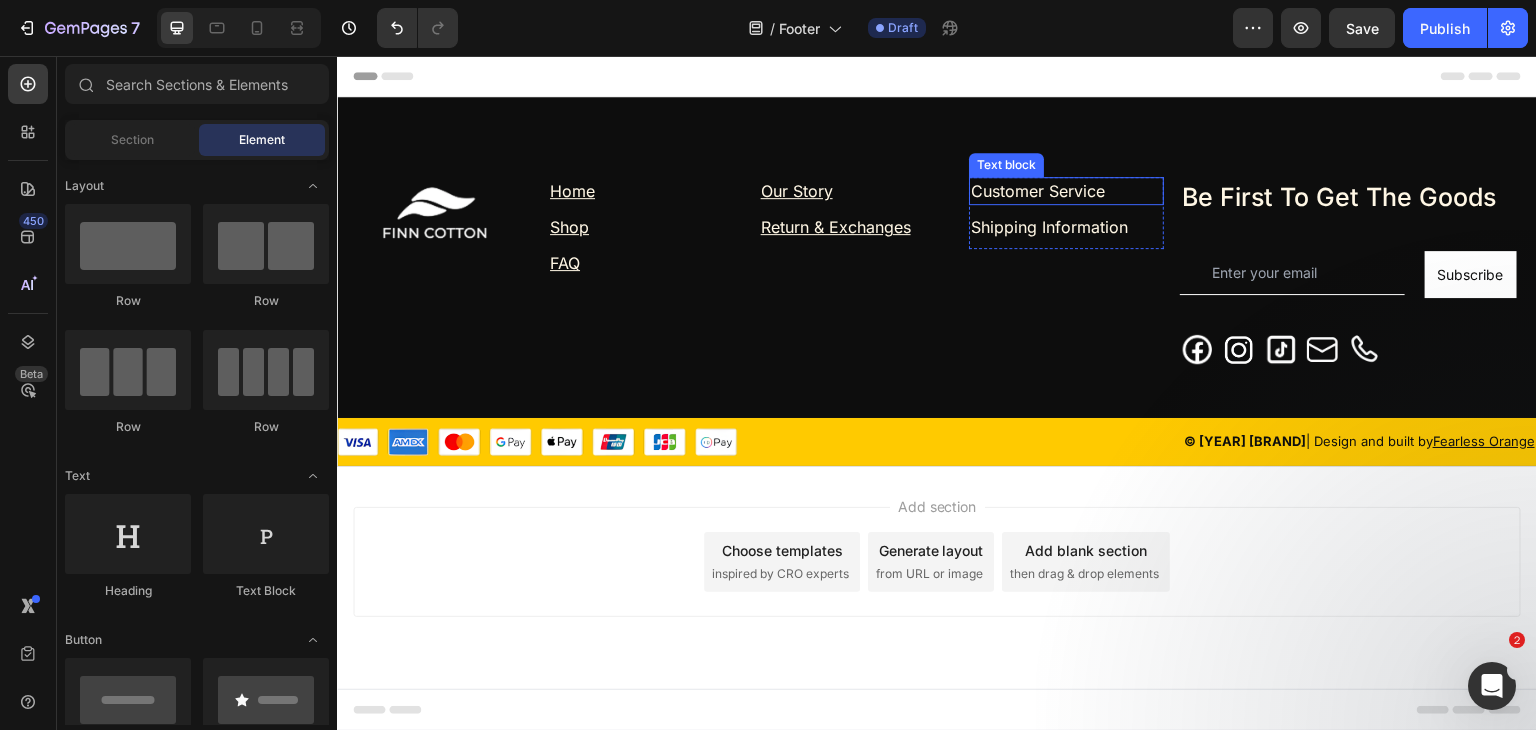 click on "Customer Service" at bounding box center (1038, 191) 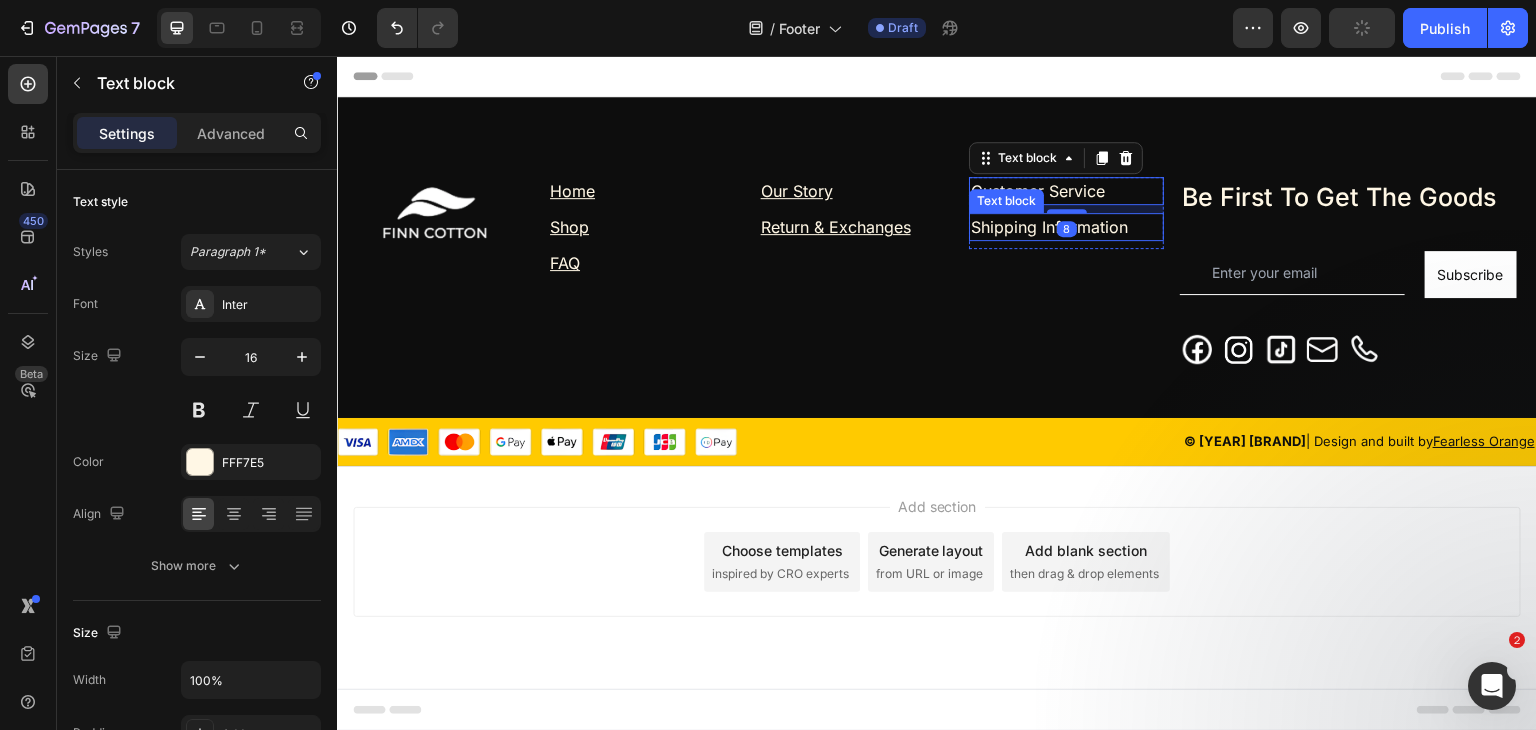 drag, startPoint x: 1015, startPoint y: 222, endPoint x: 986, endPoint y: 228, distance: 29.614185 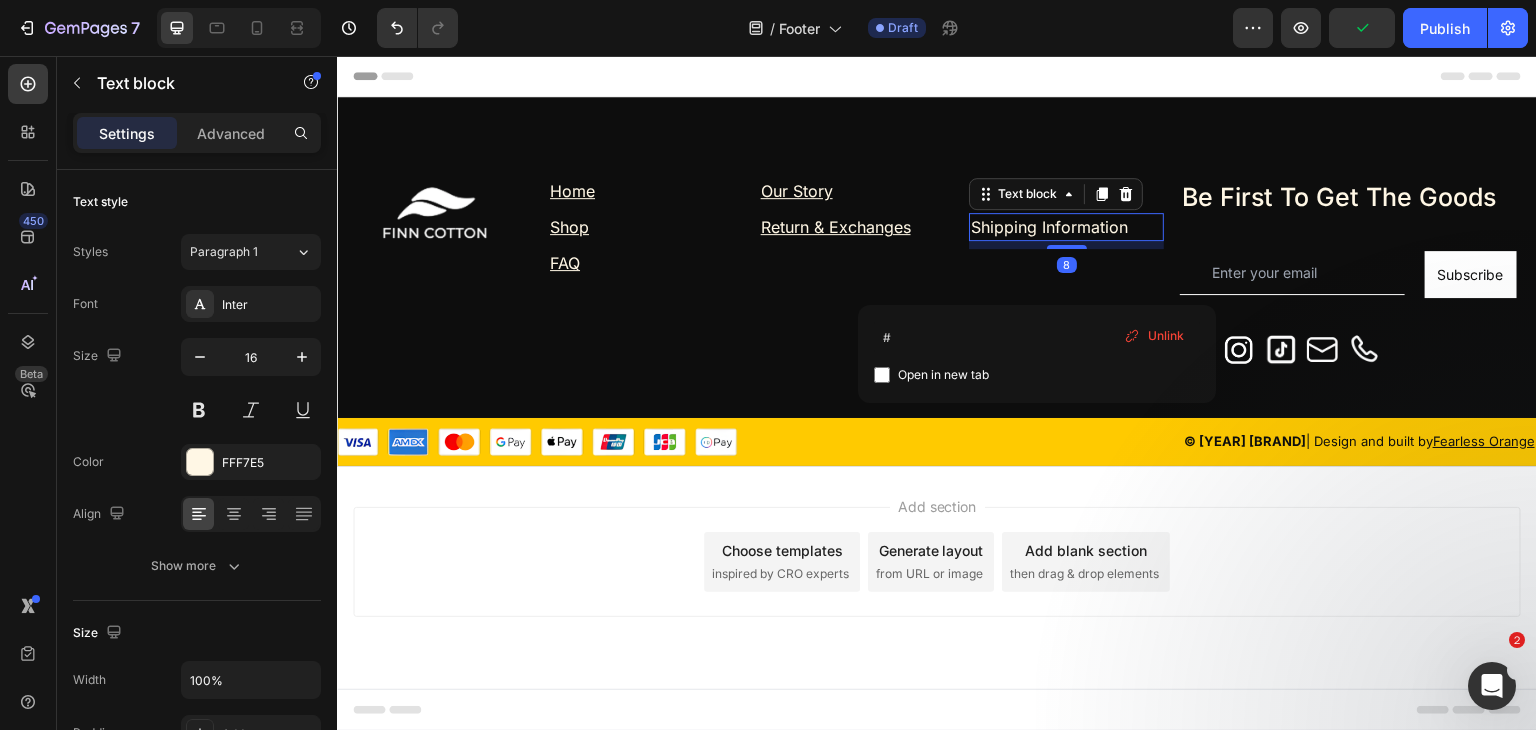 click on "Shipping Information" at bounding box center (1049, 227) 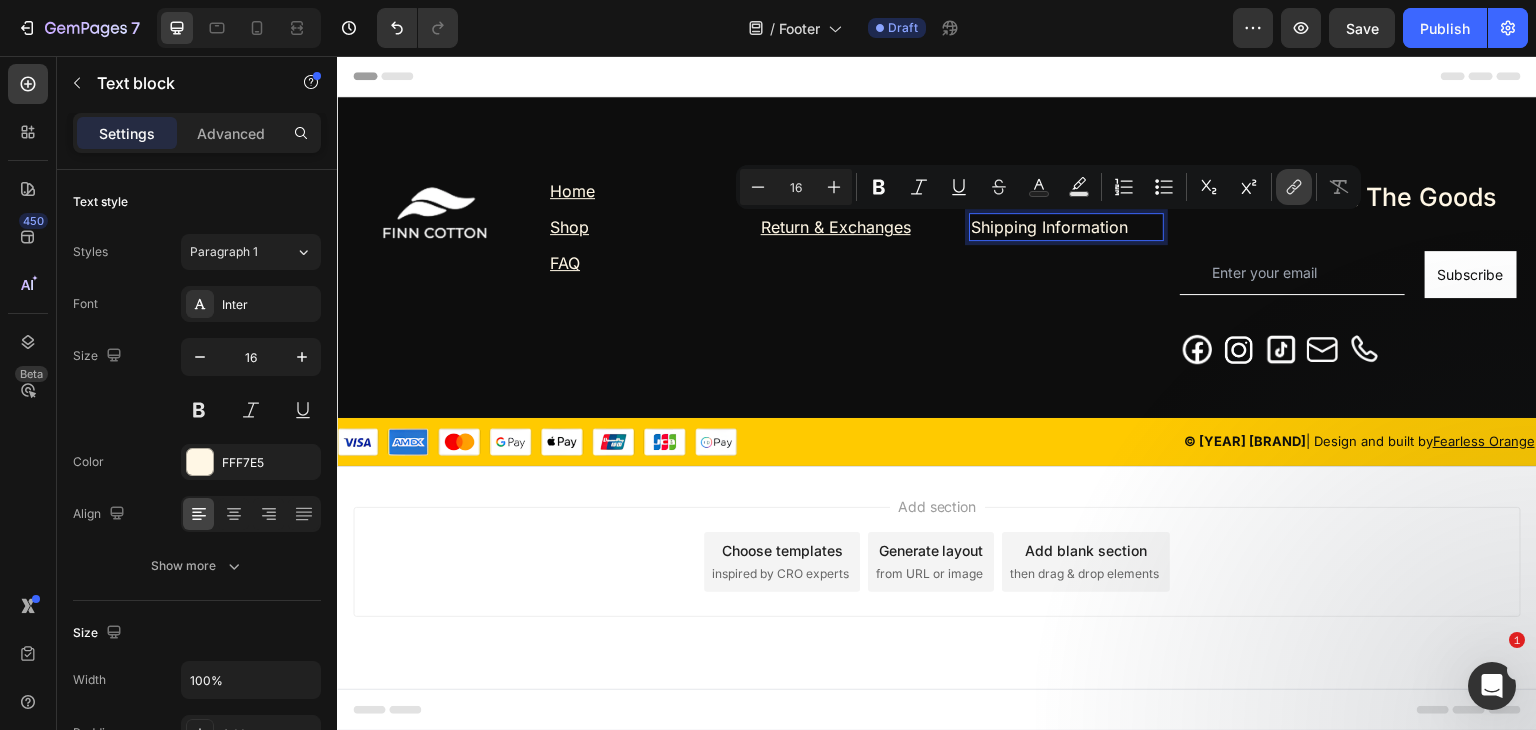 click 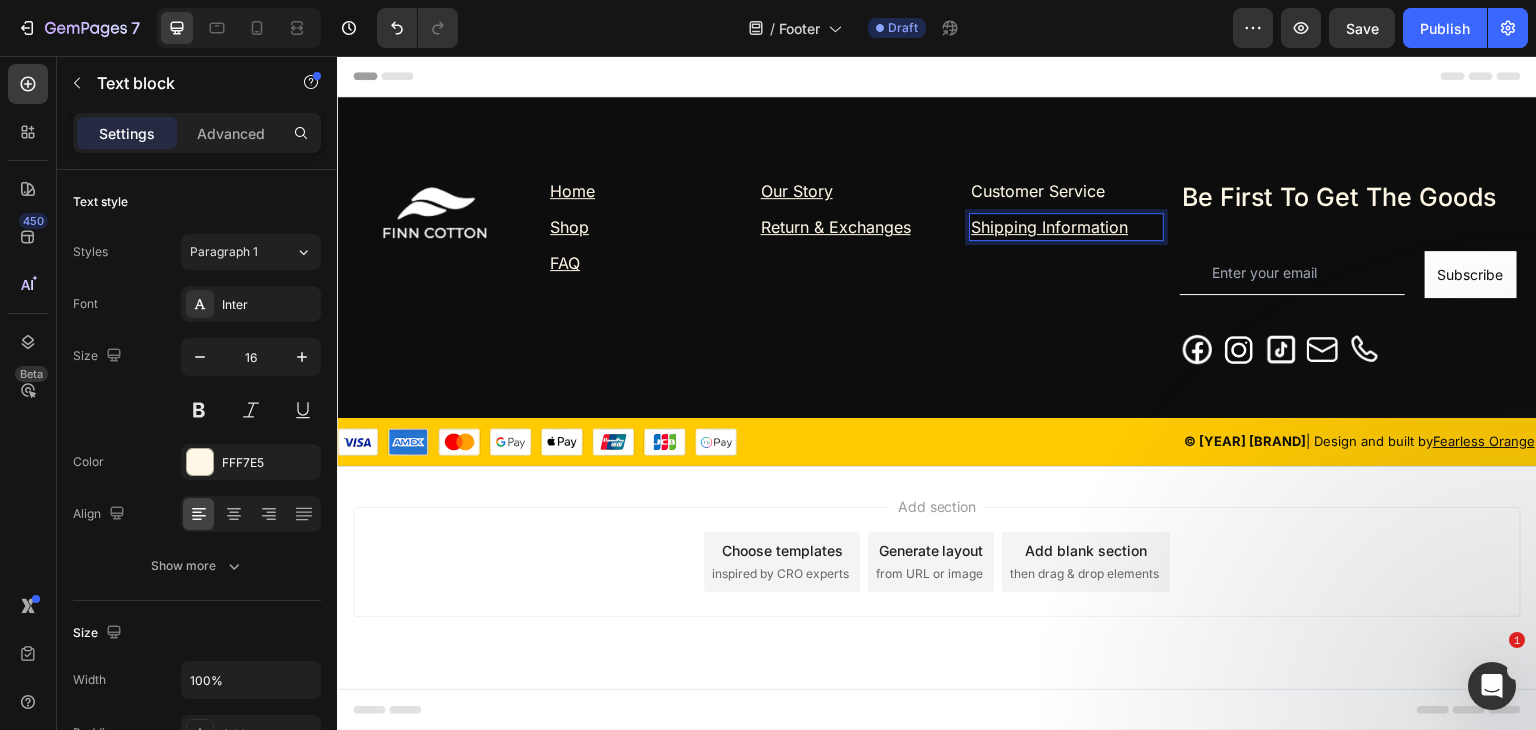 click on "Shipping Information" at bounding box center (1049, 227) 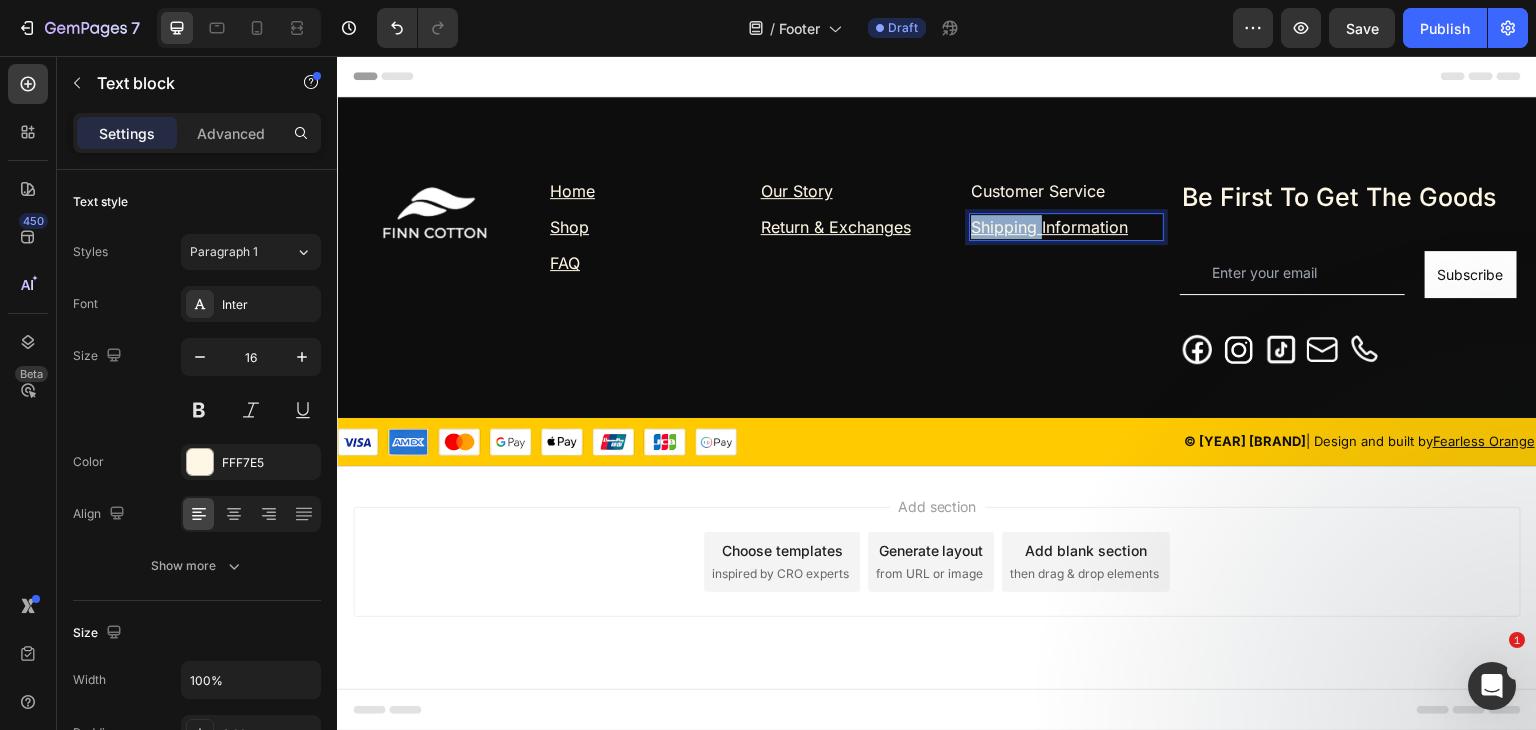 click on "Shipping Information" at bounding box center [1049, 227] 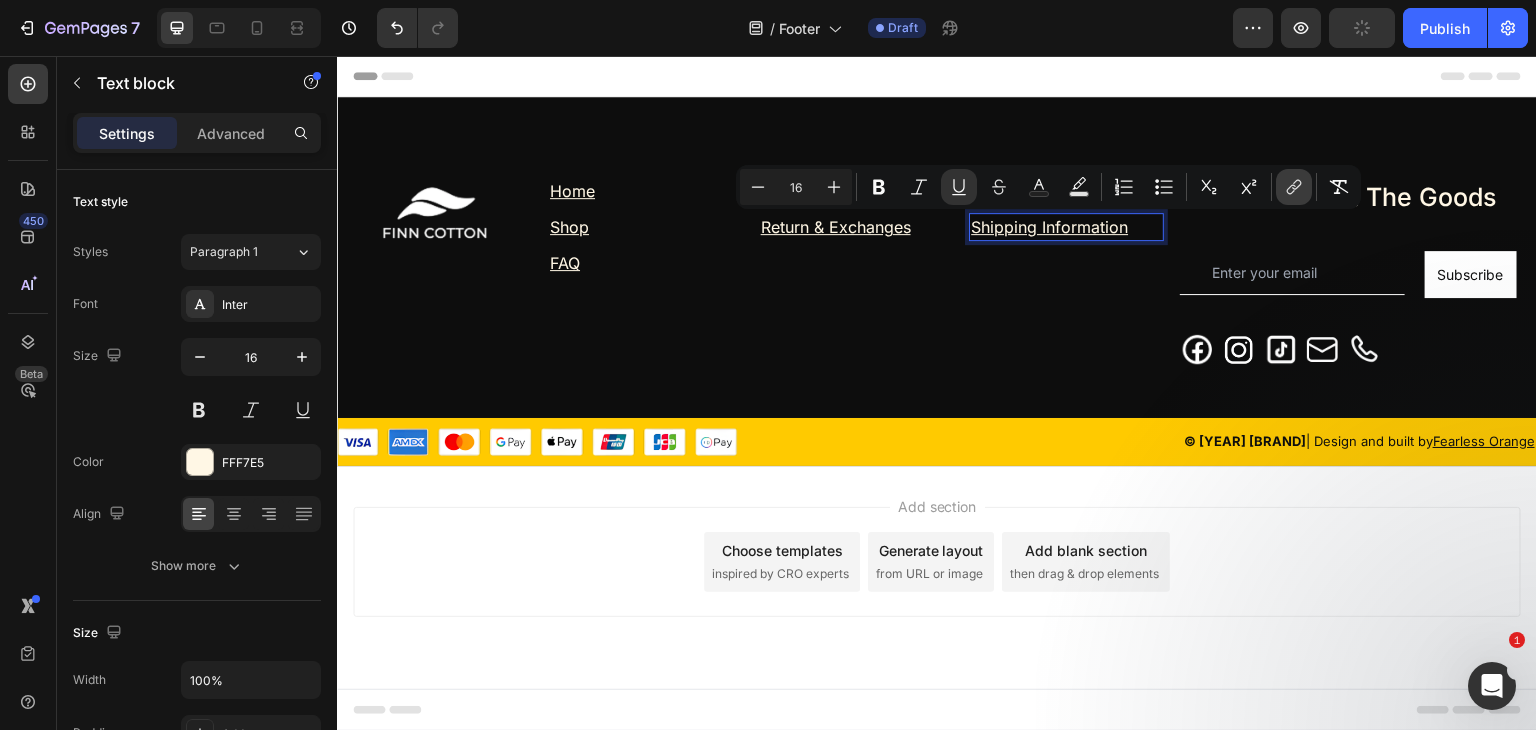 click on "link" at bounding box center (1294, 187) 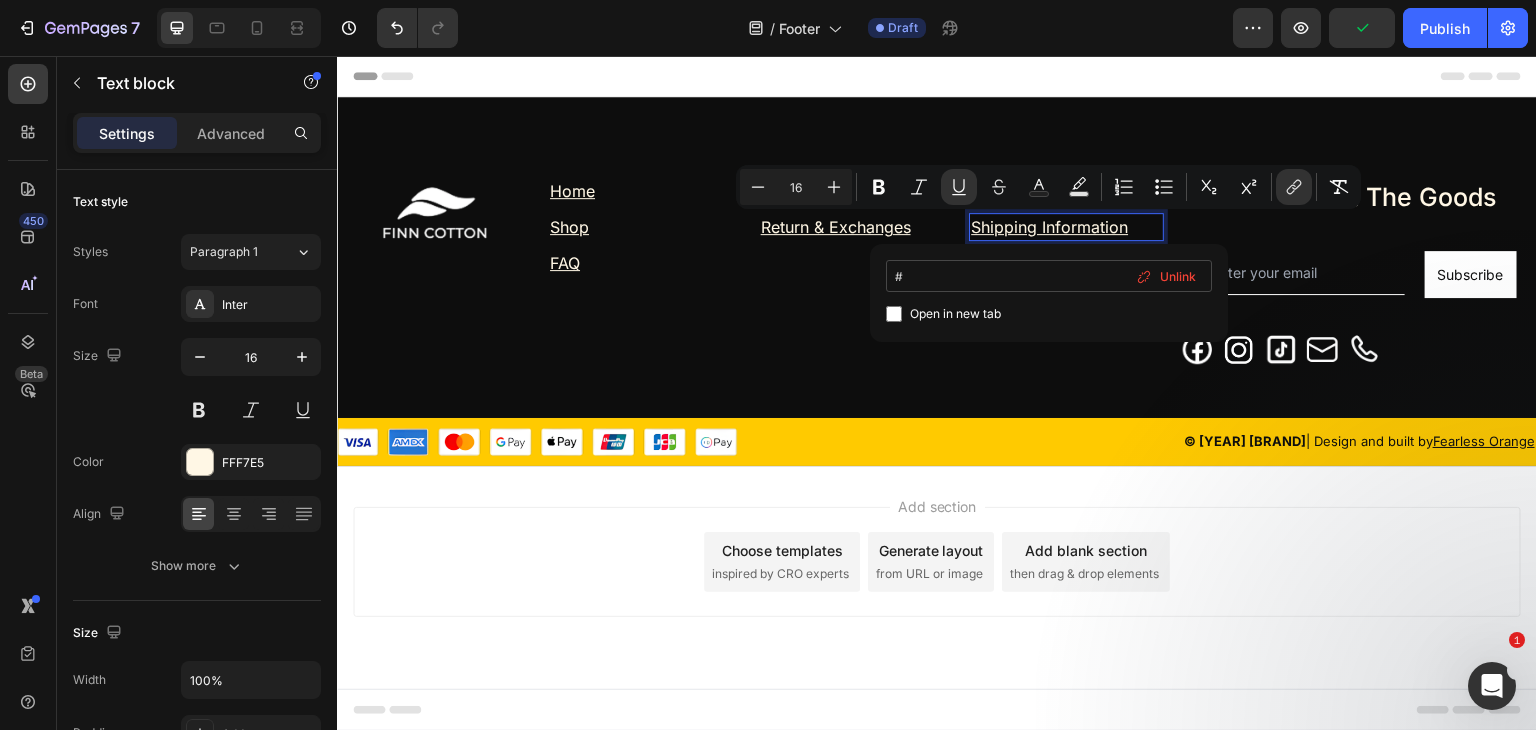 click on "#" at bounding box center (1049, 276) 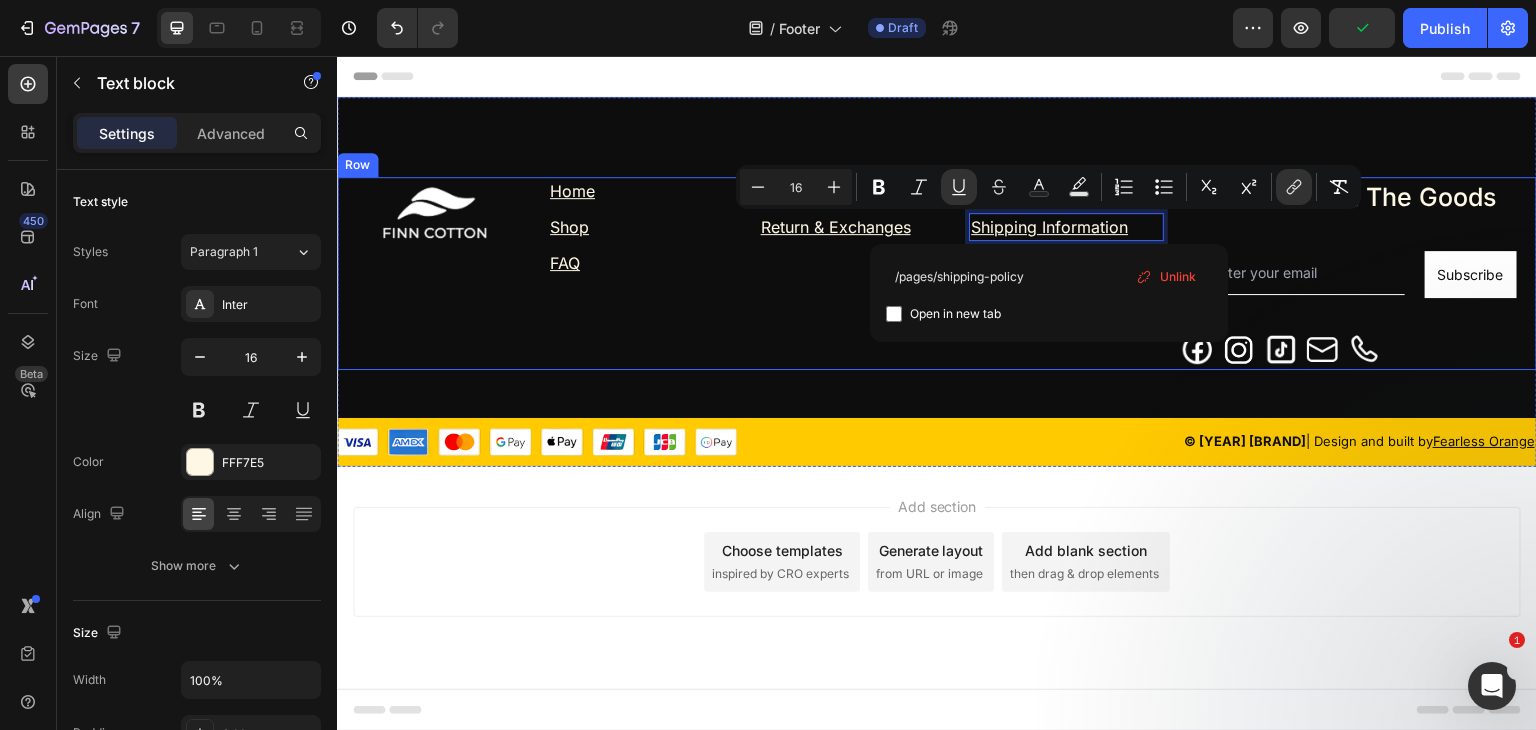 click on "Home Text block Shop Text block FAQ Text block Row Our Story Text block Row Return & Exchanges Text block Be First To Get The Goods Heading Email Field Subscribe Submit Button Row Newsletter Image Image Image Image Image Row Image Customer Service Text block Shipping Information Text block   8 Row Row" at bounding box center (937, 273) 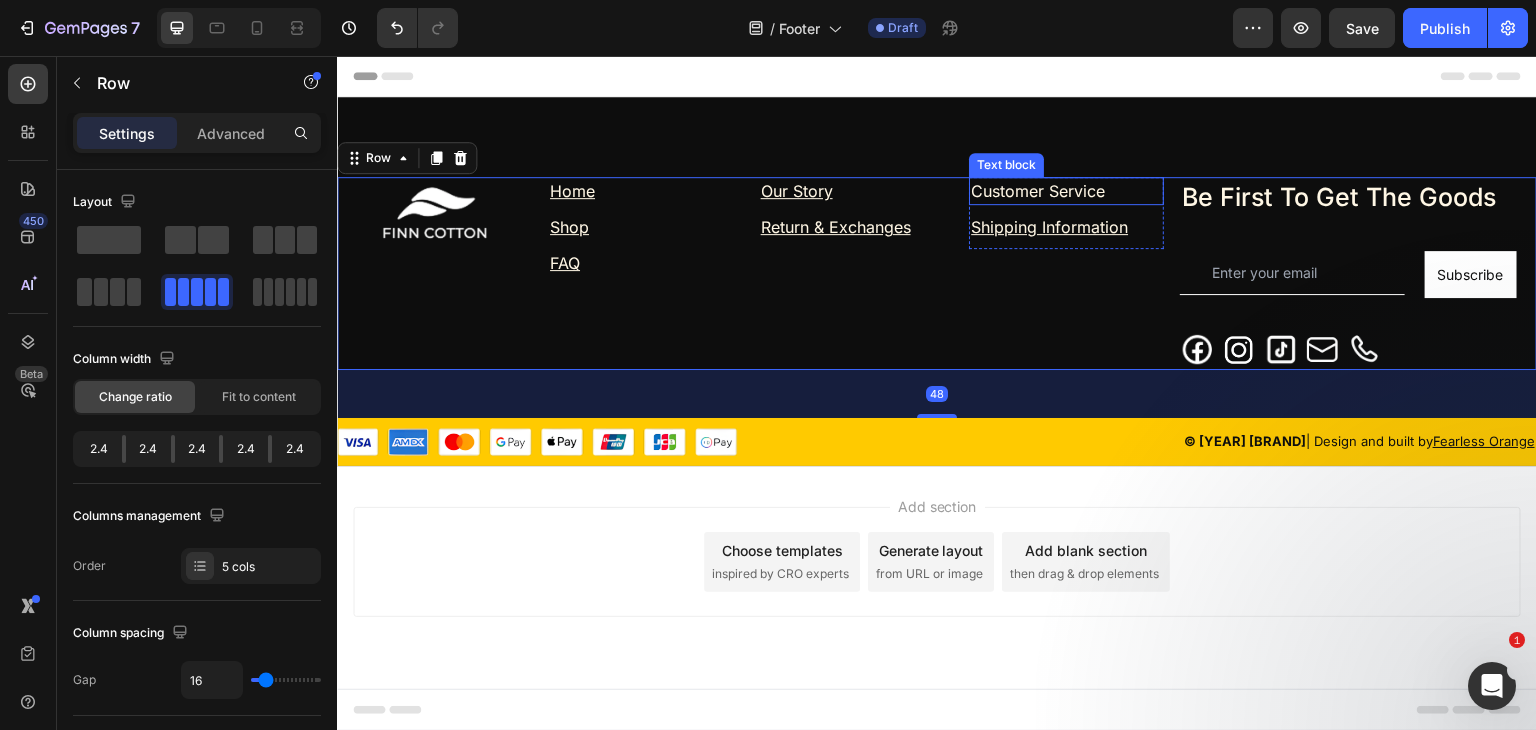 click on "Customer Service" at bounding box center [1038, 191] 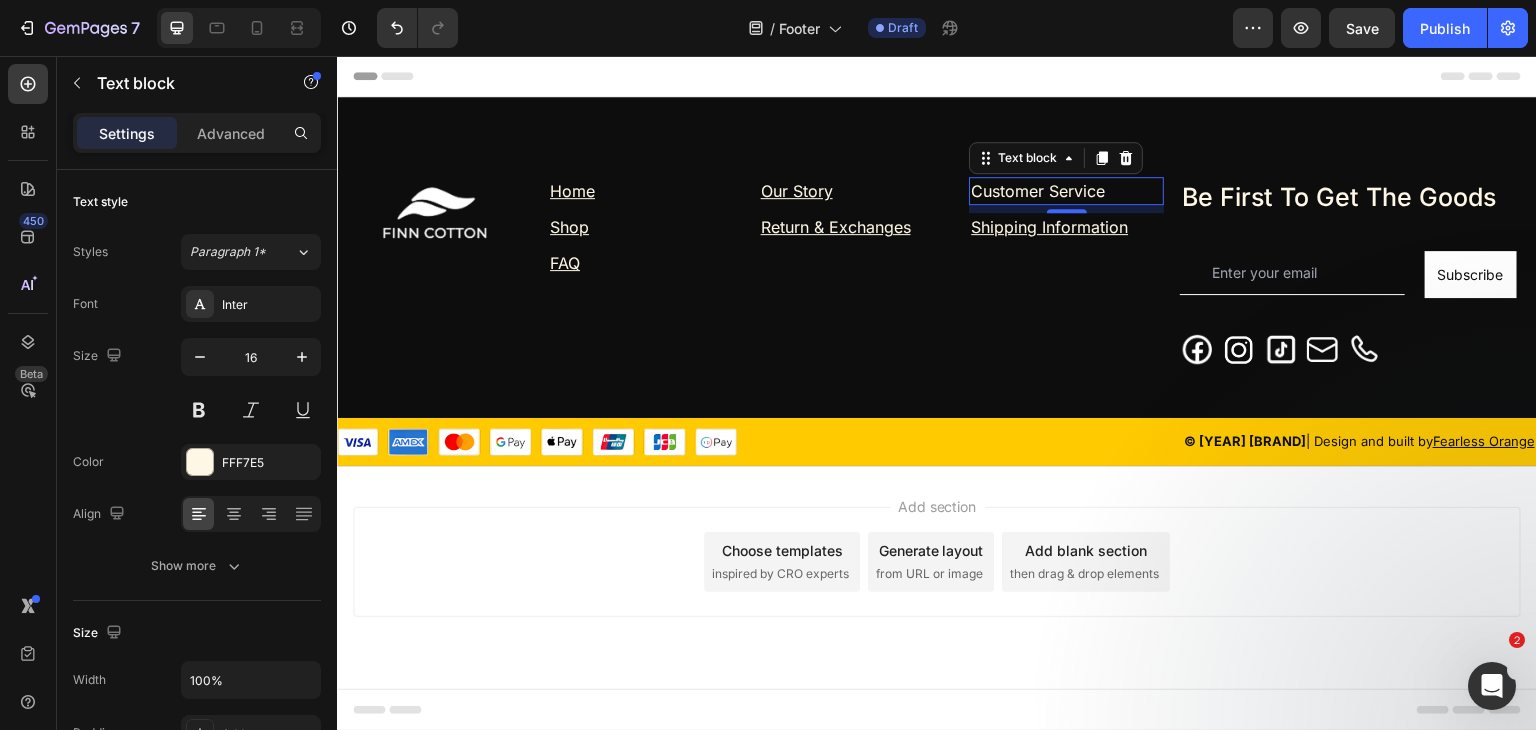 drag, startPoint x: 1125, startPoint y: 160, endPoint x: 1083, endPoint y: 185, distance: 48.8774 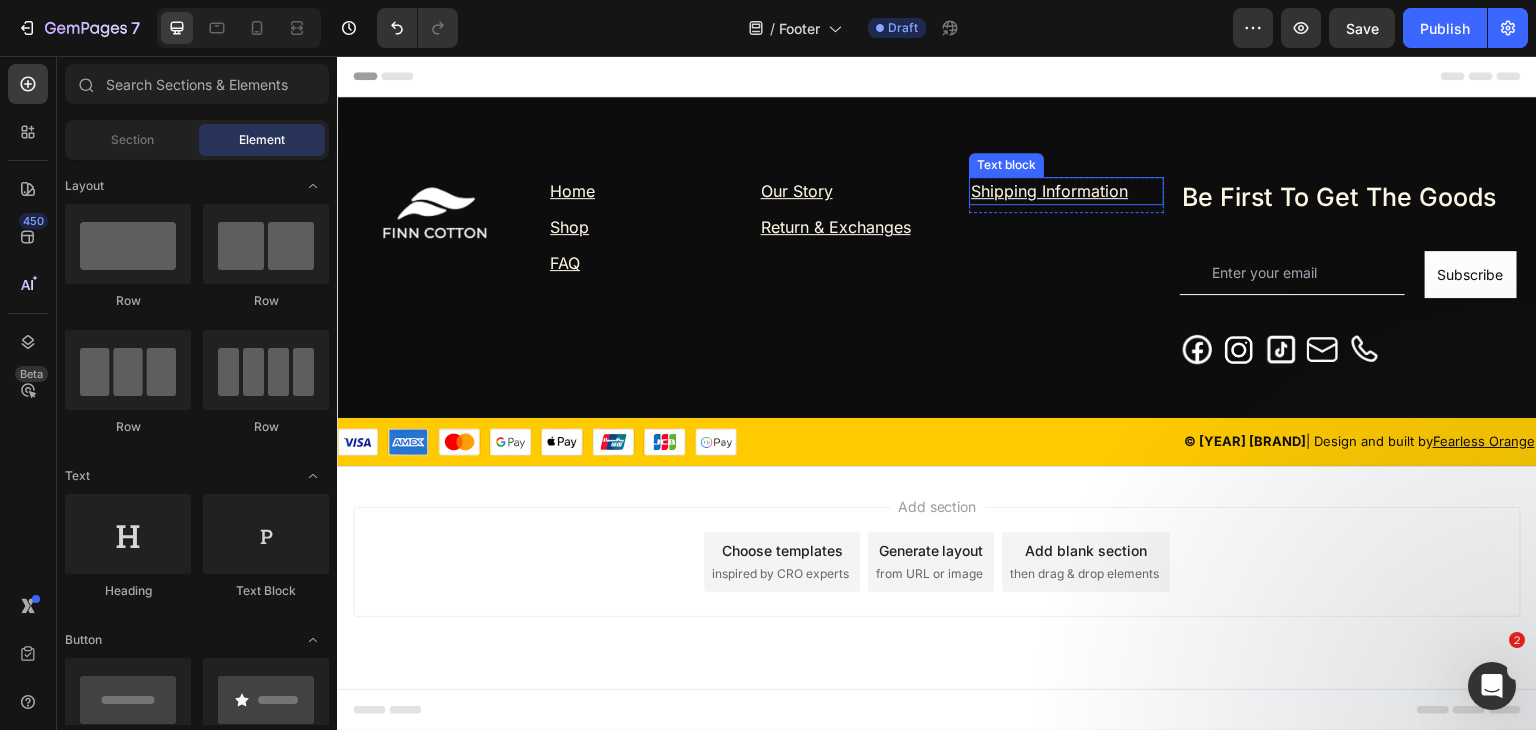 click on "Shipping Information" at bounding box center [1049, 191] 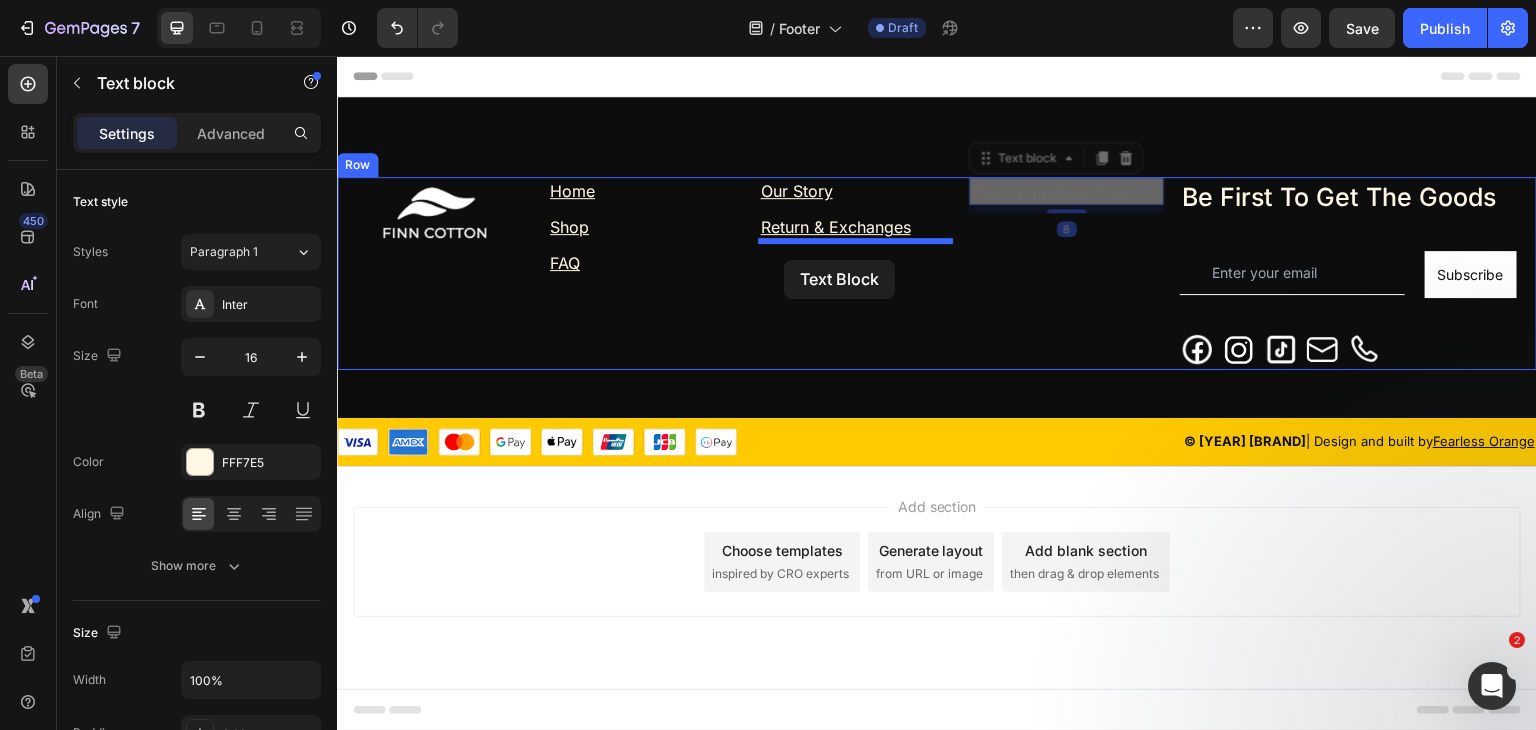 drag, startPoint x: 990, startPoint y: 154, endPoint x: 784, endPoint y: 260, distance: 231.67218 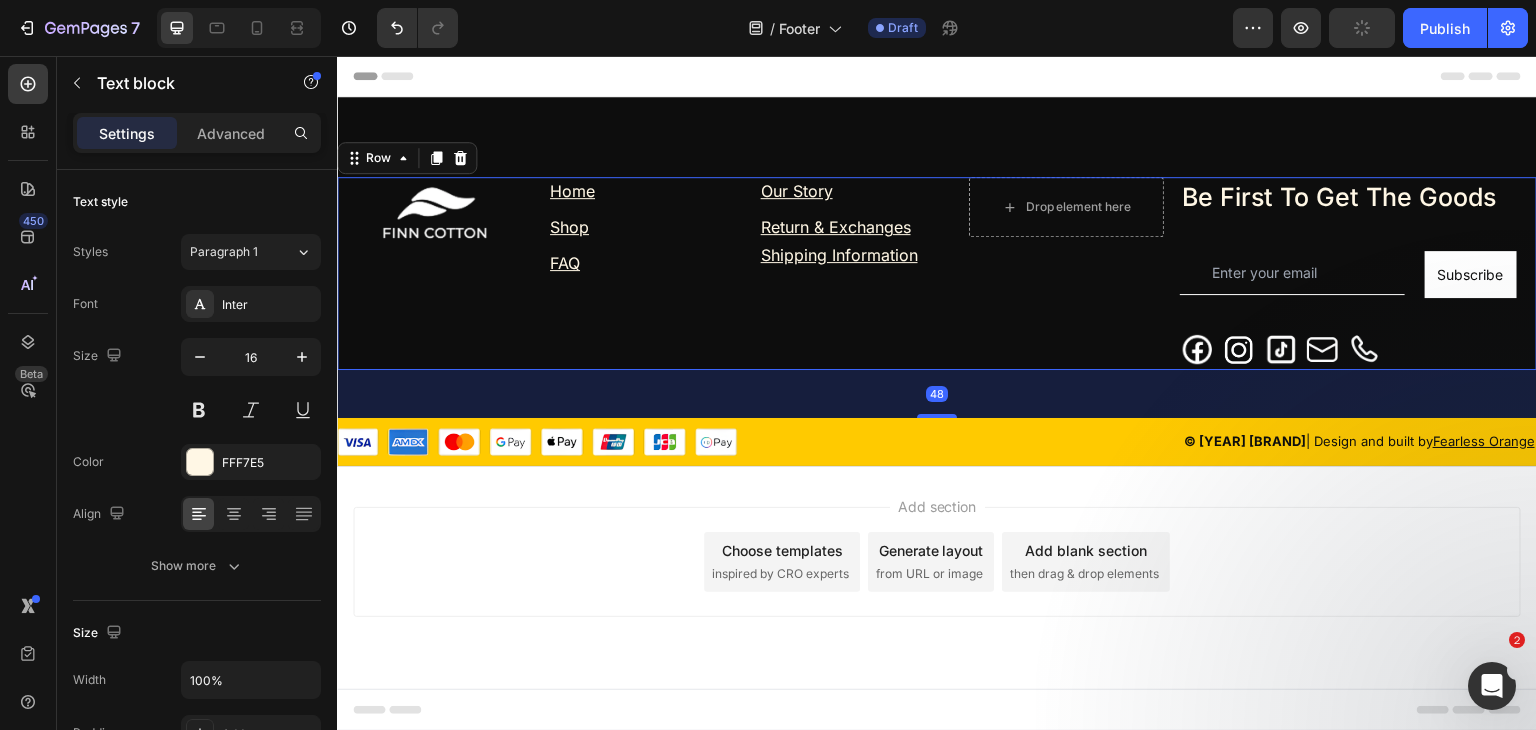 click on "Drop element here Row" at bounding box center (1066, 273) 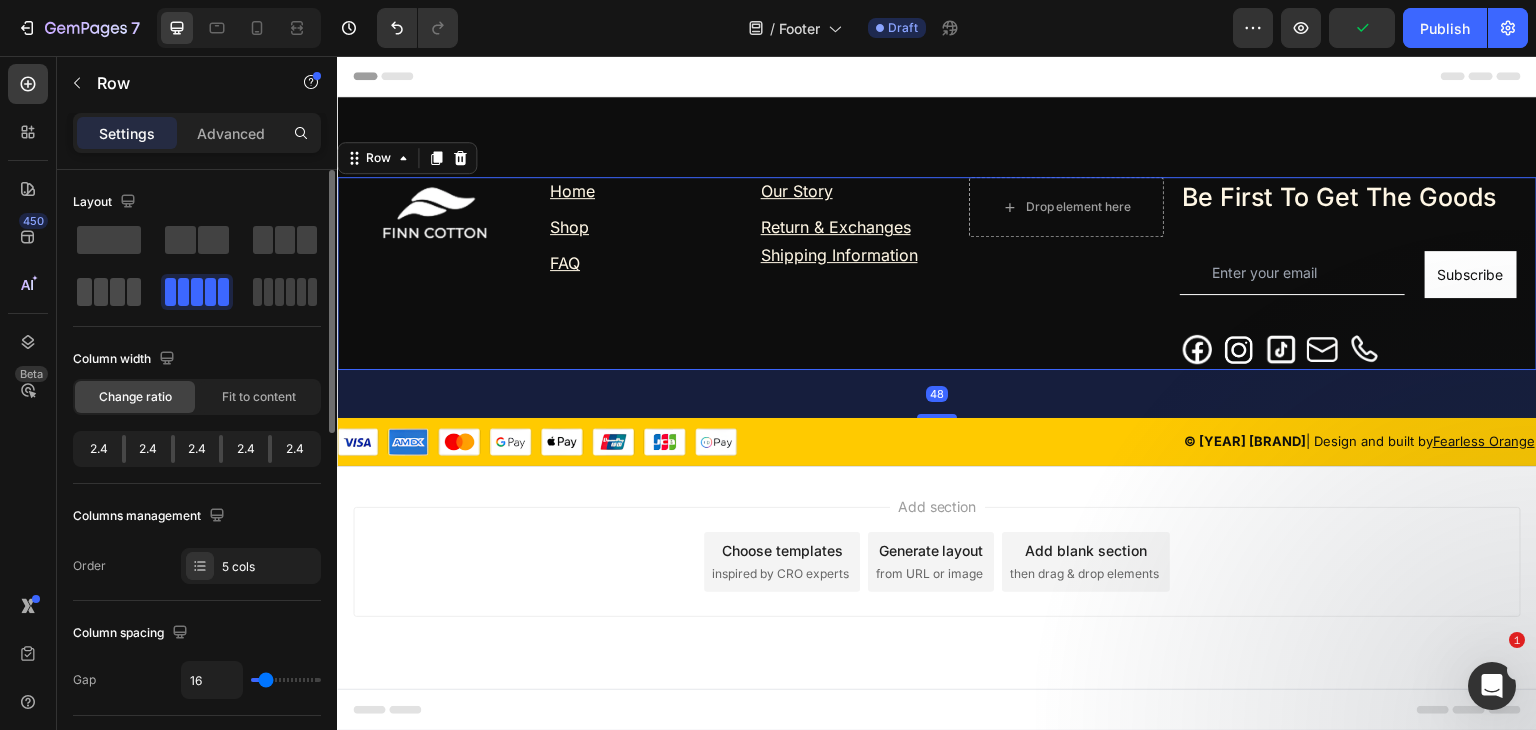 click 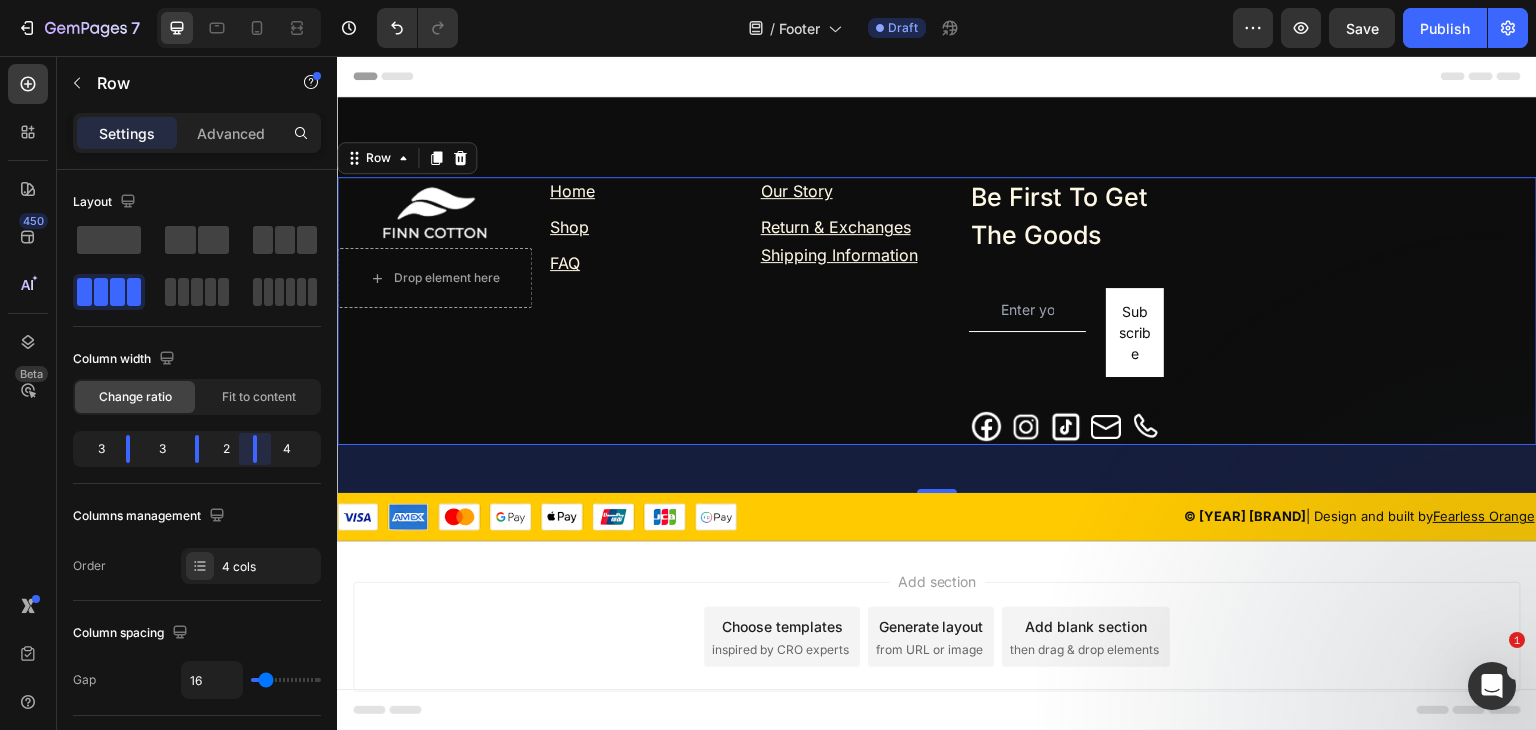 drag, startPoint x: 261, startPoint y: 443, endPoint x: 244, endPoint y: 441, distance: 17.117243 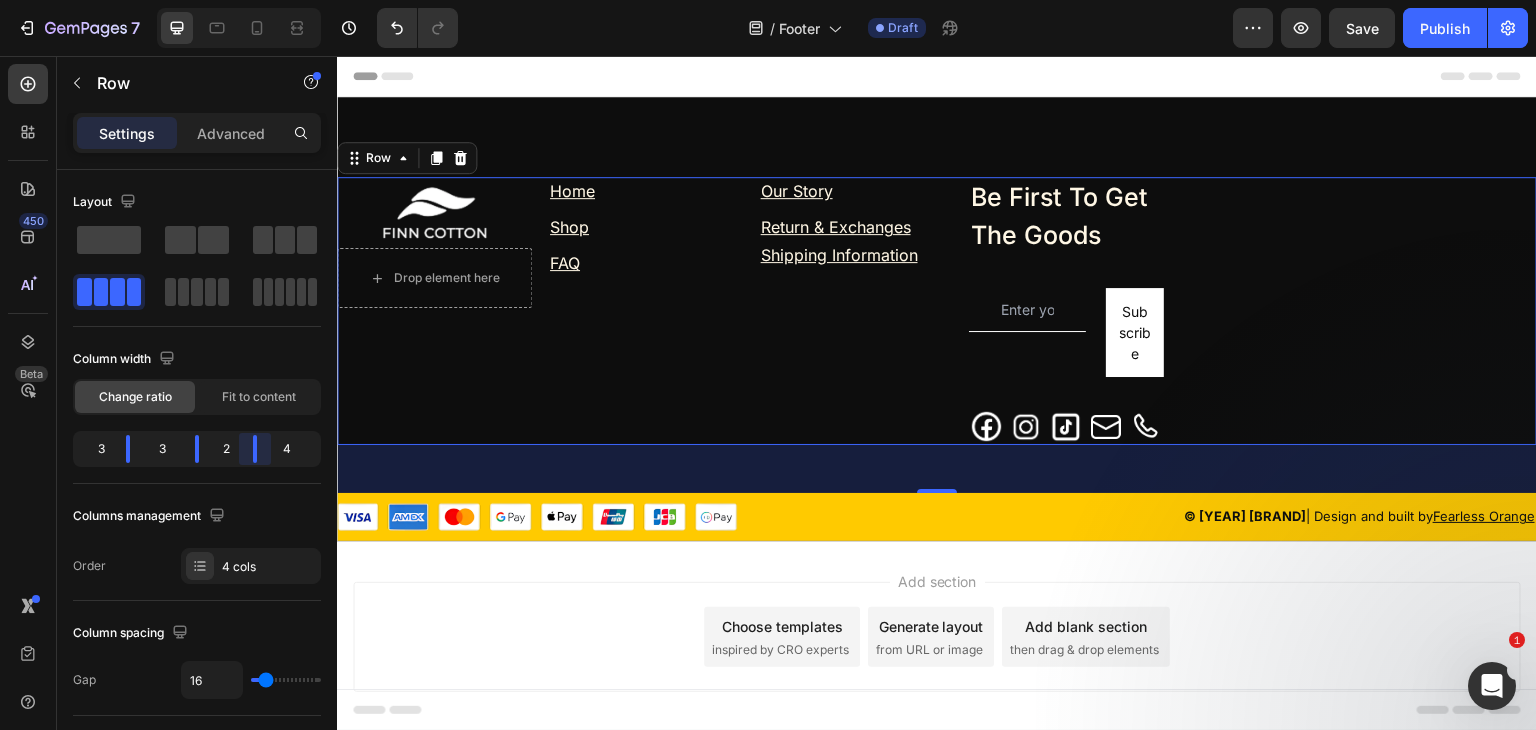 click on "7  Version history  /  Footer Draft Preview  Save   Publish  450 Beta Sections(18) Elements(83) Section Element Hero Section Product Detail Brands Trusted Badges Guarantee Product Breakdown How to use Testimonials Compare Bundle FAQs Social Proof Brand Story Product List Collection Blog List Contact Sticky Add to Cart Custom Footer Browse Library 450 Layout
Row
Row
Row
Row Text
Heading
Text Block Button
Button
Button Media
Image
Image" at bounding box center [768, 0] 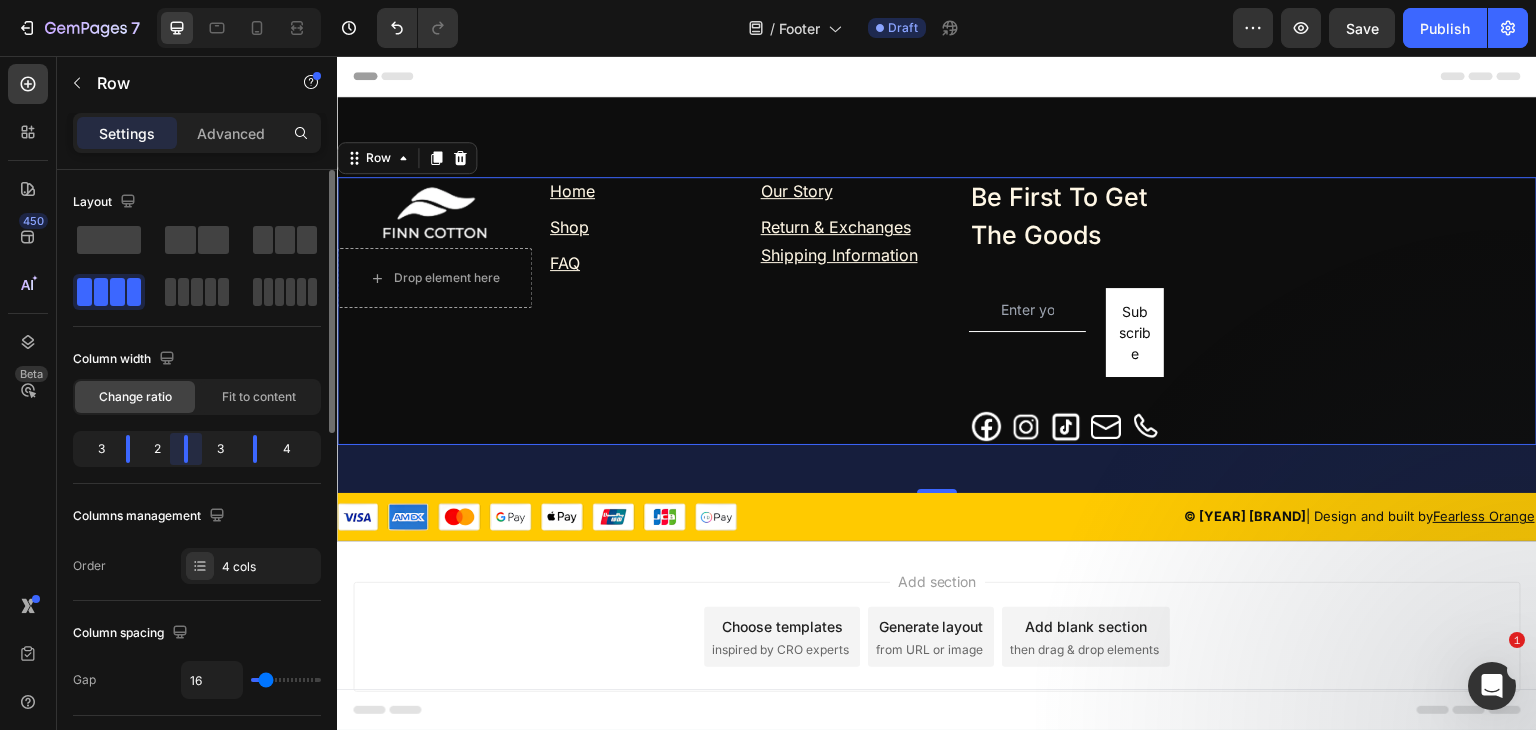 drag, startPoint x: 197, startPoint y: 447, endPoint x: 205, endPoint y: 436, distance: 13.601471 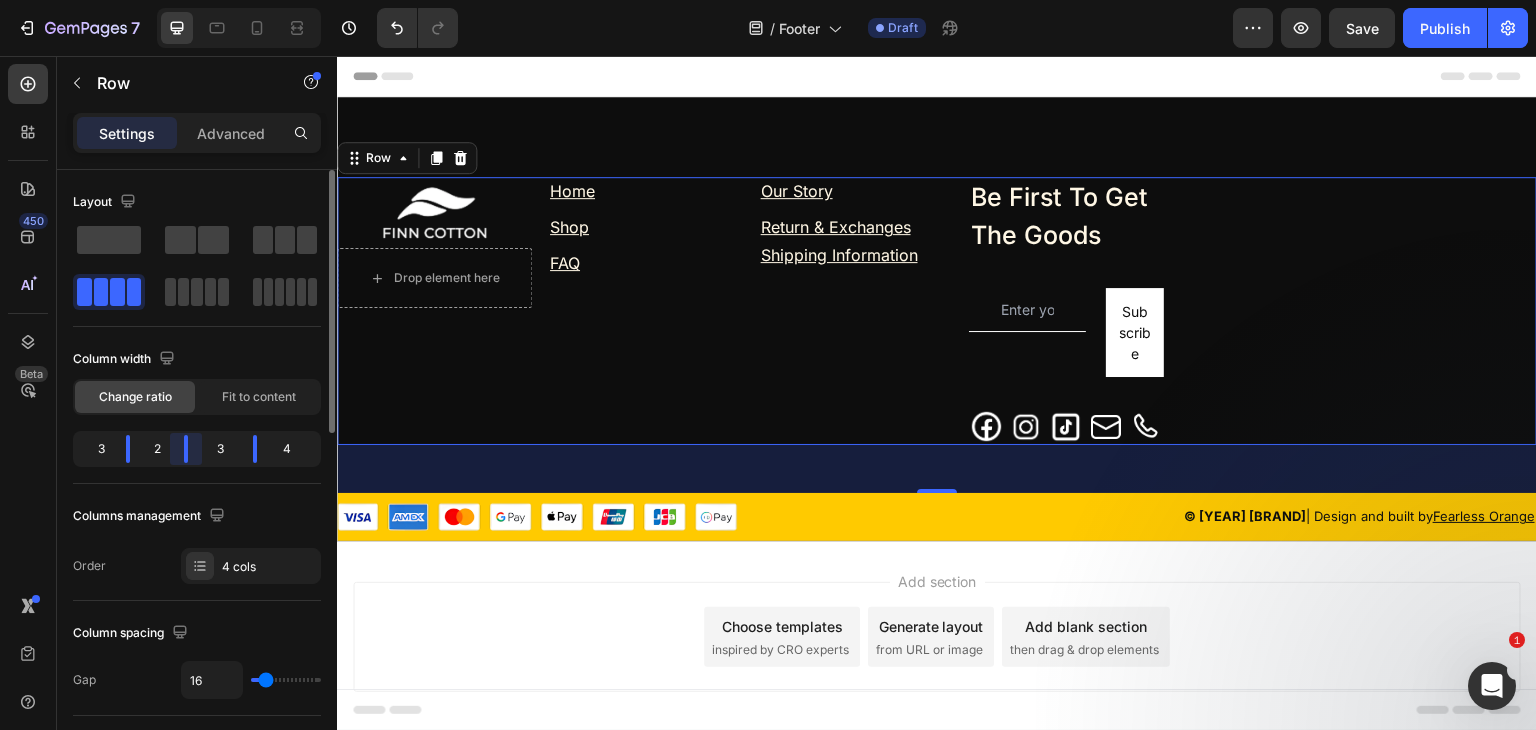 click on "7  Version history  /  Footer Draft Preview  Save   Publish  450 Beta Sections(18) Elements(83) Section Element Hero Section Product Detail Brands Trusted Badges Guarantee Product Breakdown How to use Testimonials Compare Bundle FAQs Social Proof Brand Story Product List Collection Blog List Contact Sticky Add to Cart Custom Footer Browse Library 450 Layout
Row
Row
Row
Row Text
Heading
Text Block Button
Button
Button Media
Image
Image" at bounding box center [768, 0] 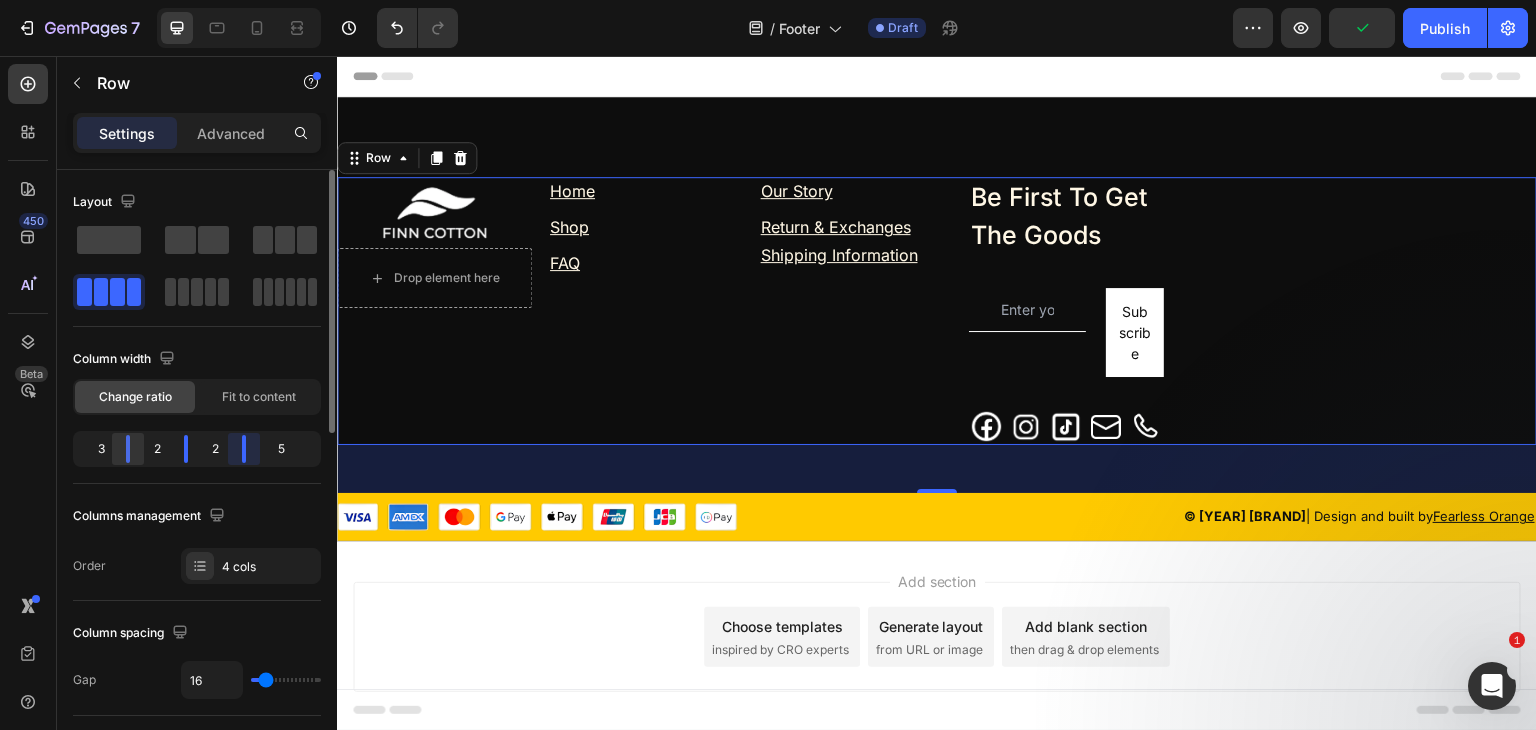 drag, startPoint x: 256, startPoint y: 441, endPoint x: 126, endPoint y: 445, distance: 130.06152 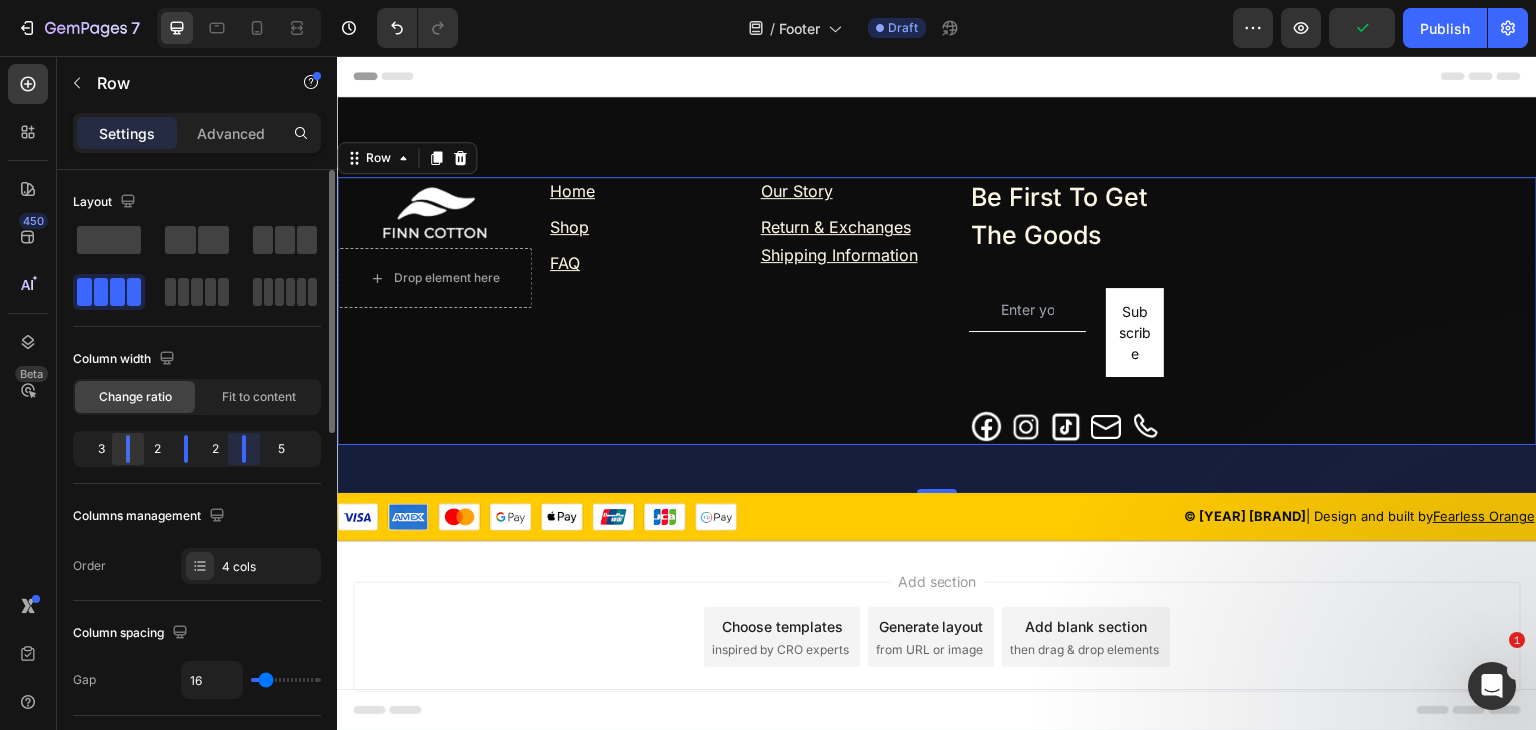 click on "7  Version history  /  Footer Draft Preview  Publish  450 Beta Sections(18) Elements(83) Section Element Hero Section Product Detail Brands Trusted Badges Guarantee Product Breakdown How to use Testimonials Compare Bundle FAQs Social Proof Brand Story Product List Collection Blog List Contact Sticky Add to Cart Custom Footer Browse Library 450 Layout
Row
Row
Row
Row Text
Heading
Text Block Button
Button
Button Media
Image
Image" at bounding box center [768, 0] 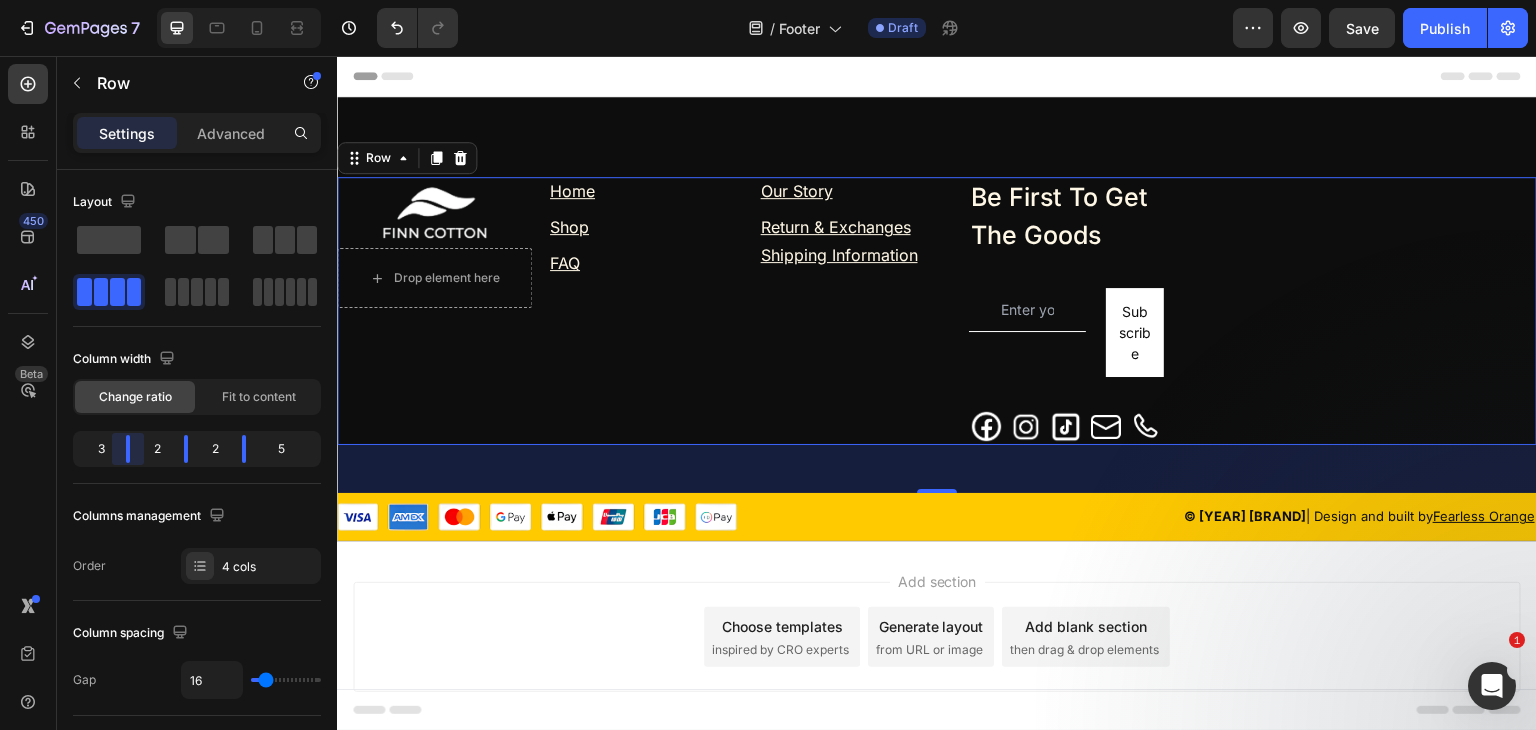 click on "7  Version history  /  Footer Draft Preview  Save   Publish  450 Beta Sections(18) Elements(83) Section Element Hero Section Product Detail Brands Trusted Badges Guarantee Product Breakdown How to use Testimonials Compare Bundle FAQs Social Proof Brand Story Product List Collection Blog List Contact Sticky Add to Cart Custom Footer Browse Library 450 Layout
Row
Row
Row
Row Text
Heading
Text Block Button
Button
Button Media
Image
Image" at bounding box center (768, 0) 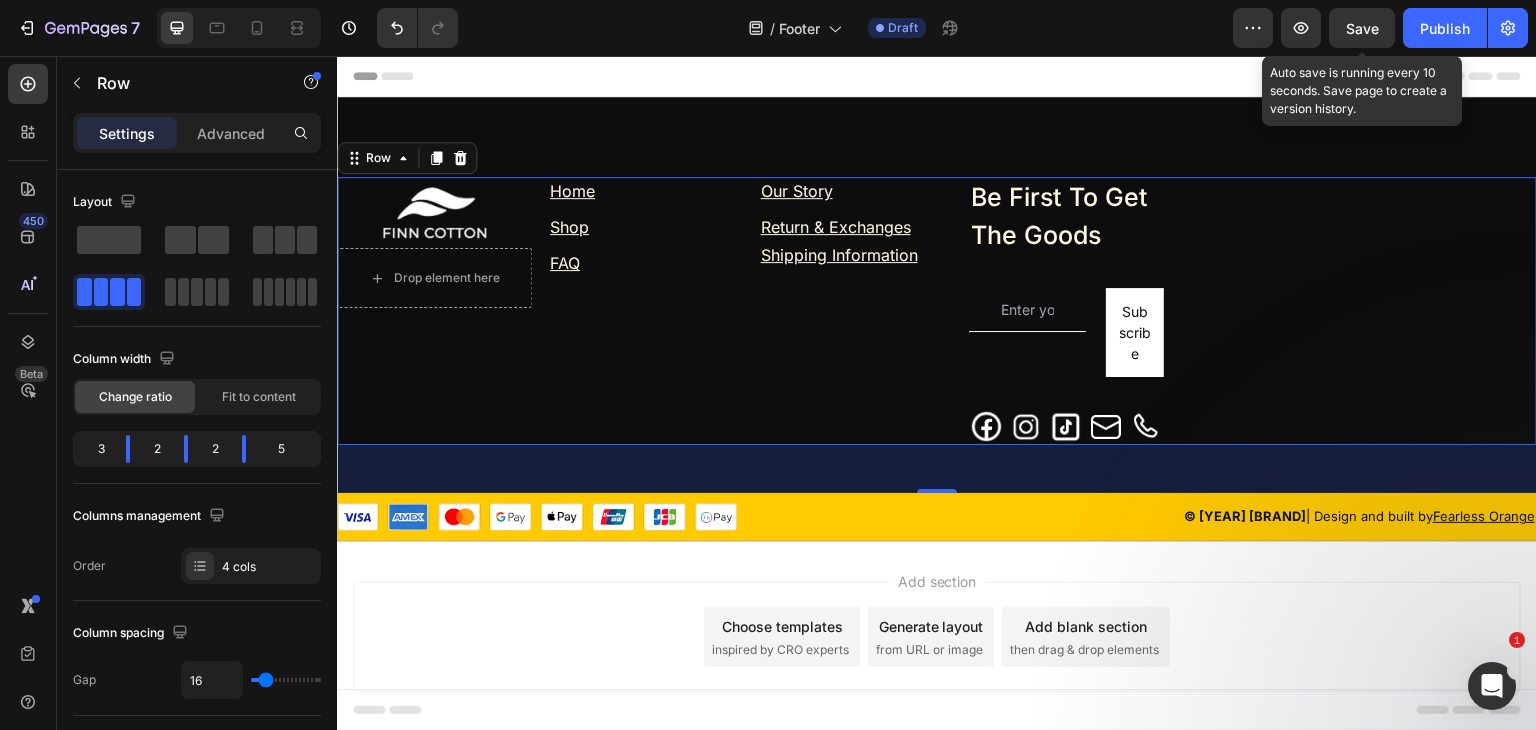 drag, startPoint x: 1349, startPoint y: 22, endPoint x: 924, endPoint y: 84, distance: 429.49854 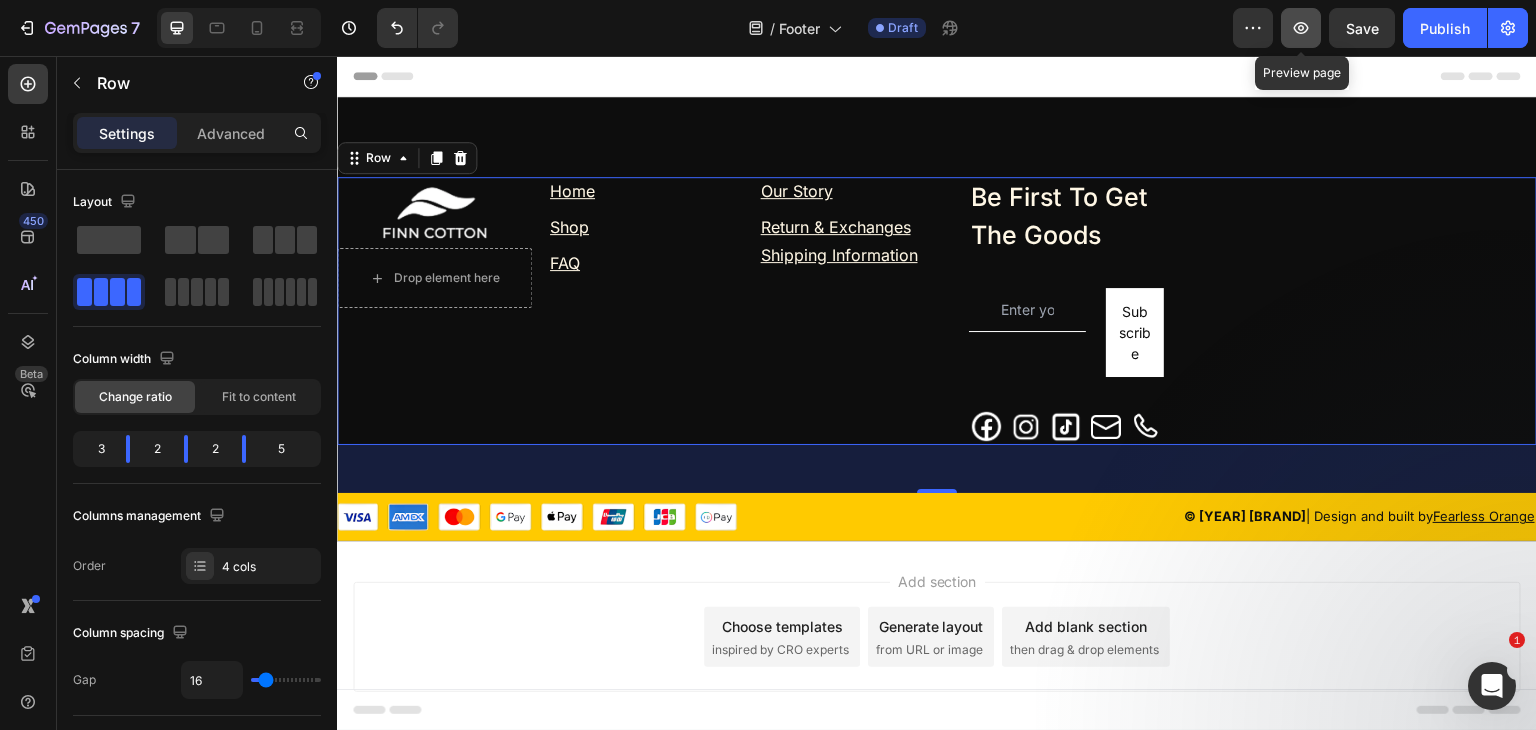 click 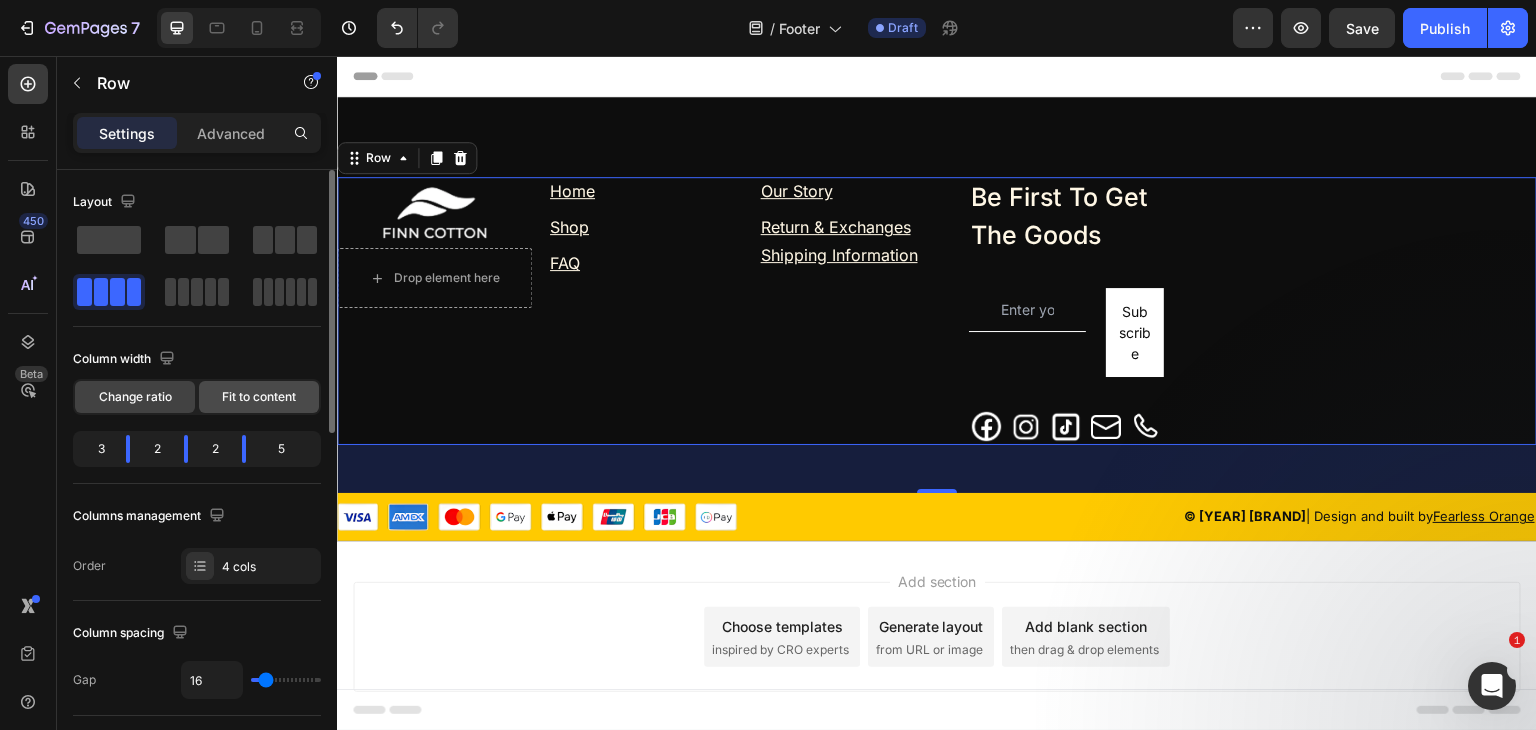 click on "Fit to content" 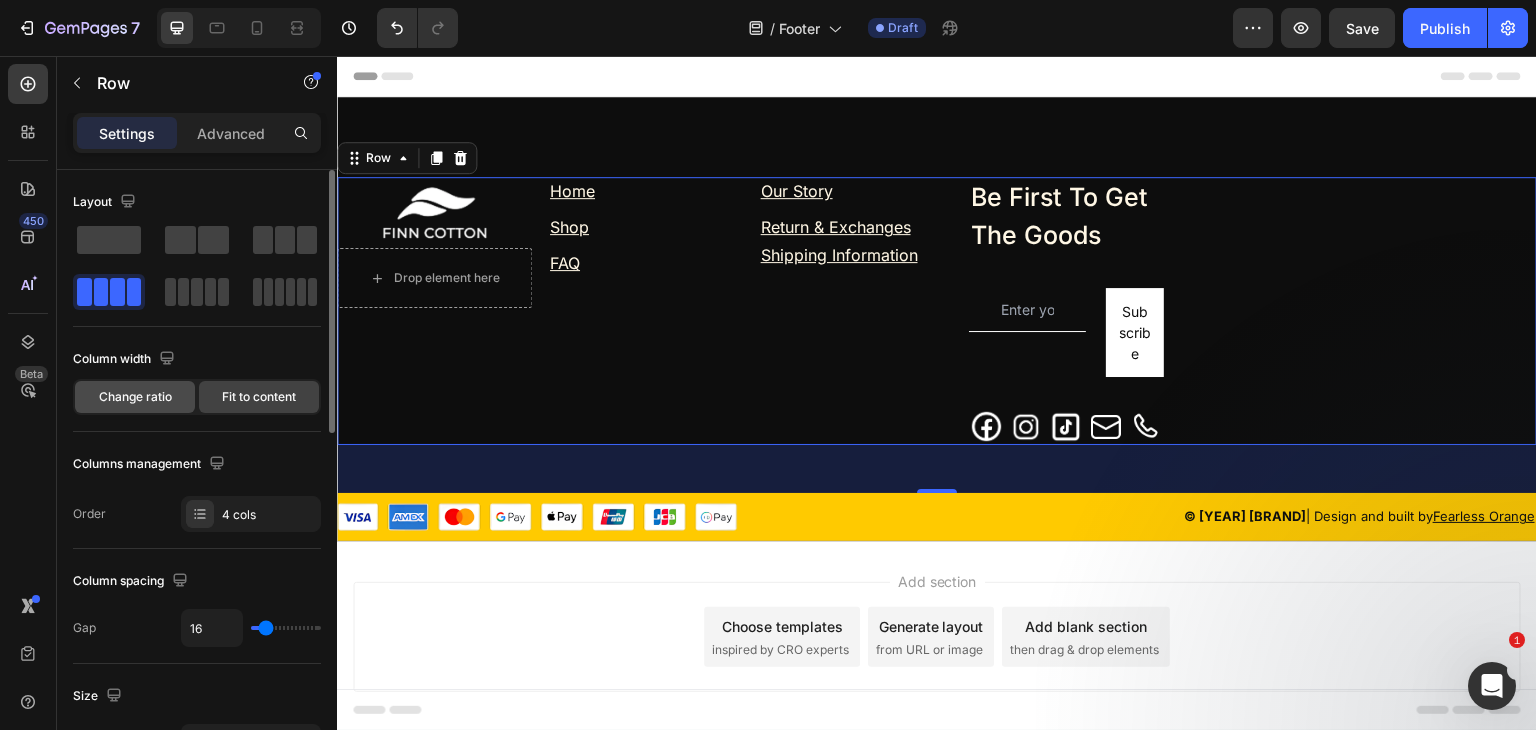 click on "Change ratio" 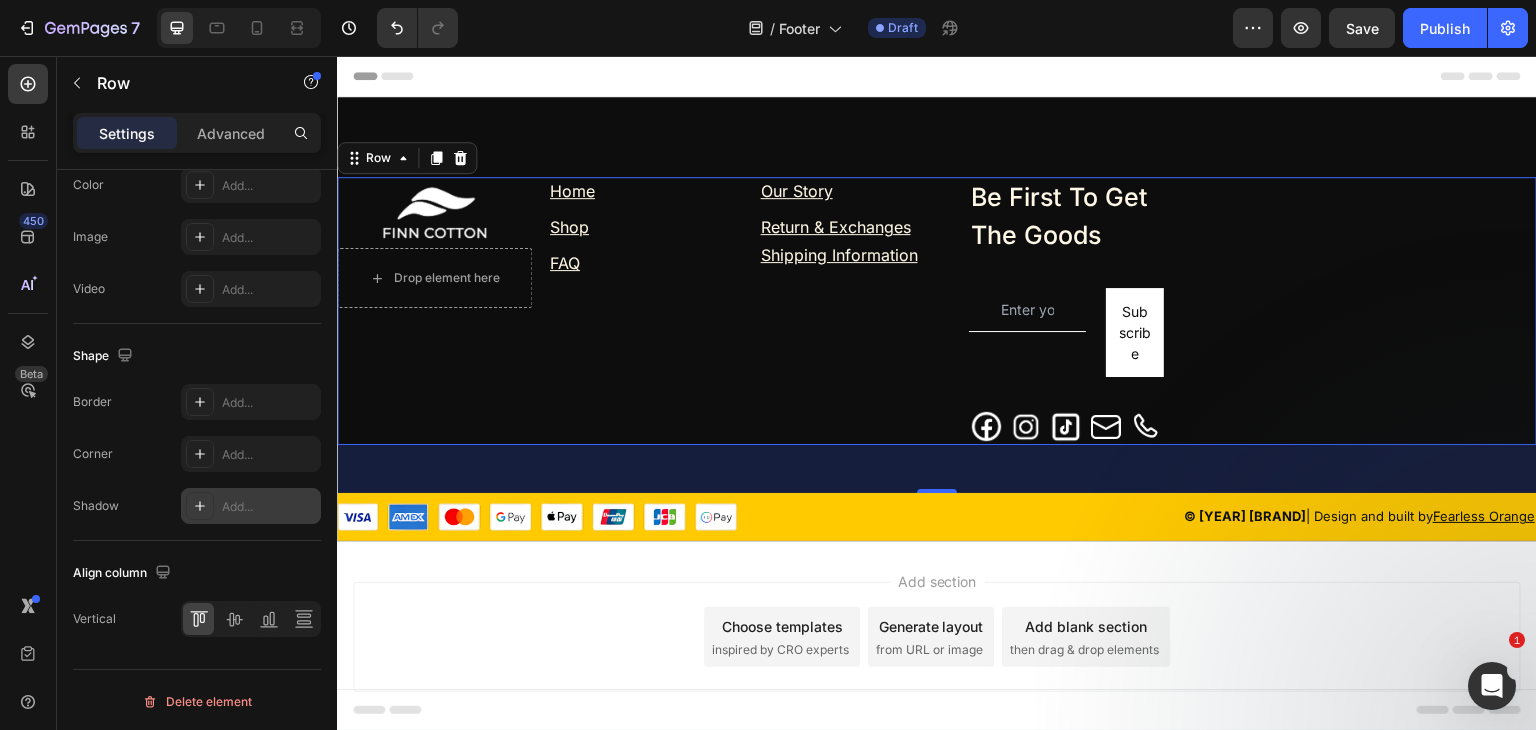 scroll, scrollTop: 0, scrollLeft: 0, axis: both 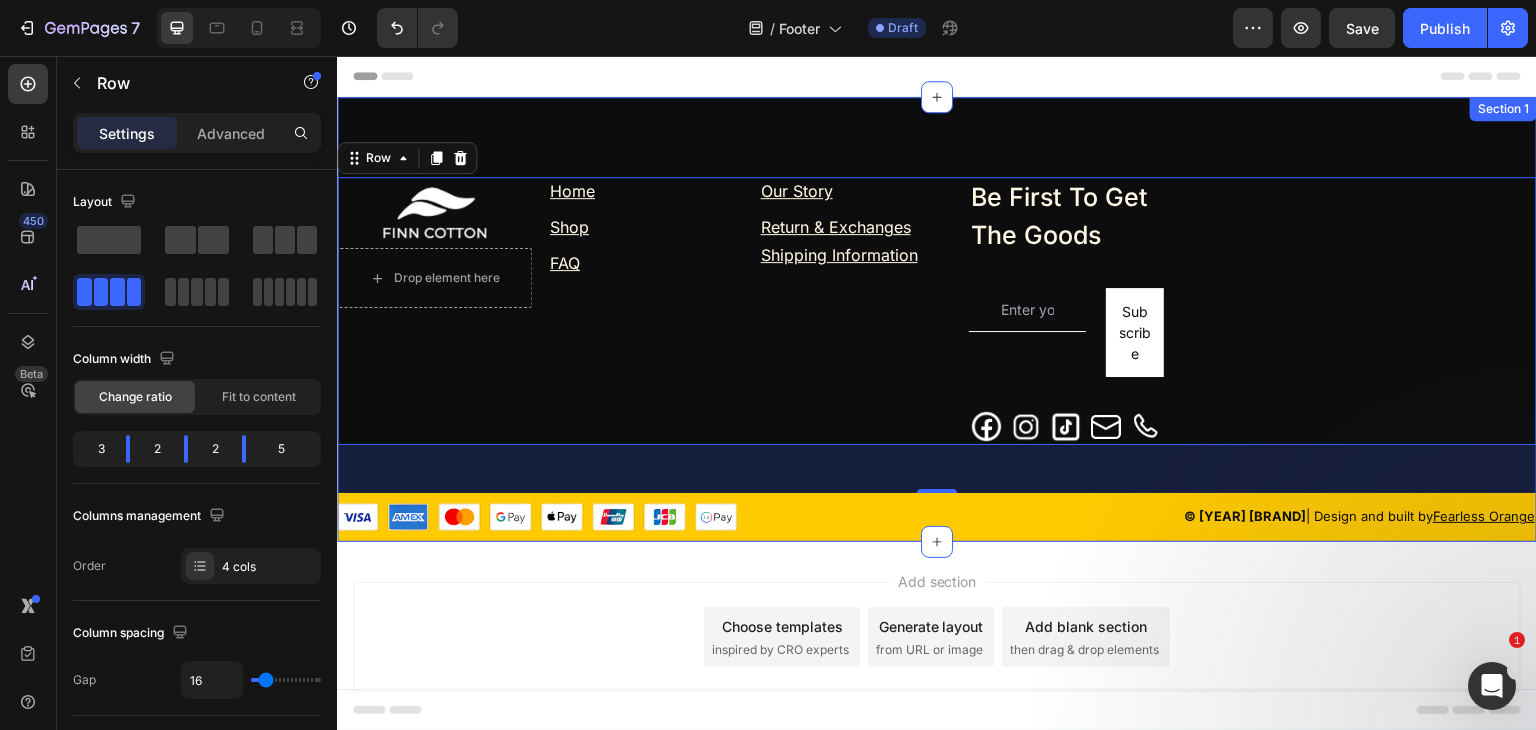 click on "Home Text block Shop Text block FAQ Text block Row Our Story Text block Row Return & Exchanges Text block Shipping Information Text block Be First To Get The Goods Heading Email Field Subscribe Submit Button Row Newsletter Image Image Image Image Image Row Image
Drop element here Row Row   48 © 2025 FINN COTTON    |   Design and built by  Fearless Orange Text block Image Row Row                Title Line Image © 2025 FINN COTTON    |   Design and built by  Fearless Orange Text block Row Section 1" at bounding box center (937, 319) 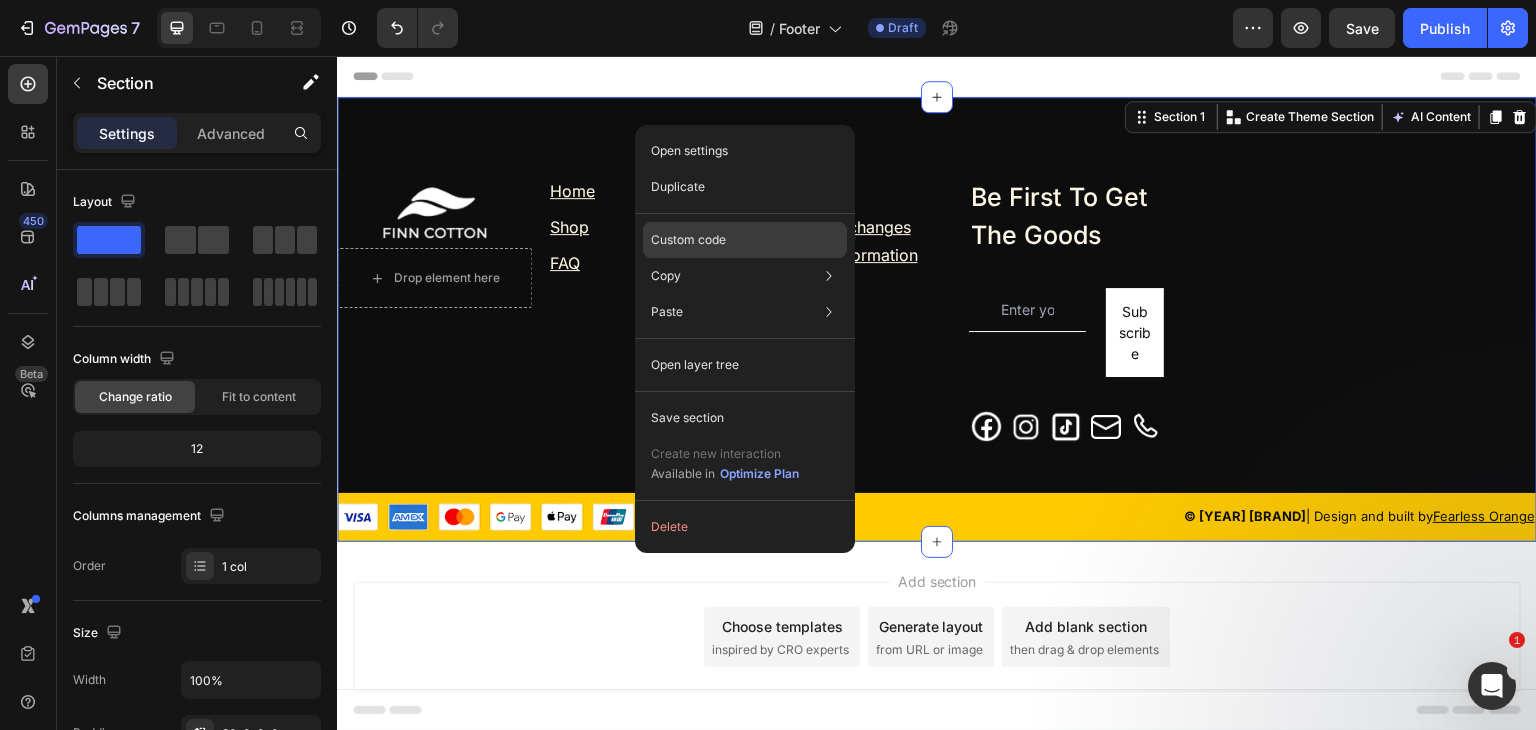 click on "Custom code" at bounding box center (688, 240) 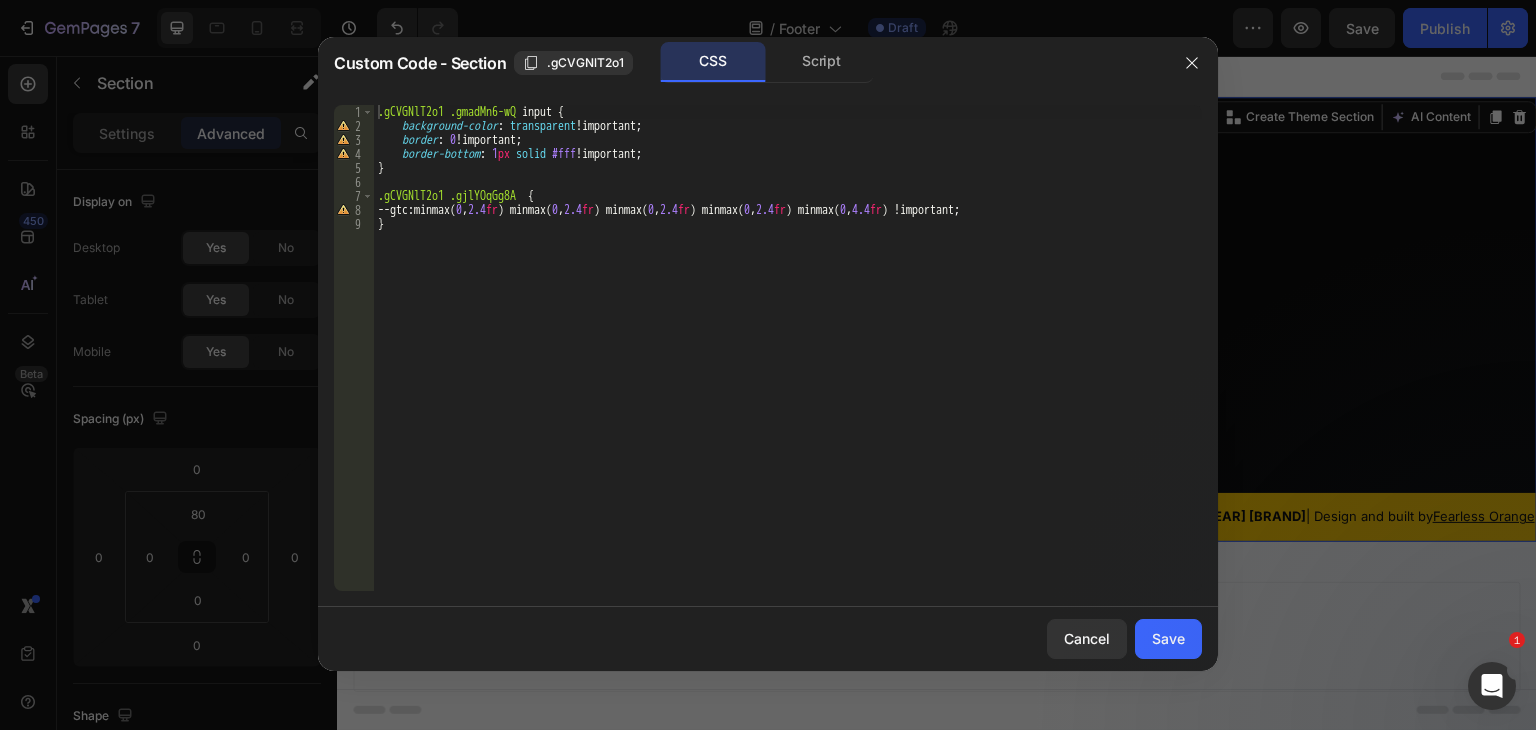click on ".gCVGNlT2o1   .gmadMn6-wQ   input   {      background-color :   transparent  !important ;      border :   0  !important ;      border-bottom :   1 px   solid   #fff  !important ; } .gCVGNlT2o1   .gjlYOqGg8A    {       --gtc :  minmax( 0 ,  2.4 fr ) minmax( 0 ,  2.4 fr ) minmax( 0 ,  2.4 fr ) minmax( 0 ,  2.4 fr ) minmax( 0 ,  4.4 fr ) !important ; }" at bounding box center [788, 362] 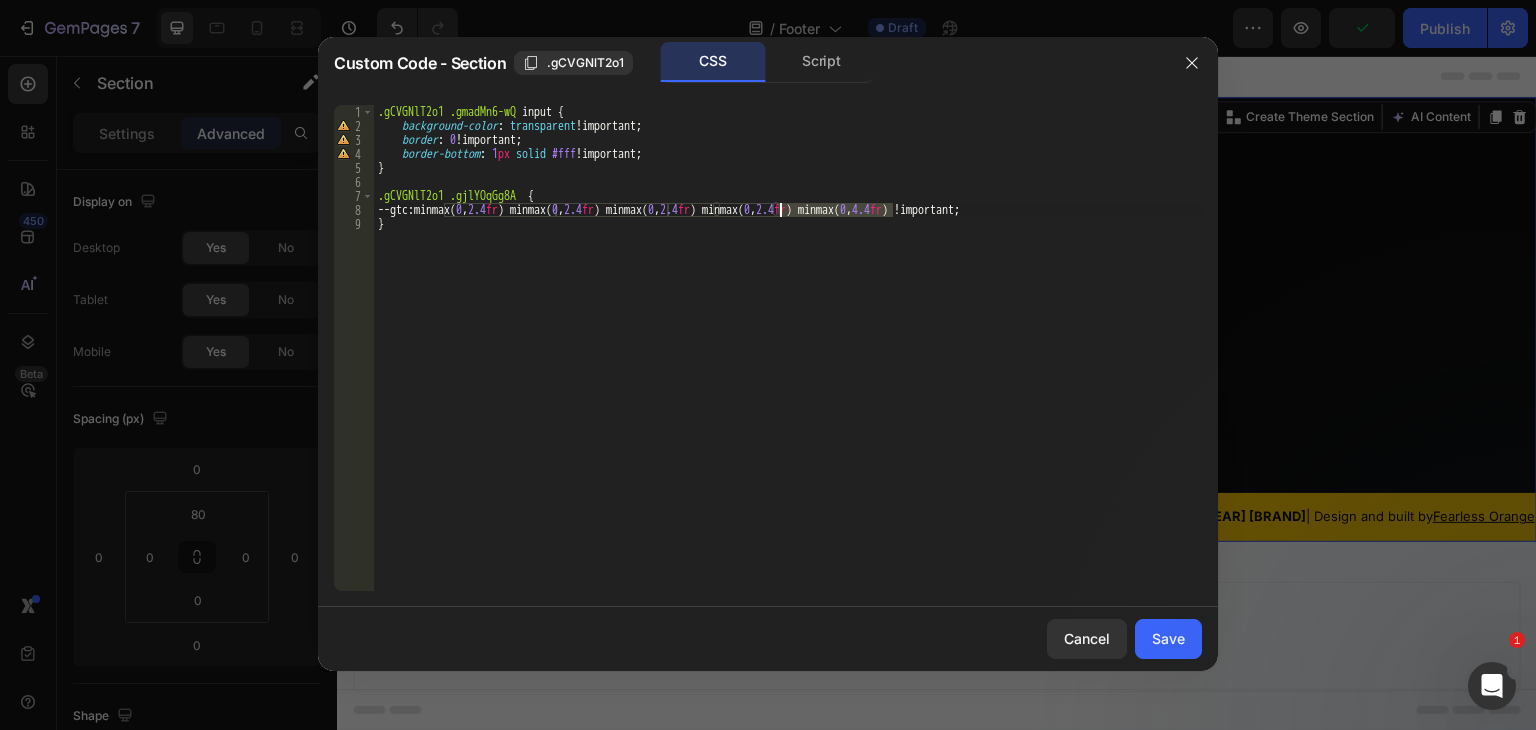 drag, startPoint x: 884, startPoint y: 208, endPoint x: 783, endPoint y: 213, distance: 101.12369 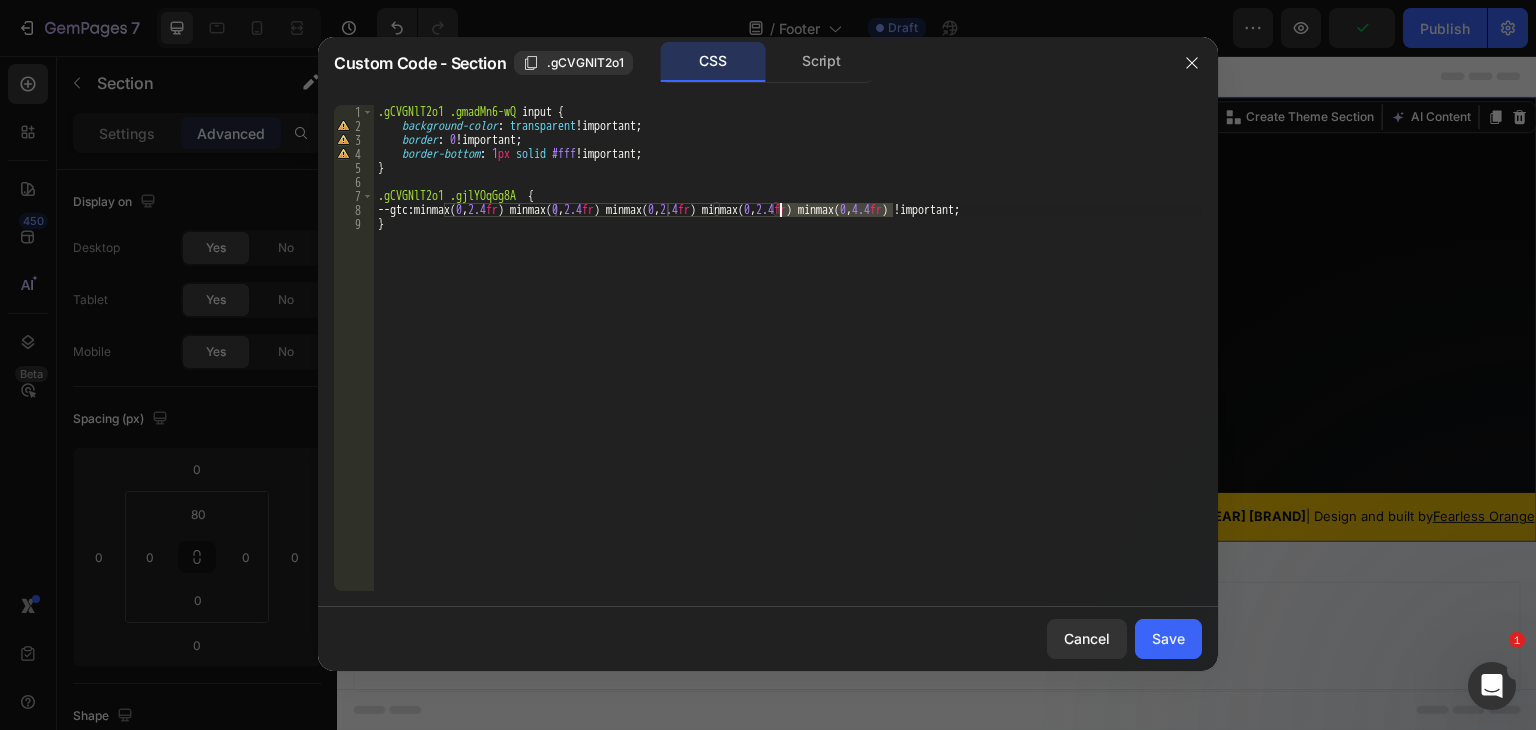 click on ".gCVGNlT2o1   .gmadMn6-wQ   input   {      background-color :   transparent  !important ;      border :   0  !important ;      border-bottom :   1 px   solid   #fff  !important ; } .gCVGNlT2o1   .gjlYOqGg8A    {       --gtc :  minmax( 0 ,  2.4 fr ) minmax( 0 ,  2.4 fr ) minmax( 0 ,  2.4 fr ) minmax( 0 ,  2.4 fr ) minmax( 0 ,  4.4 fr ) !important ; }" at bounding box center [788, 362] 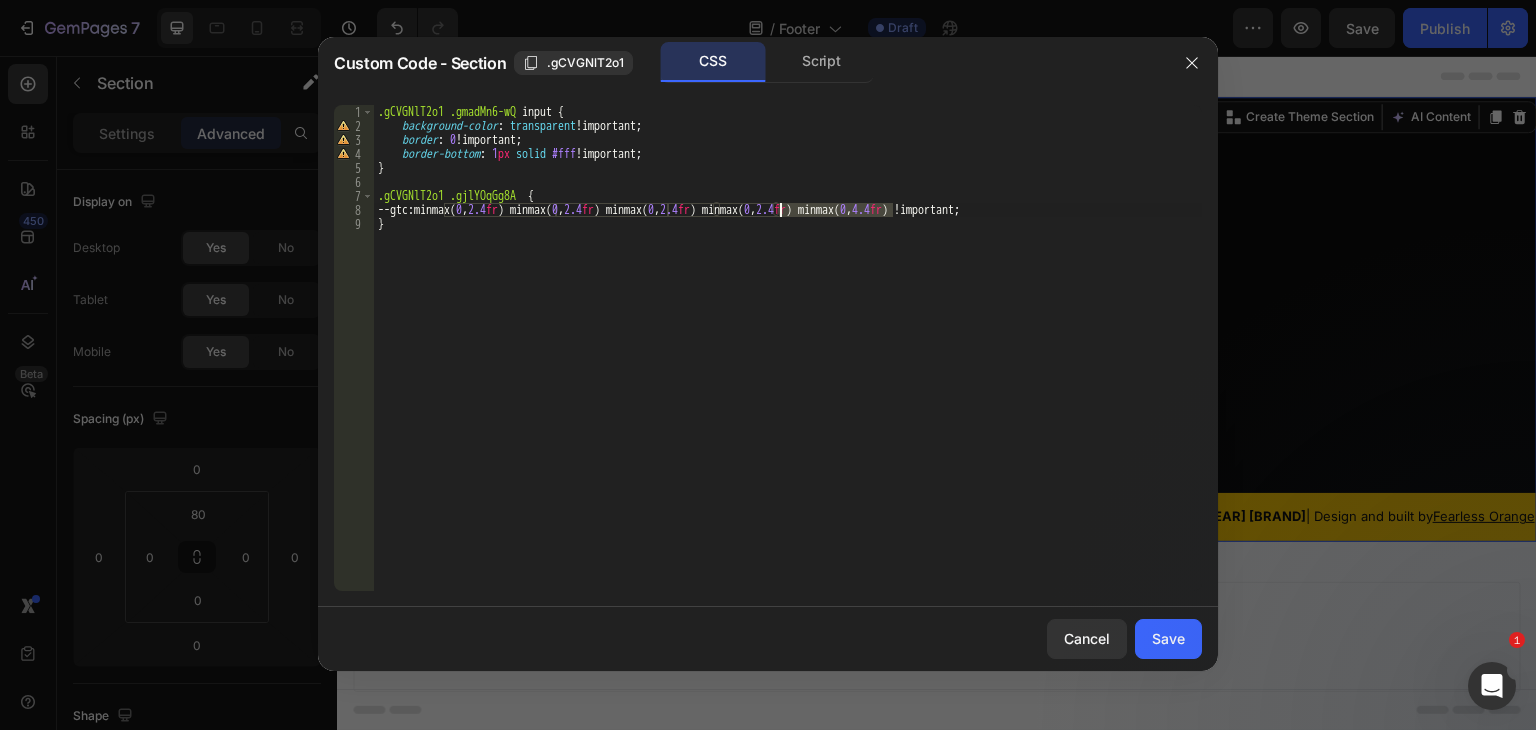 type on "--gtc: minmax(0, 2.4fr) minmax(0, 2.4fr) minmax(0, 2.4fr) minmax(0, 4.4fr) !important;" 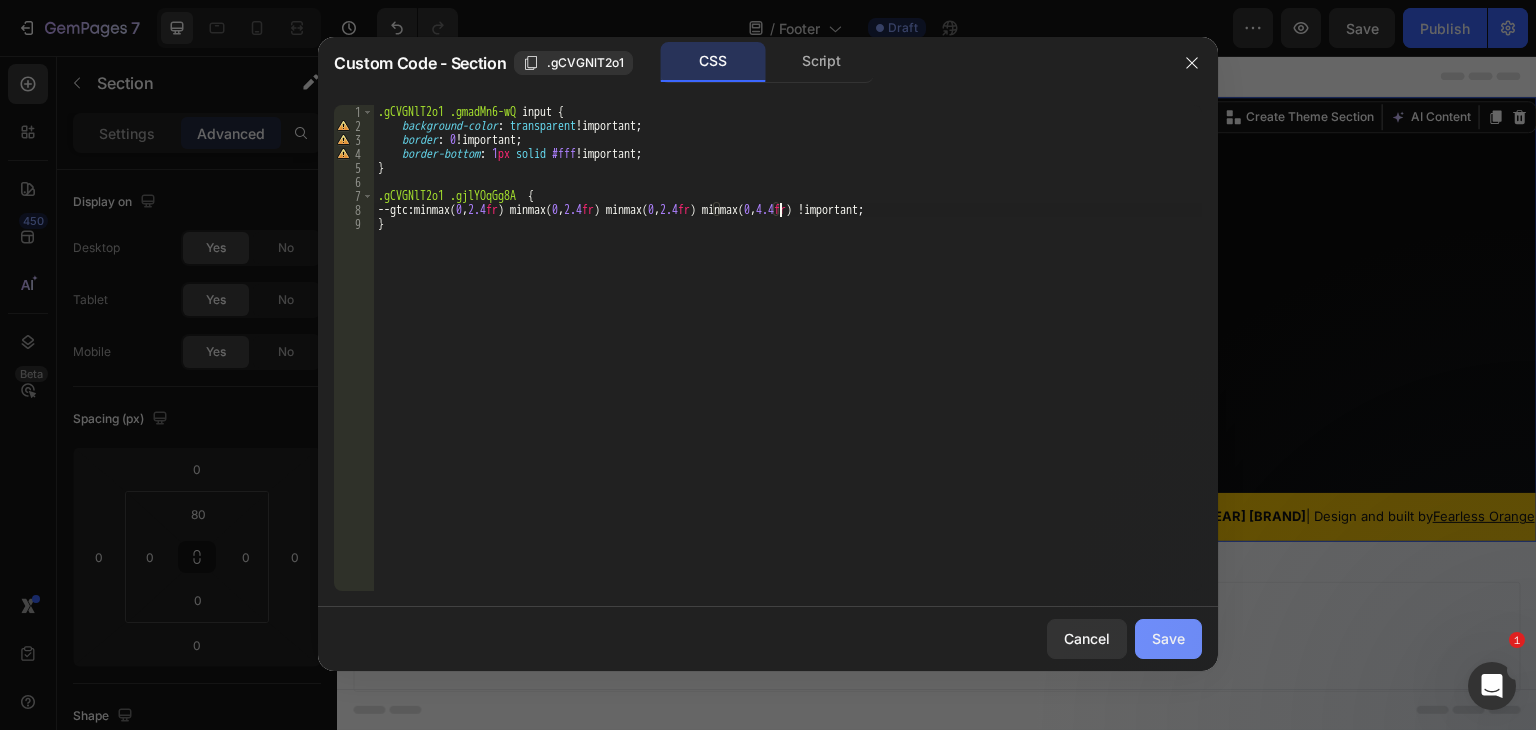 click on "Save" at bounding box center (1168, 638) 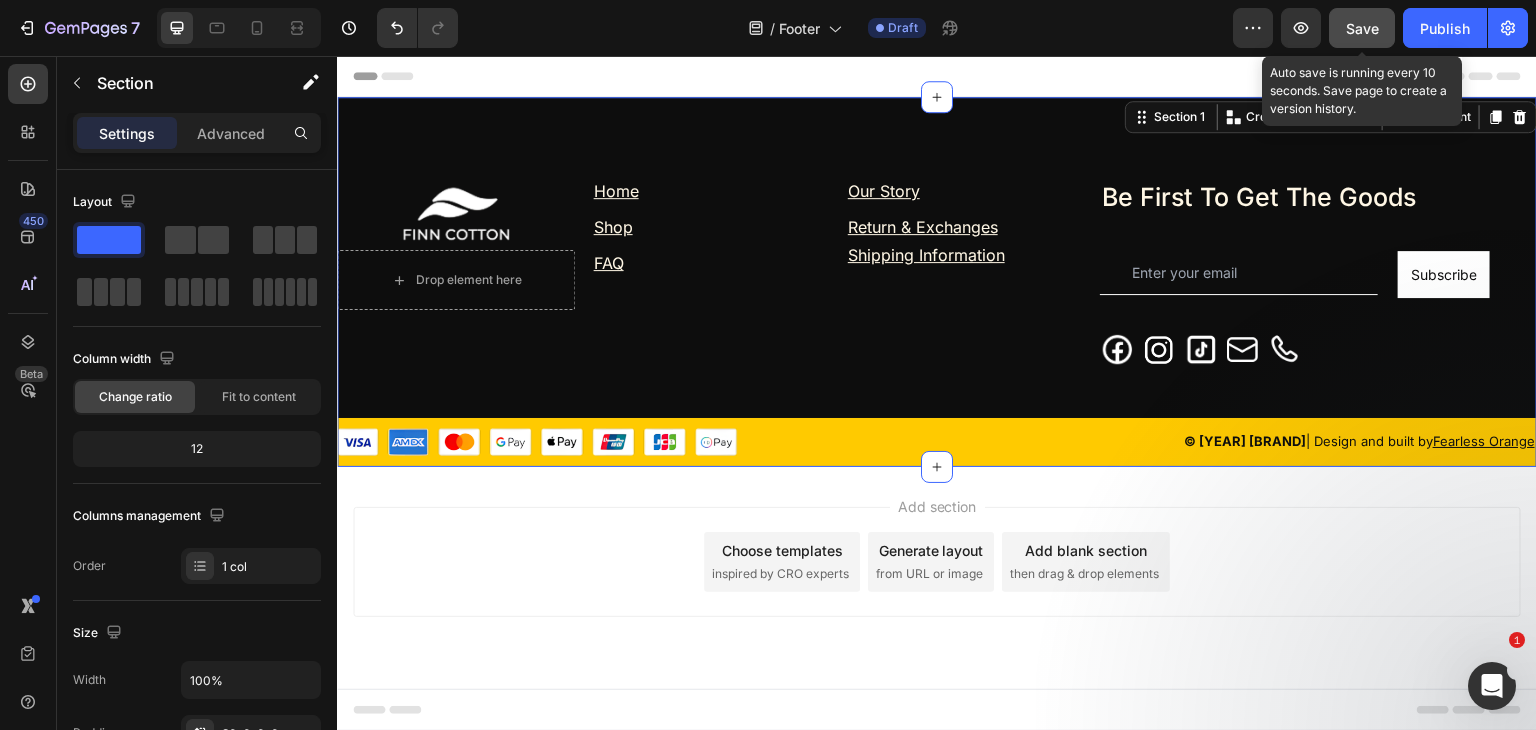 click on "Save" at bounding box center (1362, 28) 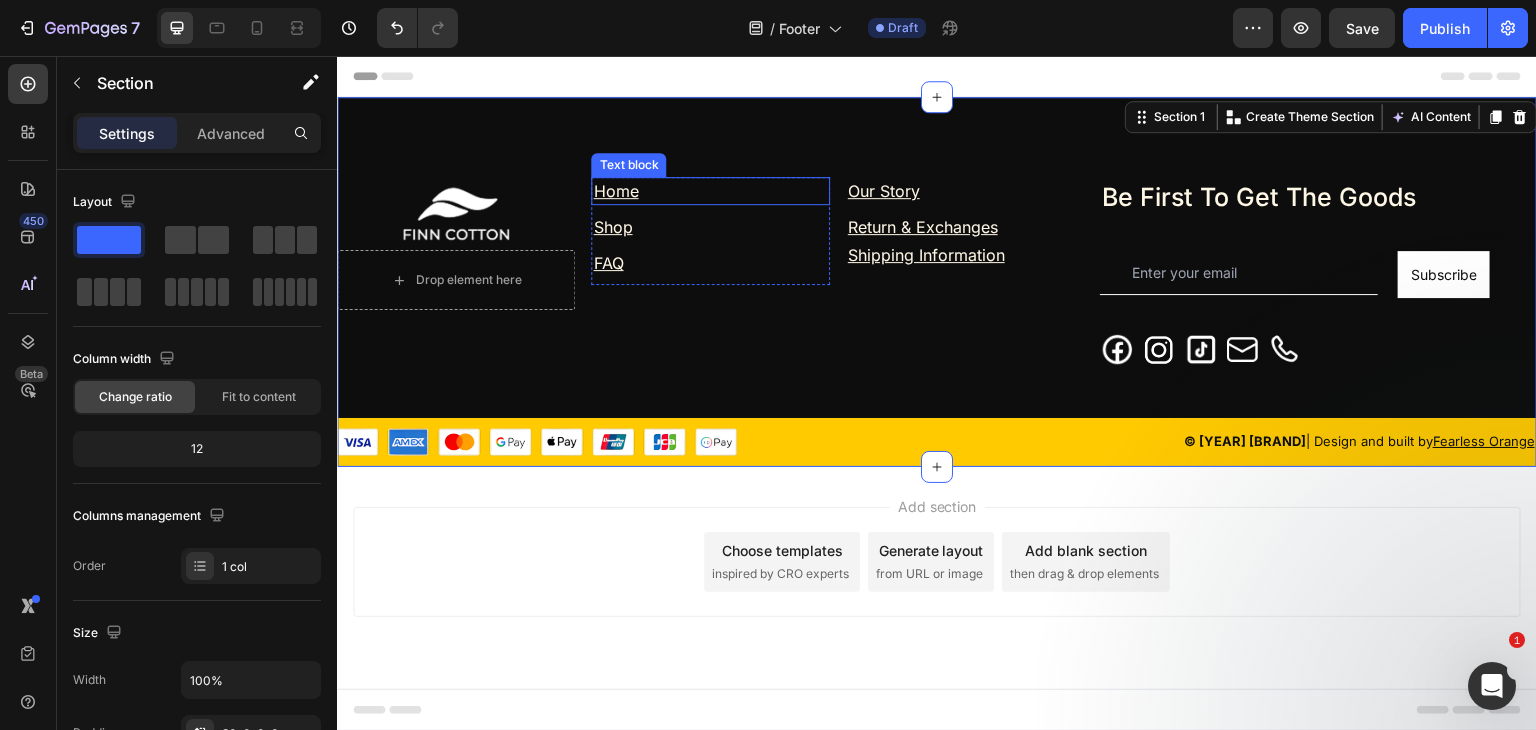 click on "Home" at bounding box center [710, 191] 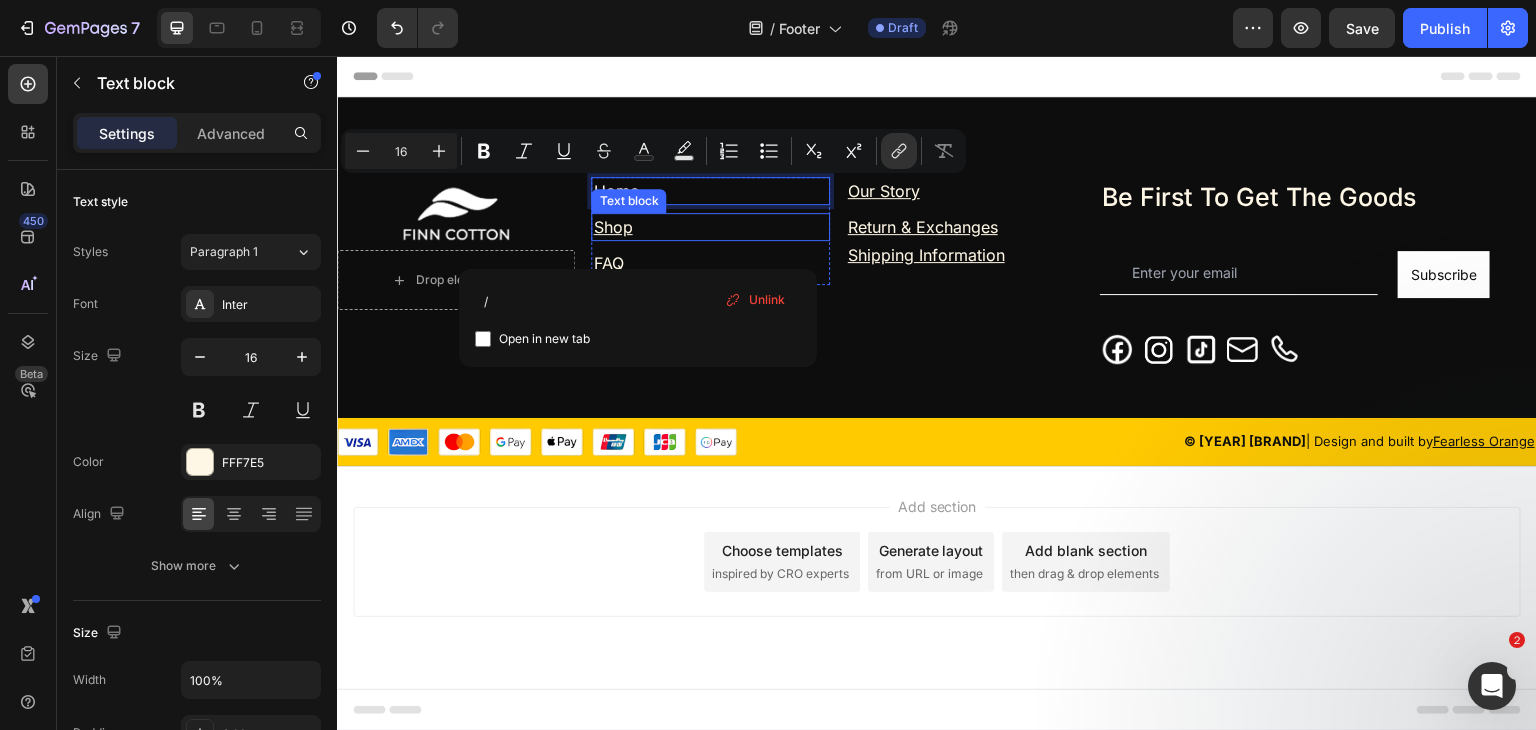 click on "Shop" at bounding box center (710, 227) 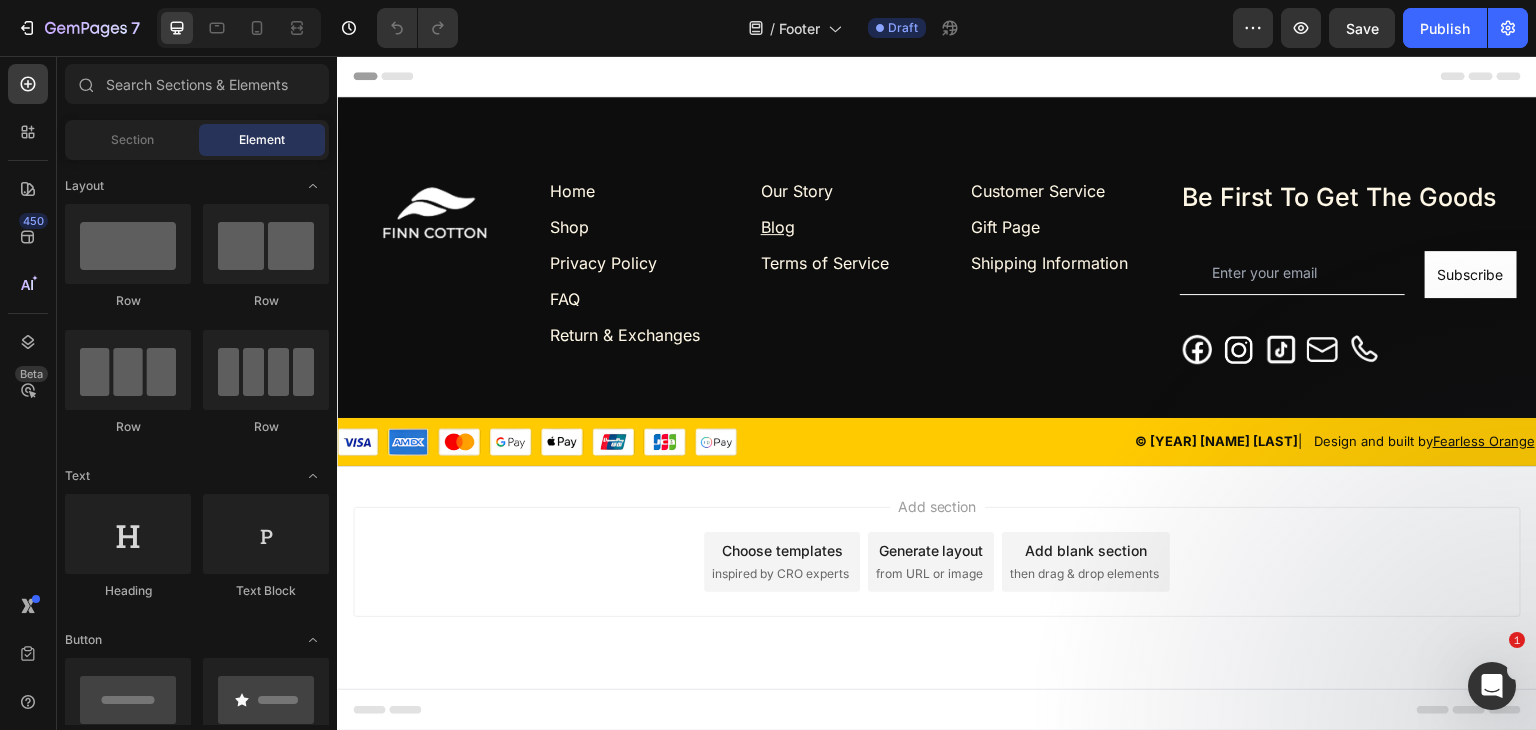 scroll, scrollTop: 0, scrollLeft: 0, axis: both 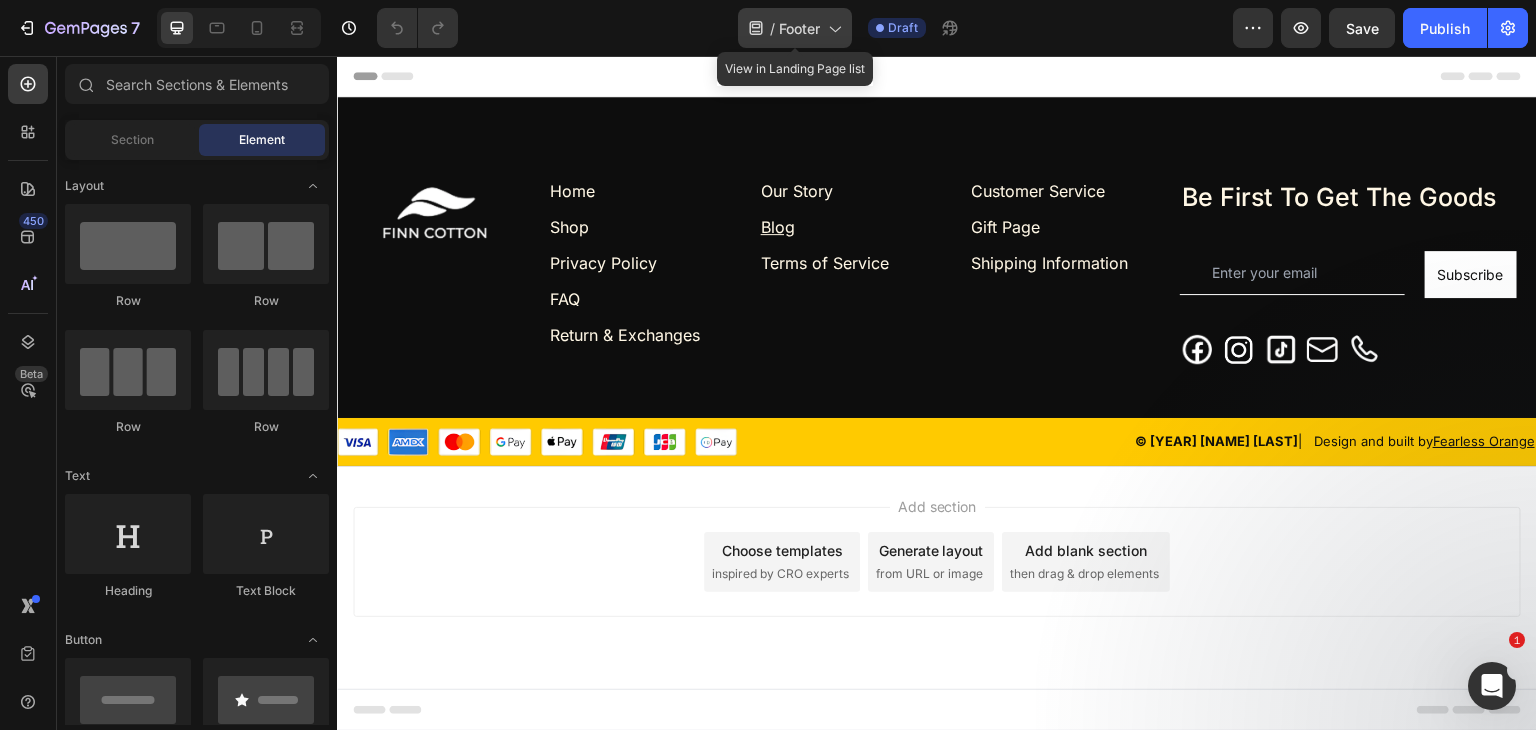 click on "Footer" at bounding box center (799, 28) 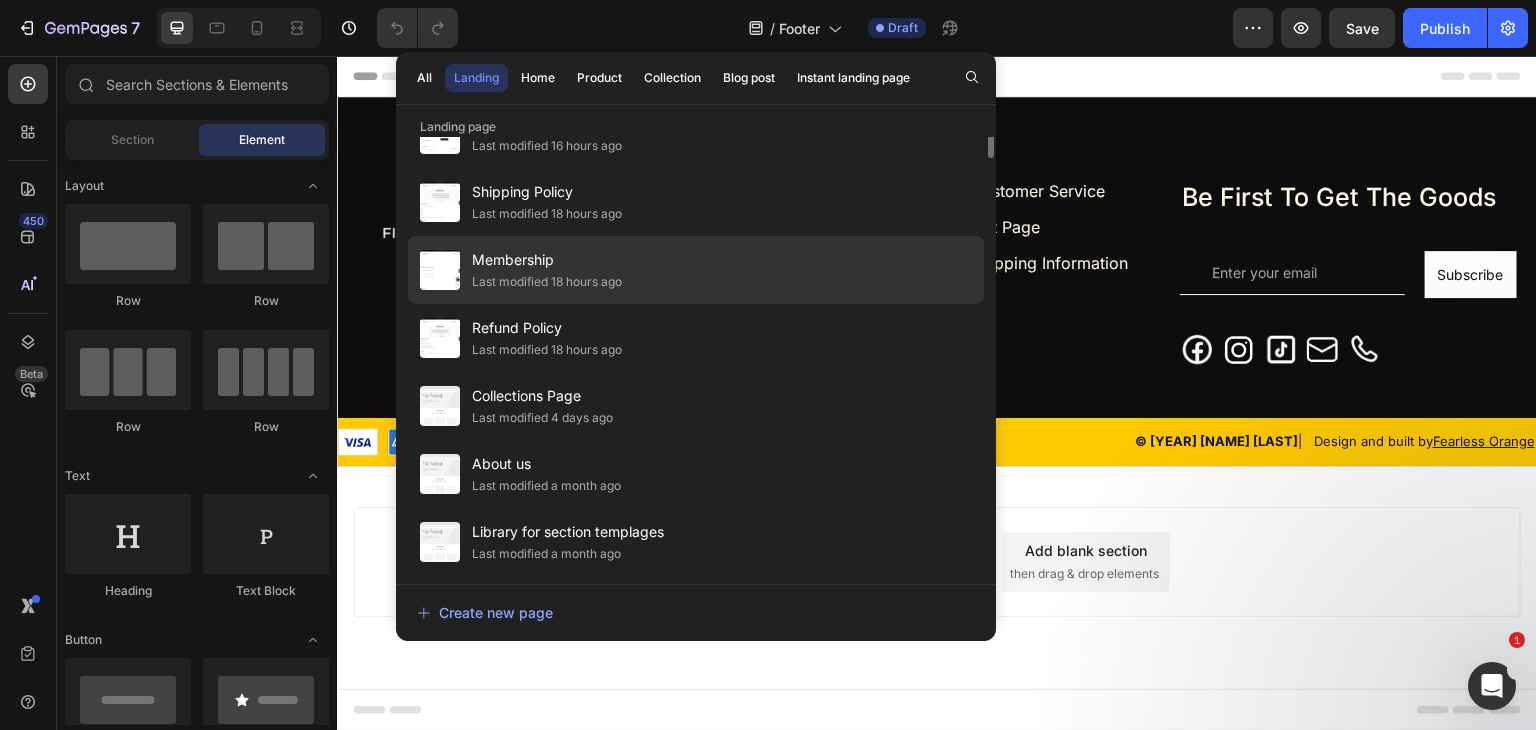 scroll, scrollTop: 0, scrollLeft: 0, axis: both 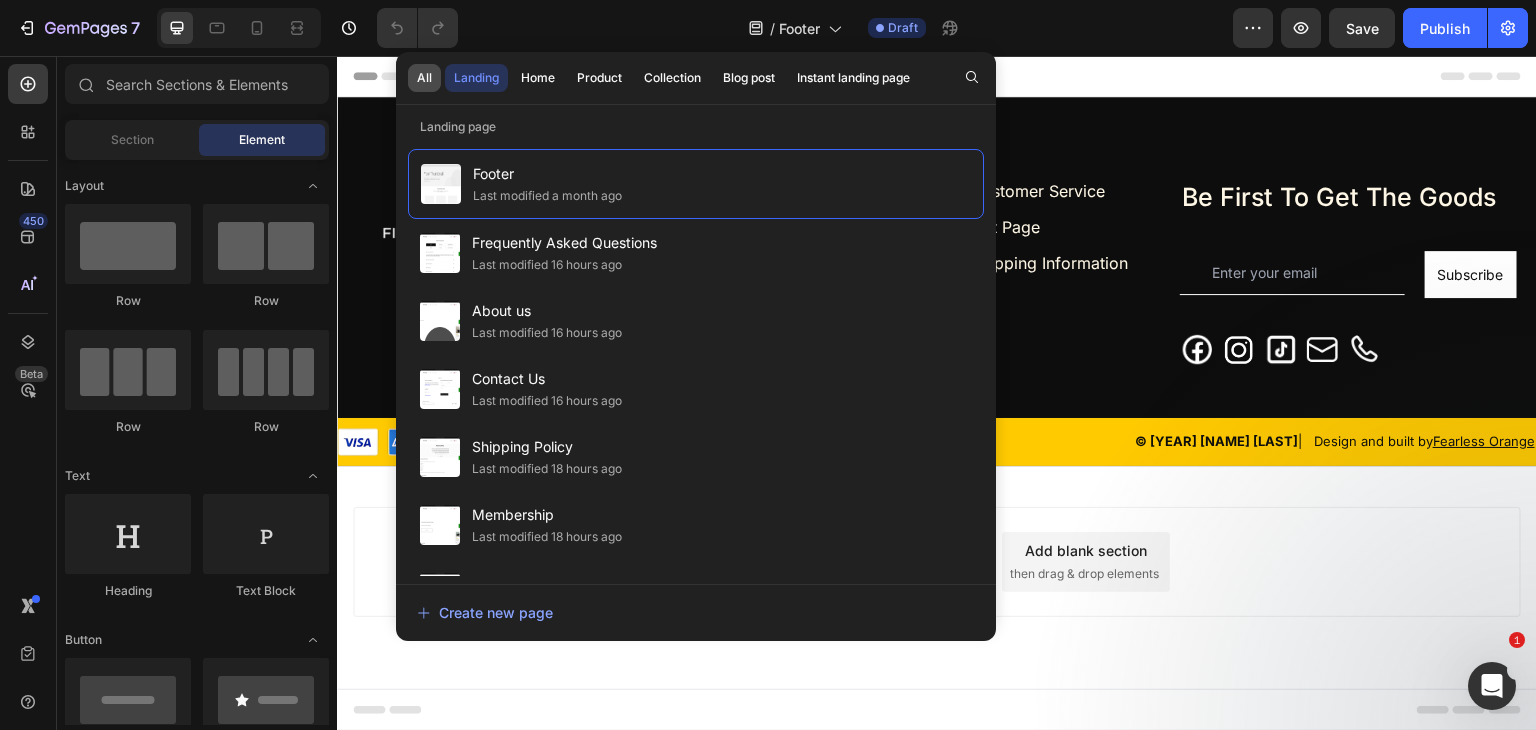 click on "All" at bounding box center [424, 78] 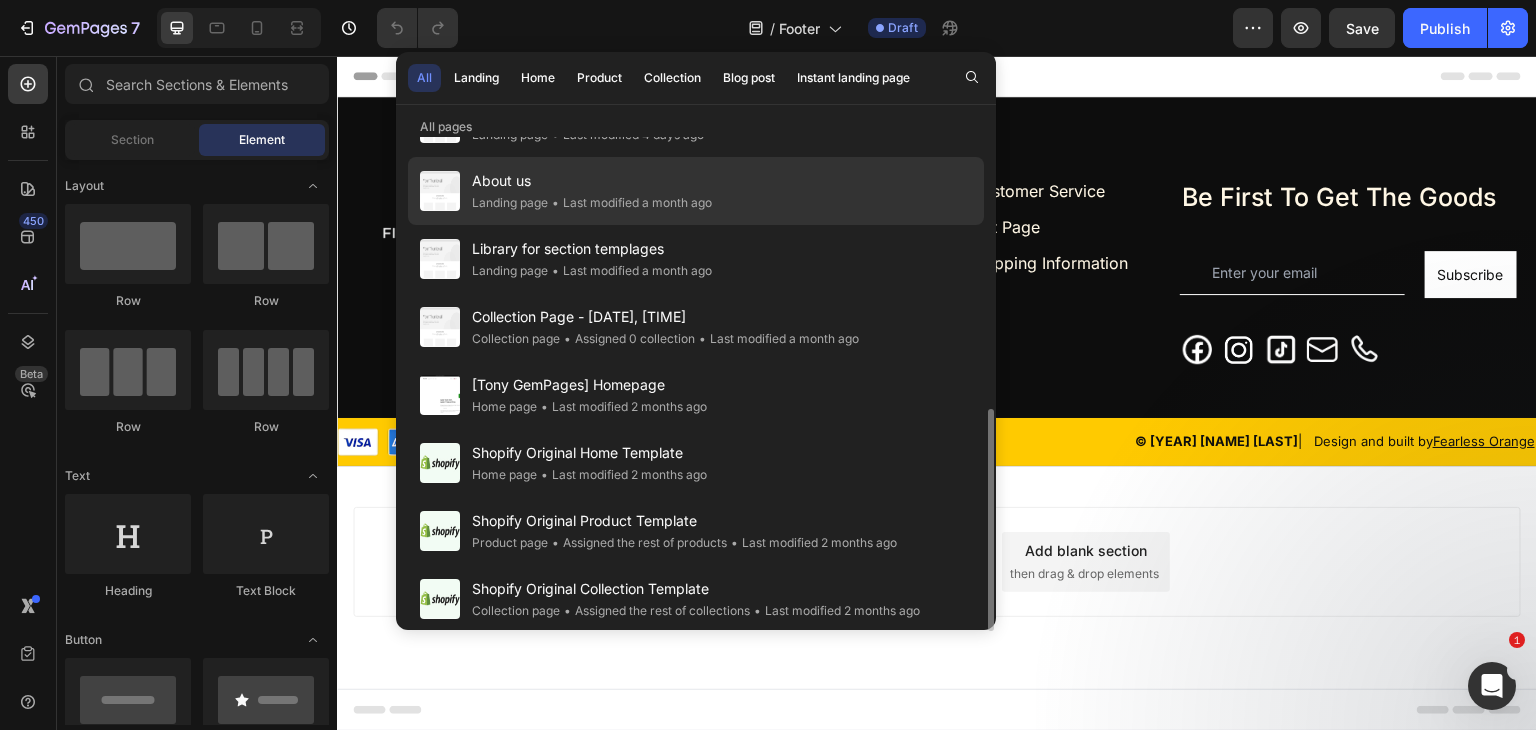 scroll, scrollTop: 0, scrollLeft: 0, axis: both 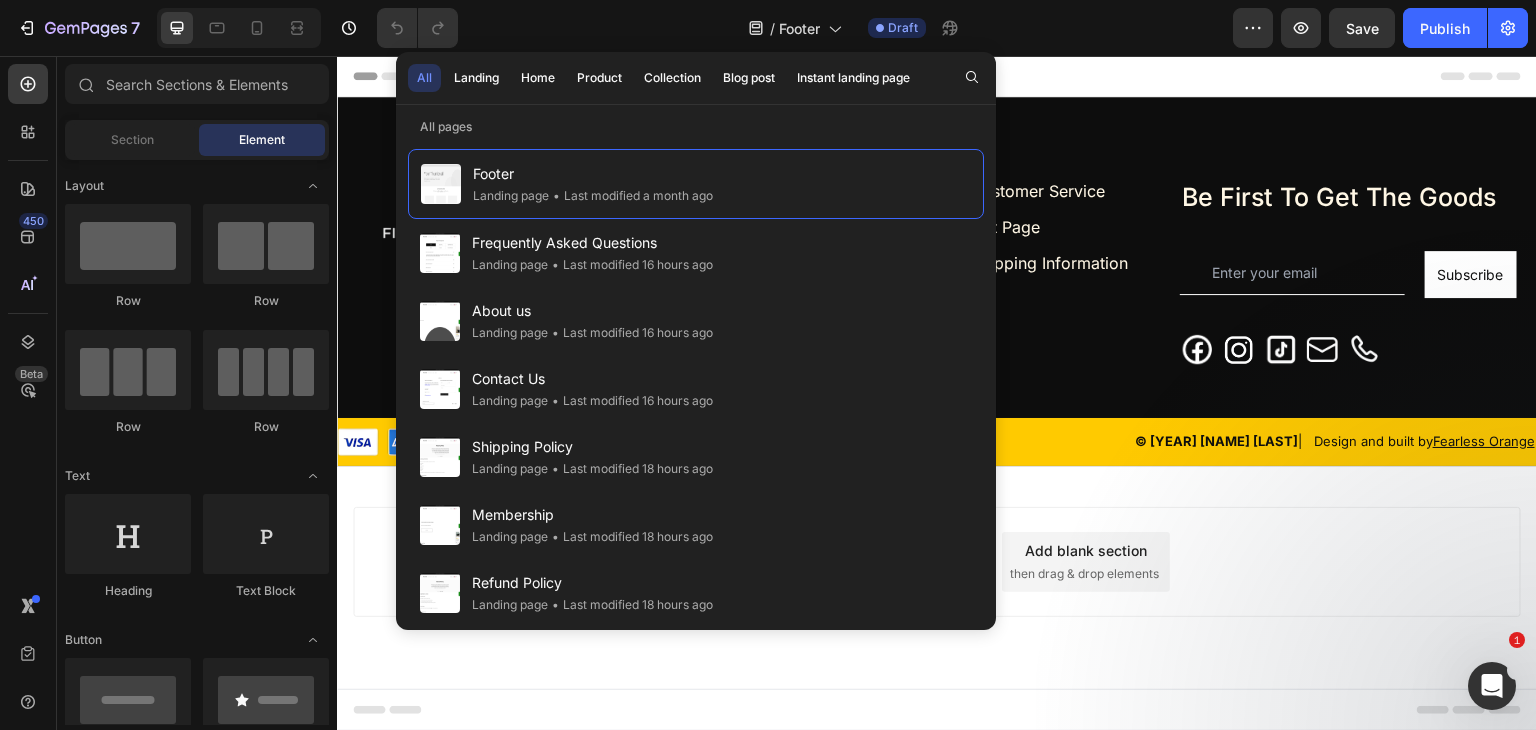 click on "Add section Choose templates inspired by CRO experts Generate layout from URL or image Add blank section then drag & drop elements" at bounding box center (937, 590) 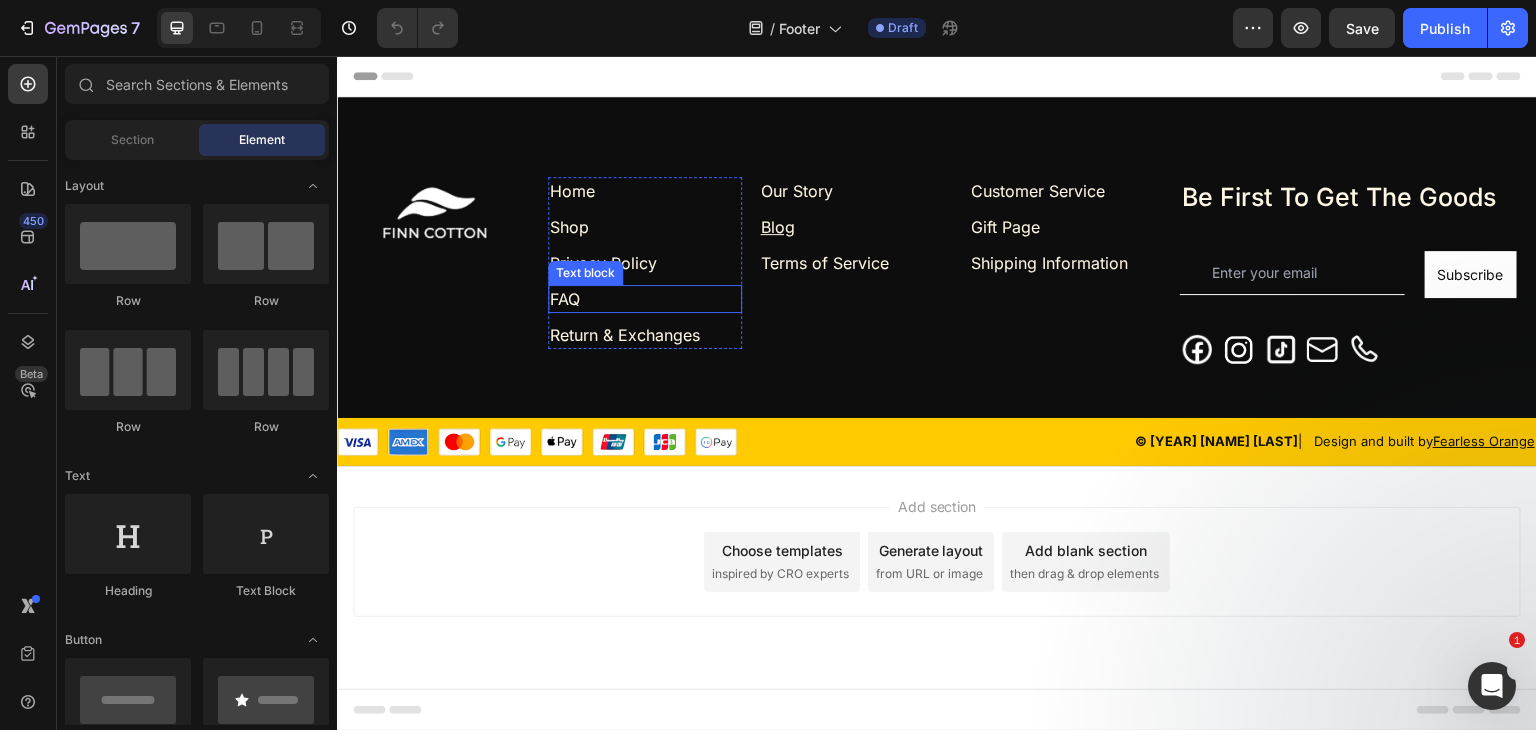 click on "FAQ" at bounding box center [645, 299] 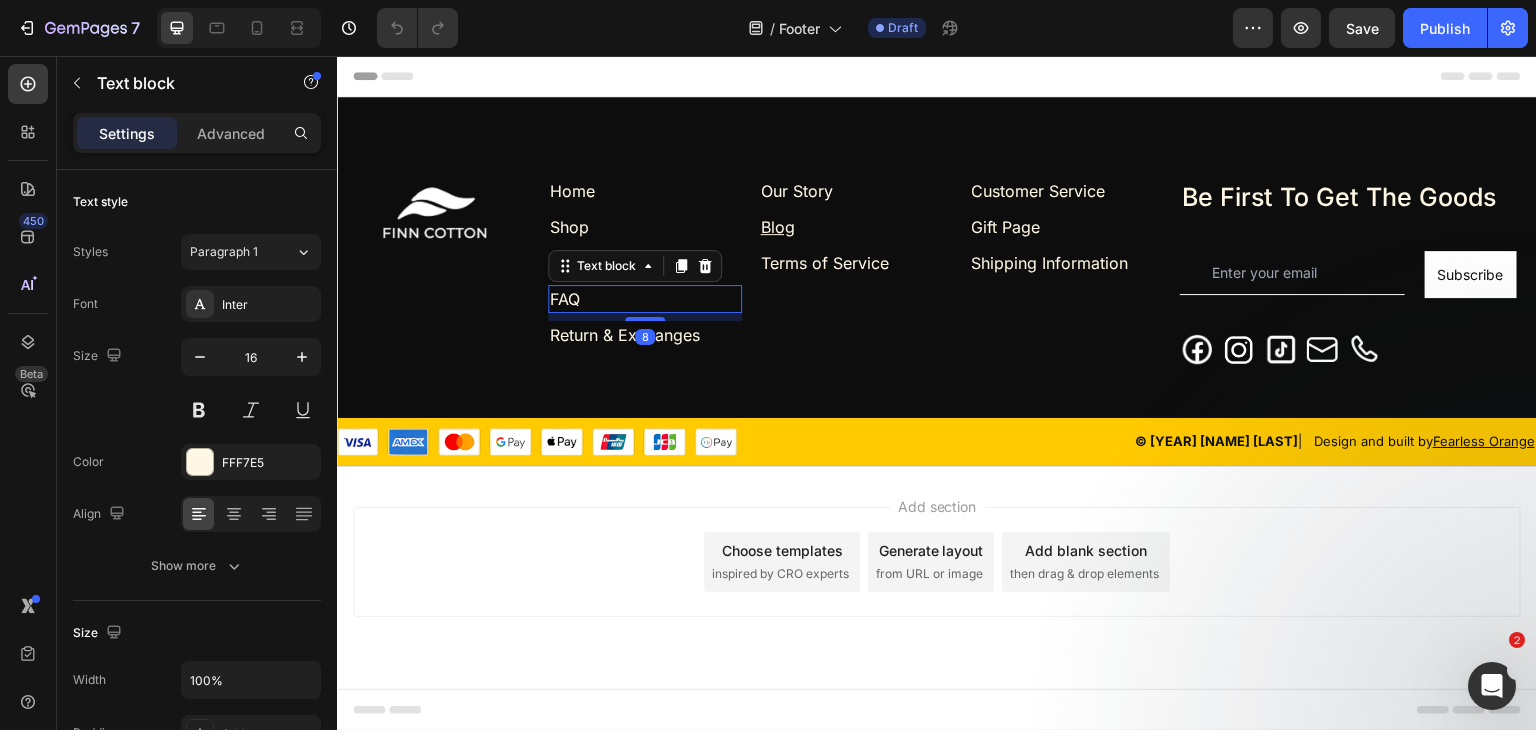 click on "FAQ" at bounding box center (645, 299) 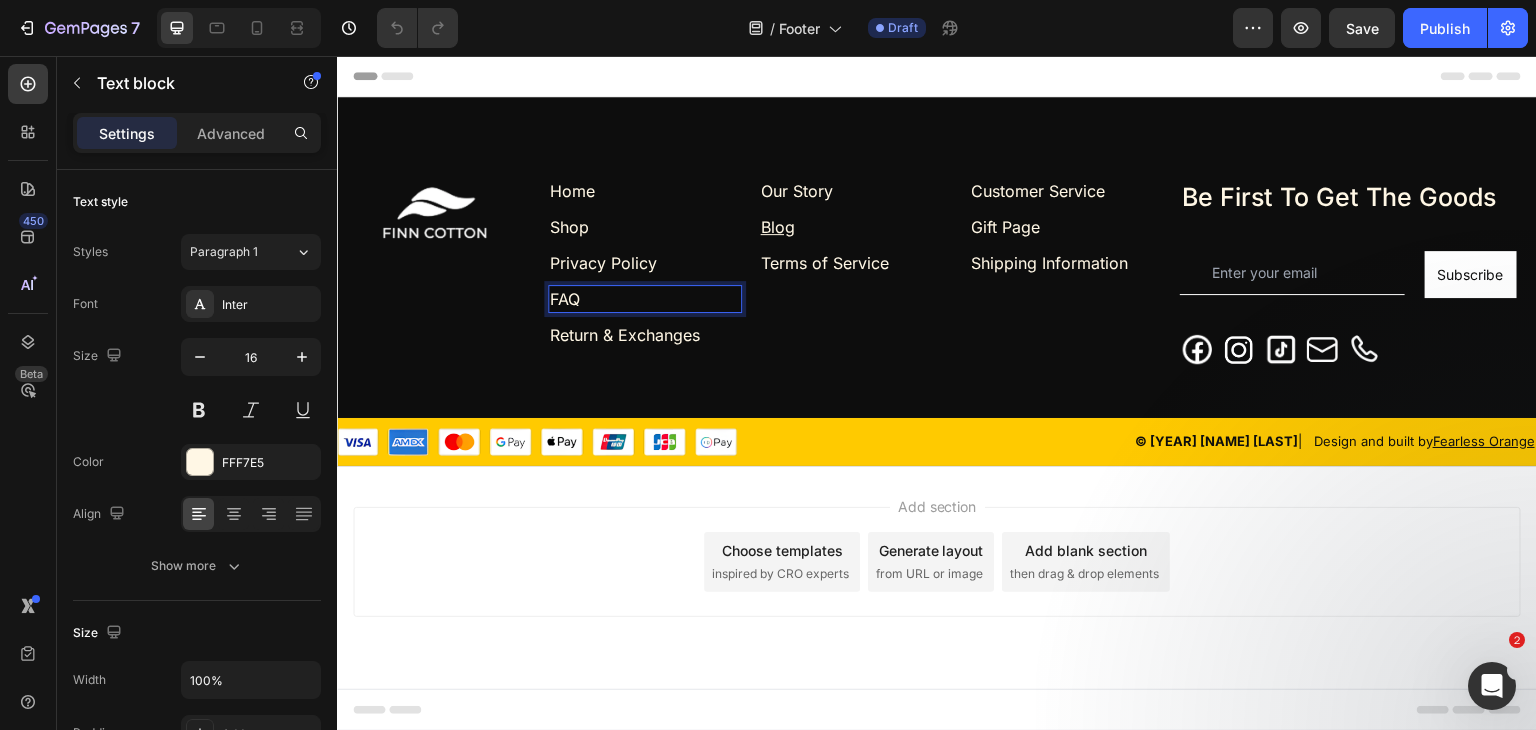 click on "FAQ ⁠⁠⁠⁠⁠⁠⁠" at bounding box center (645, 299) 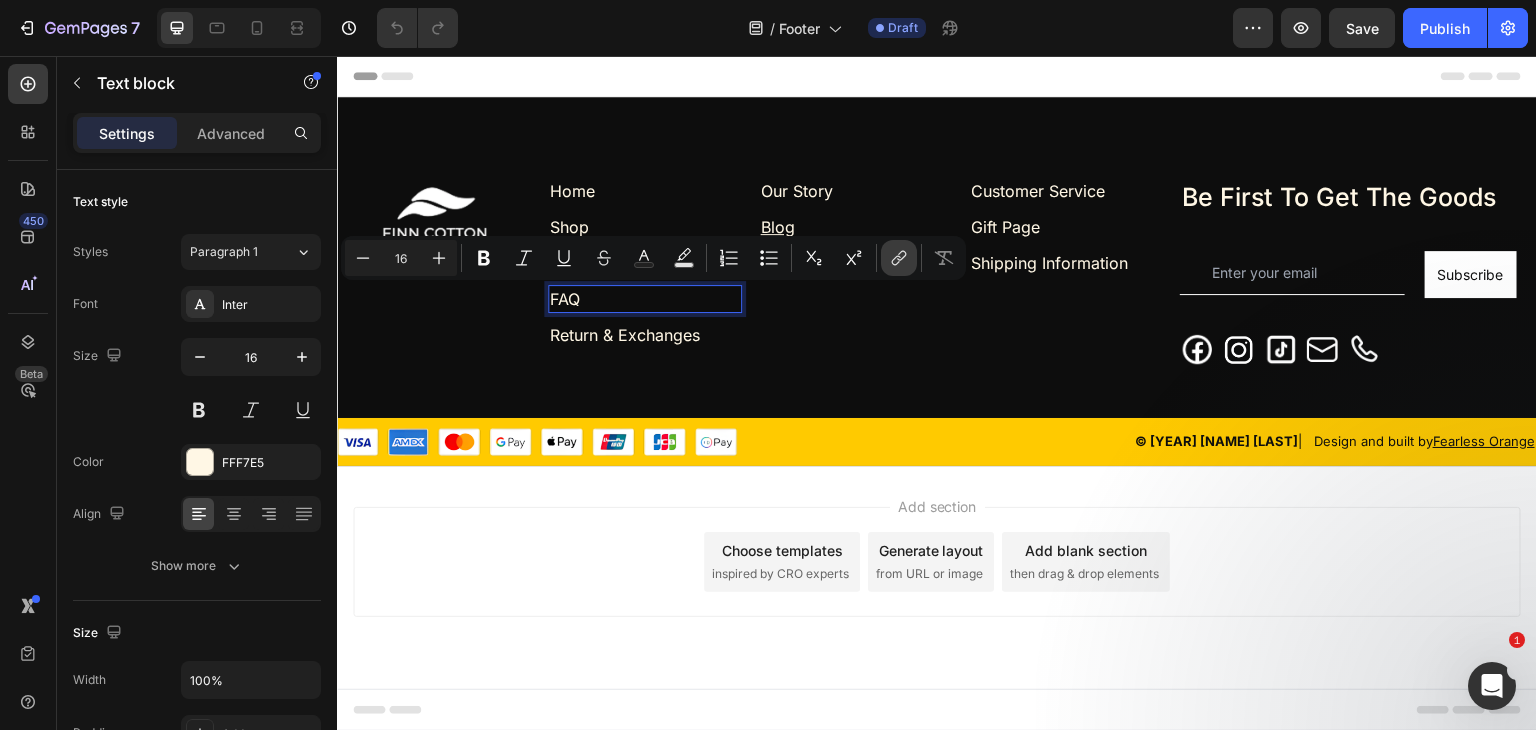 click 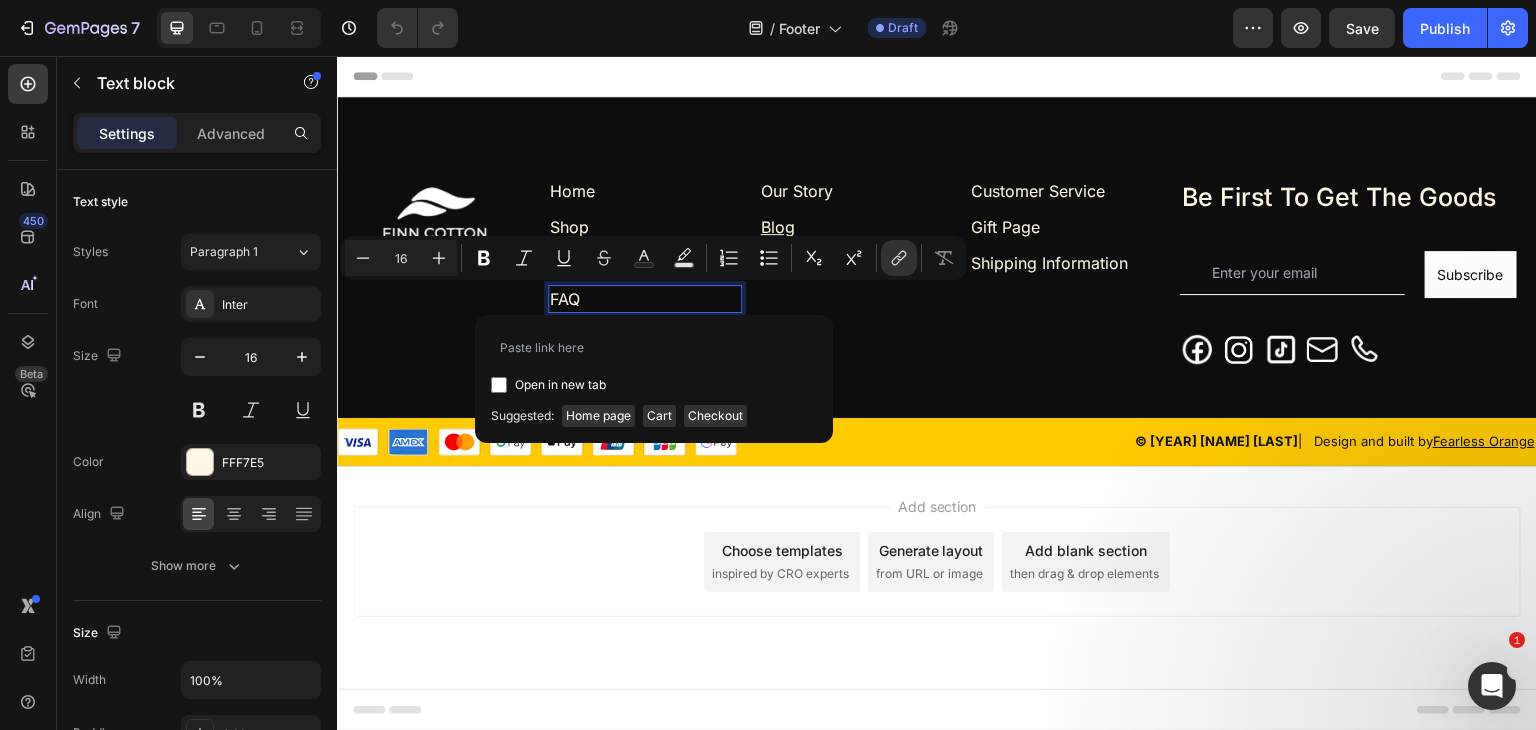 type 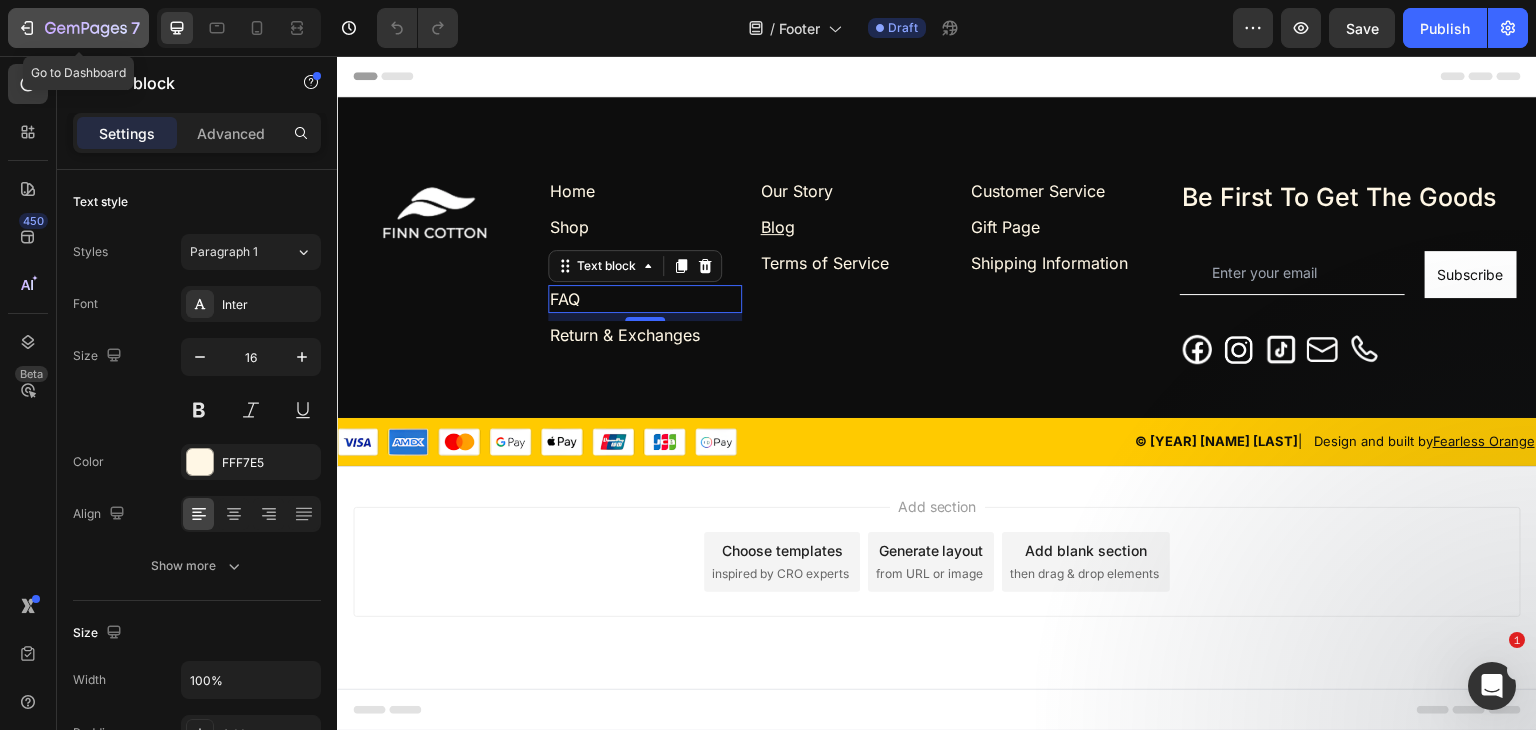 click 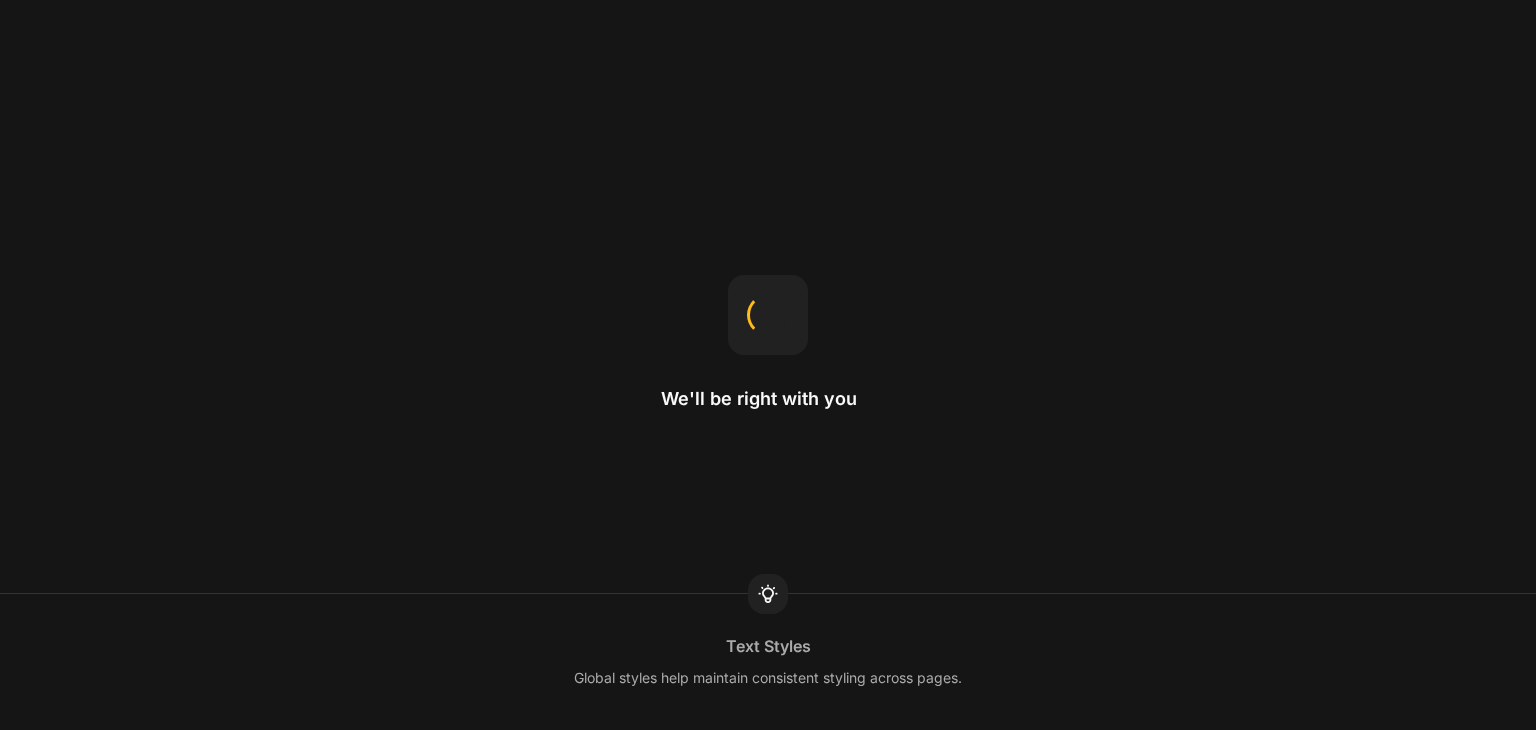scroll, scrollTop: 0, scrollLeft: 0, axis: both 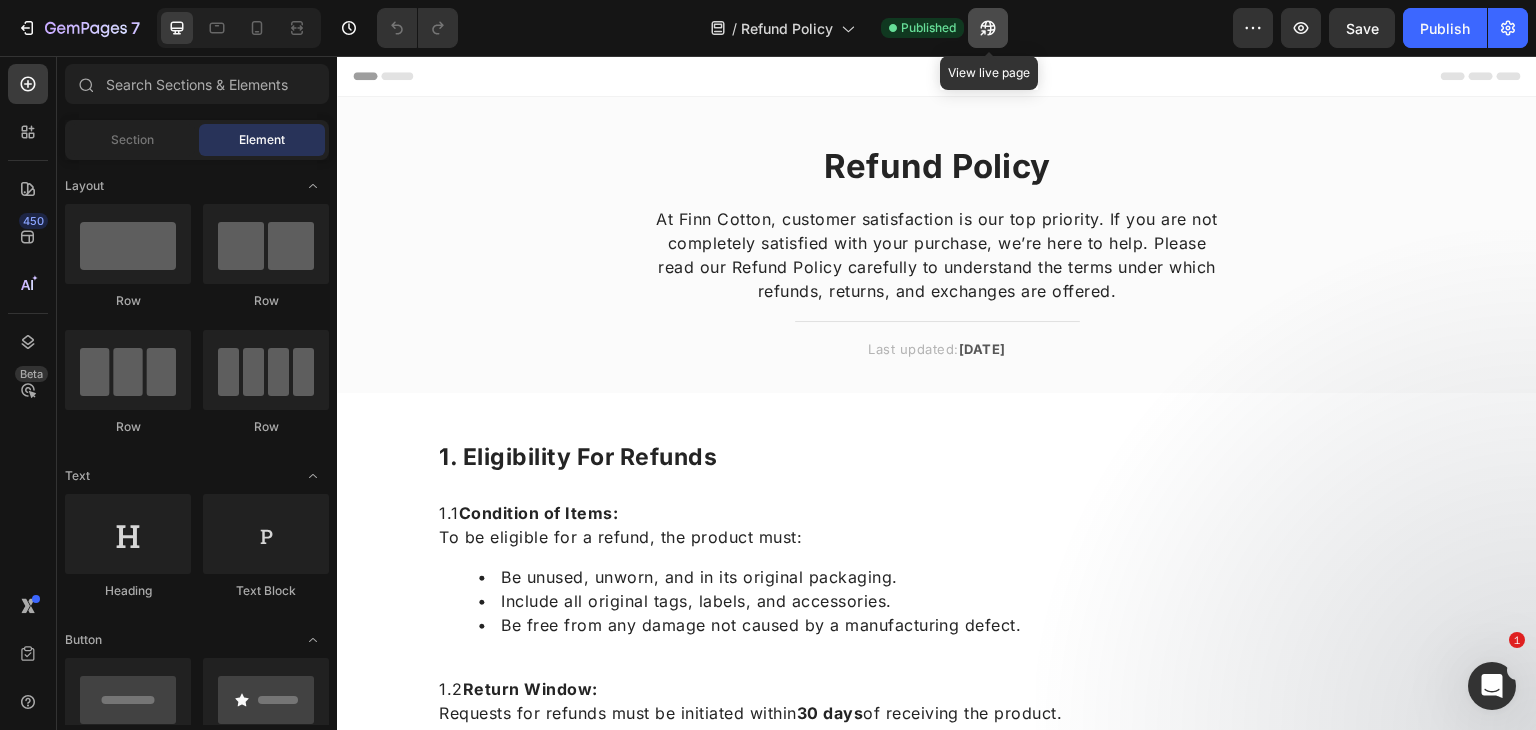 click 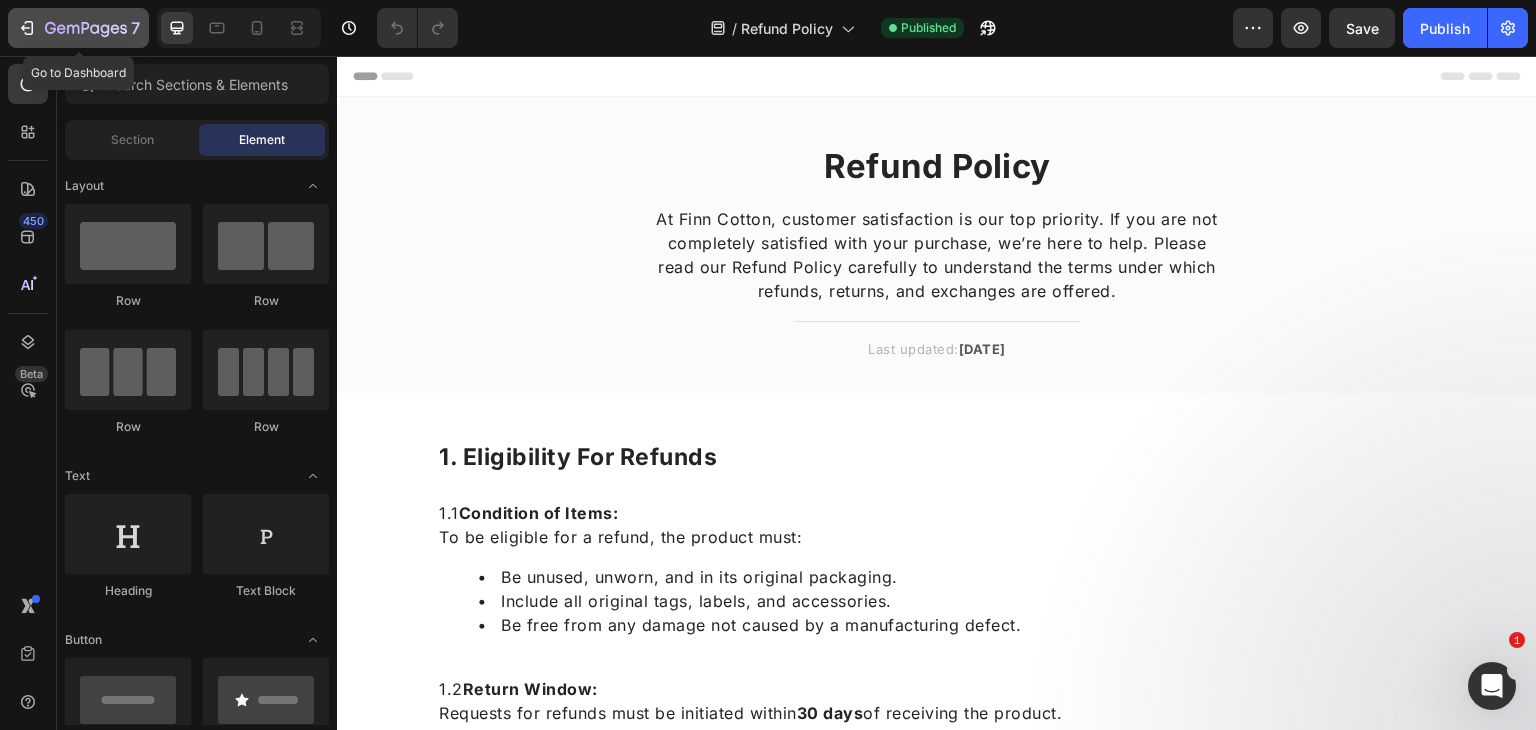 click 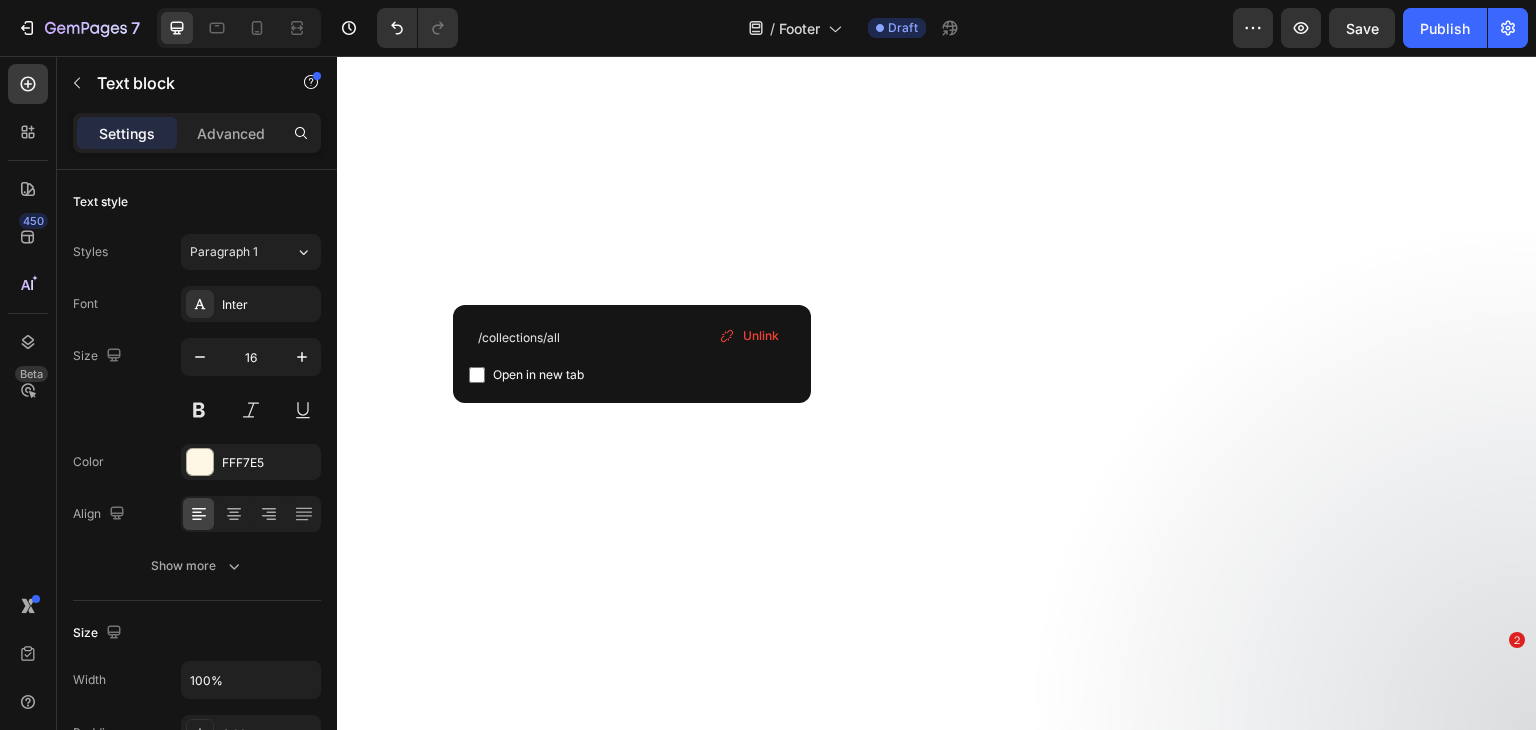 scroll, scrollTop: 0, scrollLeft: 0, axis: both 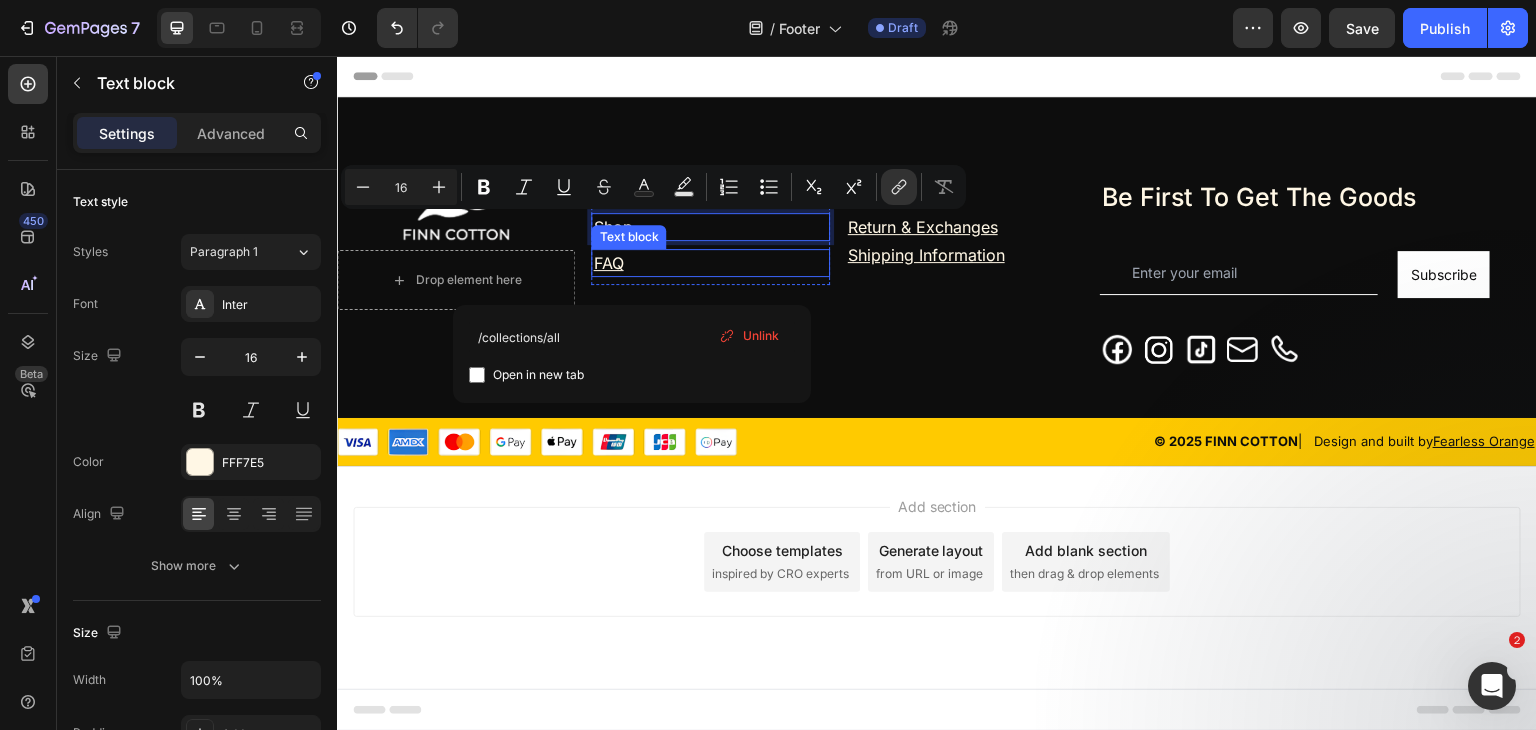 click on "FAQ" at bounding box center [710, 263] 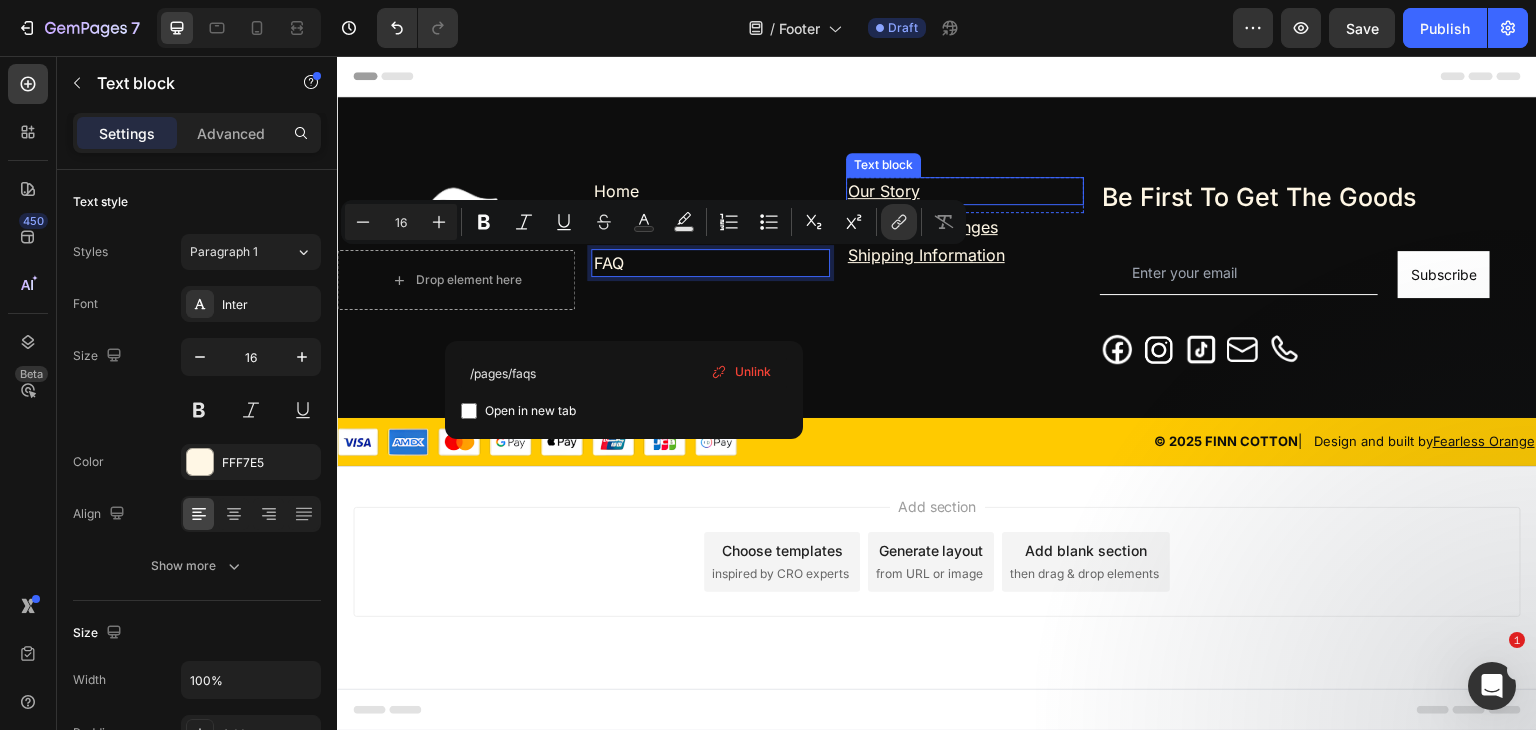 click on "Our Story" at bounding box center [965, 191] 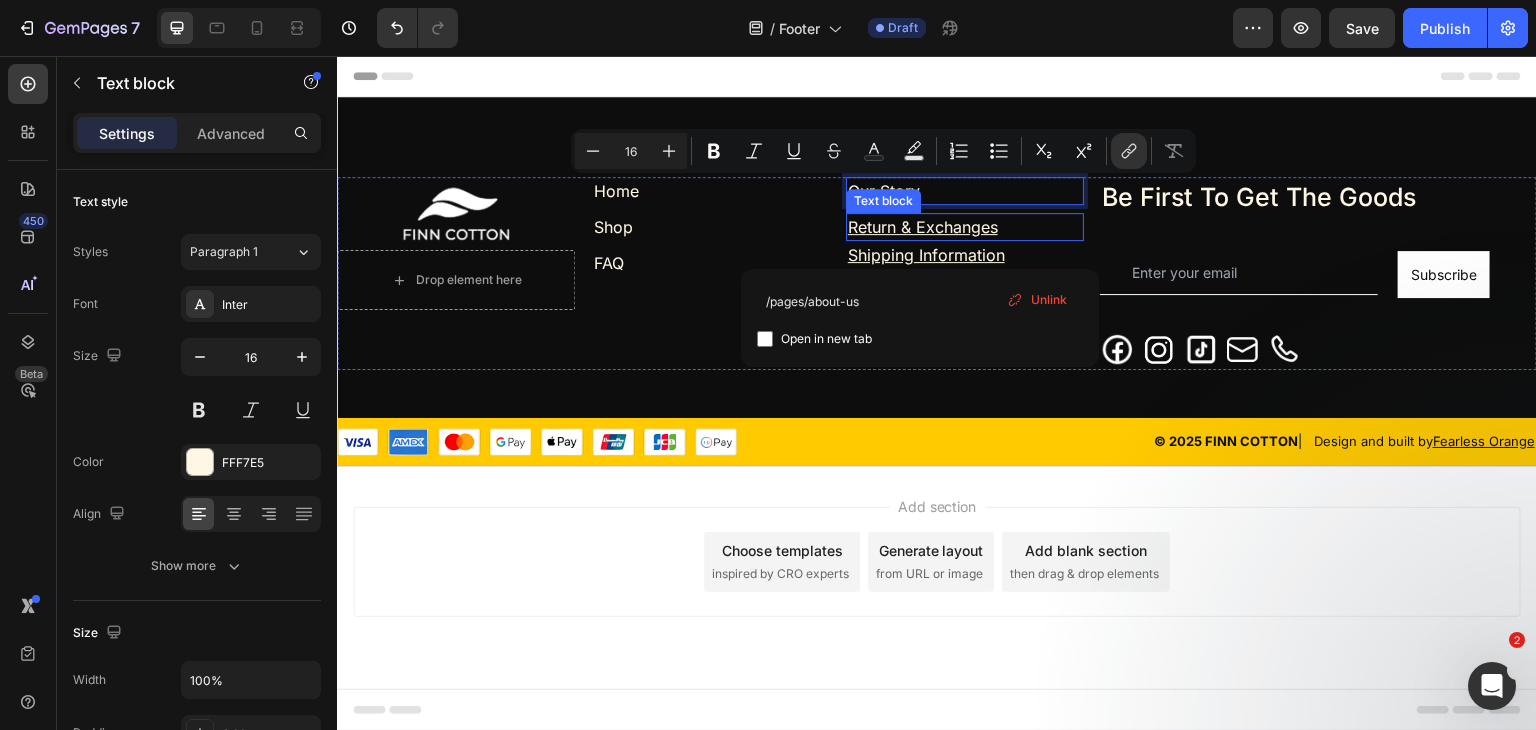 click on "Return & Exchanges" at bounding box center [965, 227] 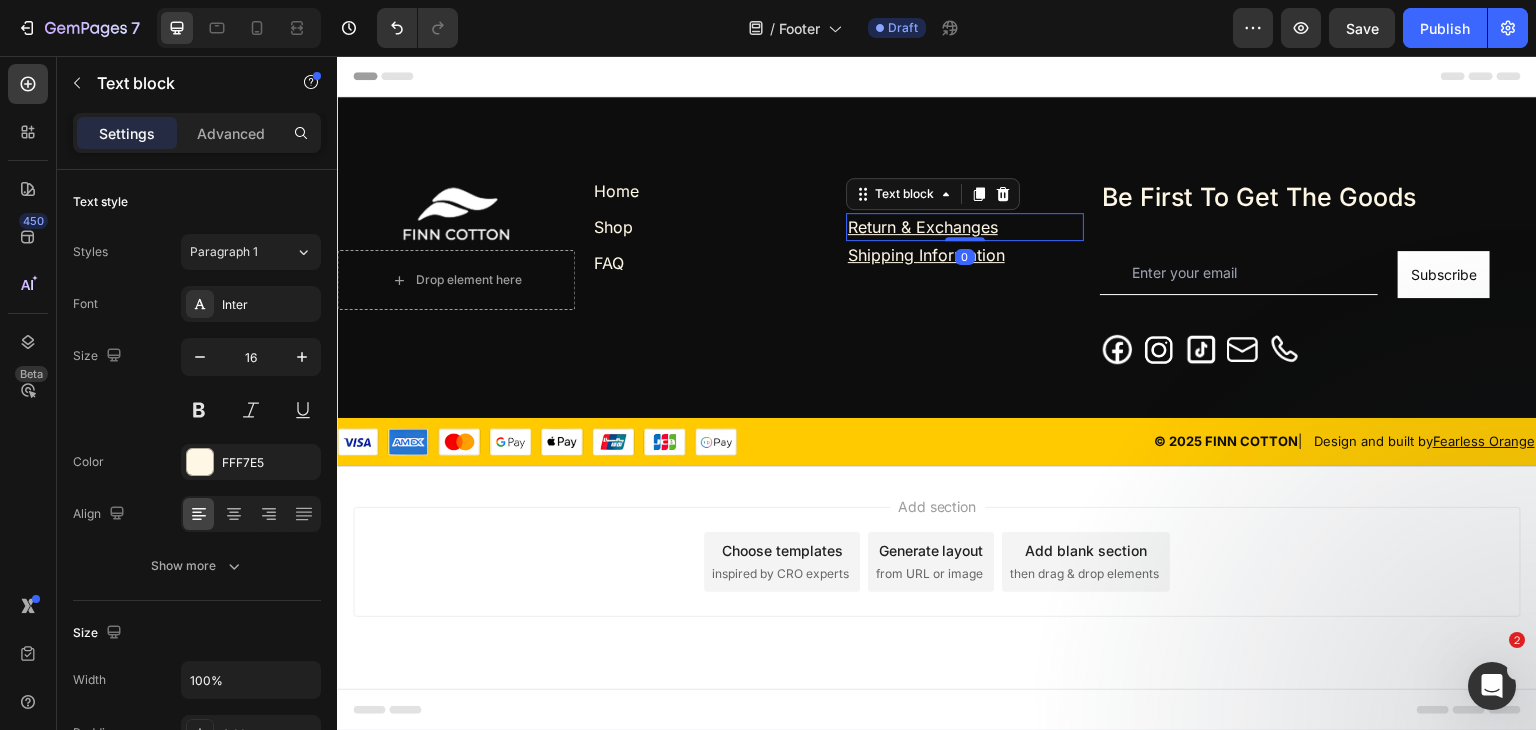 click on "Return & Exchanges" at bounding box center [965, 227] 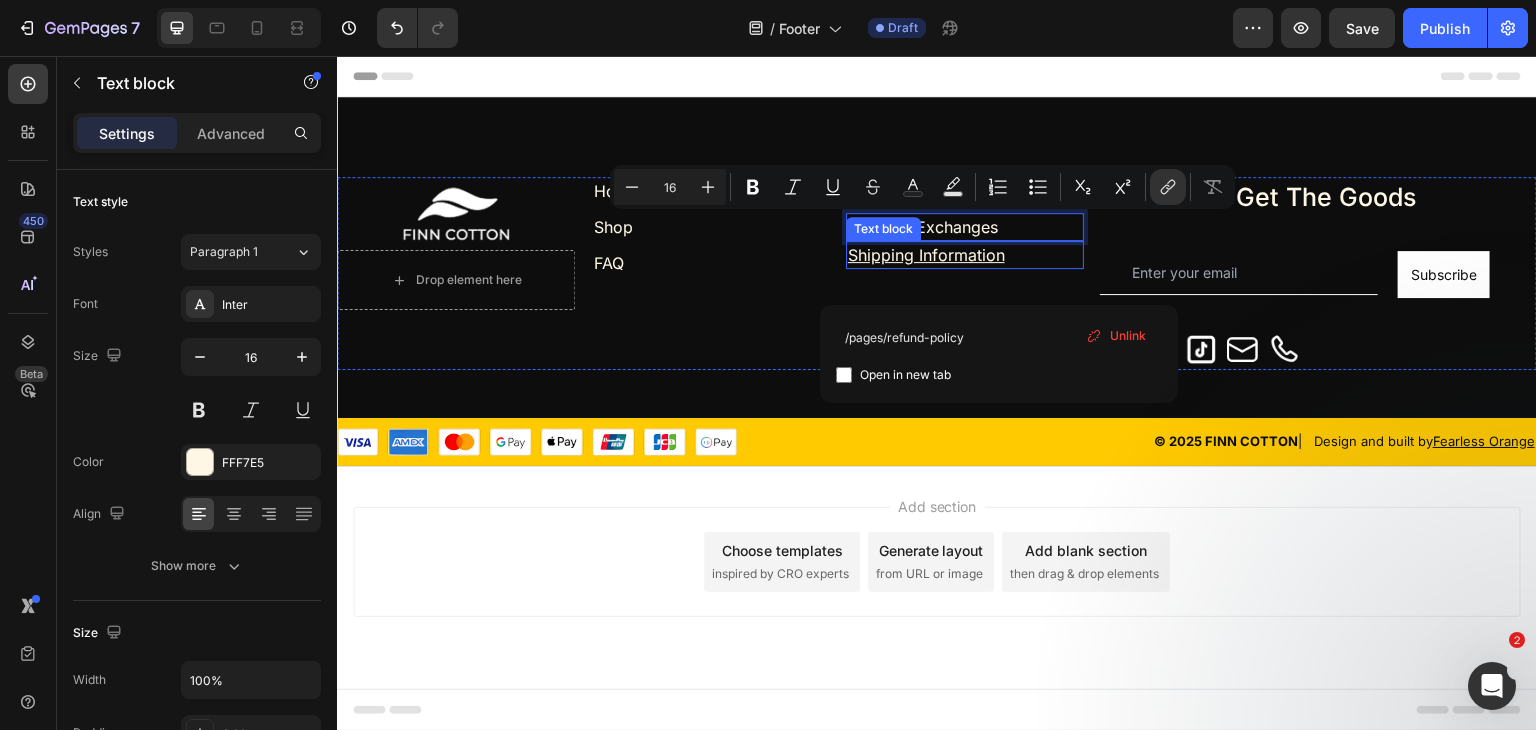 click on "Shipping Information" at bounding box center (965, 255) 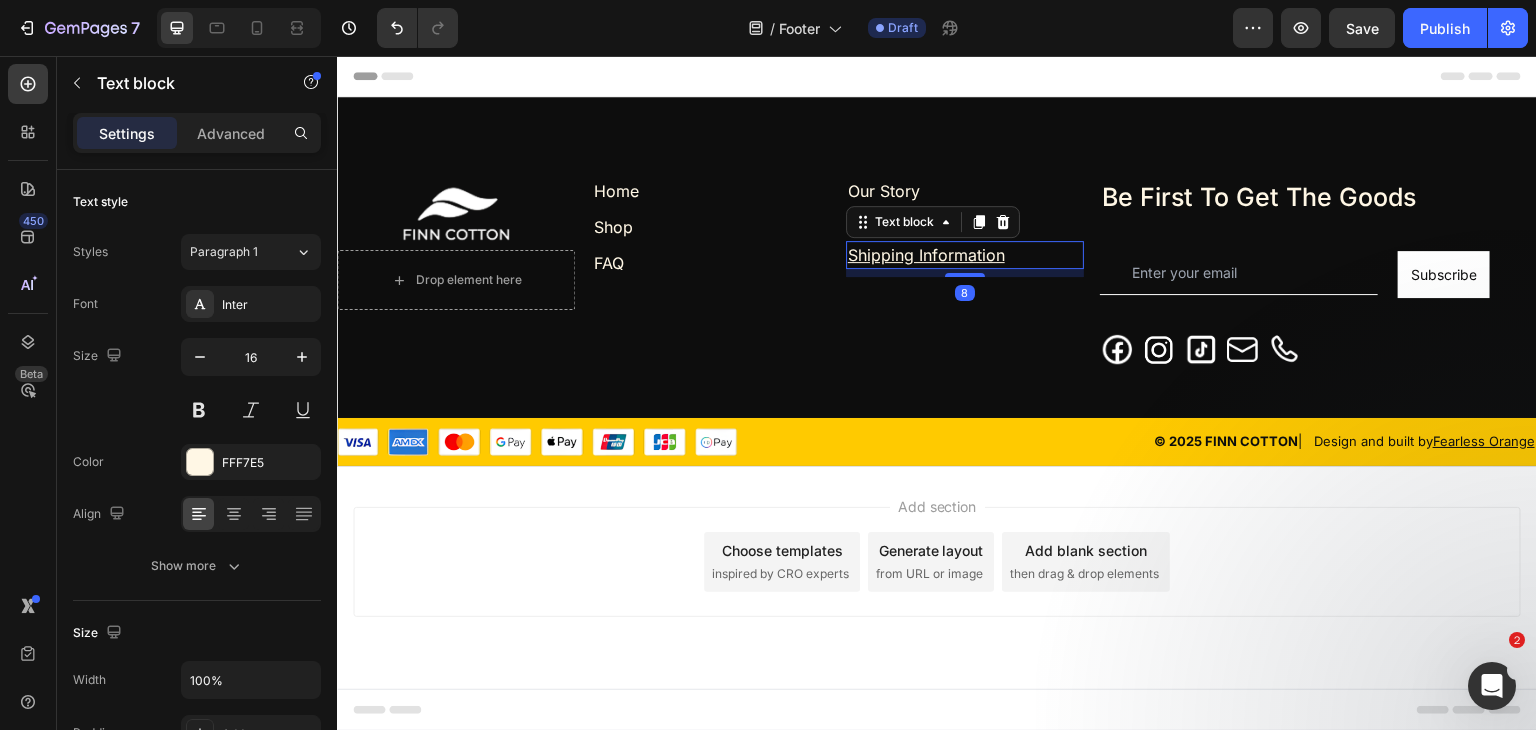 click on "Shipping Information" at bounding box center [965, 255] 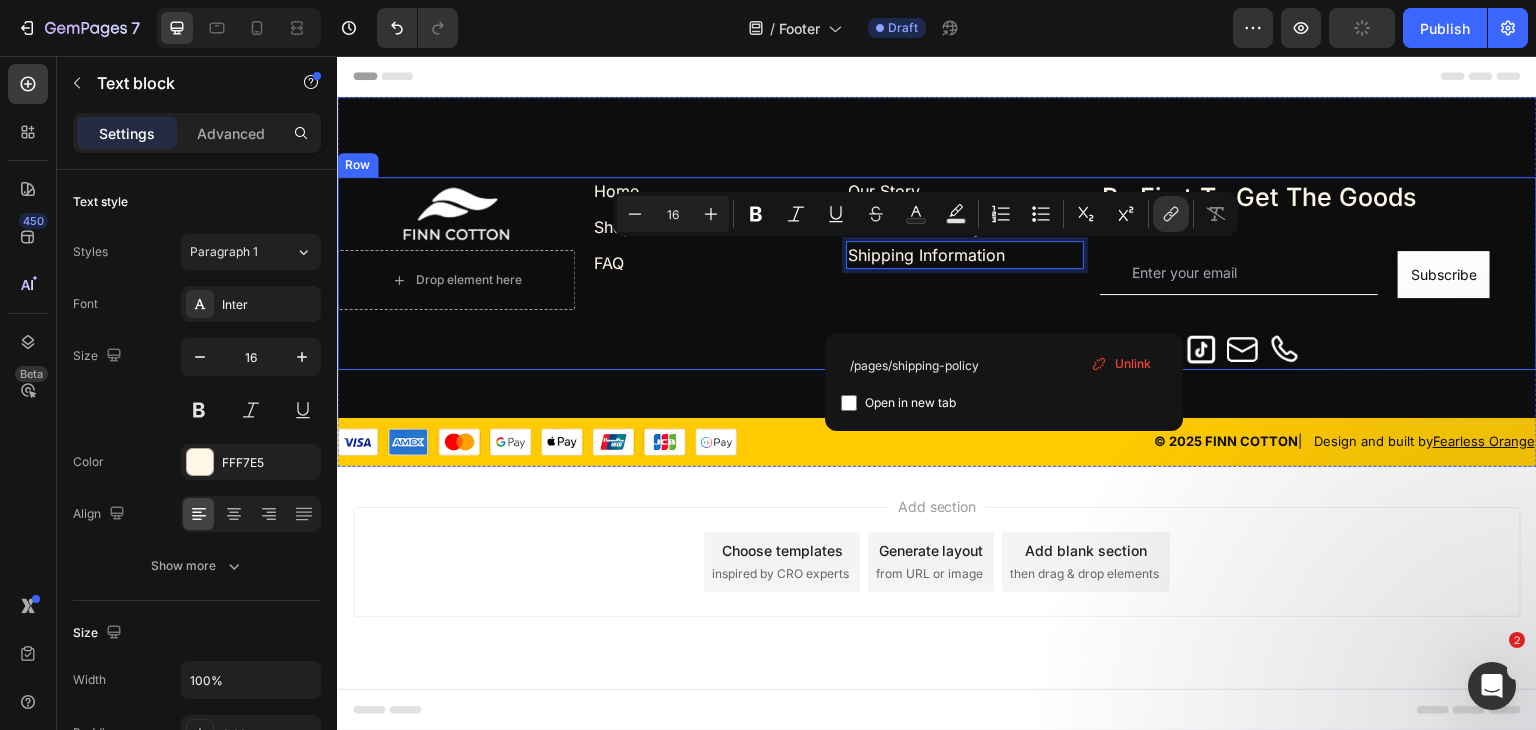 click on "Home Text block Shop Text block FAQ Text block Row" at bounding box center [710, 273] 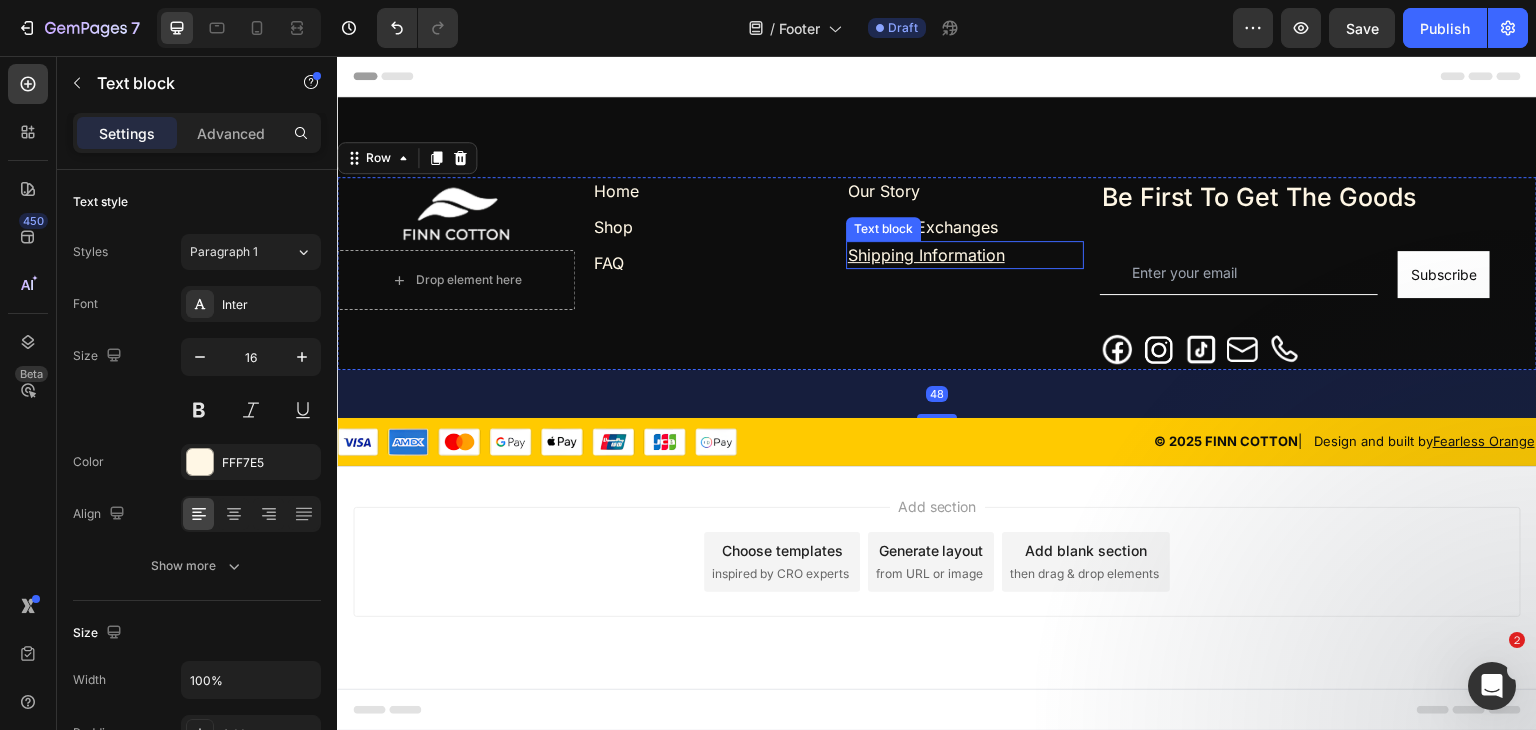 click on "Shipping Information" at bounding box center (965, 255) 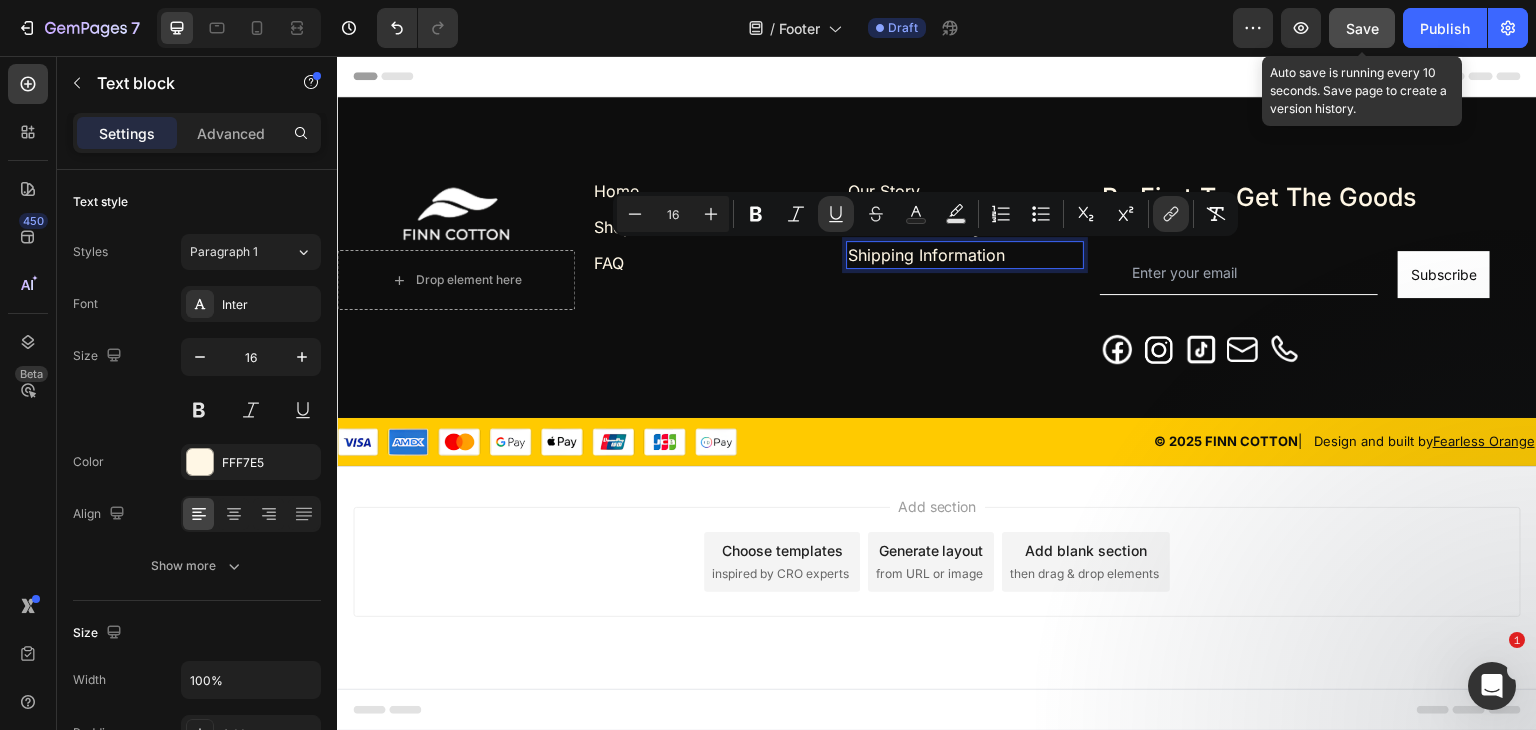 click on "Save" 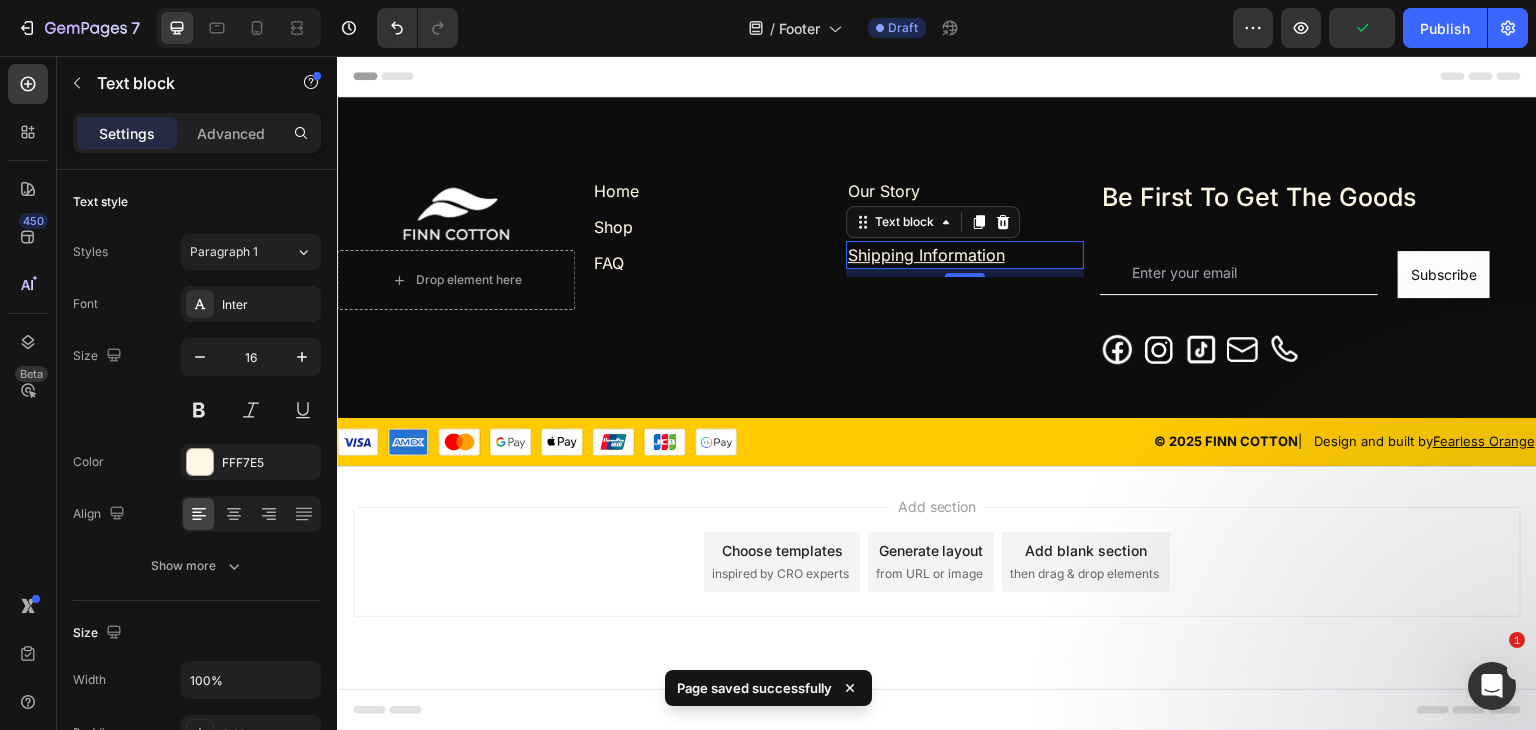 click on "/  Footer Draft" 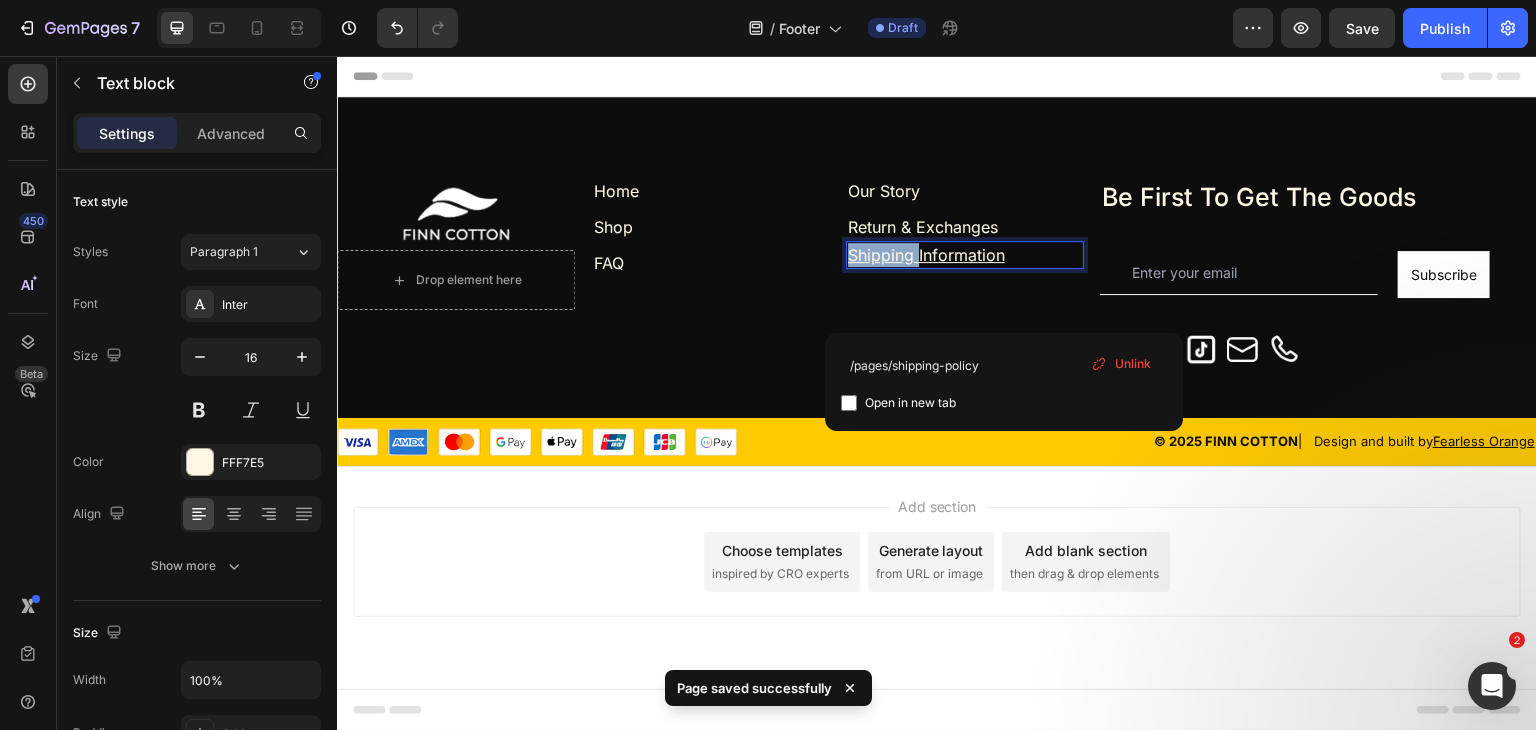 click on "Shipping Information" at bounding box center (965, 255) 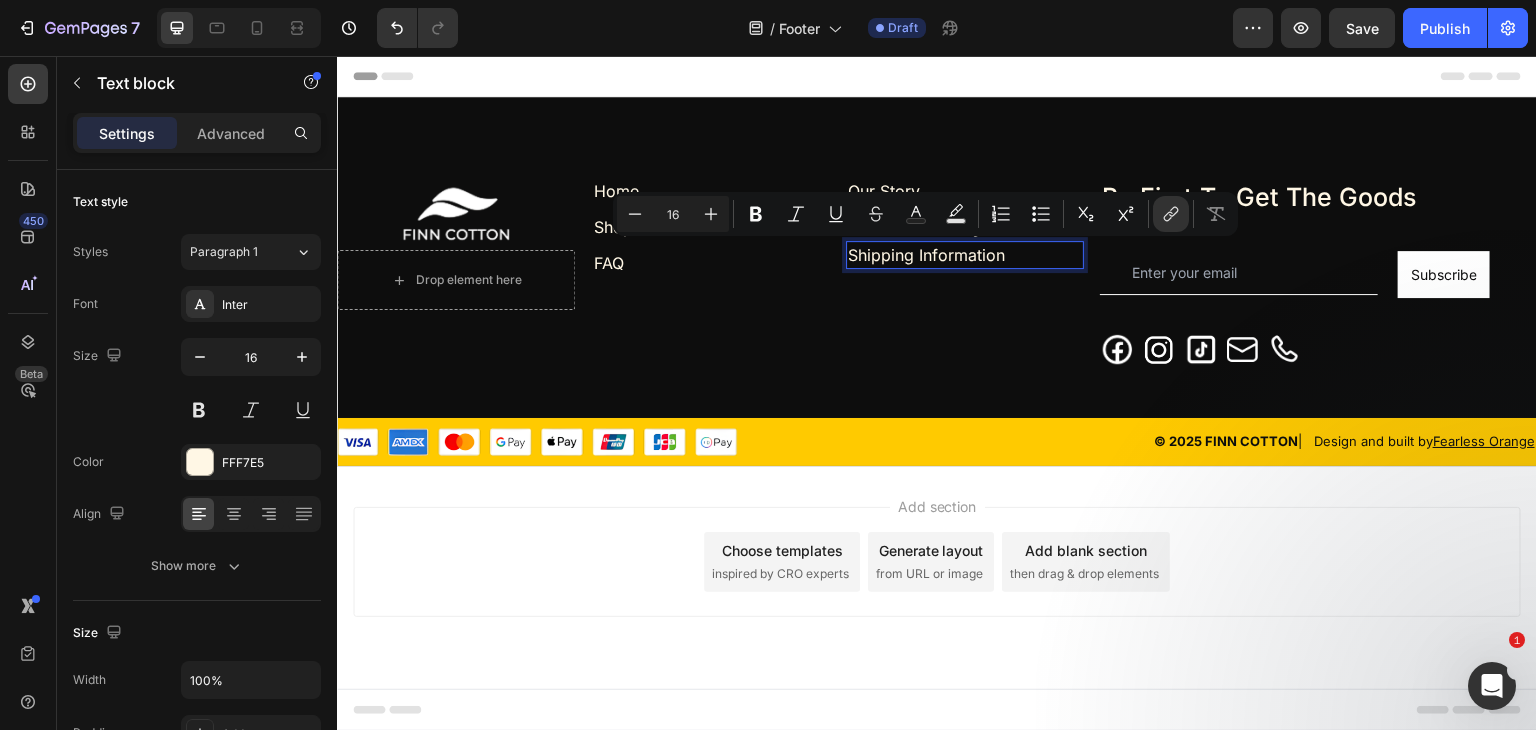 click on "/  Footer Draft" 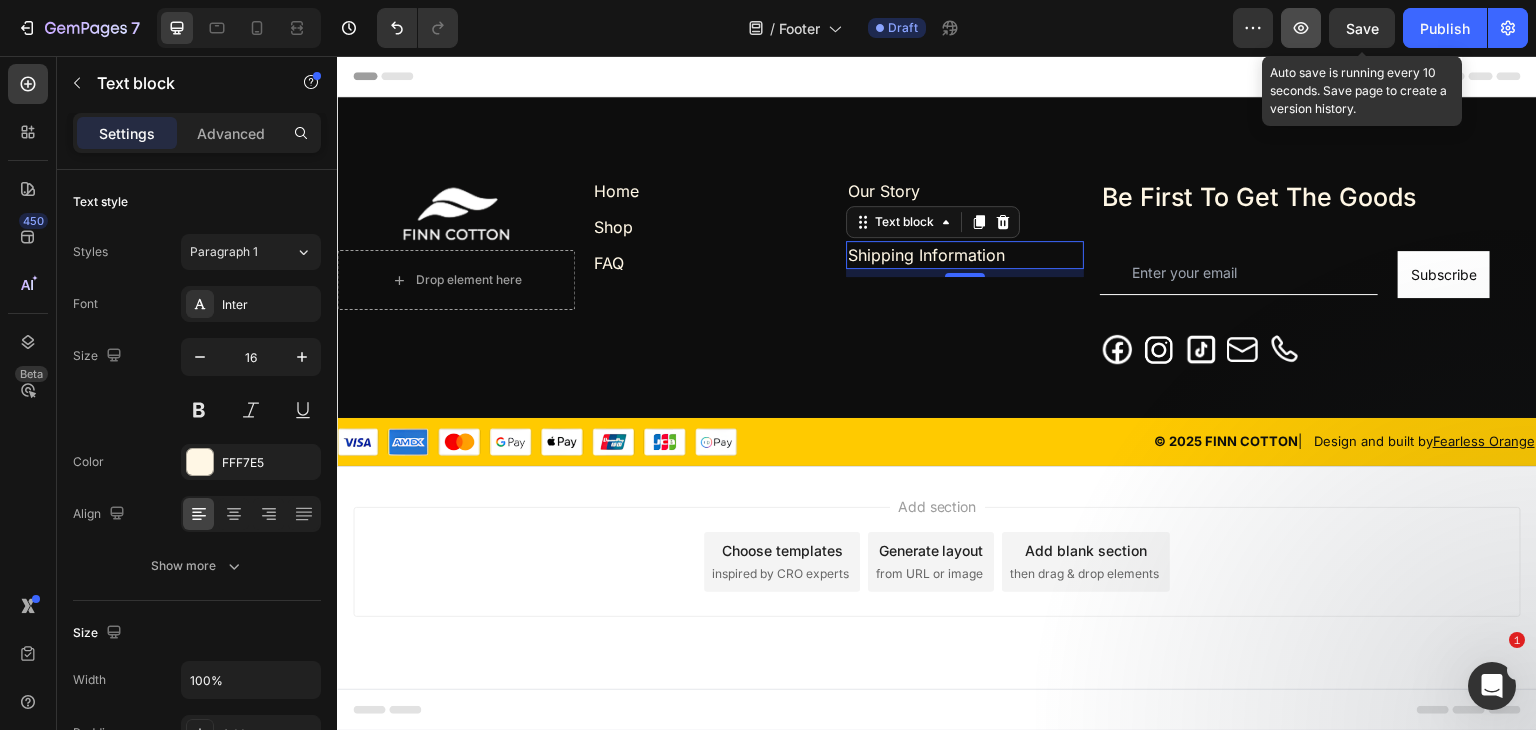 click on "Save" at bounding box center [1362, 28] 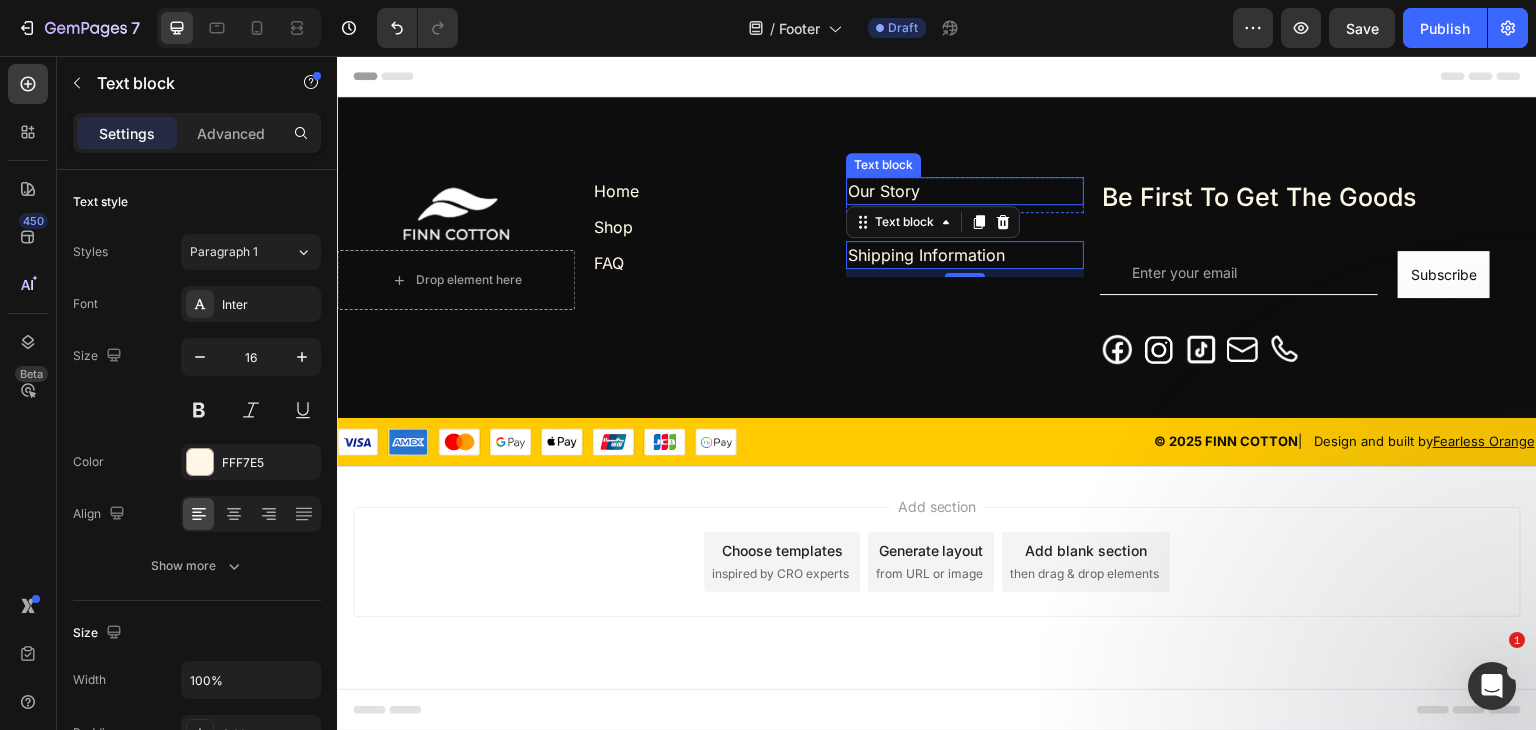 click on "Our Story" at bounding box center [965, 191] 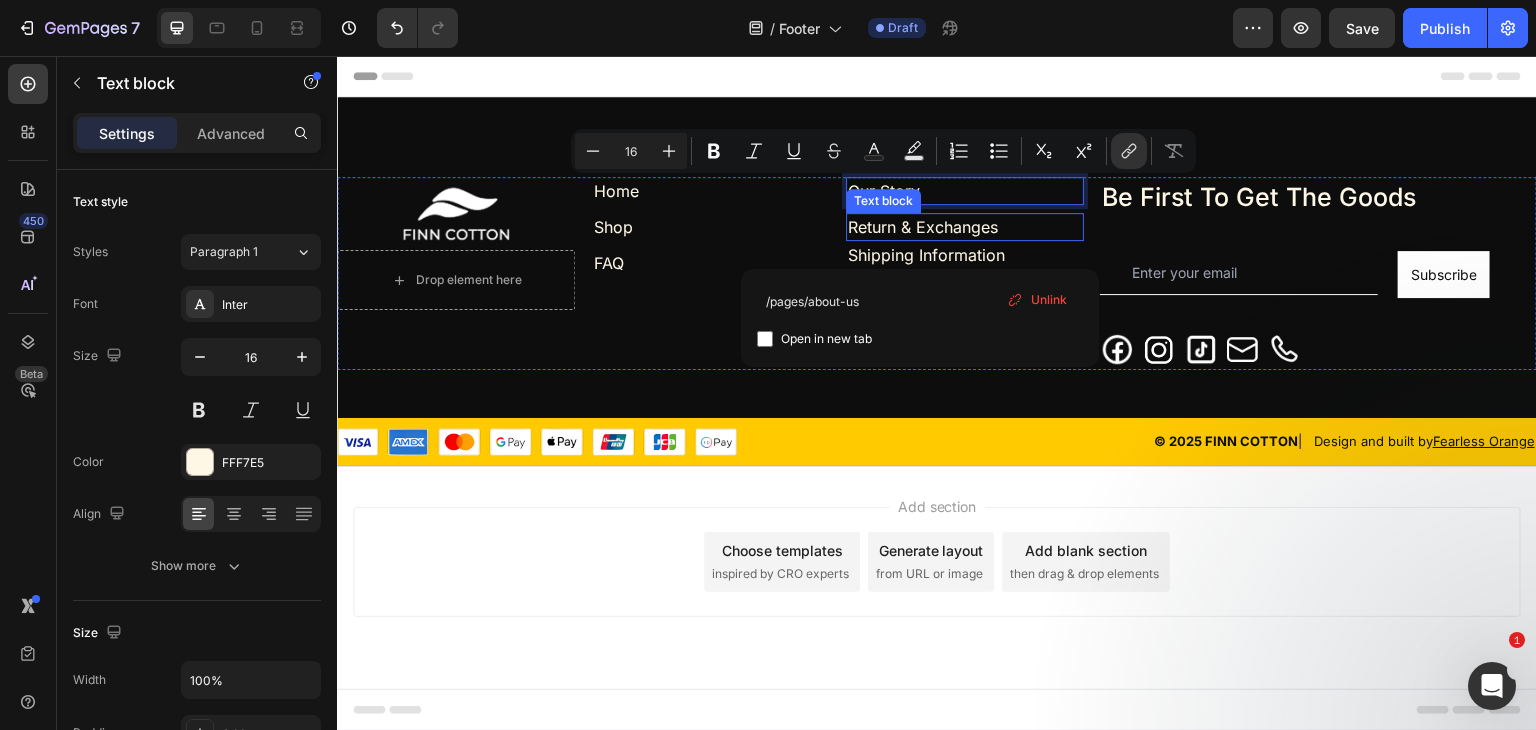 click on "Return & Exchanges" at bounding box center [965, 227] 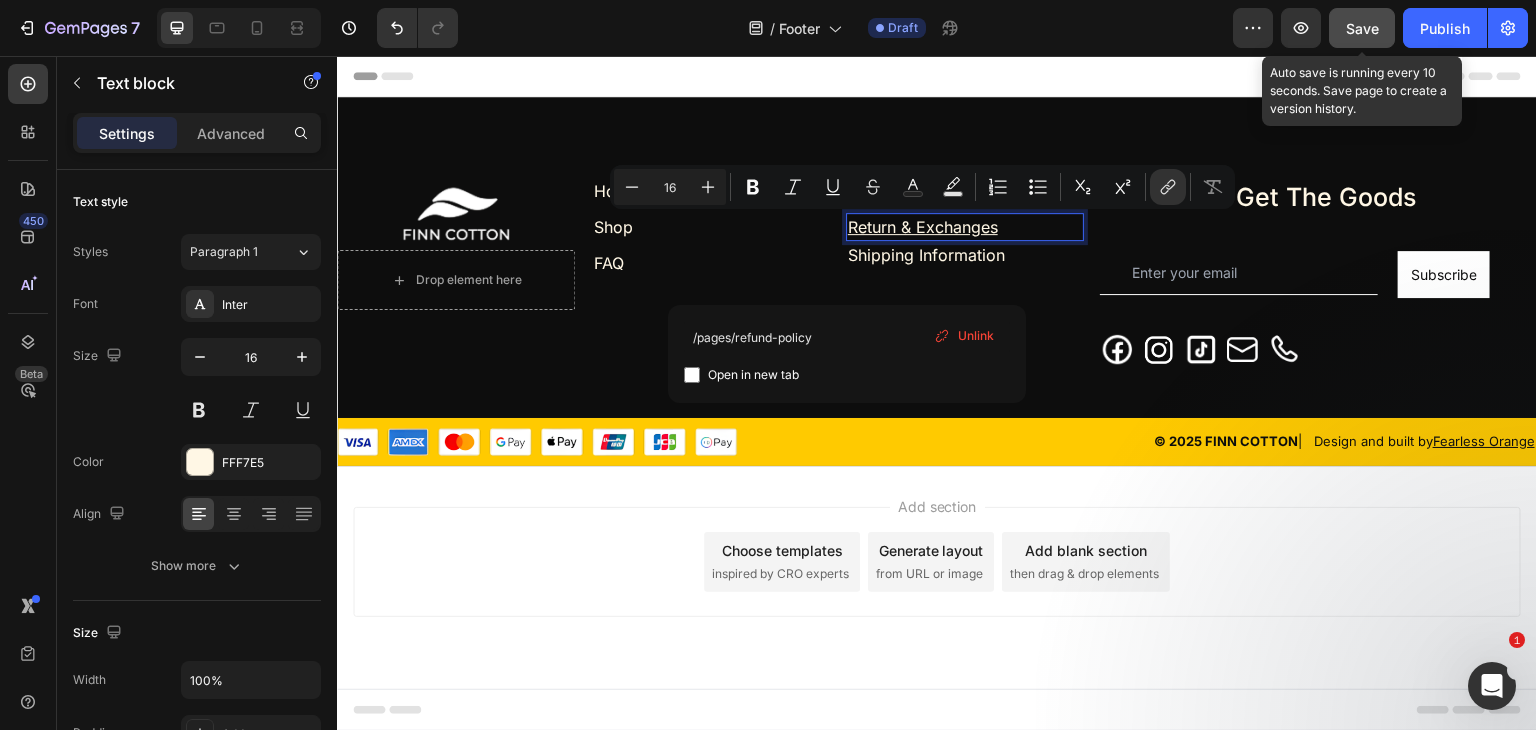 click on "Save" 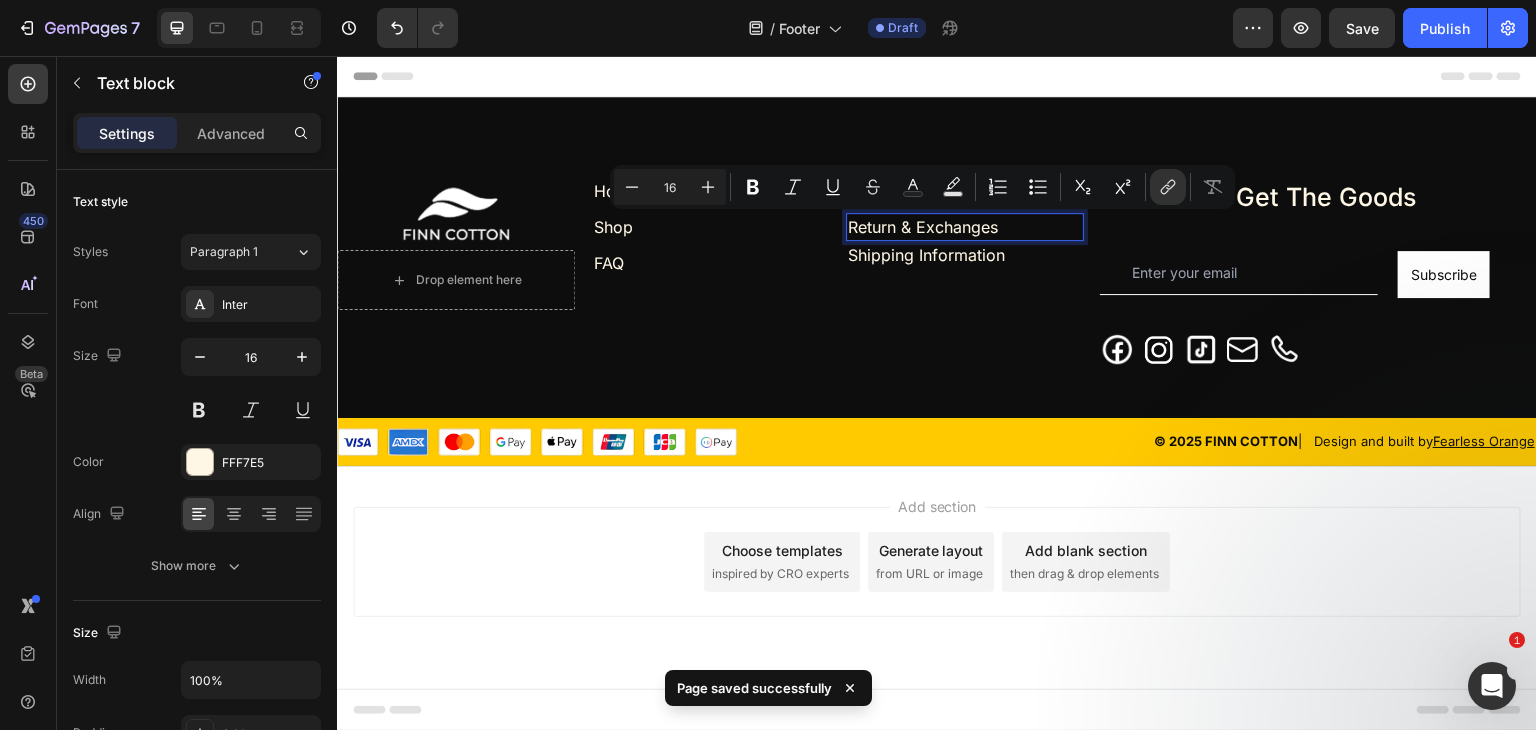 click on "/  Footer Draft" 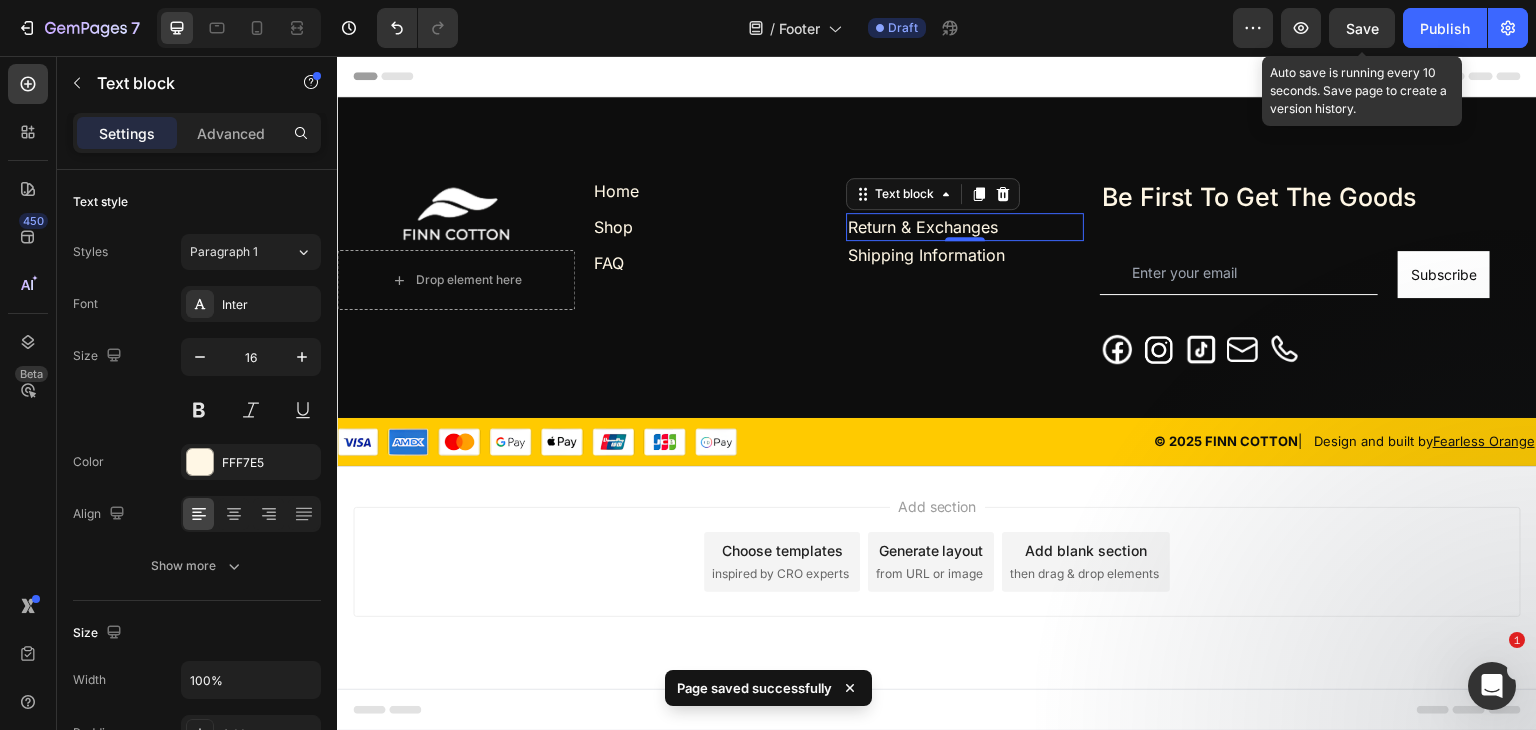 drag, startPoint x: 1352, startPoint y: 28, endPoint x: 1332, endPoint y: 46, distance: 26.907248 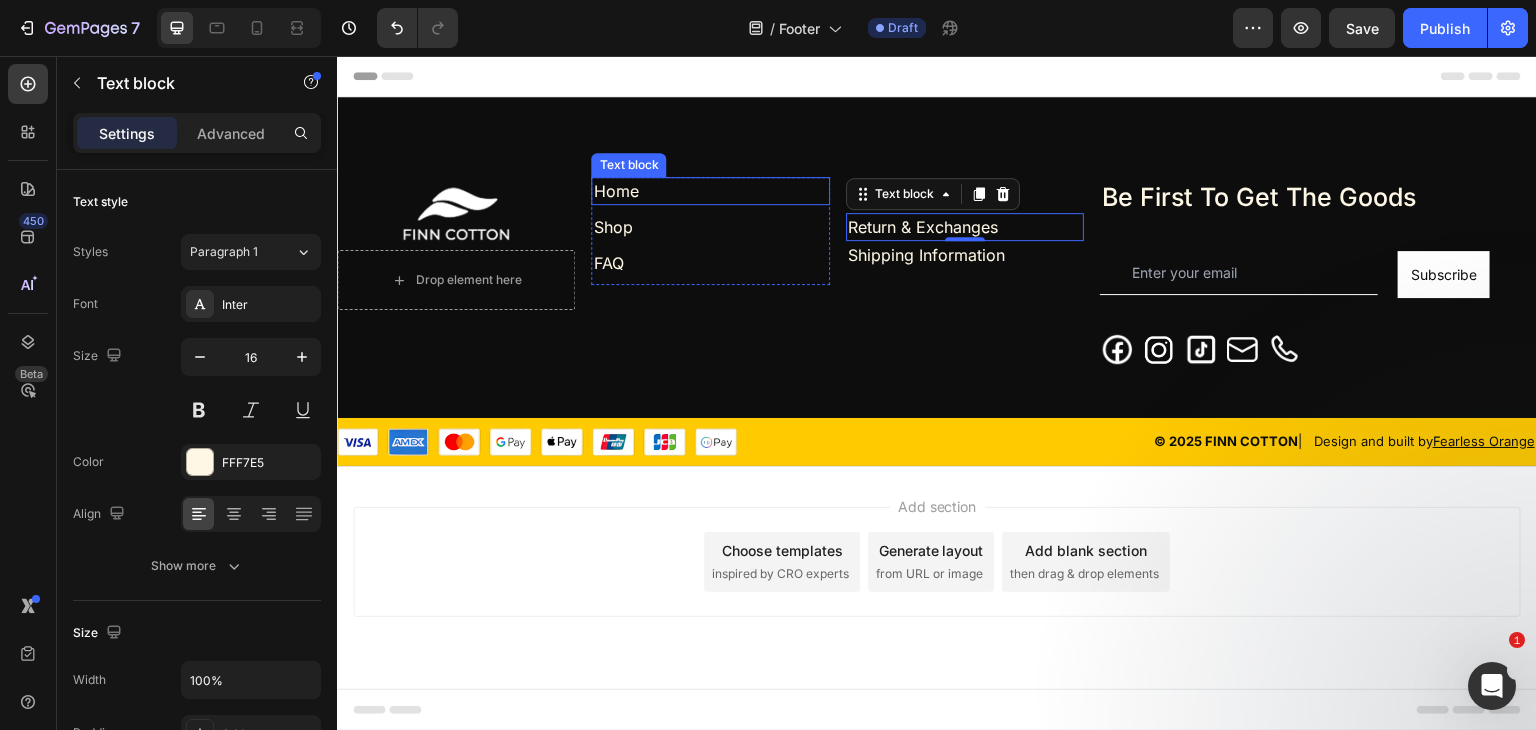 drag, startPoint x: 655, startPoint y: 191, endPoint x: 527, endPoint y: 267, distance: 148.86235 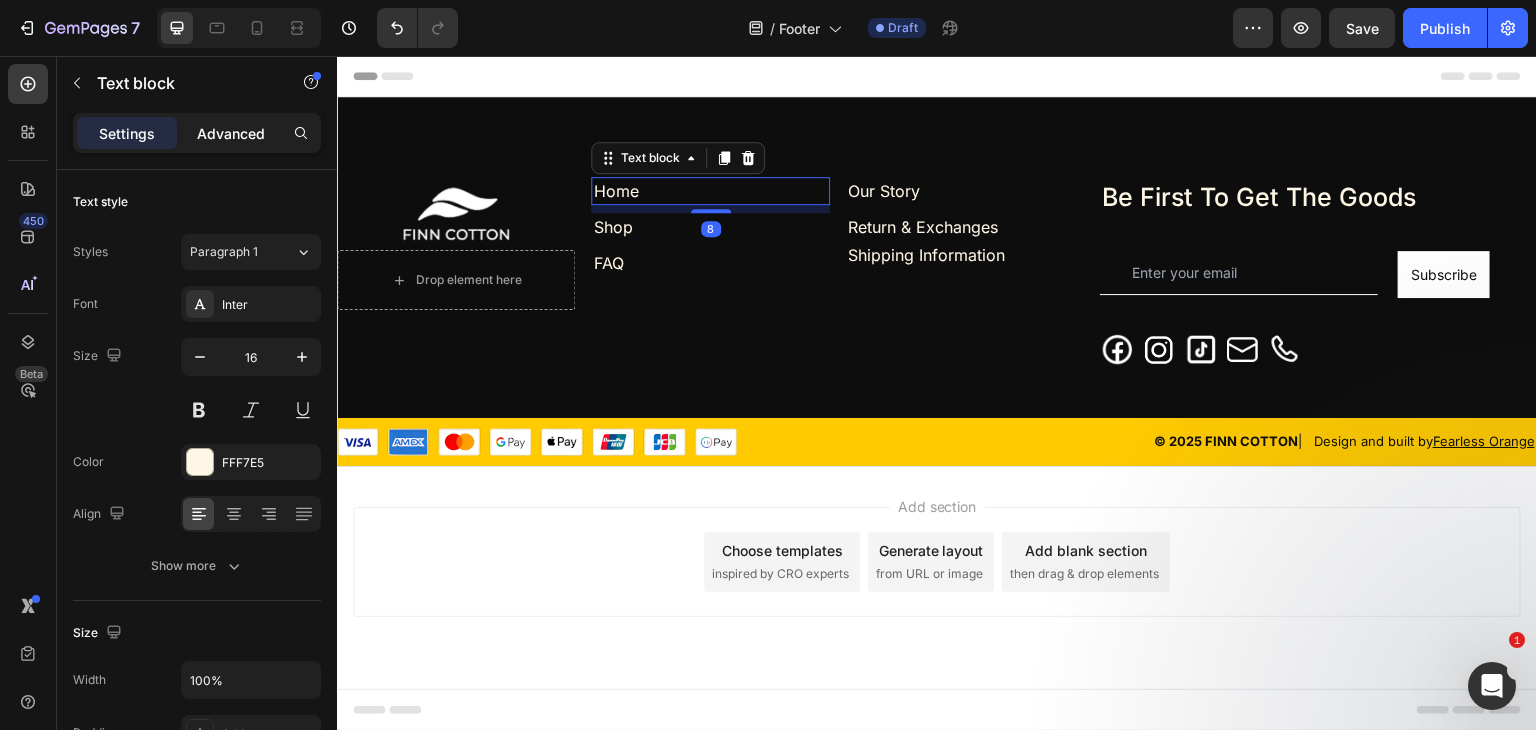 click on "Advanced" 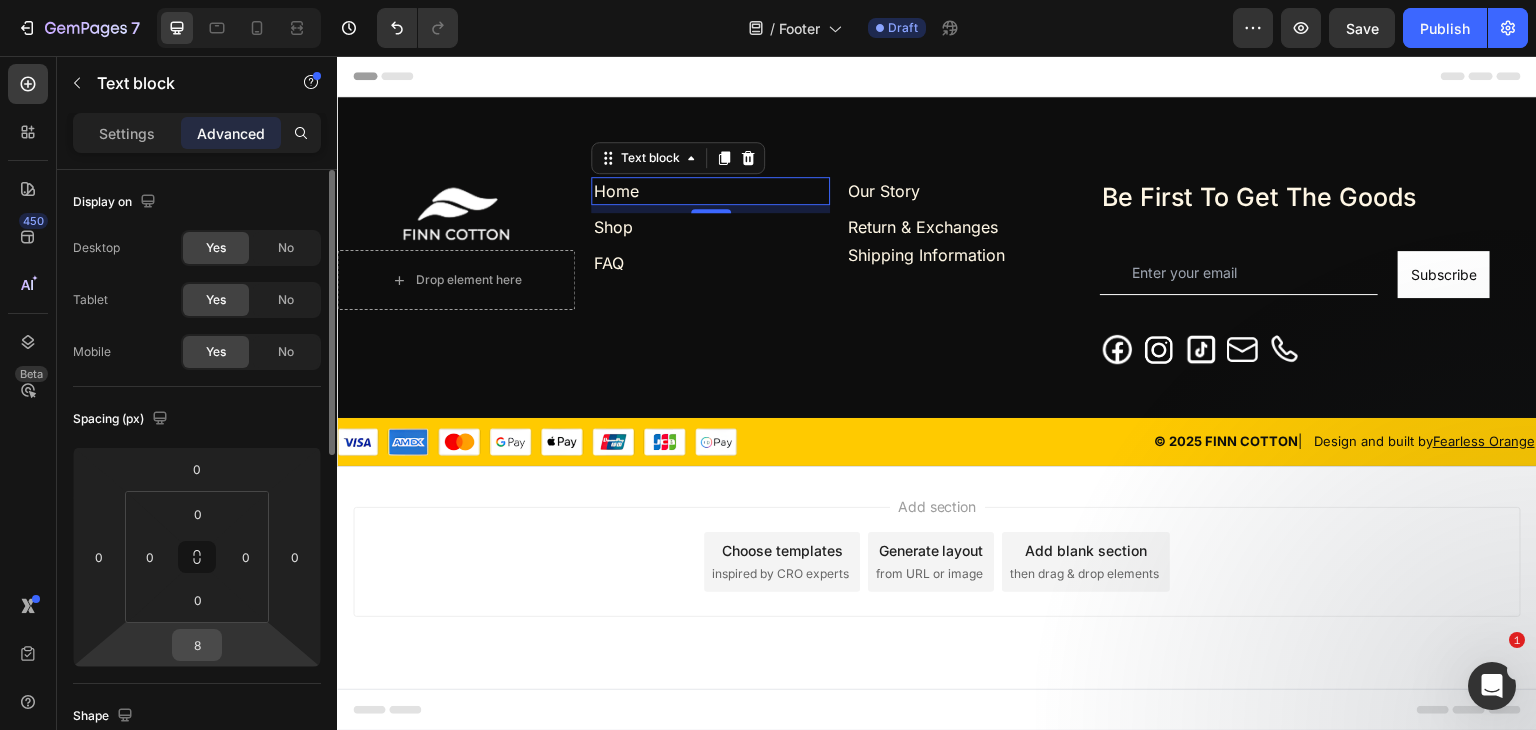 click on "8" at bounding box center [197, 645] 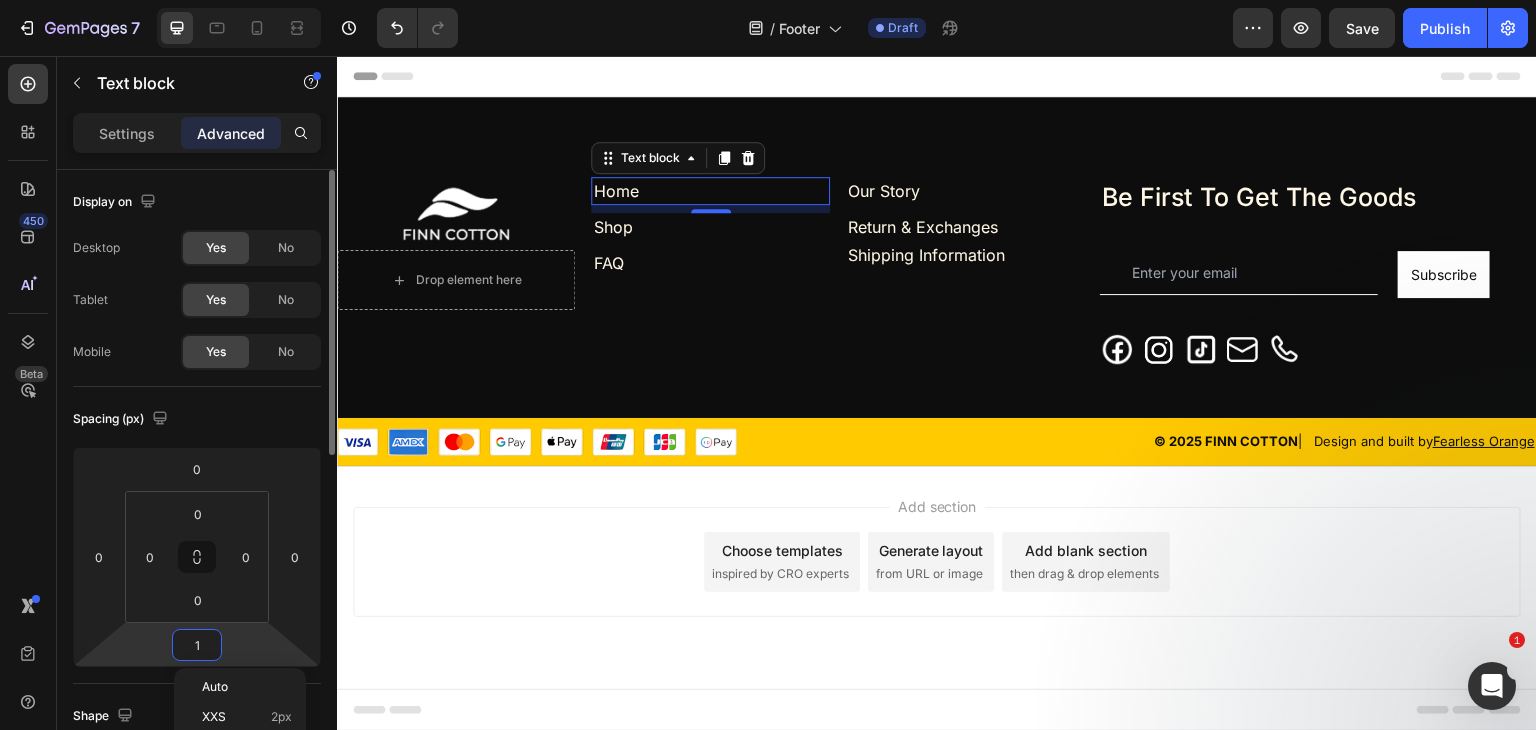 type on "16" 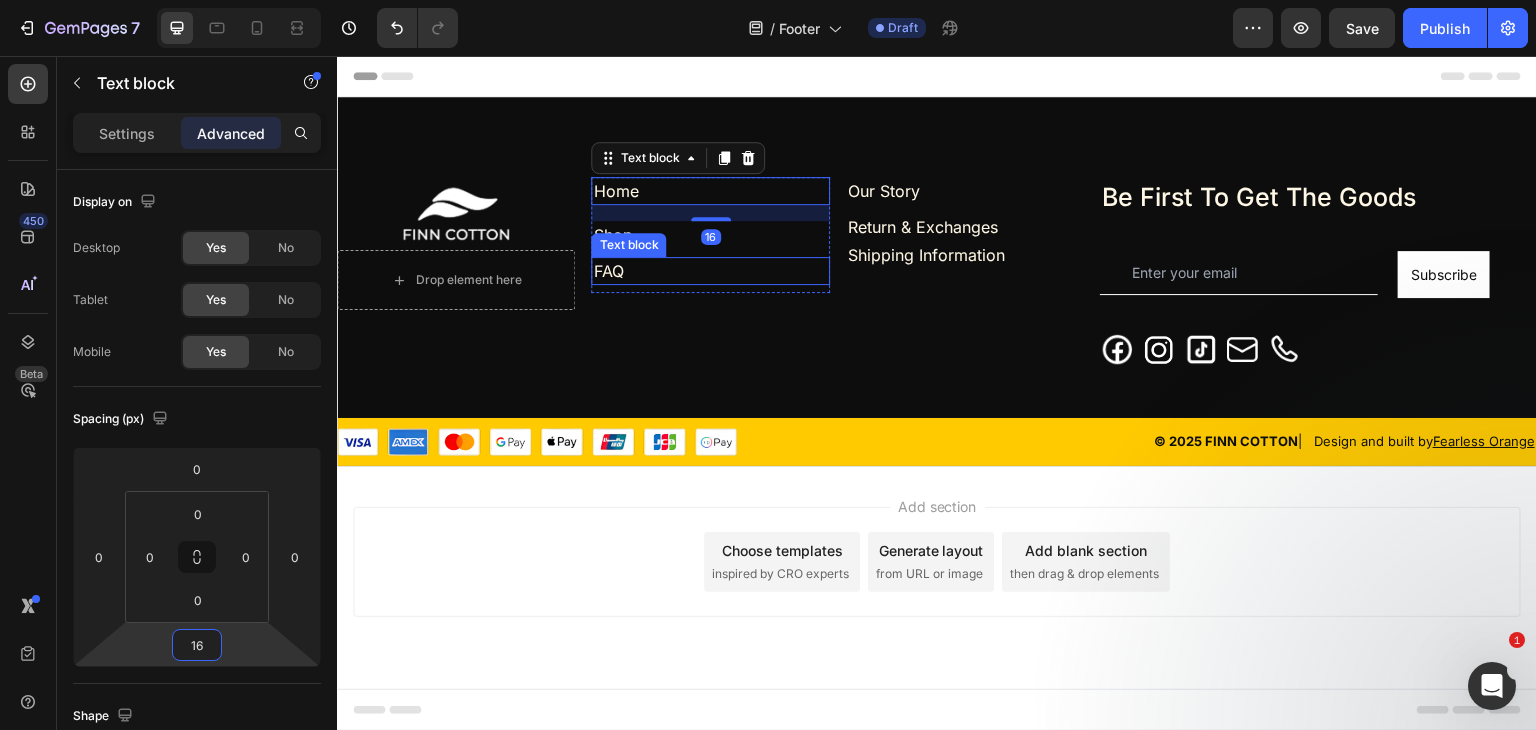 click on "Shop" at bounding box center (710, 235) 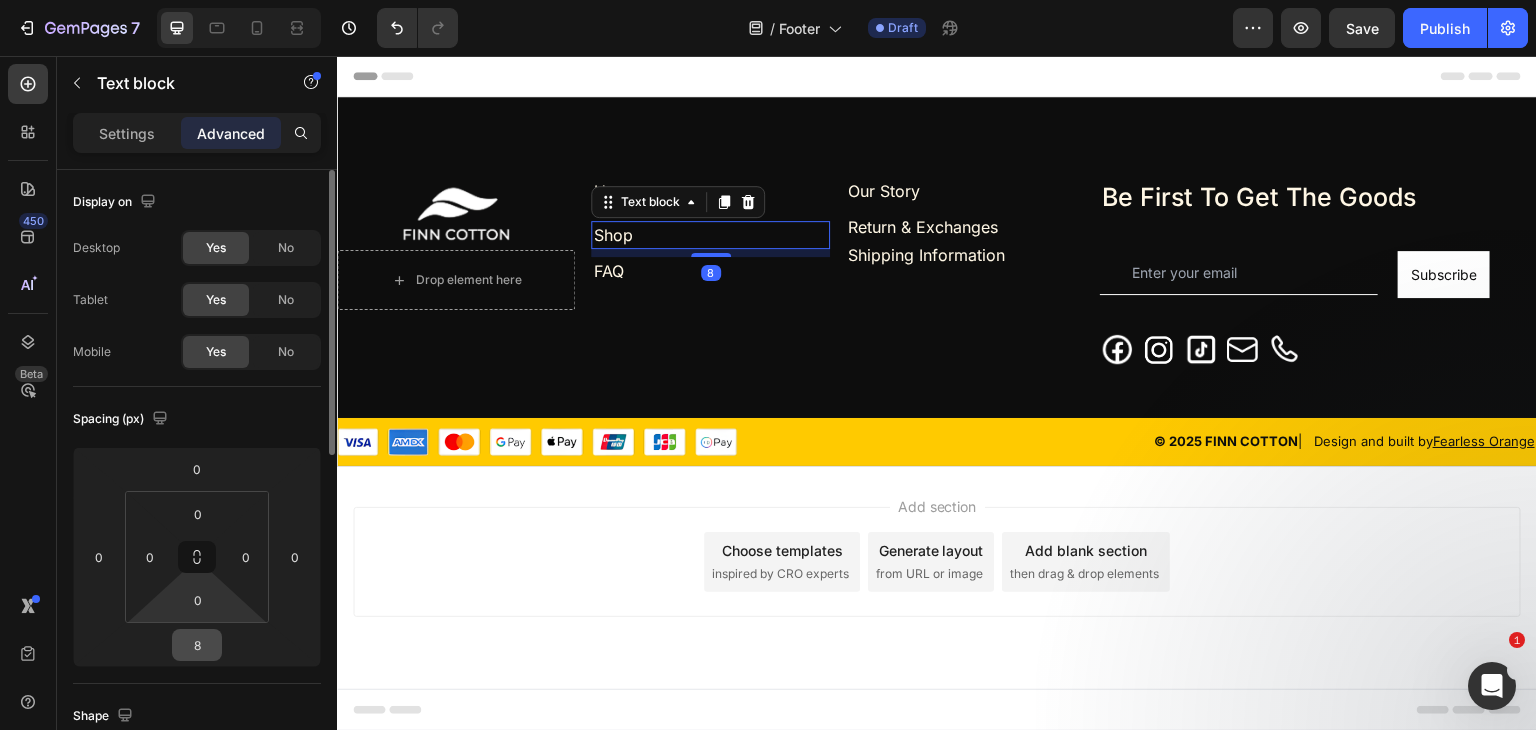 click on "8" at bounding box center (197, 645) 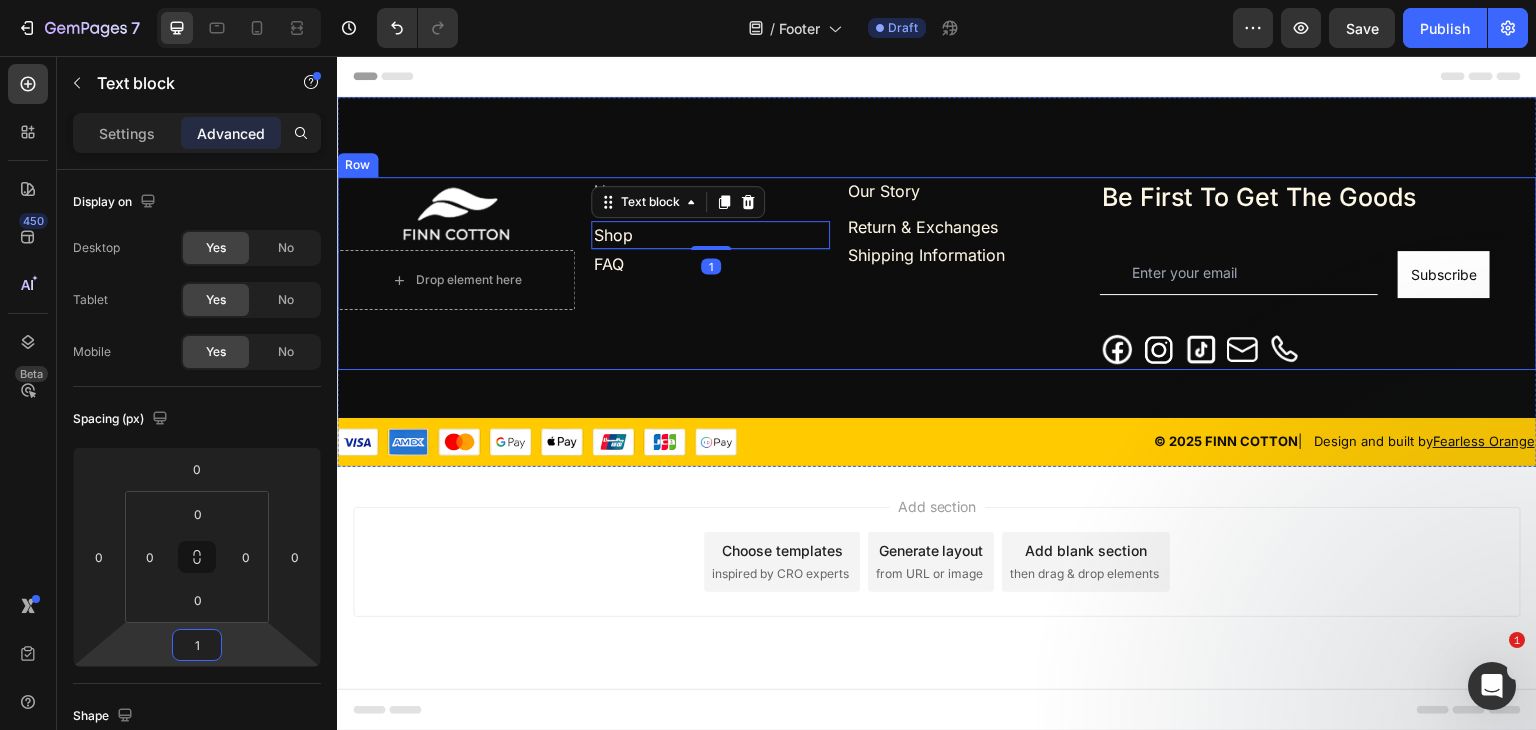type on "16" 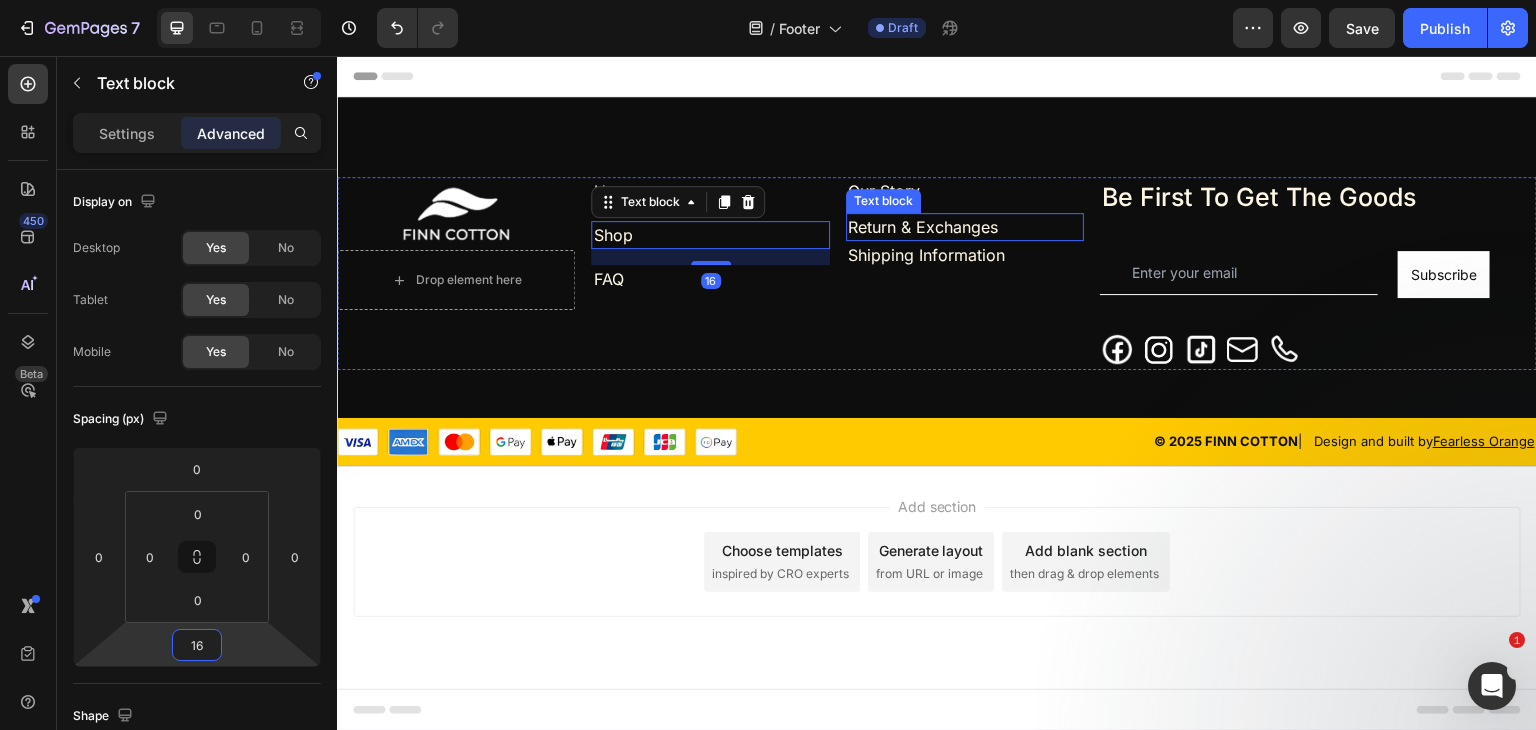 click on "Our Story" at bounding box center (965, 191) 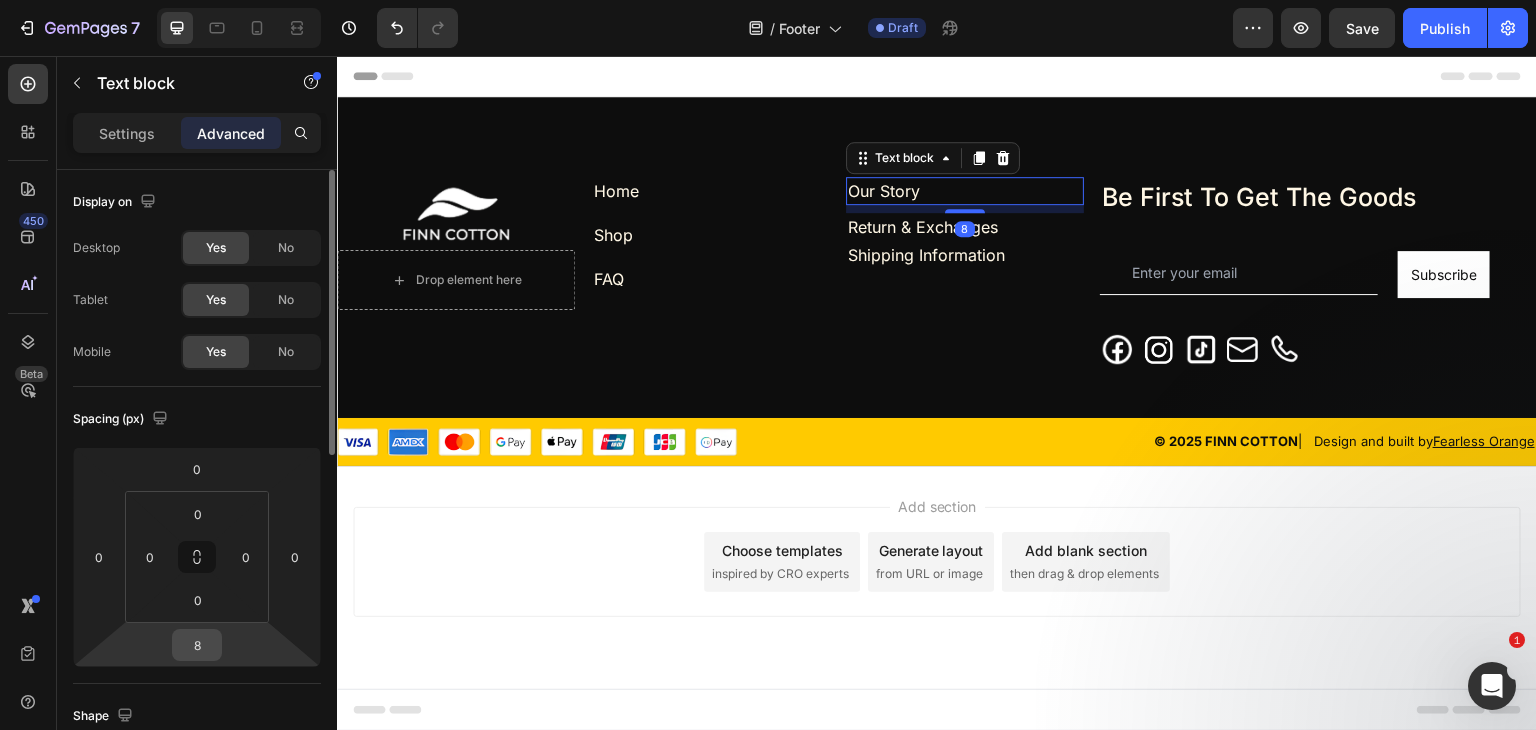 click on "8" at bounding box center (197, 645) 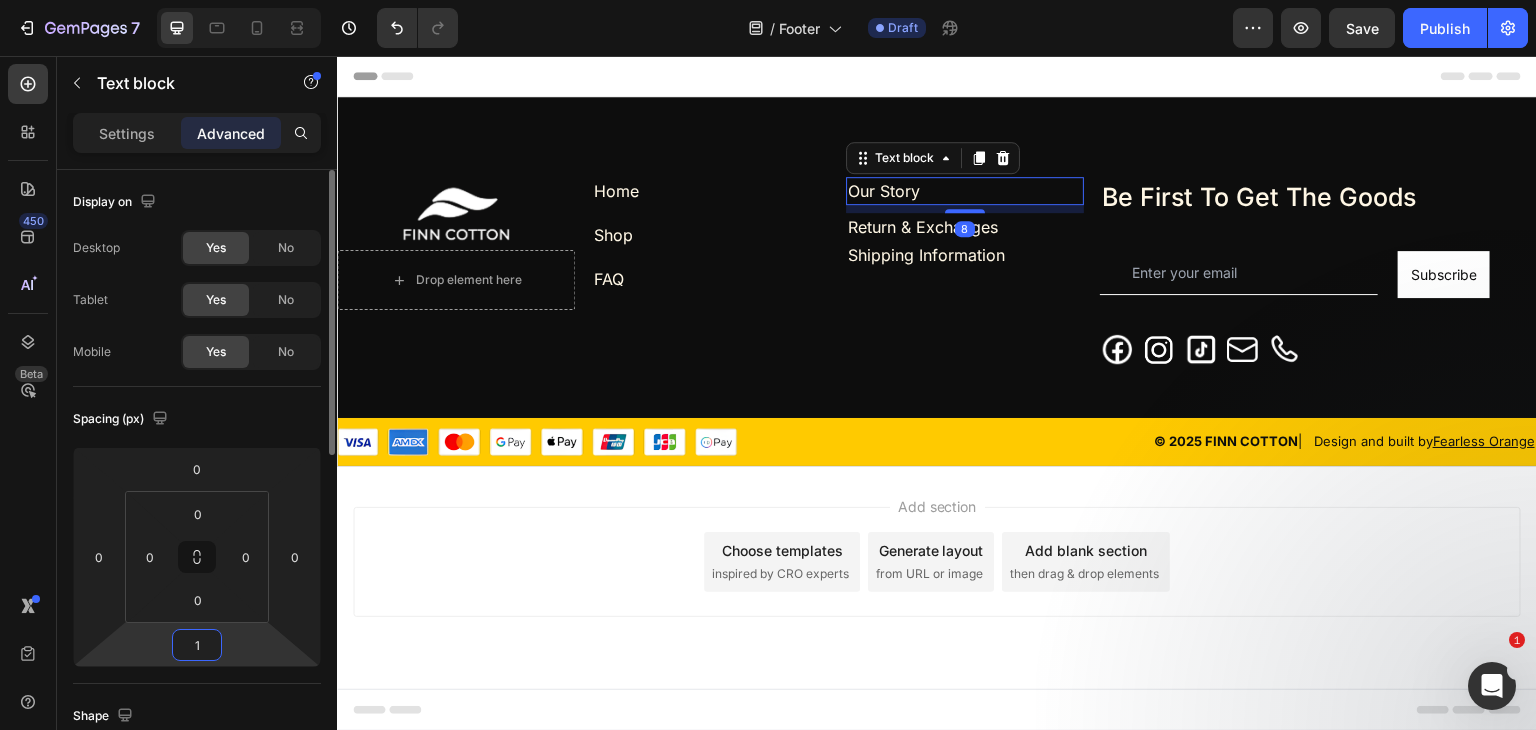 type on "16" 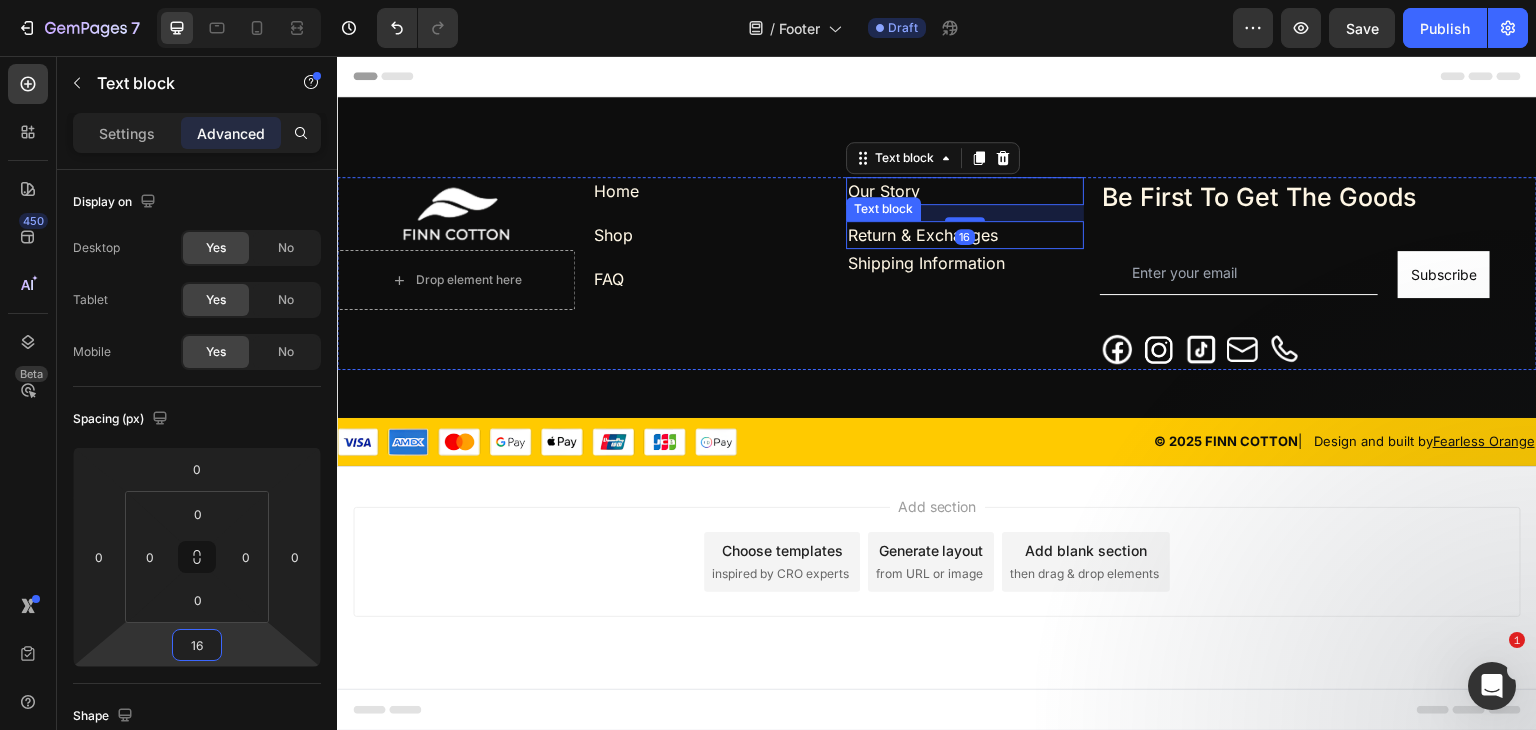 click on "Return & Exchanges" at bounding box center (965, 235) 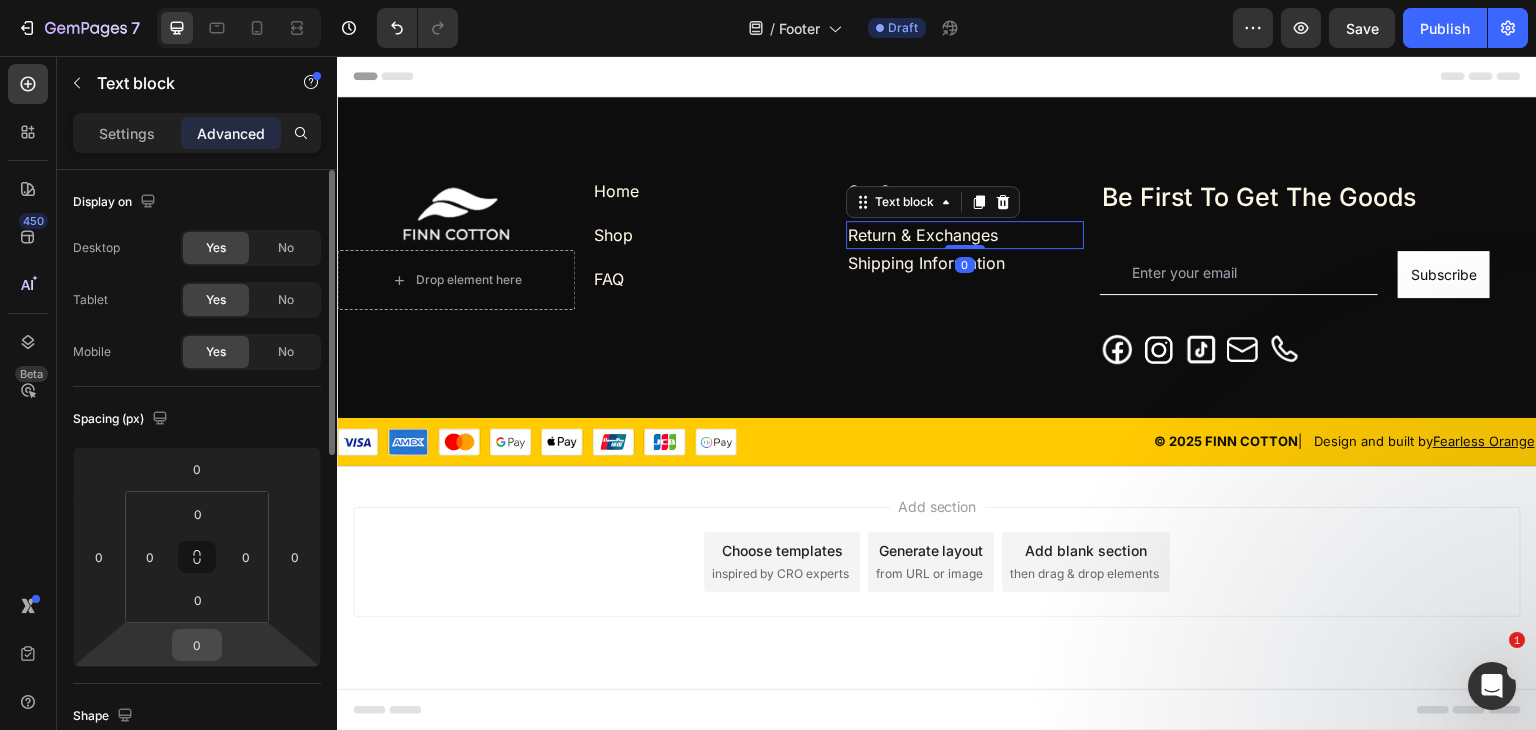 click on "0" at bounding box center (197, 645) 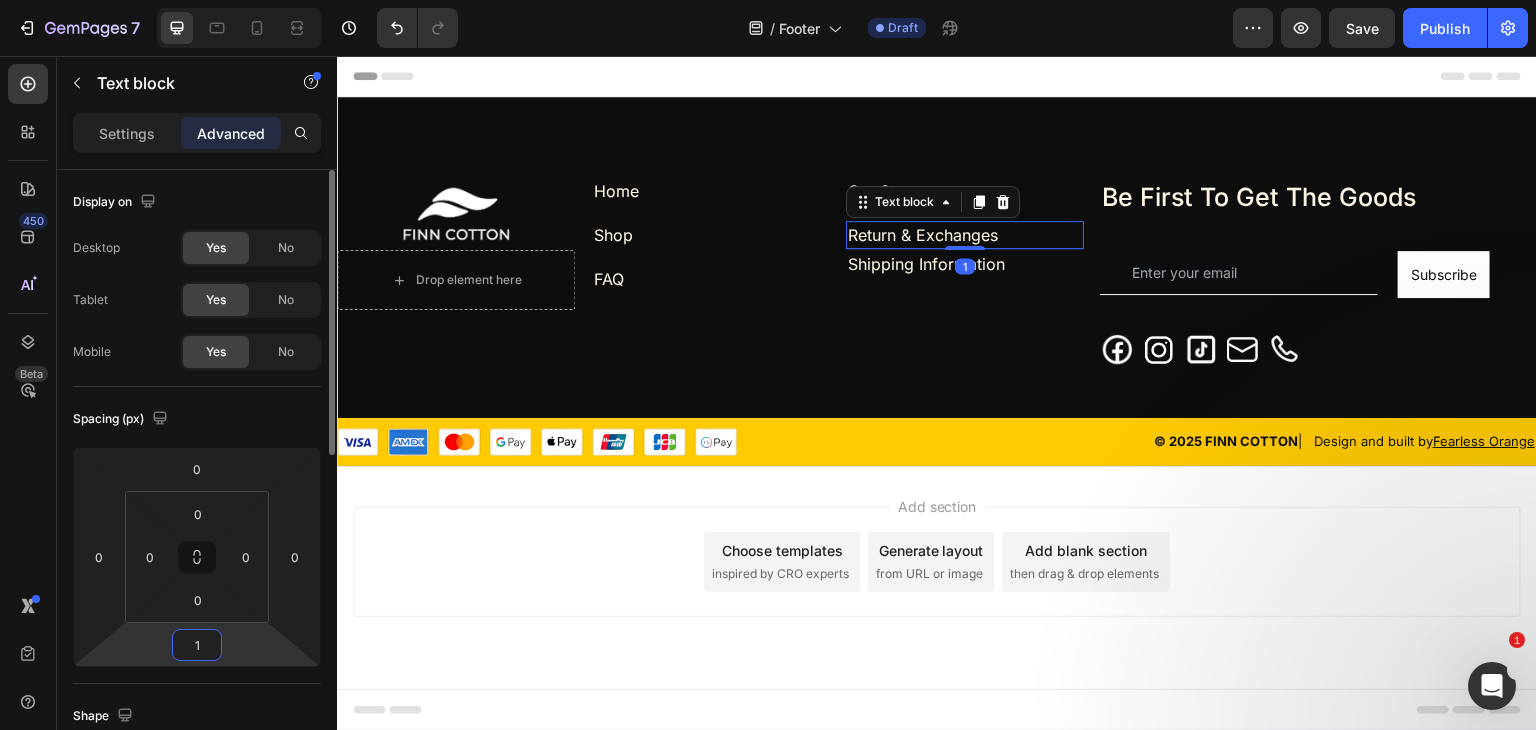 type on "16" 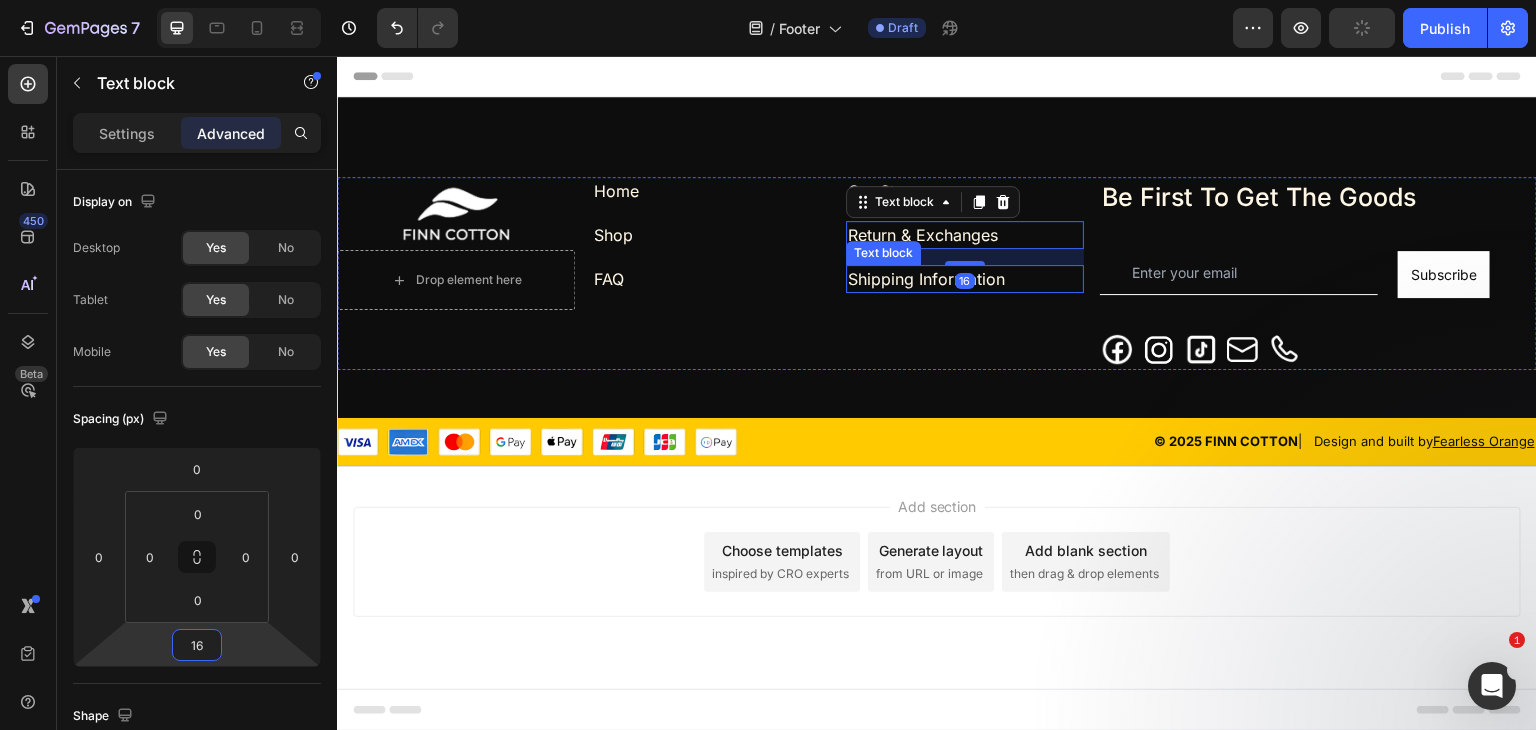 click on "Shipping Information" at bounding box center [965, 279] 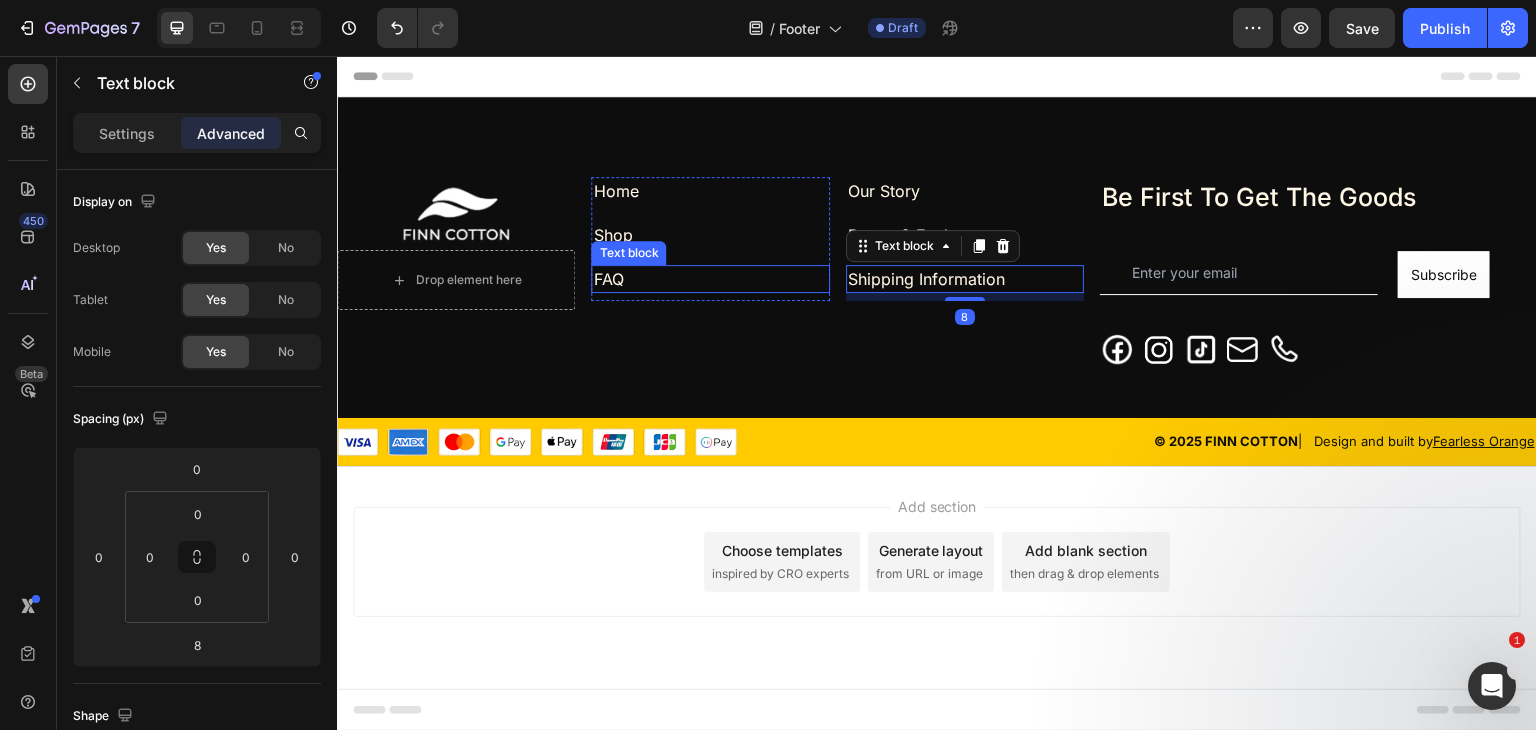 click on "FAQ" at bounding box center [710, 279] 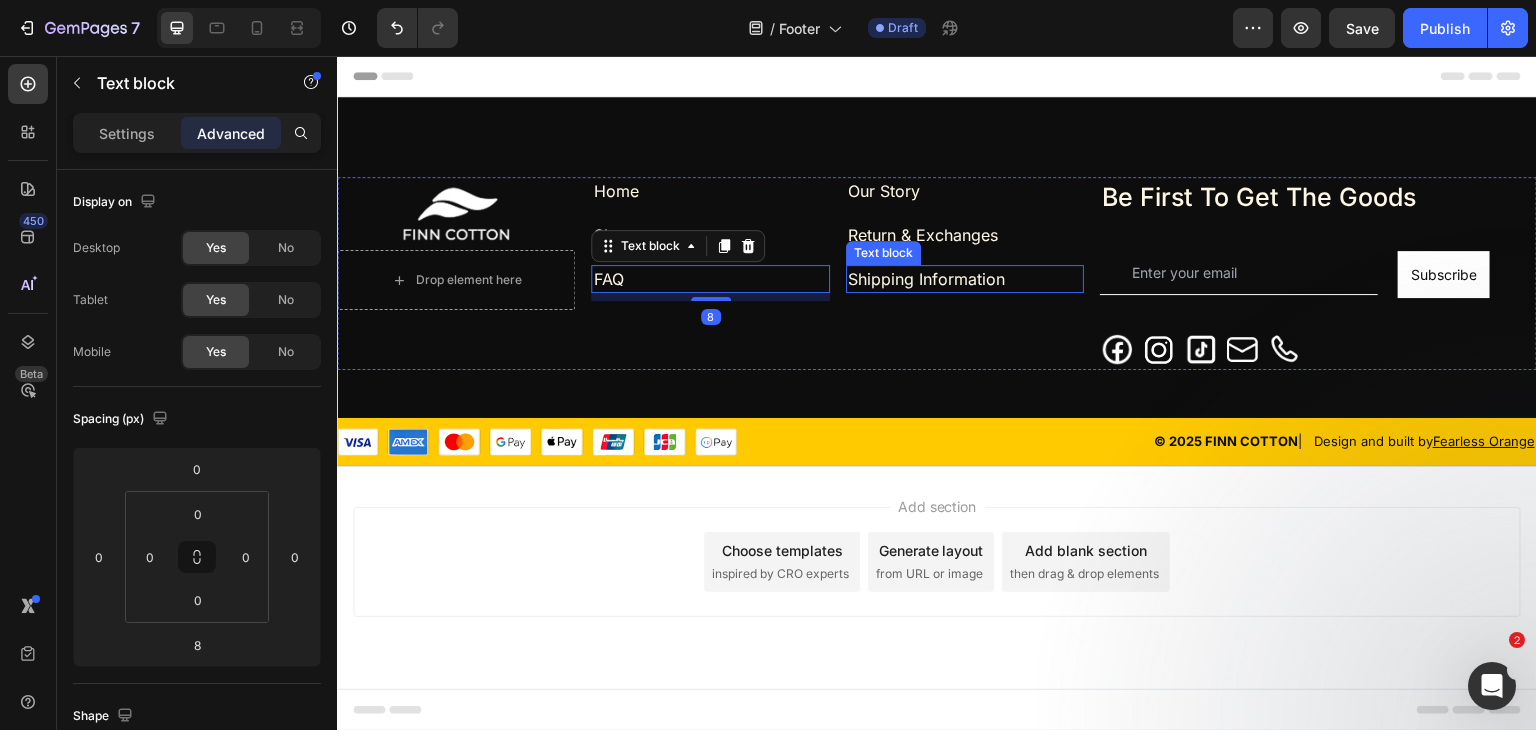 click on "Shipping Information" at bounding box center [965, 279] 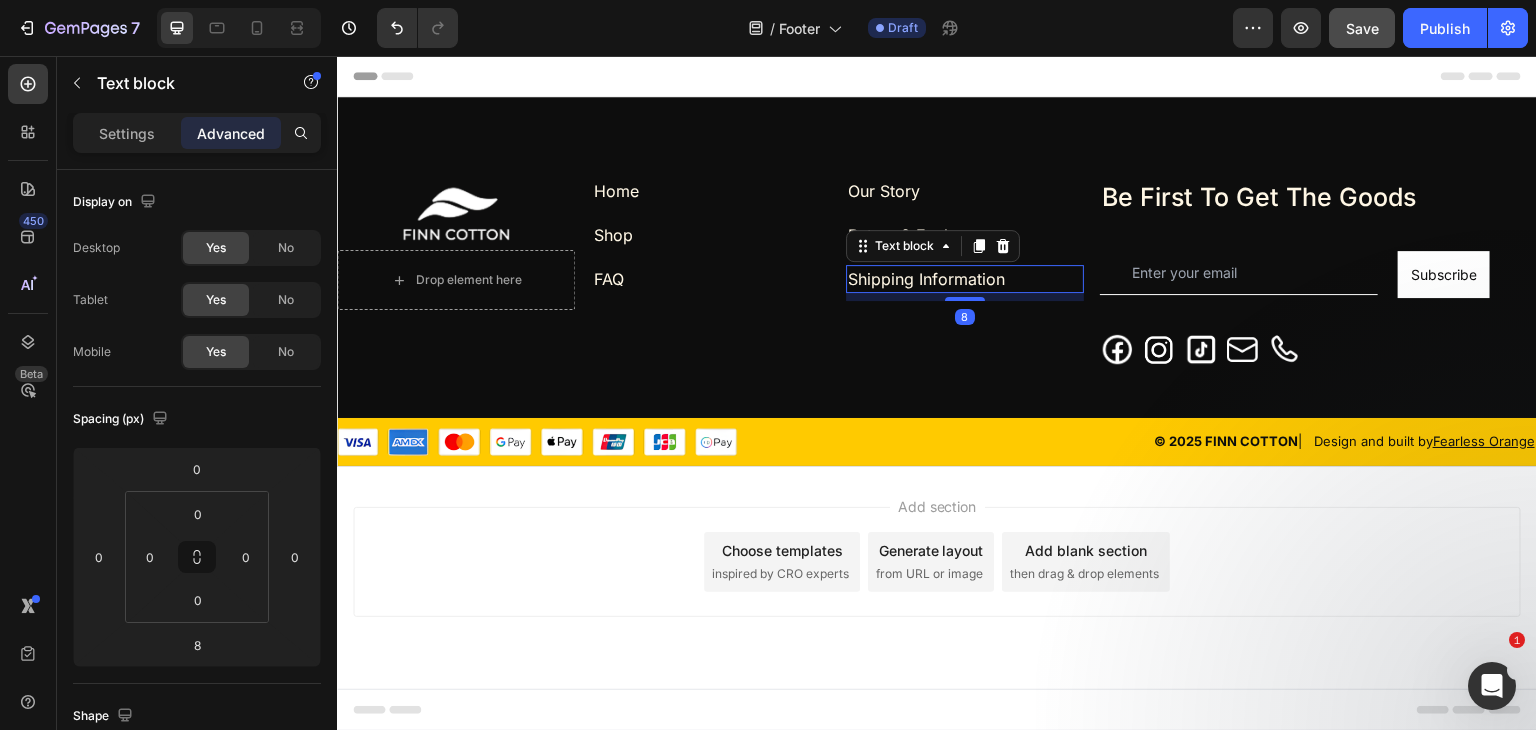 click on "Save" at bounding box center (1362, 28) 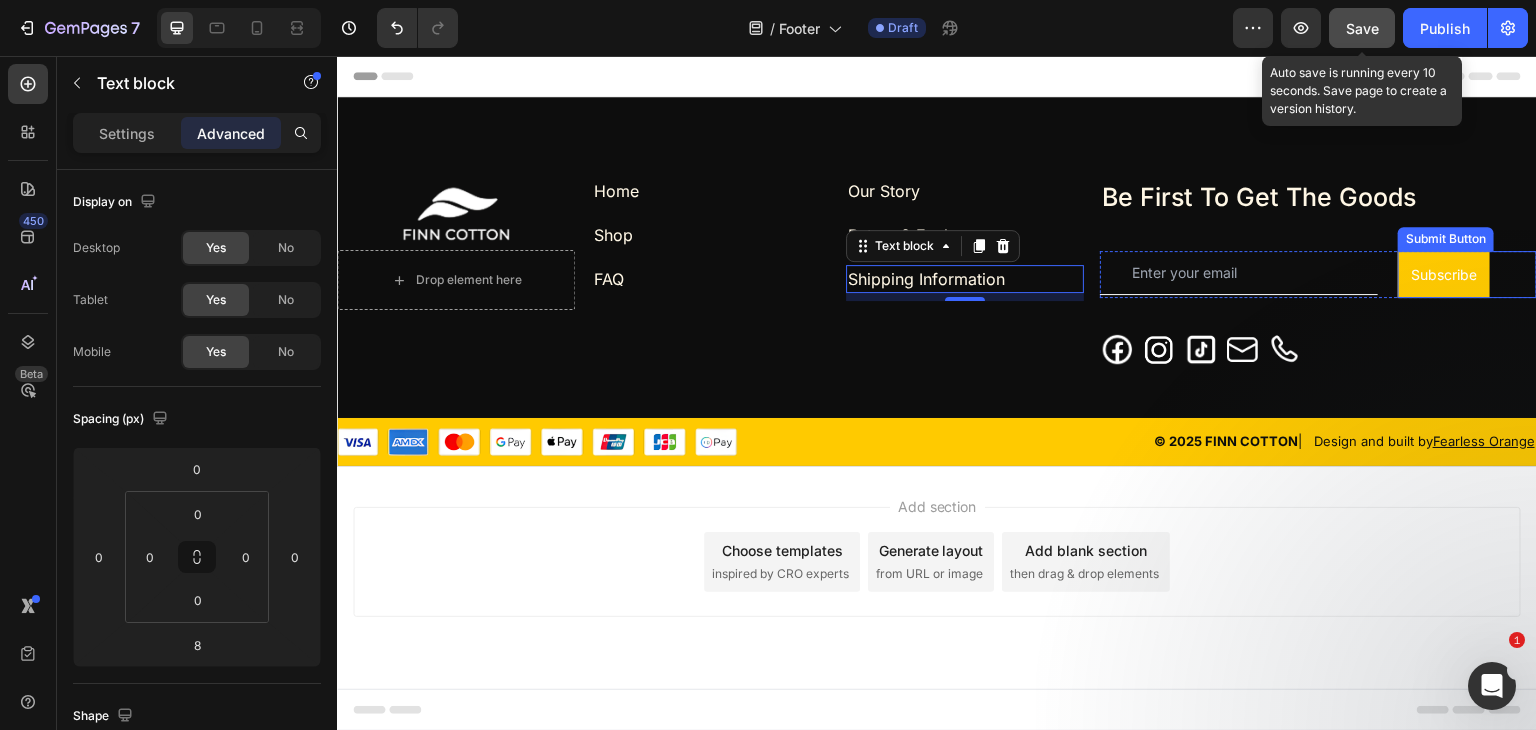 click on "Subscribe" at bounding box center (1444, 274) 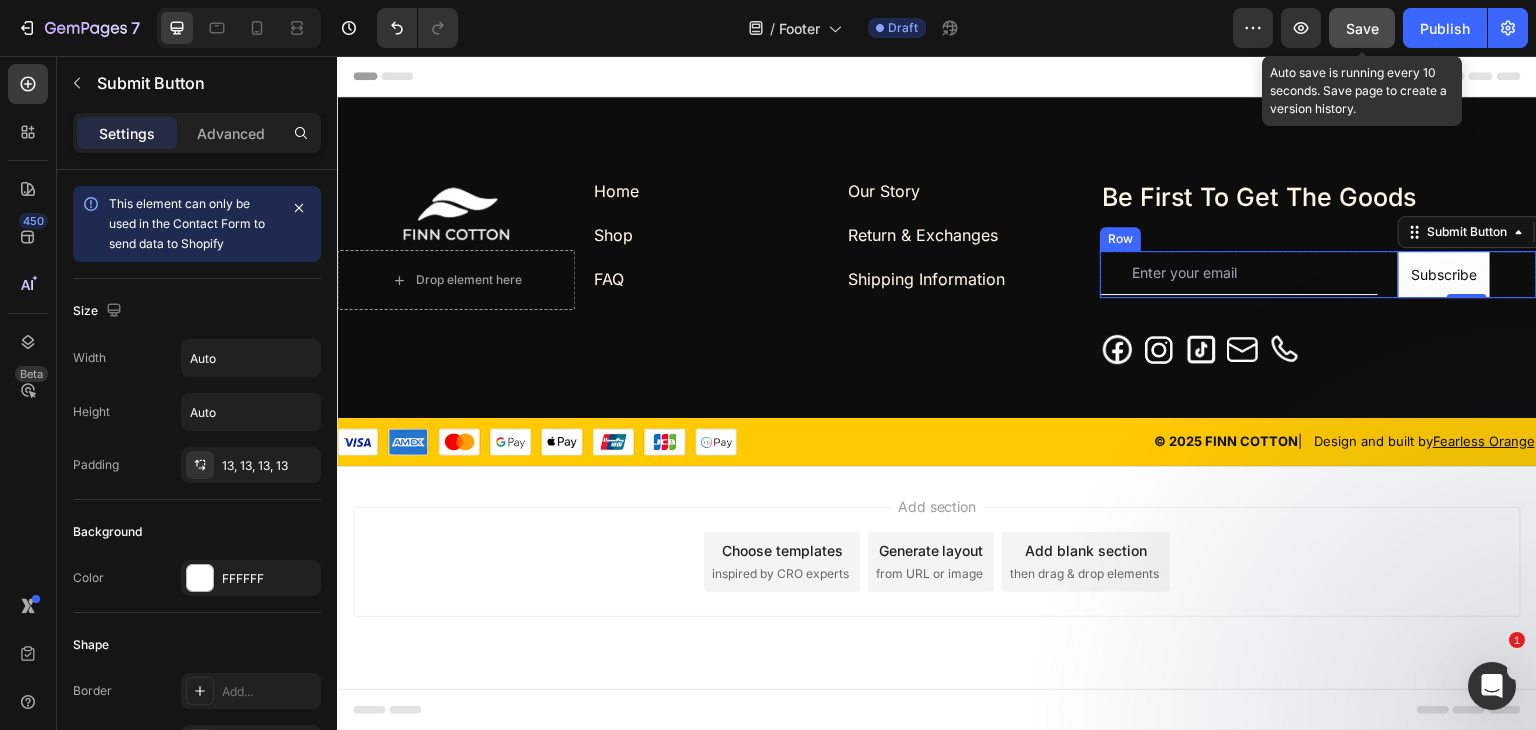 click on "Email Field Subscribe Submit Button   0 Row" at bounding box center [1318, 274] 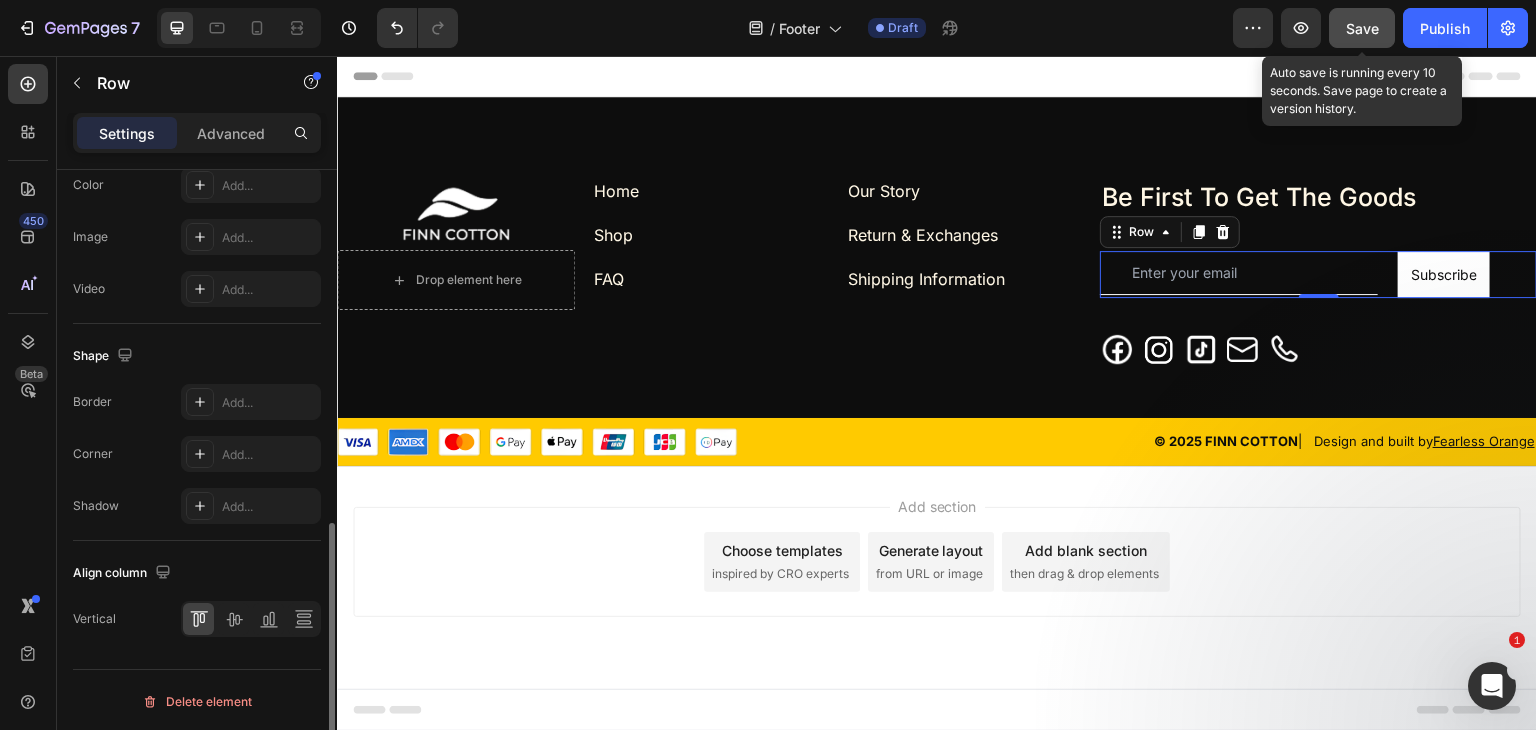 scroll, scrollTop: 0, scrollLeft: 0, axis: both 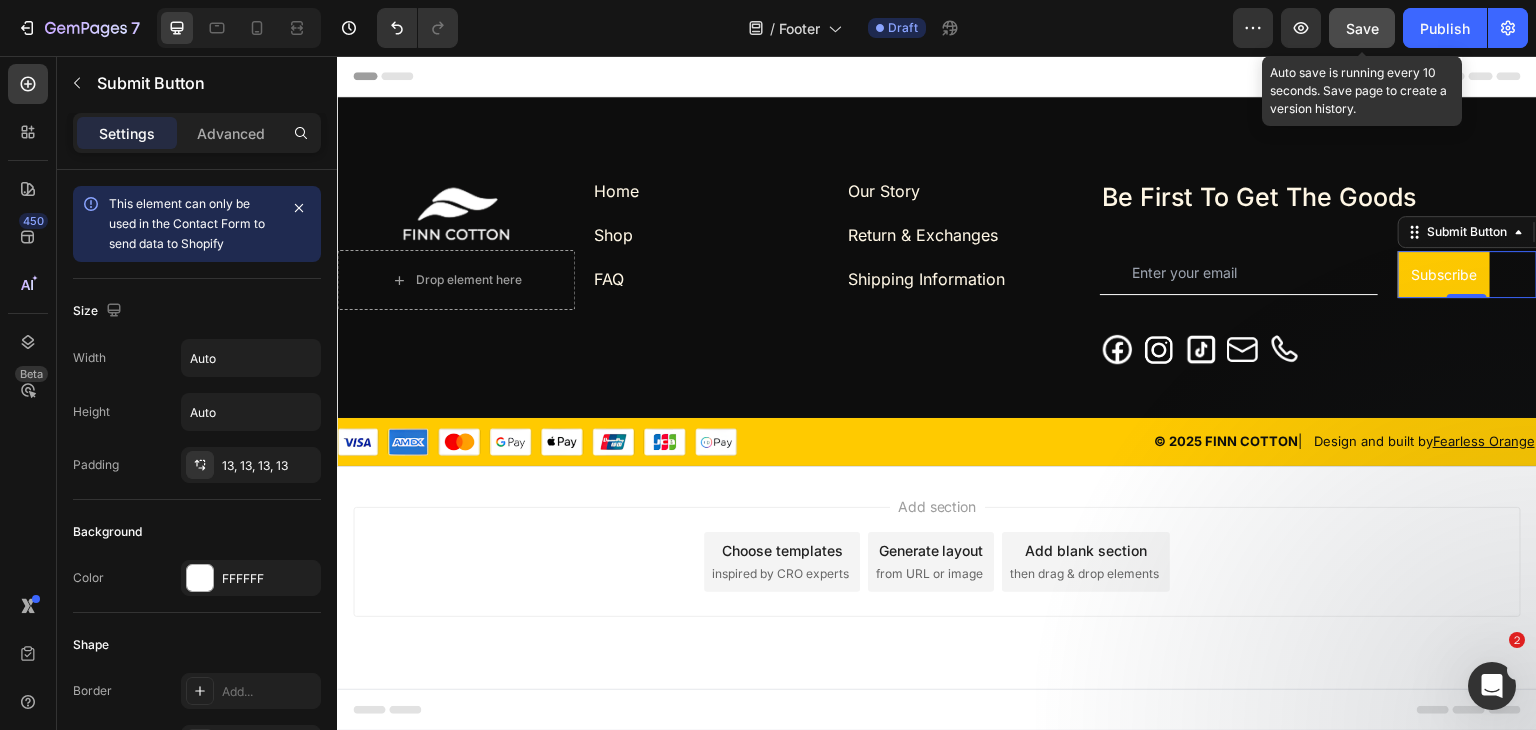 click on "Subscribe" at bounding box center [1444, 274] 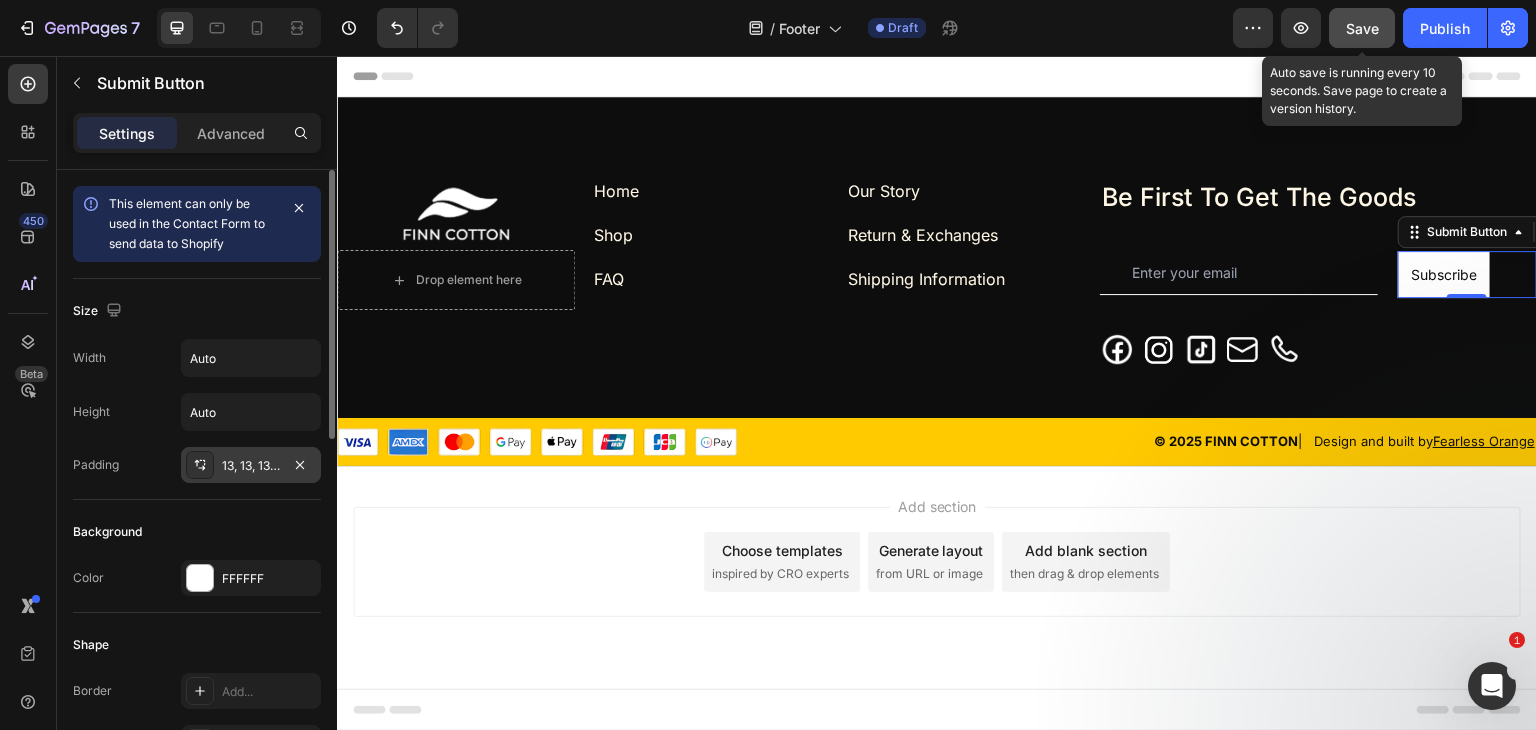 click on "13, 13, 13, 13" at bounding box center [251, 466] 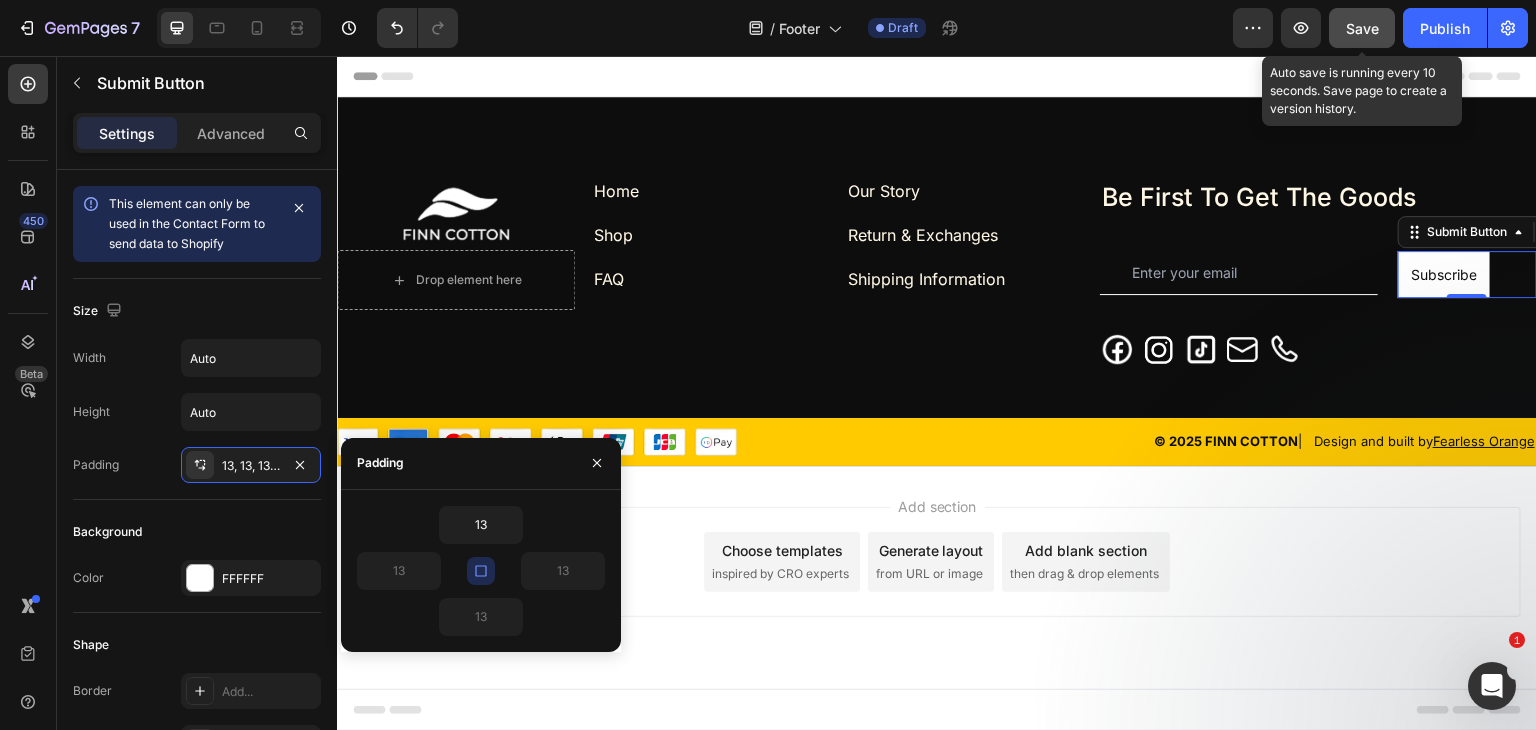 click 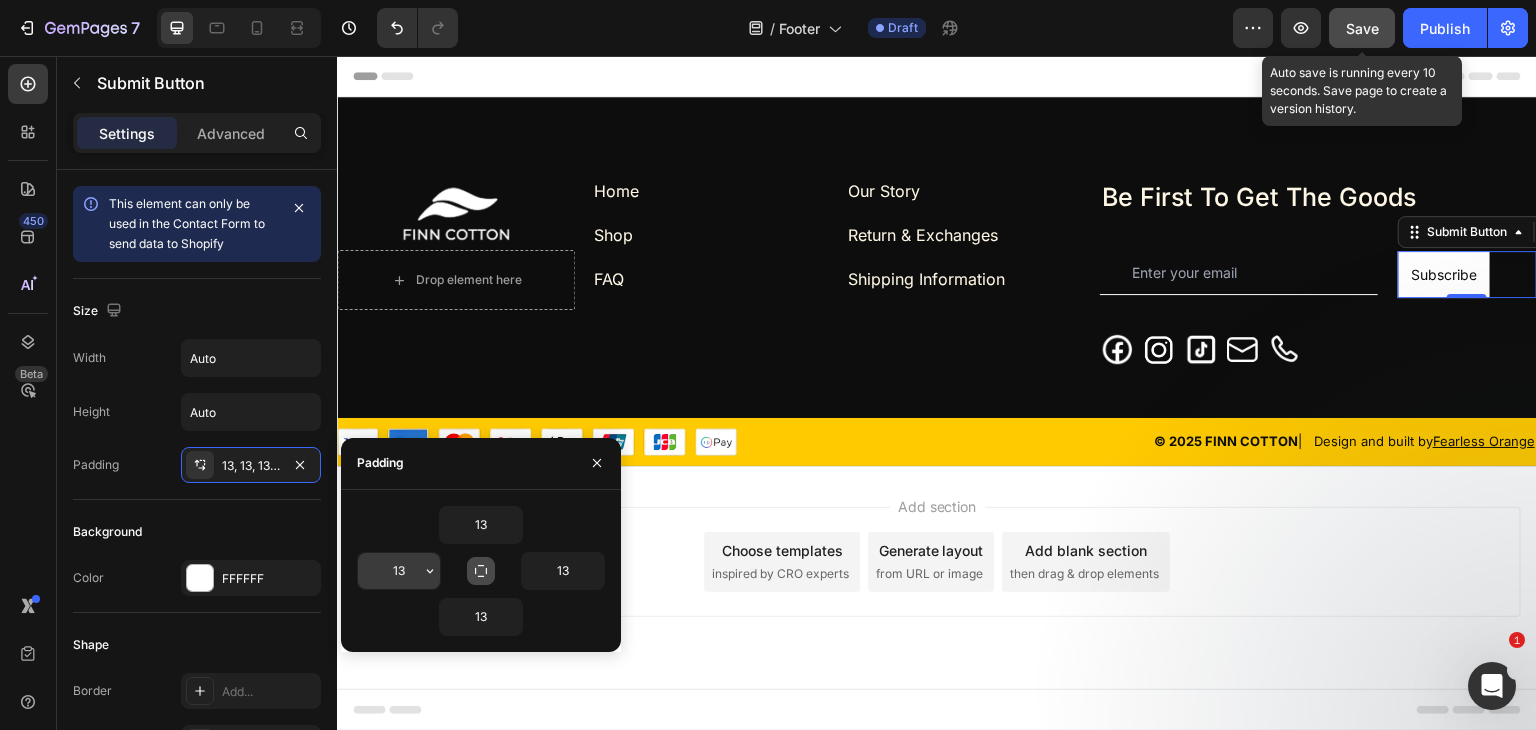click on "13" at bounding box center [399, 571] 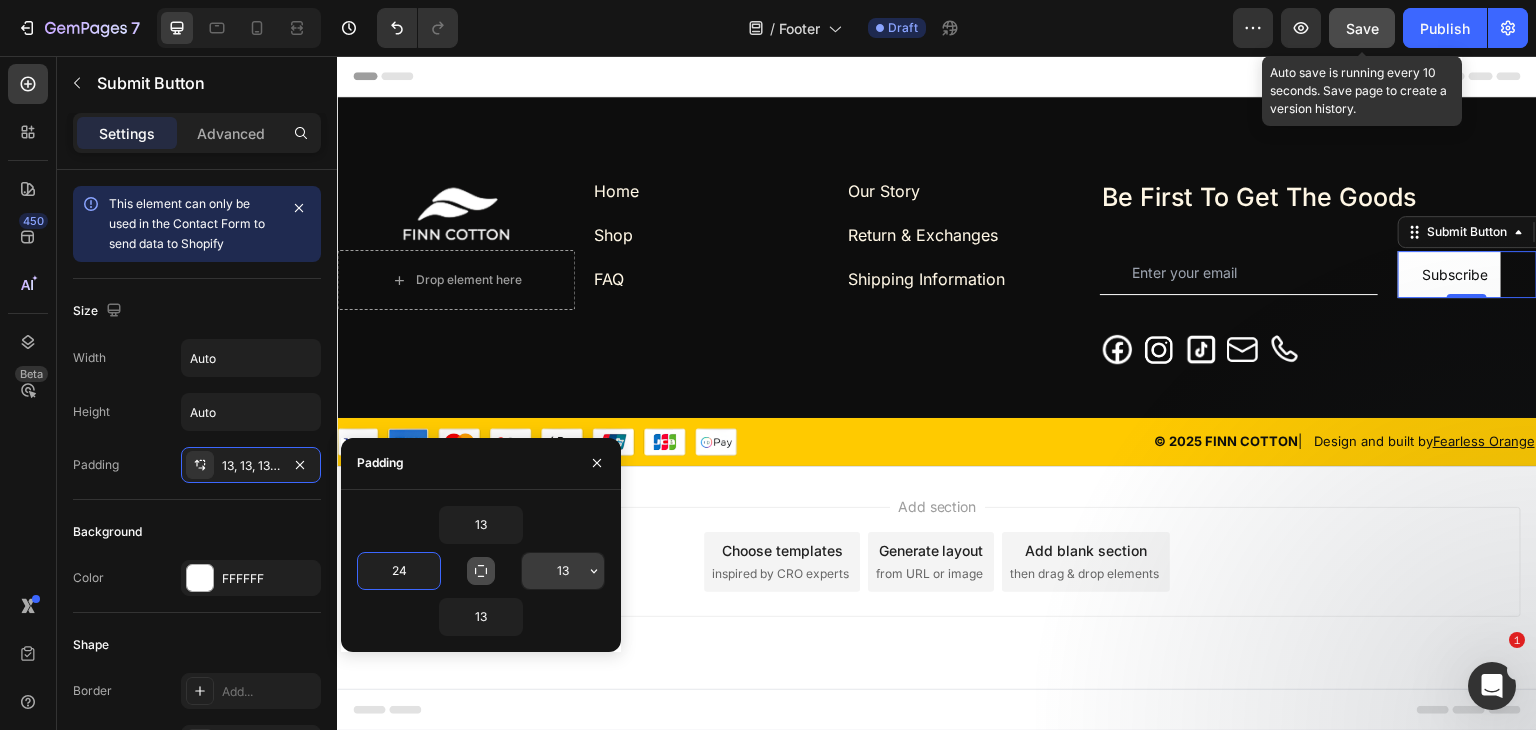 type on "24" 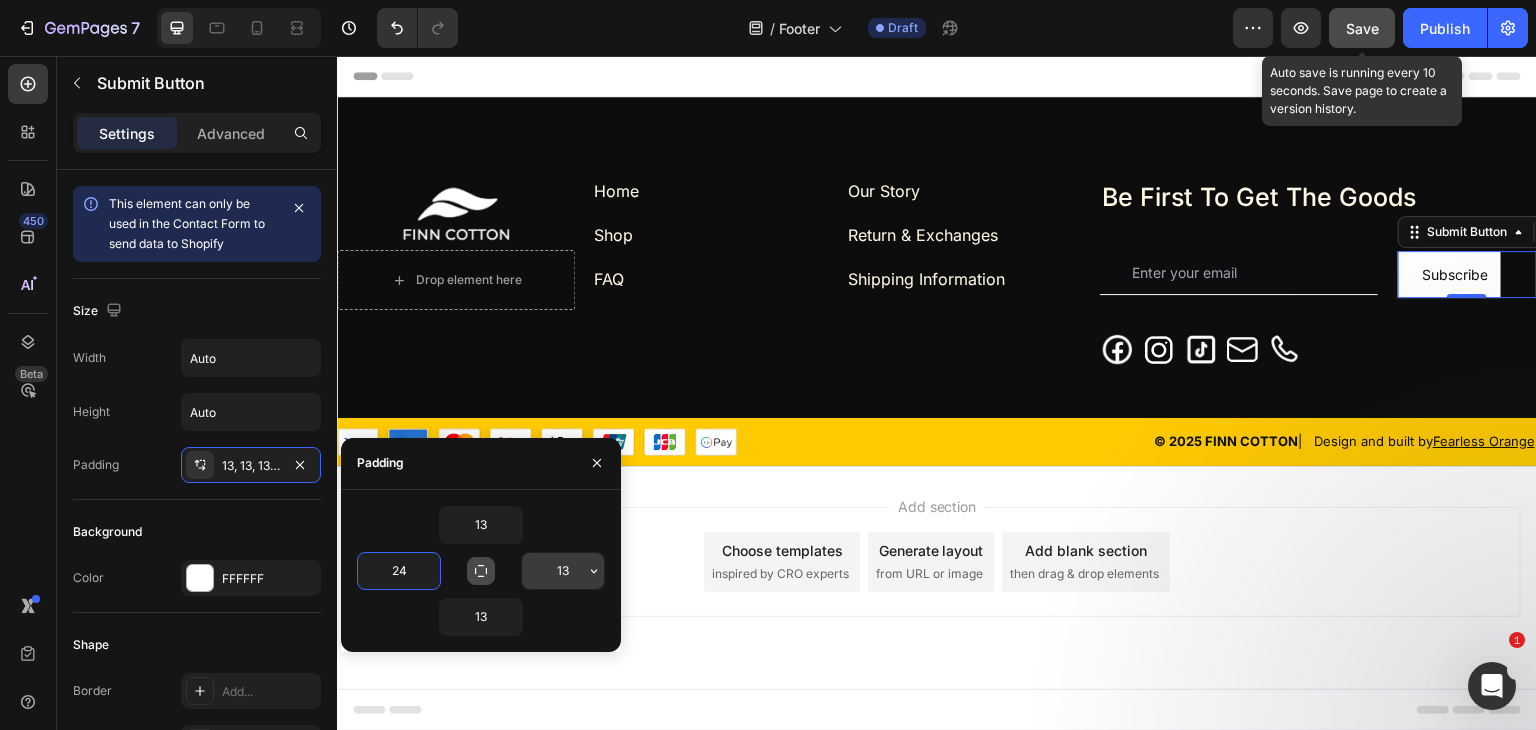 click on "13" at bounding box center (563, 571) 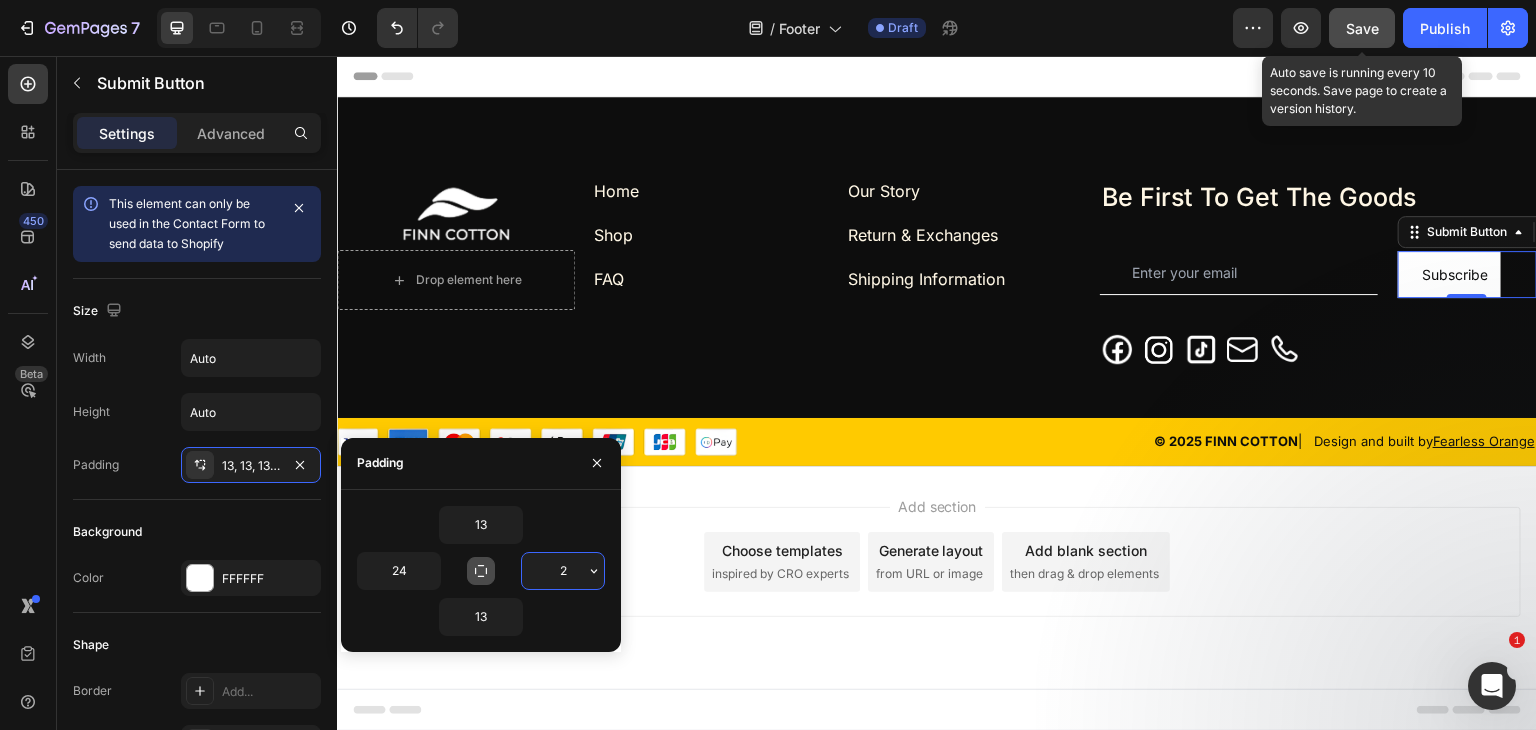 type on "24" 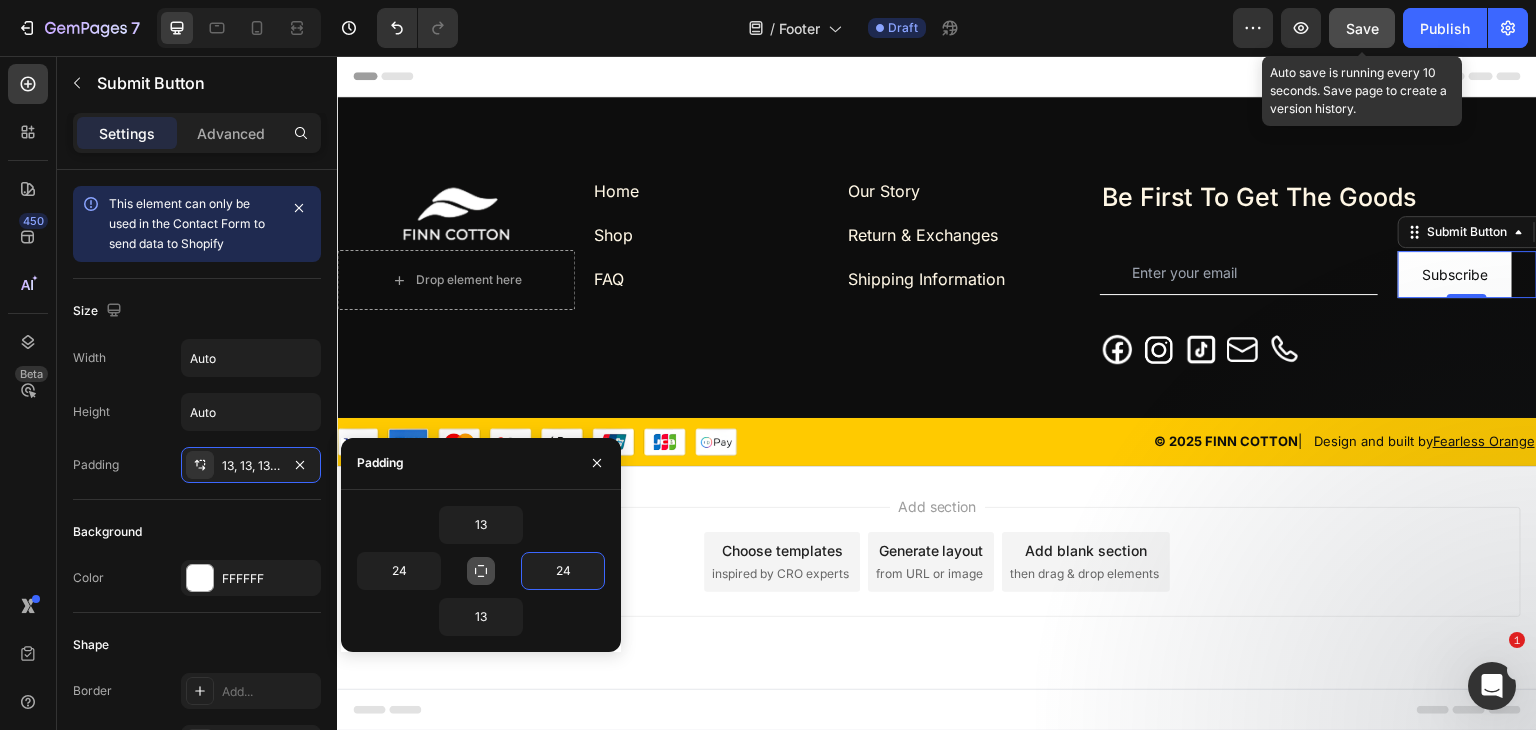 click on "Save" 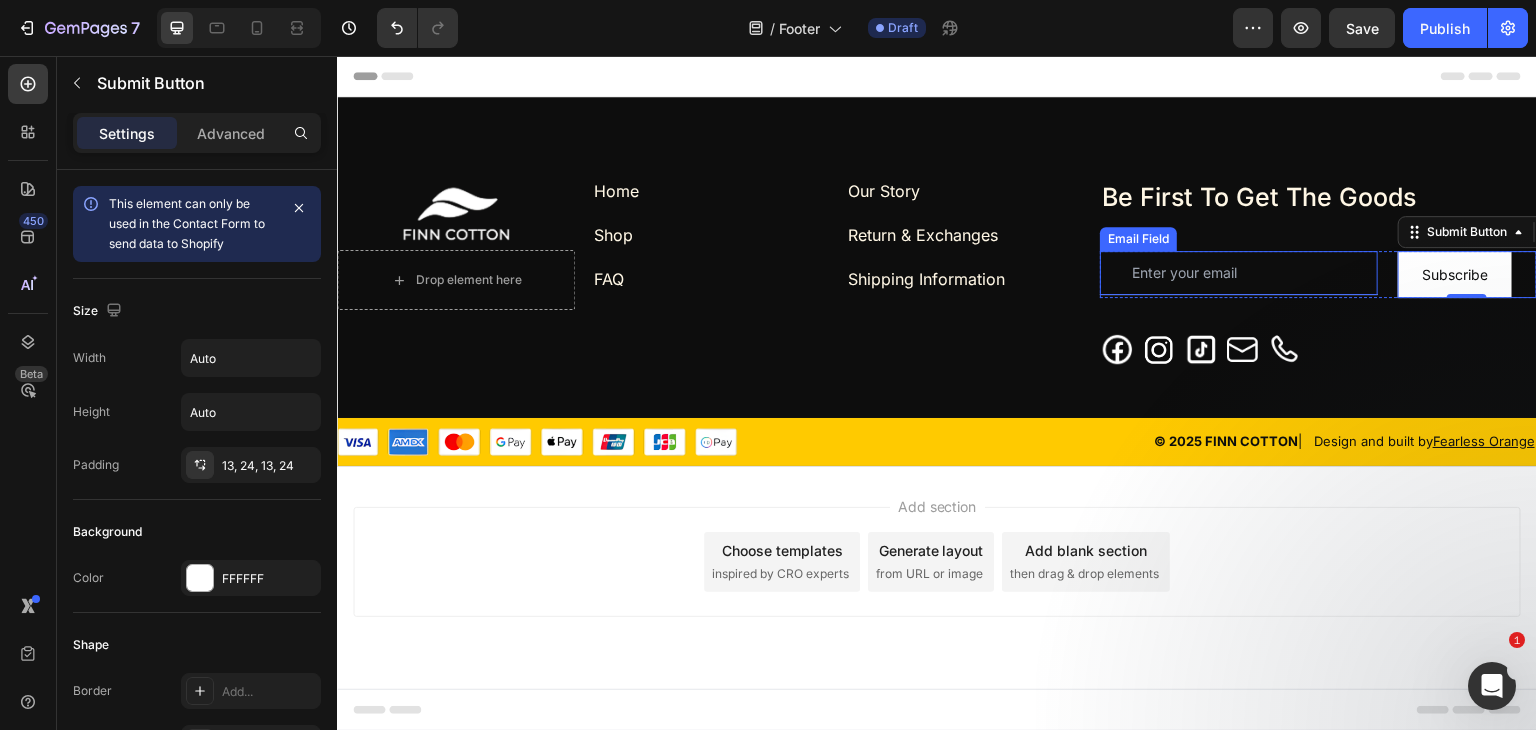 click at bounding box center [1239, 273] 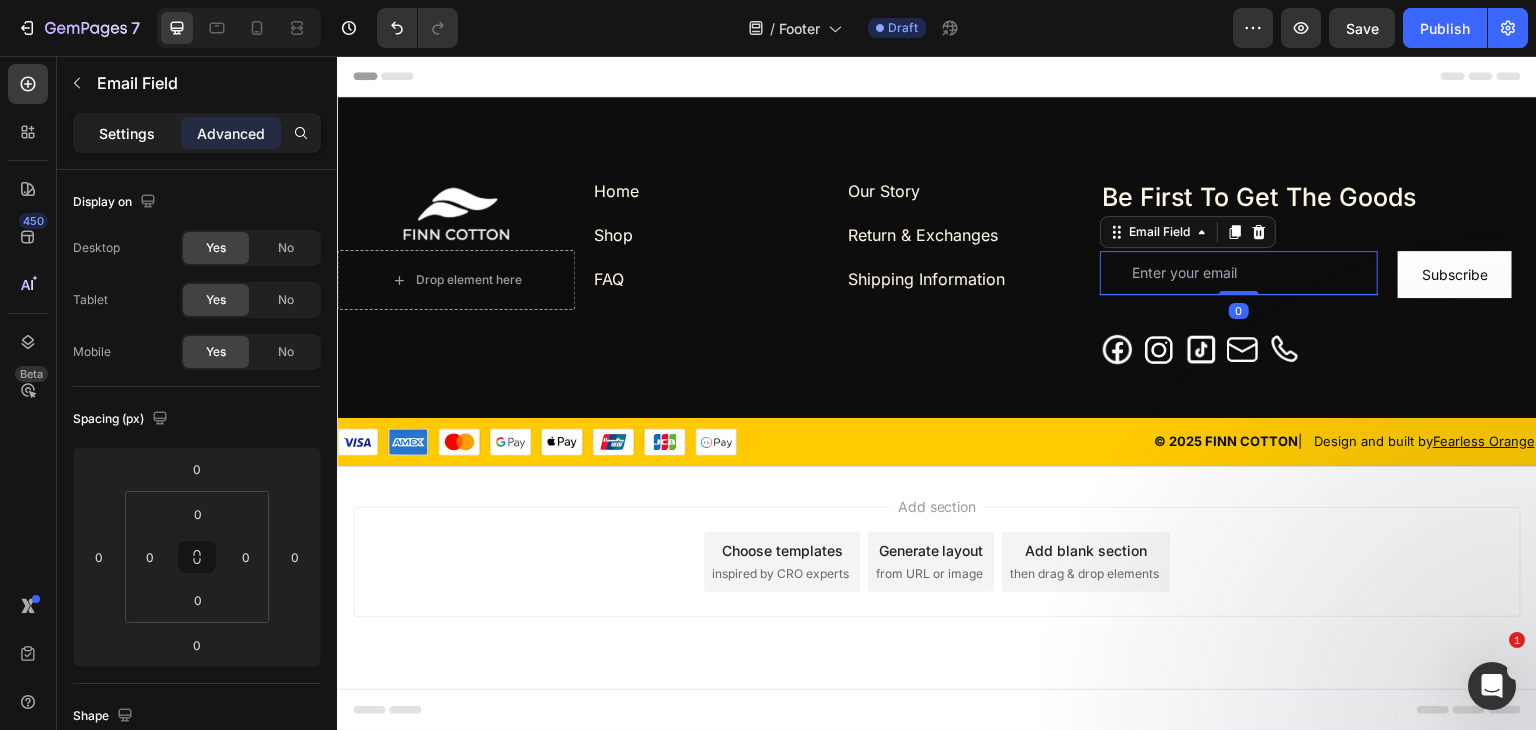 click on "Settings" at bounding box center [127, 133] 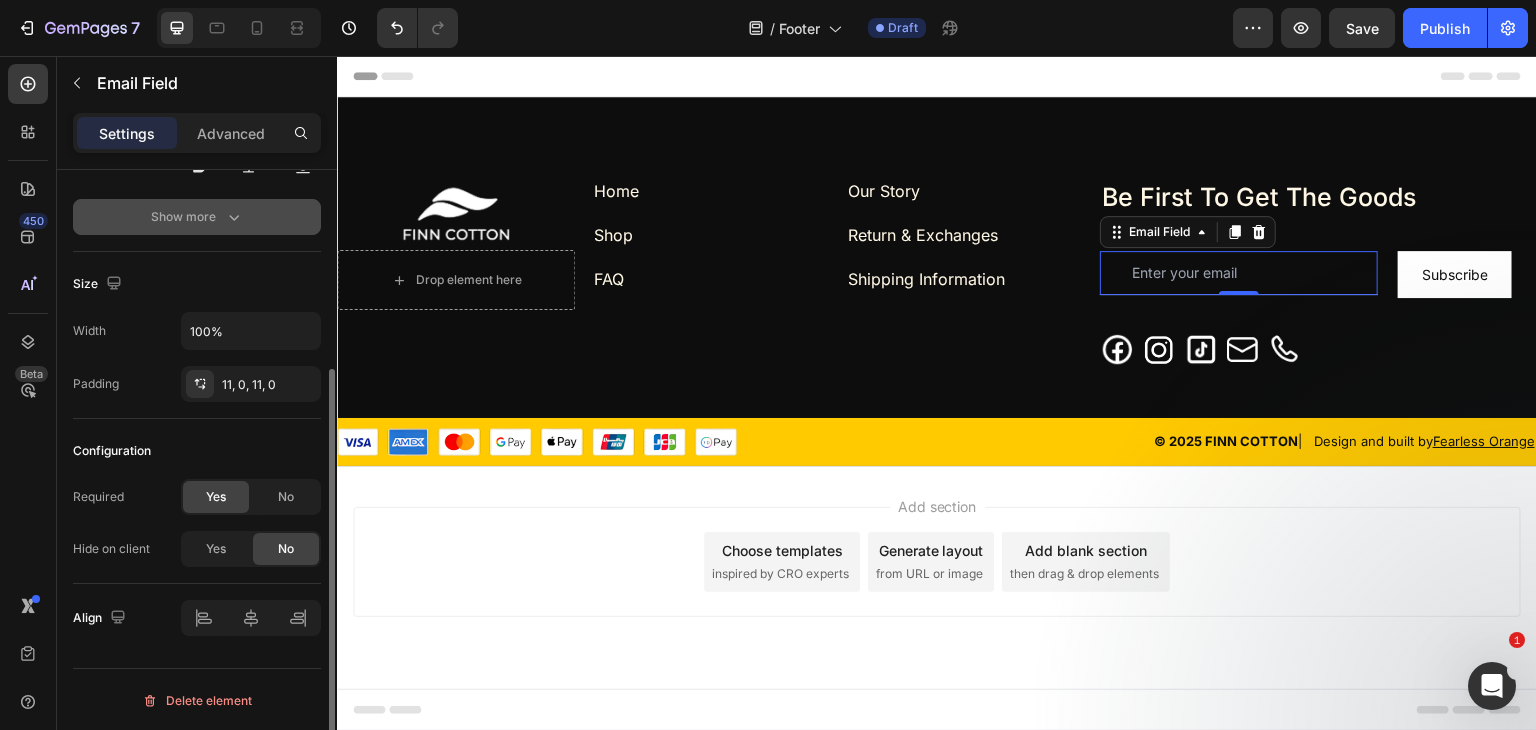 scroll, scrollTop: 0, scrollLeft: 0, axis: both 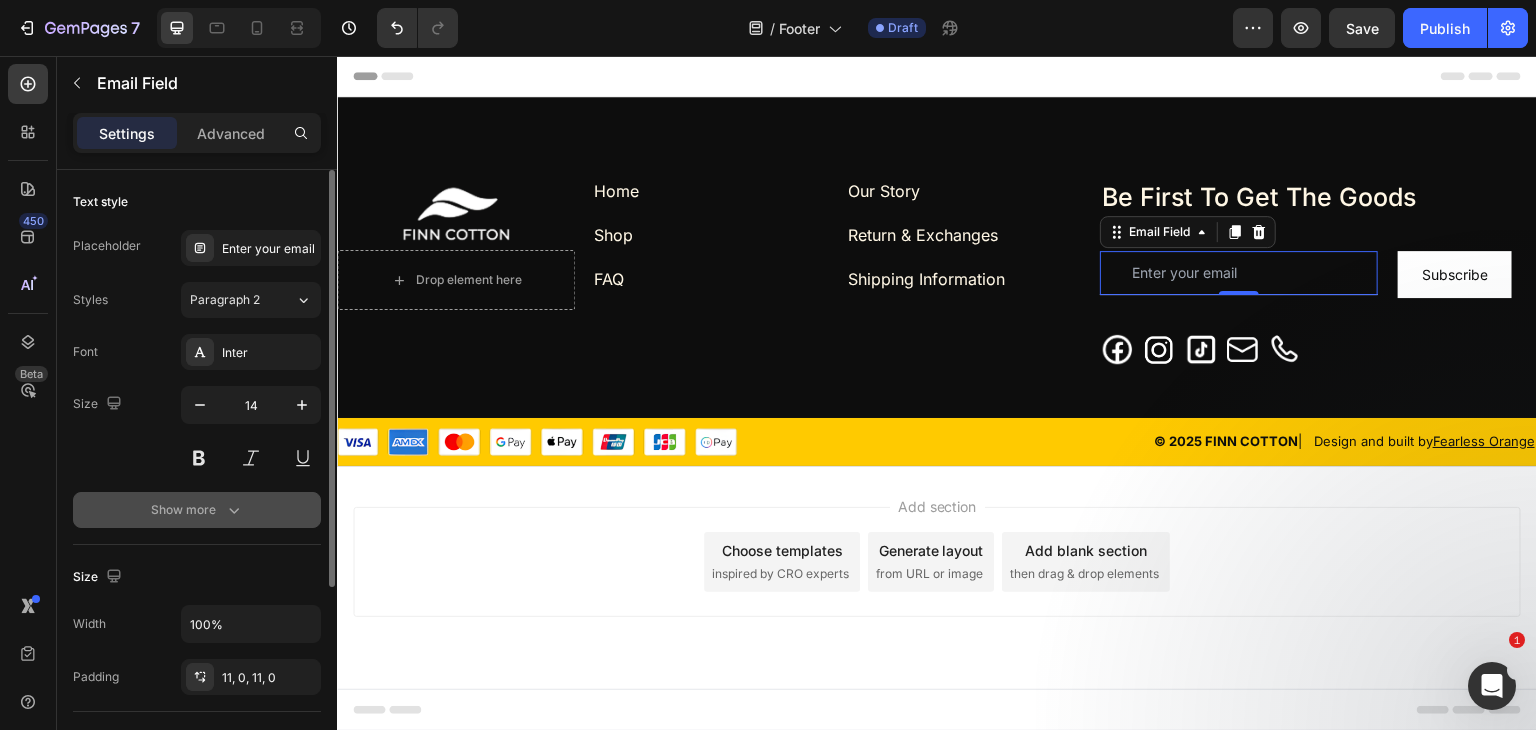 click 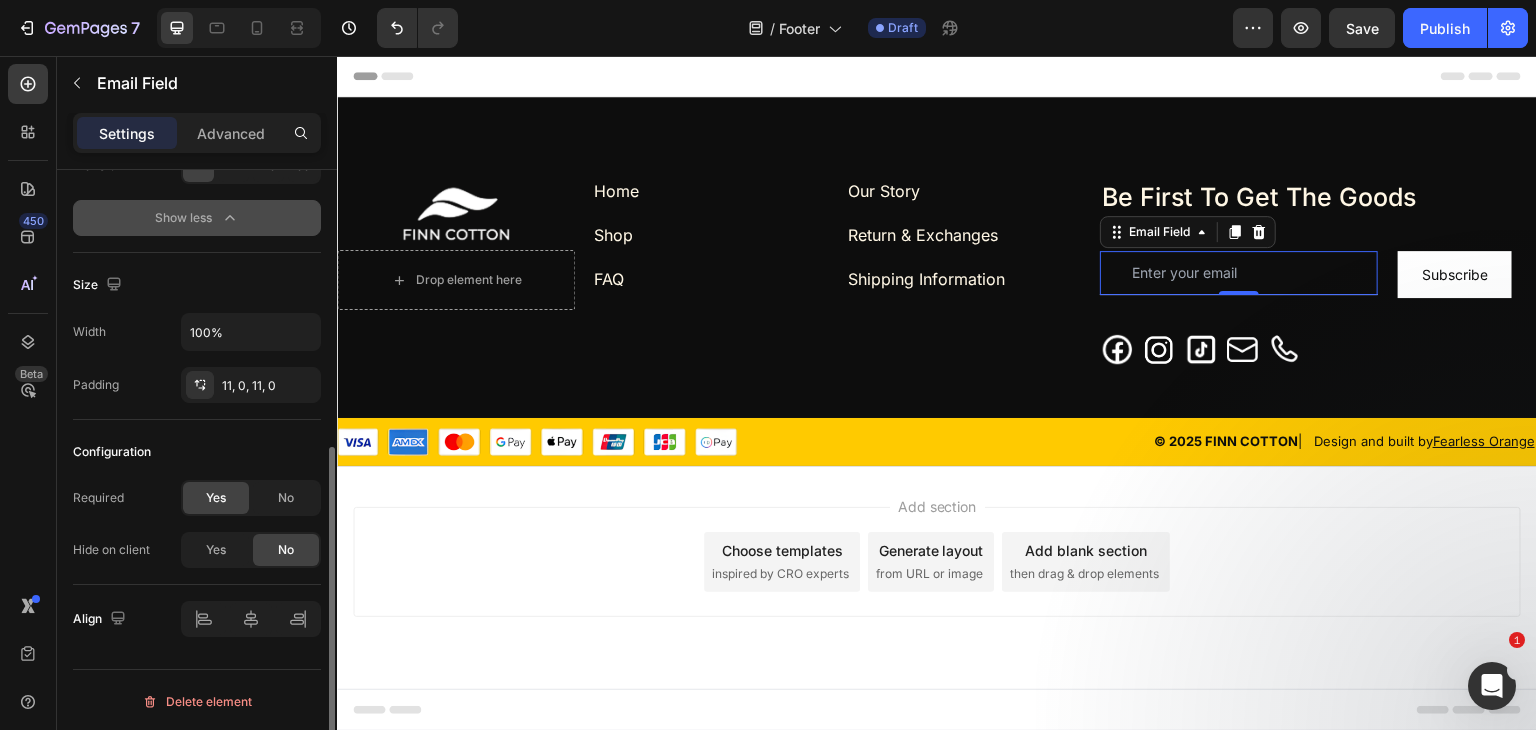 scroll, scrollTop: 0, scrollLeft: 0, axis: both 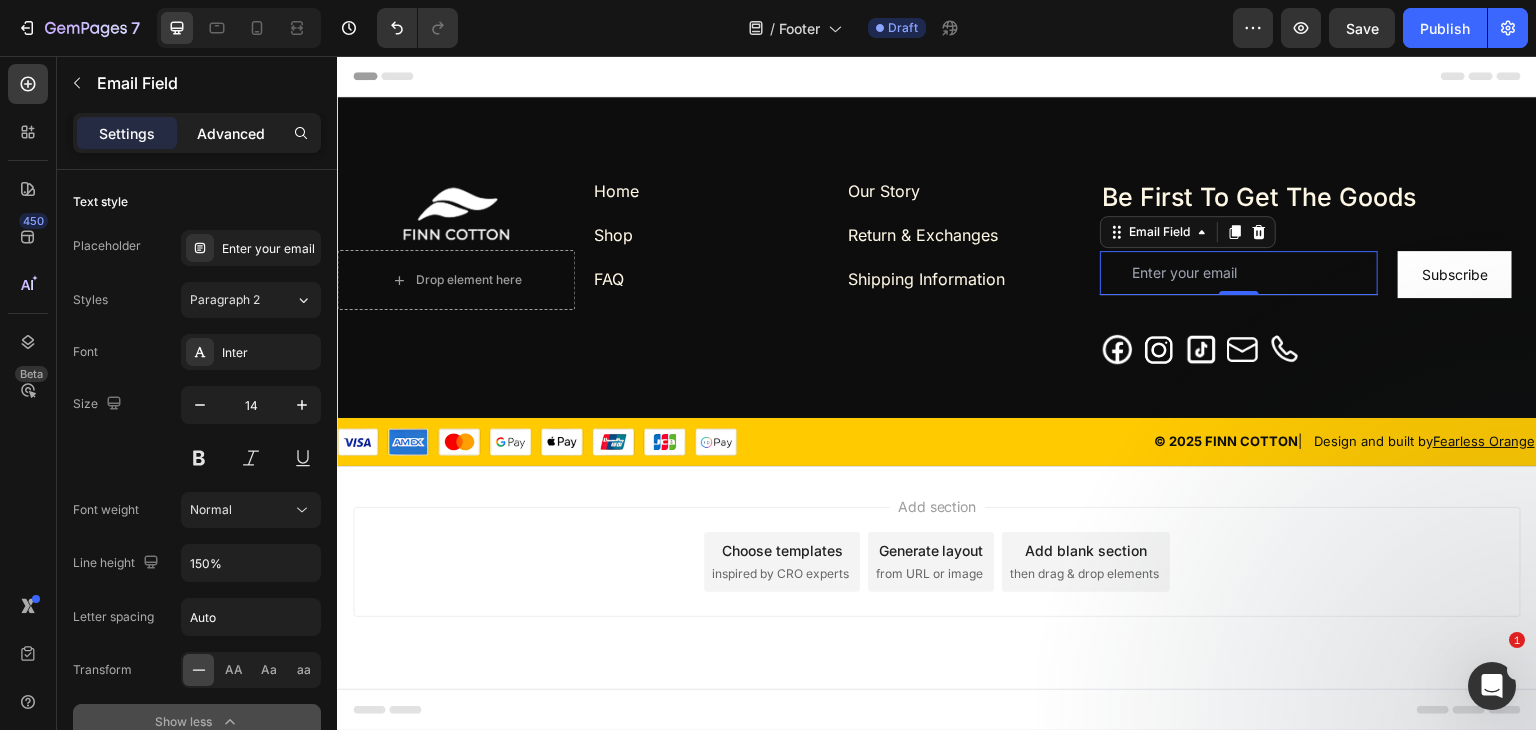 click on "Advanced" at bounding box center [231, 133] 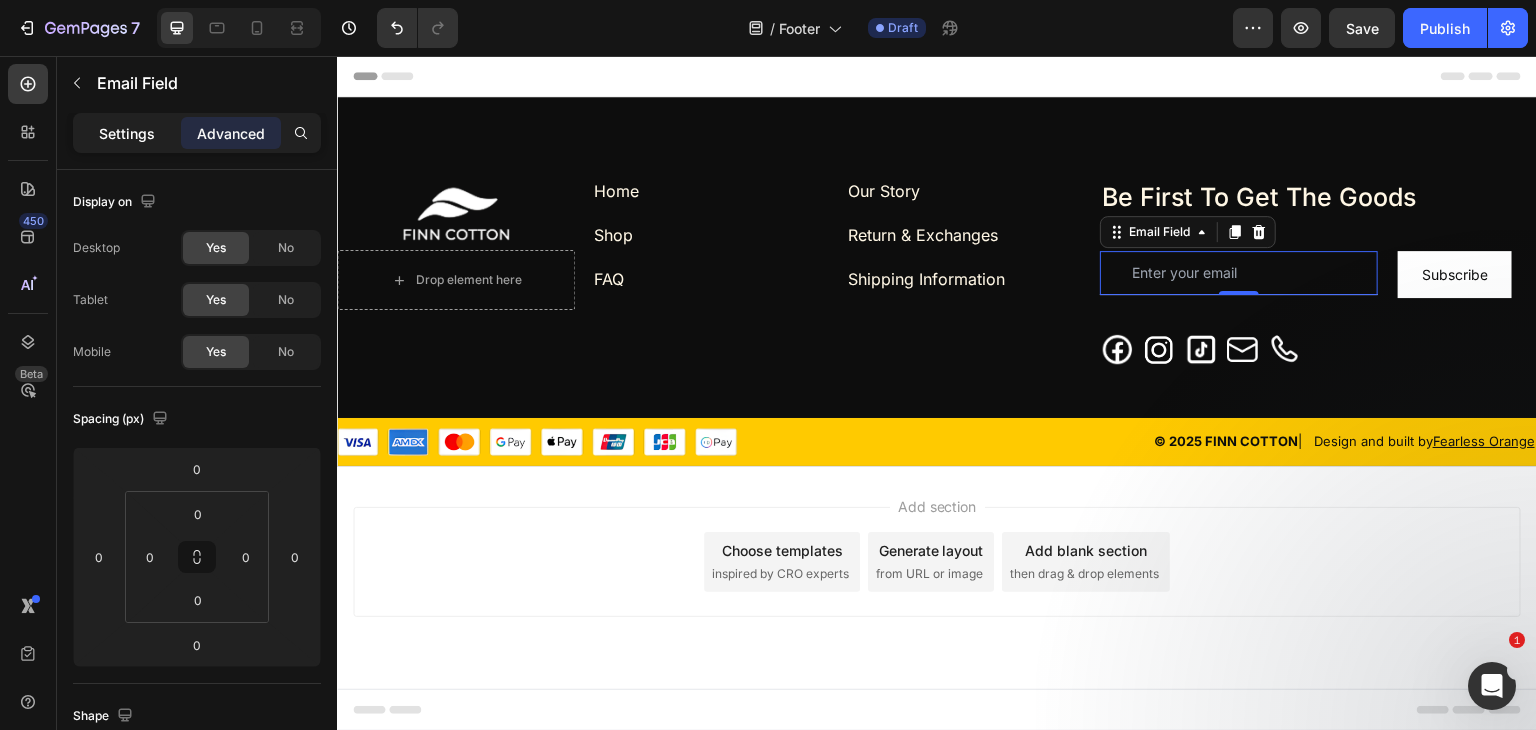 click on "Settings" at bounding box center (127, 133) 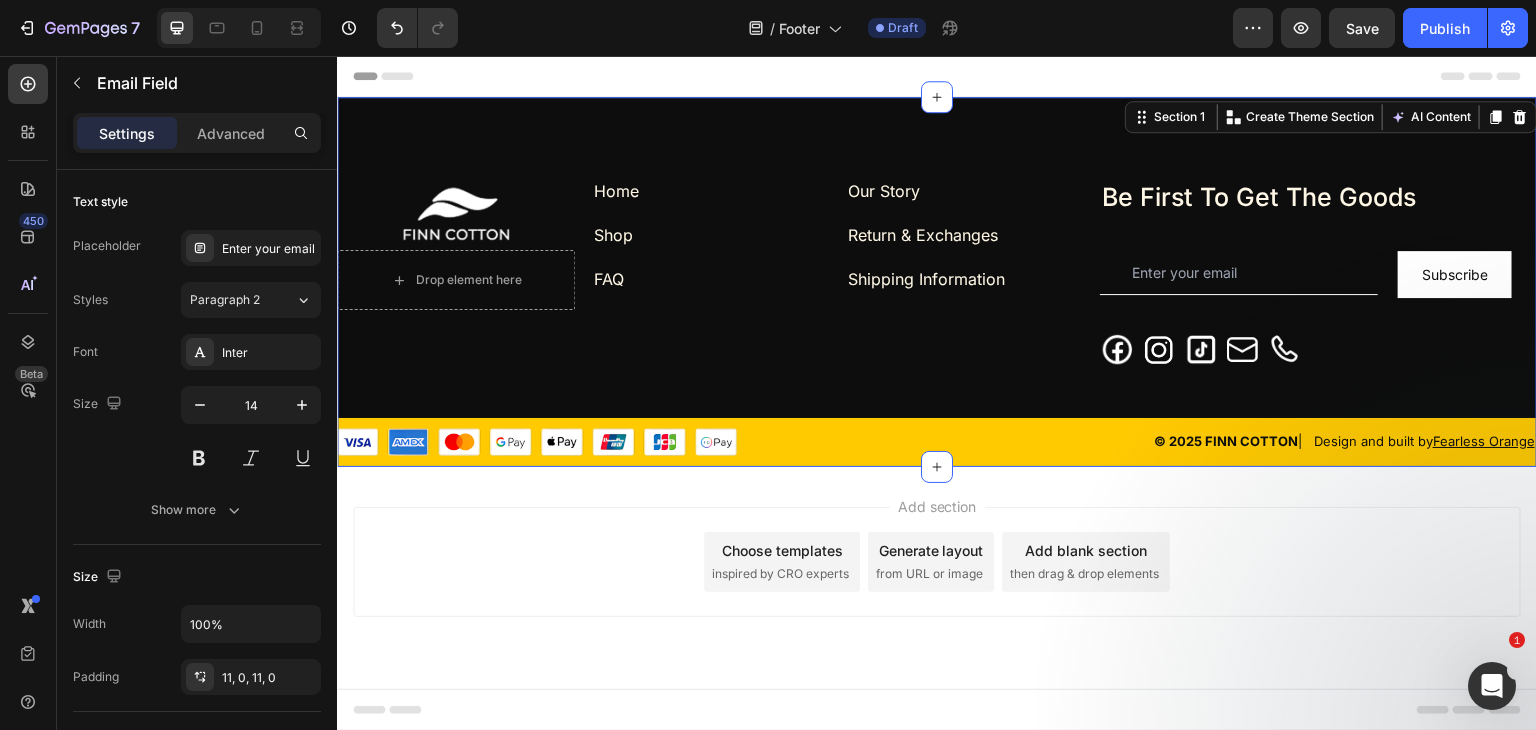 click on "Home Text block Shop Text block FAQ Text block Row Our Story Text block Row Return & Exchanges Text block Shipping Information Text block Be First To Get The Goods Heading Email Field Subscribe Submit Button Row Newsletter Image Image Image Image Image Row Image
Drop element here Row Row © 2025 FINN COTTON    |   Design and built by  Fearless Orange Text block Image Row Row                Title Line Image © 2025 FINN COTTON    |   Design and built by  Fearless Orange Text block Row Section 1   Create Theme Section AI Content Write with GemAI What would you like to describe here? Tone and Voice Persuasive Product Show more Generate" at bounding box center (937, 282) 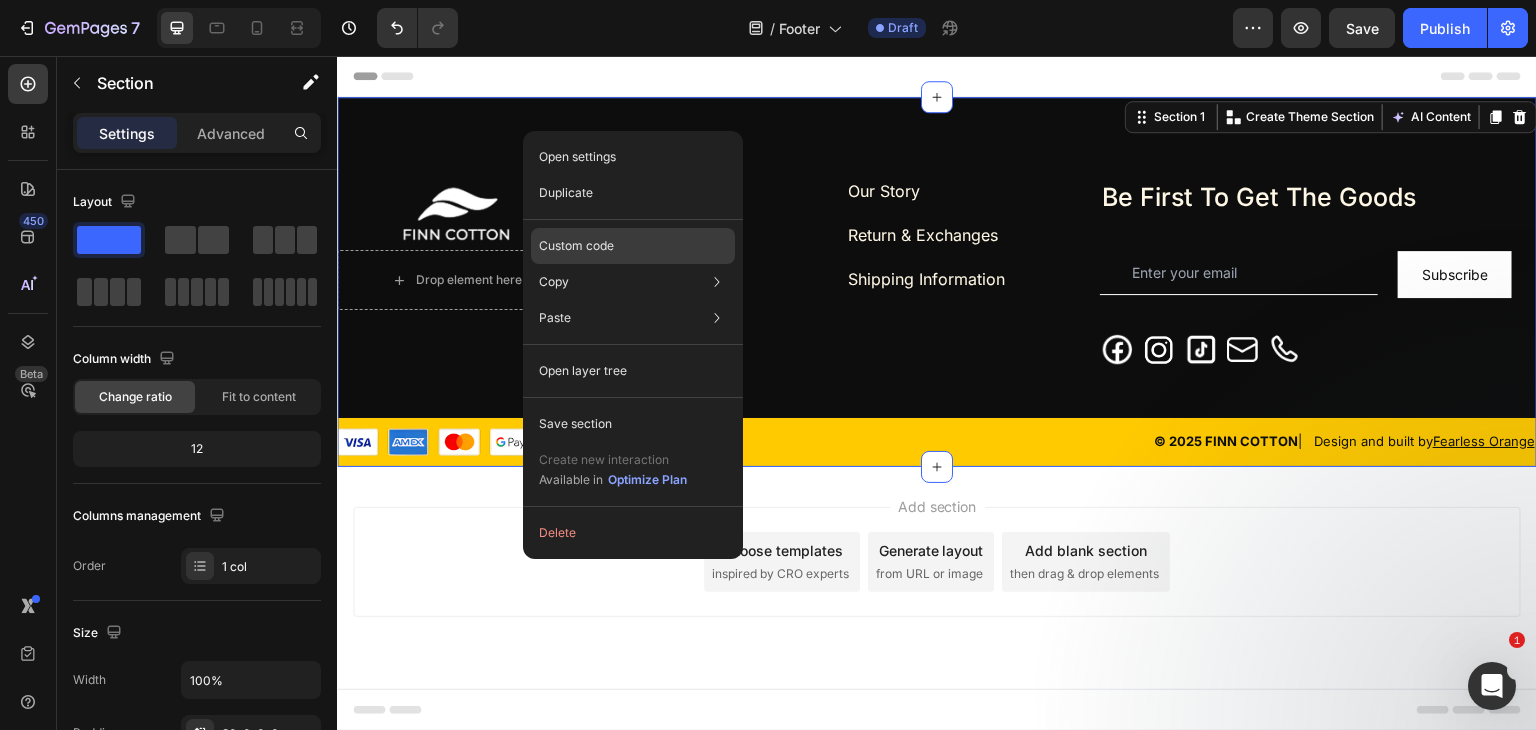 click on "Custom code" at bounding box center (576, 246) 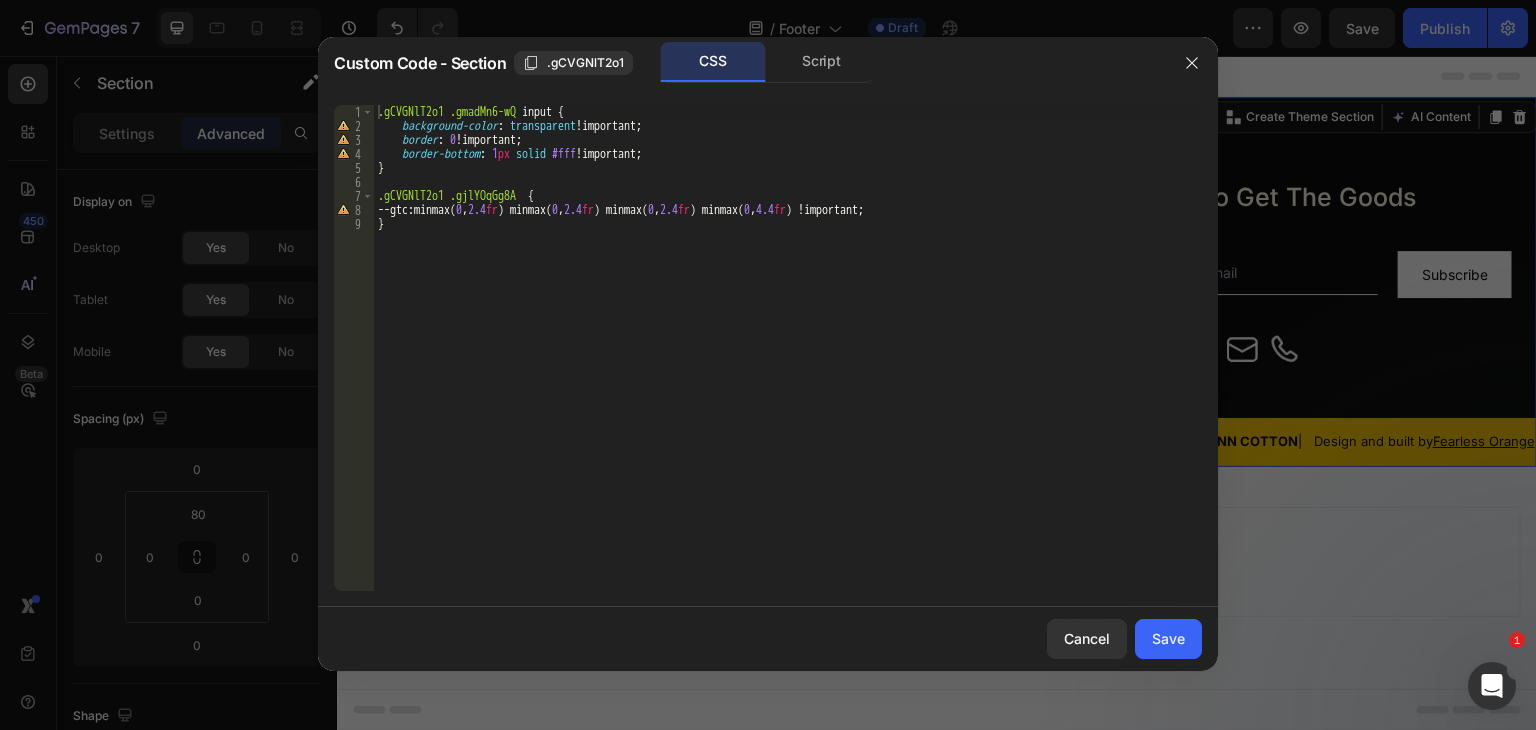 click on ".gCVGNlT2o1   .gmadMn6-wQ   input   {      background-color :   transparent  !important ;      border :   0  !important ;      border-bottom :   1 px   solid   #fff  !important ; } .gCVGNlT2o1   .gjlYOqGg8A    {       --gtc :  minmax( 0 ,  2.4 fr ) minmax( 0 ,  2.4 fr ) minmax( 0 ,  2.4 fr ) minmax( 0 ,  4.4 fr ) !important ; }" at bounding box center [788, 362] 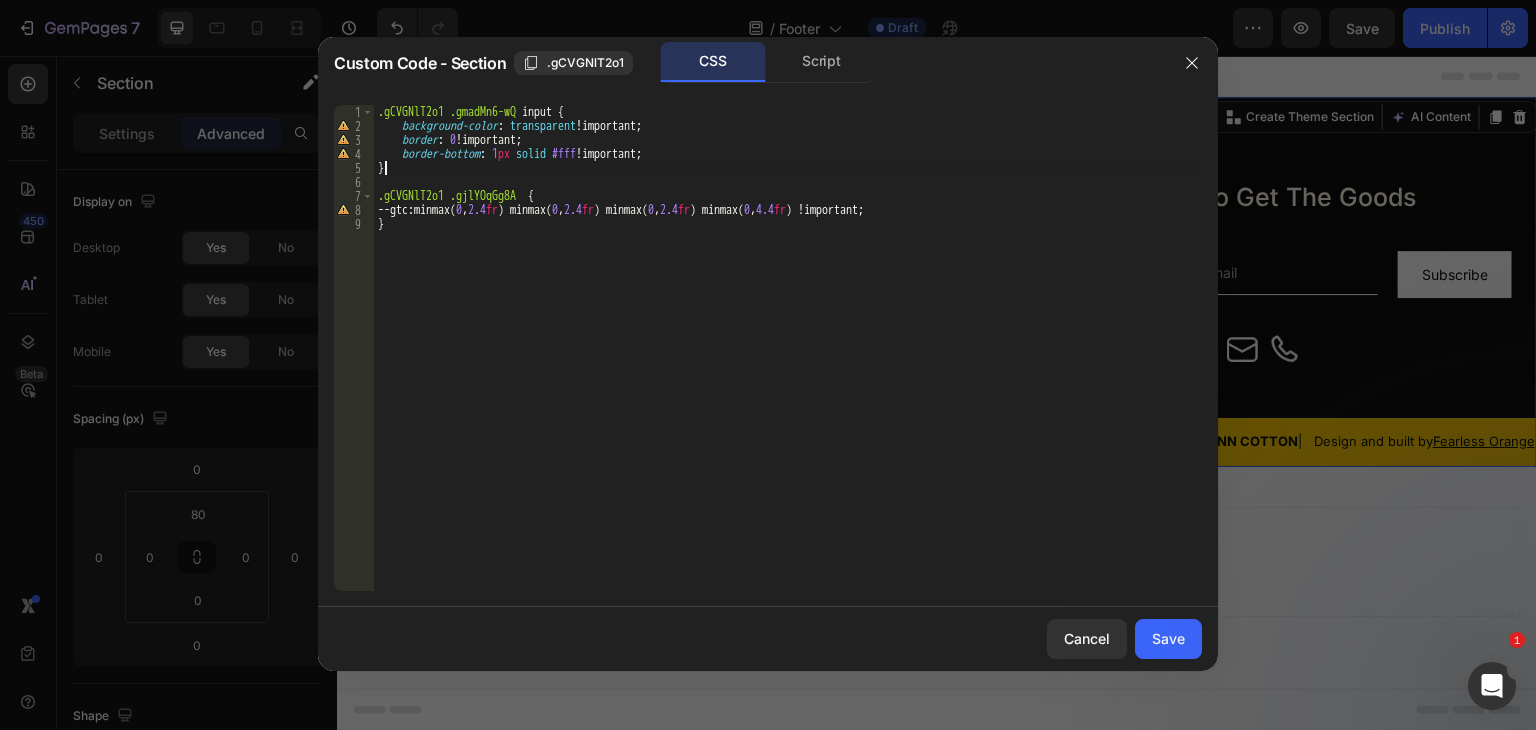 click on ".gCVGNlT2o1   .gmadMn6-wQ   input   {      background-color :   transparent  !important ;      border :   0  !important ;      border-bottom :   1 px   solid   #fff  !important ; } .gCVGNlT2o1   .gjlYOqGg8A    {       --gtc :  minmax( 0 ,  2.4 fr ) minmax( 0 ,  2.4 fr ) minmax( 0 ,  2.4 fr ) minmax( 0 ,  4.4 fr ) !important ; }" at bounding box center (788, 362) 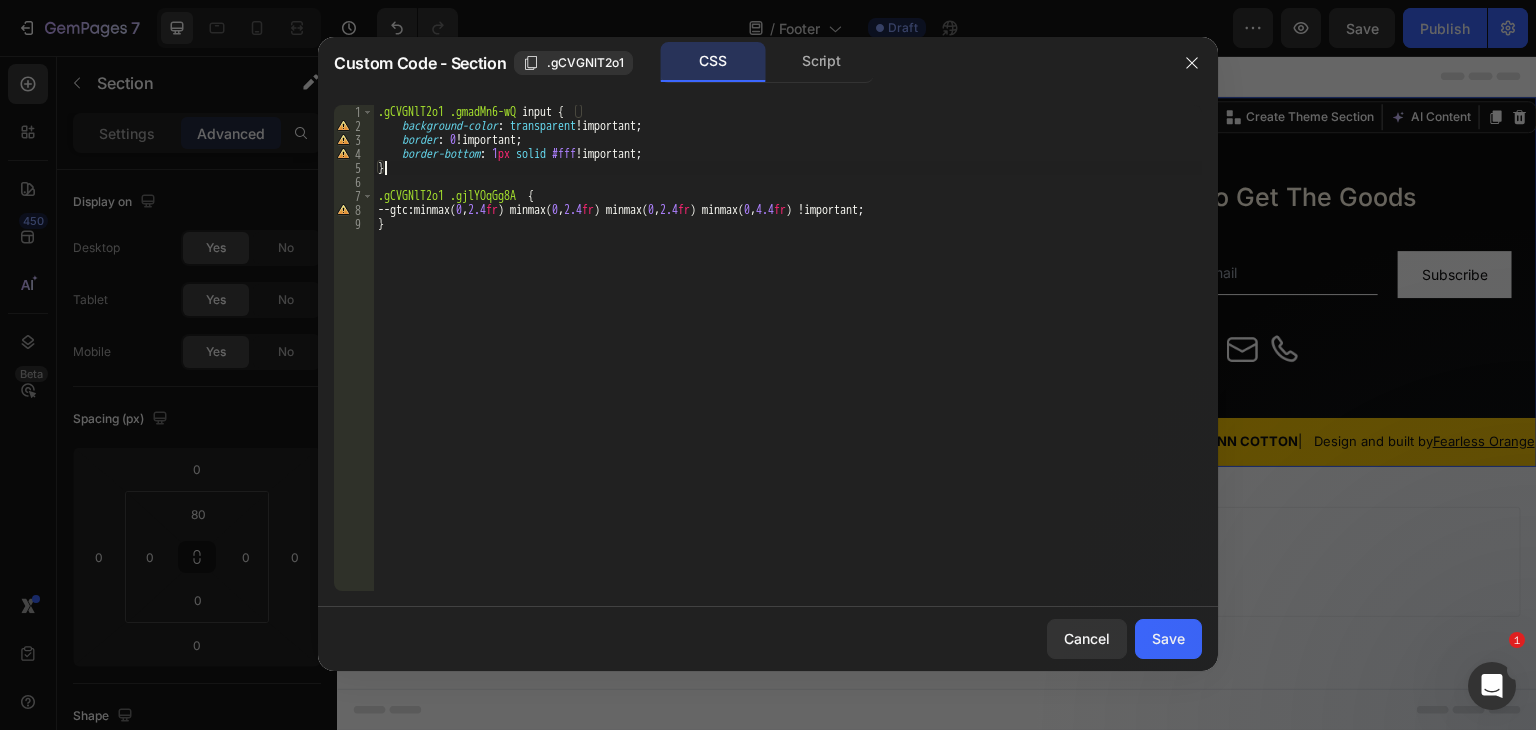 click on ".gCVGNlT2o1   .gmadMn6-wQ   input   {      background-color :   transparent  !important ;      border :   0  !important ;      border-bottom :   1 px   solid   #fff  !important ; } .gCVGNlT2o1   .gjlYOqGg8A    {       --gtc :  minmax( 0 ,  2.4 fr ) minmax( 0 ,  2.4 fr ) minmax( 0 ,  2.4 fr ) minmax( 0 ,  4.4 fr ) !important ; }" at bounding box center [788, 362] 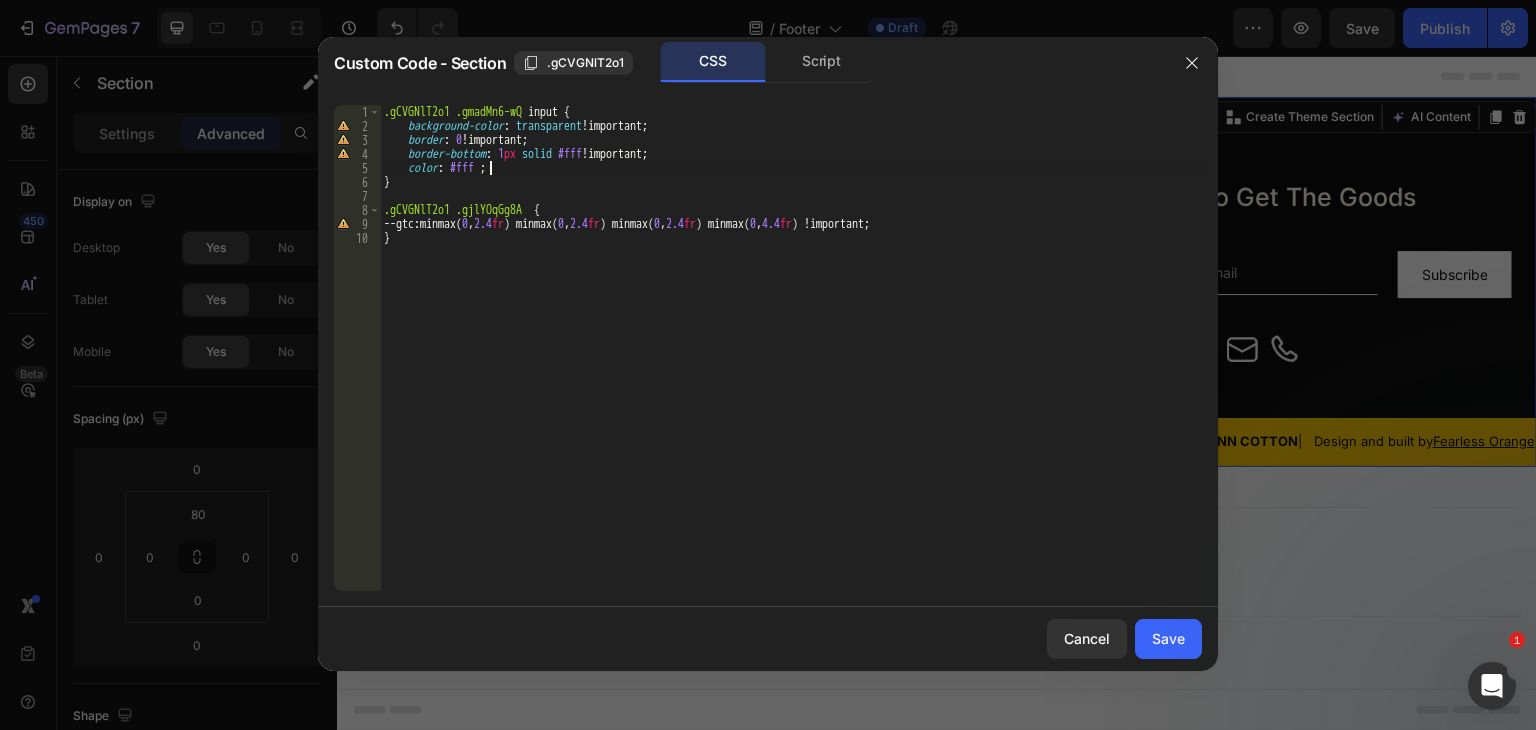 scroll, scrollTop: 0, scrollLeft: 8, axis: horizontal 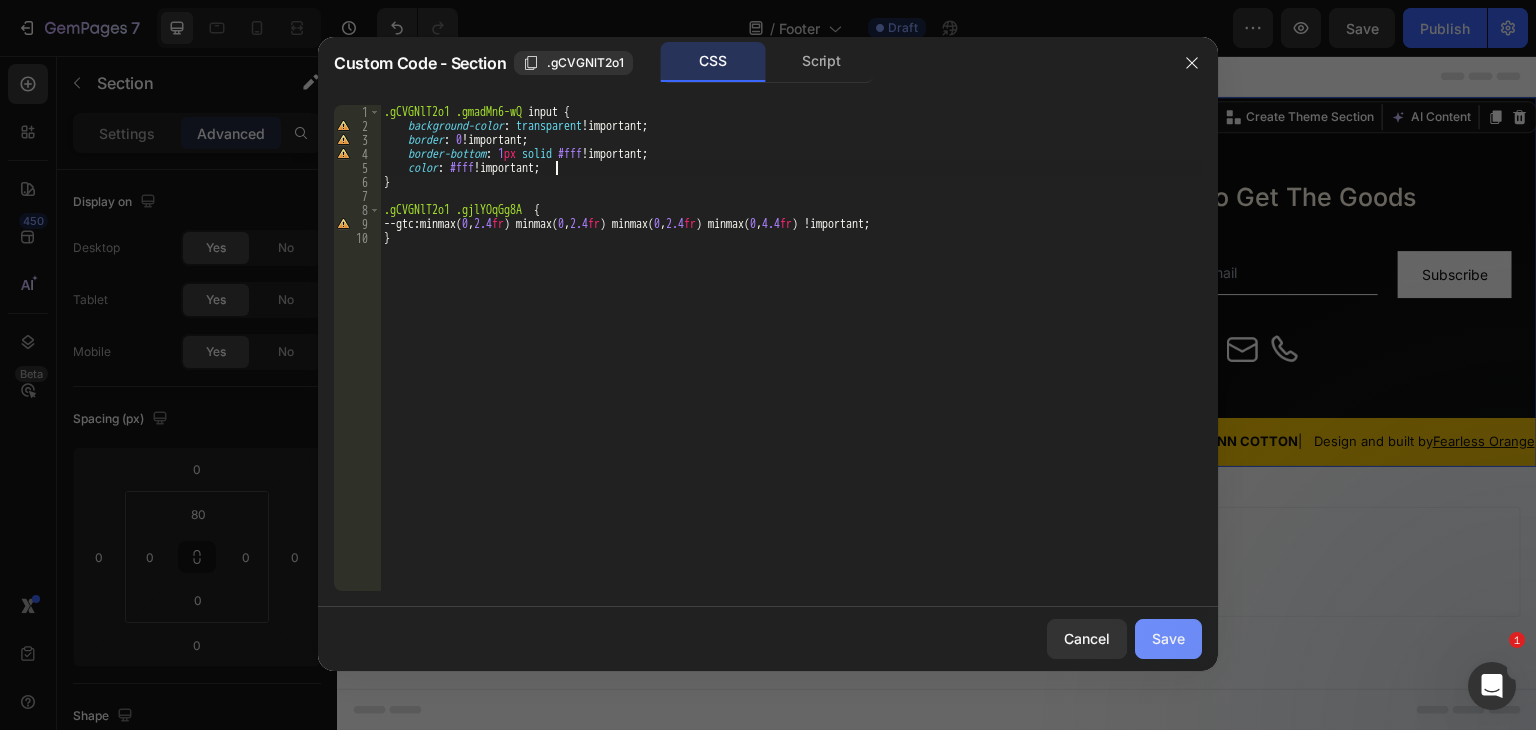 type on "color: #fff !;" 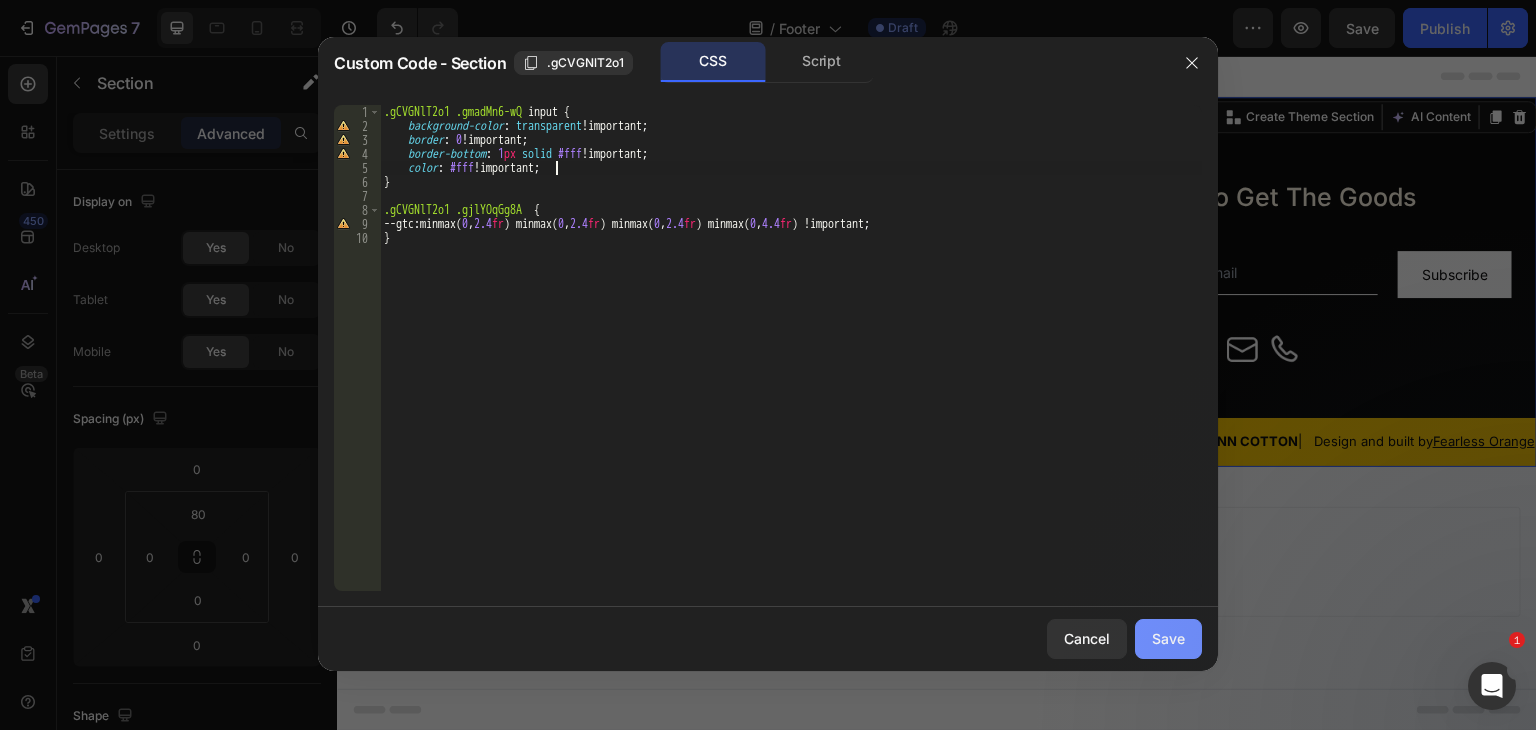 click on "Save" 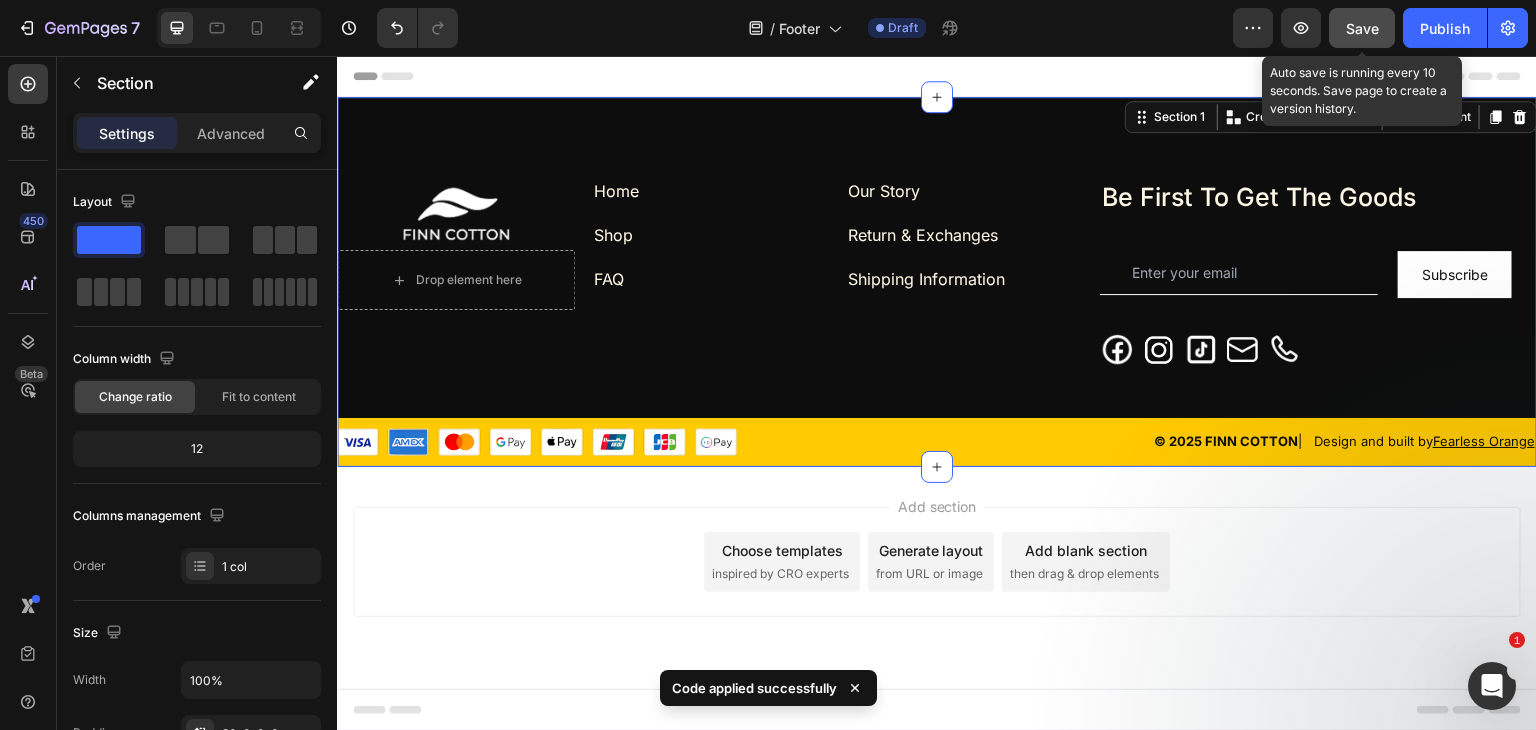 click on "Save" 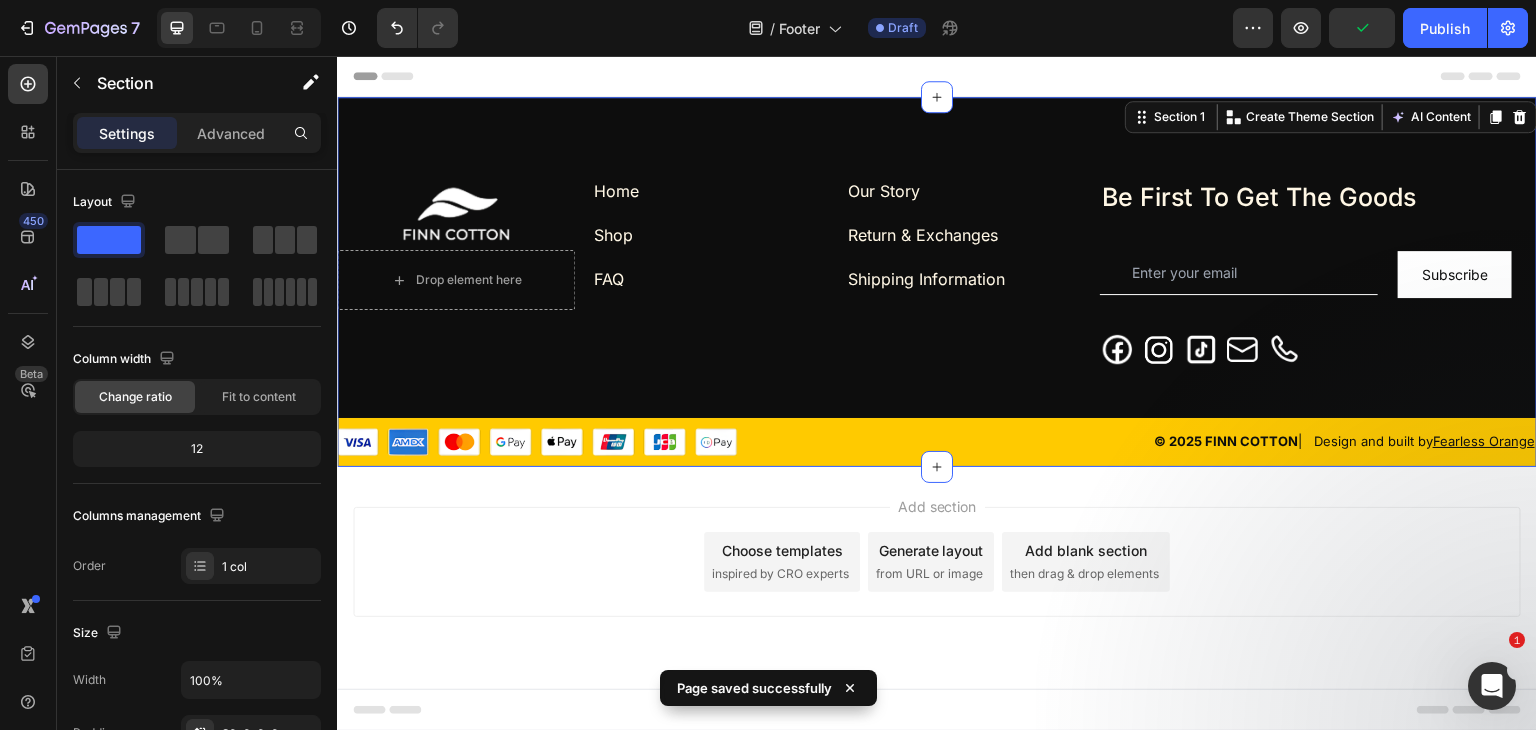 click on "/  Footer Draft" 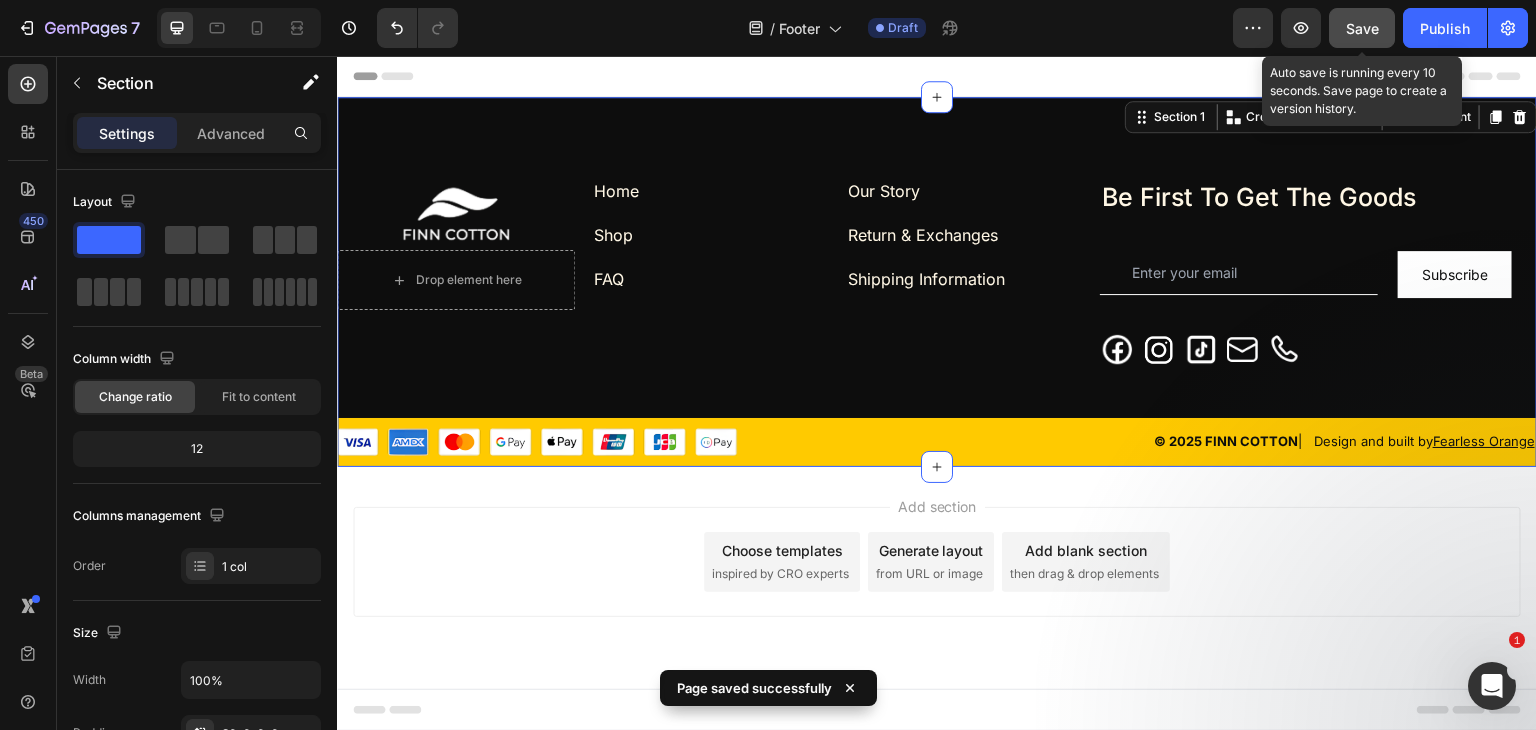 click on "Save" 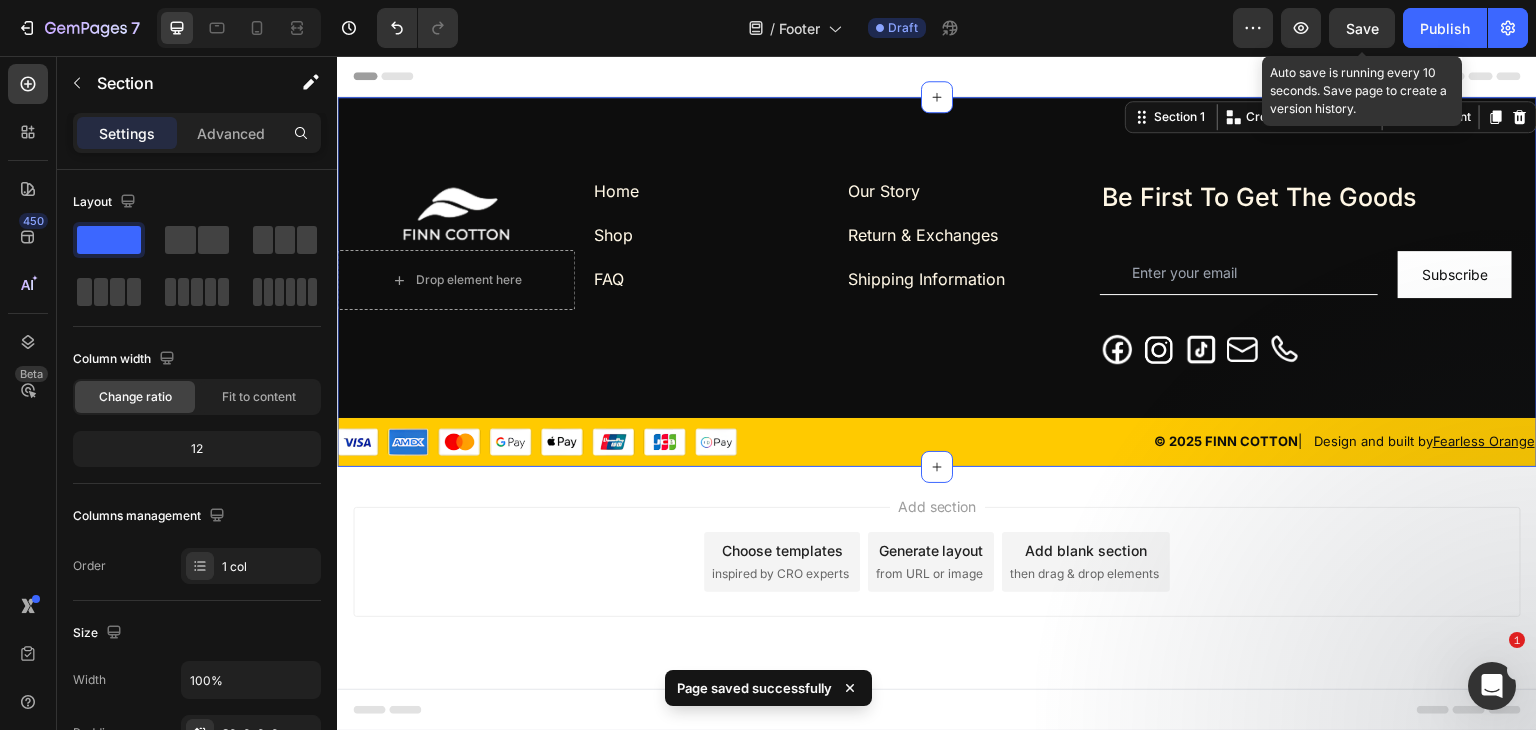 drag, startPoint x: 1364, startPoint y: 35, endPoint x: 1279, endPoint y: 55, distance: 87.32124 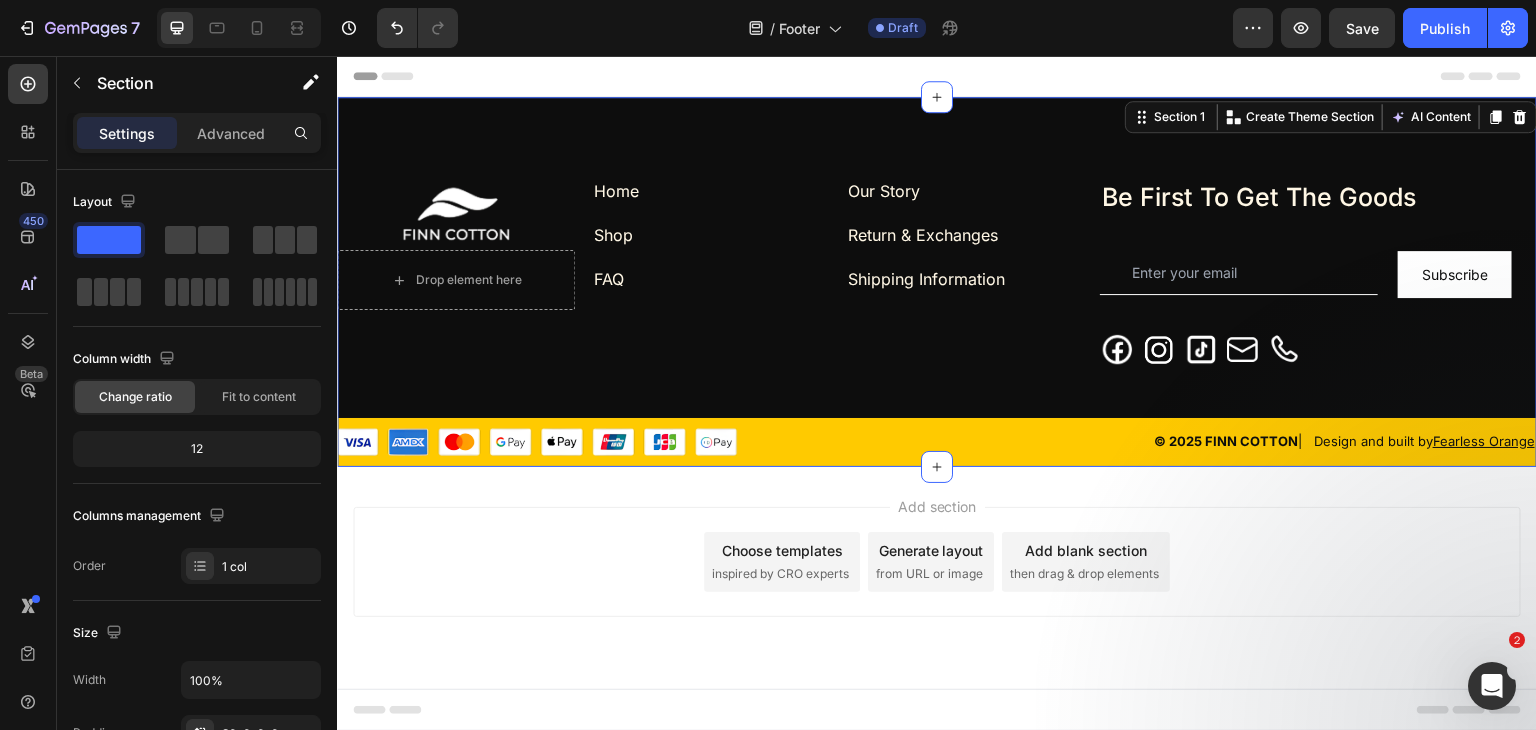 click on "Home Text block Shop Text block FAQ Text block Row Our Story Text block Row Return & Exchanges Text block Shipping Information Text block Be First To Get The Goods Heading Email Field Subscribe Submit Button Row Newsletter Image Image Image Image Image Row Image
Drop element here Row Row © 2025 FINN COTTON    |   Design and built by  Fearless Orange Text block Image Row Row                Title Line Image © 2025 FINN COTTON    |   Design and built by  Fearless Orange Text block Row Section 1   Create Theme Section AI Content Write with GemAI What would you like to describe here? Tone and Voice Persuasive Product Zenith 4.0 Show more Generate" at bounding box center (937, 282) 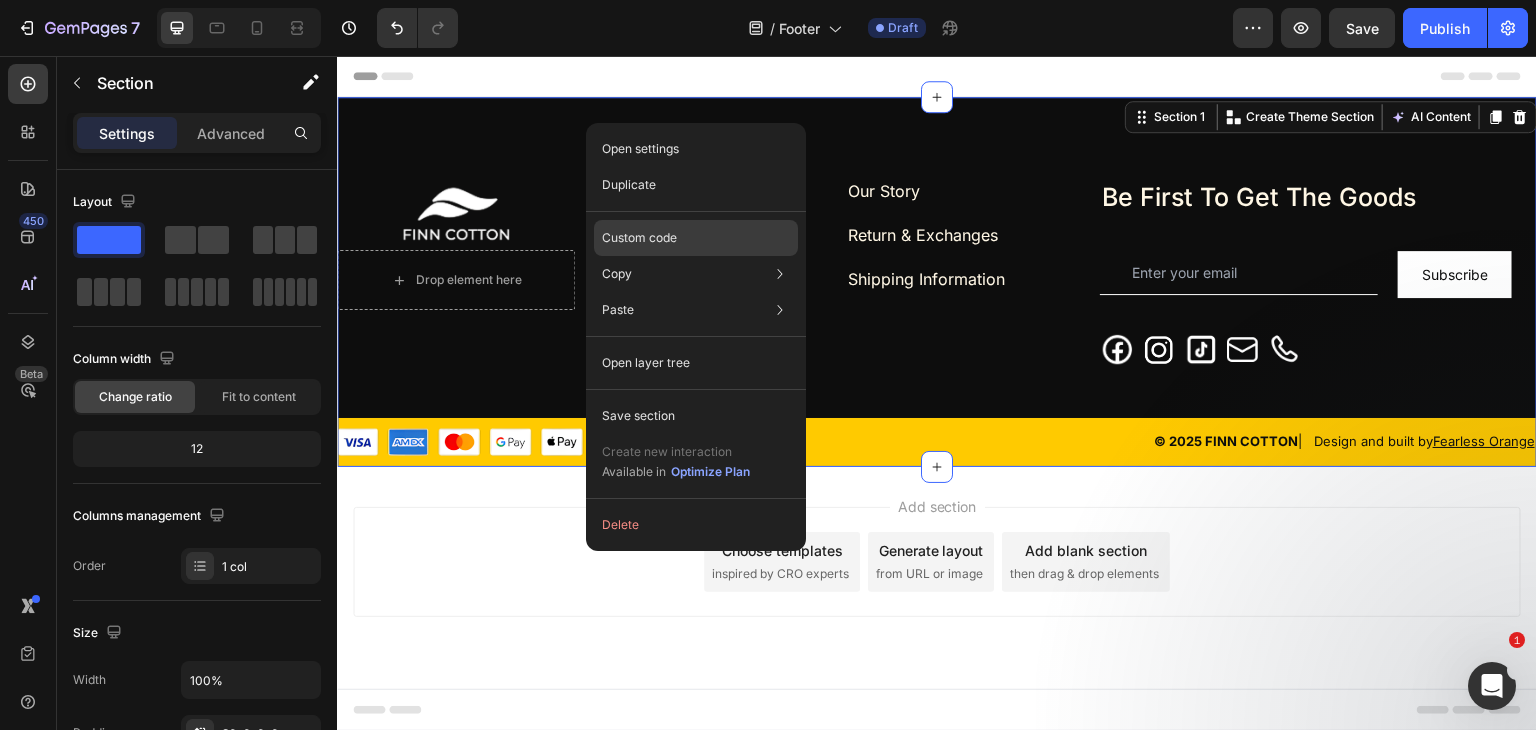 click on "Custom code" 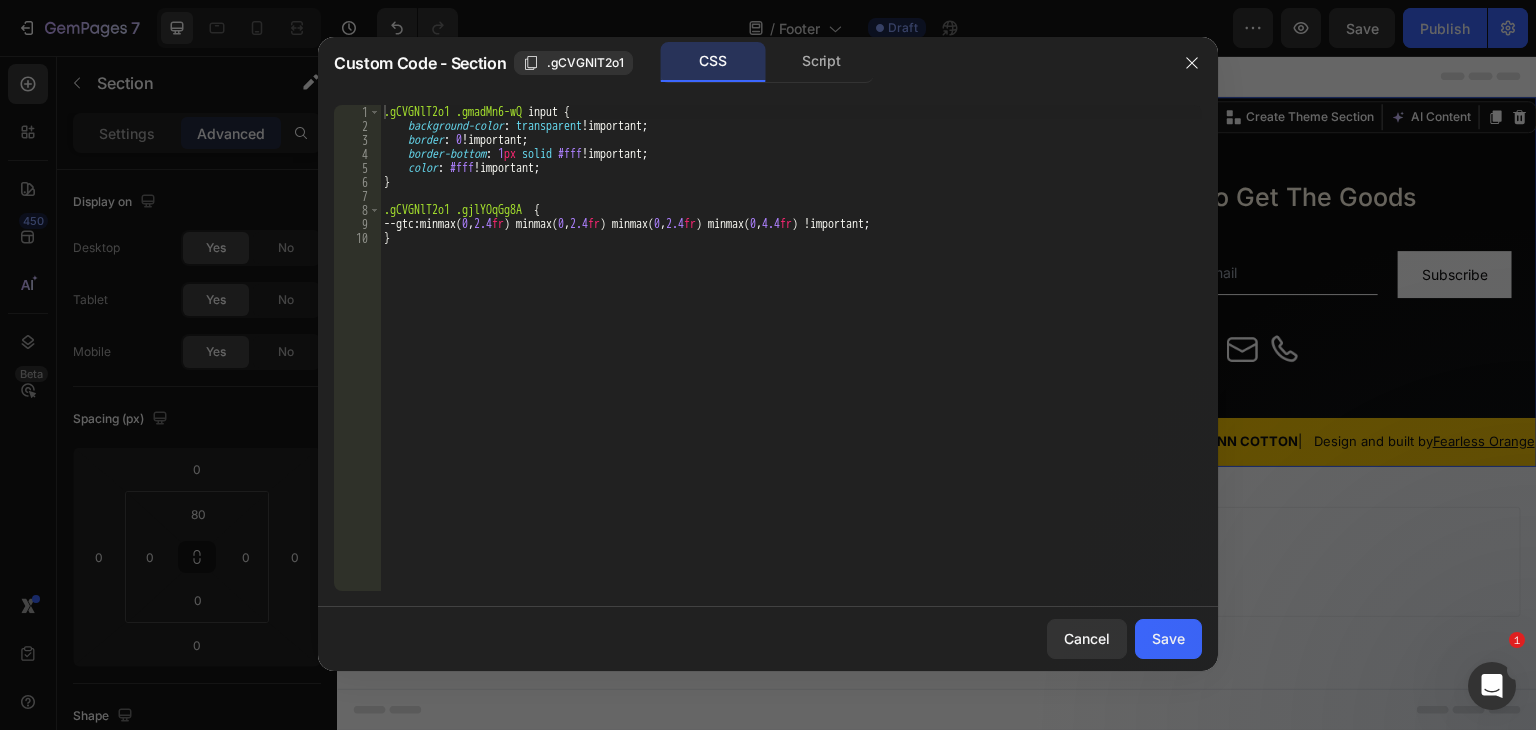type on "}" 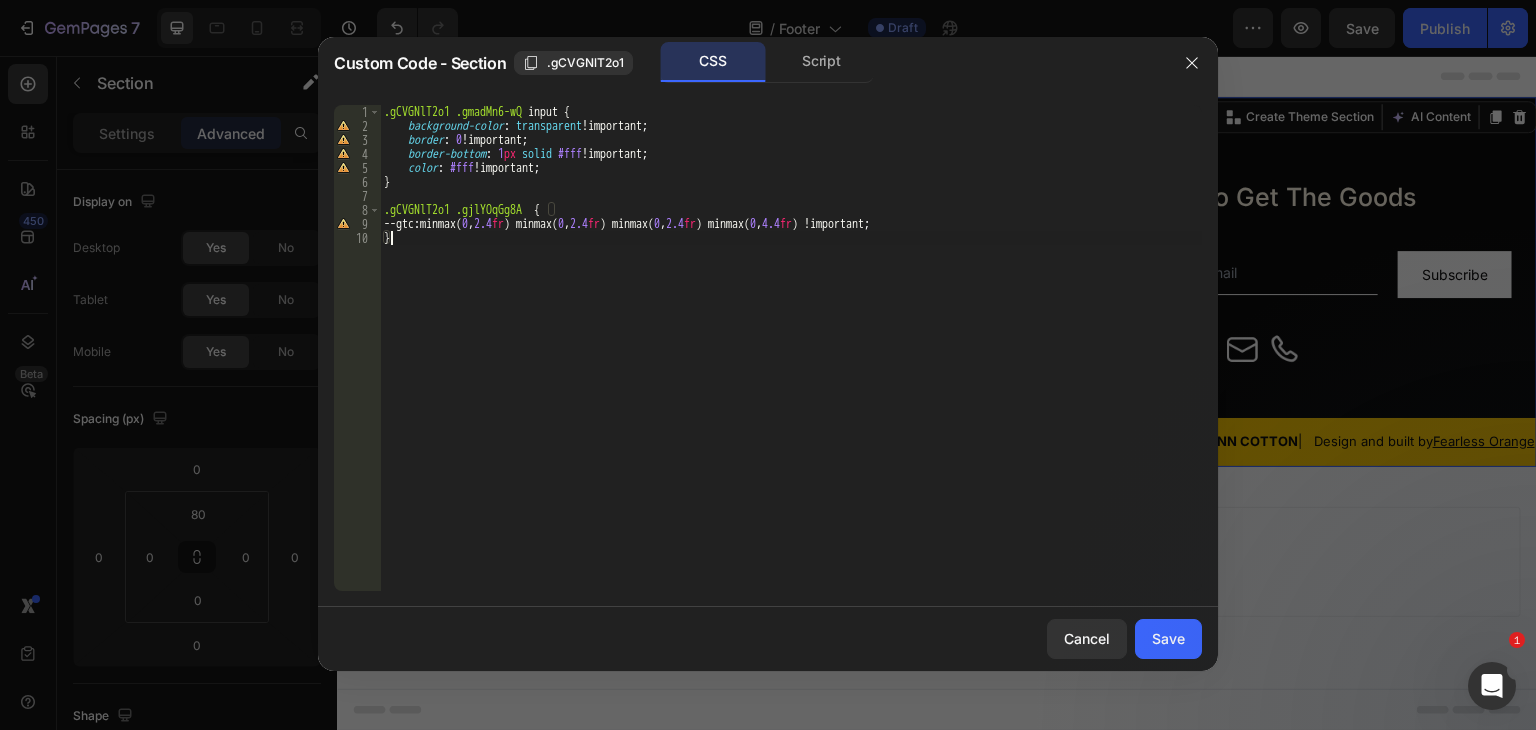 click on ".gCVGNlT2o1   .gmadMn6-wQ   input   {      background-color :   transparent  !important ;      border :   0  !important ;      border-bottom :   1 px   solid   #fff  !important ;      color :   #fff  !important ; } .gCVGNlT2o1   .gjlYOqGg8A    {       --gtc :  minmax( 0 ,  2.4 fr ) minmax( 0 ,  2.4 fr ) minmax( 0 ,  2.4 fr ) minmax( 0 ,  4.4 fr ) !important ; }" at bounding box center (791, 362) 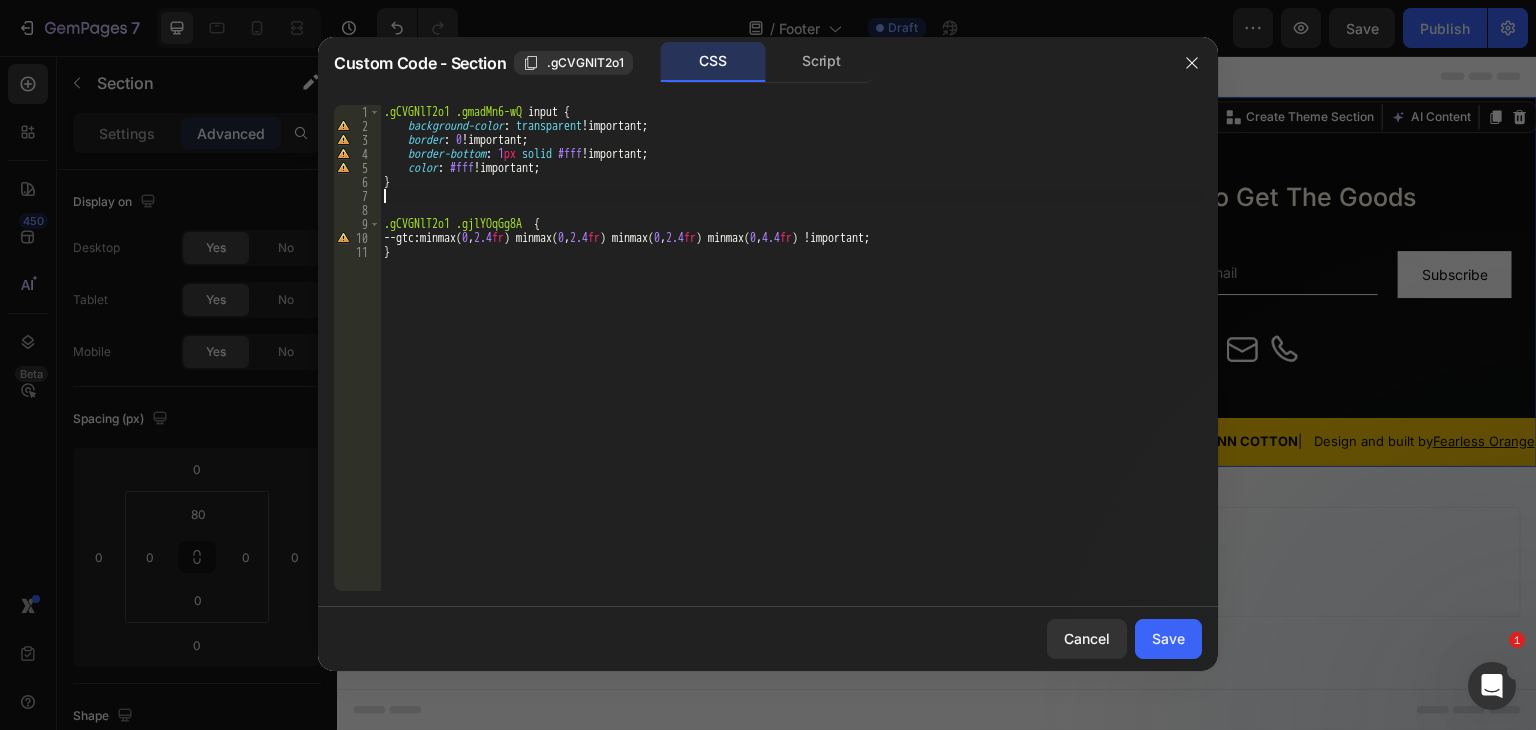 paste on "::selection" 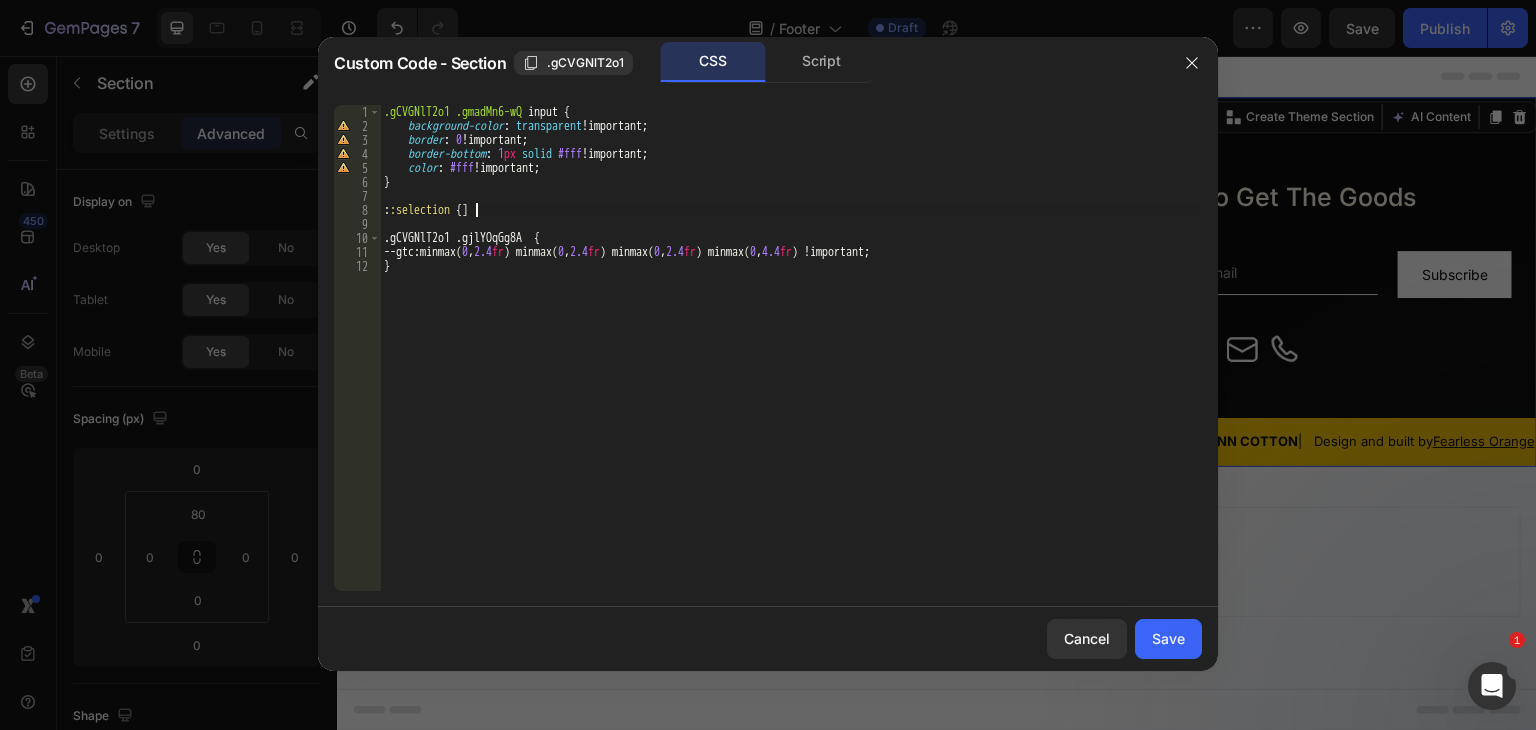 scroll, scrollTop: 0, scrollLeft: 1, axis: horizontal 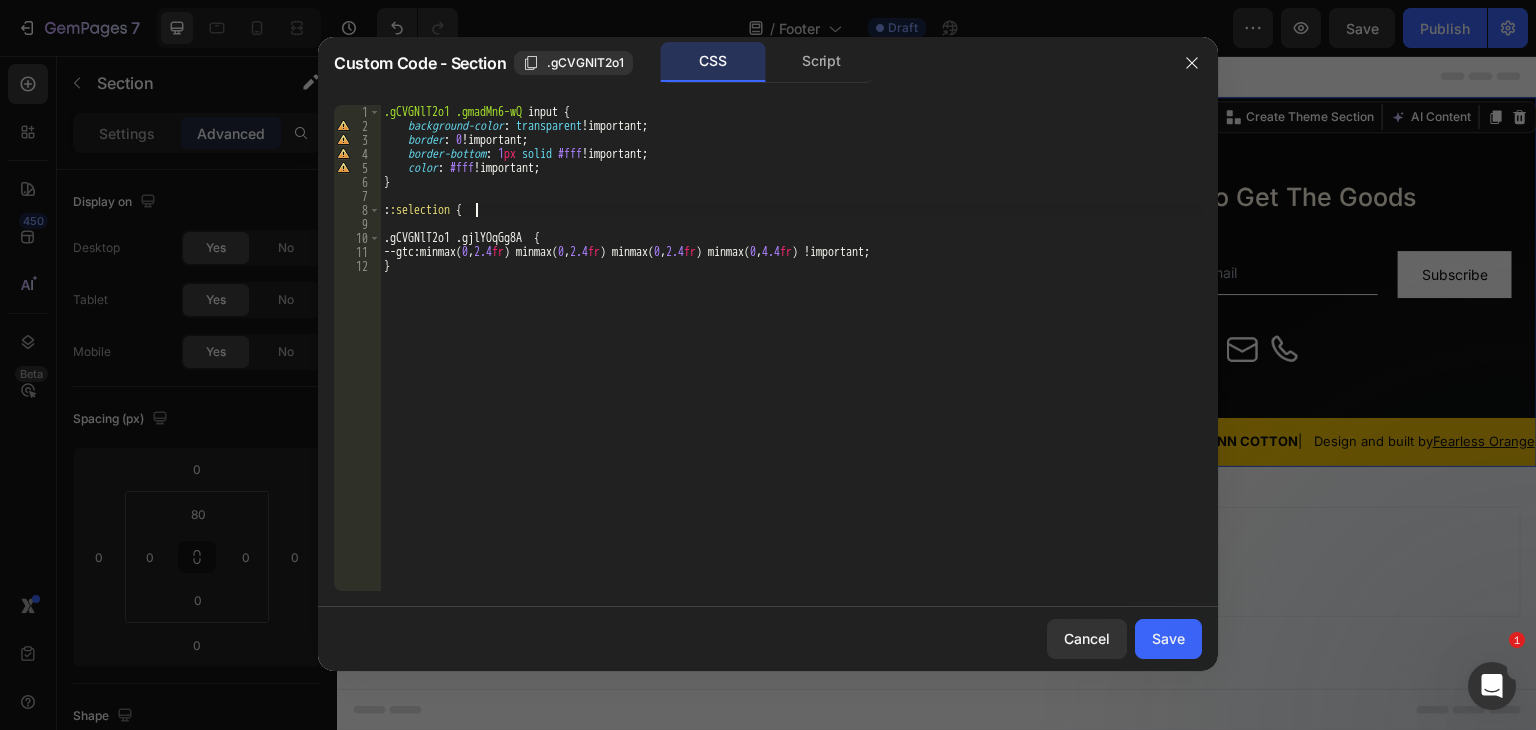 type on "::selection { }" 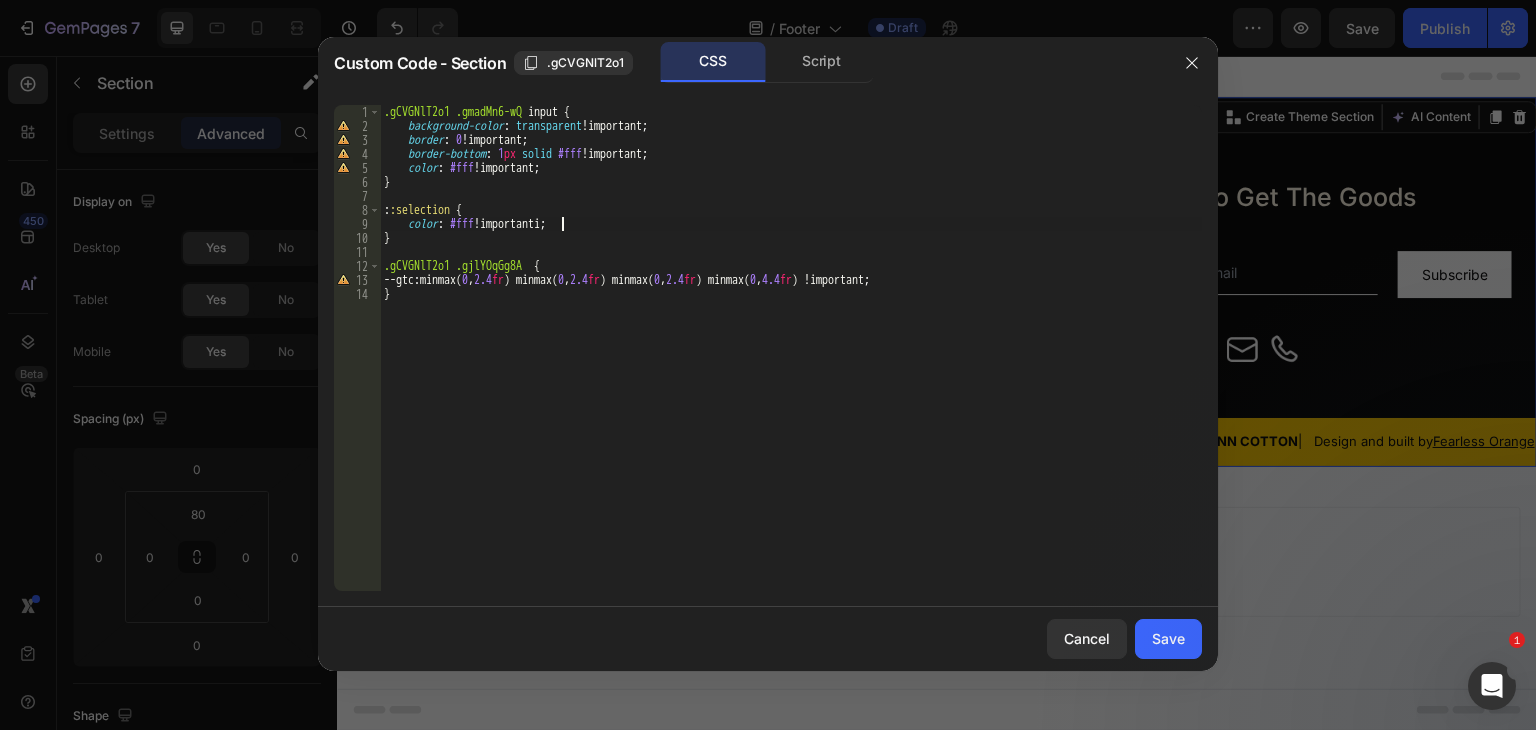 scroll, scrollTop: 0, scrollLeft: 9, axis: horizontal 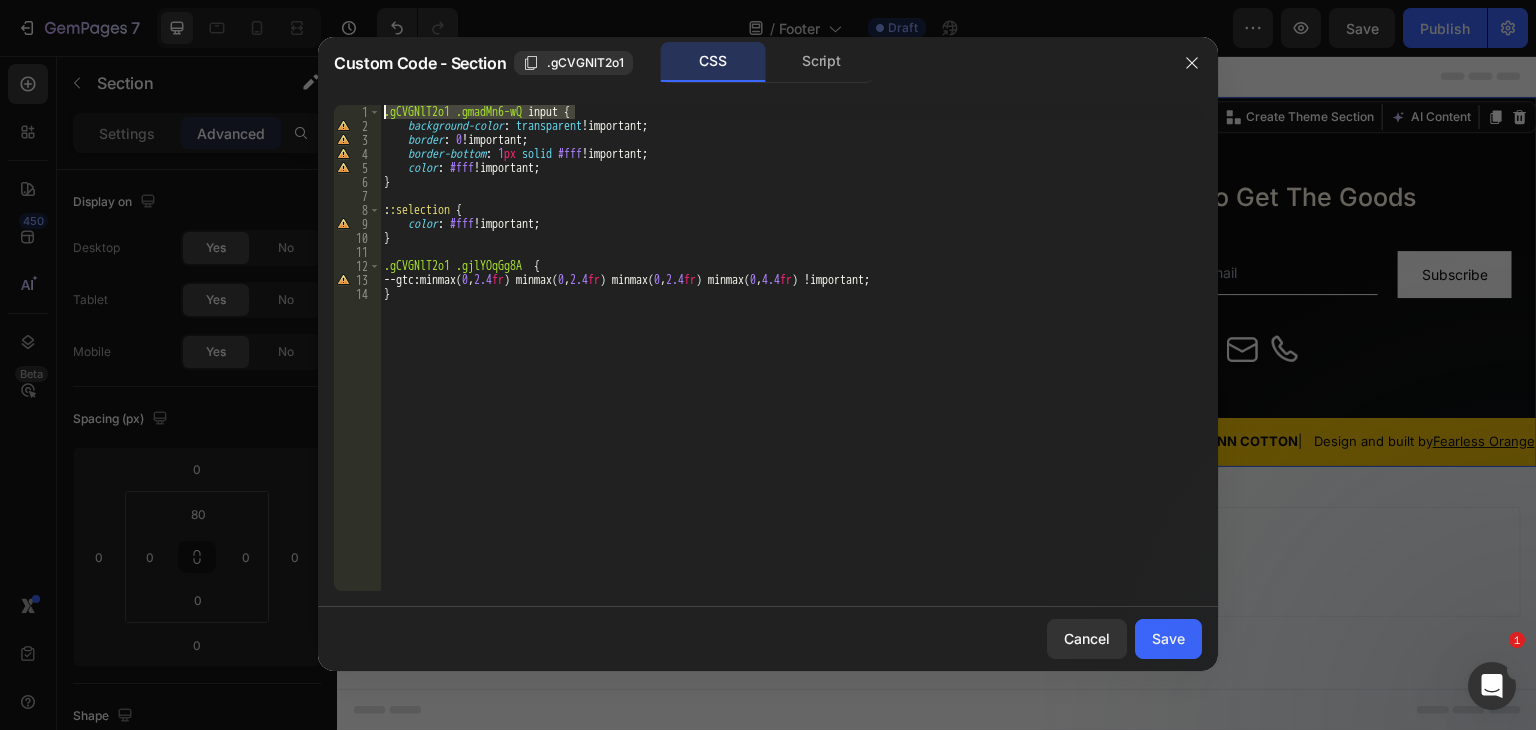 drag, startPoint x: 380, startPoint y: 113, endPoint x: 375, endPoint y: 153, distance: 40.311287 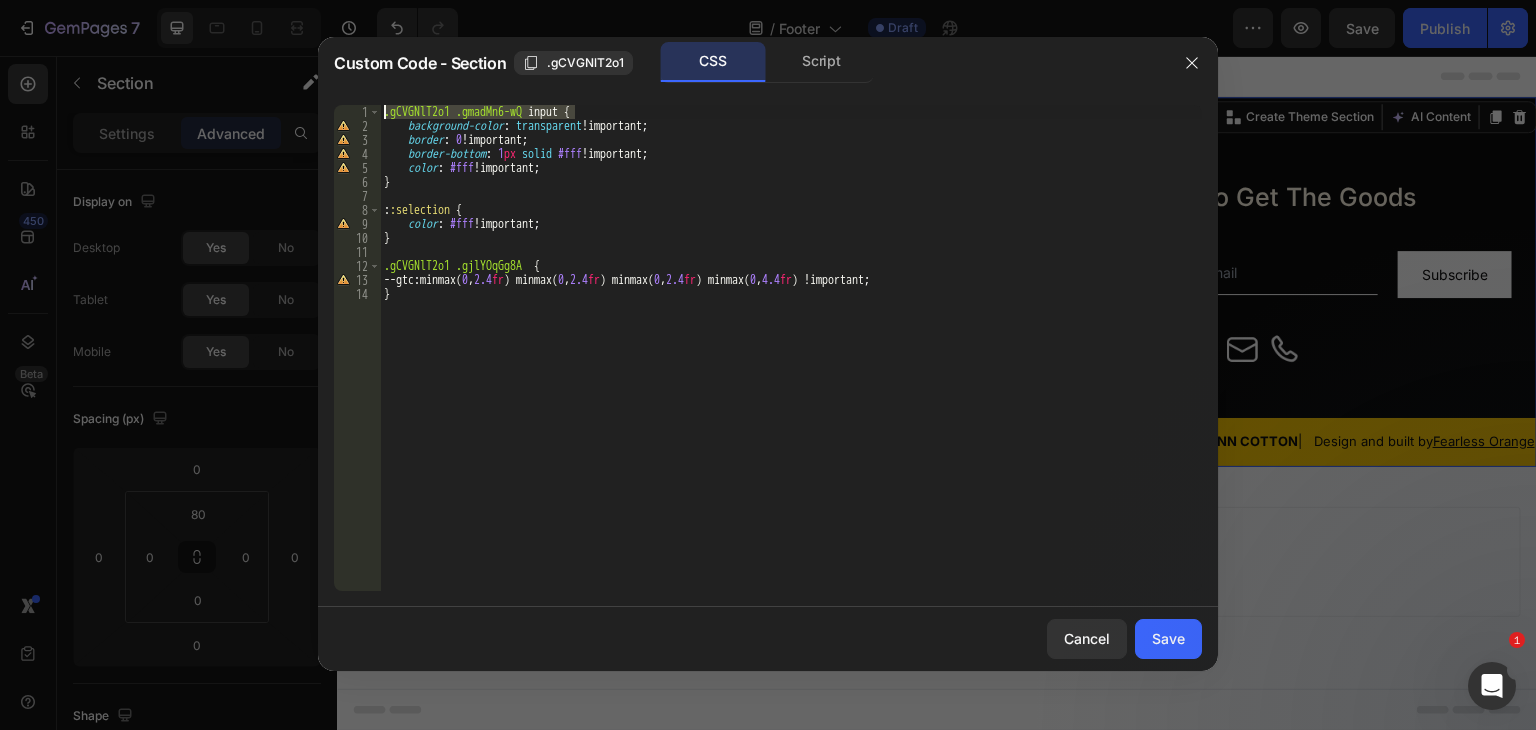 click on "1" at bounding box center [357, 112] 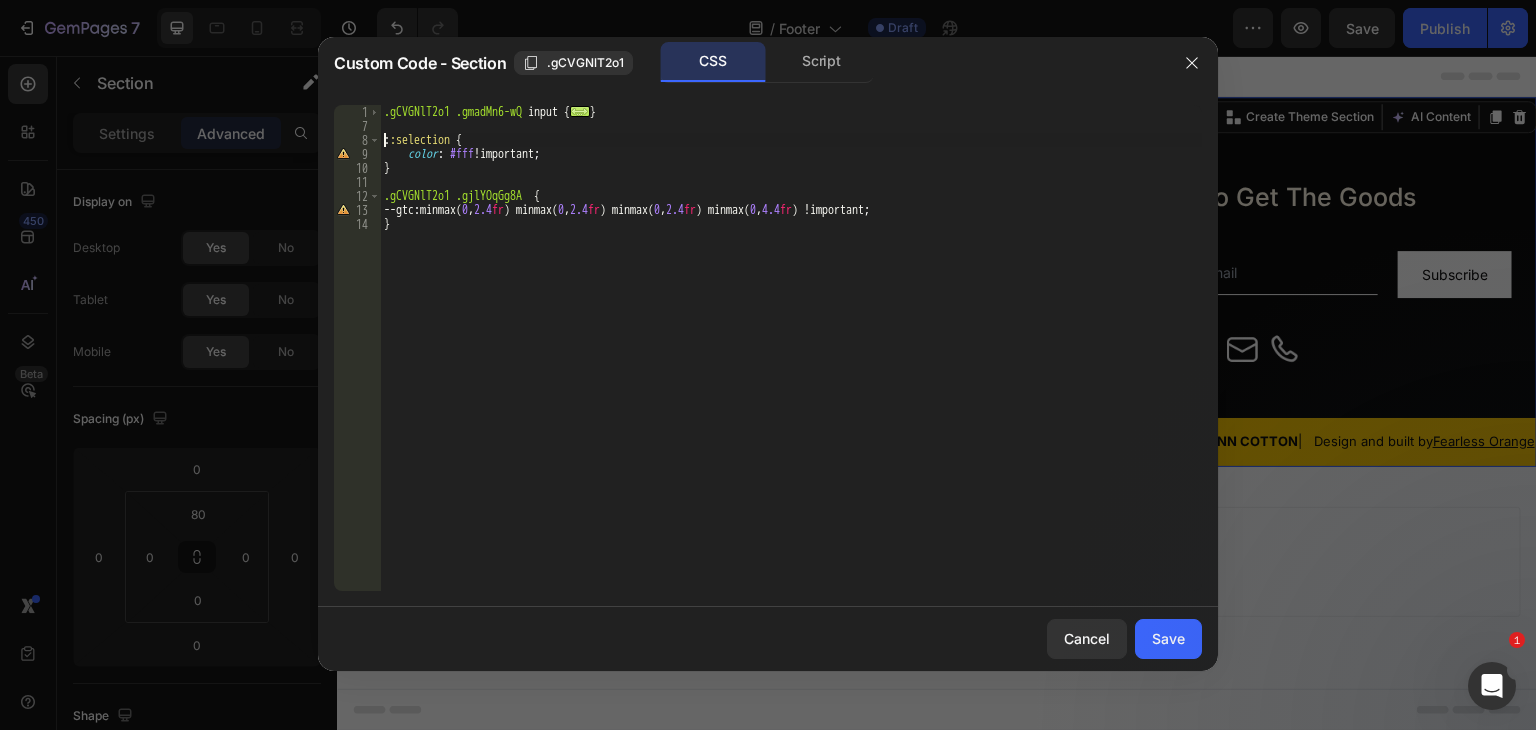 click on ".gCVGNlT2o1   .gmadMn6-wQ   input   { ... } : :selection   {        color :   #fff  !important ; } .gCVGNlT2o1   .gjlYOqGg8A    {       --gtc :  minmax( 0 ,  2.4 fr ) minmax( 0 ,  2.4 fr ) minmax( 0 ,  2.4 fr ) minmax( 0 ,  4.4 fr ) !important ; }" at bounding box center (791, 362) 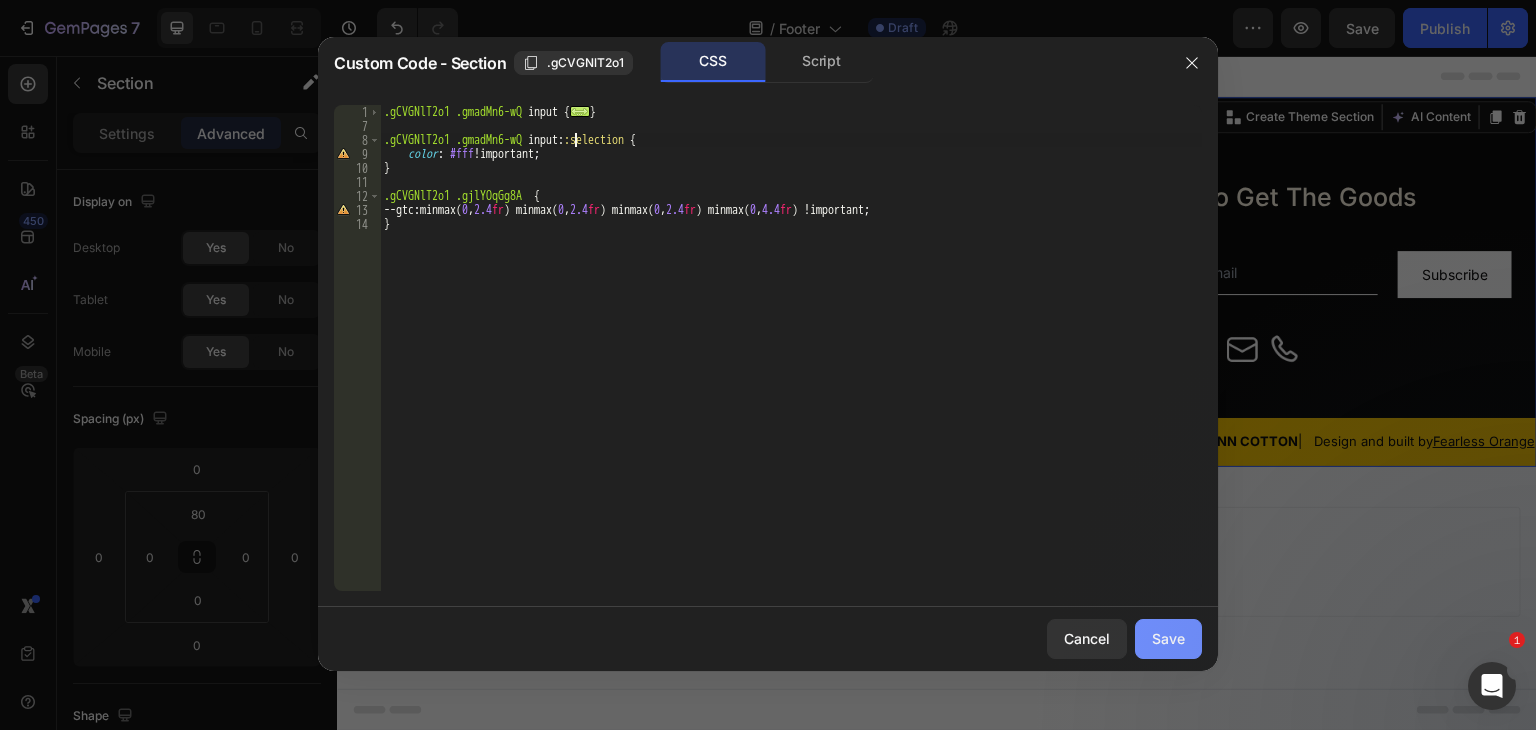 click on "Save" at bounding box center [1168, 638] 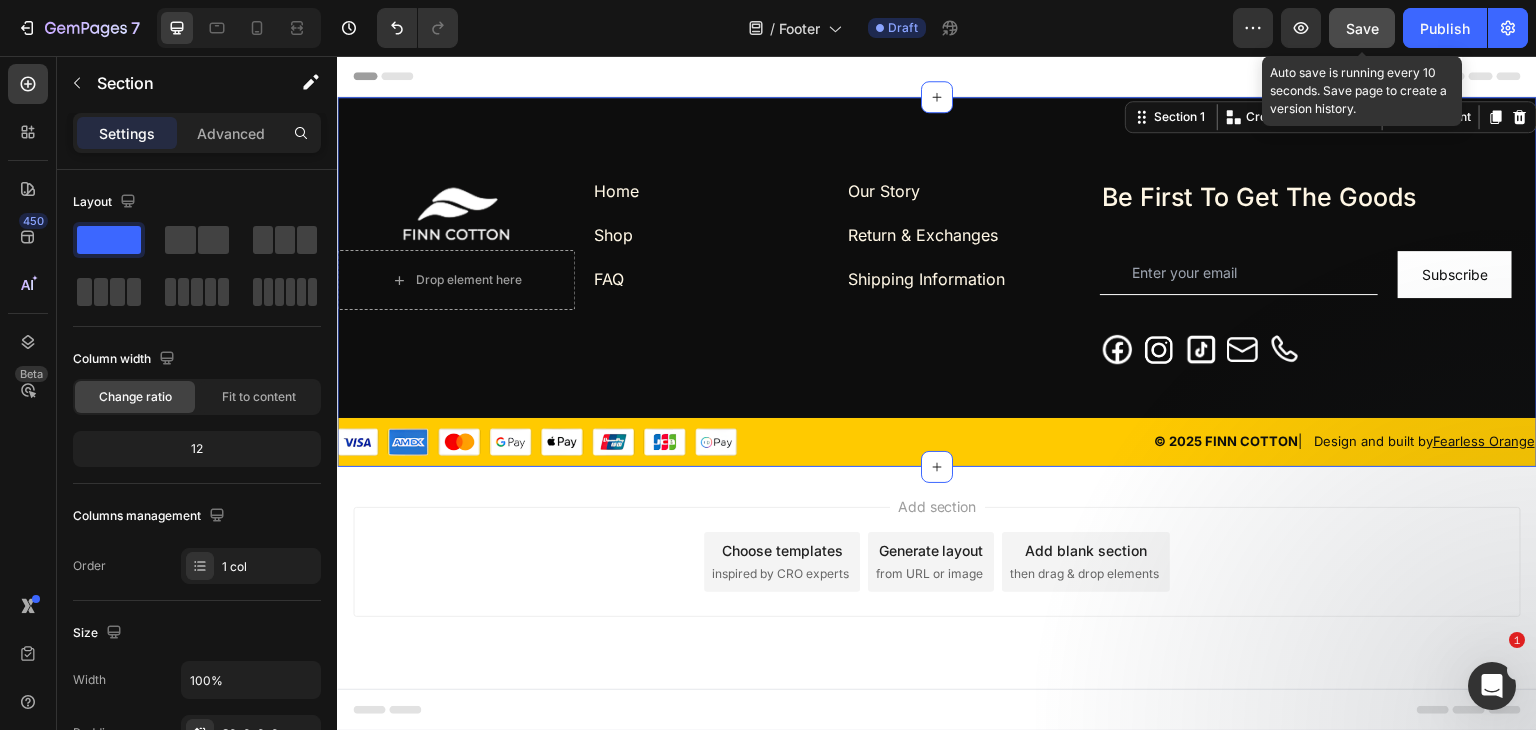 click on "Save" at bounding box center [1362, 28] 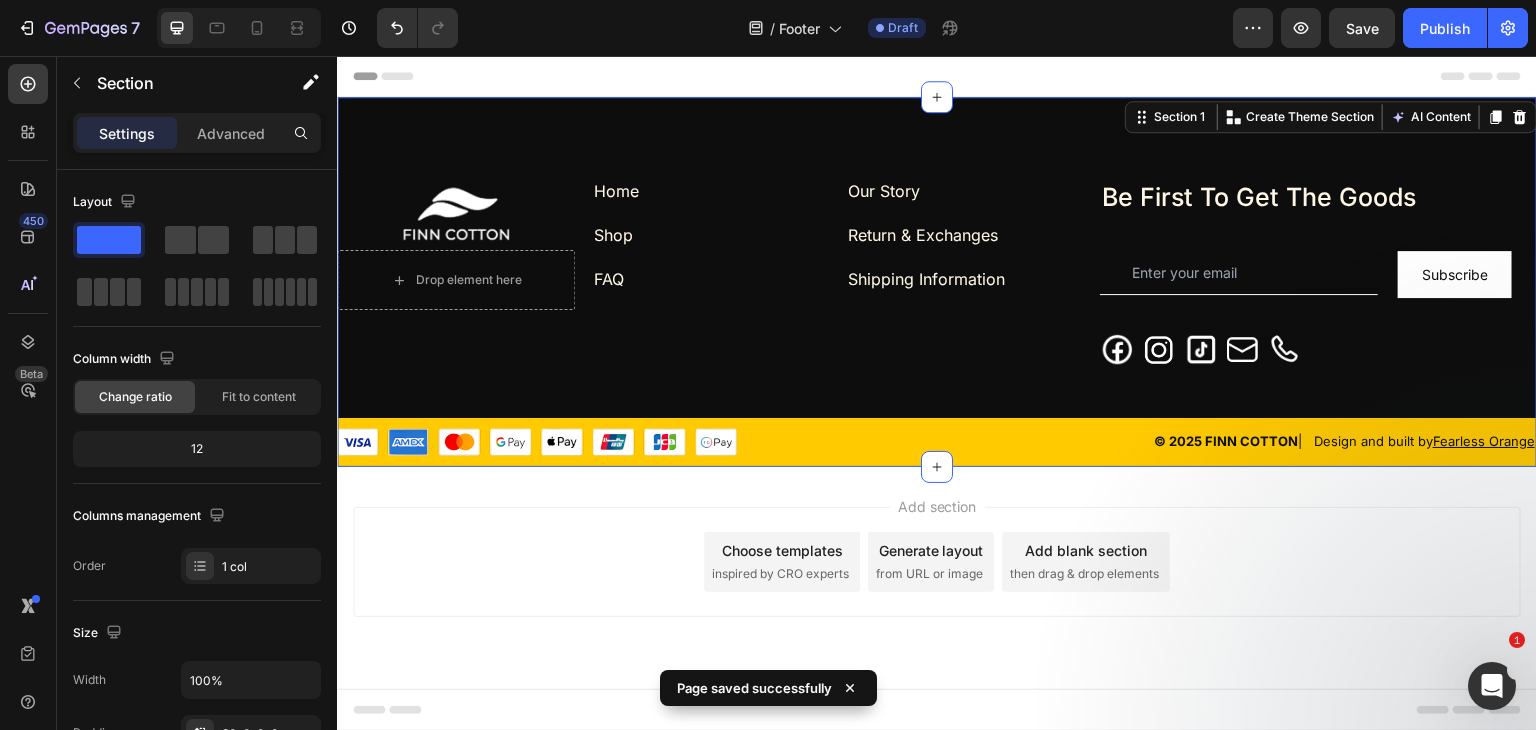 click on "/  Footer Draft" 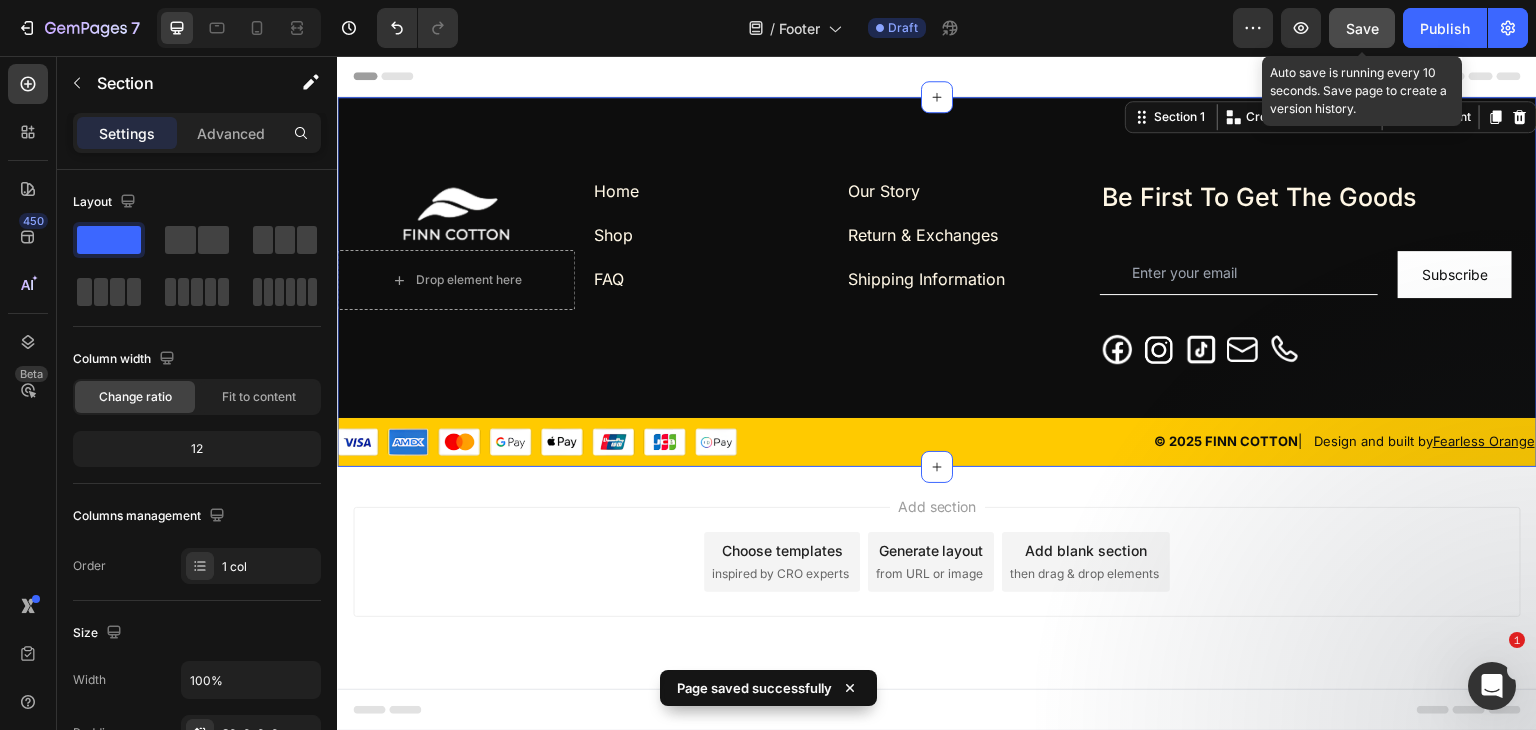 drag, startPoint x: 1334, startPoint y: 25, endPoint x: 1033, endPoint y: 55, distance: 302.49133 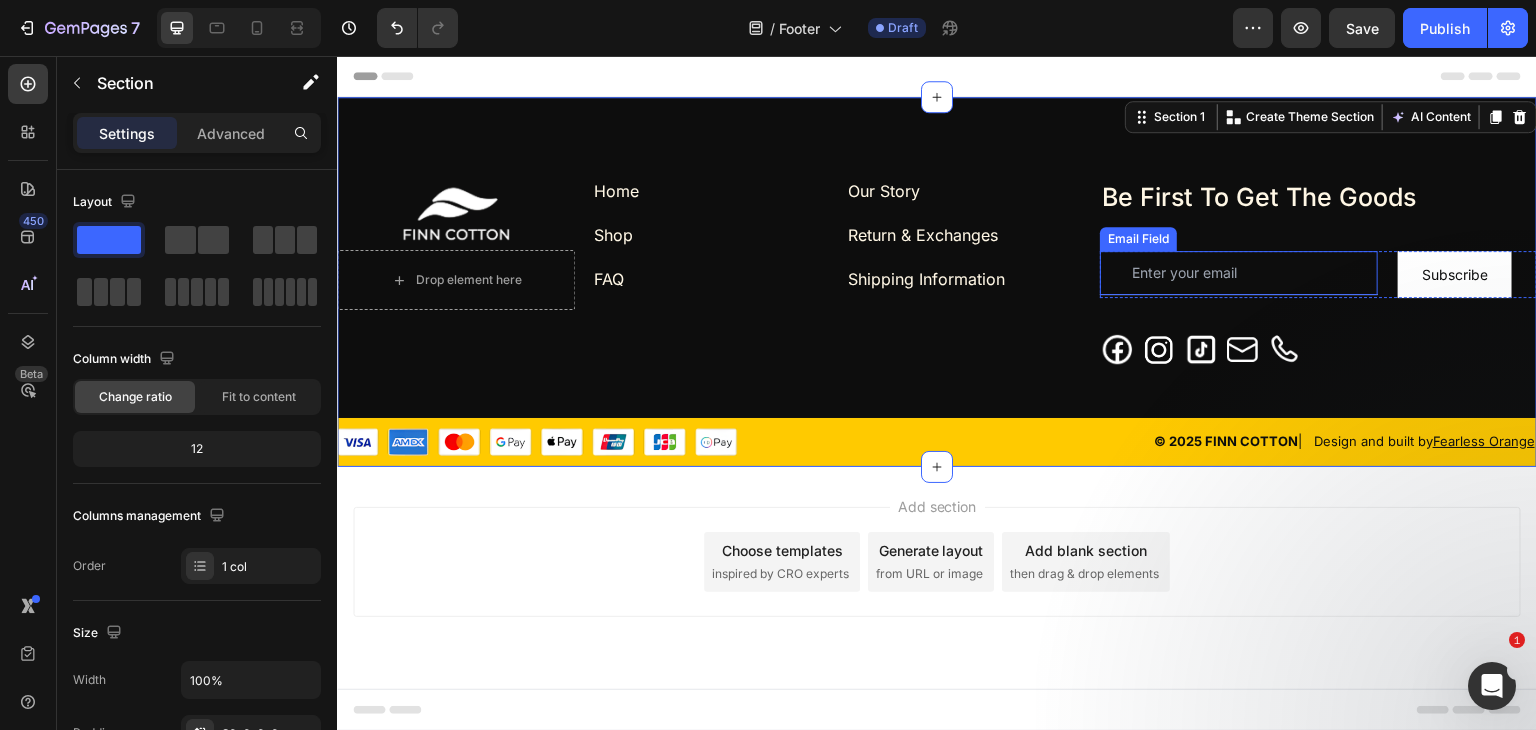 click at bounding box center (1239, 273) 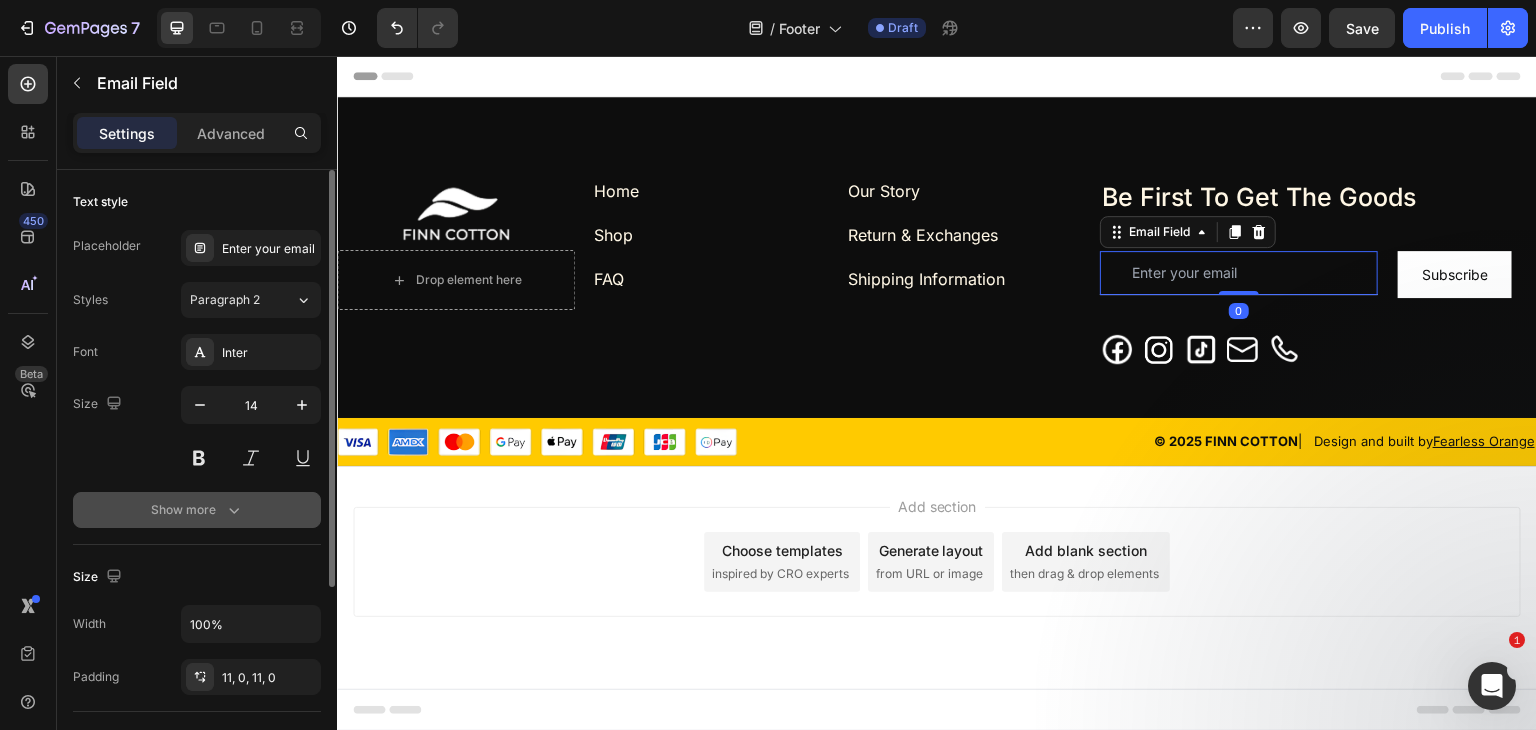 click on "Show more" at bounding box center [197, 510] 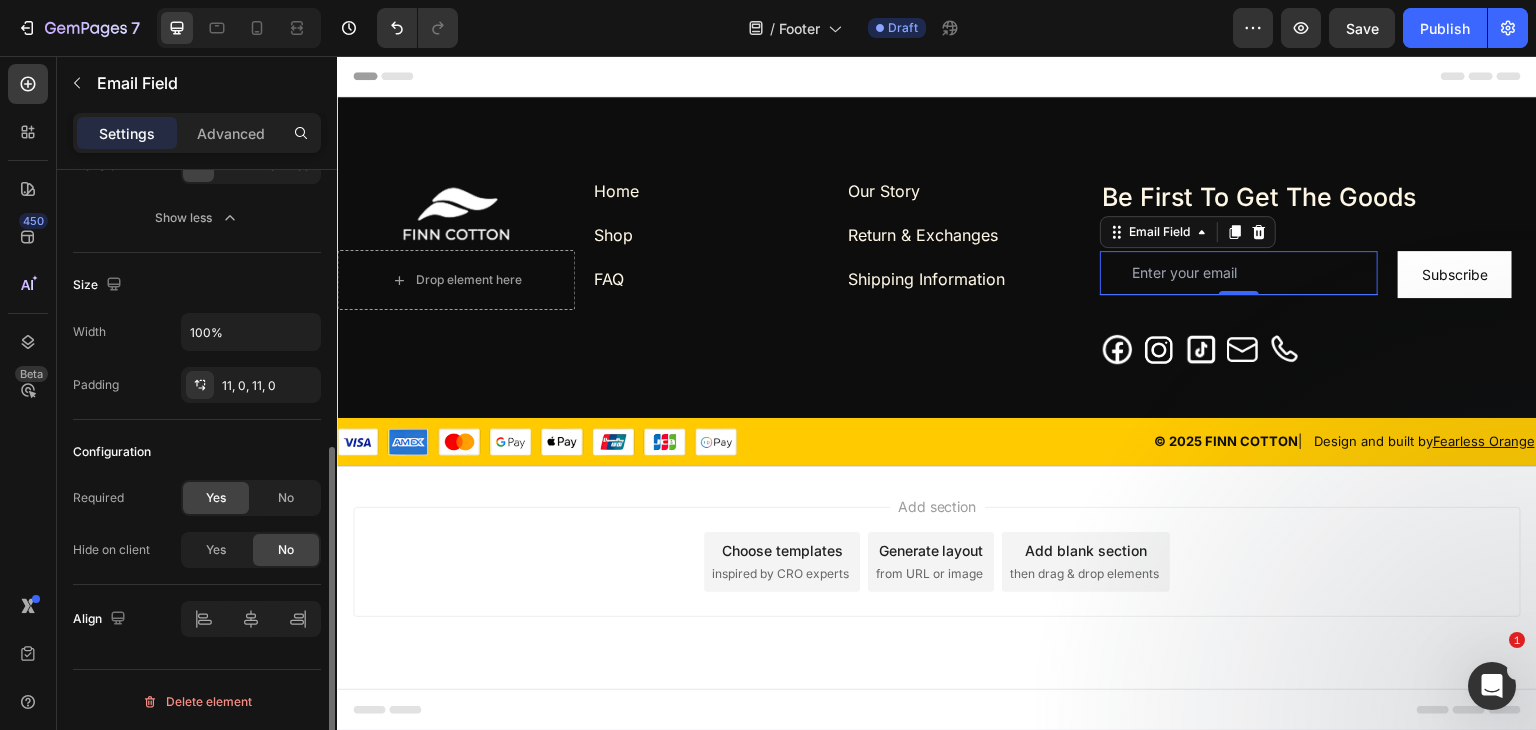scroll, scrollTop: 0, scrollLeft: 0, axis: both 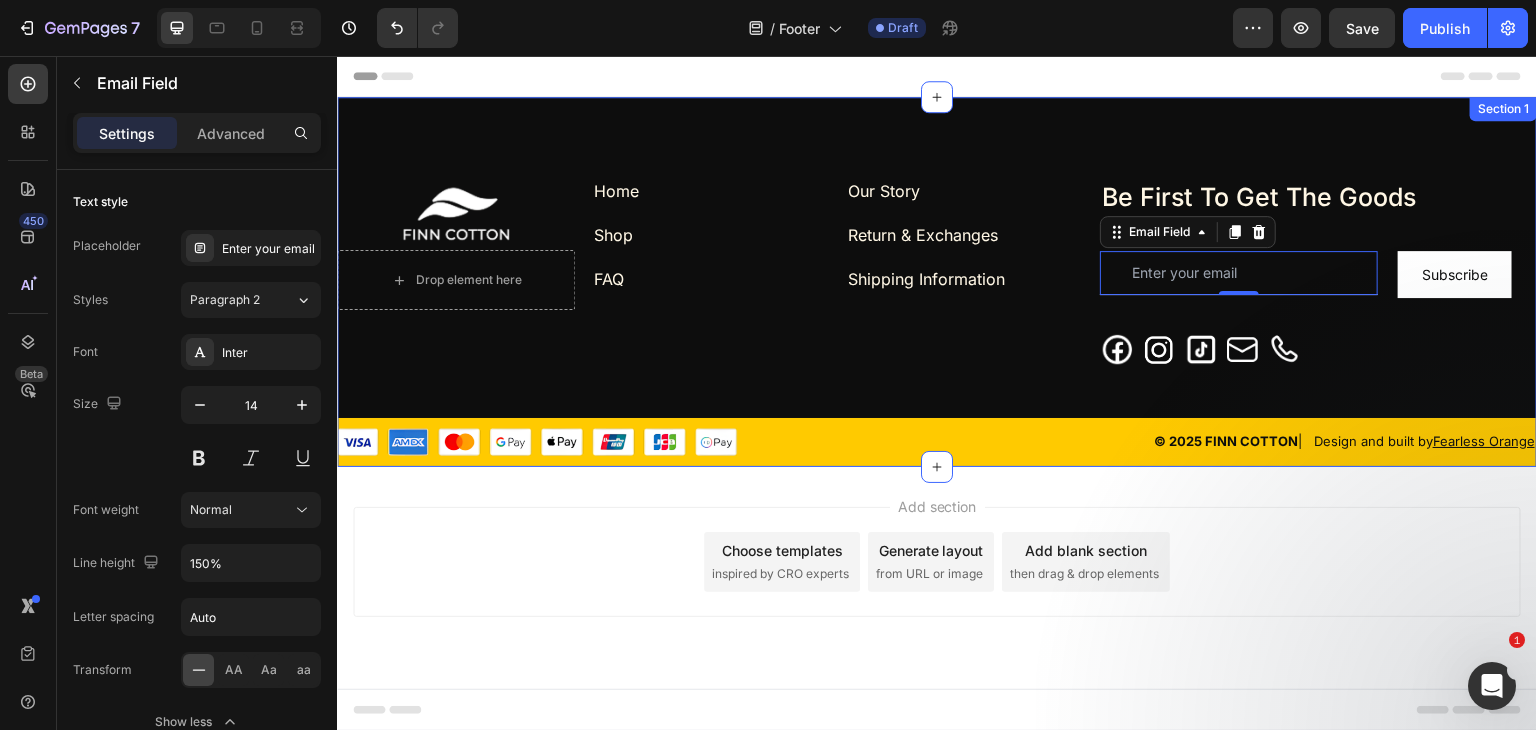 click on "Home Text block Shop Text block FAQ Text block Row Our Story Text block Row Return & Exchanges Text block Shipping Information Text block Be First To Get The Goods Heading Email Field   0 Subscribe Submit Button Row Newsletter Image Image Image Image Image Row Image
Drop element here Row Row © 2025 FINN COTTON    |   Design and built by  Fearless Orange Text block Image Row Row                Title Line Image © 2025 FINN COTTON    |   Design and built by  Fearless Orange Text block Row Section 1" at bounding box center [937, 282] 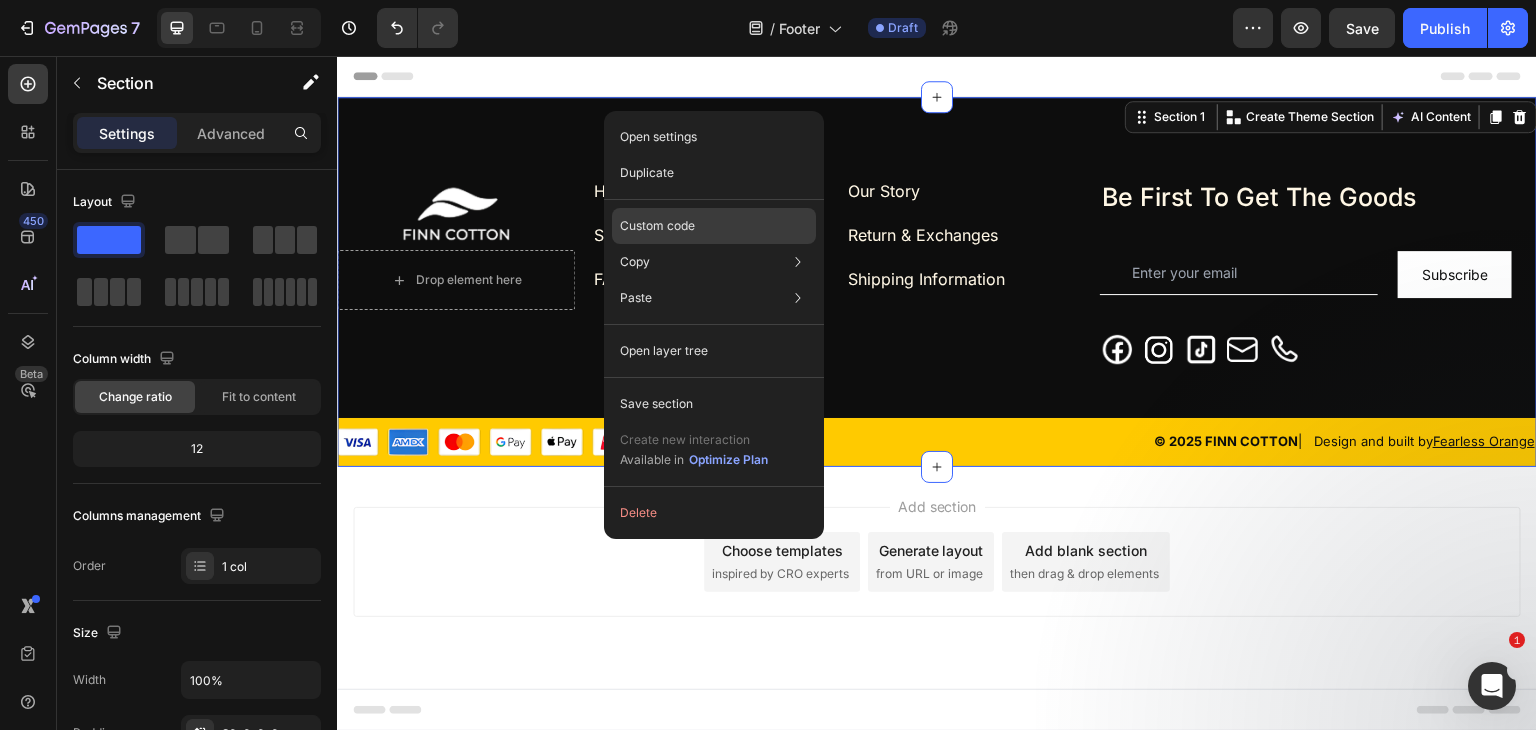 click on "Custom code" at bounding box center (657, 226) 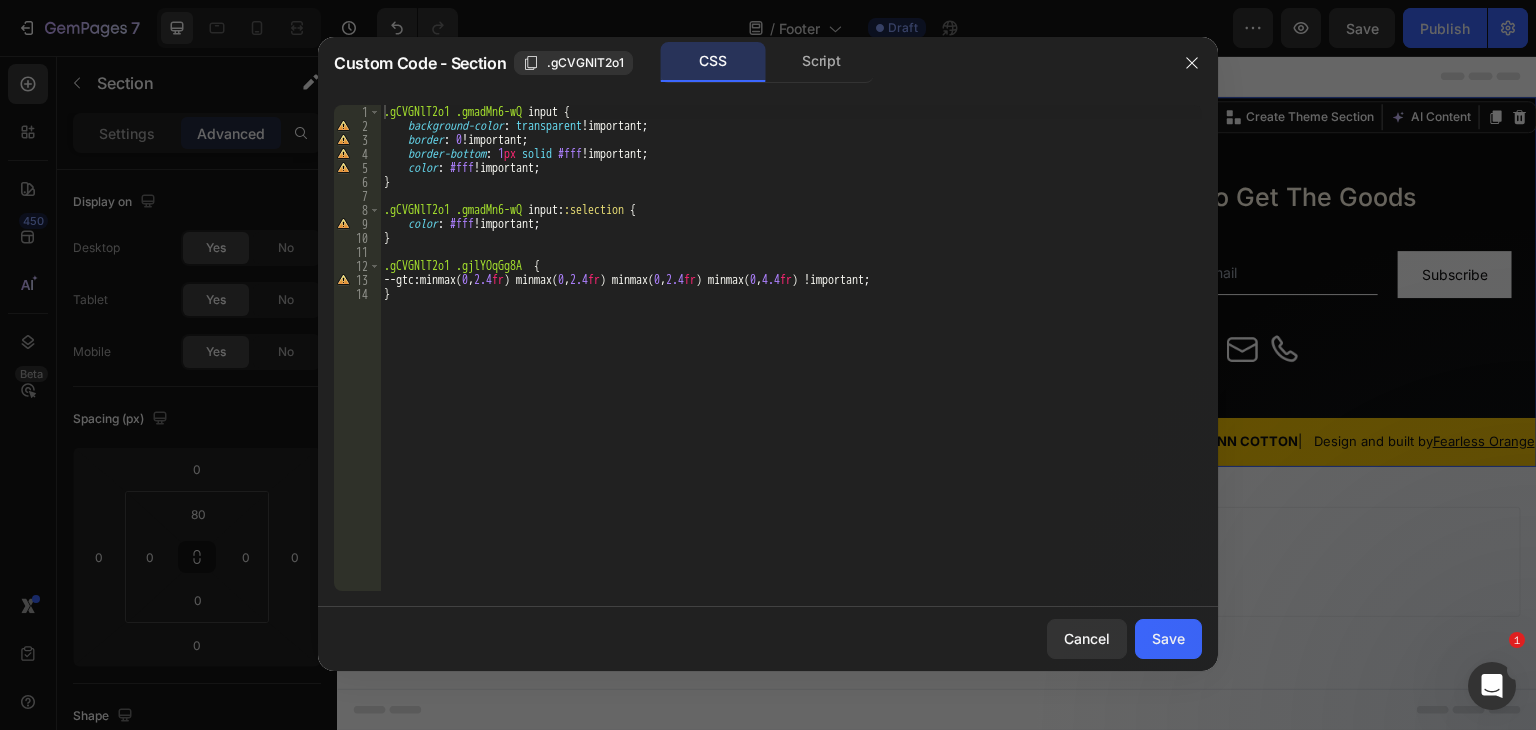 click on ".gCVGNlT2o1   .gmadMn6-wQ   input   {      background-color :   transparent  !important ;      border :   0  !important ;      border-bottom :   1 px   solid   #fff  !important ;      color :   #fff  !important ; } .gCVGNlT2o1   .gmadMn6-wQ   input : :selection   {        color :   #fff  !important ; } .gCVGNlT2o1   .gjlYOqGg8A    {       --gtc :  minmax( 0 ,  2.4 fr ) minmax( 0 ,  2.4 fr ) minmax( 0 ,  2.4 fr ) minmax( 0 ,  4.4 fr ) !important ; }" at bounding box center [791, 362] 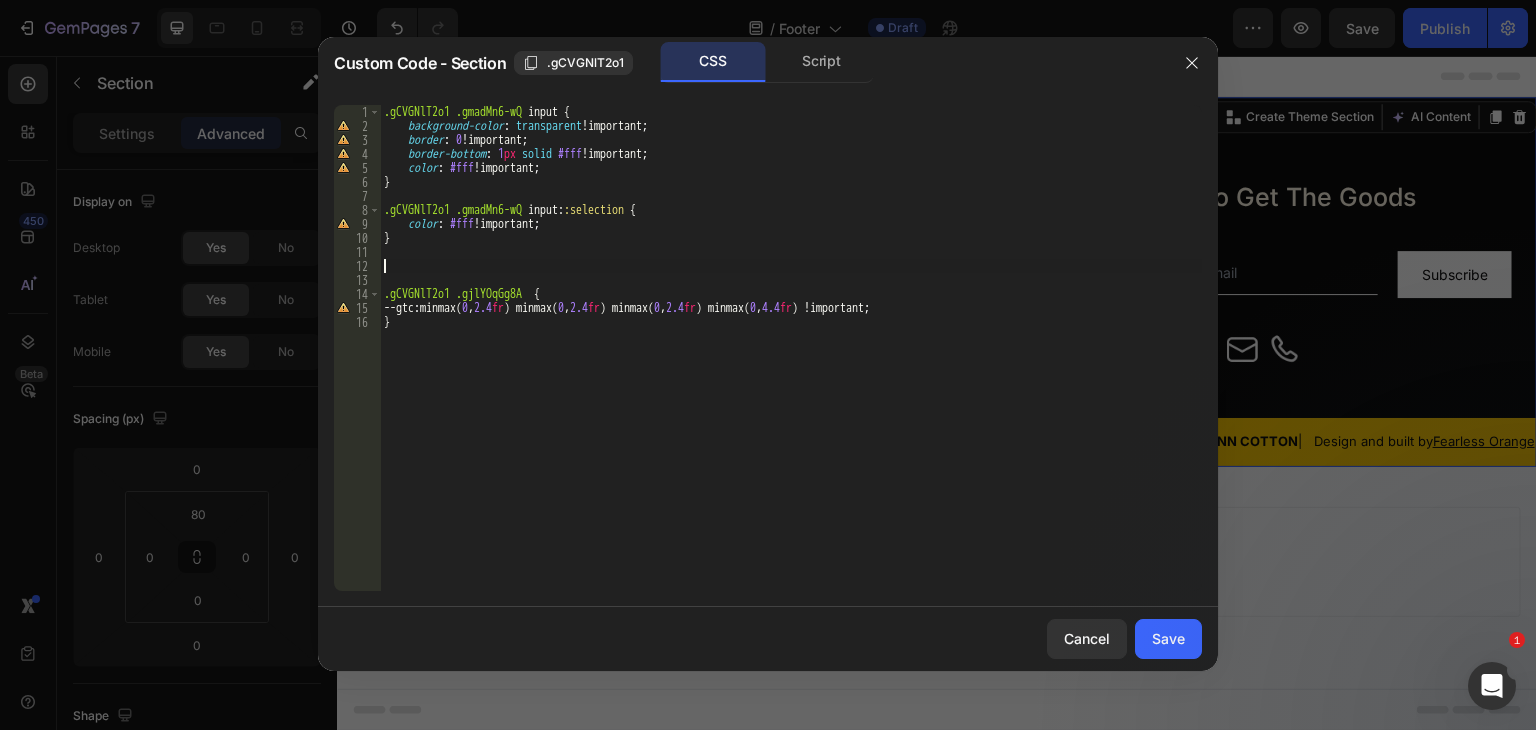 paste on "email-form-gmadMn6-wQ" 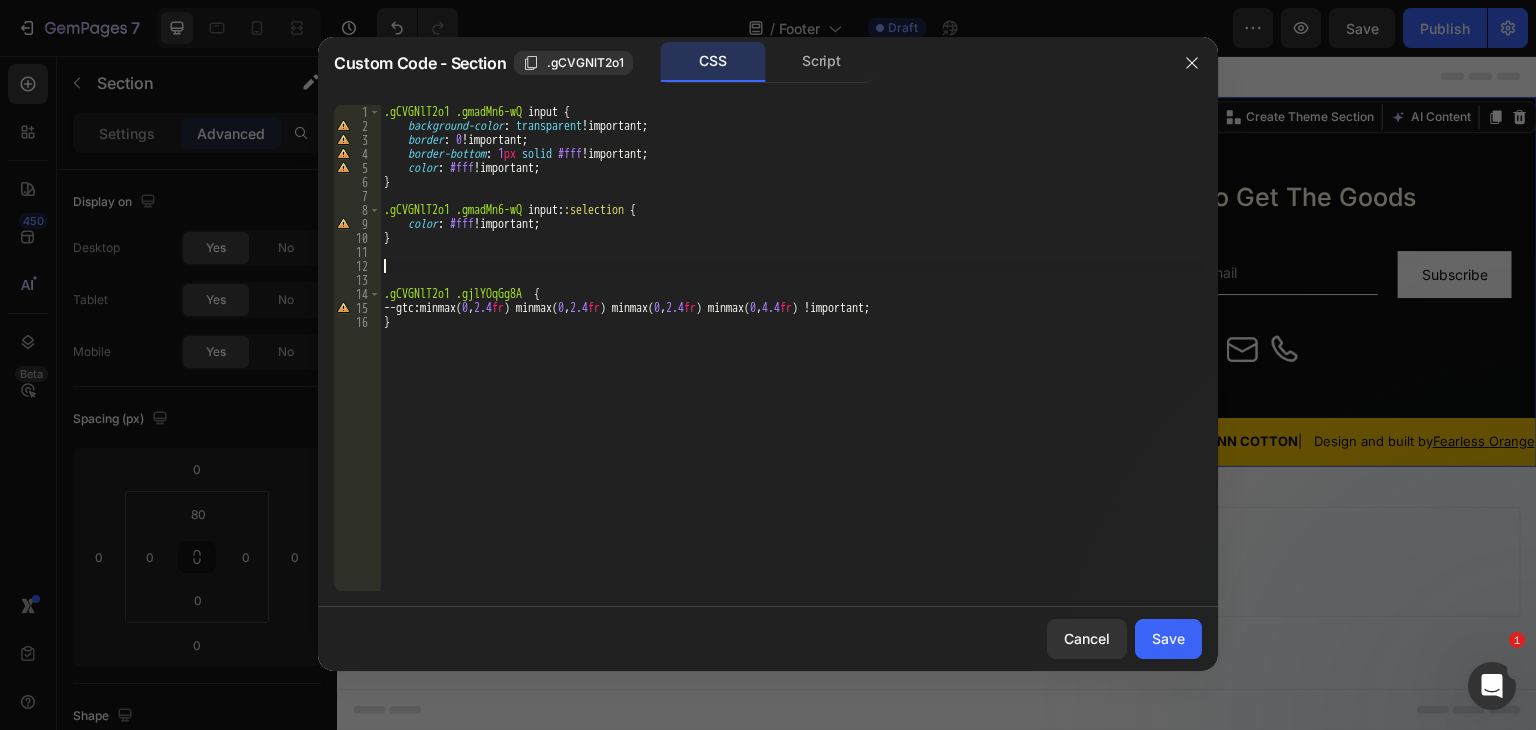 type on "email-form-gmadMn6-wQ" 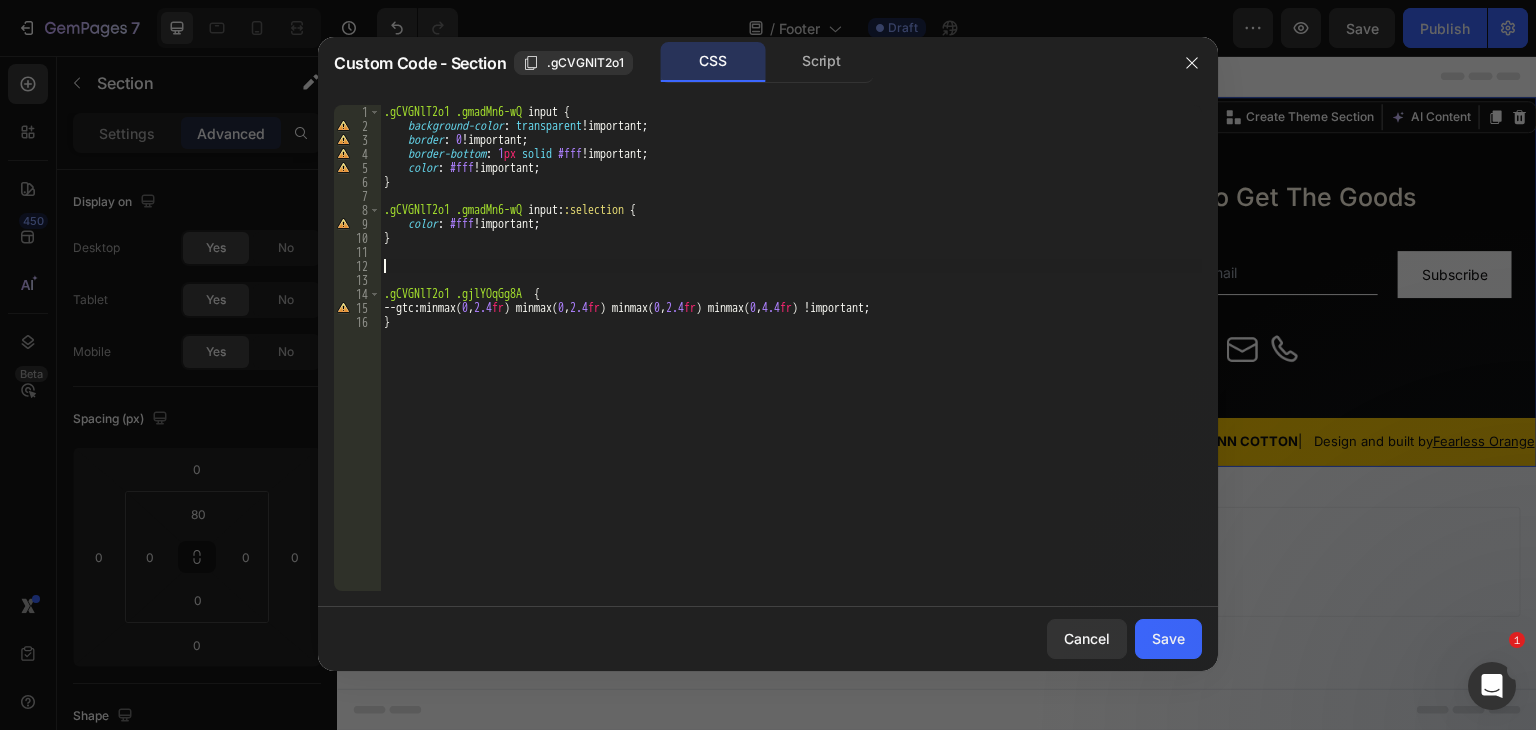 paste on "email-form-gmadMn6-wQ" 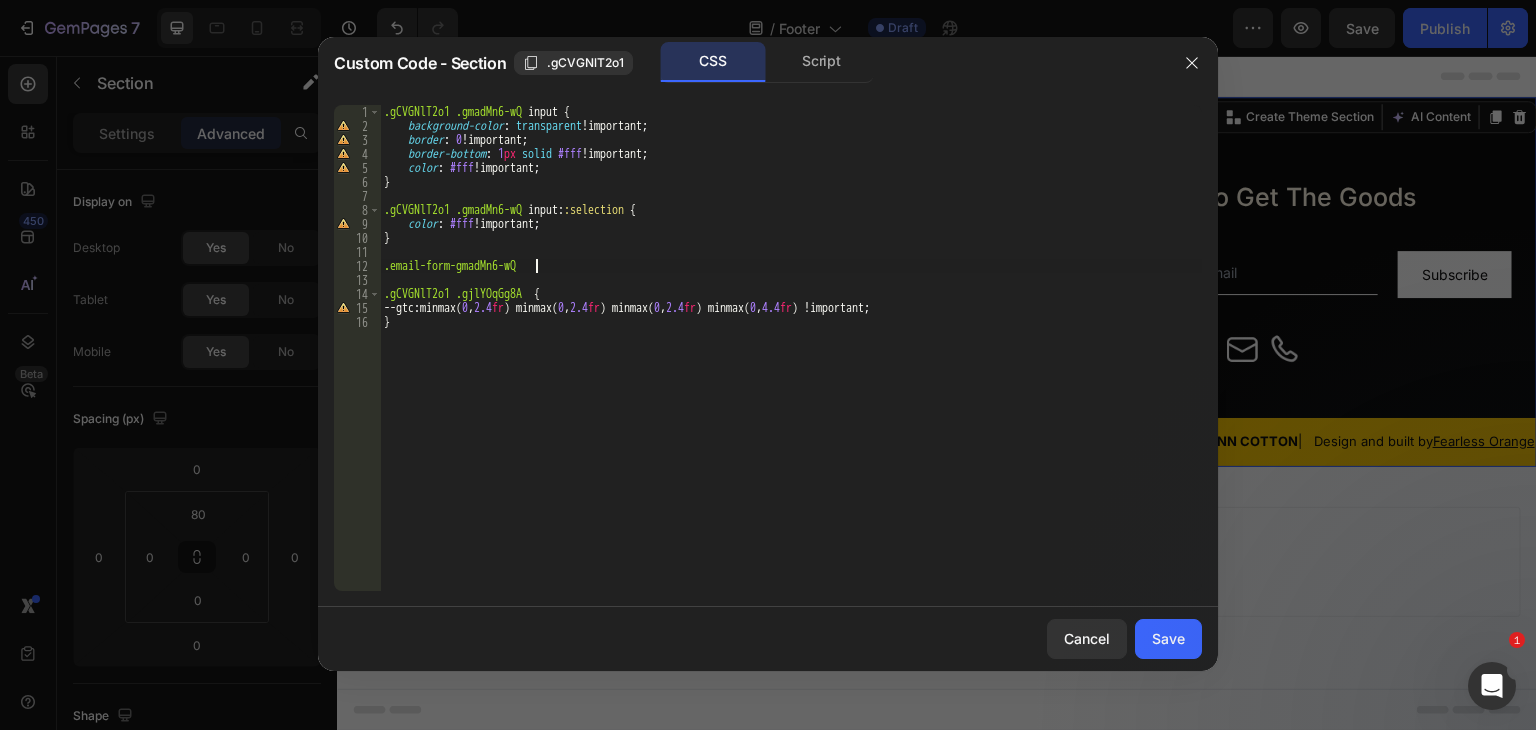 scroll, scrollTop: 0, scrollLeft: 12, axis: horizontal 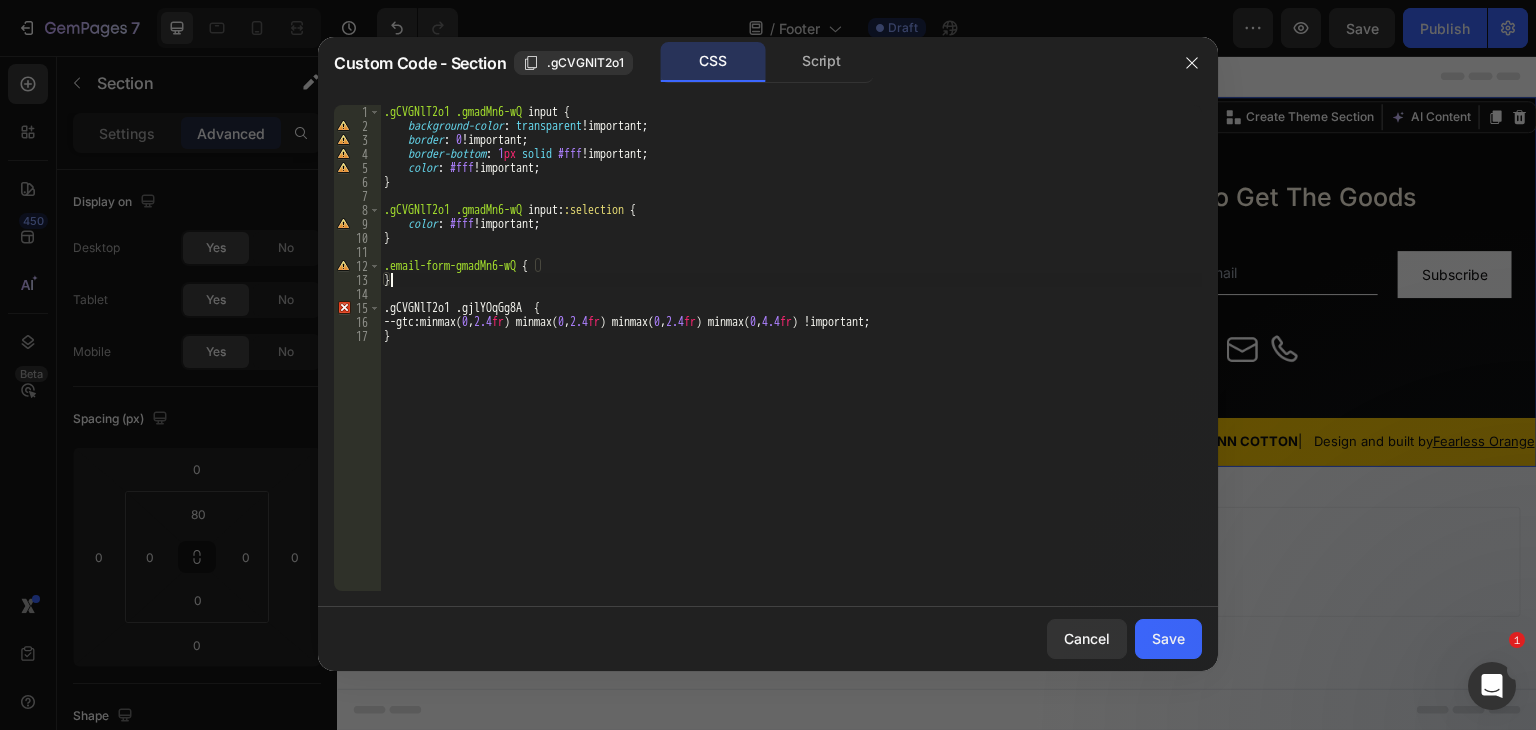 type on "}" 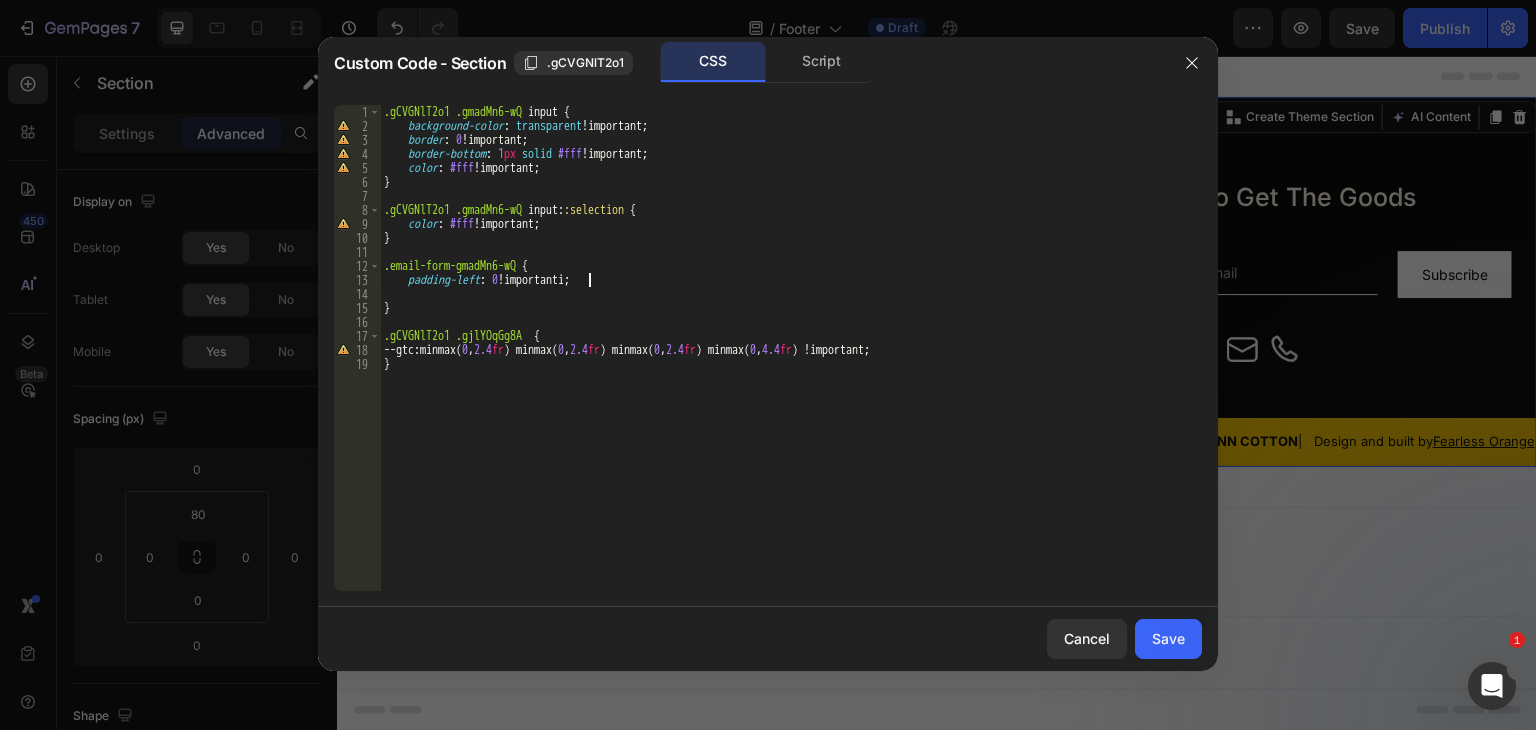 scroll, scrollTop: 0, scrollLeft: 12, axis: horizontal 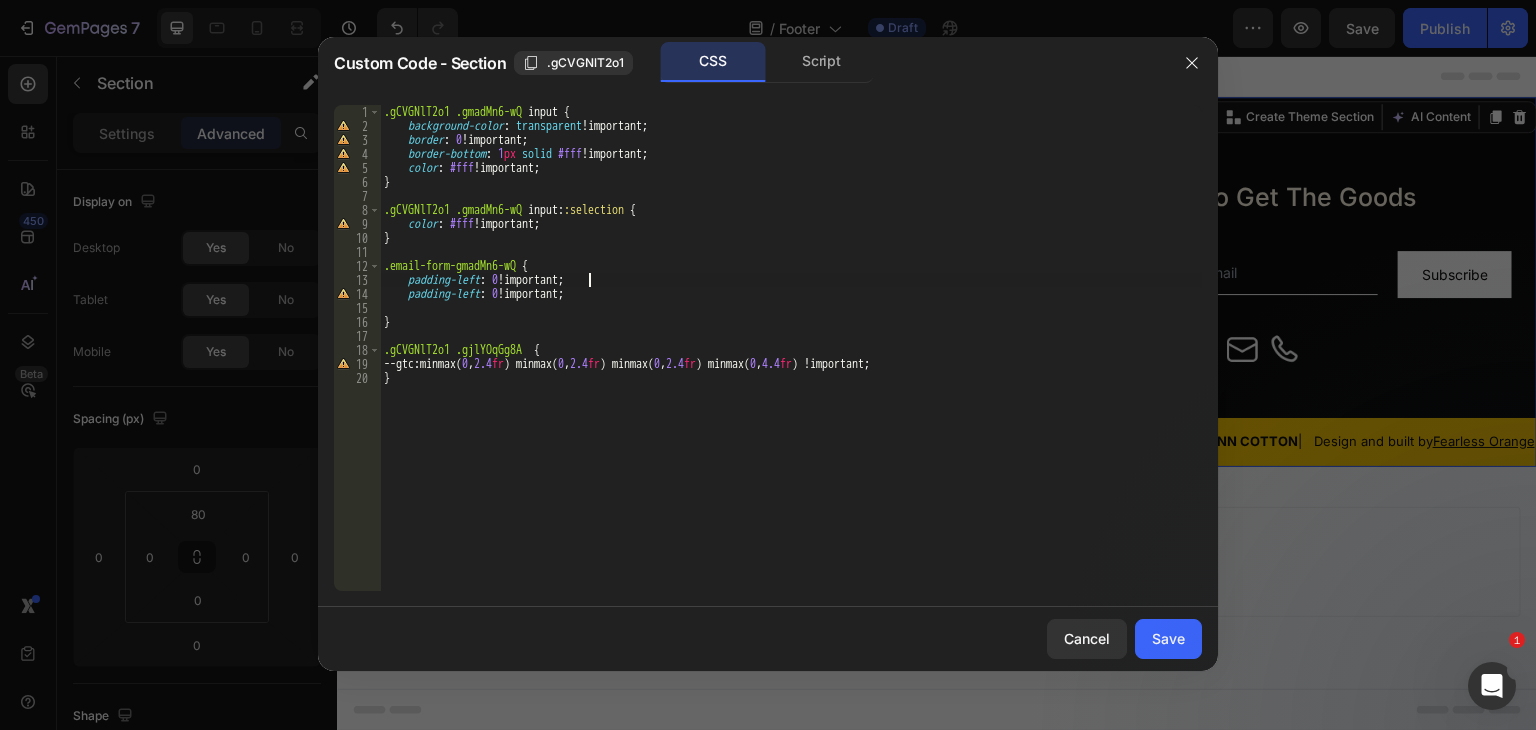 click on ".gCVGNlT2o1   .gmadMn6-wQ   input   {      background-color :   transparent  !important ;      border :   0  !important ;      border-bottom :   1 px   solid   #fff  !important ;      color :   #fff  !important ; } .gCVGNlT2o1   .gmadMn6-wQ   input : :selection   {        color :   #fff  !important ; } .email-form-gmadMn6-wQ   {        padding-left :   0  !important ;      padding-left :   0  !important ;      } .gCVGNlT2o1   .gjlYOqGg8A    {       --gtc :  minmax( 0 ,  2.4 fr ) minmax( 0 ,  2.4 fr ) minmax( 0 ,  2.4 fr ) minmax( 0 ,  4.4 fr ) !important ; }" at bounding box center [791, 362] 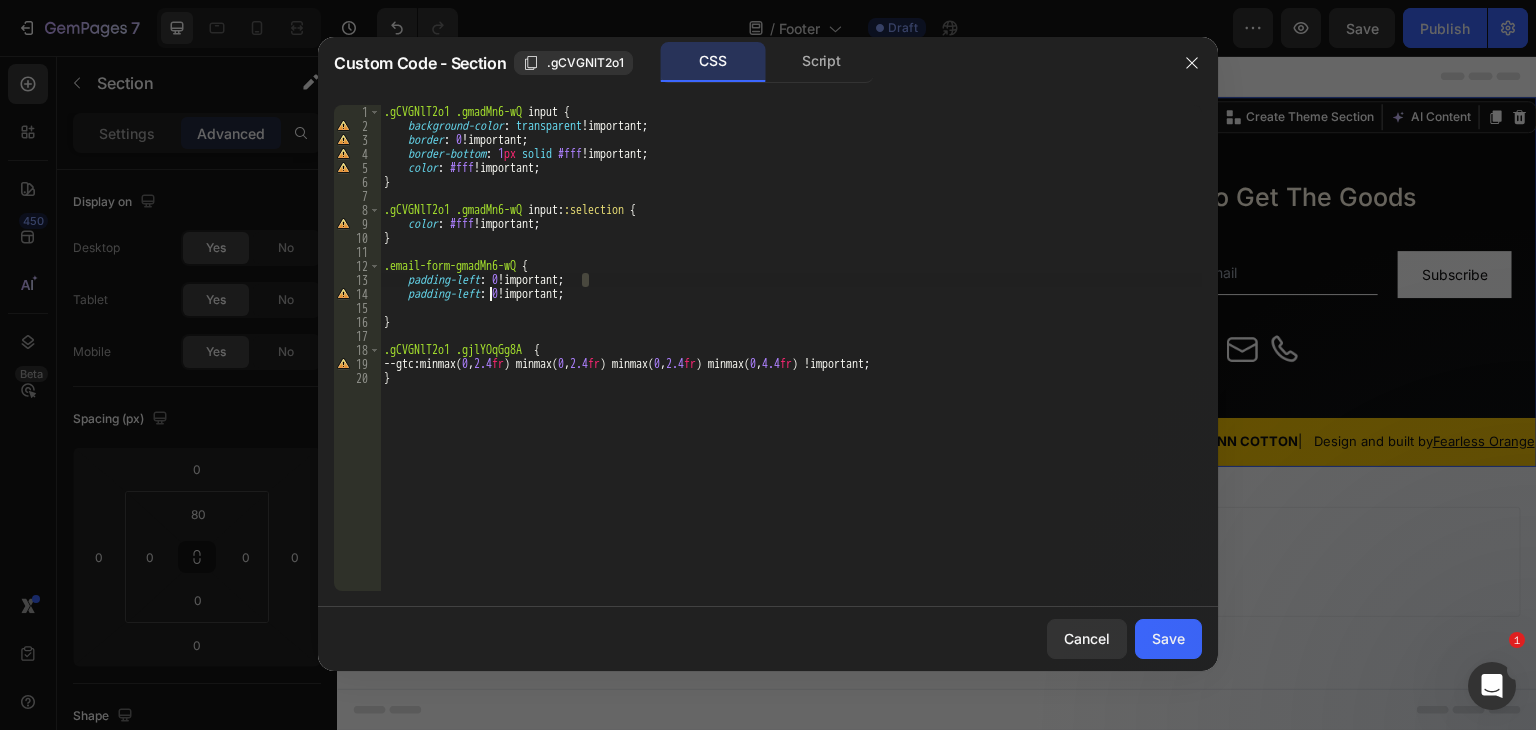 click on ".gCVGNlT2o1   .gmadMn6-wQ   input   {      background-color :   transparent  !important ;      border :   0  !important ;      border-bottom :   1 px   solid   #fff  !important ;      color :   #fff  !important ; } .gCVGNlT2o1   .gmadMn6-wQ   input : :selection   {        color :   #fff  !important ; } .email-form-gmadMn6-wQ   {        padding-left :   0  !important ;      padding-left :   0  !important ;      } .gCVGNlT2o1   .gjlYOqGg8A    {       --gtc :  minmax( 0 ,  2.4 fr ) minmax( 0 ,  2.4 fr ) minmax( 0 ,  2.4 fr ) minmax( 0 ,  4.4 fr ) !important ; }" at bounding box center [791, 362] 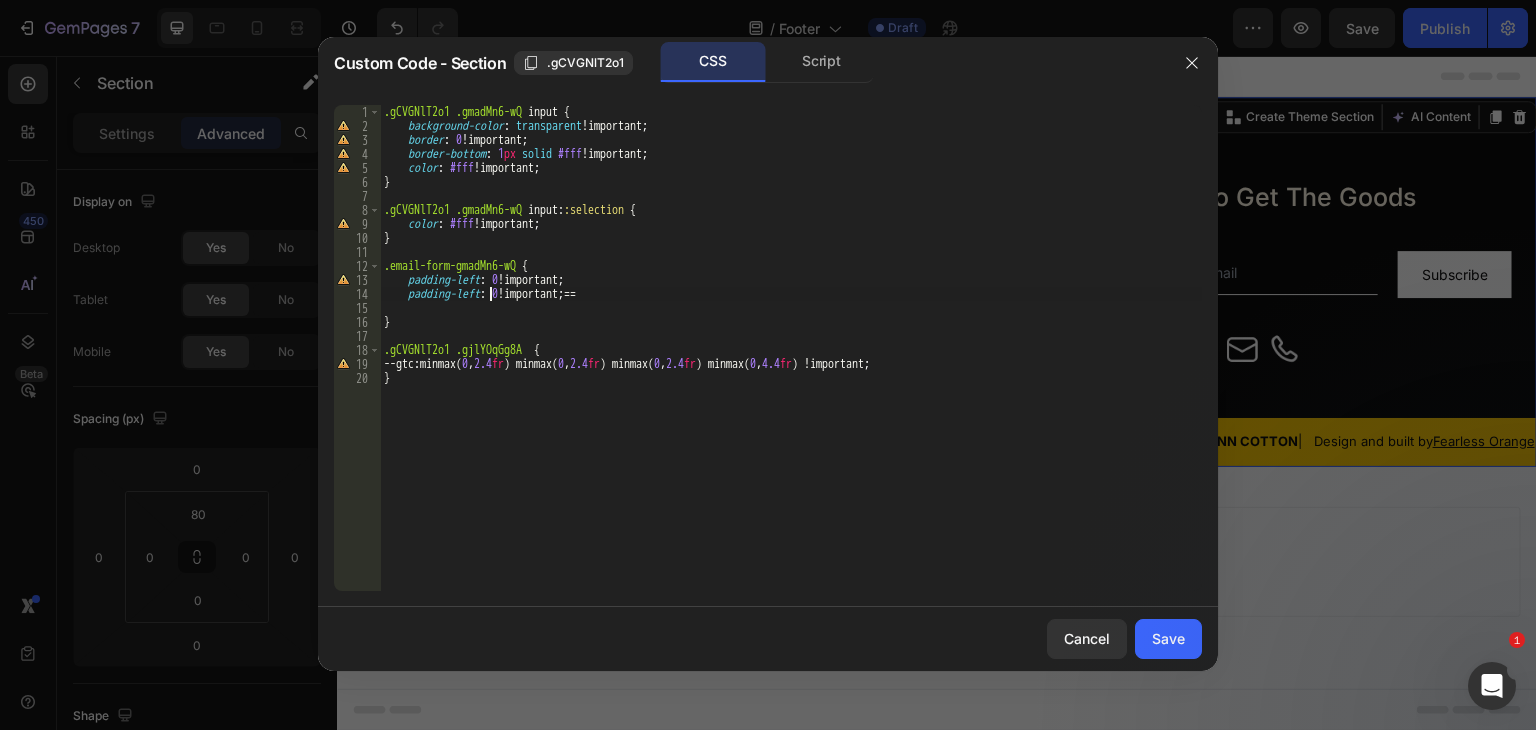 scroll, scrollTop: 0, scrollLeft: 17, axis: horizontal 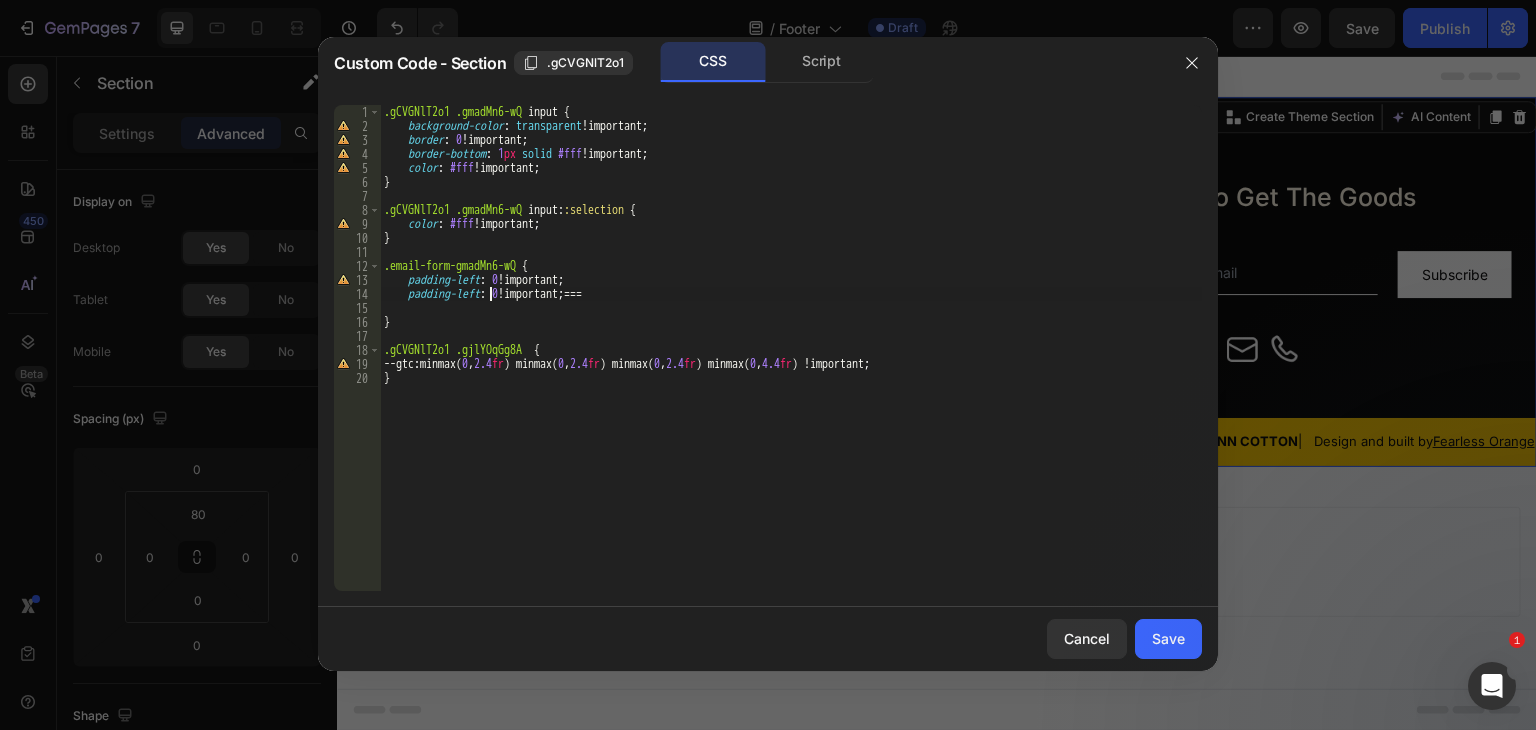 type on "padding-left: 0 !important;" 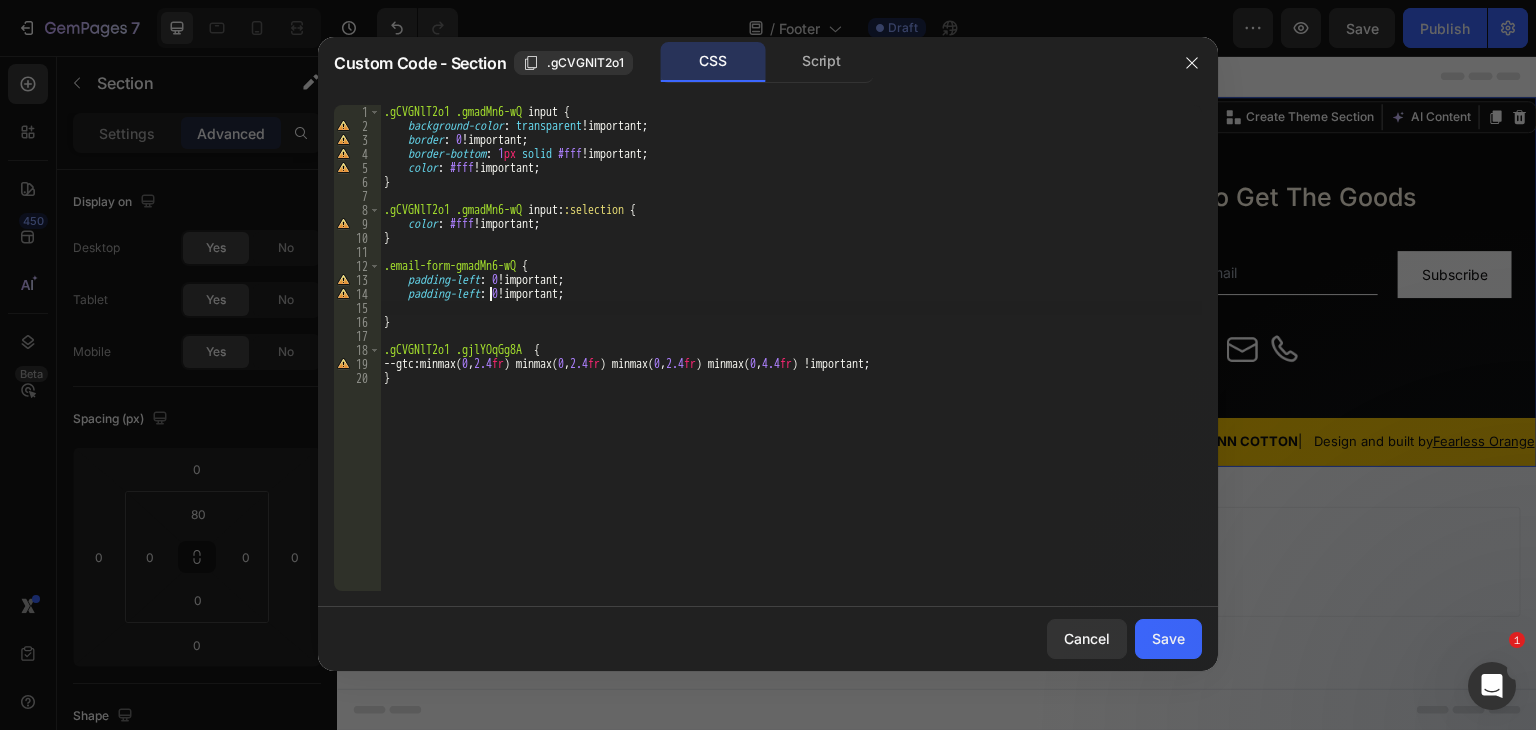 scroll, scrollTop: 0, scrollLeft: 0, axis: both 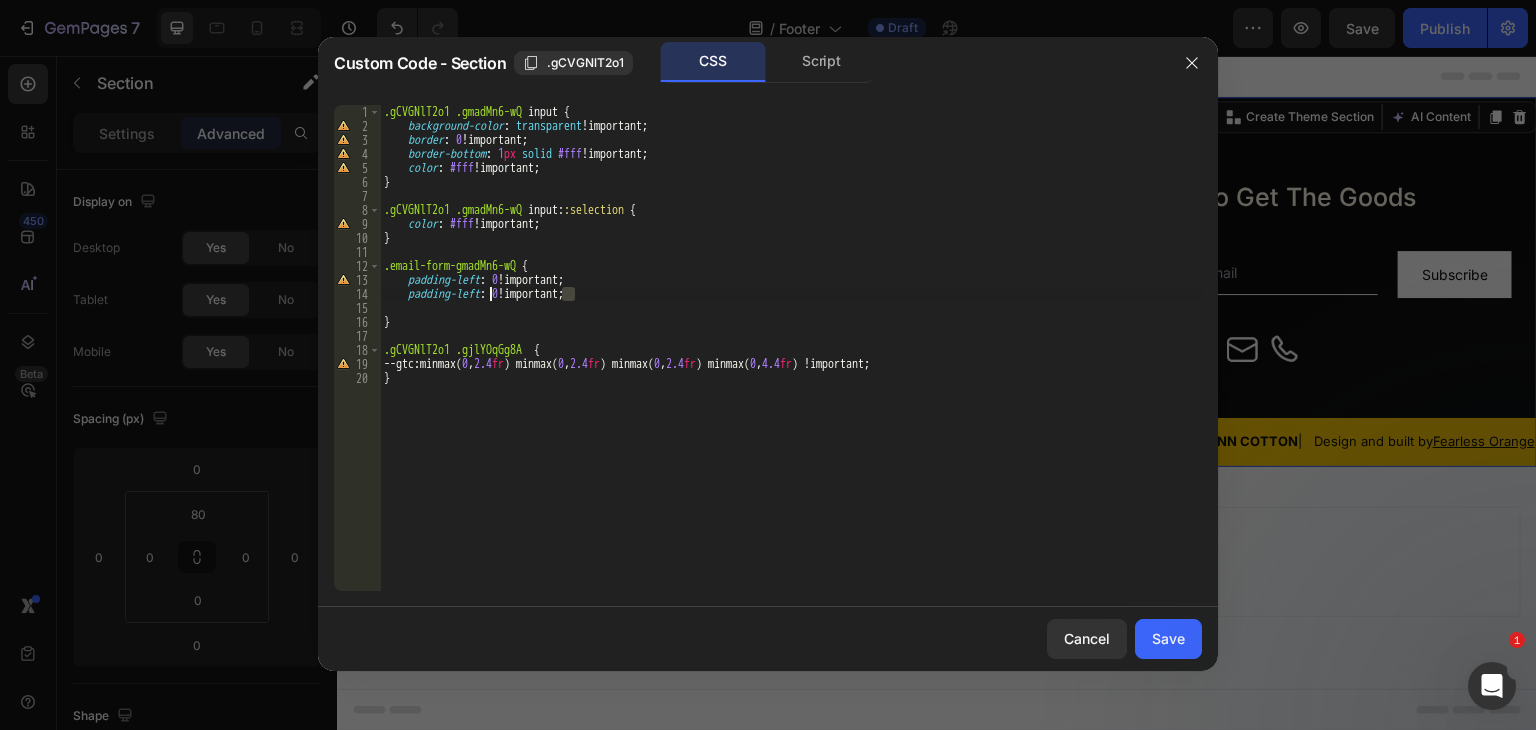 click on ".gCVGNlT2o1   .gmadMn6-wQ   input   {      background-color :   transparent  !important ;      border :   0  !important ;      border-bottom :   1 px   solid   #fff  !important ;      color :   #fff  !important ; } .gCVGNlT2o1   .gmadMn6-wQ   input : :selection   {        color :   #fff  !important ; } .email-form-gmadMn6-wQ   {        padding-left :   0  !important ;      padding-left :   0  !important ;      } .gCVGNlT2o1   .gjlYOqGg8A    {       --gtc :  minmax( 0 ,  2.4 fr ) minmax( 0 ,  2.4 fr ) minmax( 0 ,  2.4 fr ) minmax( 0 ,  4.4 fr ) !important ; }" at bounding box center (791, 362) 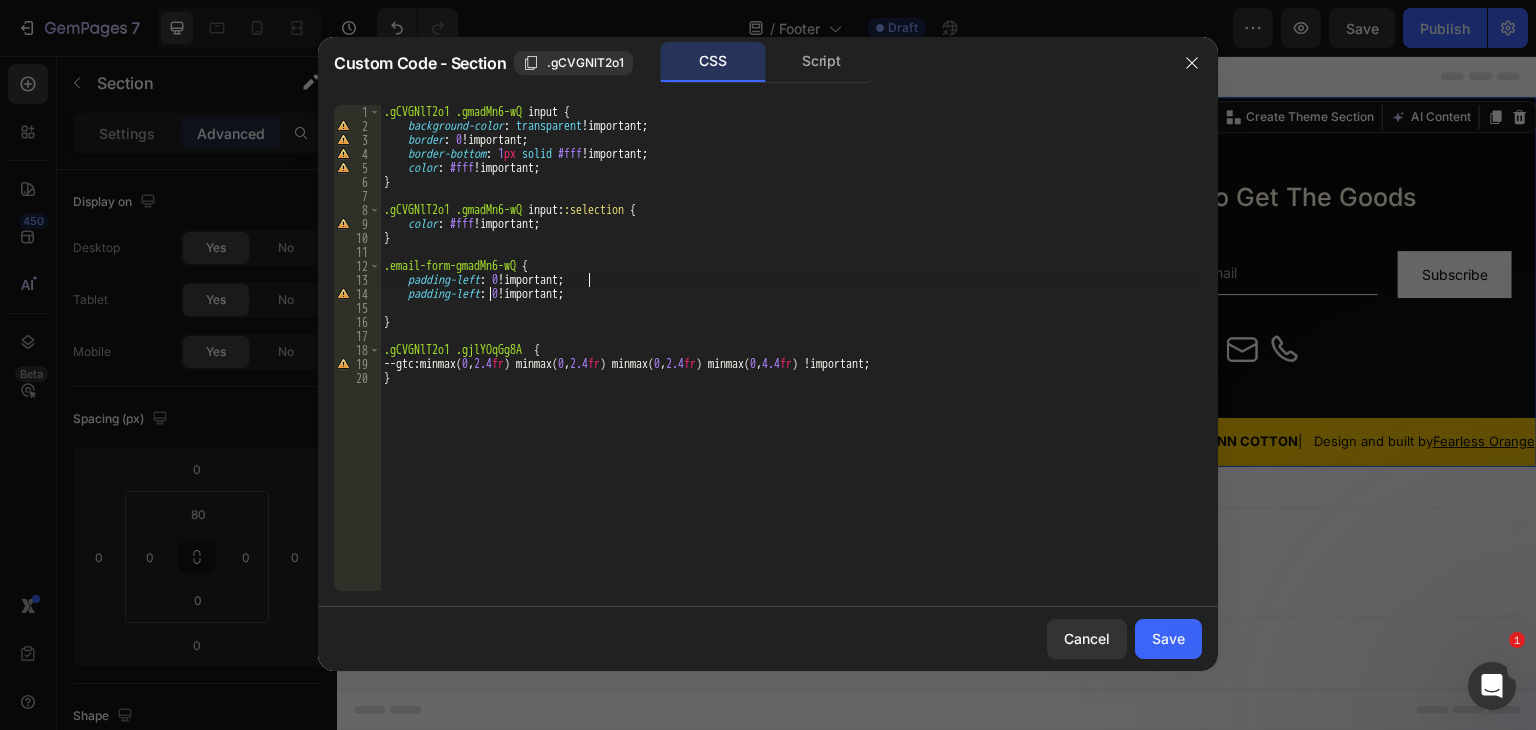 click on ".gCVGNlT2o1   .gmadMn6-wQ   input   {      background-color :   transparent  !important ;      border :   0  !important ;      border-bottom :   1 px   solid   #fff  !important ;      color :   #fff  !important ; } .gCVGNlT2o1   .gmadMn6-wQ   input : :selection   {        color :   #fff  !important ; } .email-form-gmadMn6-wQ   {        padding-left :   0  !important ;      padding-left :   0  !important ;      } .gCVGNlT2o1   .gjlYOqGg8A    {       --gtc :  minmax( 0 ,  2.4 fr ) minmax( 0 ,  2.4 fr ) minmax( 0 ,  2.4 fr ) minmax( 0 ,  4.4 fr ) !important ; }" at bounding box center (791, 362) 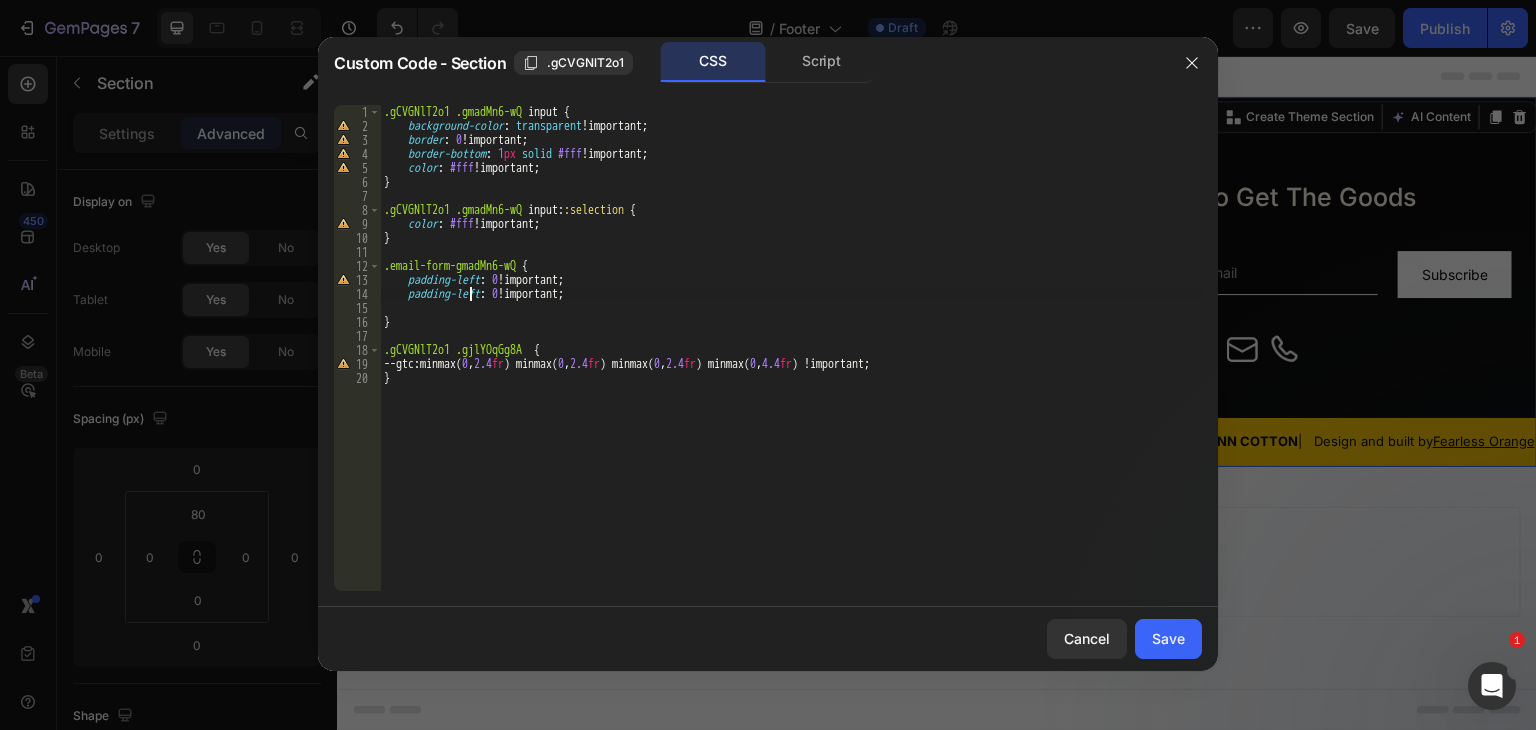 click on ".gCVGNlT2o1   .gmadMn6-wQ   input   {      background-color :   transparent  !important ;      border :   0  !important ;      border-bottom :   1 px   solid   #fff  !important ;      color :   #fff  !important ; } .gCVGNlT2o1   .gmadMn6-wQ   input : :selection   {        color :   #fff  !important ; } .email-form-gmadMn6-wQ   {        padding-left :   0  !important ;      padding-left :   0  !important ;      } .gCVGNlT2o1   .gjlYOqGg8A    {       --gtc :  minmax( 0 ,  2.4 fr ) minmax( 0 ,  2.4 fr ) minmax( 0 ,  2.4 fr ) minmax( 0 ,  4.4 fr ) !important ; }" at bounding box center [791, 362] 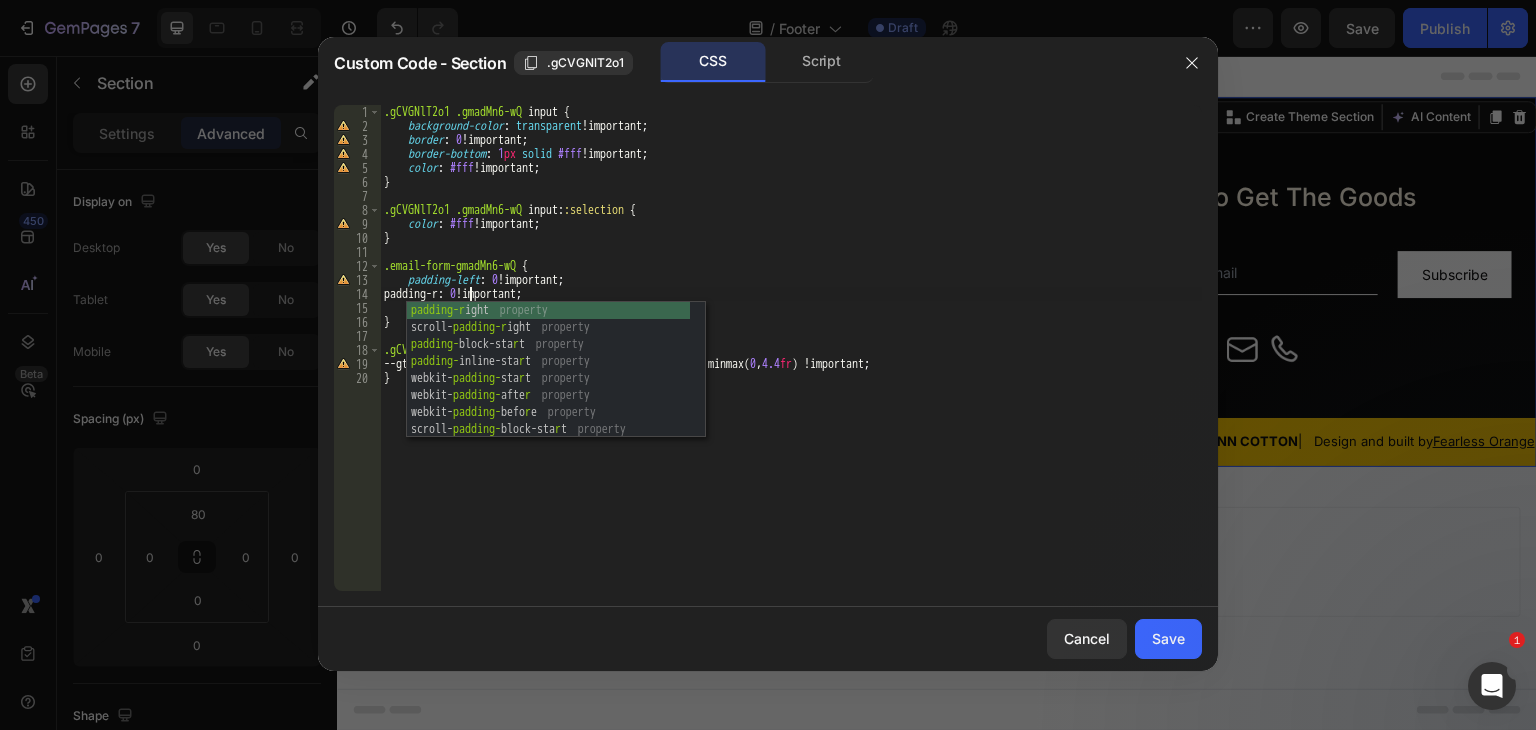 scroll, scrollTop: 0, scrollLeft: 8, axis: horizontal 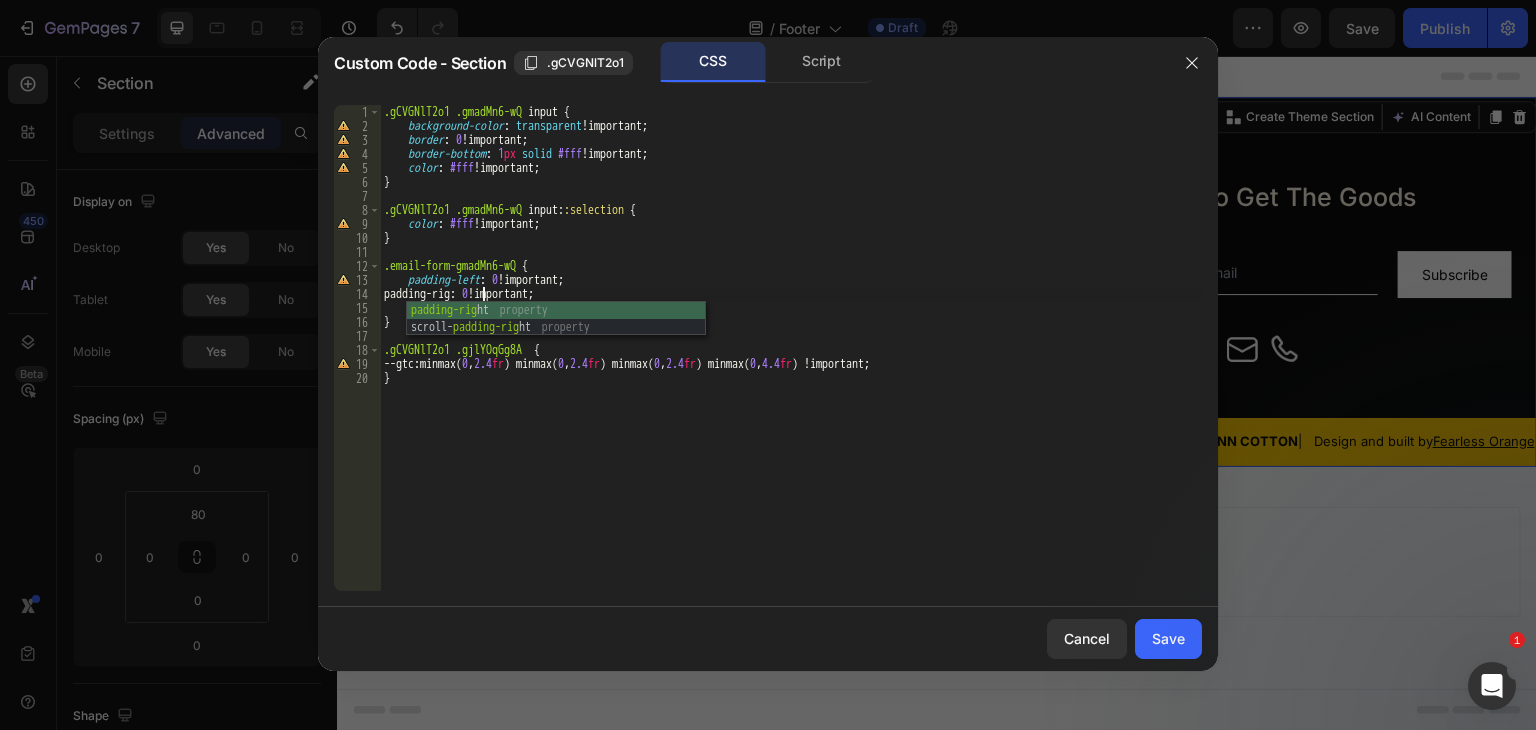 type on "padding-right: 0 !important;" 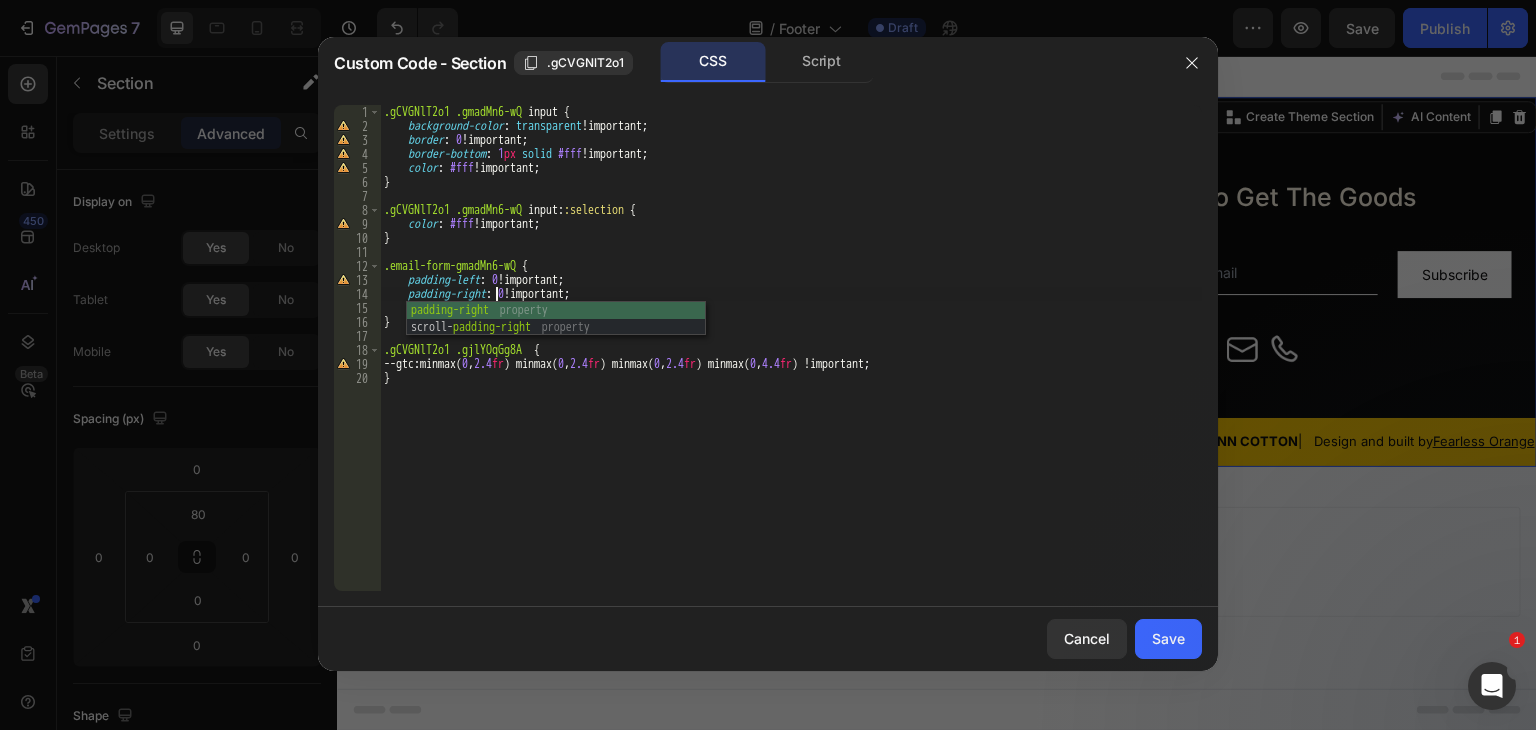 click on ".gCVGNlT2o1   .gmadMn6-wQ   input   {      background-color :   transparent  !important ;      border :   0  !important ;      border-bottom :   1 px   solid   #fff  !important ;      color :   #fff  !important ; } .gCVGNlT2o1   .gmadMn6-wQ   input : :selection   {        color :   #fff  !important ; } .email-form-gmadMn6-wQ   {        padding-left :   0  !important ;      padding-right :   0  !important ;      } .gCVGNlT2o1   .gjlYOqGg8A    {       --gtc :  minmax( 0 ,  2.4 fr ) minmax( 0 ,  2.4 fr ) minmax( 0 ,  2.4 fr ) minmax( 0 ,  4.4 fr ) !important ; }" at bounding box center [791, 362] 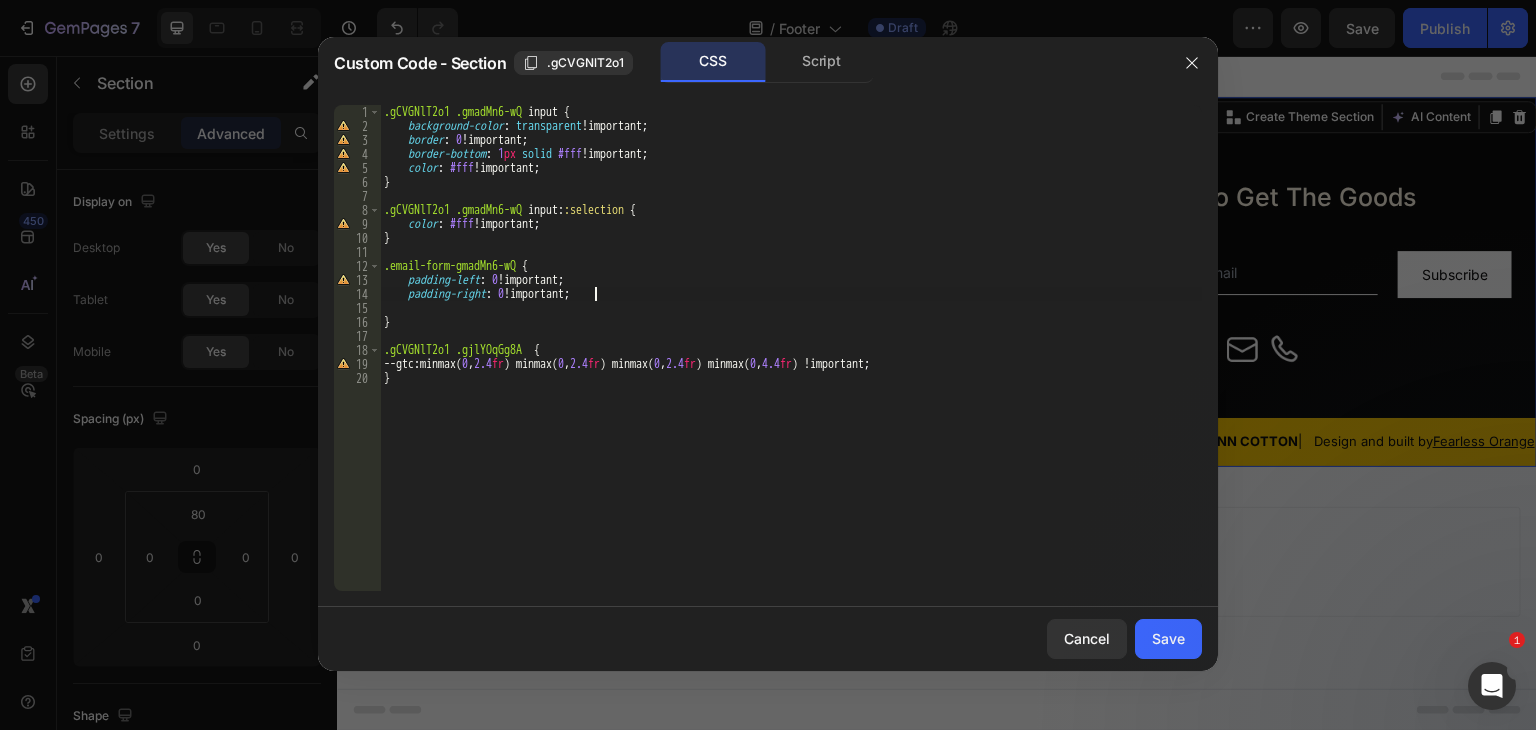 click on ".gCVGNlT2o1   .gmadMn6-wQ   input   {      background-color :   transparent  !important ;      border :   0  !important ;      border-bottom :   1 px   solid   #fff  !important ;      color :   #fff  !important ; } .gCVGNlT2o1   .gmadMn6-wQ   input : :selection   {        color :   #fff  !important ; } .email-form-gmadMn6-wQ   {        padding-left :   0  !important ;      padding-right :   0  !important ;      } .gCVGNlT2o1   .gjlYOqGg8A    {       --gtc :  minmax( 0 ,  2.4 fr ) minmax( 0 ,  2.4 fr ) minmax( 0 ,  2.4 fr ) minmax( 0 ,  4.4 fr ) !important ; }" at bounding box center [791, 362] 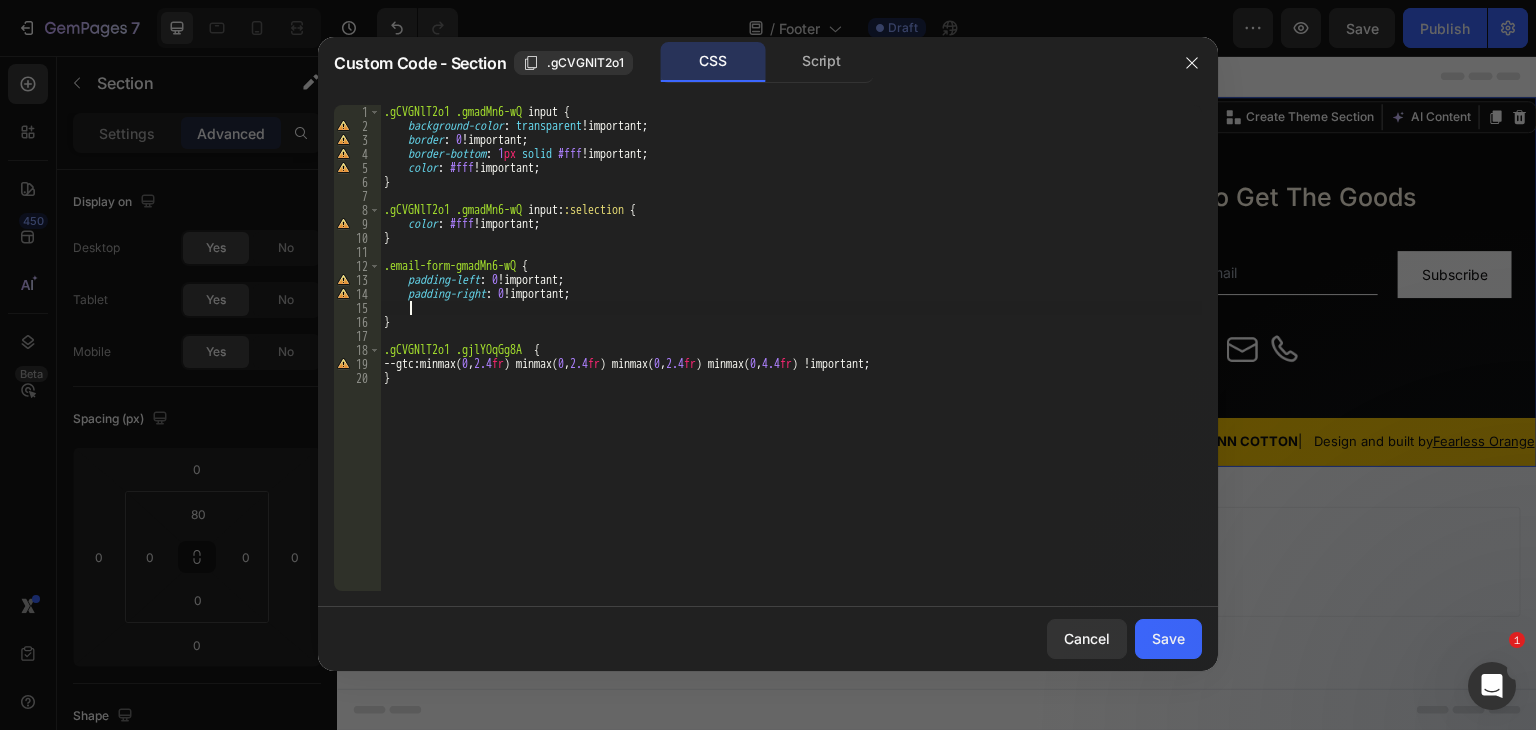 scroll, scrollTop: 0, scrollLeft: 0, axis: both 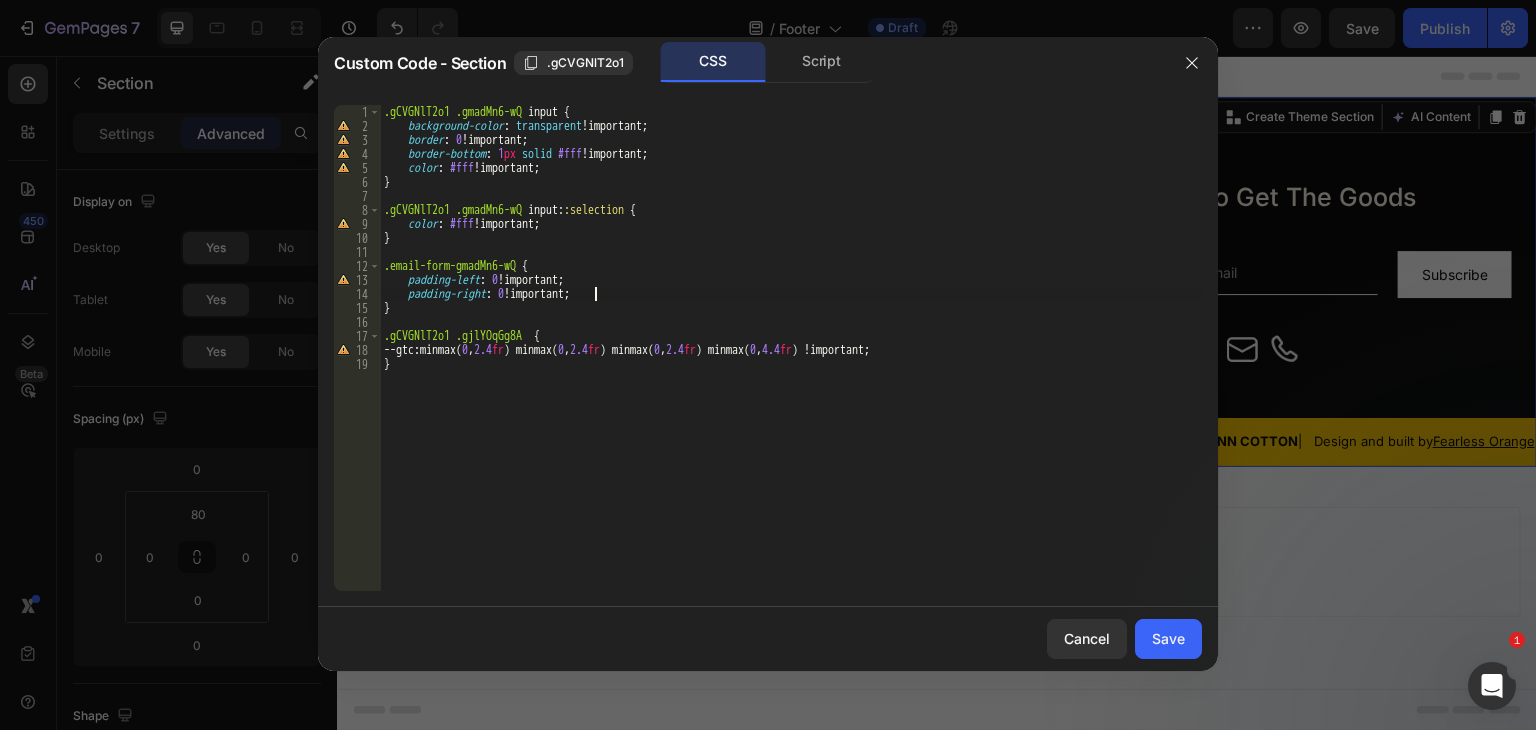 click on ".gCVGNlT2o1   .gmadMn6-wQ   input   {      background-color :   transparent  !important ;      border :   0  !important ;      border-bottom :   1 px   solid   #fff  !important ;      color :   #fff  !important ; } .gCVGNlT2o1   .gmadMn6-wQ   input : :selection   {        color :   #fff  !important ; } .email-form-gmadMn6-wQ   {        padding-left :   0  !important ;      padding-right :   0  !important ; } .gCVGNlT2o1   .gjlYOqGg8A    {       --gtc :  minmax( 0 ,  2.4 fr ) minmax( 0 ,  2.4 fr ) minmax( 0 ,  2.4 fr ) minmax( 0 ,  4.4 fr ) !important ; }" at bounding box center (791, 362) 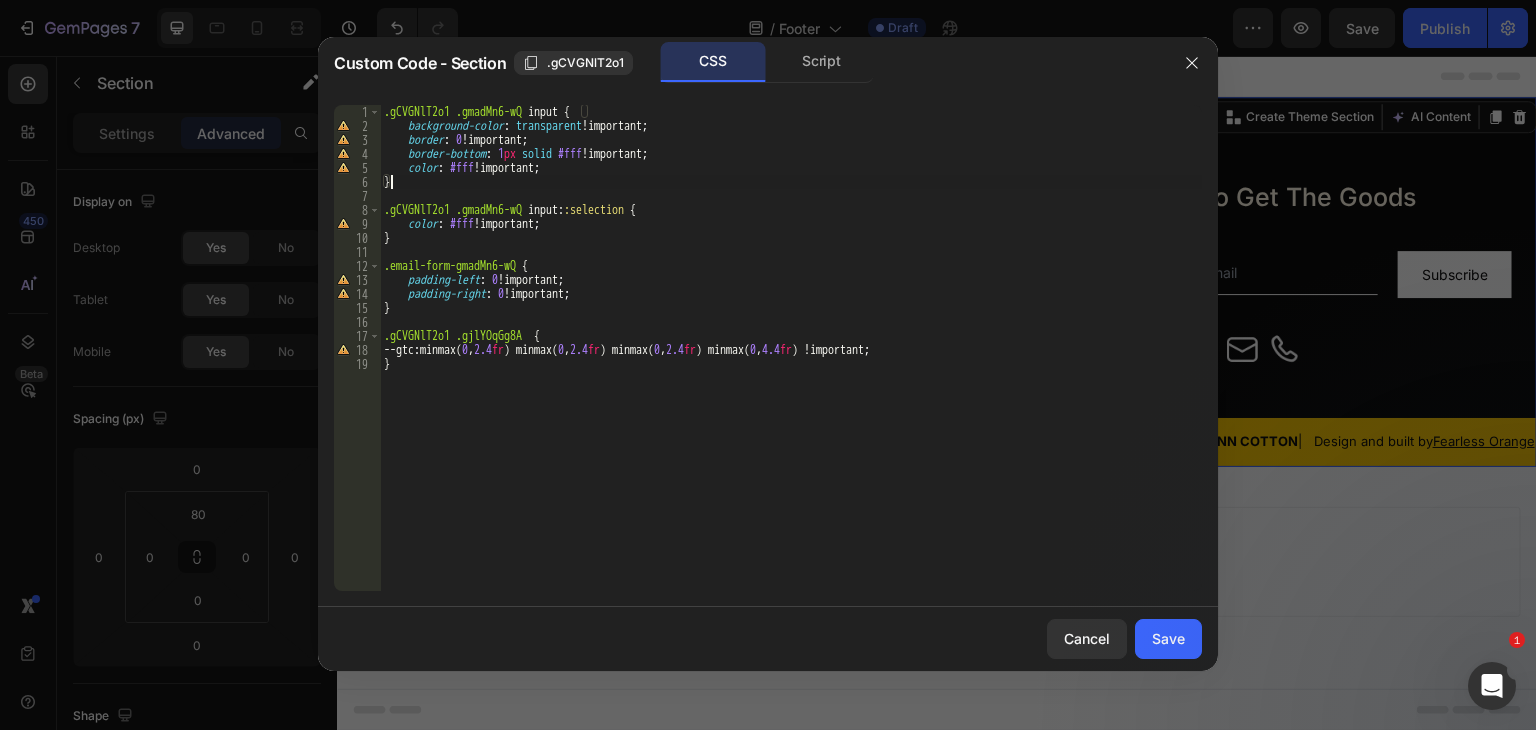click on ".gCVGNlT2o1   .gmadMn6-wQ   input   {      background-color :   transparent  !important ;      border :   0  !important ;      border-bottom :   1 px   solid   #fff  !important ;      color :   #fff  !important ; } .gCVGNlT2o1   .gmadMn6-wQ   input : :selection   {        color :   #fff  !important ; } .email-form-gmadMn6-wQ   {        padding-left :   0  !important ;      padding-right :   0  !important ; } .gCVGNlT2o1   .gjlYOqGg8A    {       --gtc :  minmax( 0 ,  2.4 fr ) minmax( 0 ,  2.4 fr ) minmax( 0 ,  2.4 fr ) minmax( 0 ,  4.4 fr ) !important ; }" at bounding box center [791, 362] 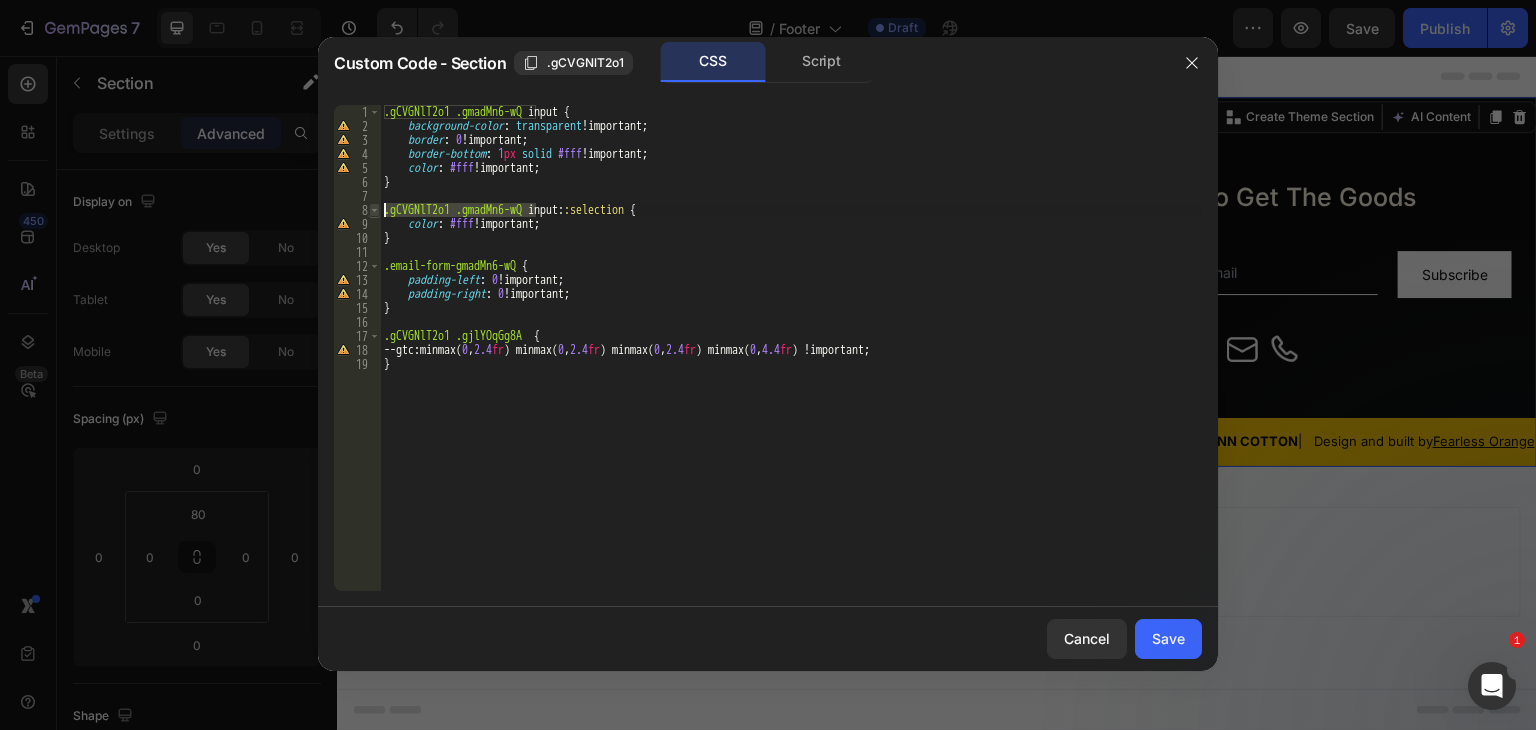 drag, startPoint x: 536, startPoint y: 204, endPoint x: 376, endPoint y: 205, distance: 160.00313 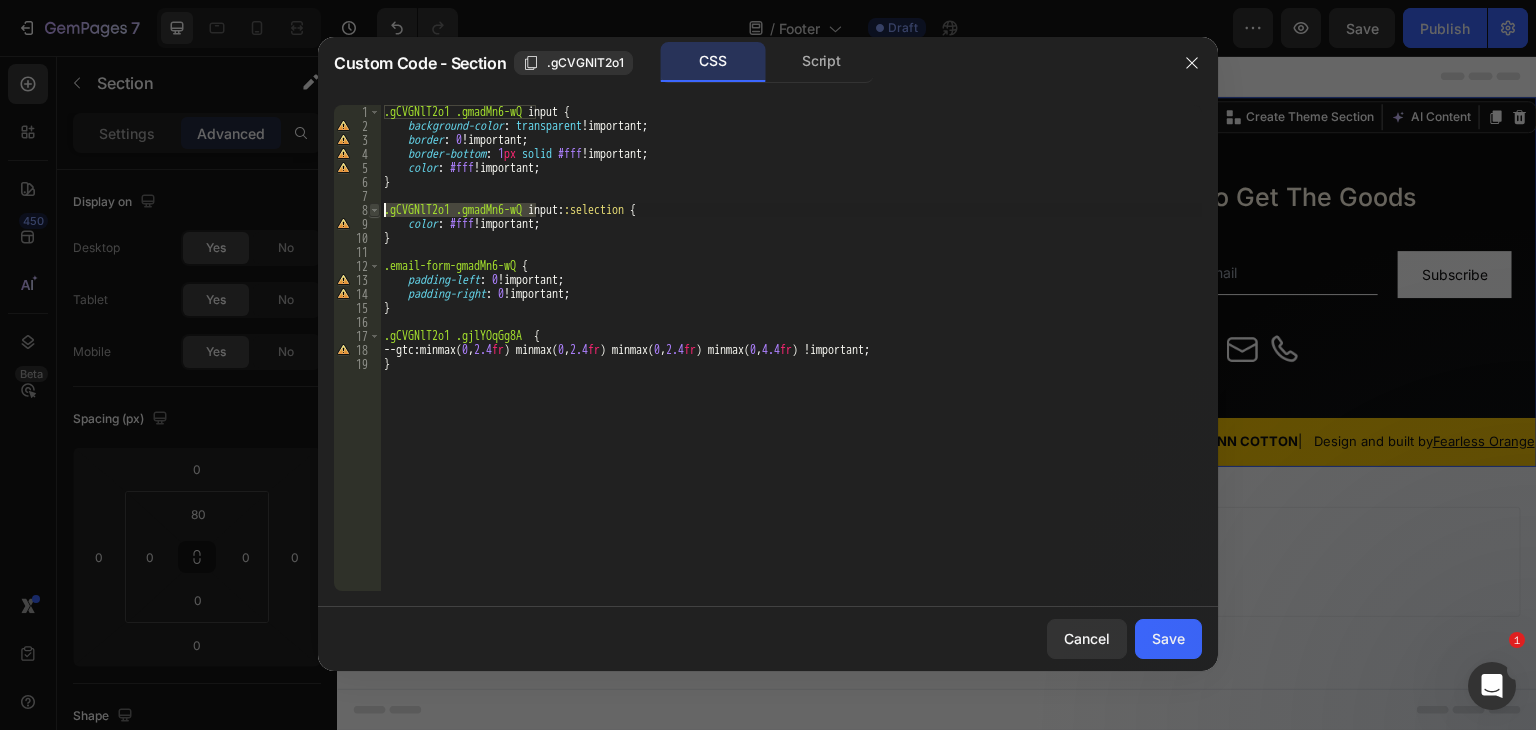 click on "} 1 2 3 4 5 6 7 8 9 10 11 12 13 14 15 16 17 18 19 .gCVGNlT2o1   .gmadMn6-wQ   input   {      background-color :   transparent  !important ;      border :   0  !important ;      border-bottom :   1 px   solid   #fff  !important ;      color :   #fff  !important ; } .gCVGNlT2o1   .gmadMn6-wQ   input : :selection   {        color :   #fff  !important ; } .email-form-gmadMn6-wQ   {        padding-left :   0  !important ;      padding-right :   0  !important ; } .gCVGNlT2o1   .gjlYOqGg8A    {       --gtc :  minmax( 0 ,  2.4 fr ) minmax( 0 ,  2.4 fr ) minmax( 0 ,  2.4 fr ) minmax( 0 ,  4.4 fr ) !important ; }     XXXXXXXXXXXXXXXXXXXXXXXXXXXXXXXXXXXXXXXXXXXXXXXXXXXXXXXXXXXXXXXXXXXXXXXXXXXXXXXXXXXXXXXXXXXXXXXXXXXXXXXXXXXXXXXXXXXXXXXXXXXXXXXXXXXXXXXXXXXXXXXXXXXXXXXXXXXXXXXXXXXXXXXXXXXXXXXXXXXXXXXXXXXXXXXXXXXXXXXXXXXXXXXXXXXXXXXXXXXXXXXXXXXXXXXXXXXXXXXXXXXXXXXXXXXXXXXX" at bounding box center (768, 348) 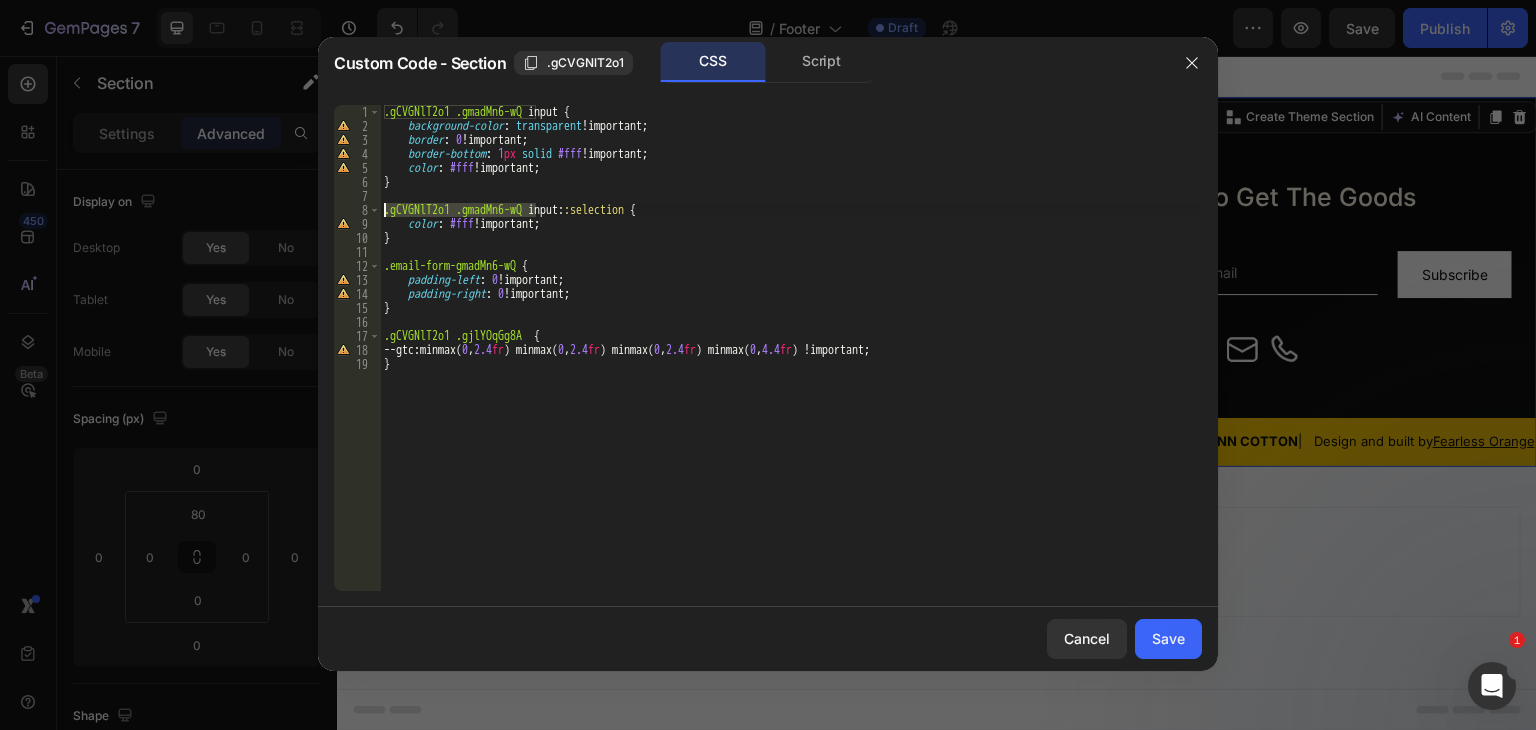 click on ".gCVGNlT2o1   .gmadMn6-wQ   input   {      background-color :   transparent  !important ;      border :   0  !important ;      border-bottom :   1 px   solid   #fff  !important ;      color :   #fff  !important ; } .gCVGNlT2o1   .gmadMn6-wQ   input : :selection   {        color :   #fff  !important ; } .email-form-gmadMn6-wQ   {        padding-left :   0  !important ;      padding-right :   0  !important ; } .gCVGNlT2o1   .gjlYOqGg8A    {       --gtc :  minmax( 0 ,  2.4 fr ) minmax( 0 ,  2.4 fr ) minmax( 0 ,  2.4 fr ) minmax( 0 ,  4.4 fr ) !important ; }" at bounding box center (791, 362) 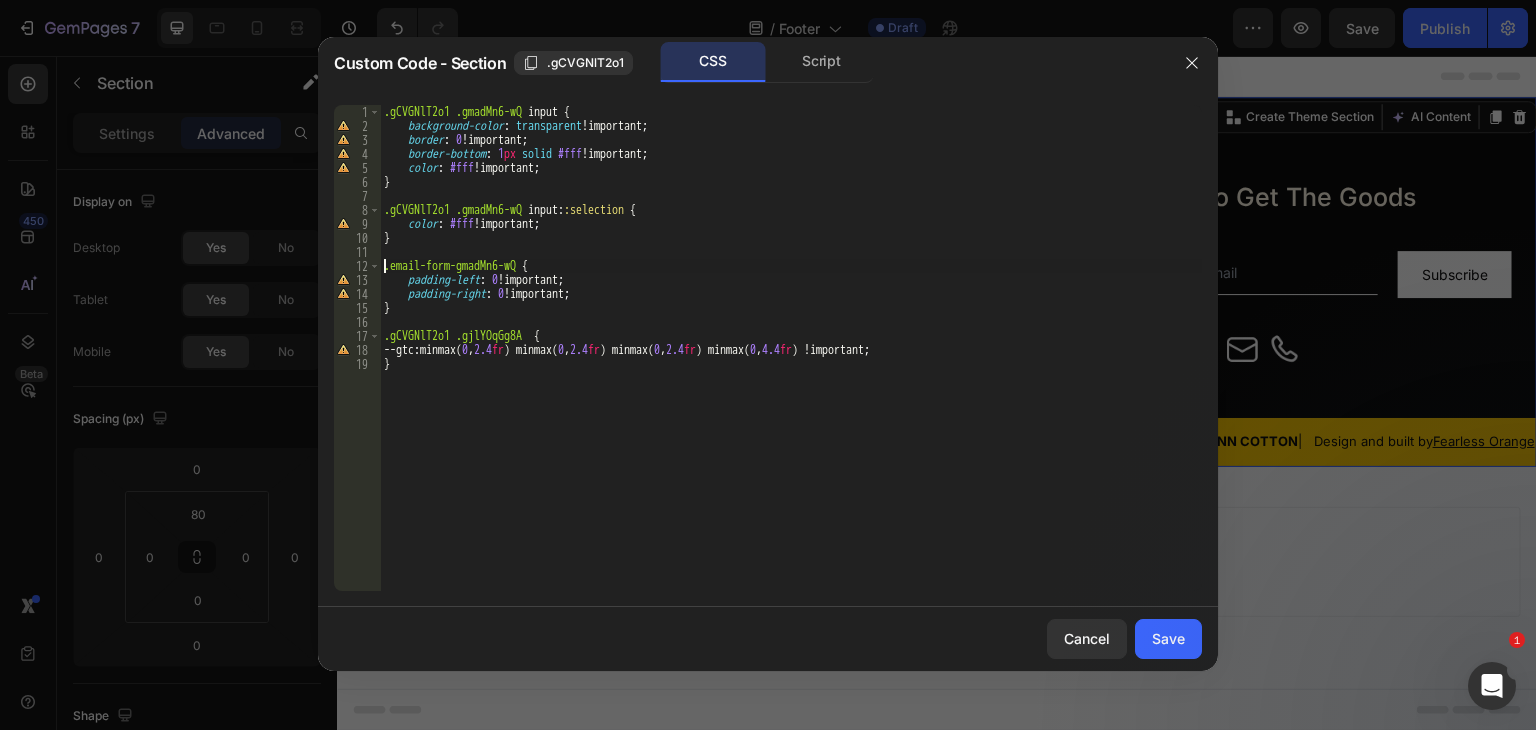paste on ".gCVGNlT2o1 .gmadMn6-wQ" 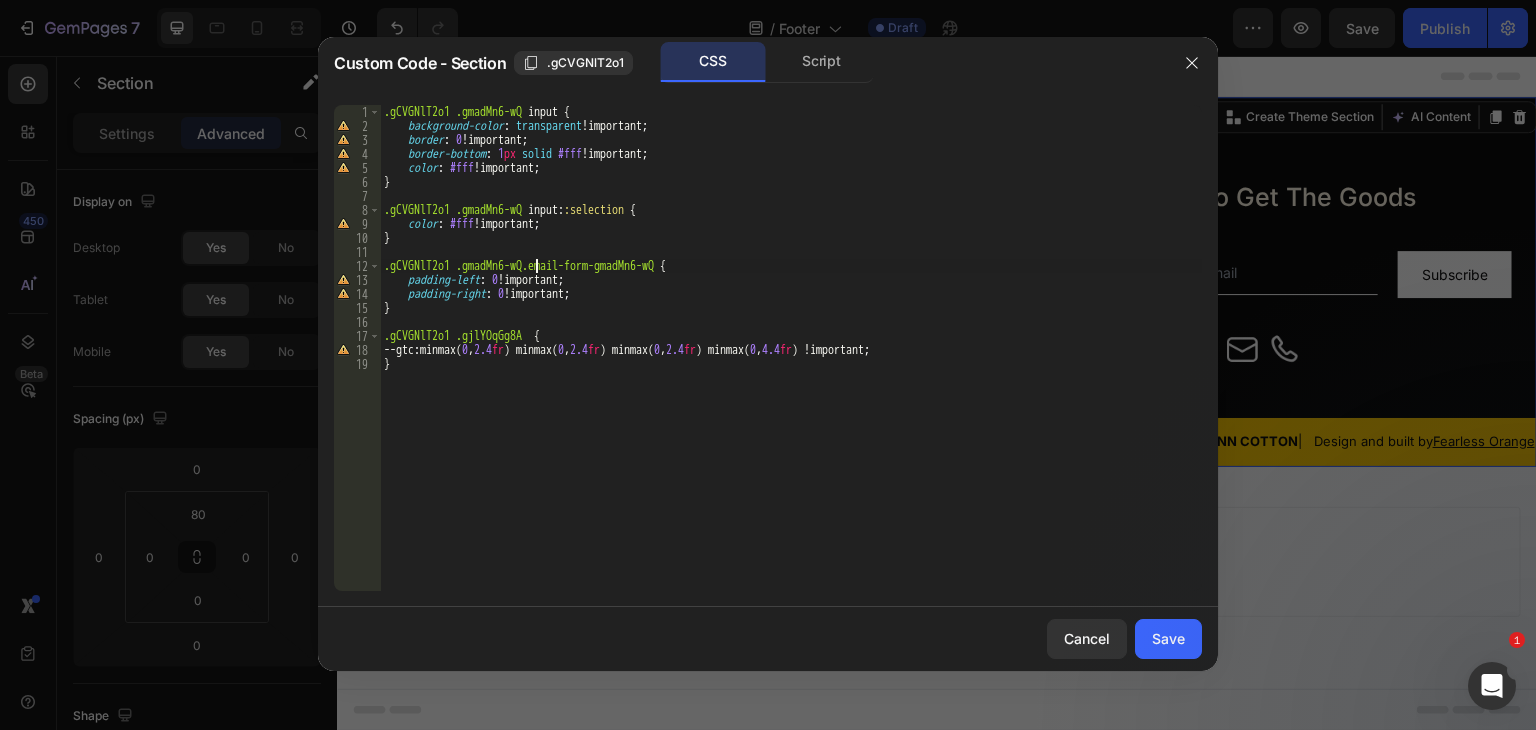 scroll, scrollTop: 0, scrollLeft: 13, axis: horizontal 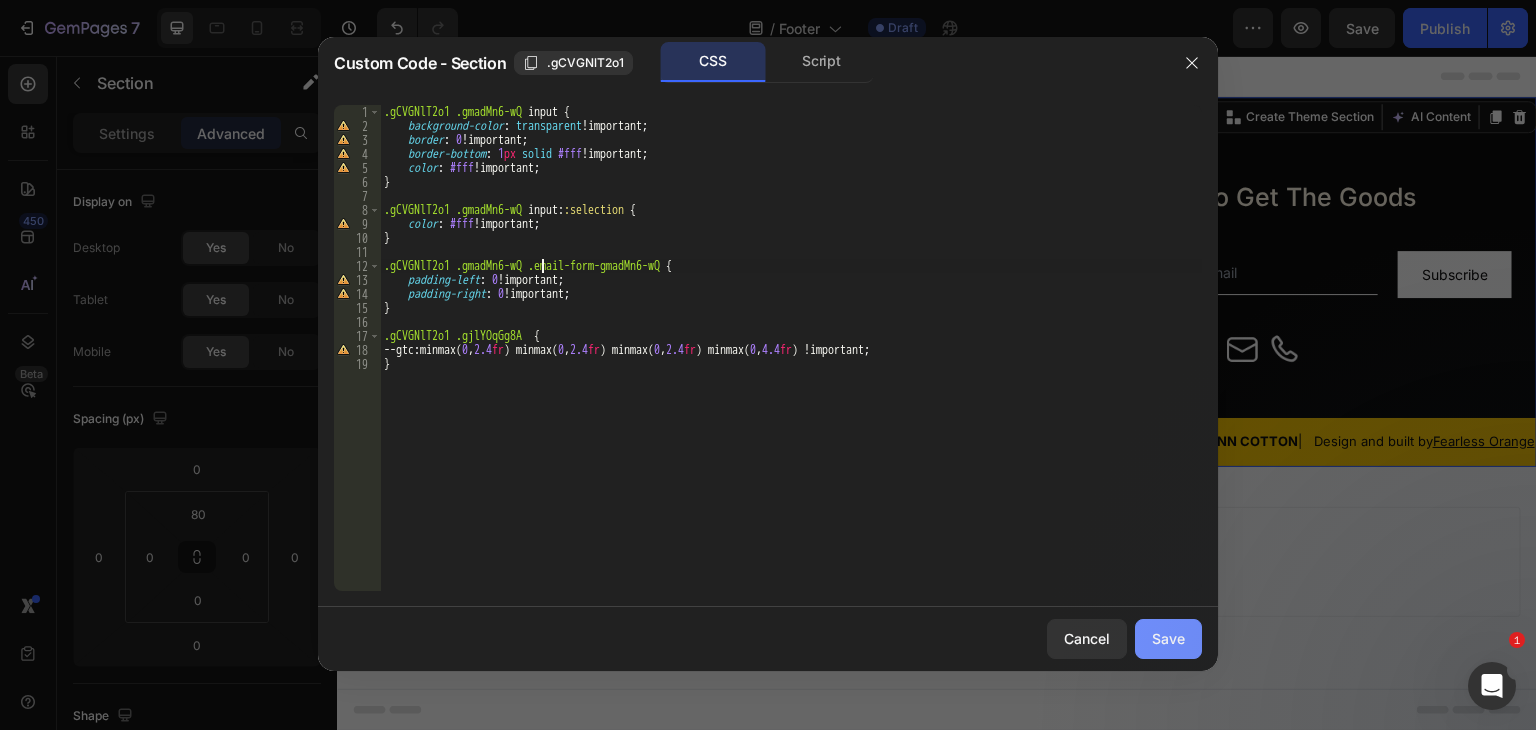 type on ".gCVGNlT2o1 .gmadMn6-wQ .email-form-gmadMn6-wQ {" 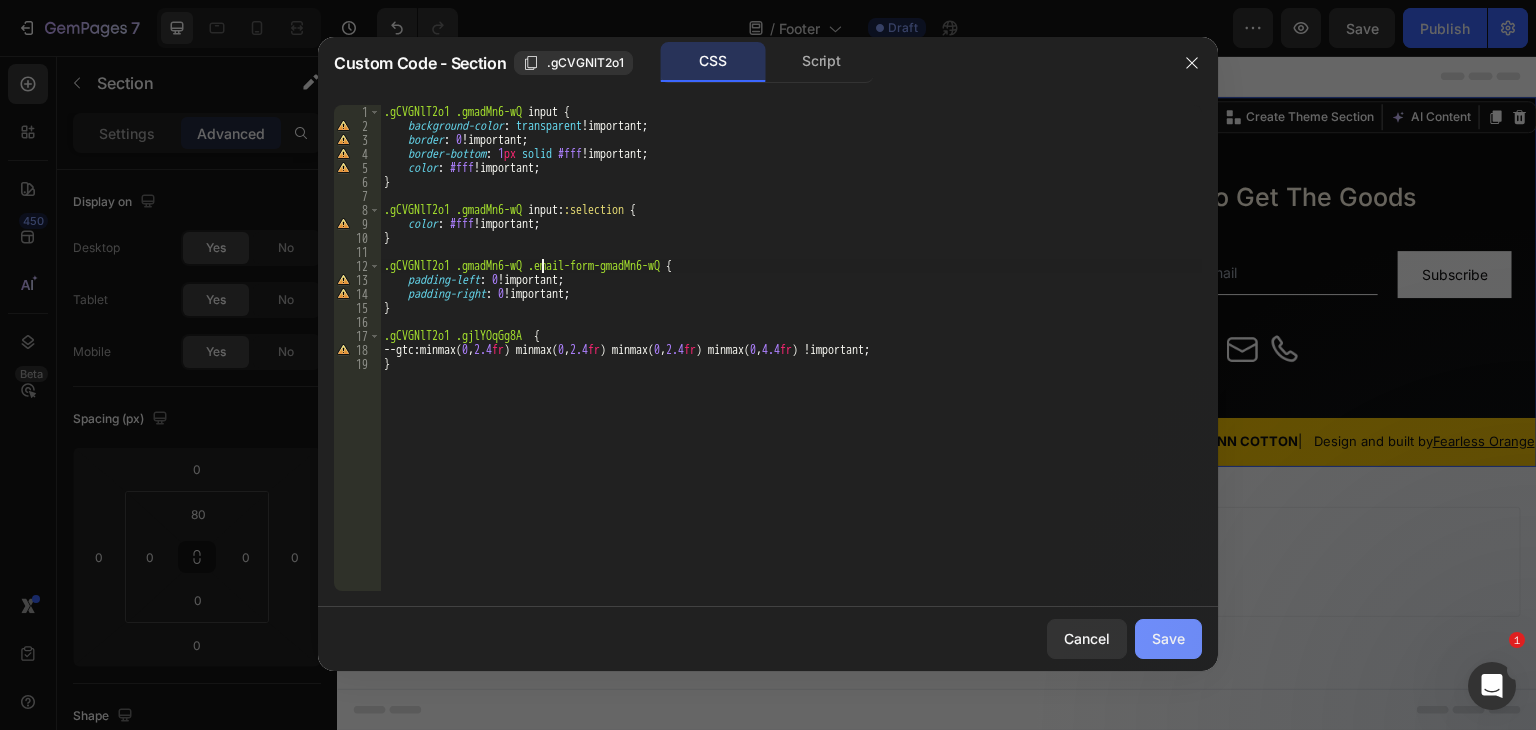 click on "Save" at bounding box center [1168, 638] 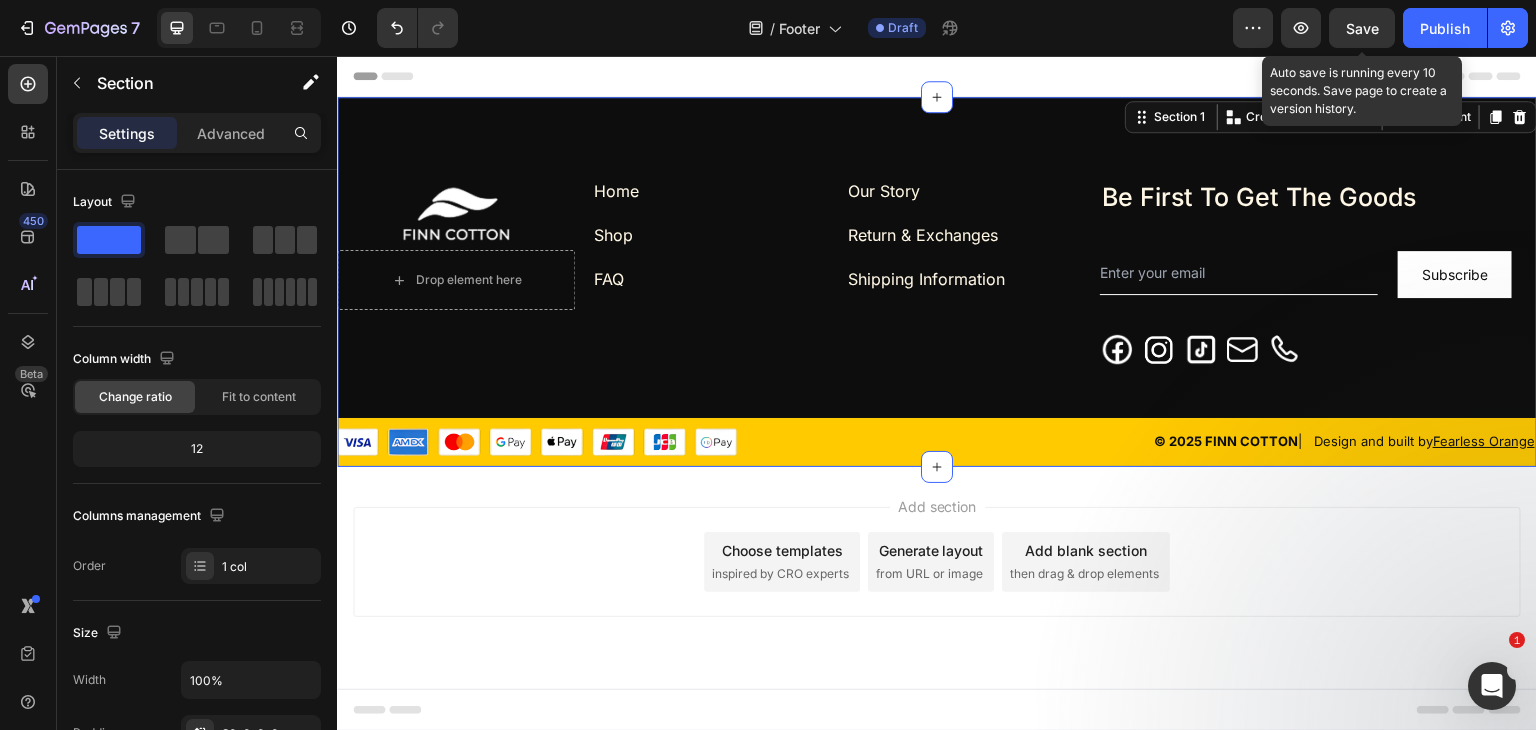 click on "Save" at bounding box center [1362, 28] 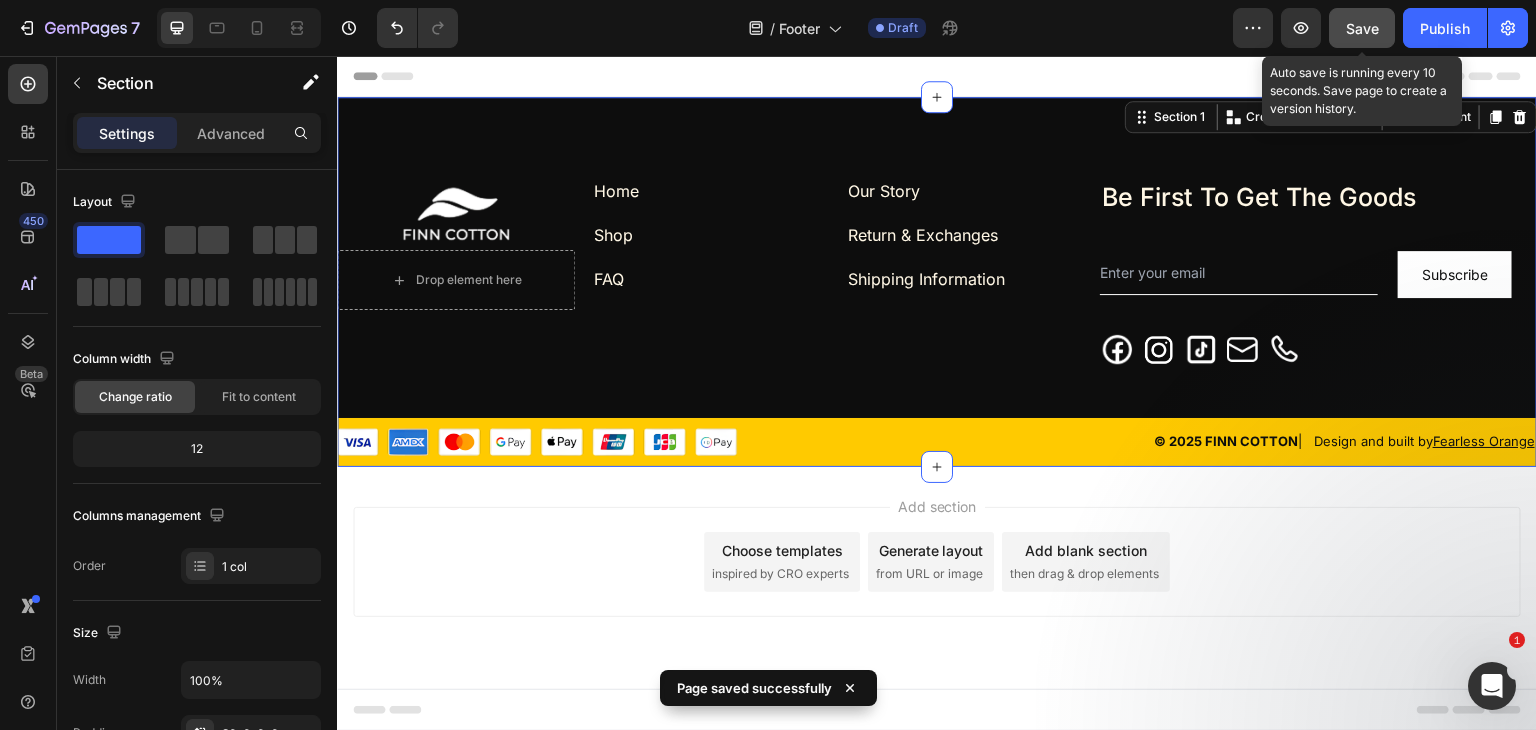 click on "Save" 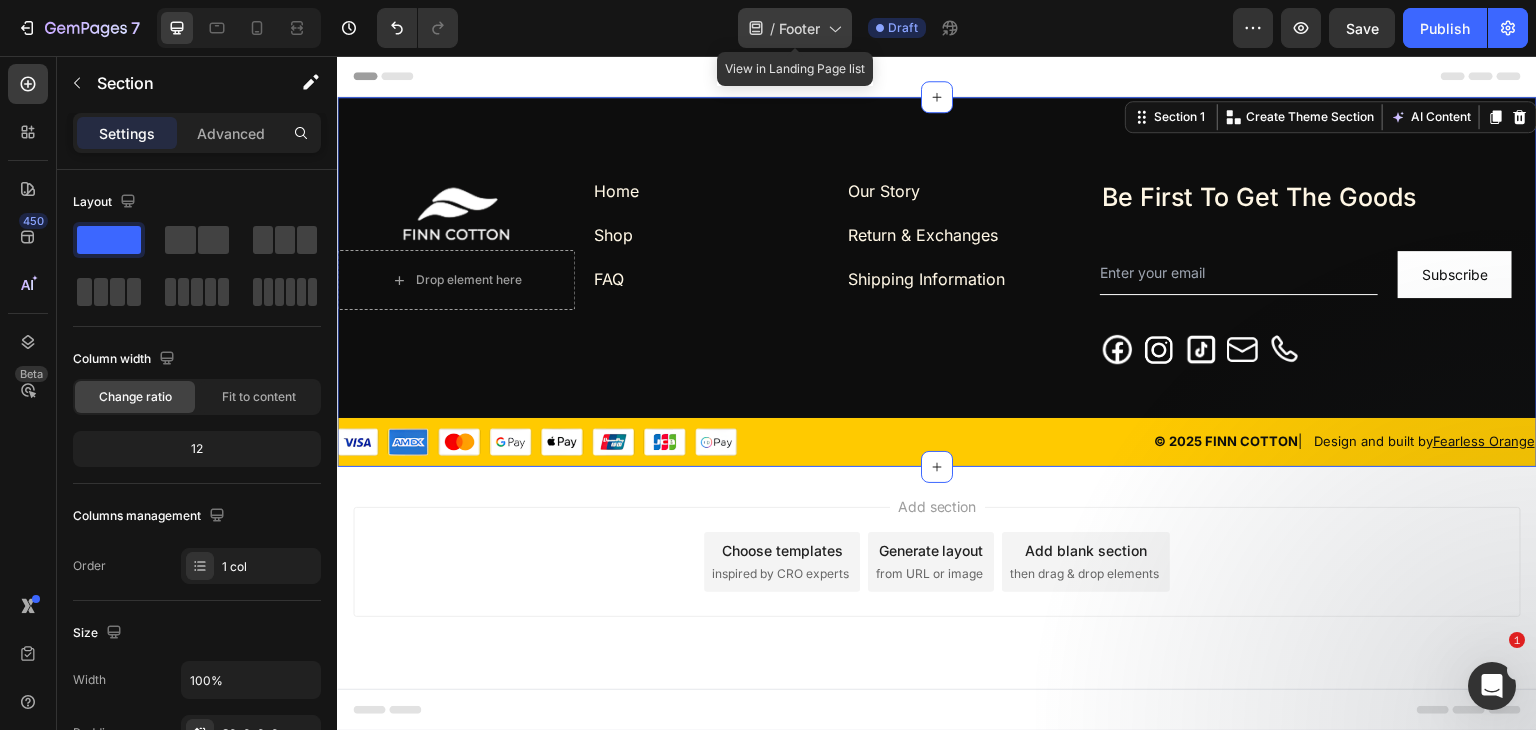 click on "Footer" at bounding box center [799, 28] 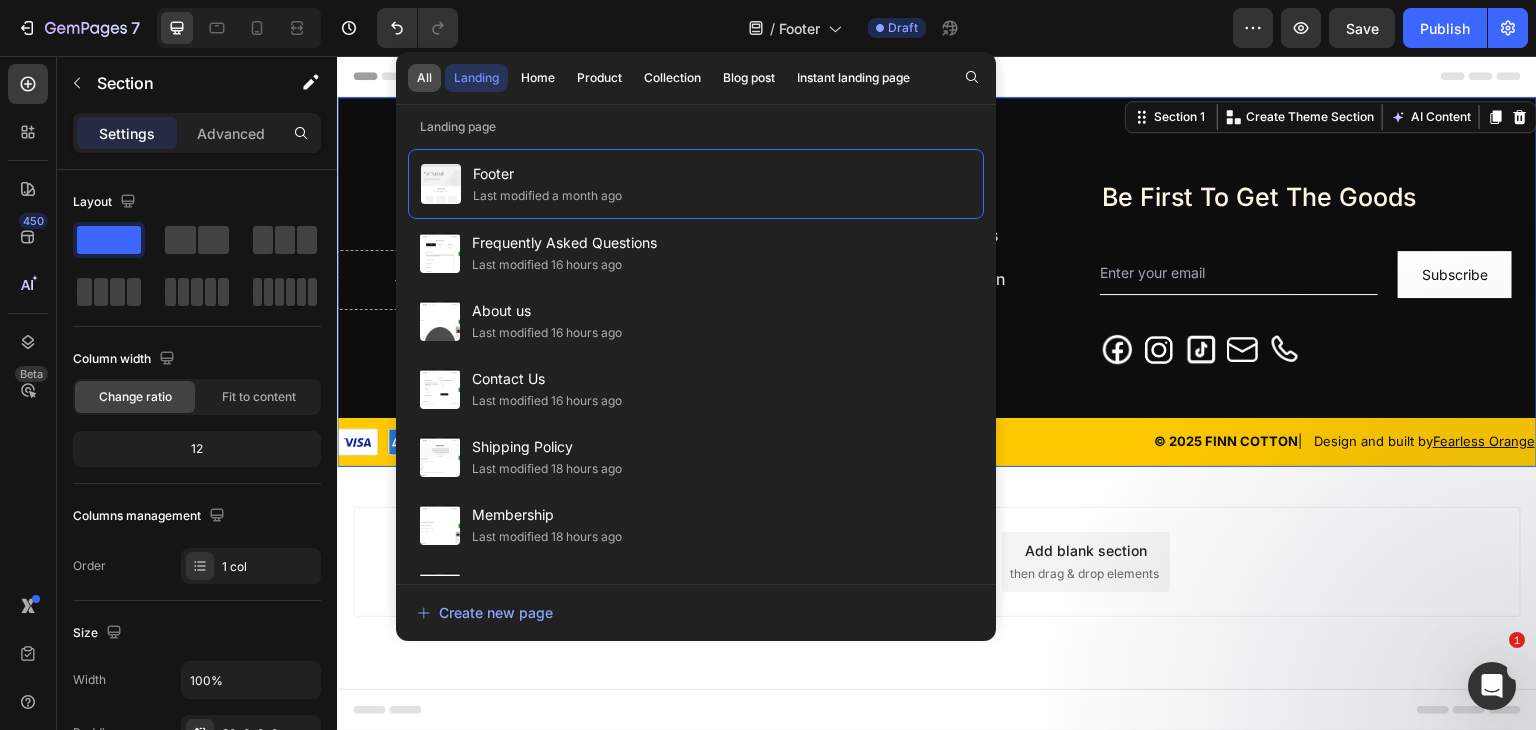 click on "All" at bounding box center [424, 78] 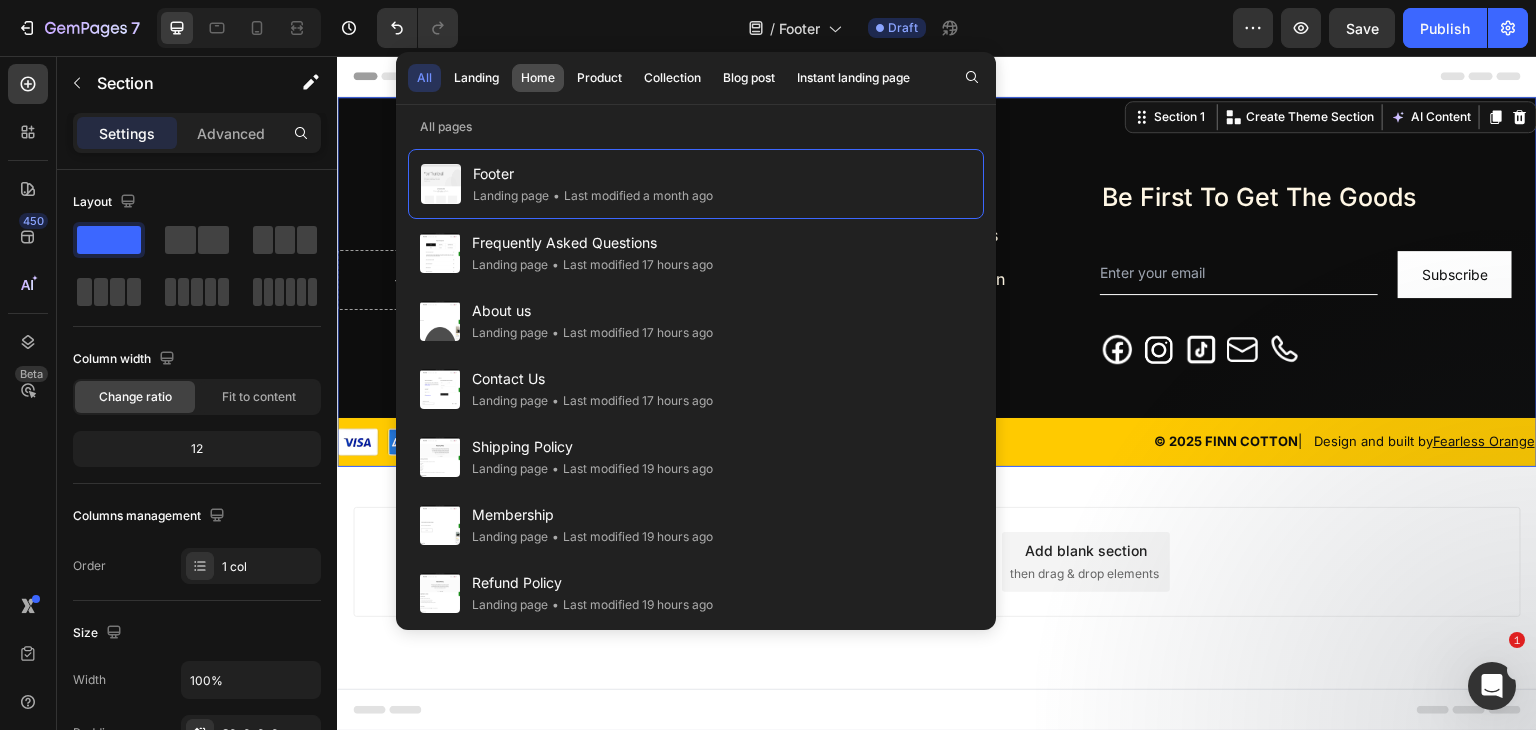 click on "Home" at bounding box center [538, 78] 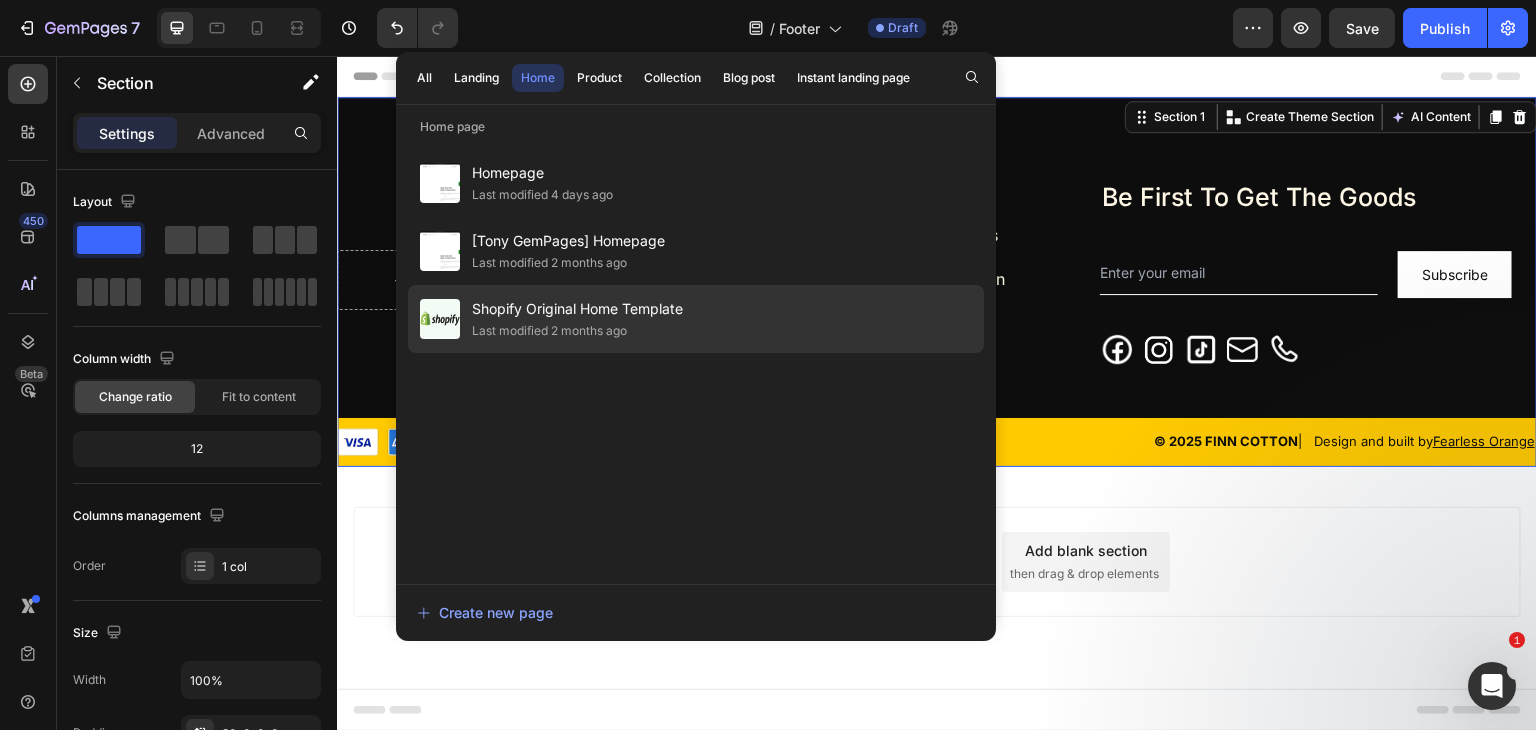 drag, startPoint x: 582, startPoint y: 187, endPoint x: 751, endPoint y: 288, distance: 196.88068 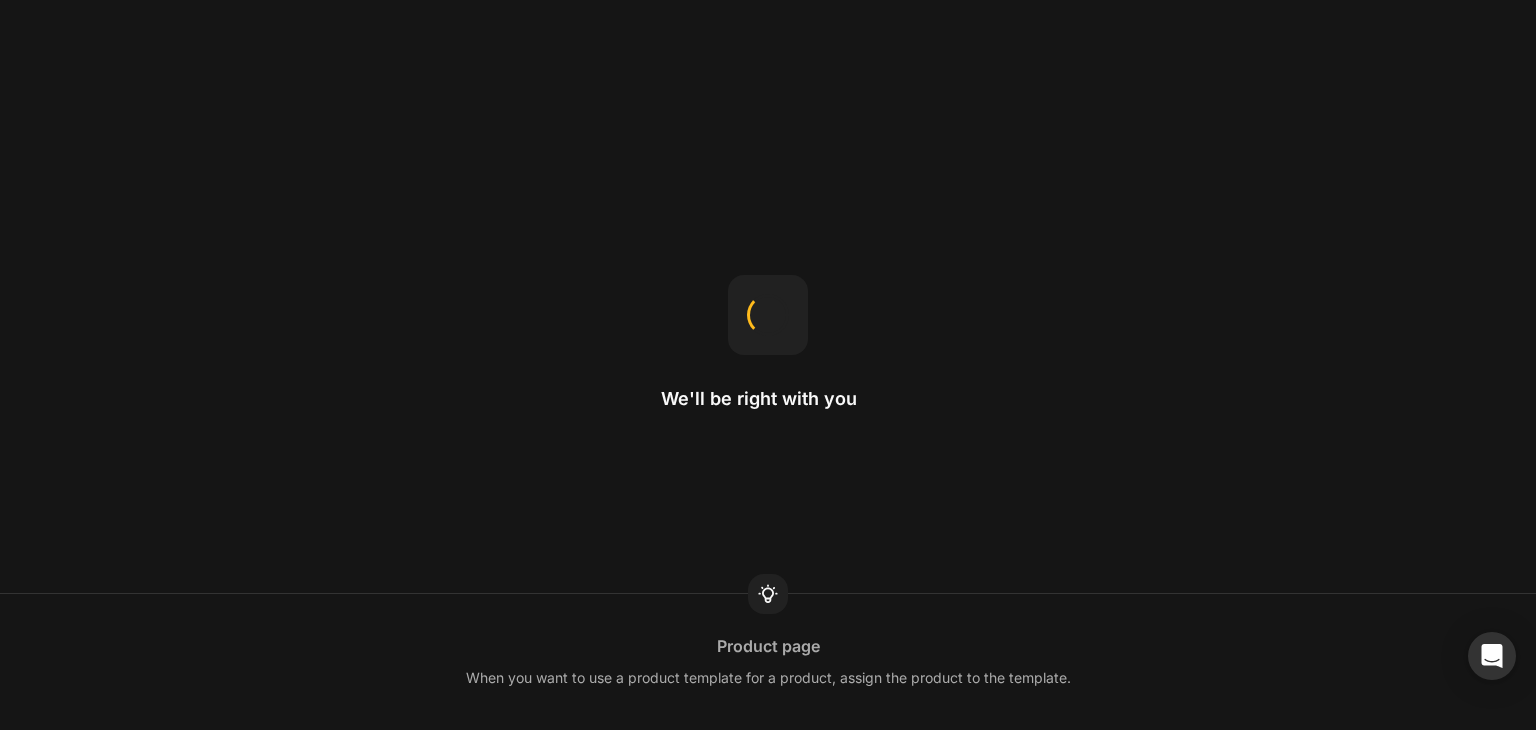 scroll, scrollTop: 0, scrollLeft: 0, axis: both 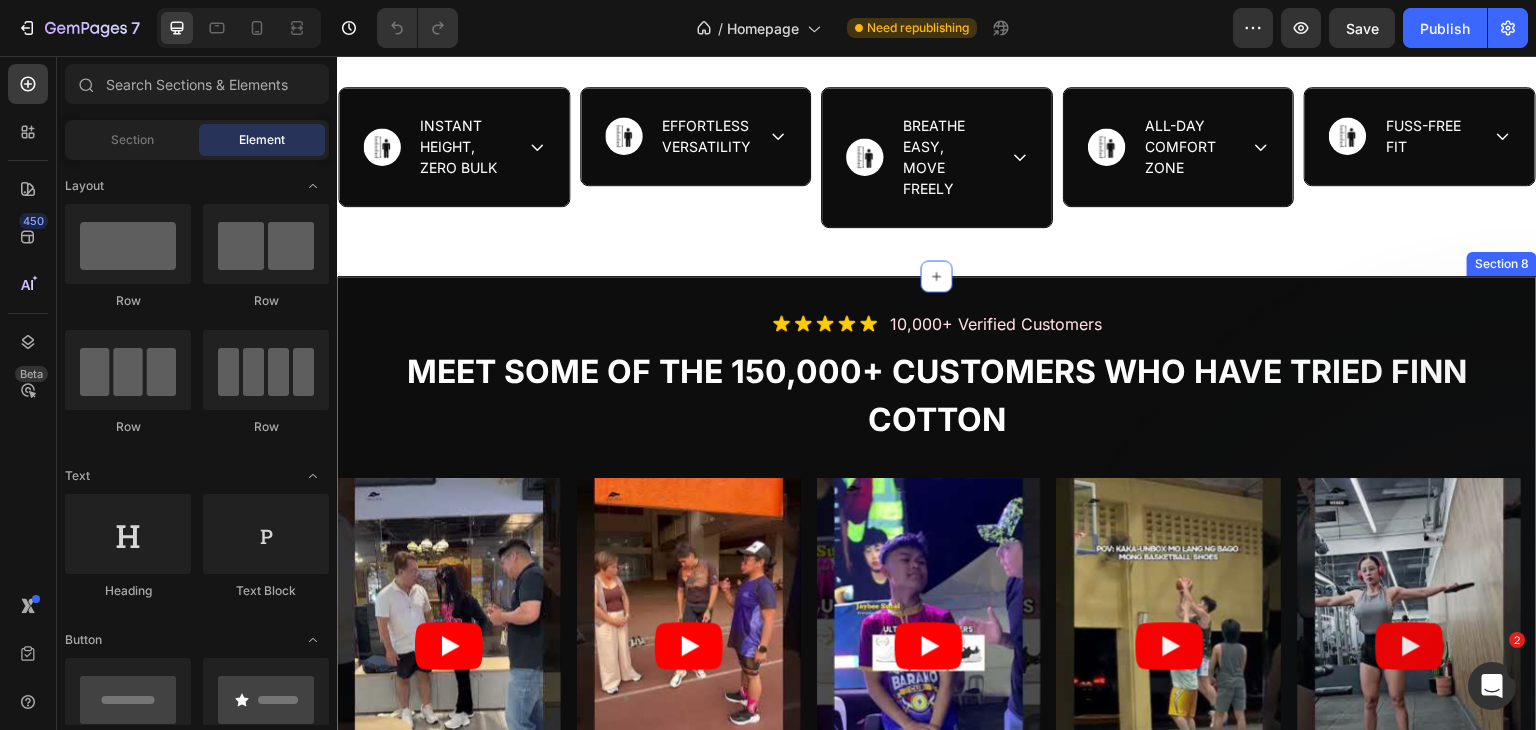 click on "Image 10,000+ verified customers Text Block Row Meet some of the 150,000+ customers who have tried FINN COTTON Text Block Row Row Video Row Row Video Row Row Video Row Row Video Row Row Video Row Row Video Row Row Carousel Section 8" at bounding box center (937, 563) 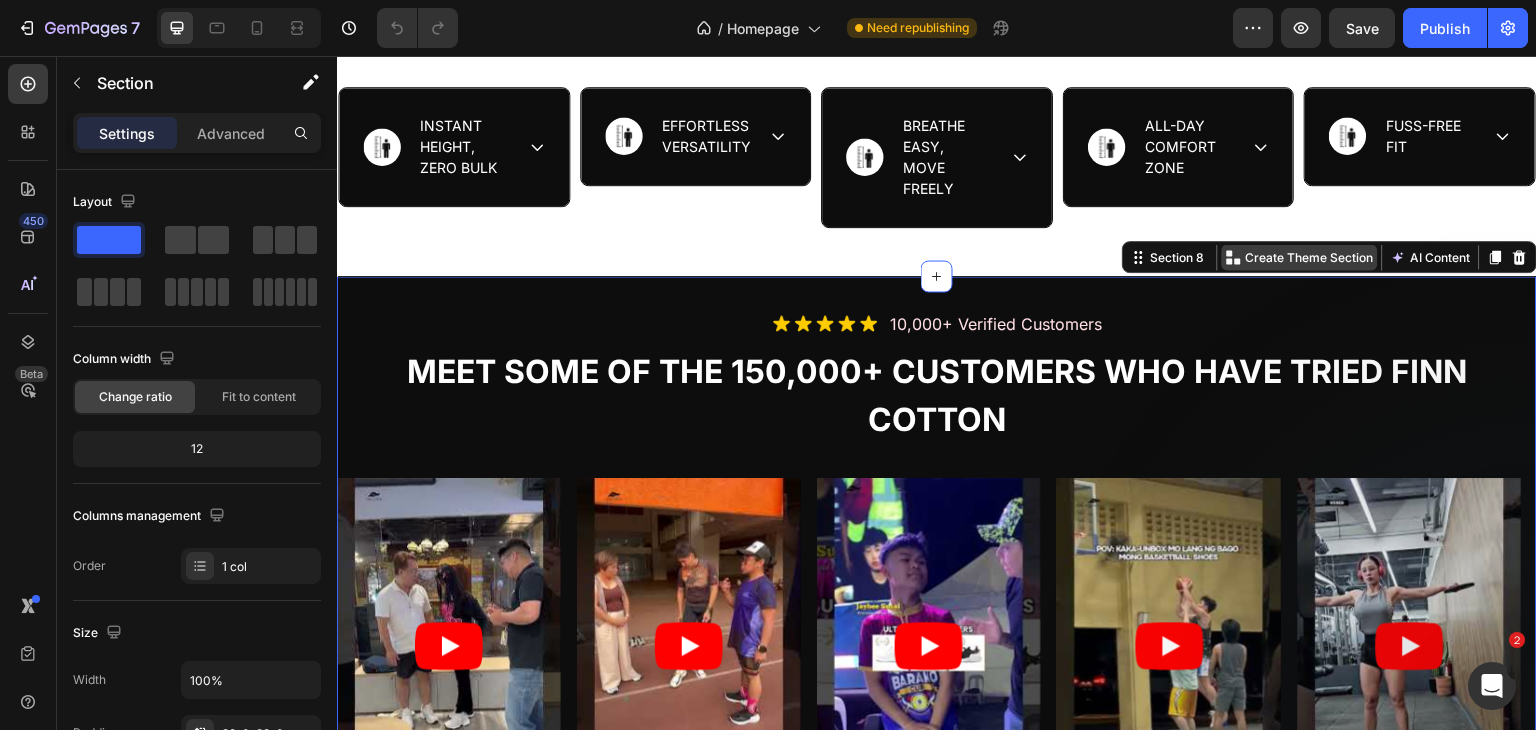 click on "Create Theme Section" at bounding box center (1310, 257) 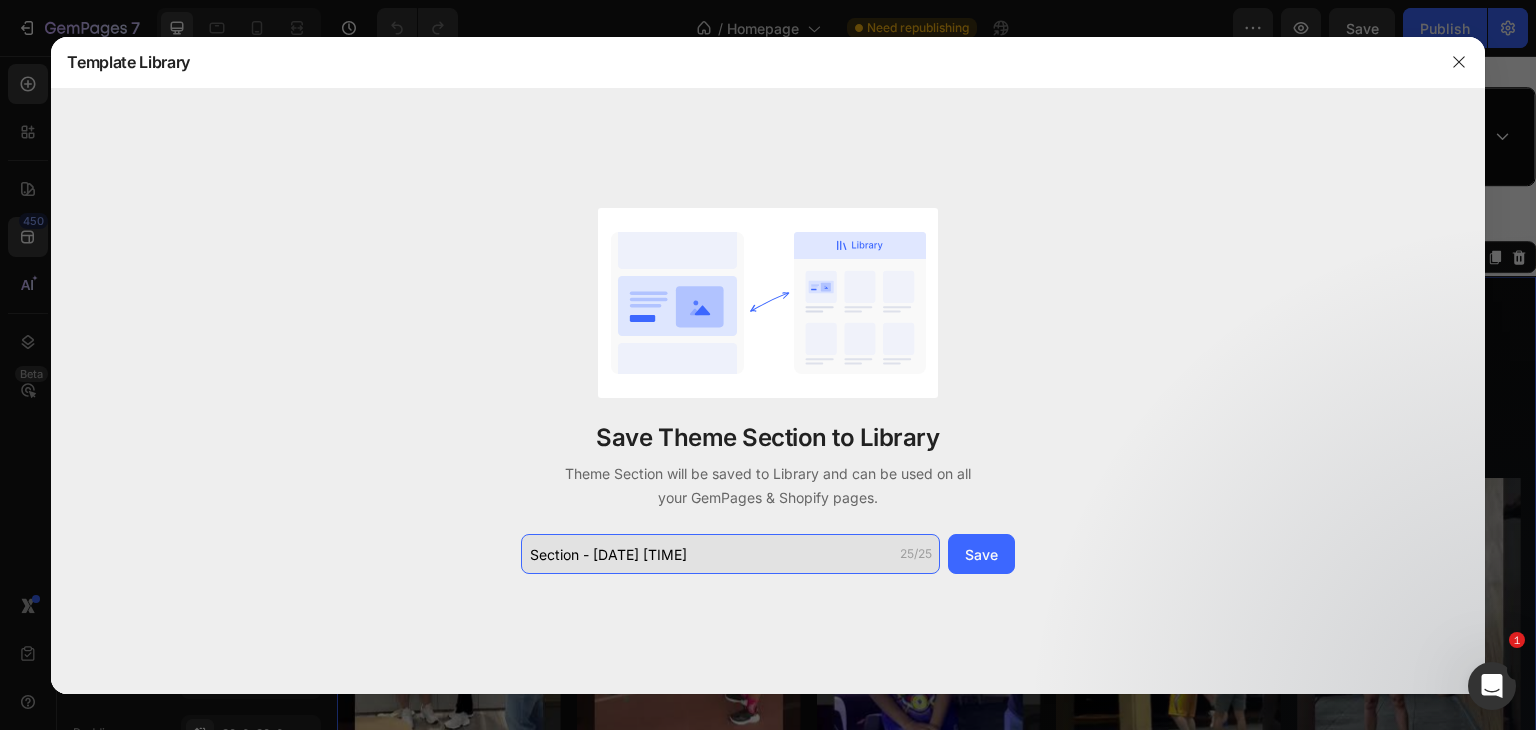 click on "Section - Aug 04 14:40:47" 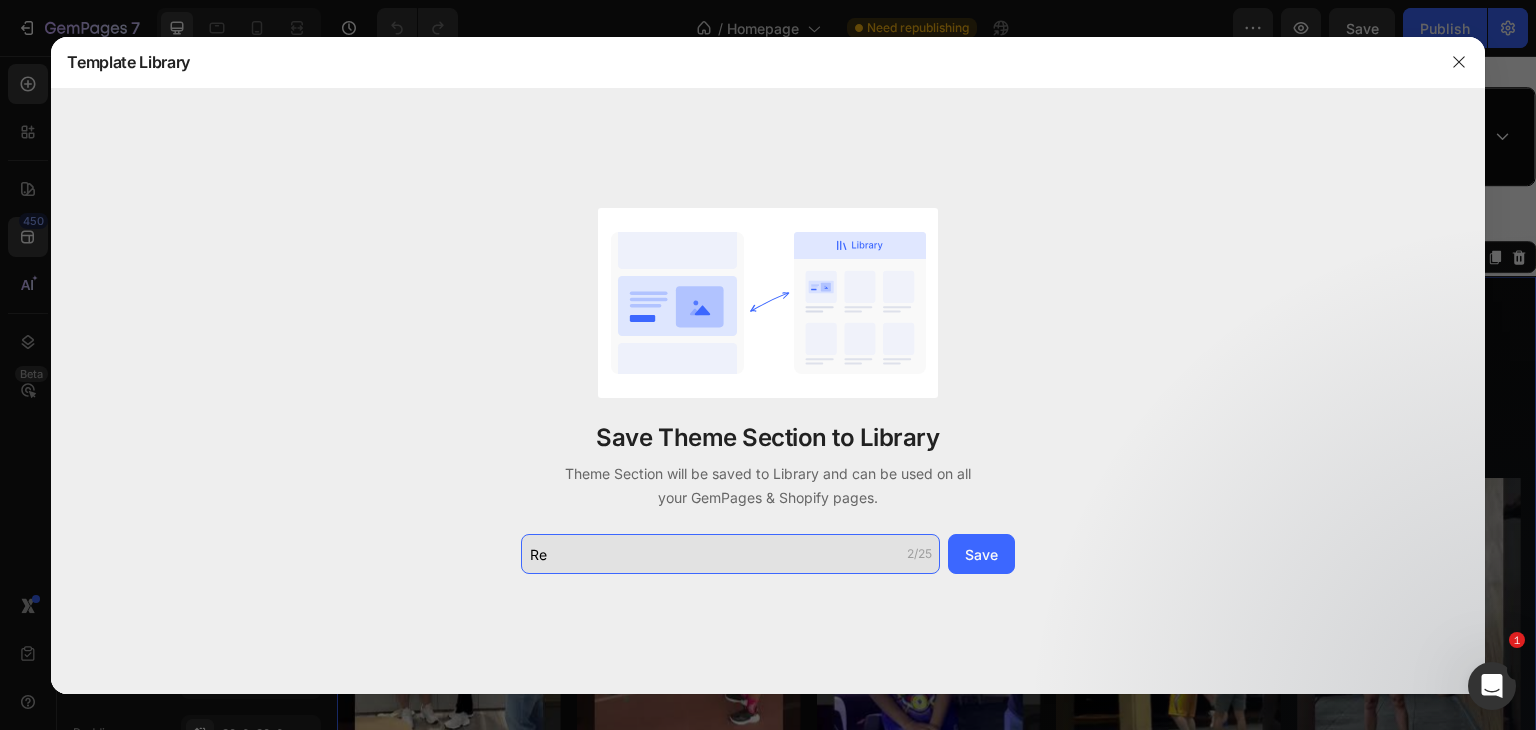 type on "R" 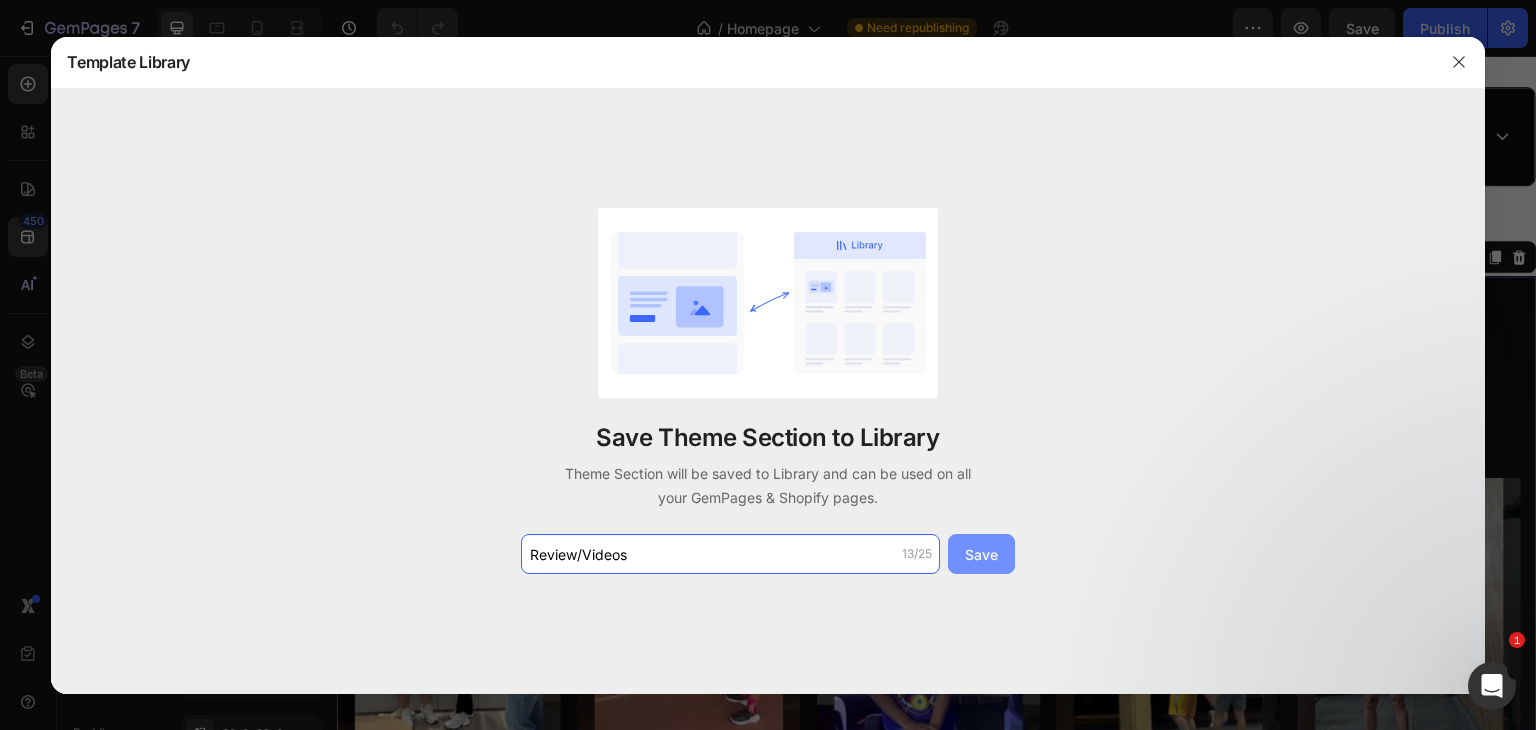 type on "Review/Videos" 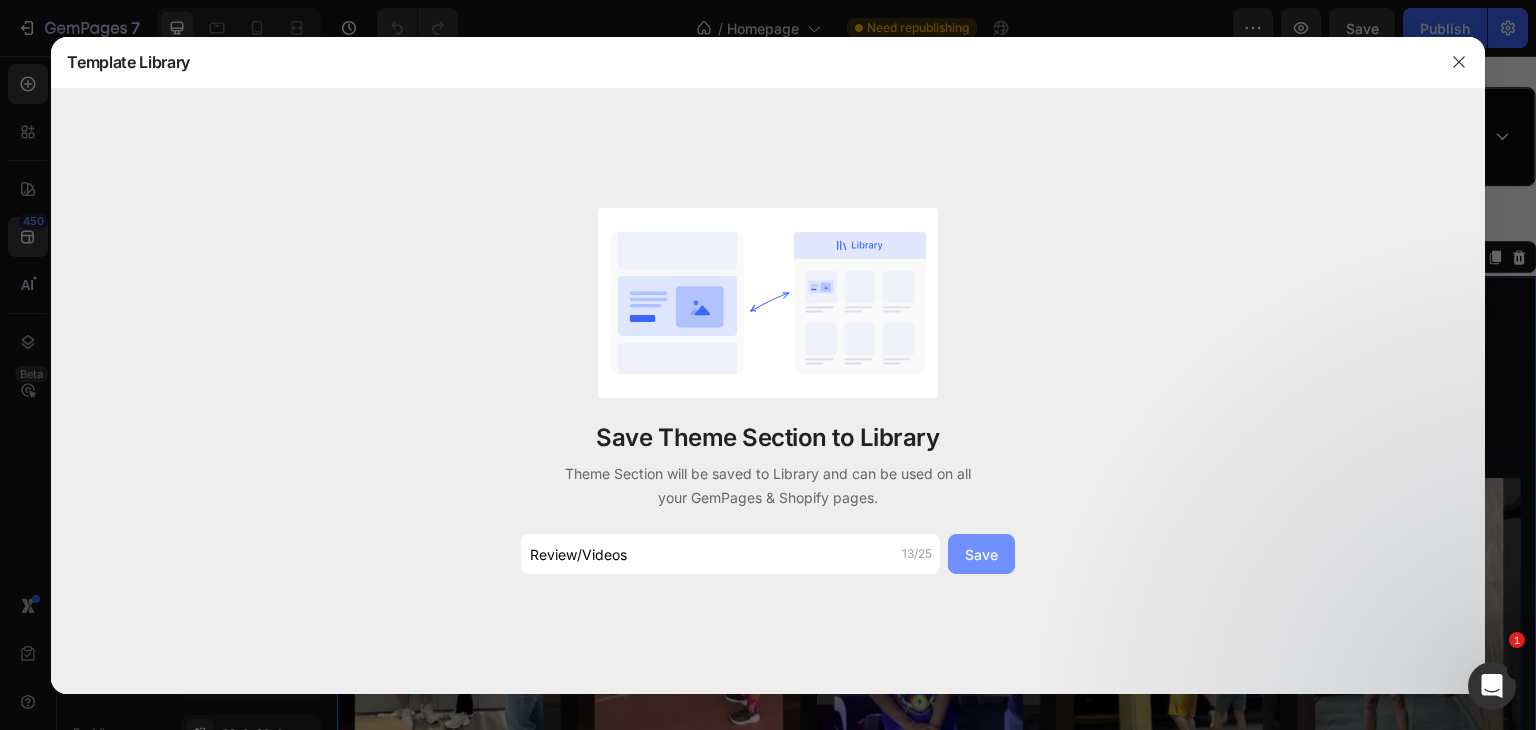 click on "Save" at bounding box center [981, 554] 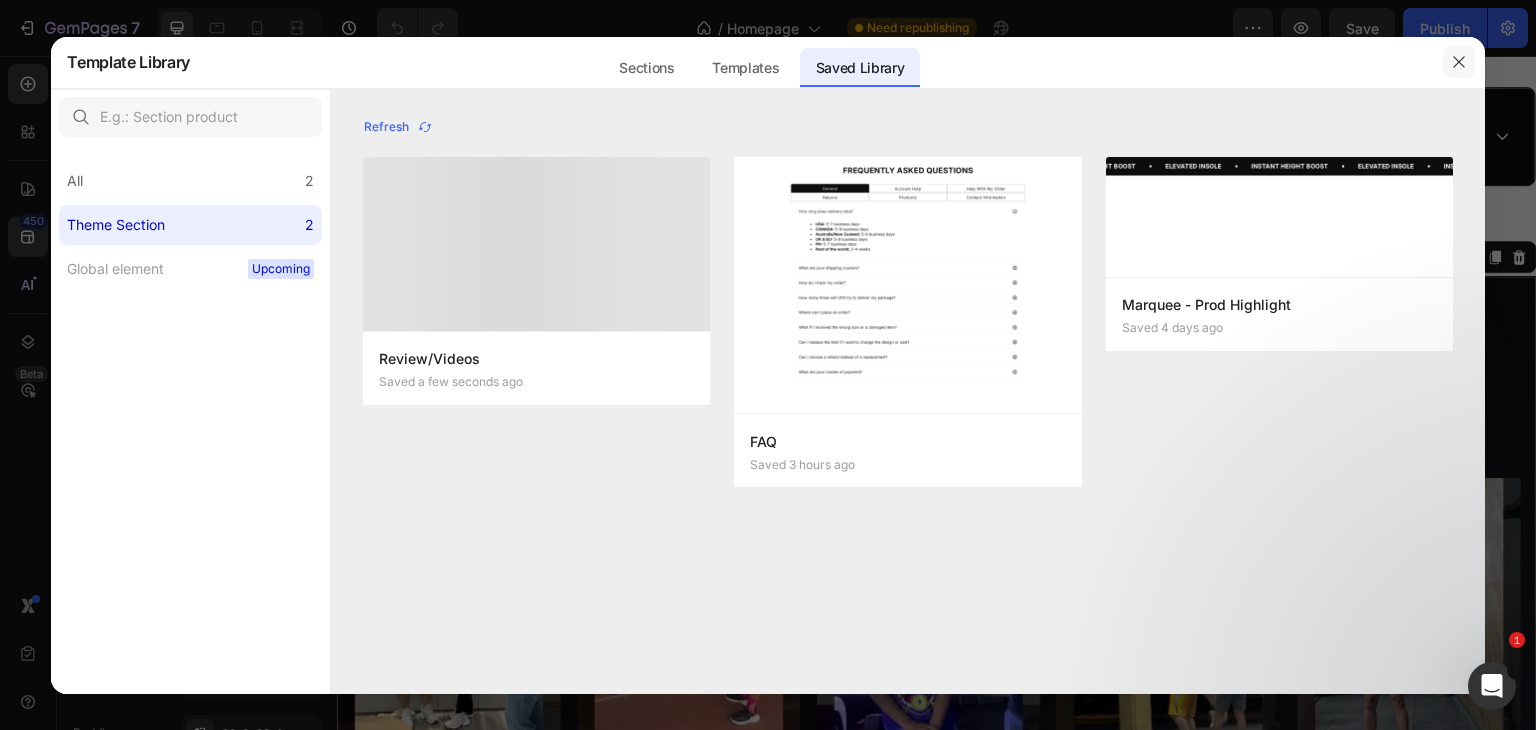 click 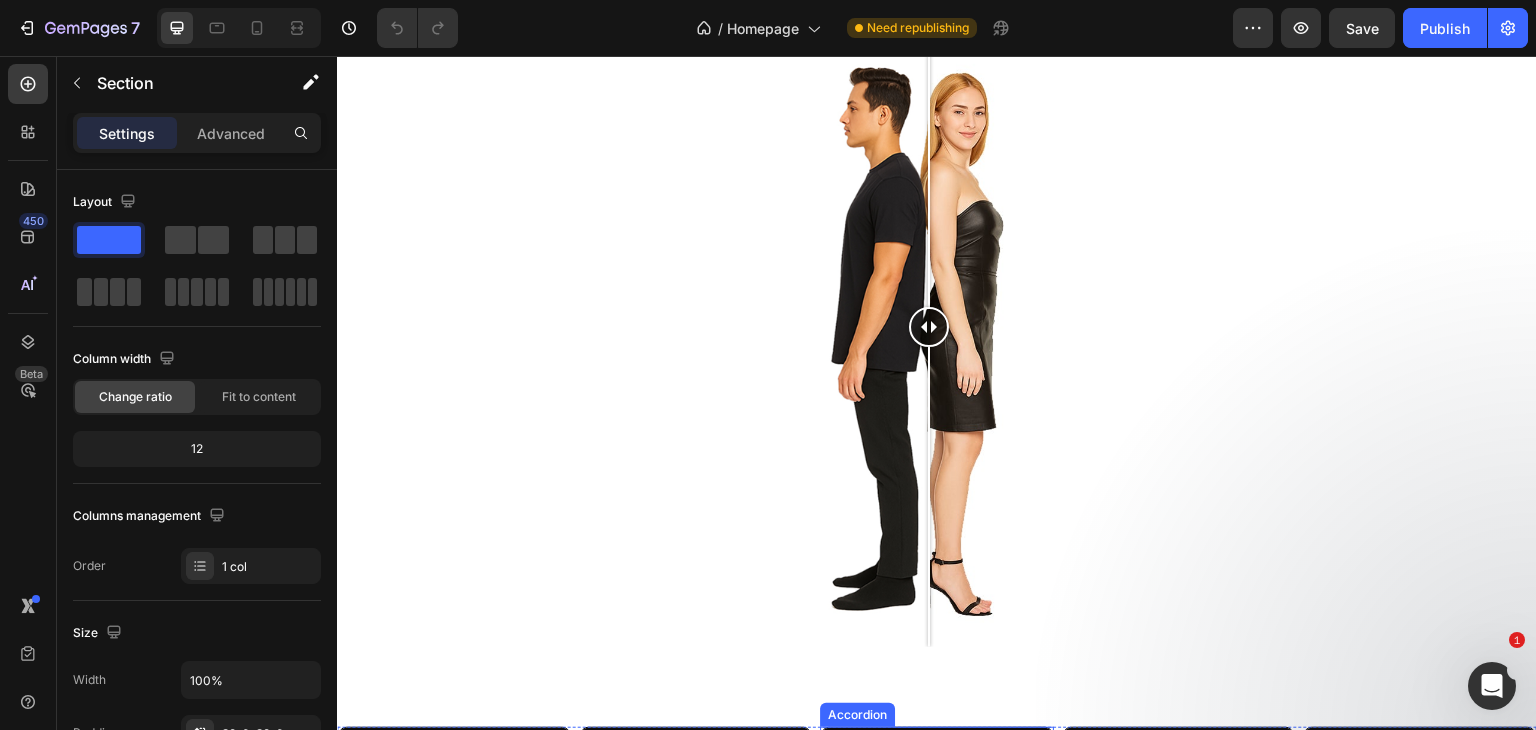 scroll, scrollTop: 1903, scrollLeft: 0, axis: vertical 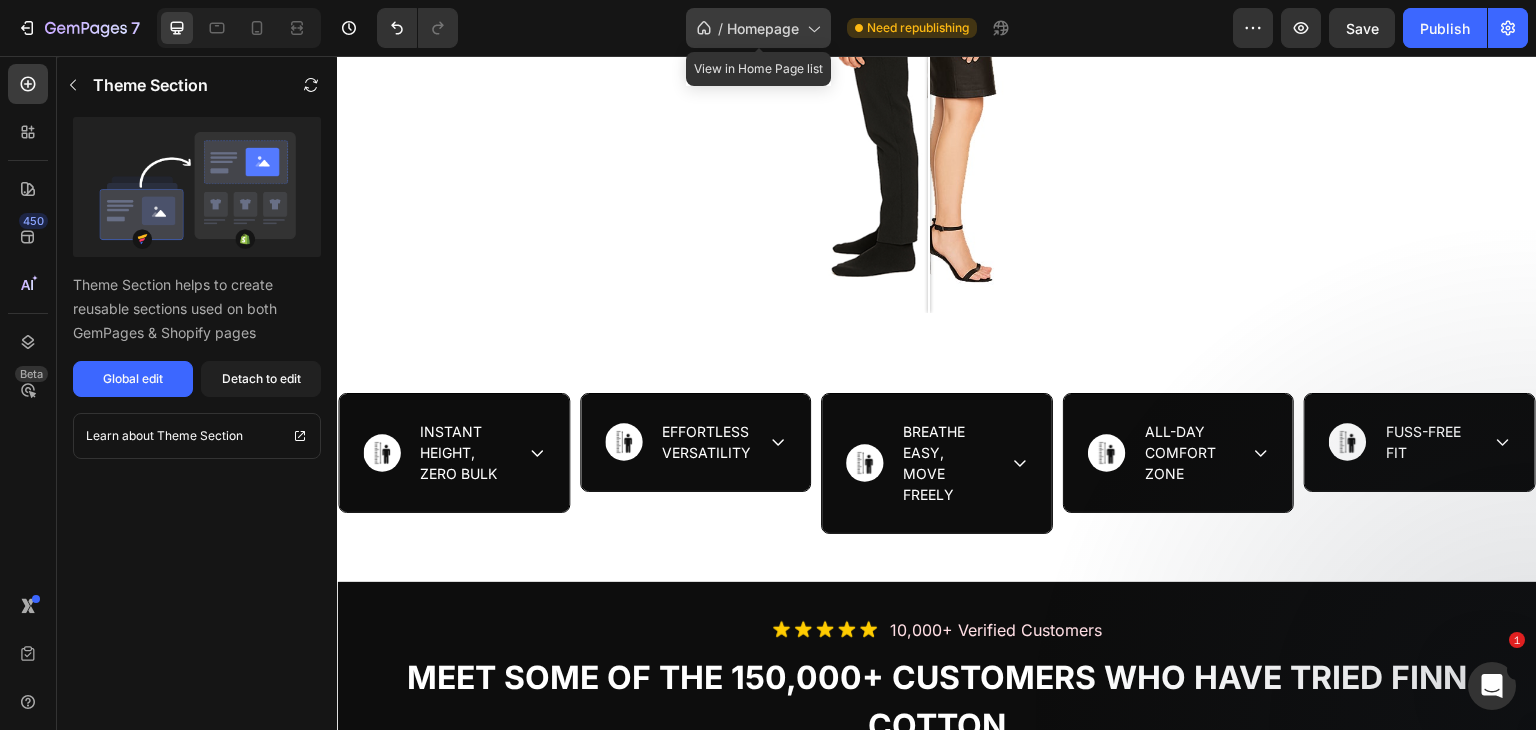 click on "/  Homepage" 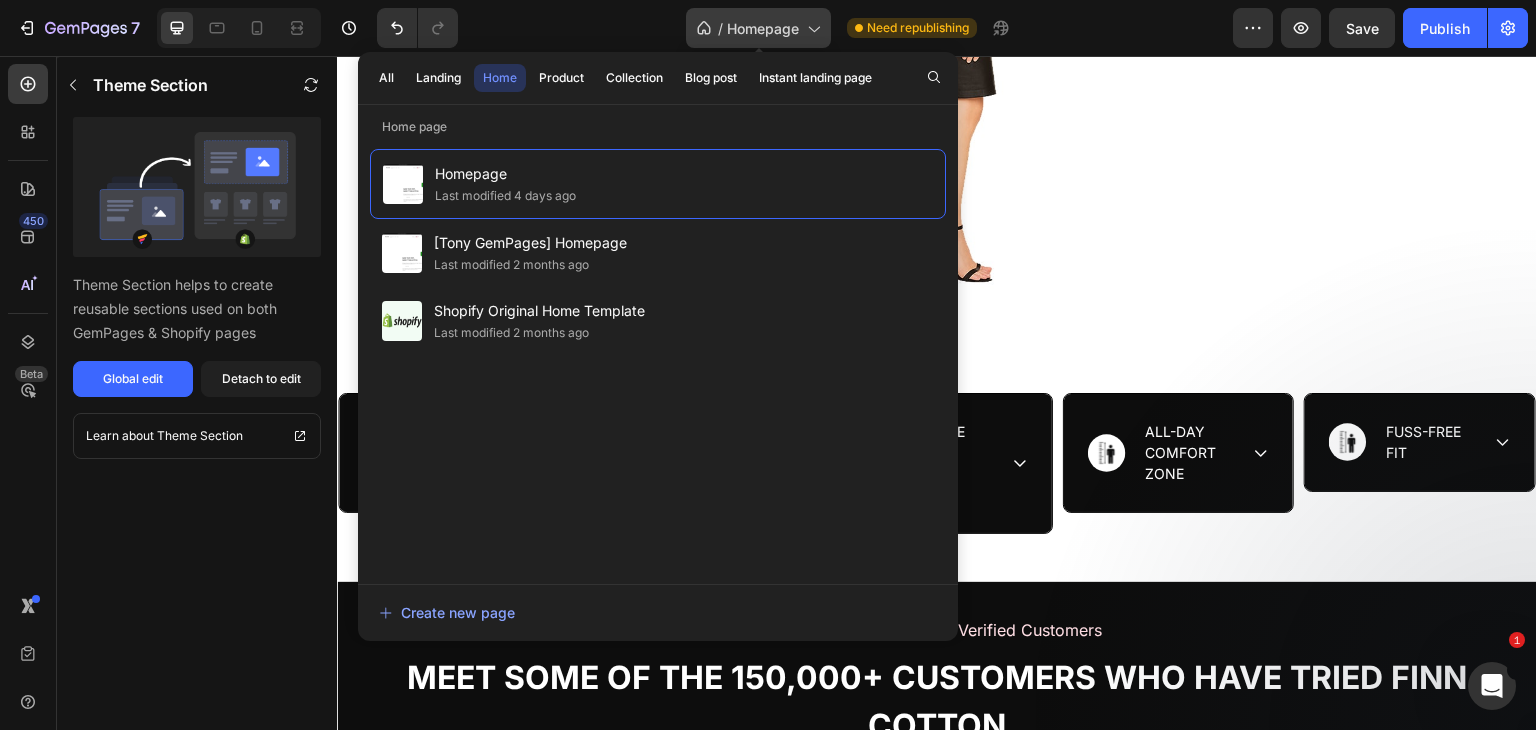 click on "/  Homepage" 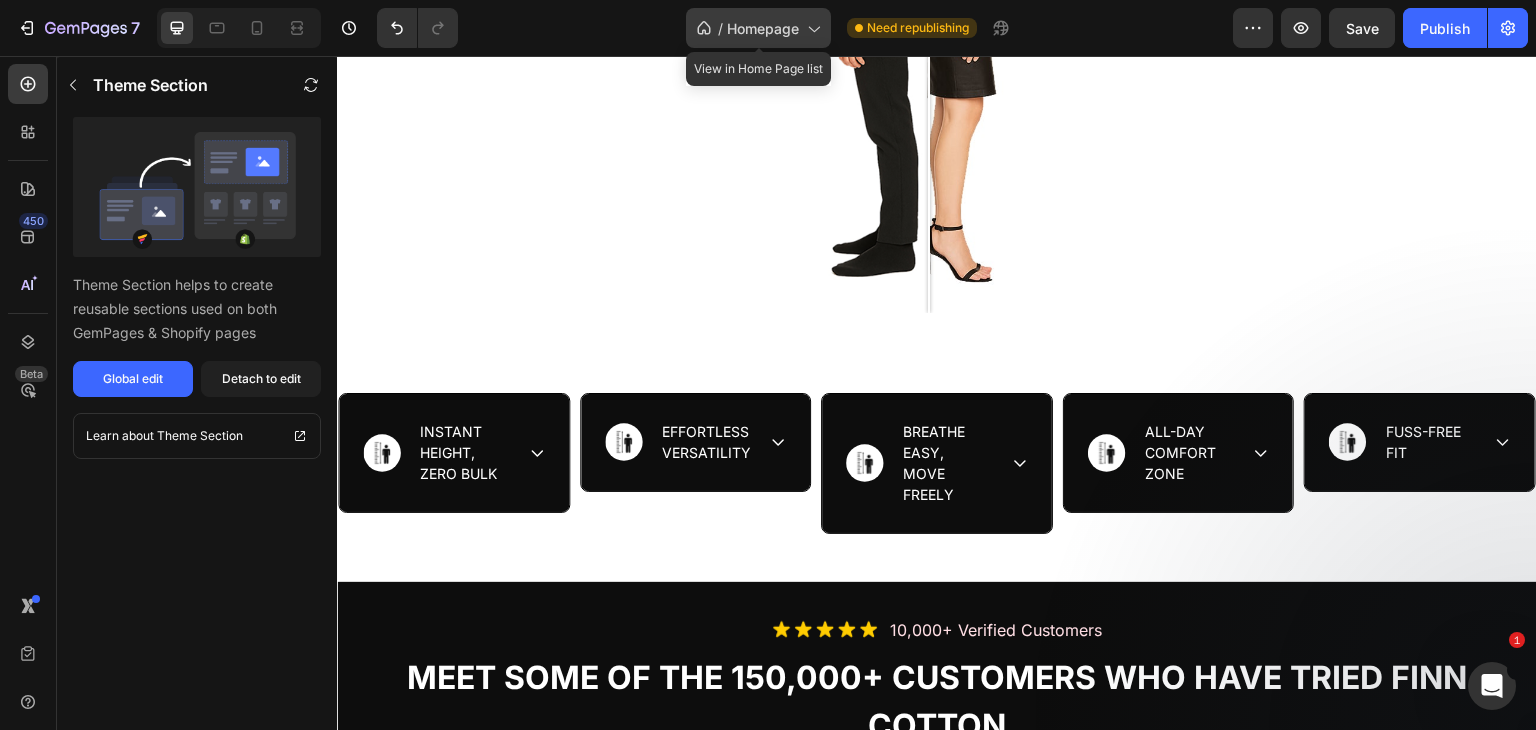 click on "/  Homepage" 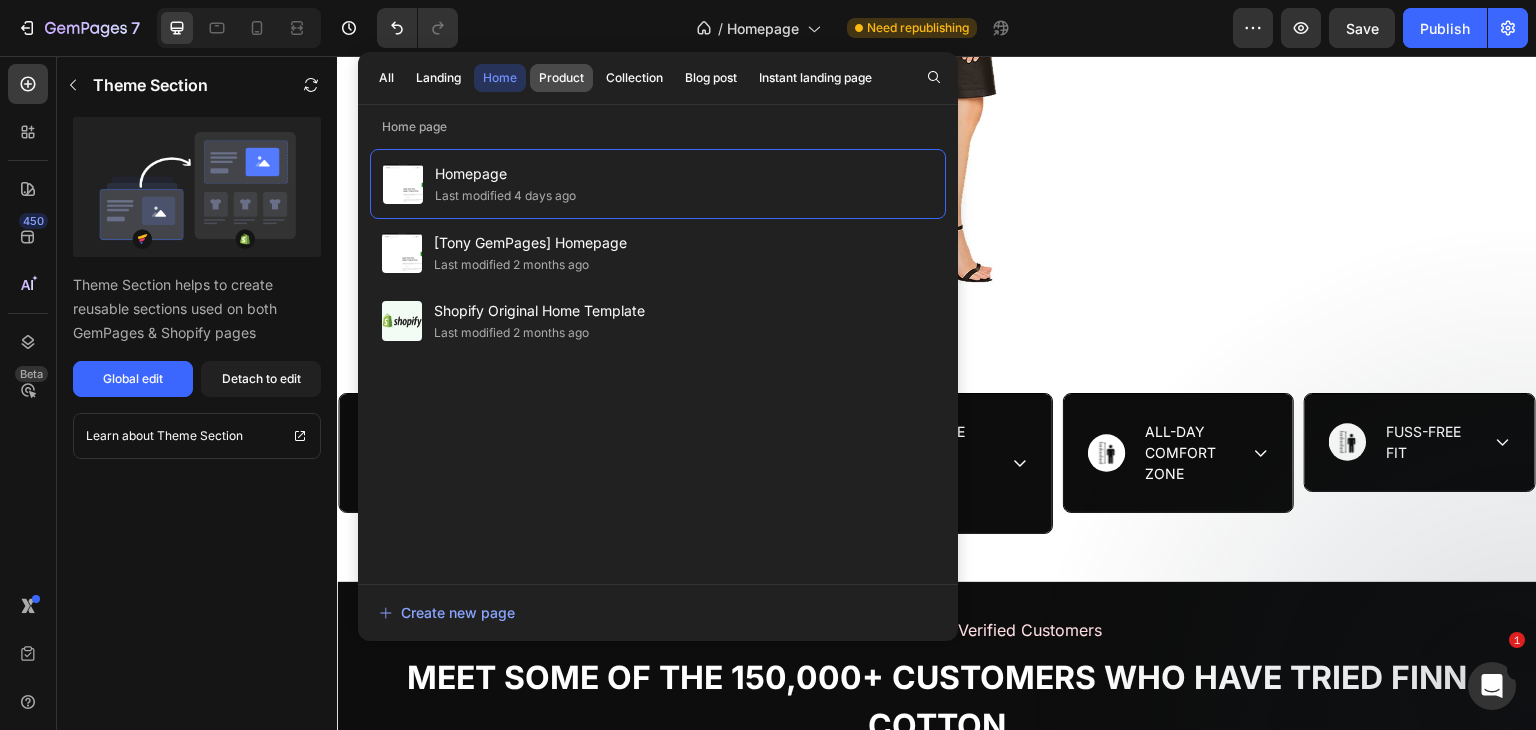 click on "Product" 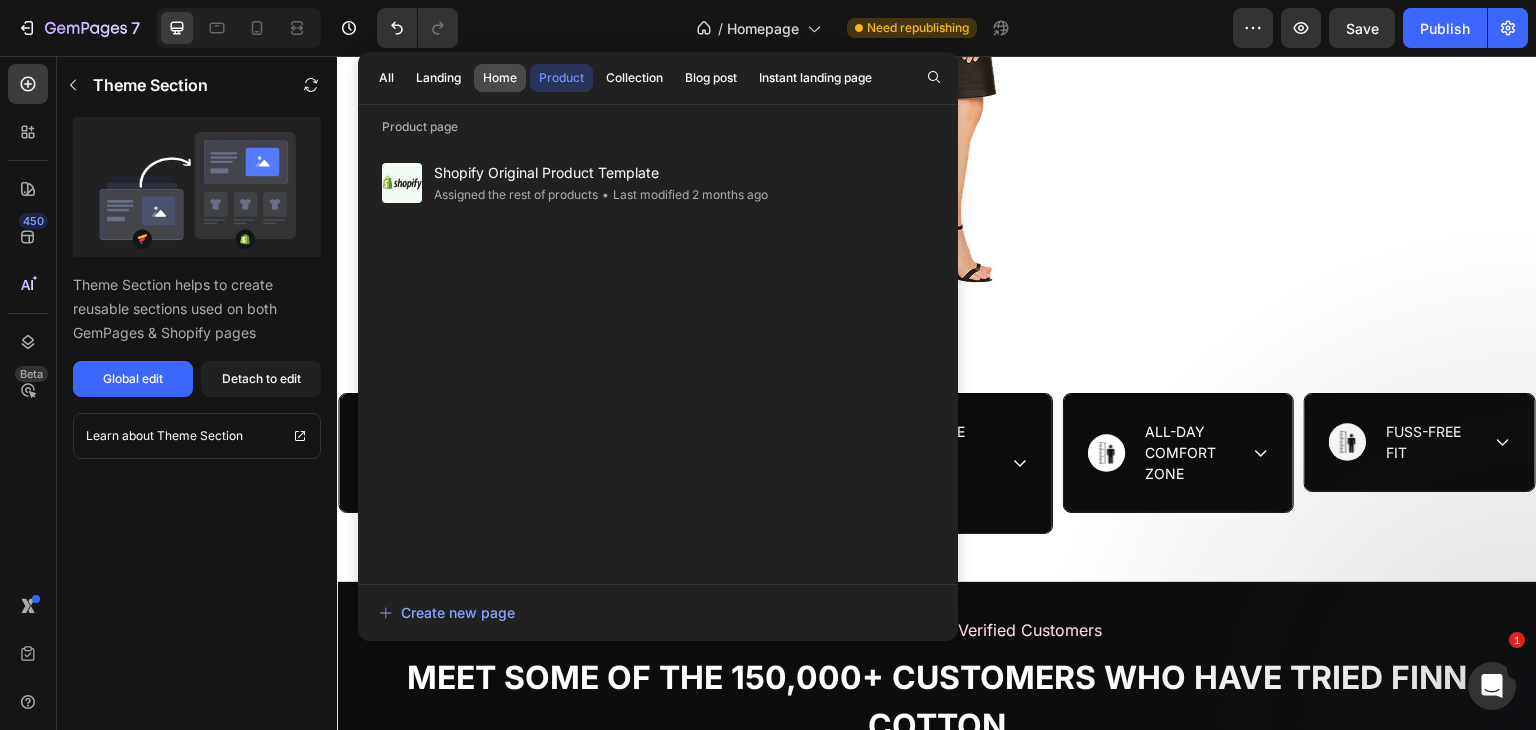 click on "Home" at bounding box center (500, 78) 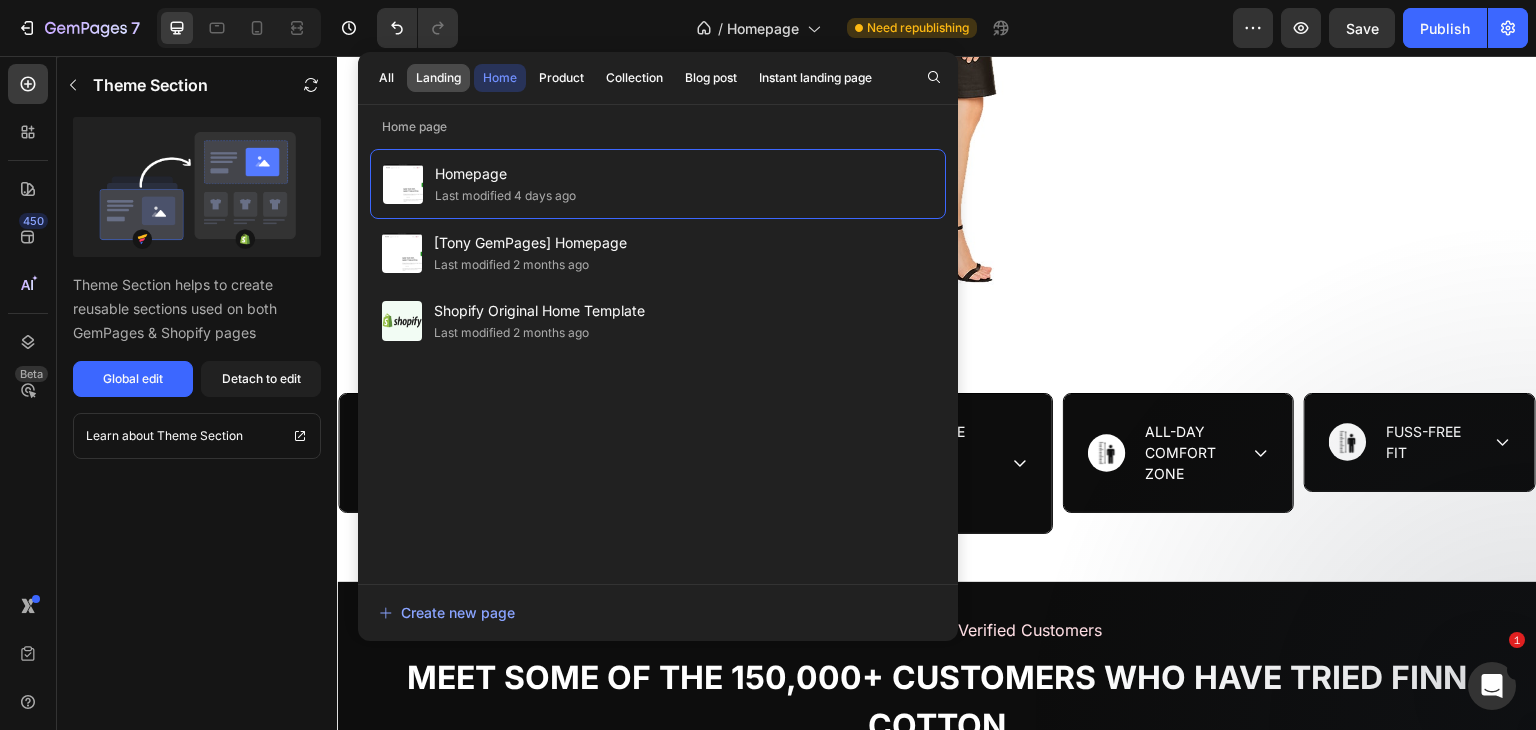 click on "Landing" at bounding box center (438, 78) 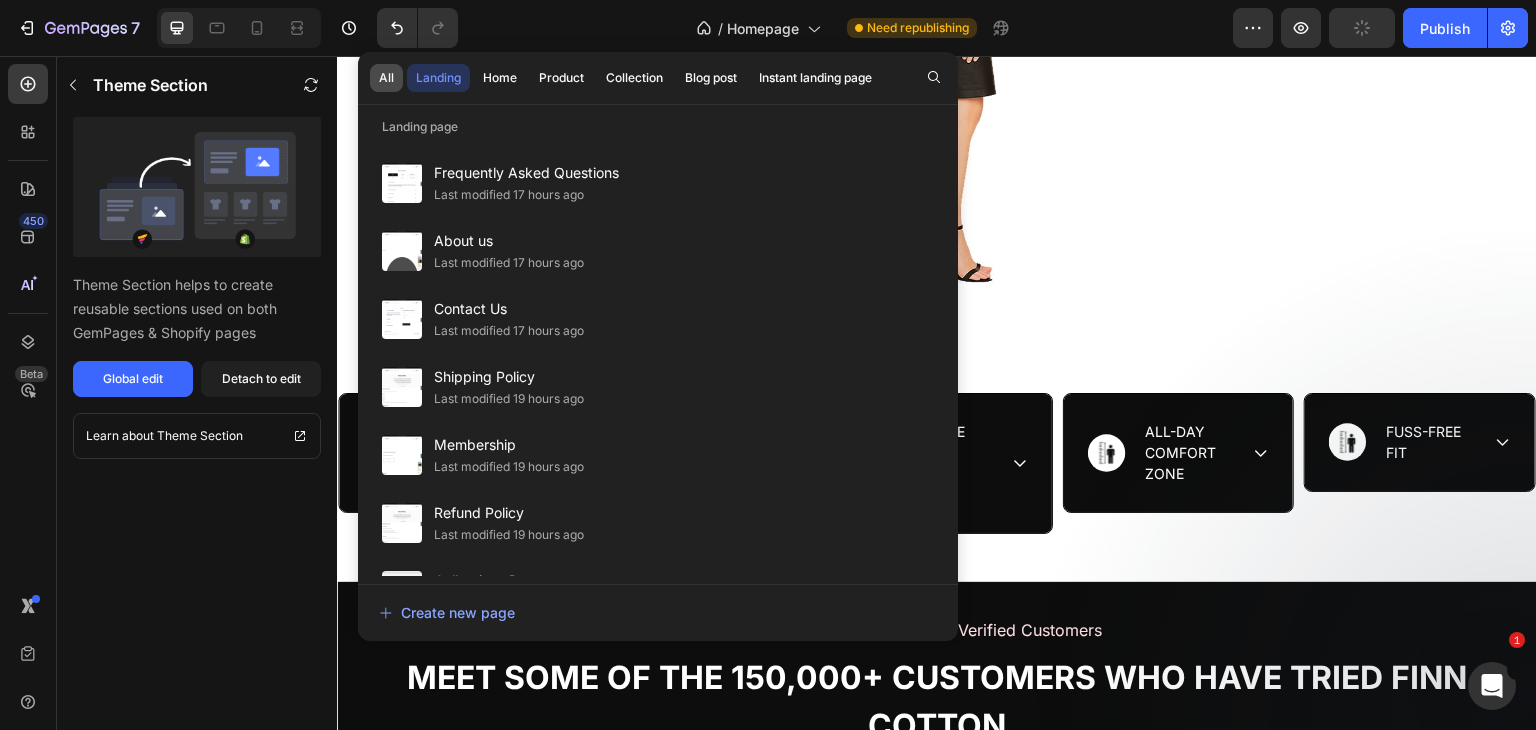 click on "All" 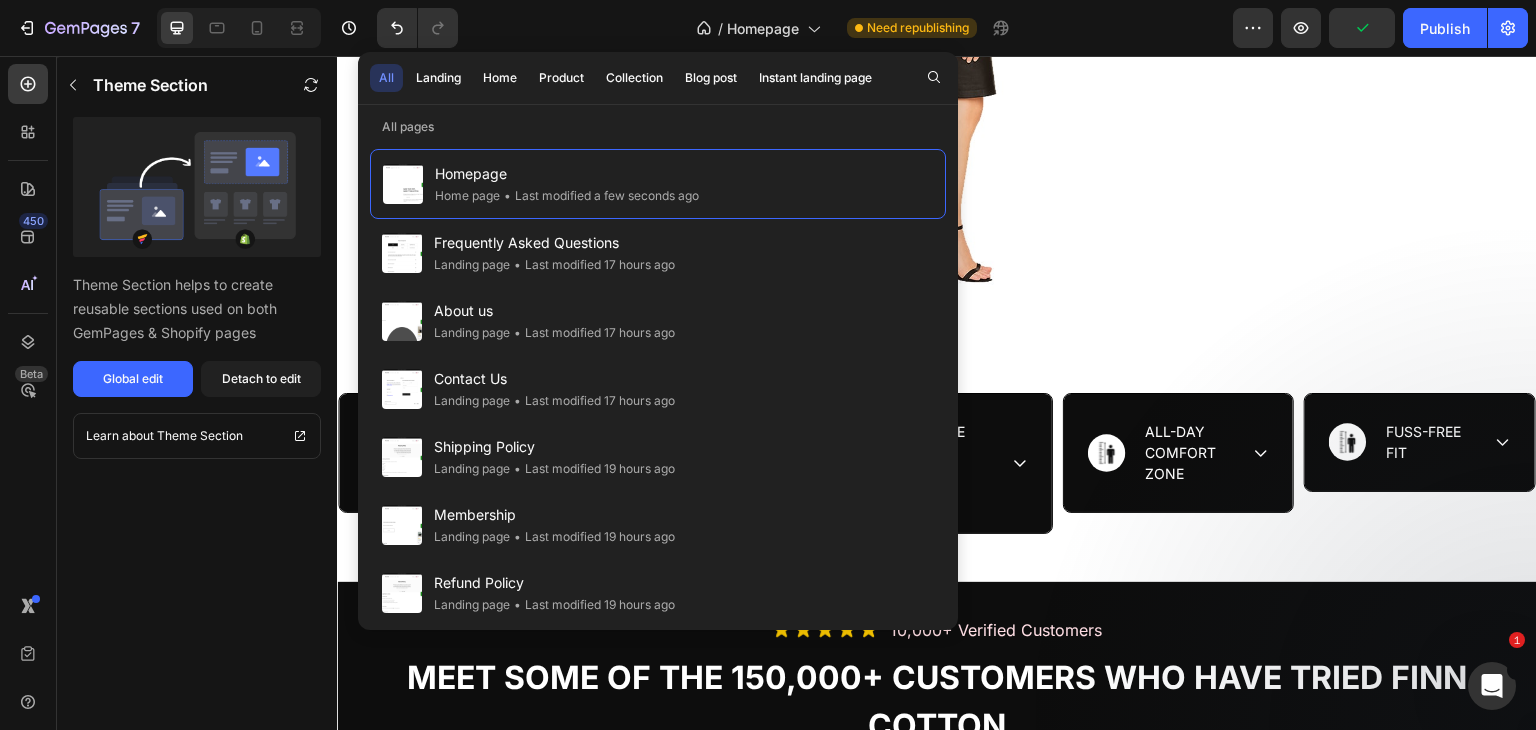 drag, startPoint x: 440, startPoint y: 77, endPoint x: 545, endPoint y: 60, distance: 106.36729 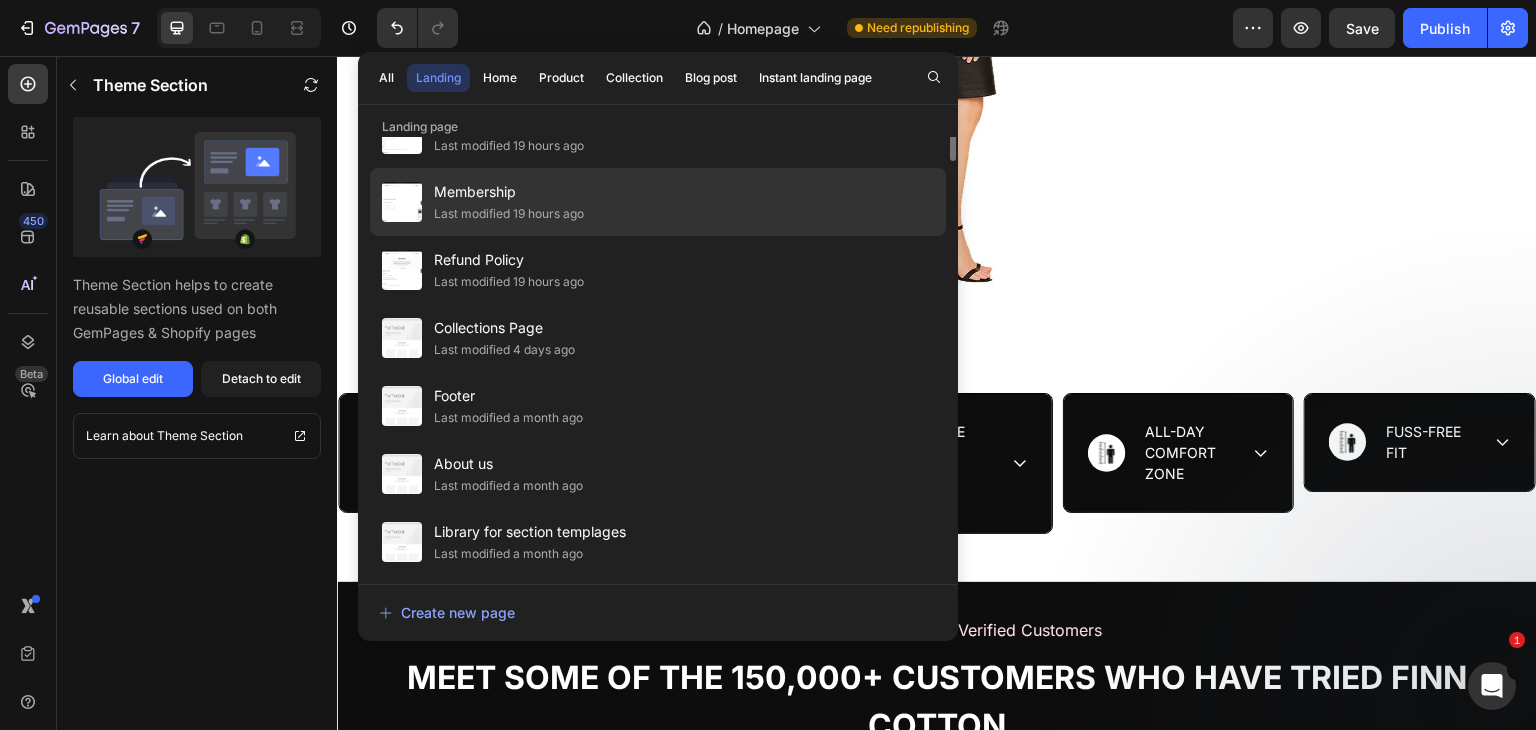 scroll, scrollTop: 0, scrollLeft: 0, axis: both 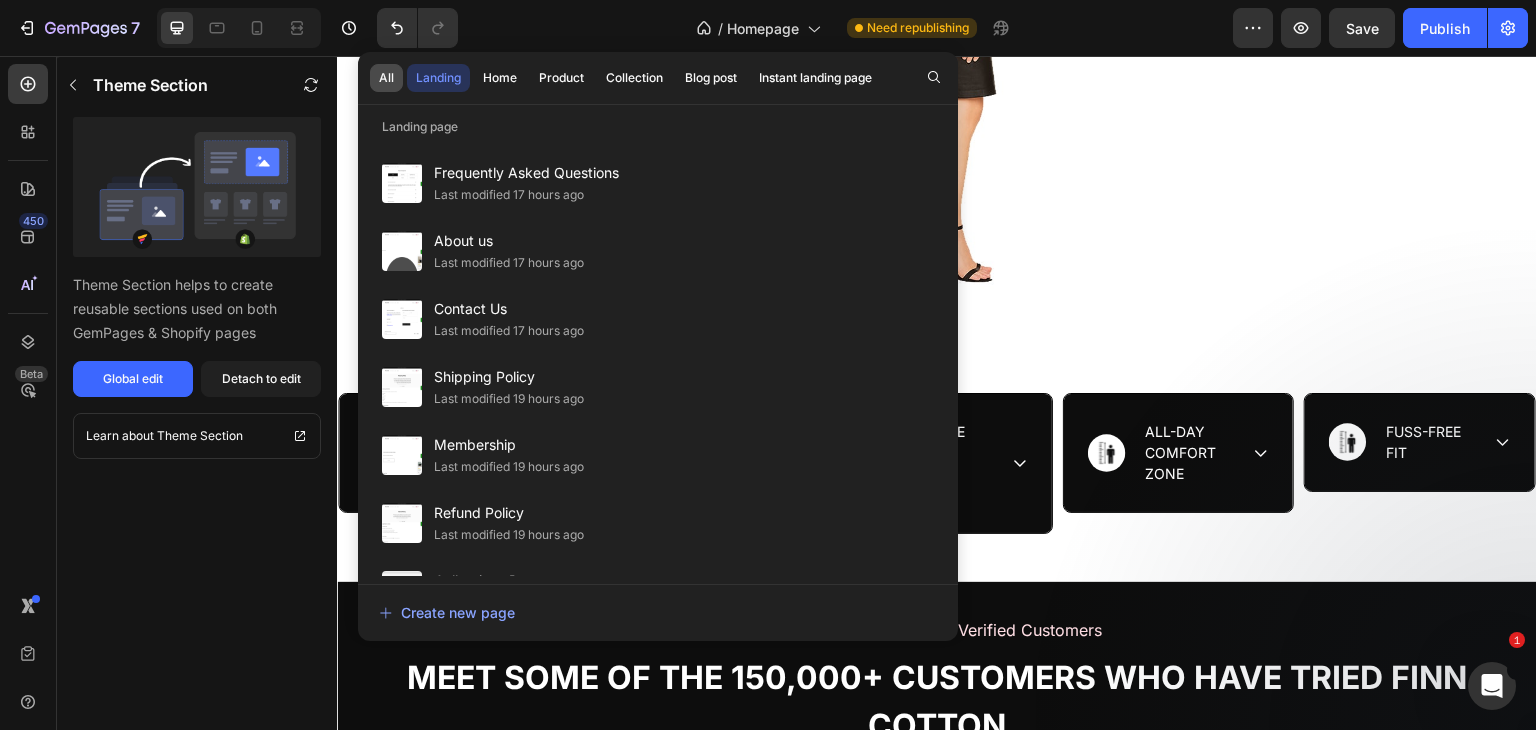 click on "All" at bounding box center [386, 78] 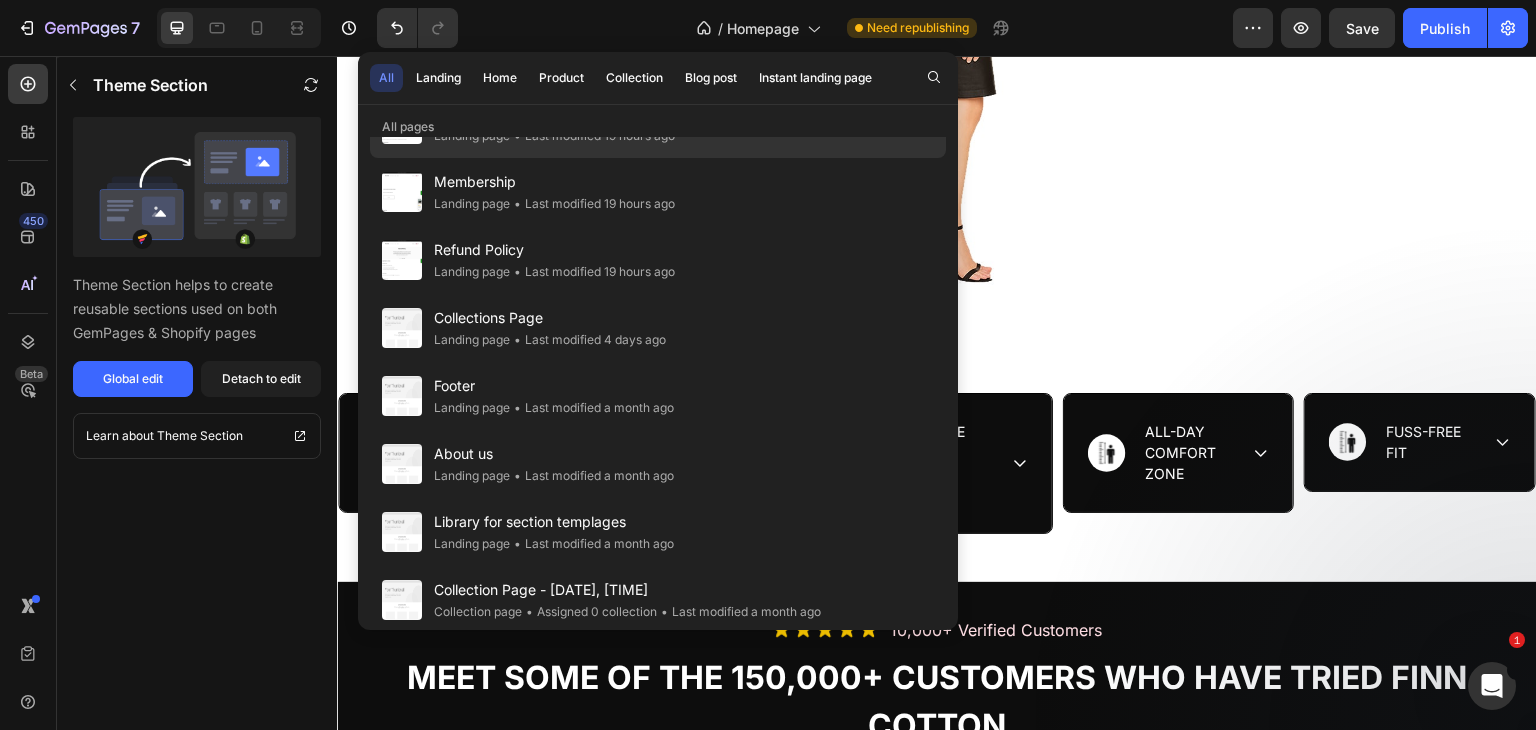 scroll, scrollTop: 0, scrollLeft: 0, axis: both 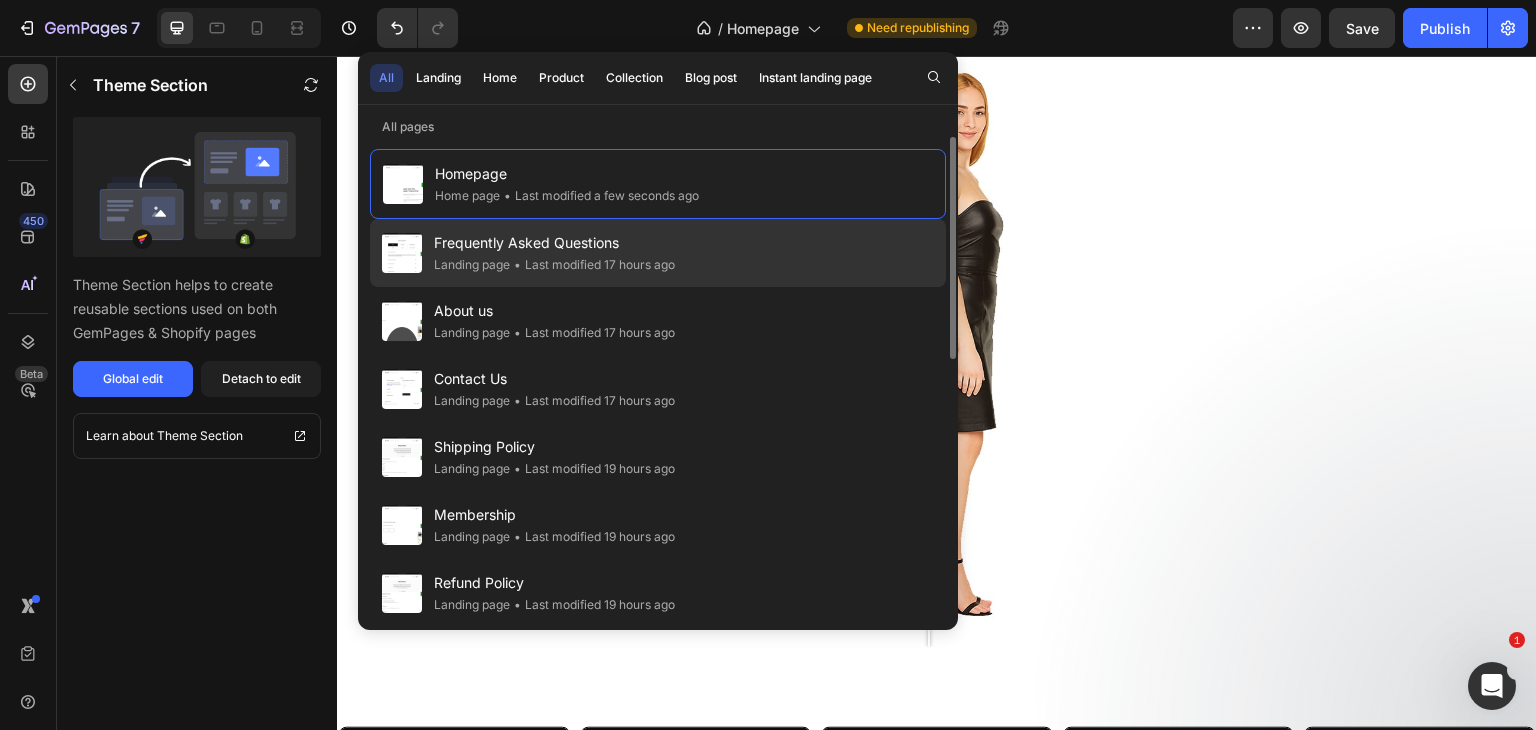 click on "Frequently Asked Questions" at bounding box center [554, 243] 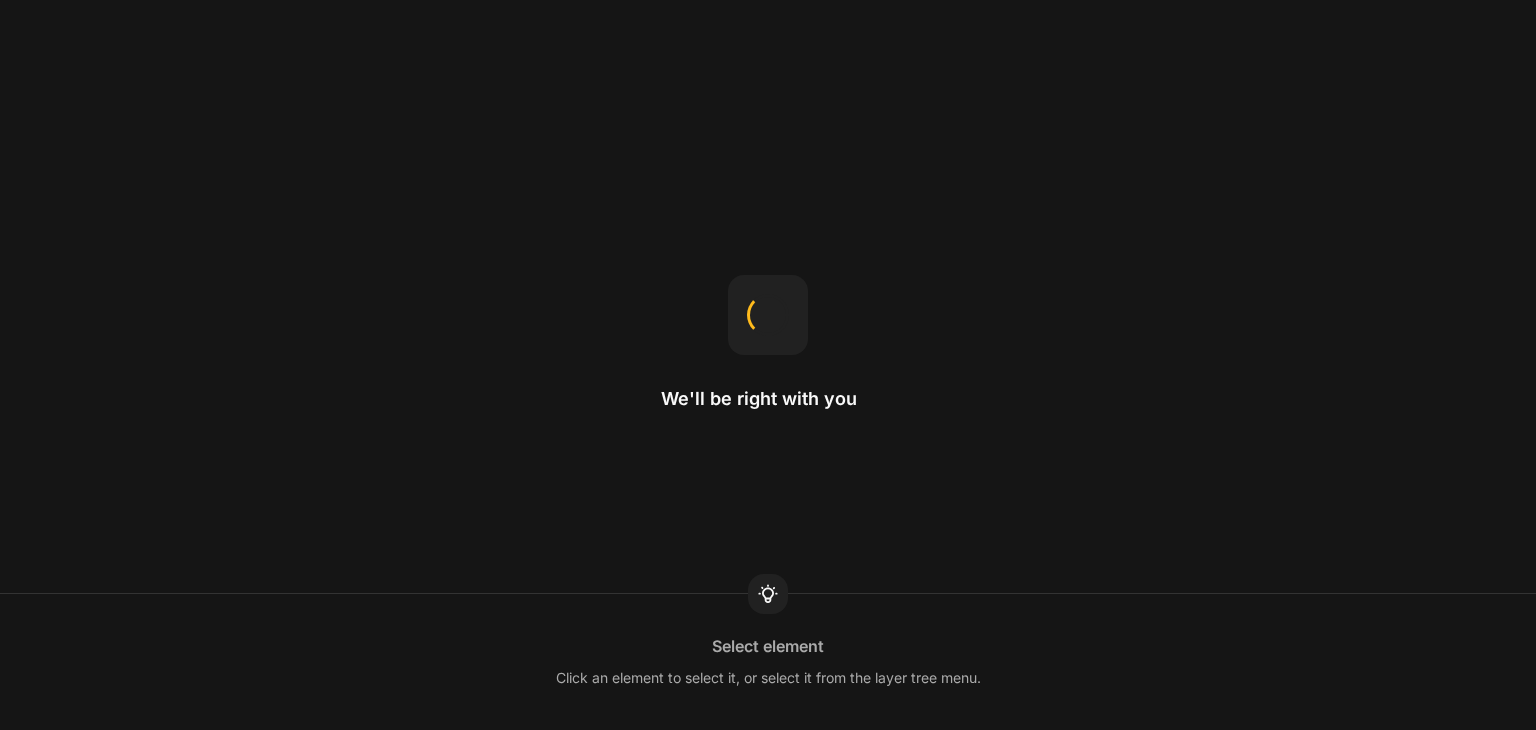 scroll, scrollTop: 0, scrollLeft: 0, axis: both 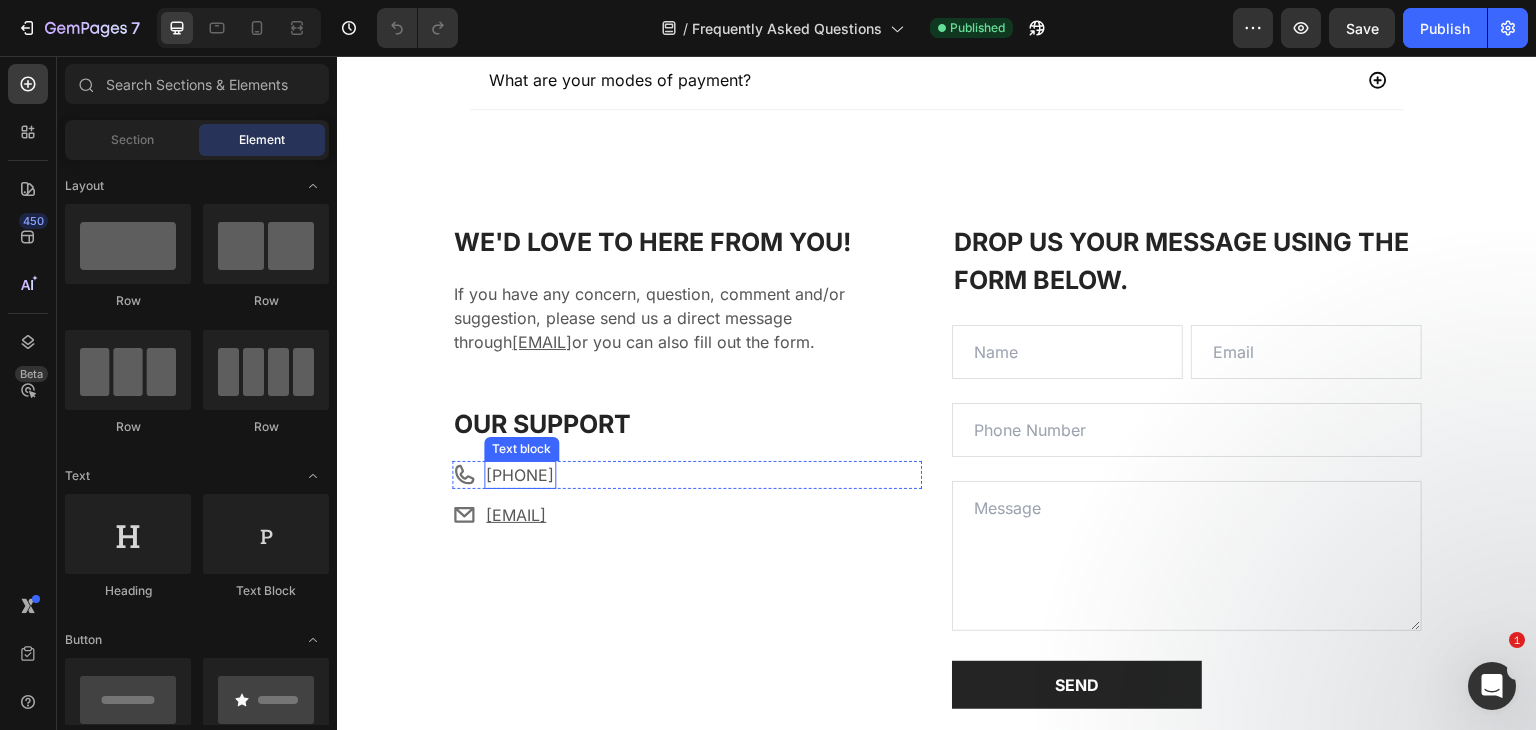 click on "[PHONE]" at bounding box center [520, 475] 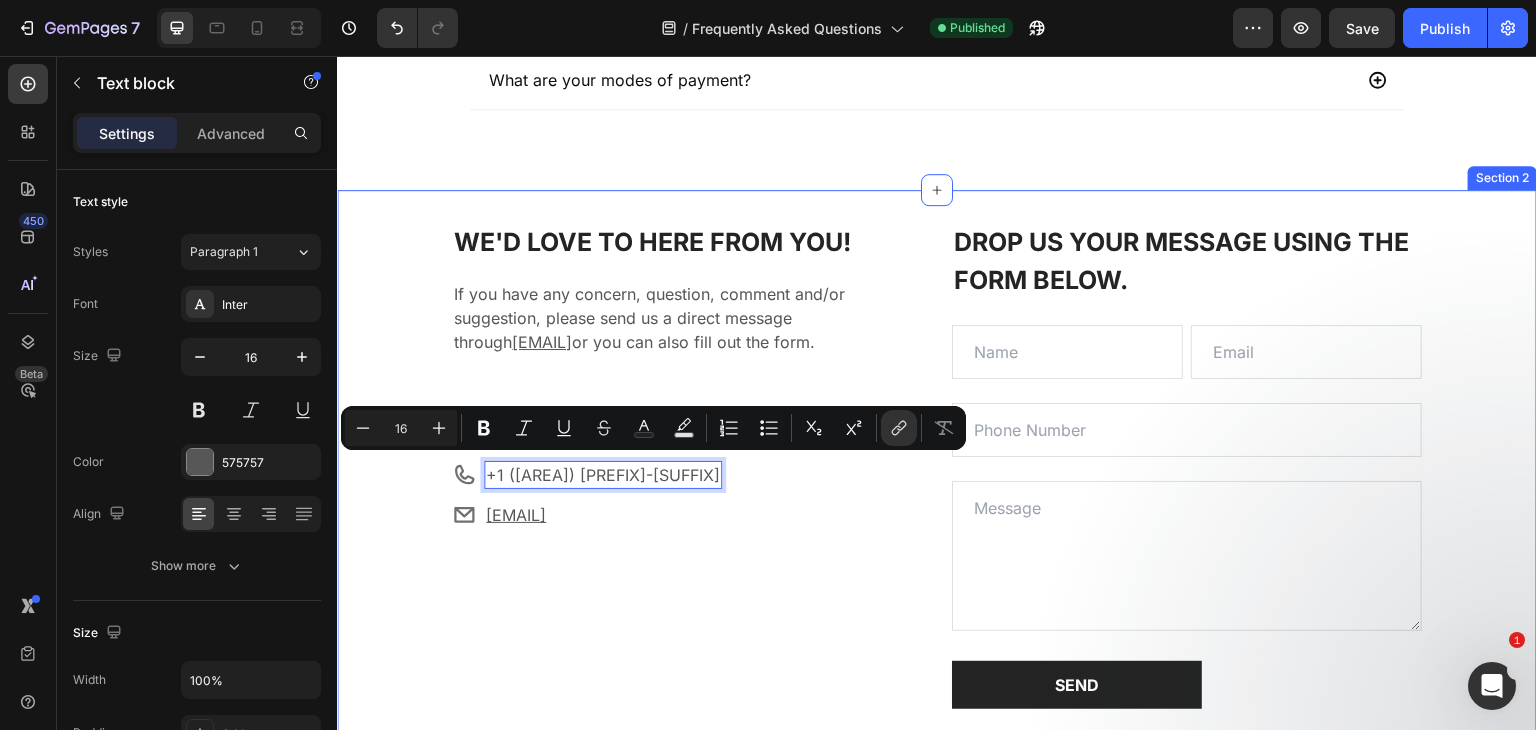 click on "WE'D LOVE TO HERE FROM YOU! Heading If you have any concern, question, comment and/or suggestion, please send us a direct message through  [EMAIL]  or you can also fill out the form. Text block OUR SUPPORT Heading
Icon +1 ([AREA]) [PREFIX]-[SUFFIX] Text block   0 Row
Icon [EMAIL] Text block Row DROP US YOUR MESSAGE USING THE FORM BELOW. Heading Text Field Email Field Row Text Field Text Area SEND Submit Button Contact Form Row" at bounding box center [937, 465] 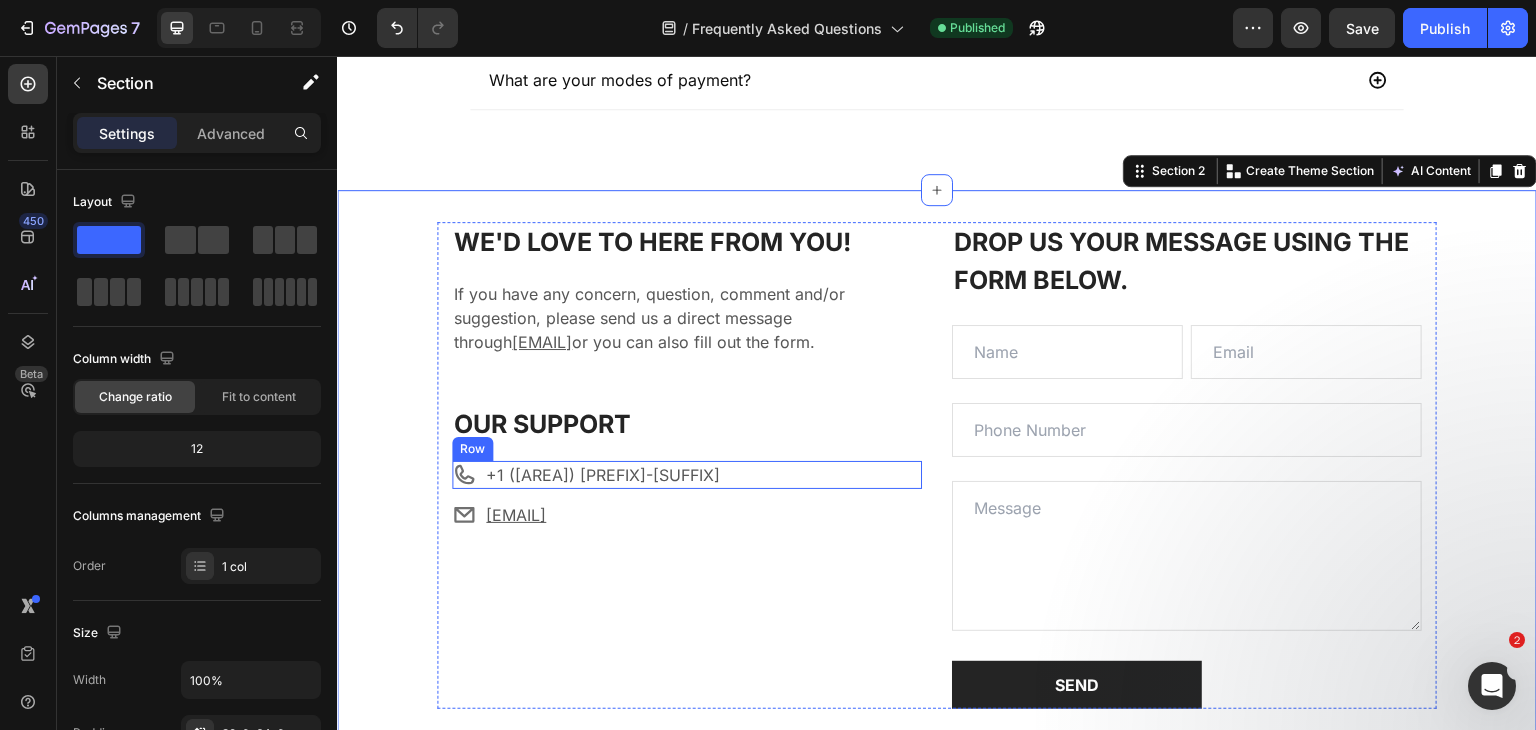 click on "+1 ([AREA]) [PREFIX]-[SUFFIX]" at bounding box center [603, 475] 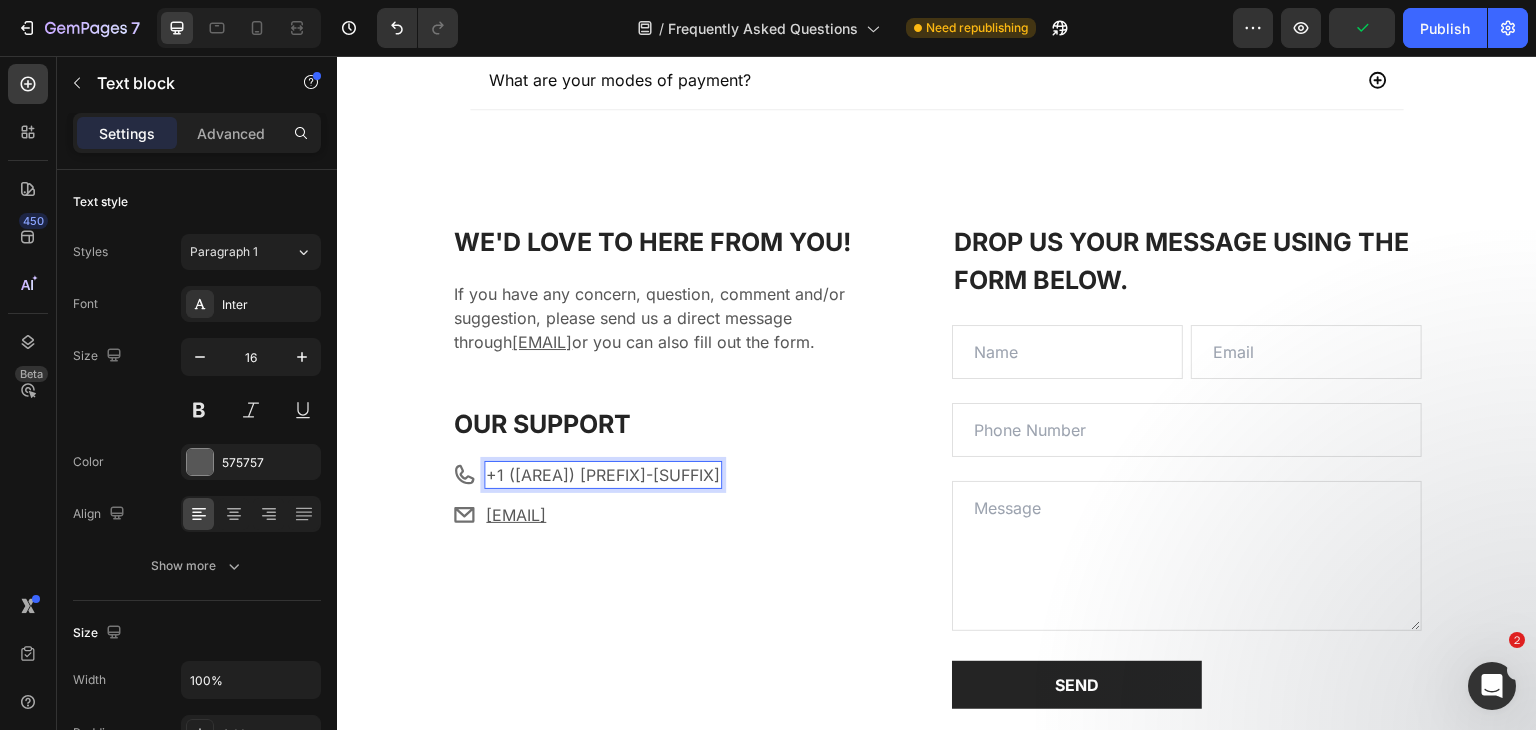 click on "+1 ([AREA]) [PREFIX]-[SUFFIX]" at bounding box center (603, 475) 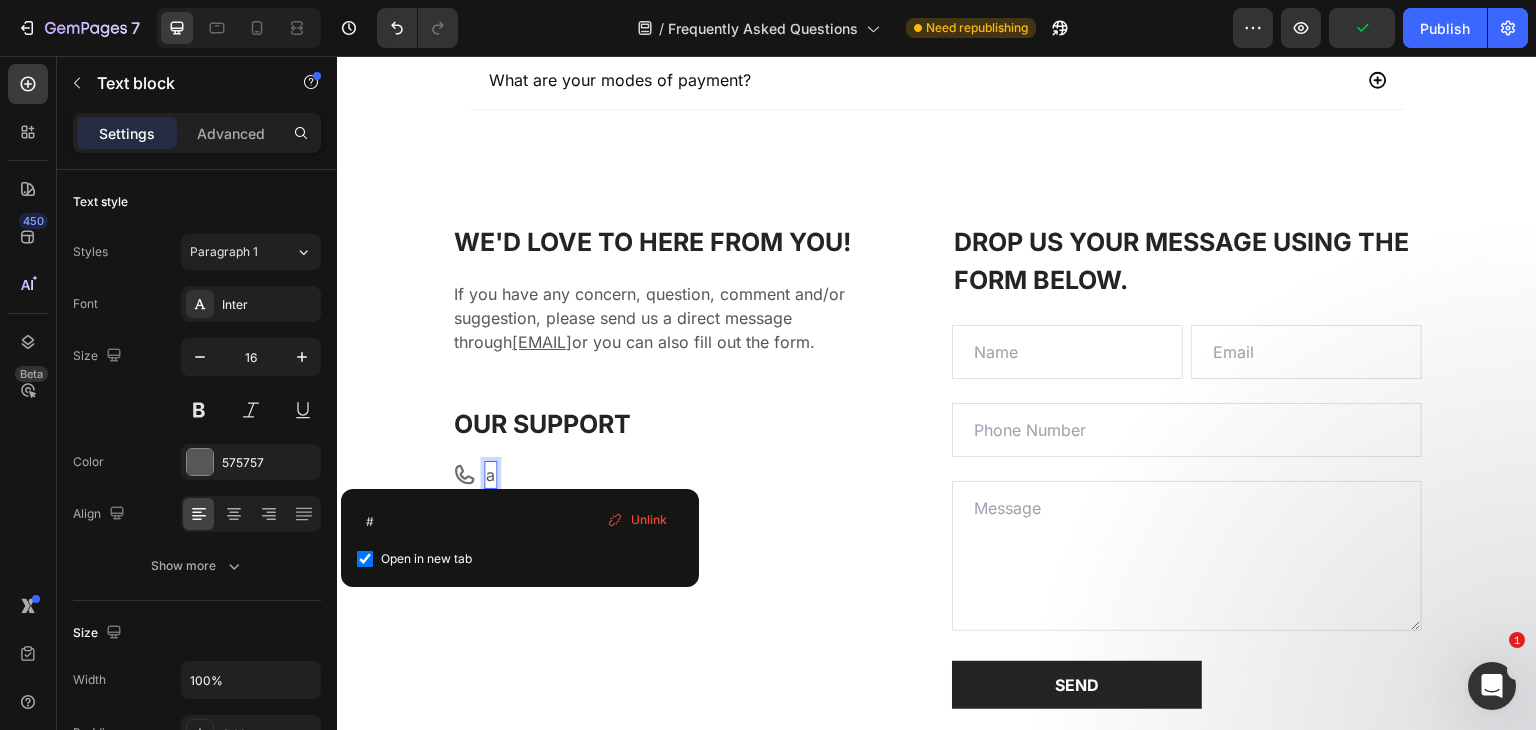 click on "# Open in new tab Unlink" at bounding box center (520, 538) 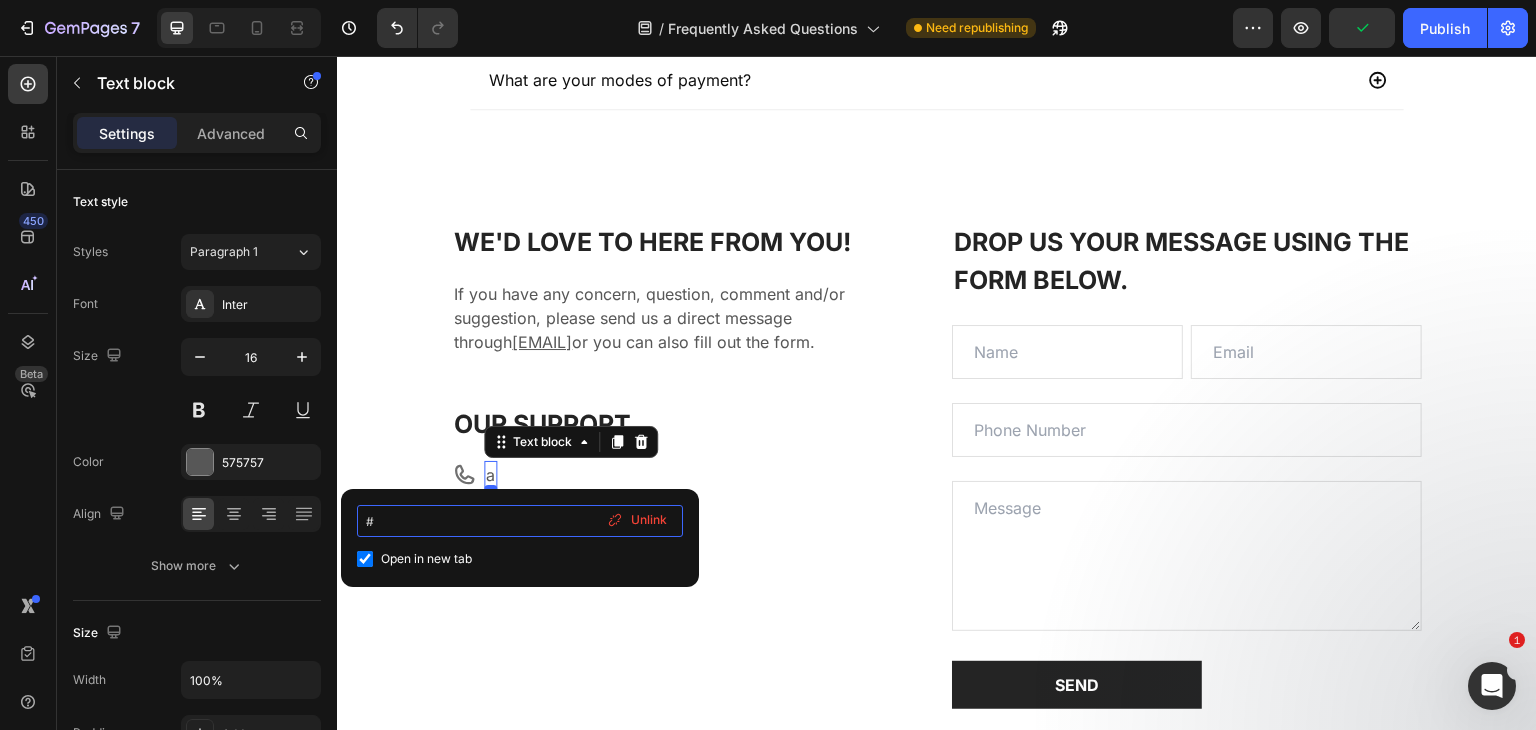 click on "#" at bounding box center [520, 521] 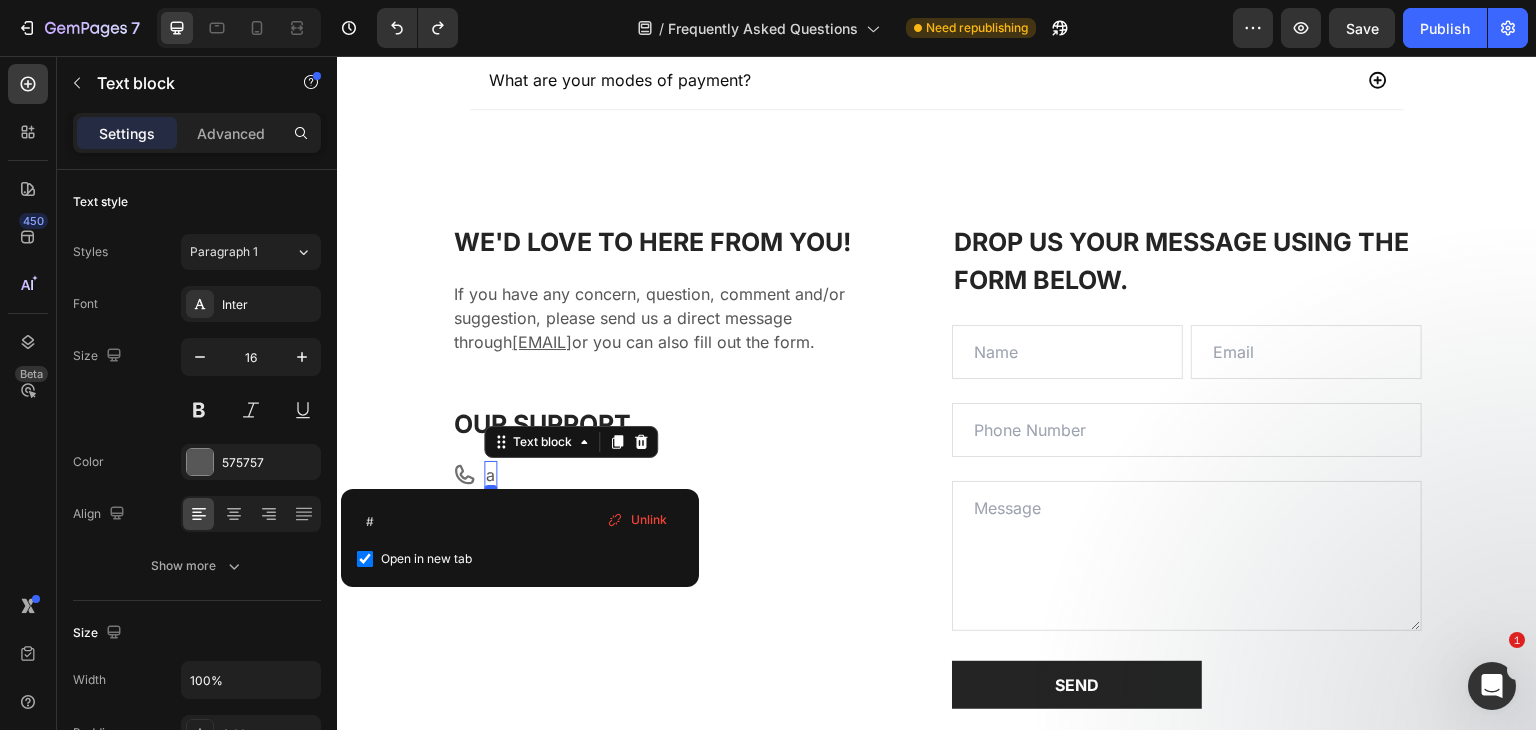 click on "Icon a Text block   0 Row" at bounding box center (687, 475) 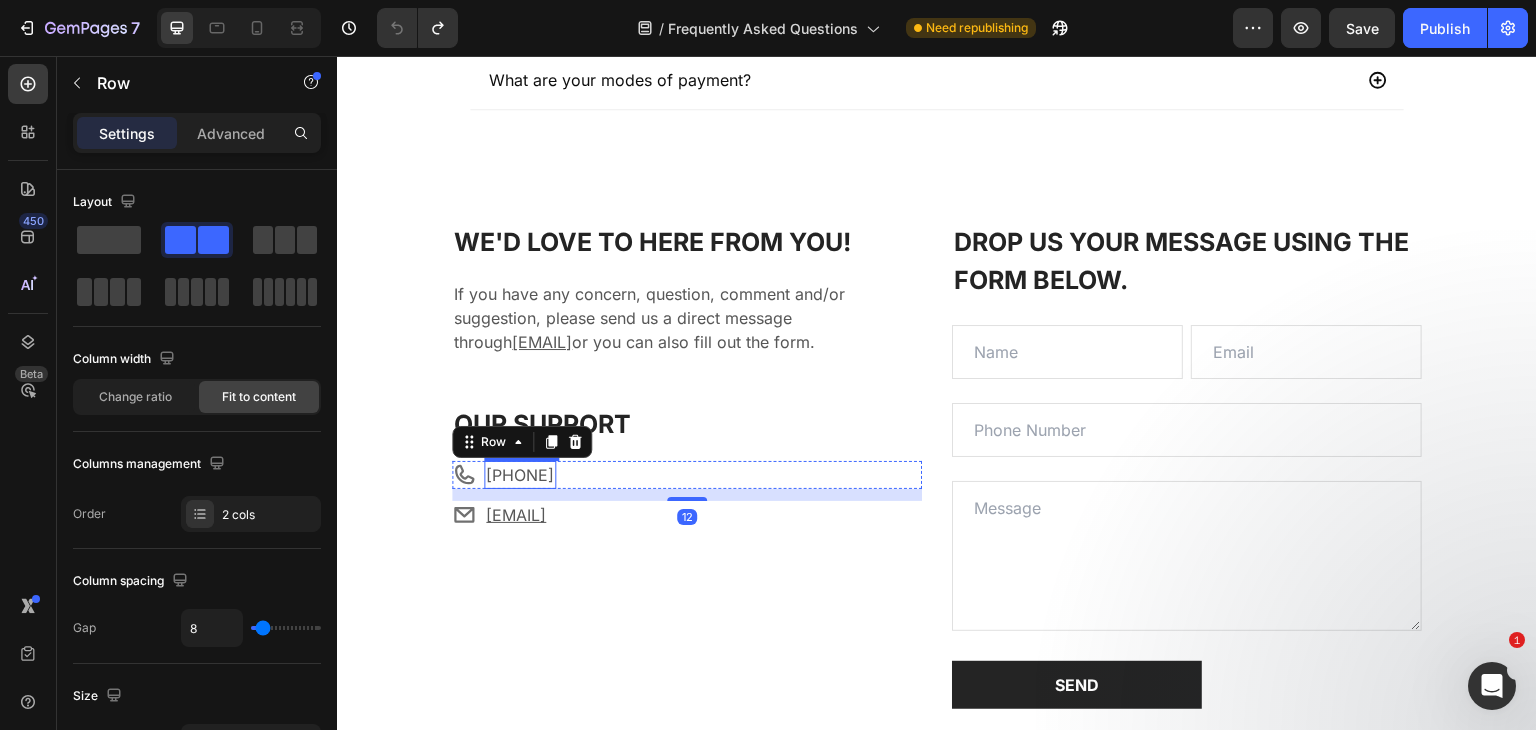 click on "[PHONE]" at bounding box center (520, 475) 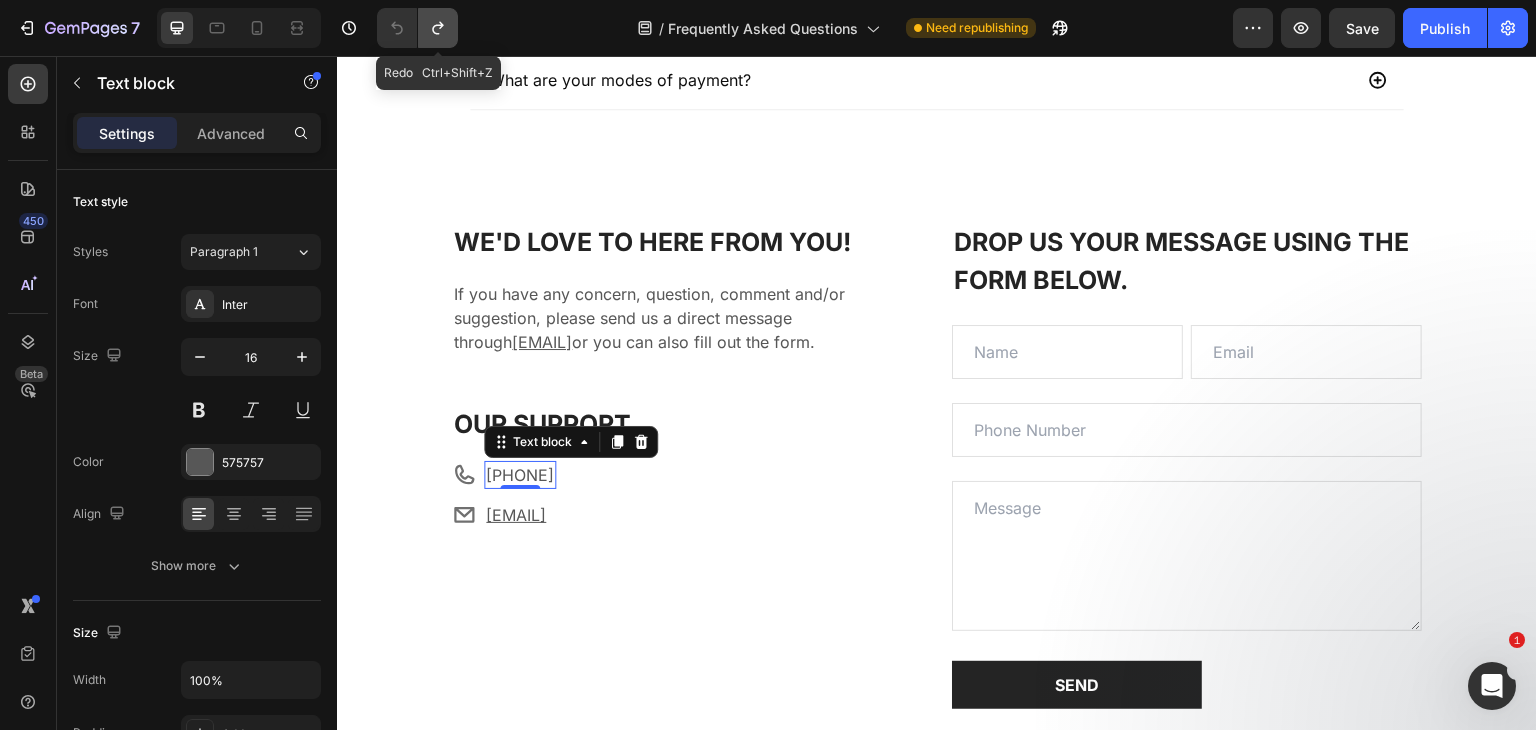 click 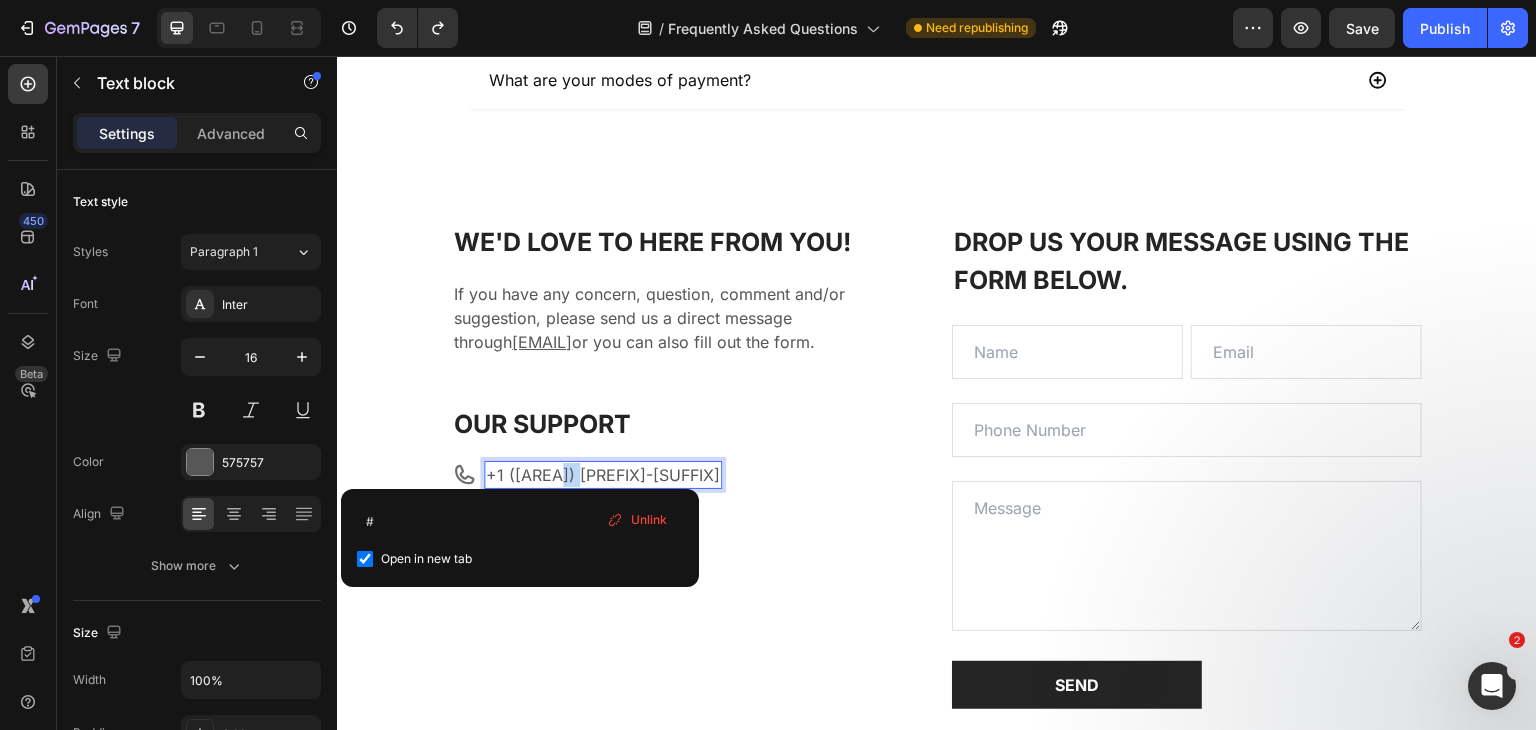 click on "+1 ([AREA]) [PREFIX]-[SUFFIX]" at bounding box center (603, 475) 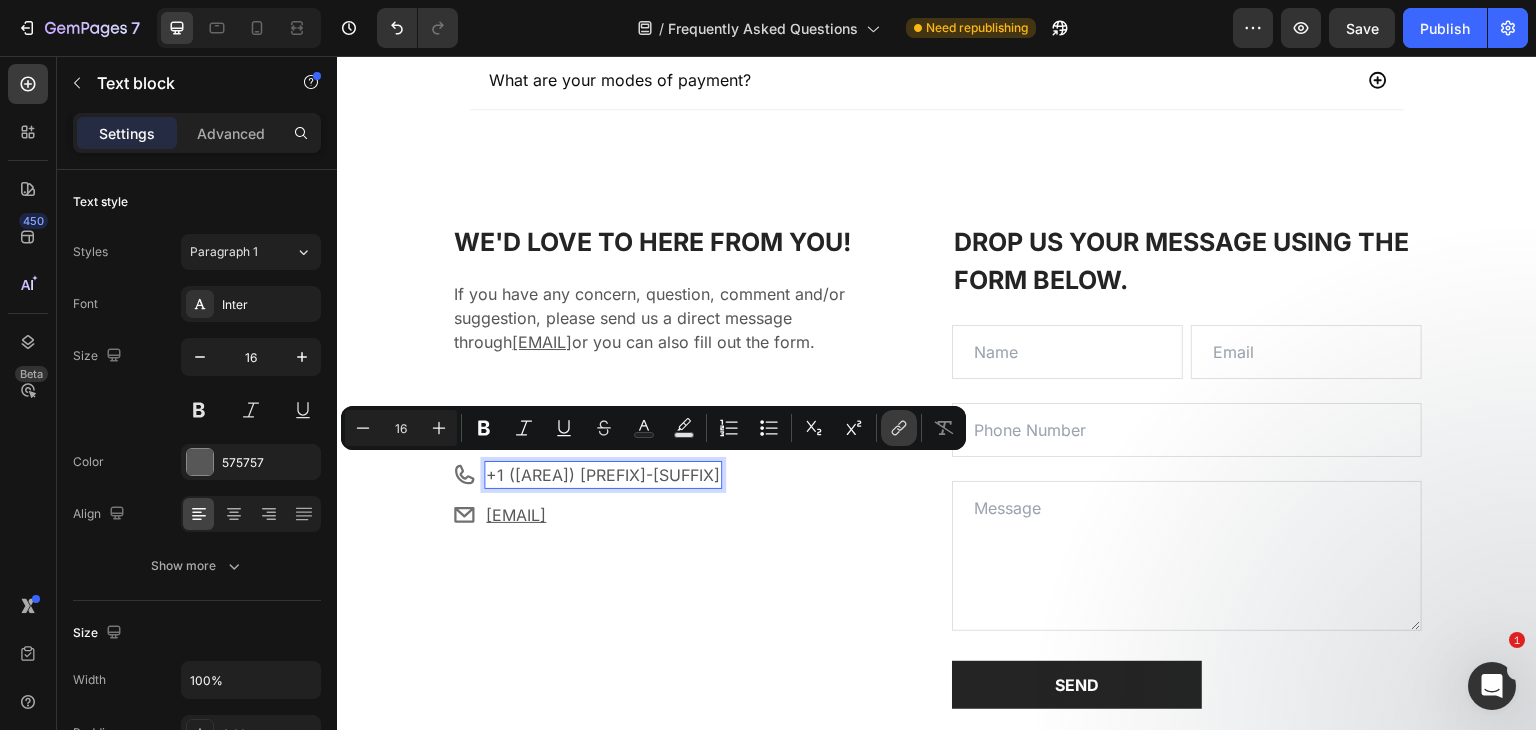 click on "link" at bounding box center [899, 428] 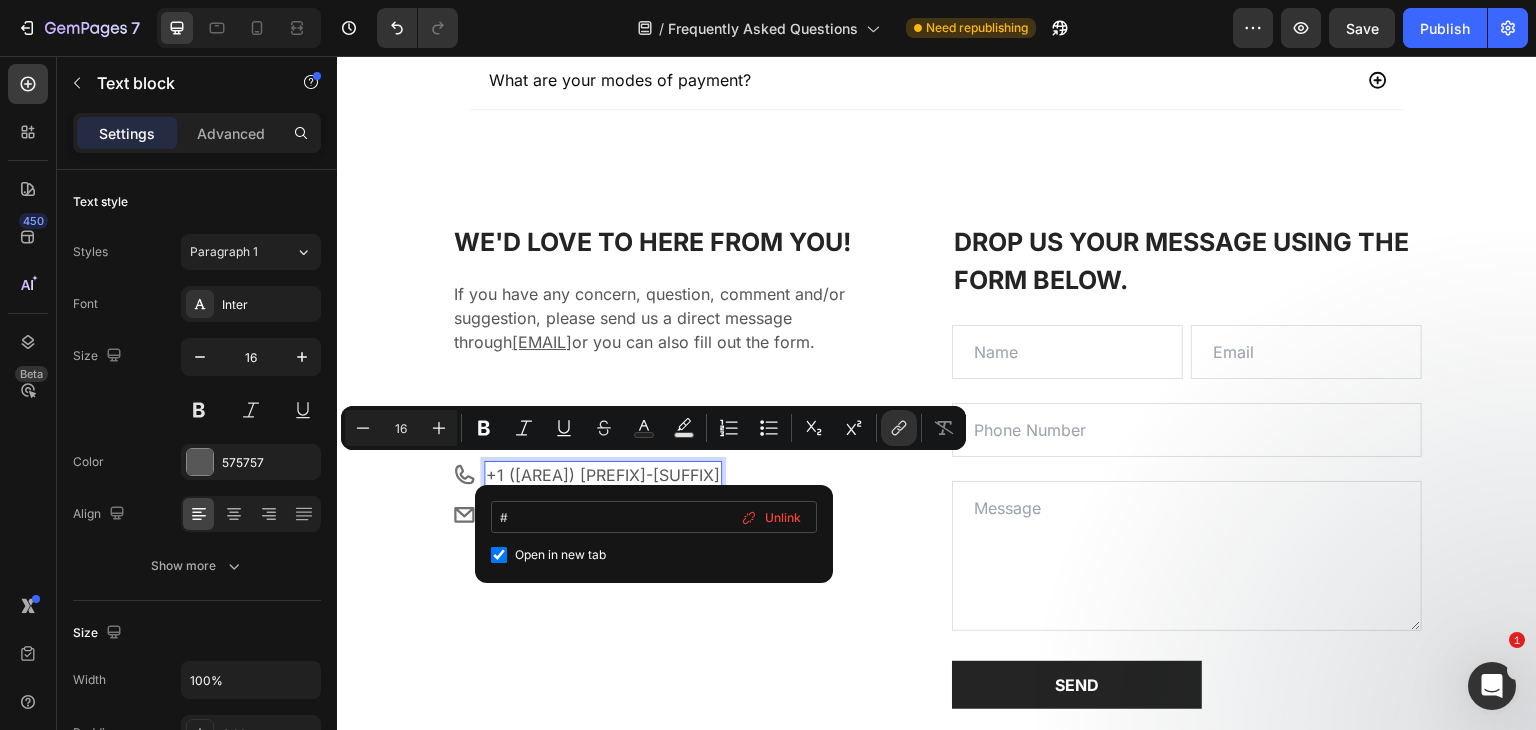 click on "#" at bounding box center (654, 517) 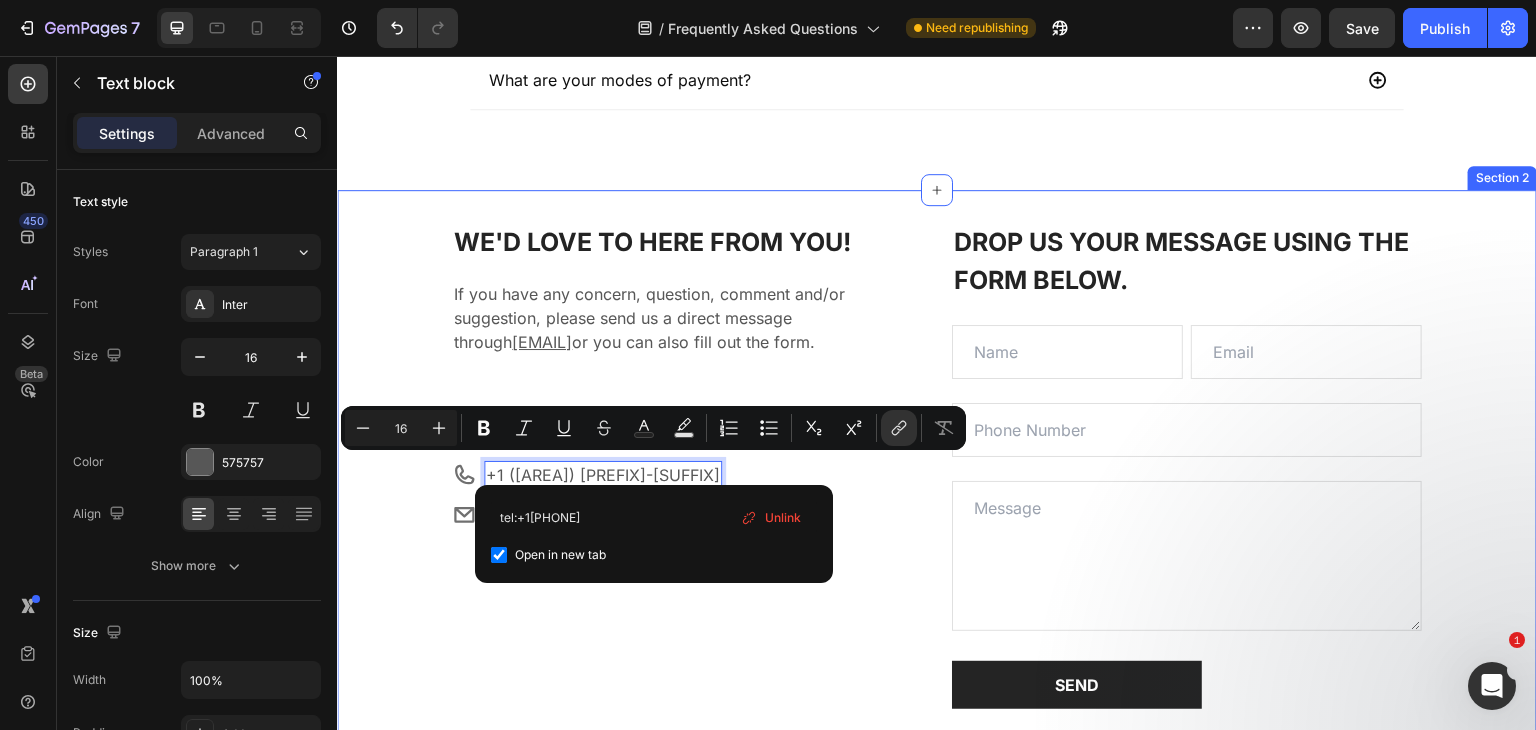 click on "WE'D LOVE TO HERE FROM YOU! Heading If you have any concern, question, comment and/or suggestion, please send us a direct message through  [EMAIL]  or you can also fill out the form. Text block OUR SUPPORT Heading
Icon +1 ([AREA]) [PREFIX]-[SUFFIX] Text block   0 Row
Icon [EMAIL] Text block Row DROP US YOUR MESSAGE USING THE FORM BELOW. Heading Text Field Email Field Row Text Field Text Area SEND Submit Button Contact Form Row" at bounding box center [937, 465] 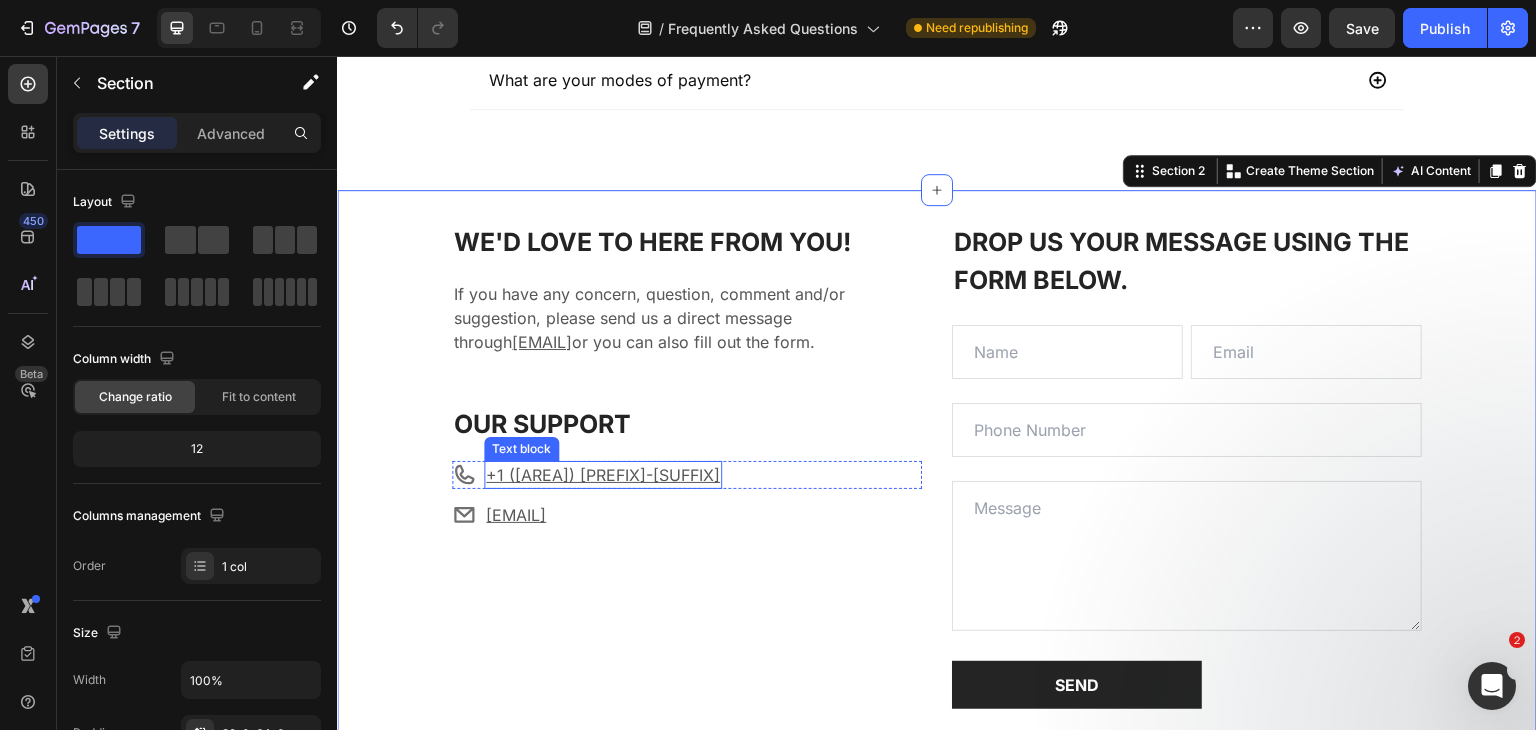 click on "+1 ([AREA]) [PREFIX]-[SUFFIX]" at bounding box center (603, 475) 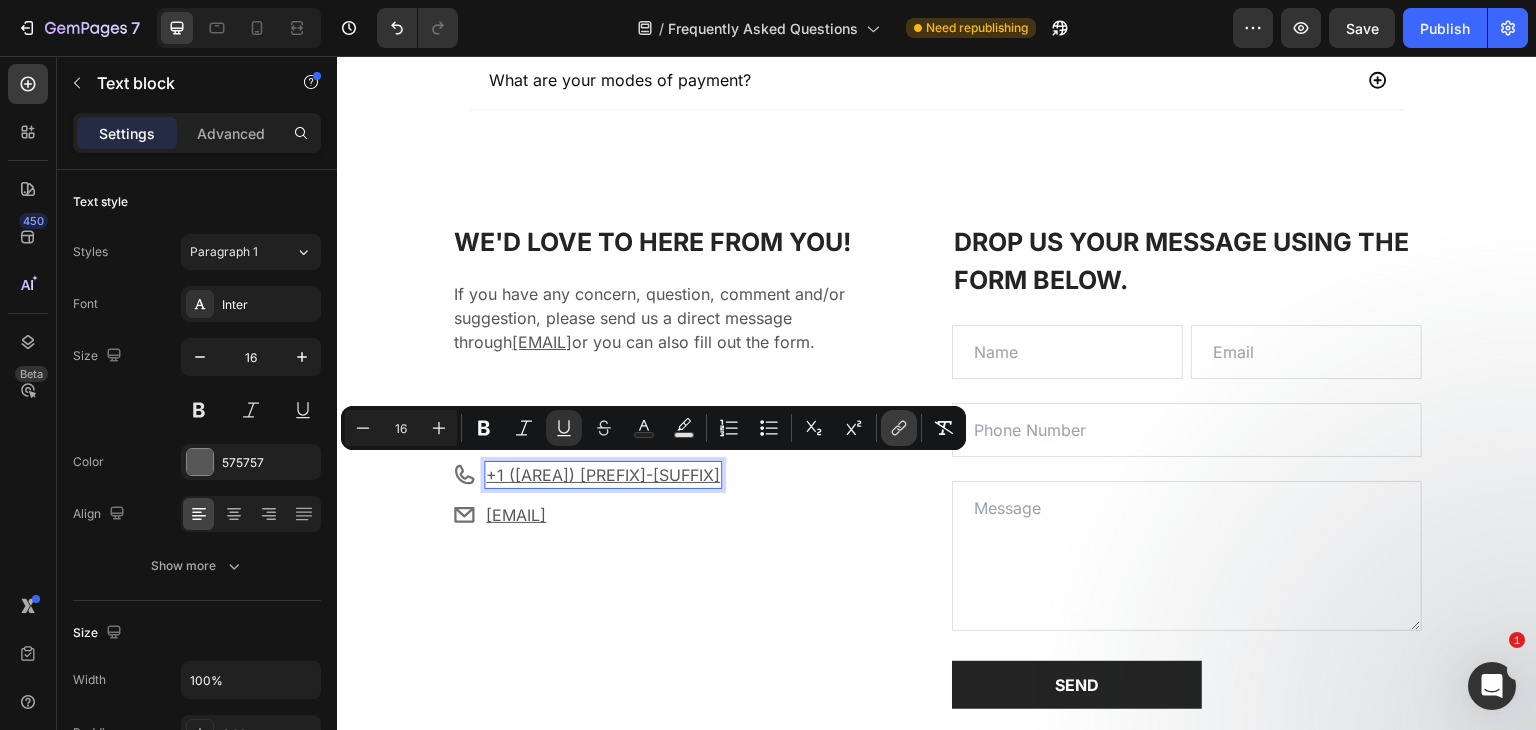 click 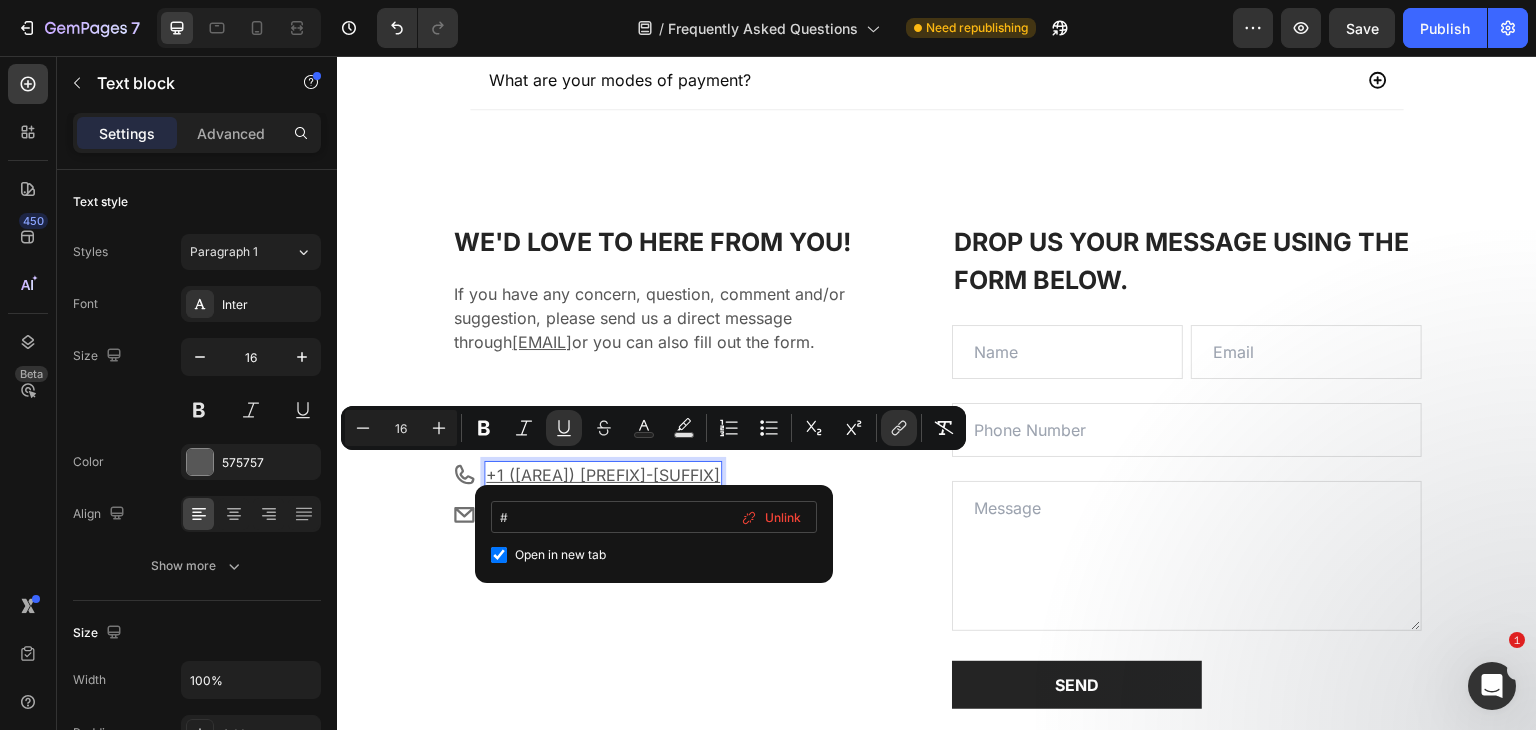 click on "#" at bounding box center [654, 517] 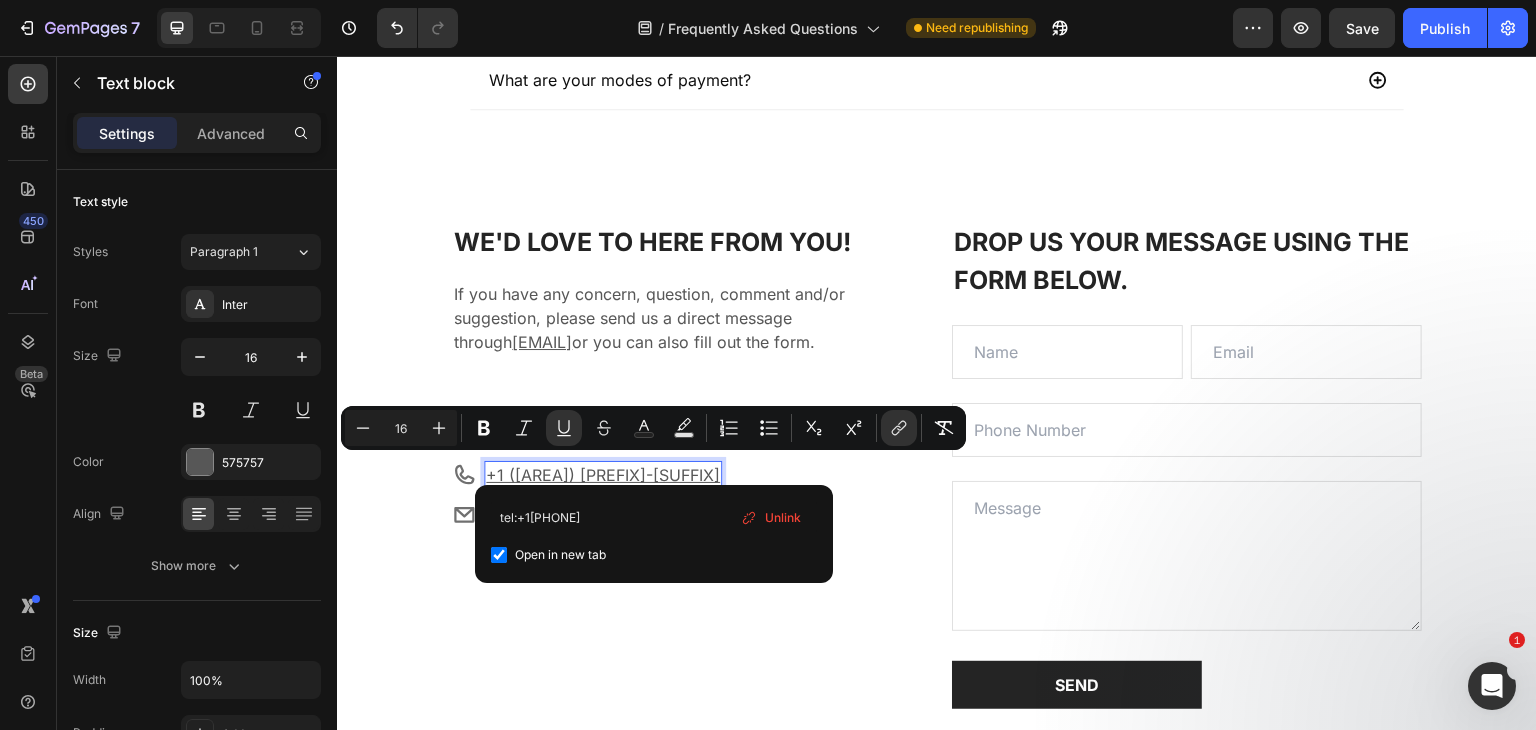 type on "tel:+1[PHONE]" 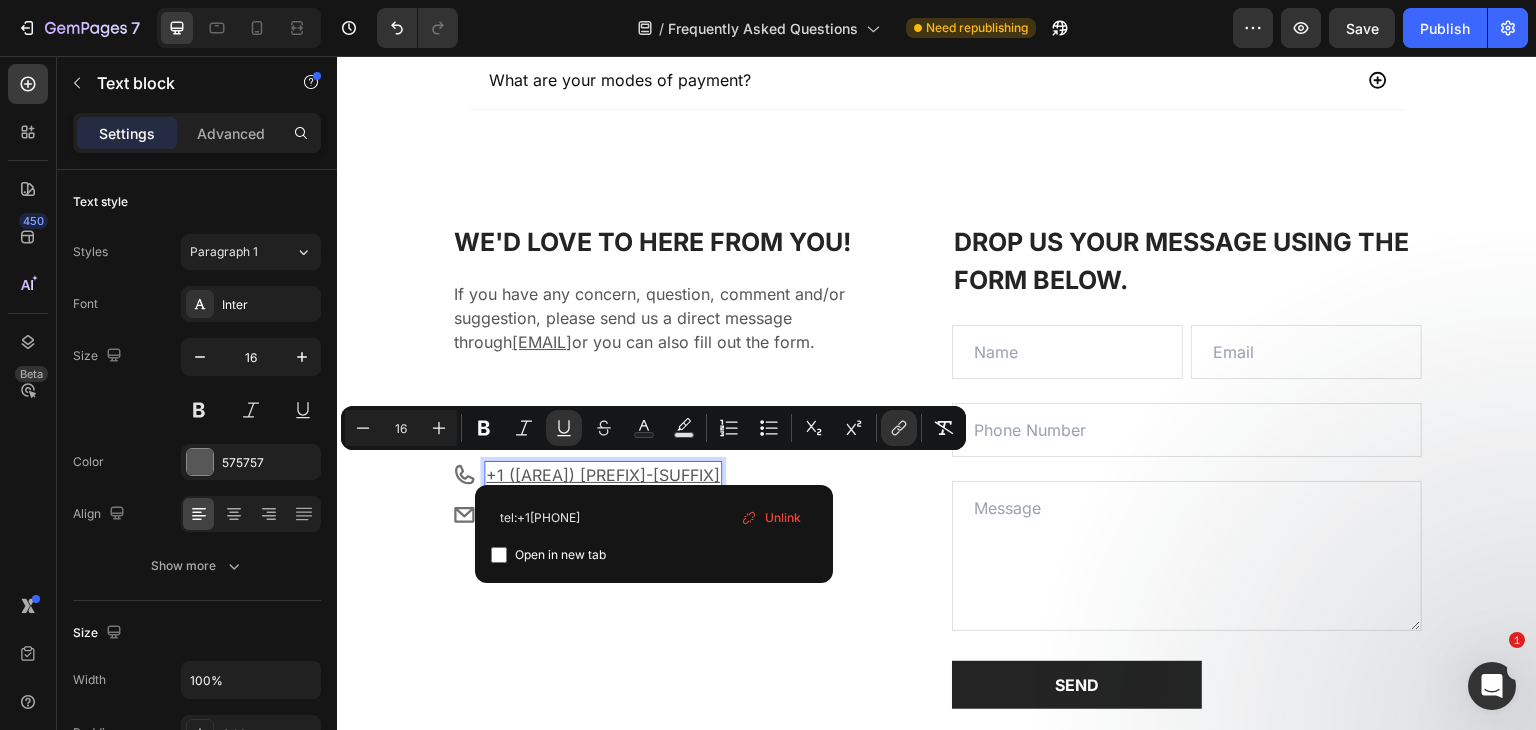 checkbox on "false" 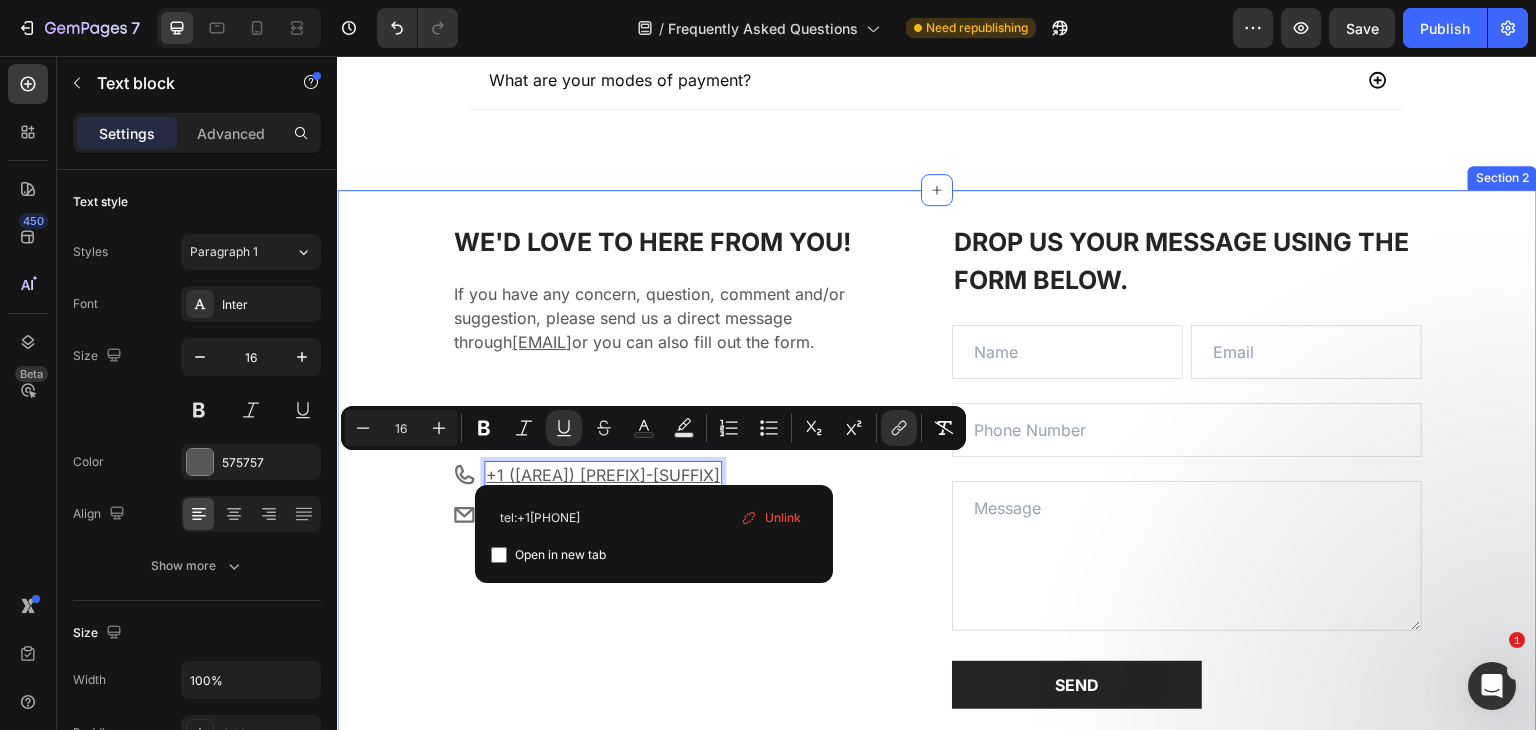 click on "WE'D LOVE TO HERE FROM YOU! Heading If you have any concern, question, comment and/or suggestion, please send us a direct message through  [EMAIL]  or you can also fill out the form. Text block OUR SUPPORT Heading
Icon +1 ([AREA]) [PREFIX]-[SUFFIX] Text block   0 Row
Icon [EMAIL] Text block Row DROP US YOUR MESSAGE USING THE FORM BELOW. Heading Text Field Email Field Row Text Field Text Area SEND Submit Button Contact Form Row" at bounding box center [937, 465] 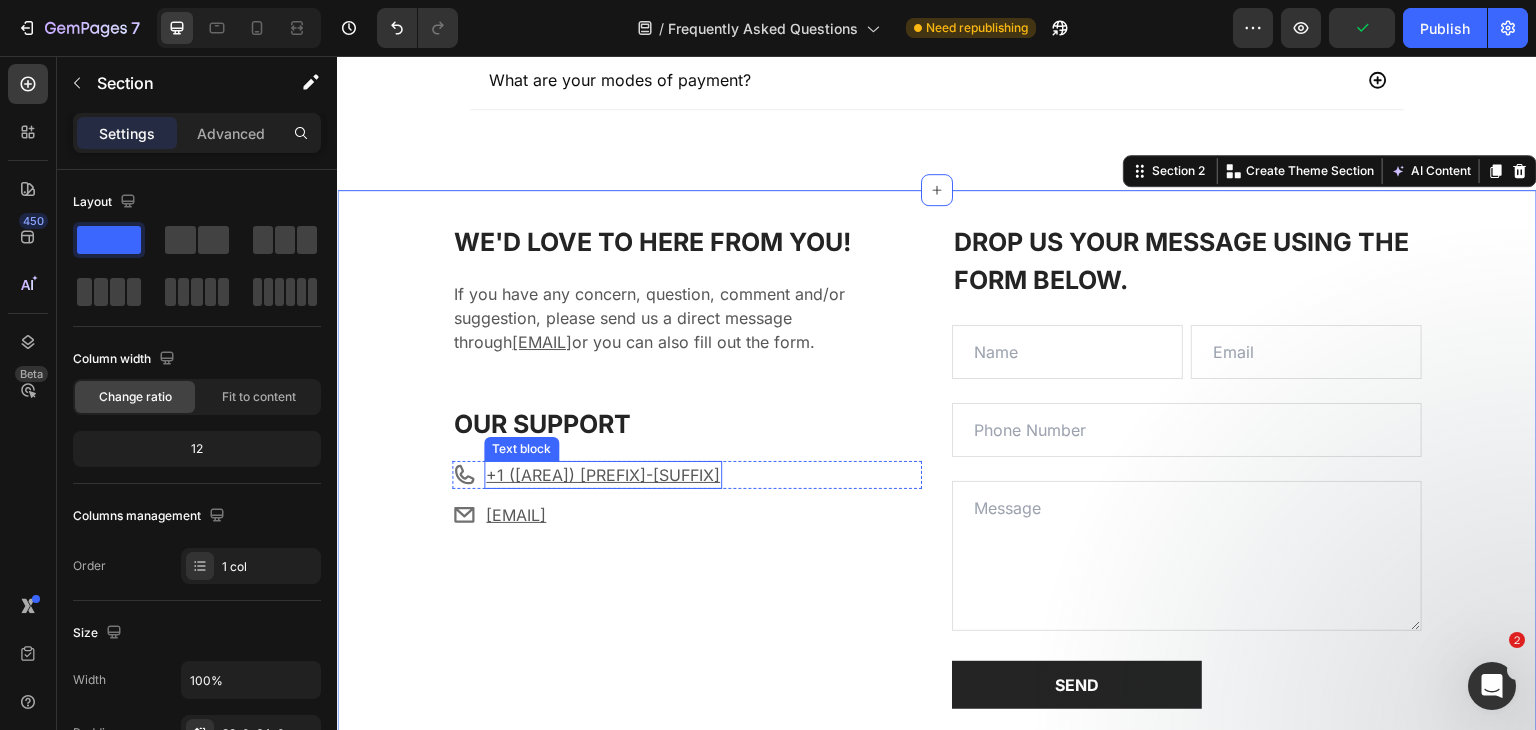 click on "+1 ([AREA]) [PREFIX]-[SUFFIX]" at bounding box center [603, 475] 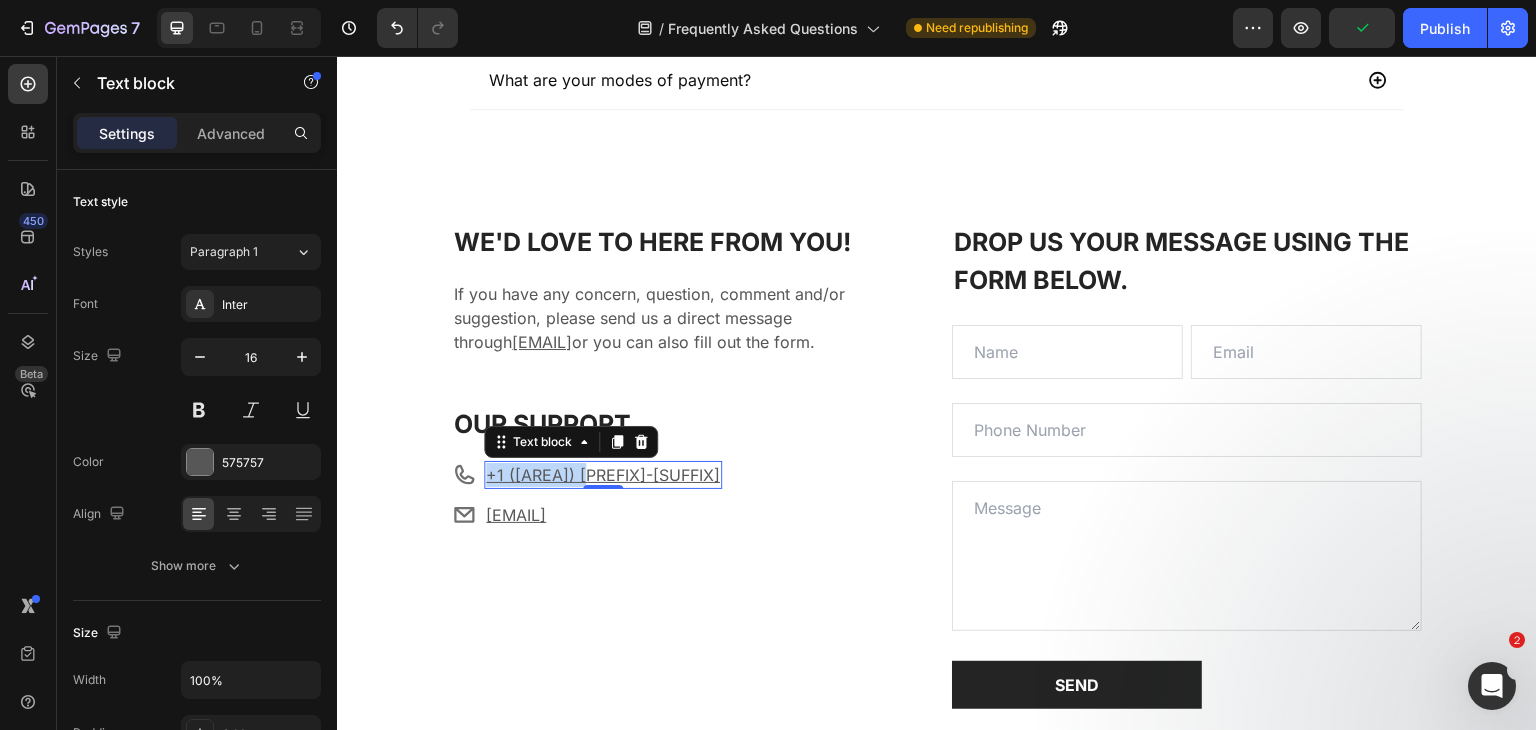 click on "+1 ([AREA]) [PREFIX]-[SUFFIX]" at bounding box center [603, 475] 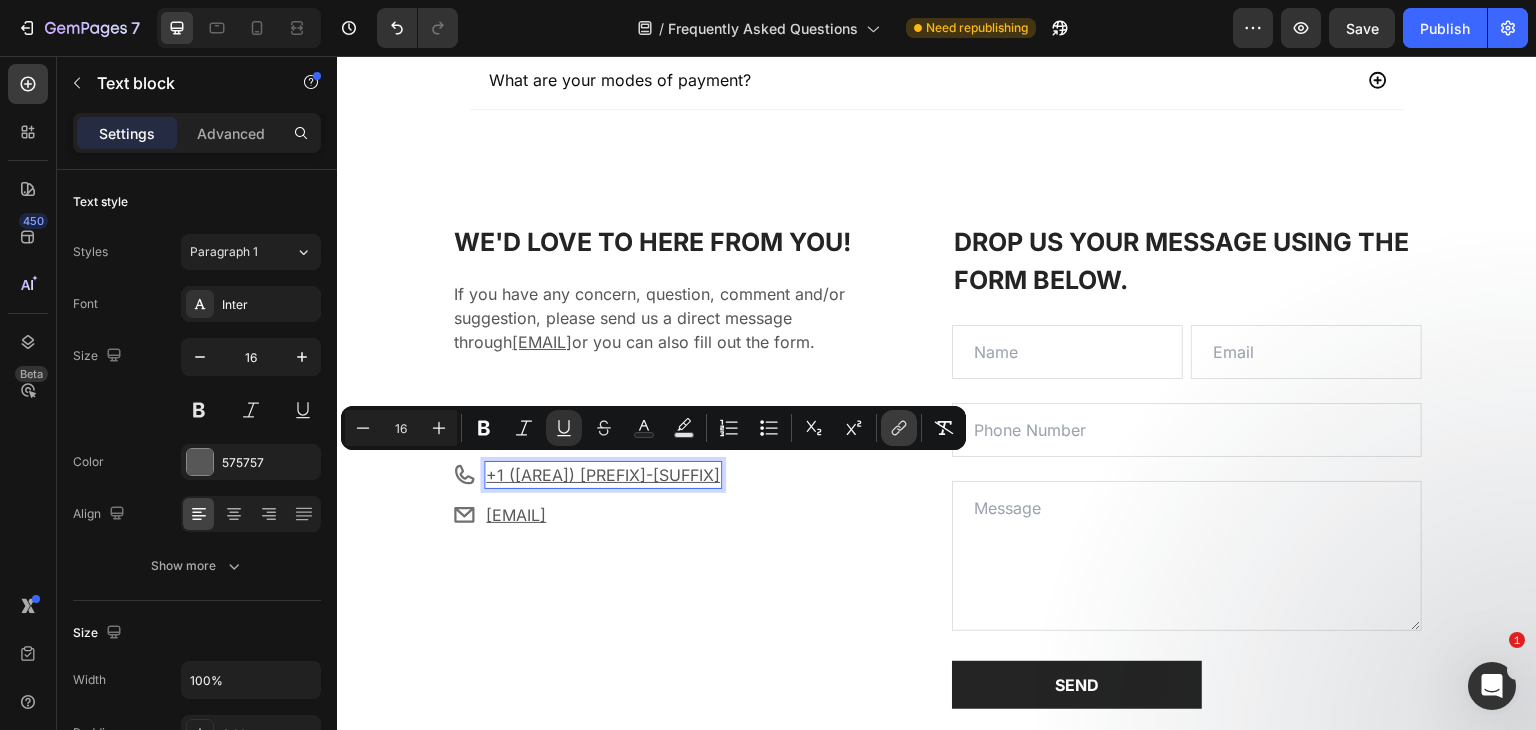 click 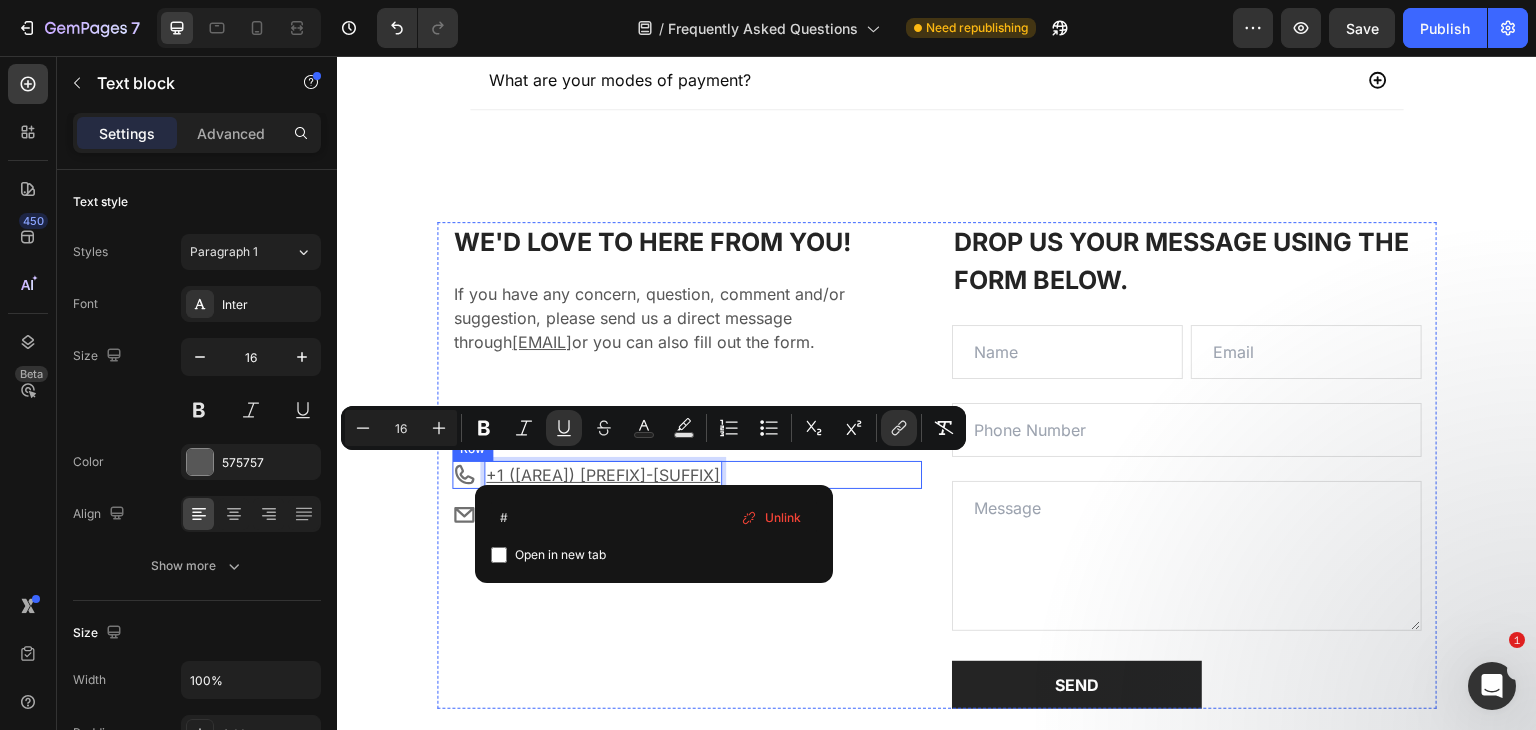type on "tel:+1[PHONE]" 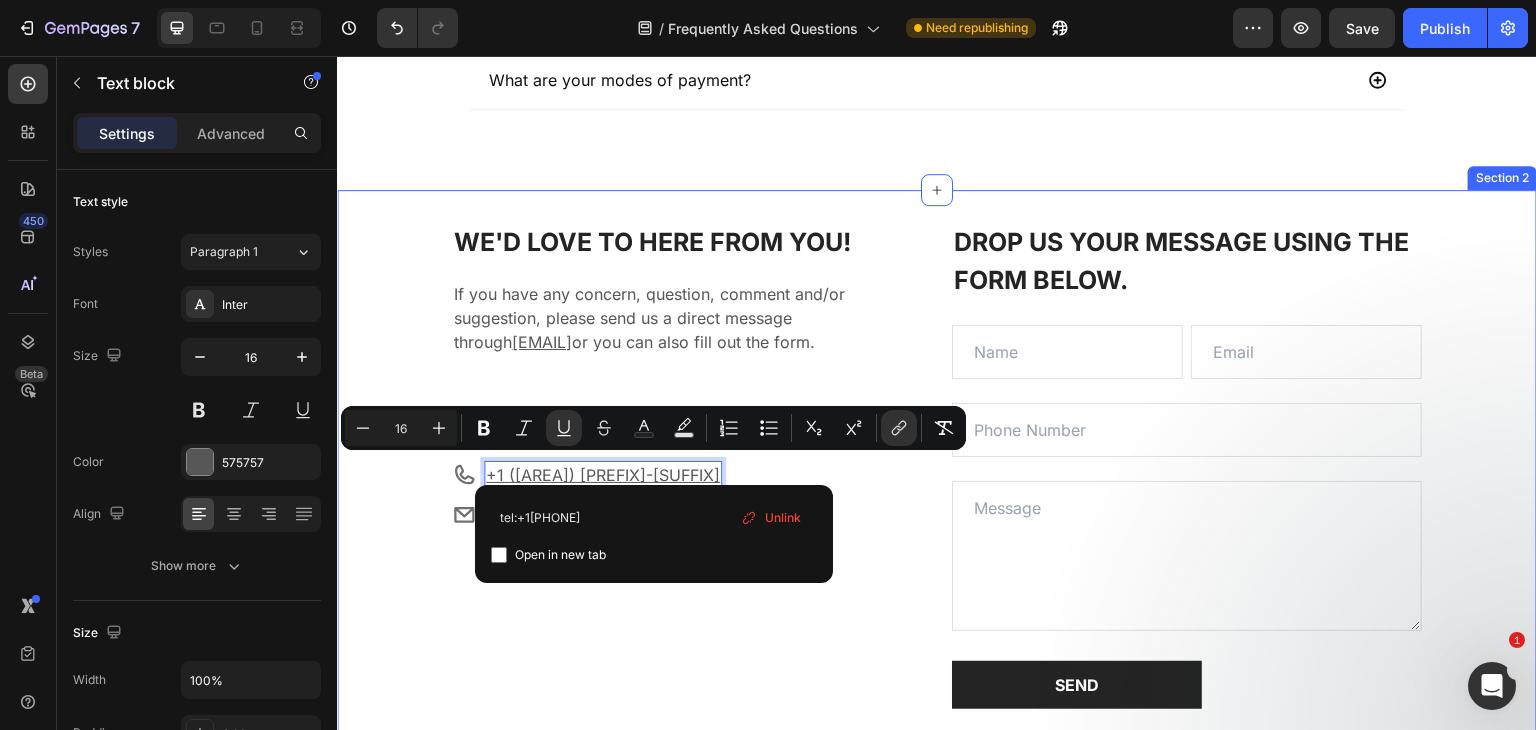 click on "WE'D LOVE TO HERE FROM YOU! Heading If you have any concern, question, comment and/or suggestion, please send us a direct message through  [EMAIL]  or you can also fill out the form. Text block OUR SUPPORT Heading
Icon +1 ([AREA]) [PREFIX]-[SUFFIX] Text block   0 Row
Icon [EMAIL] Text block Row DROP US YOUR MESSAGE USING THE FORM BELOW. Heading Text Field Email Field Row Text Field Text Area SEND Submit Button Contact Form Row" at bounding box center [937, 465] 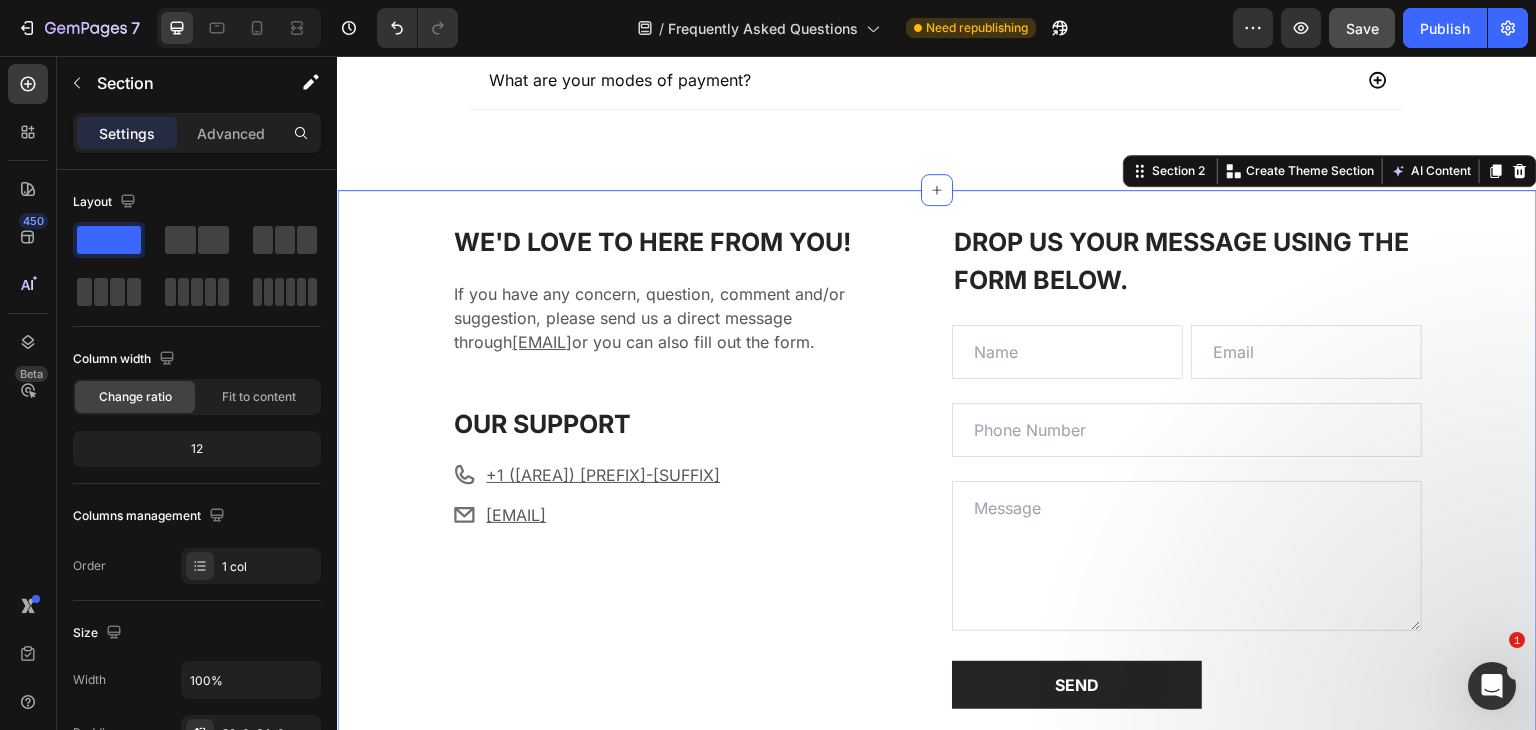 drag, startPoint x: 1396, startPoint y: 29, endPoint x: 1377, endPoint y: 33, distance: 19.416489 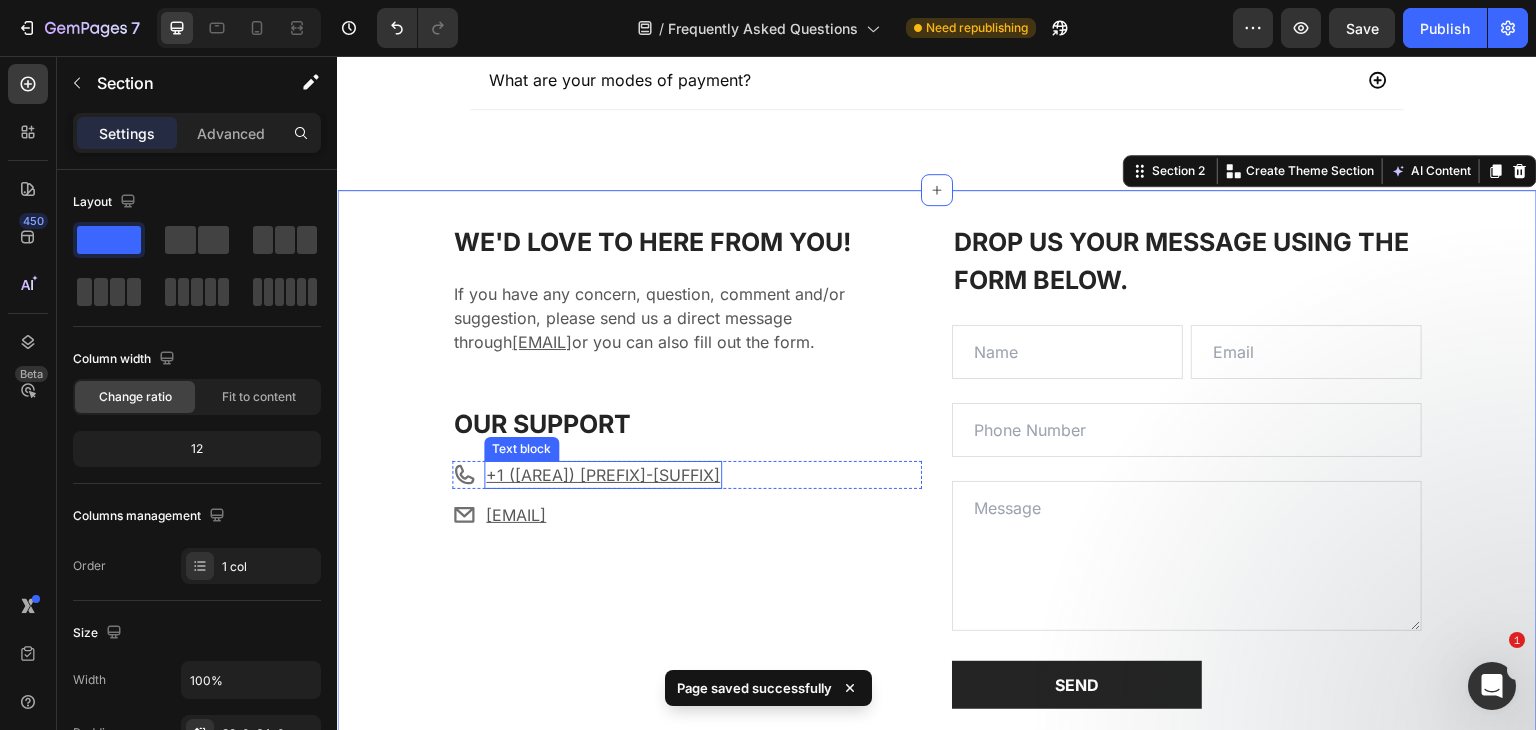 click on "+1 ([AREA]) [PREFIX]-[SUFFIX]" at bounding box center [603, 475] 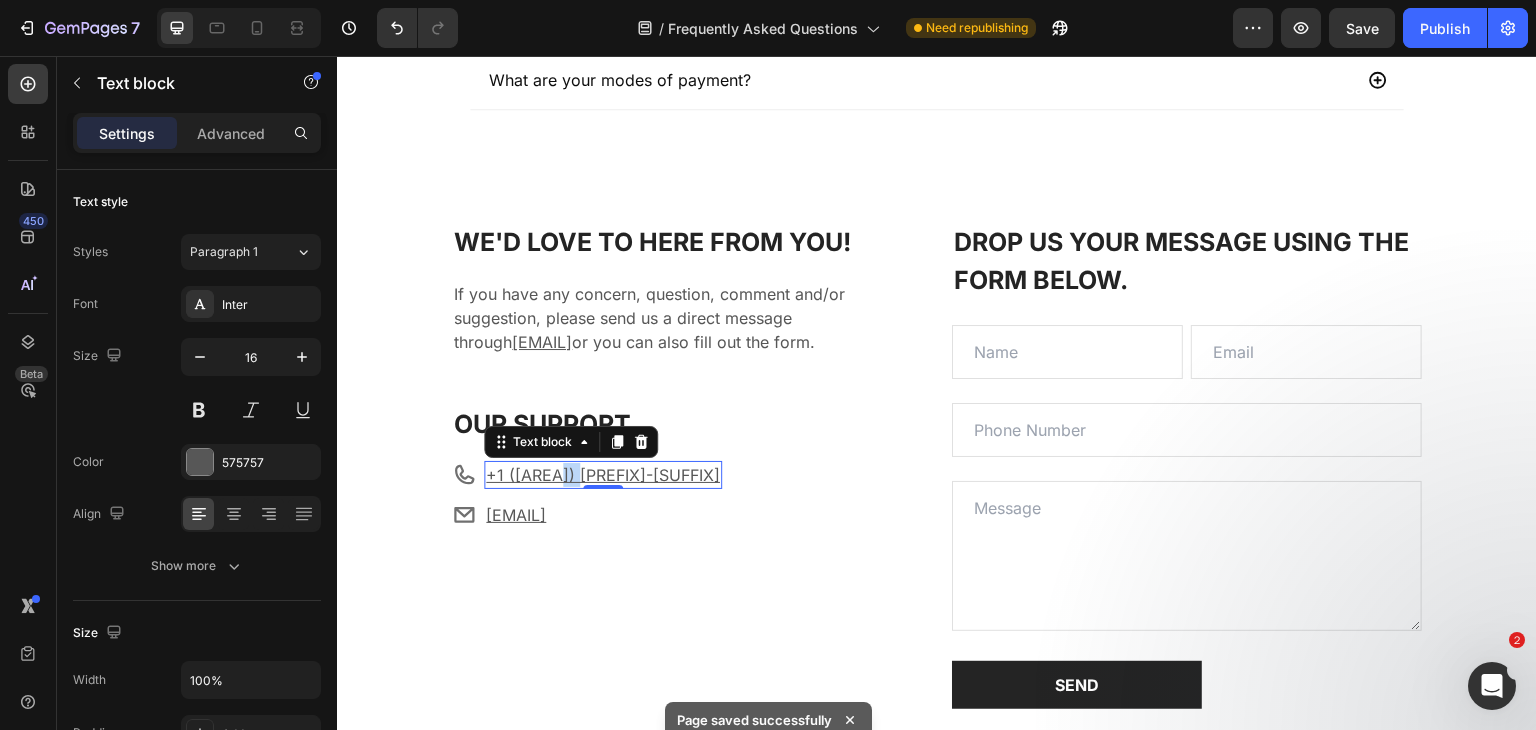 click on "+1 ([AREA]) [PREFIX]-[SUFFIX]" at bounding box center [603, 475] 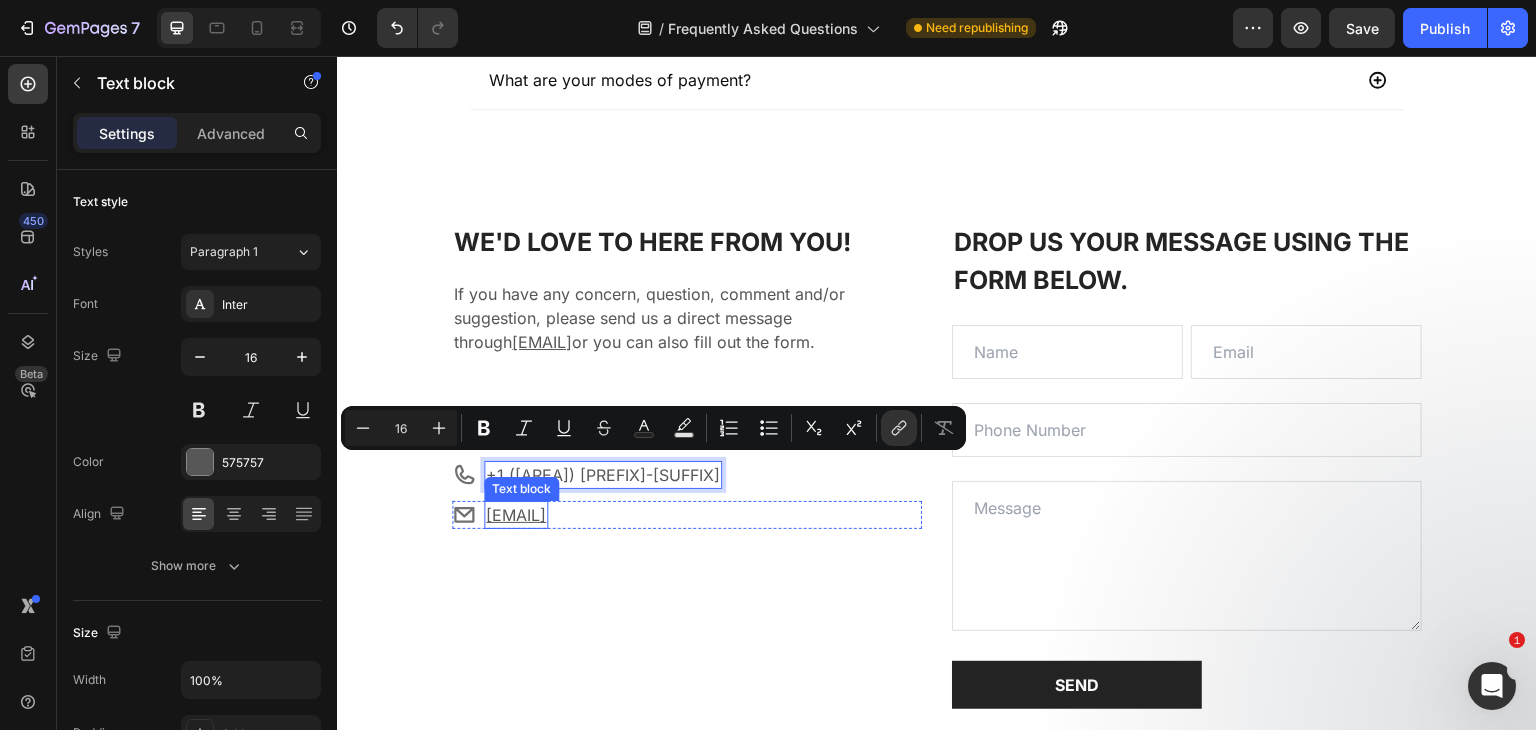 click on "[EMAIL]" at bounding box center [516, 515] 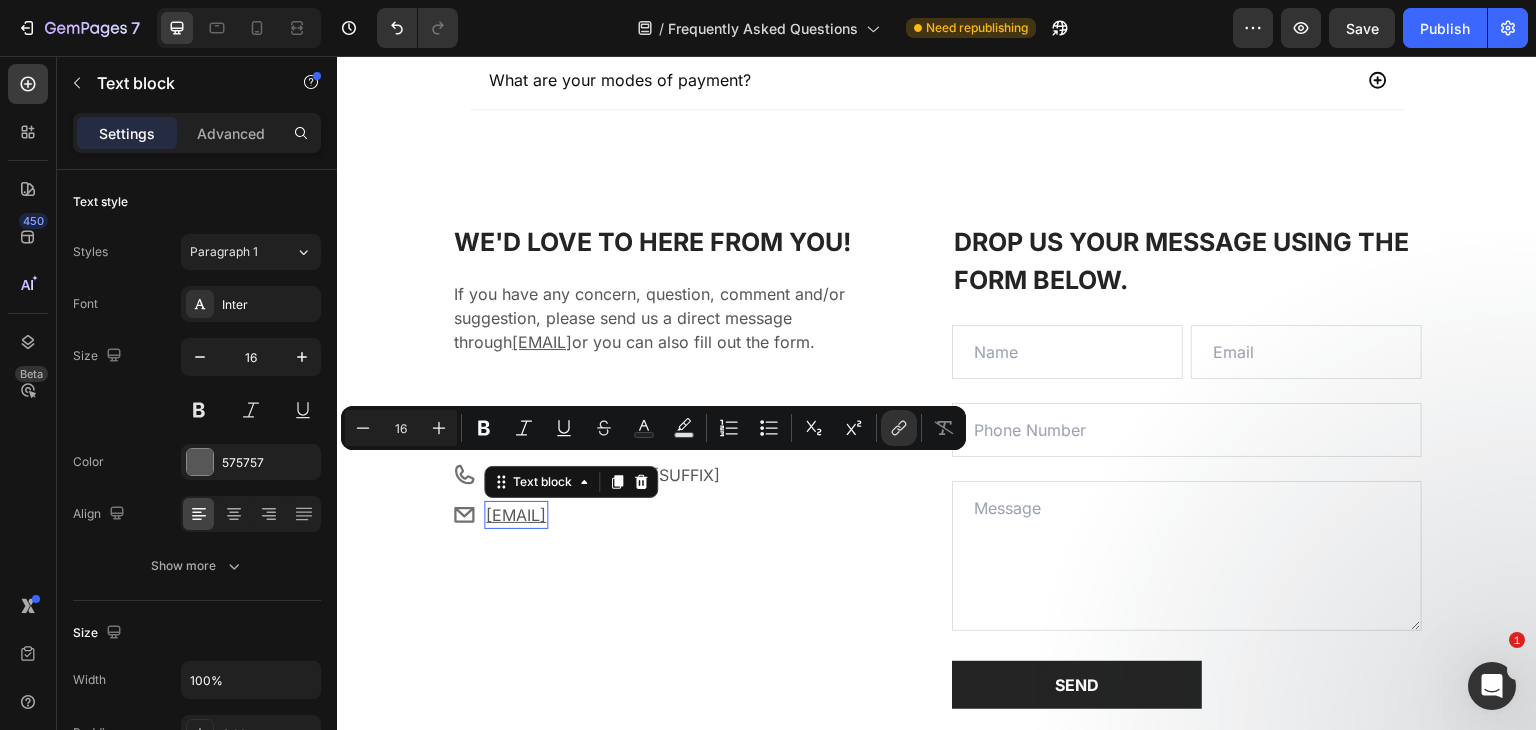 click on "[EMAIL]" at bounding box center [516, 515] 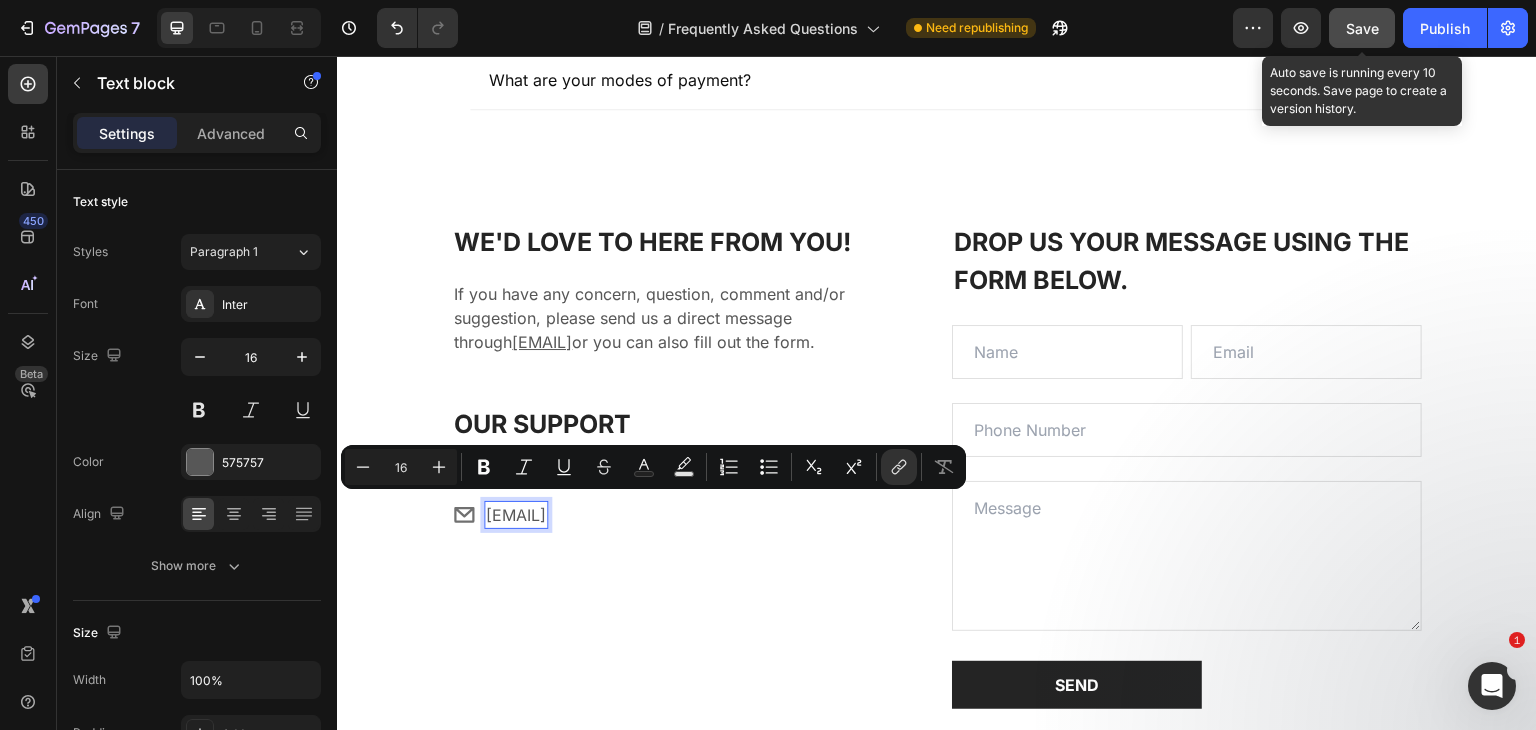 click on "Save" at bounding box center (1362, 28) 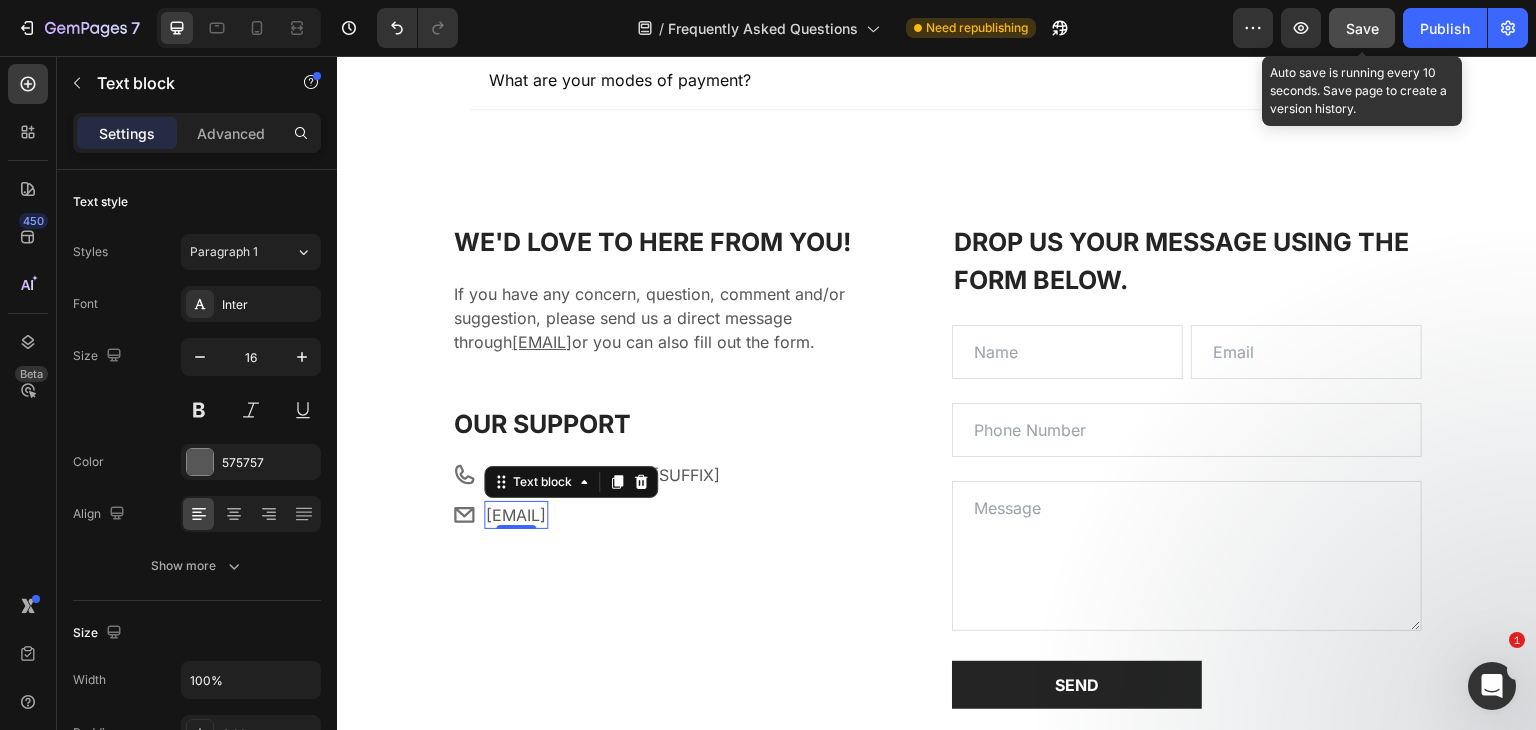 click on "Save" at bounding box center [1362, 28] 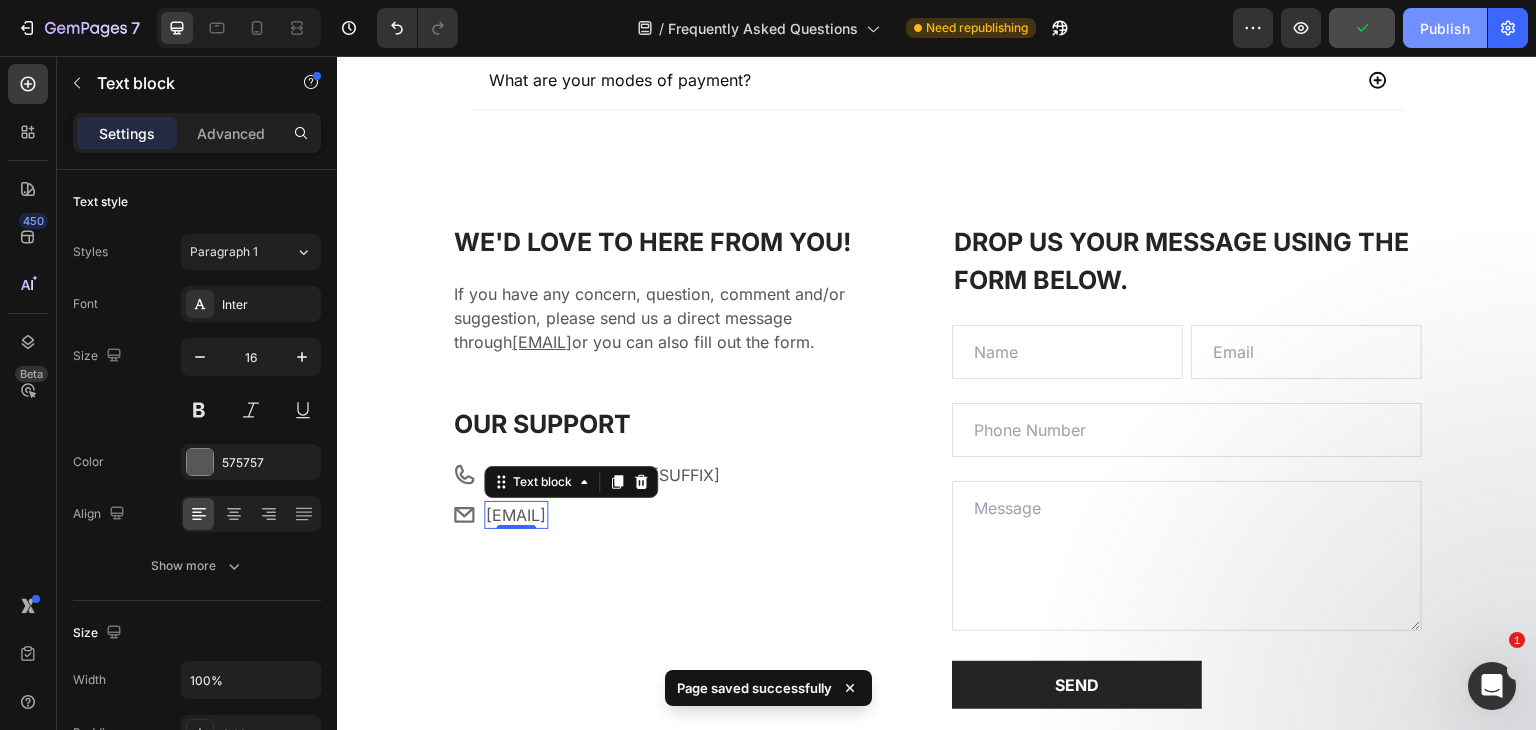 click on "Publish" at bounding box center [1445, 28] 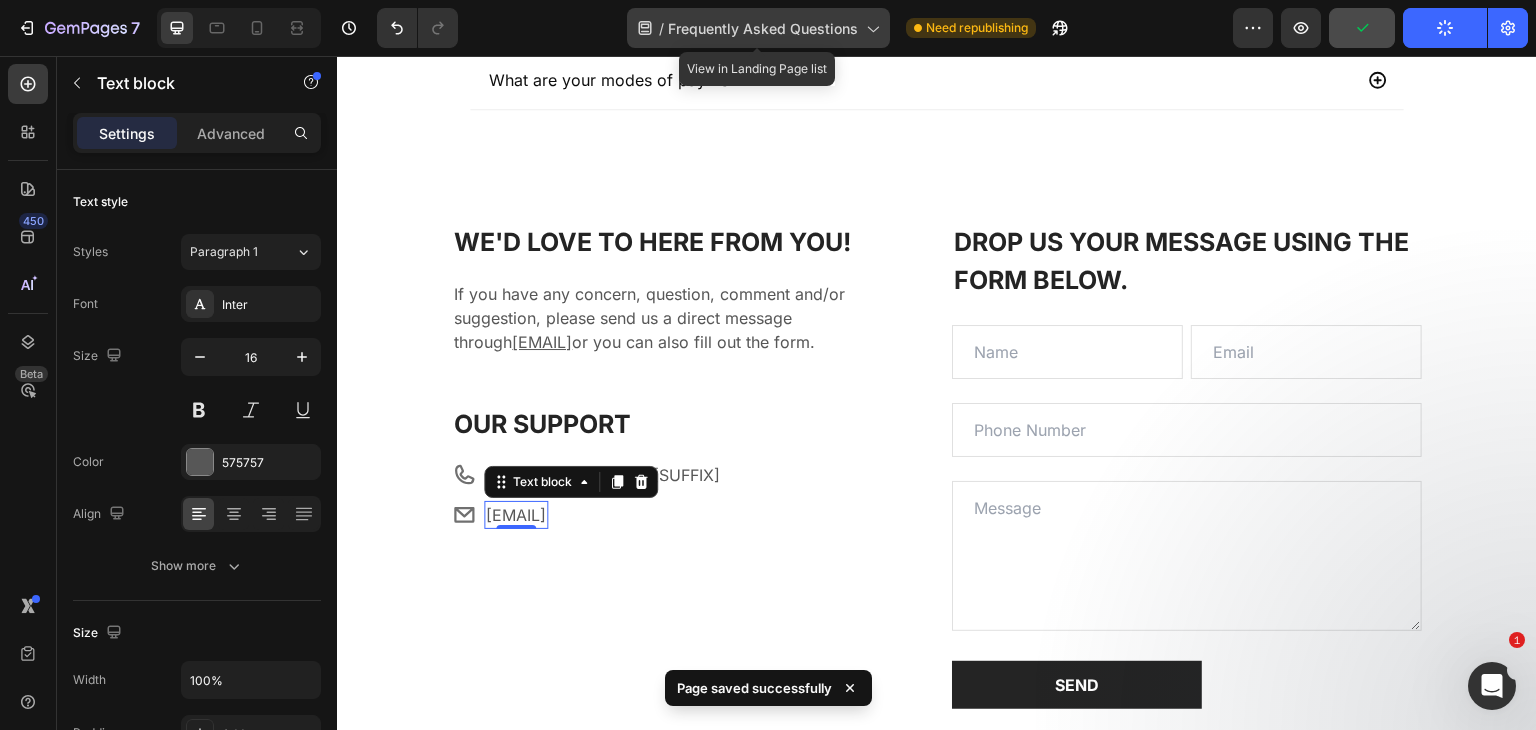 click 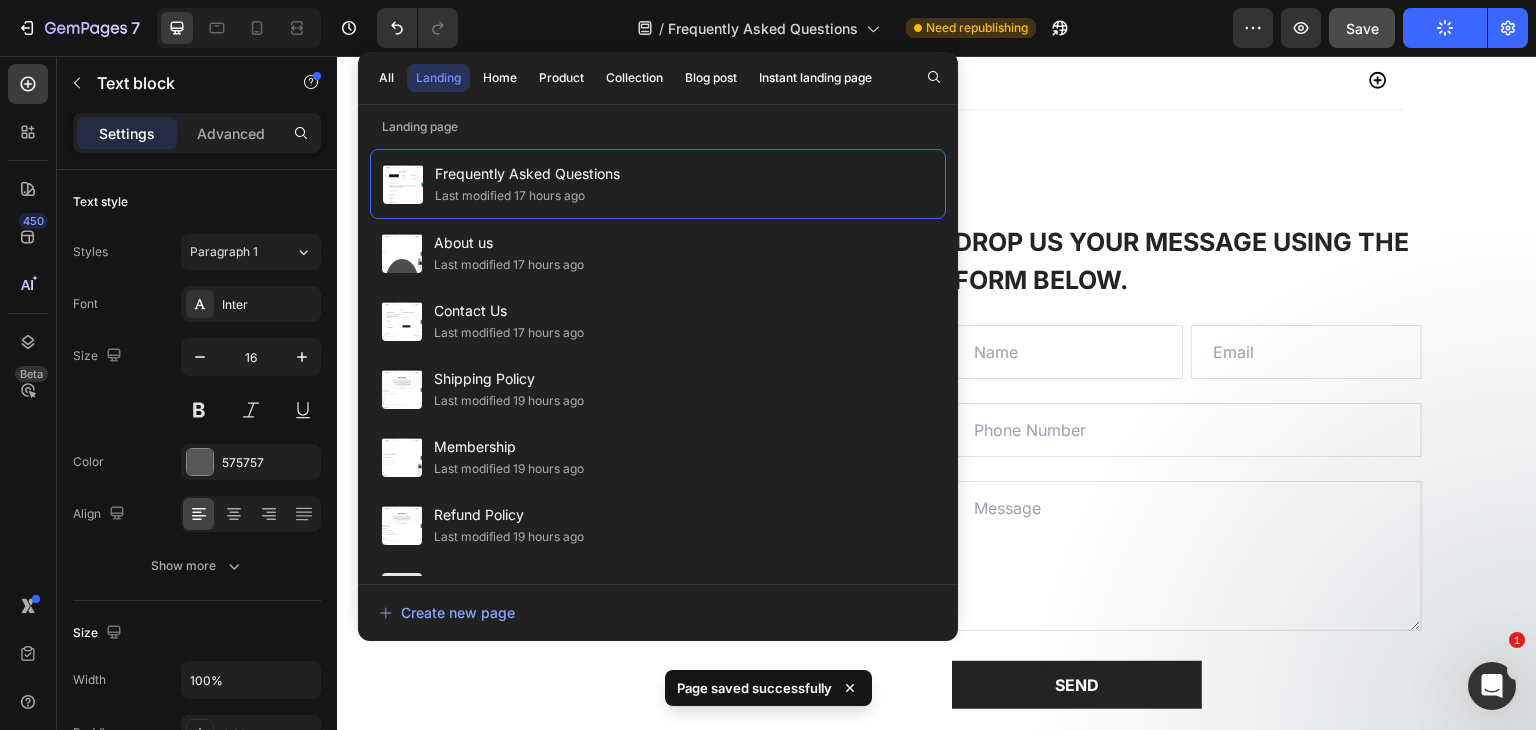 drag, startPoint x: 944, startPoint y: 76, endPoint x: 930, endPoint y: 102, distance: 29.529646 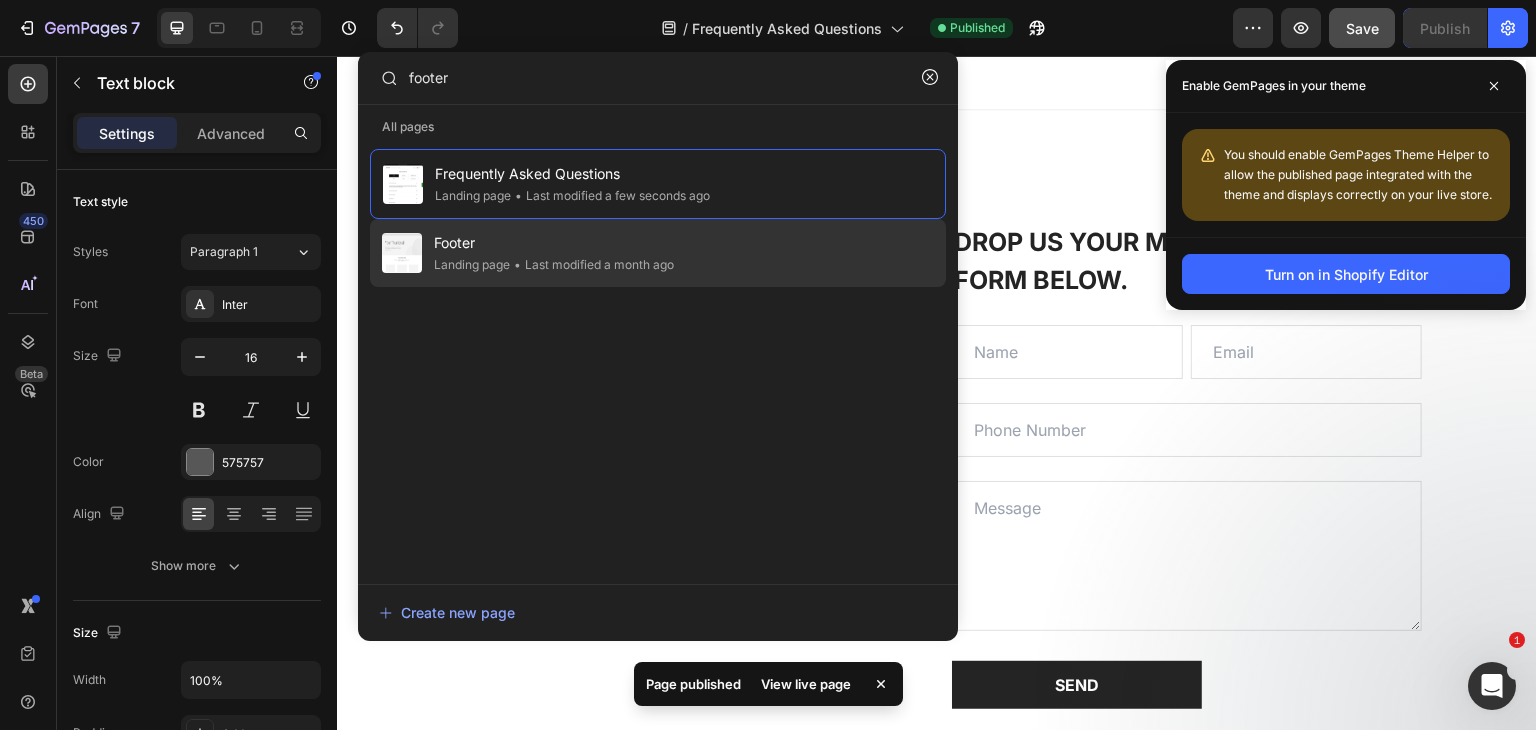 type on "footer" 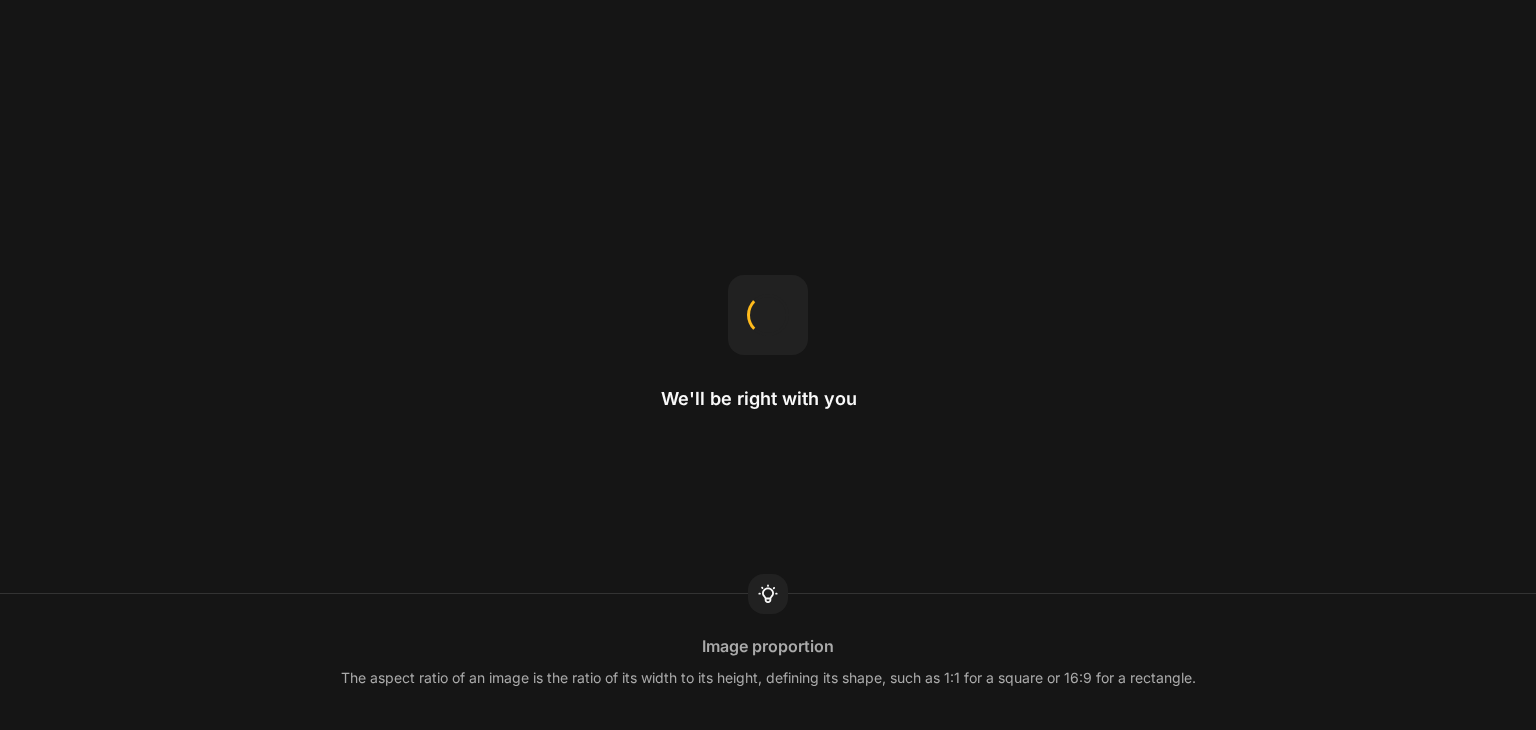 scroll, scrollTop: 0, scrollLeft: 0, axis: both 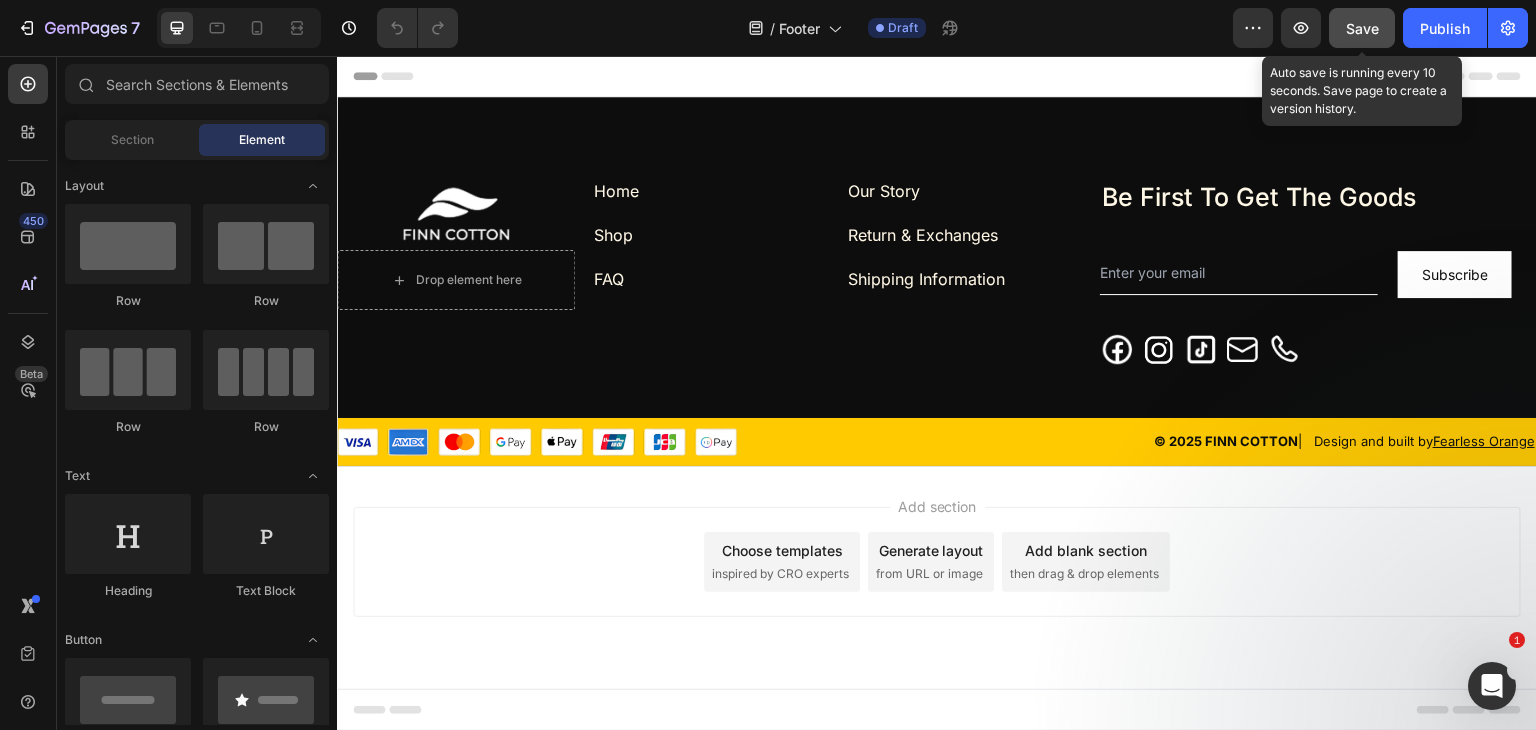 click on "Save" at bounding box center [1362, 28] 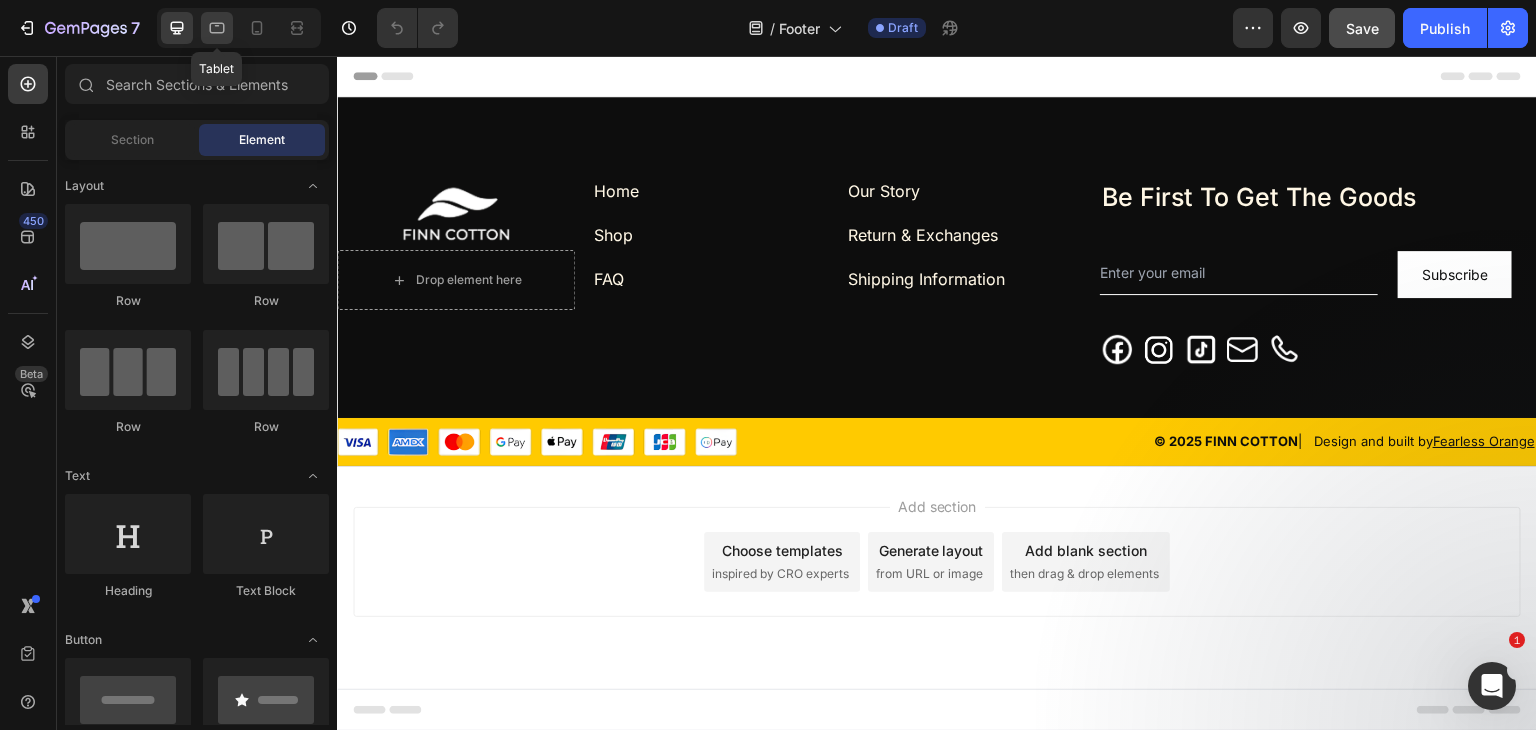 click 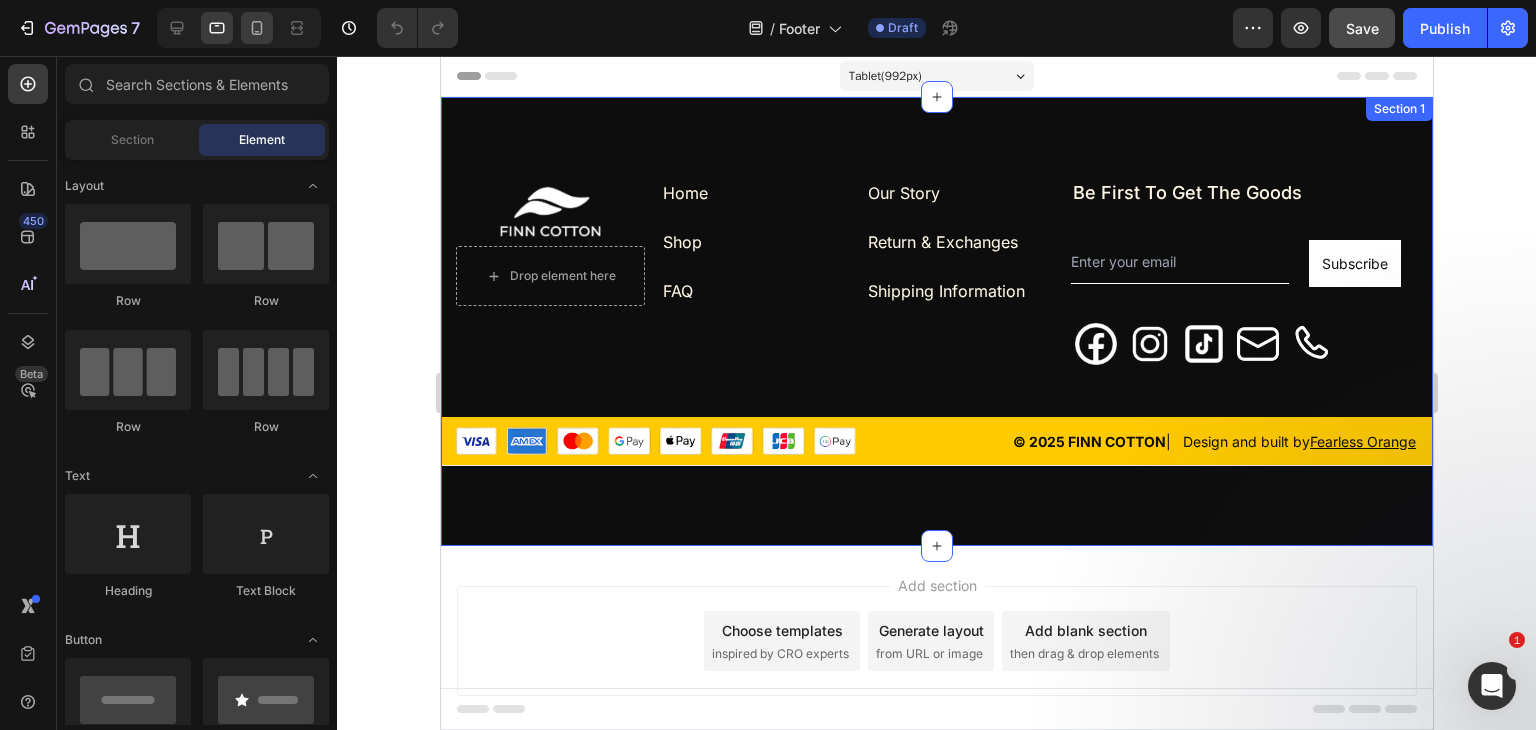 click 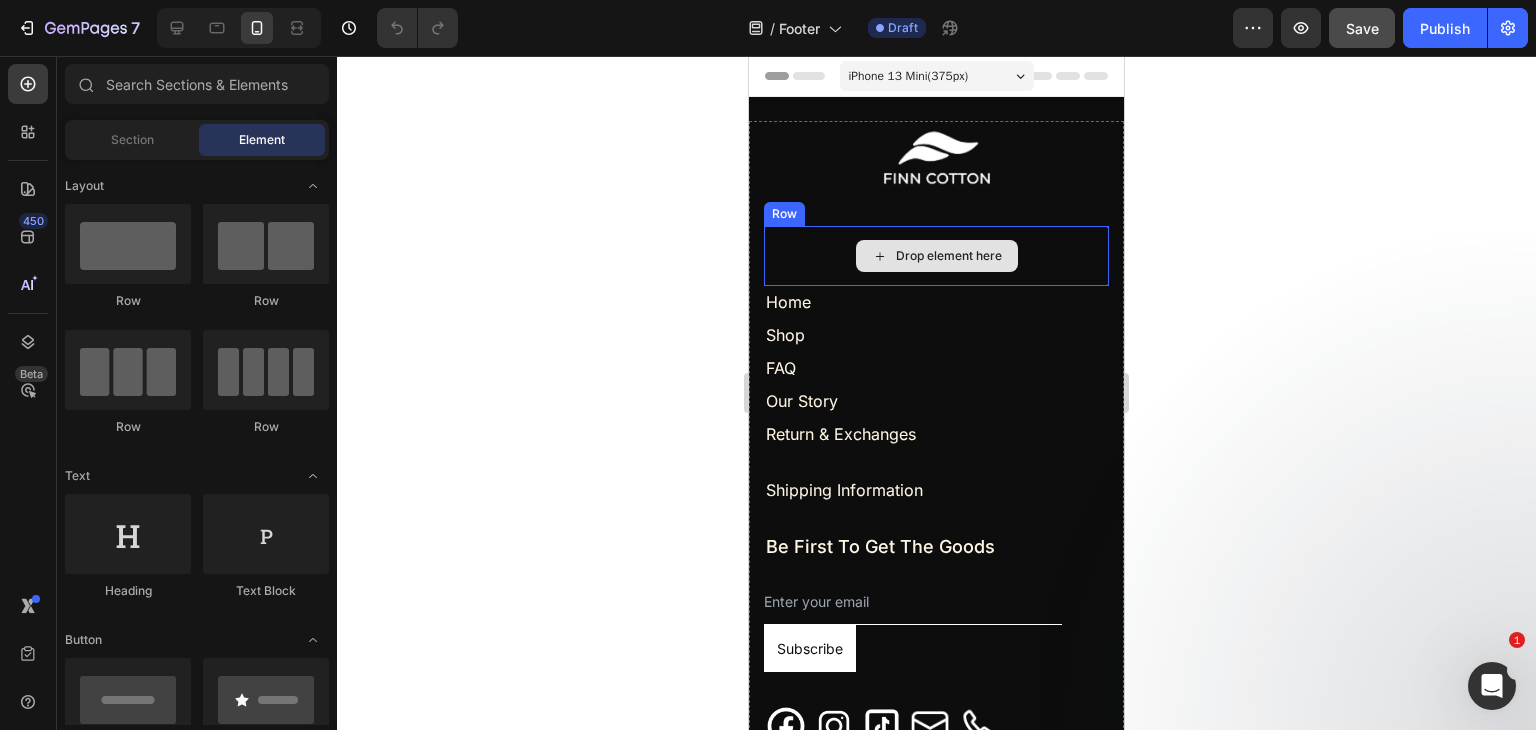 click on "Drop element here" at bounding box center [936, 256] 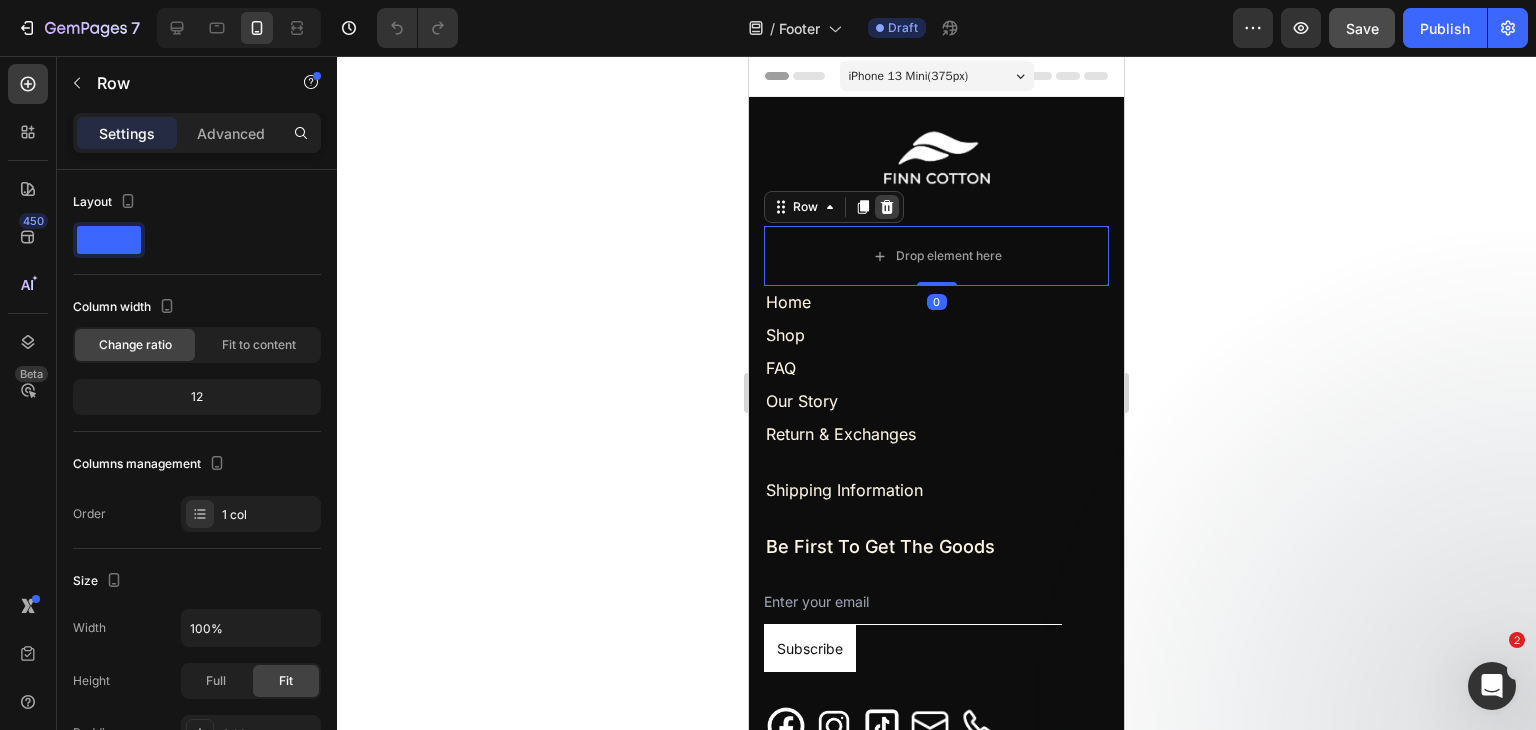 click 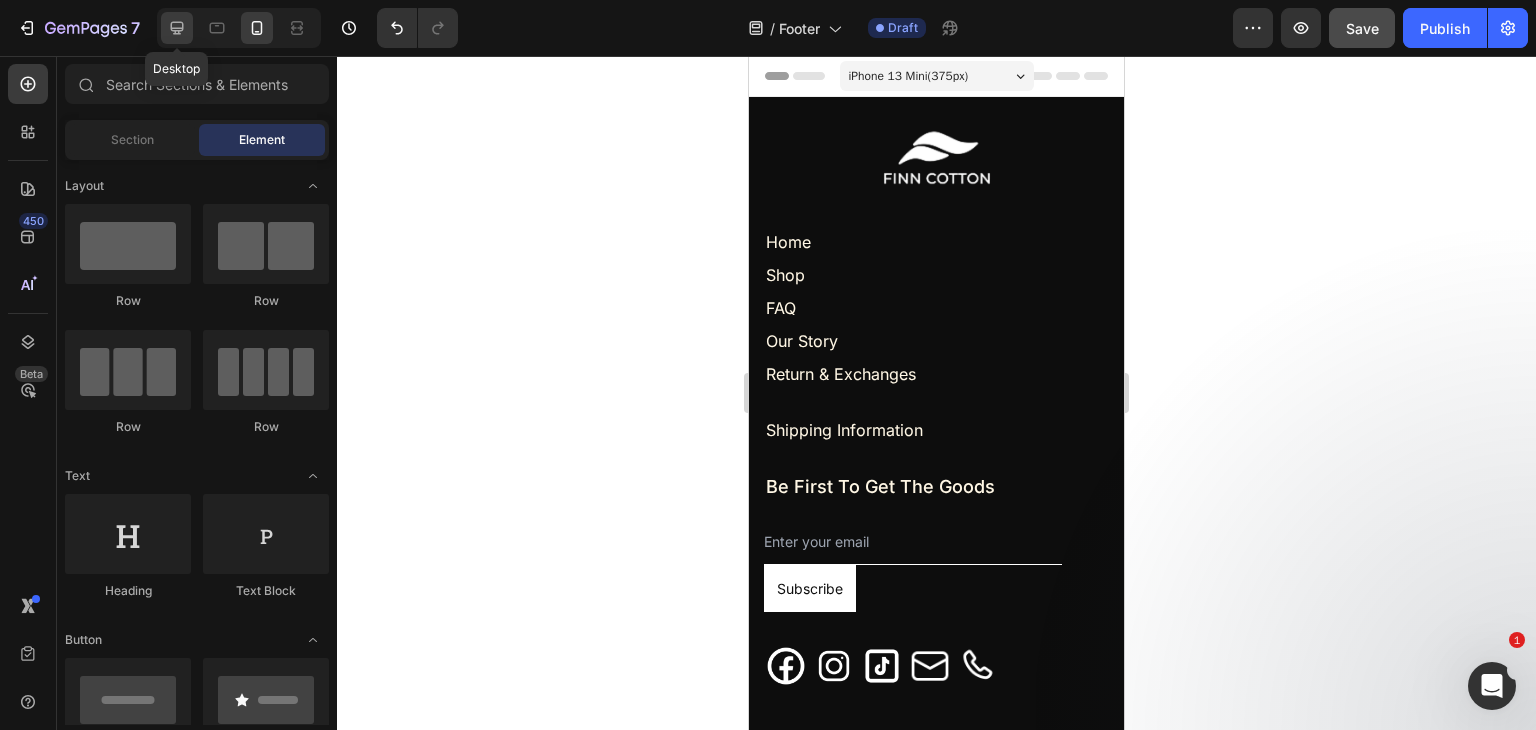click 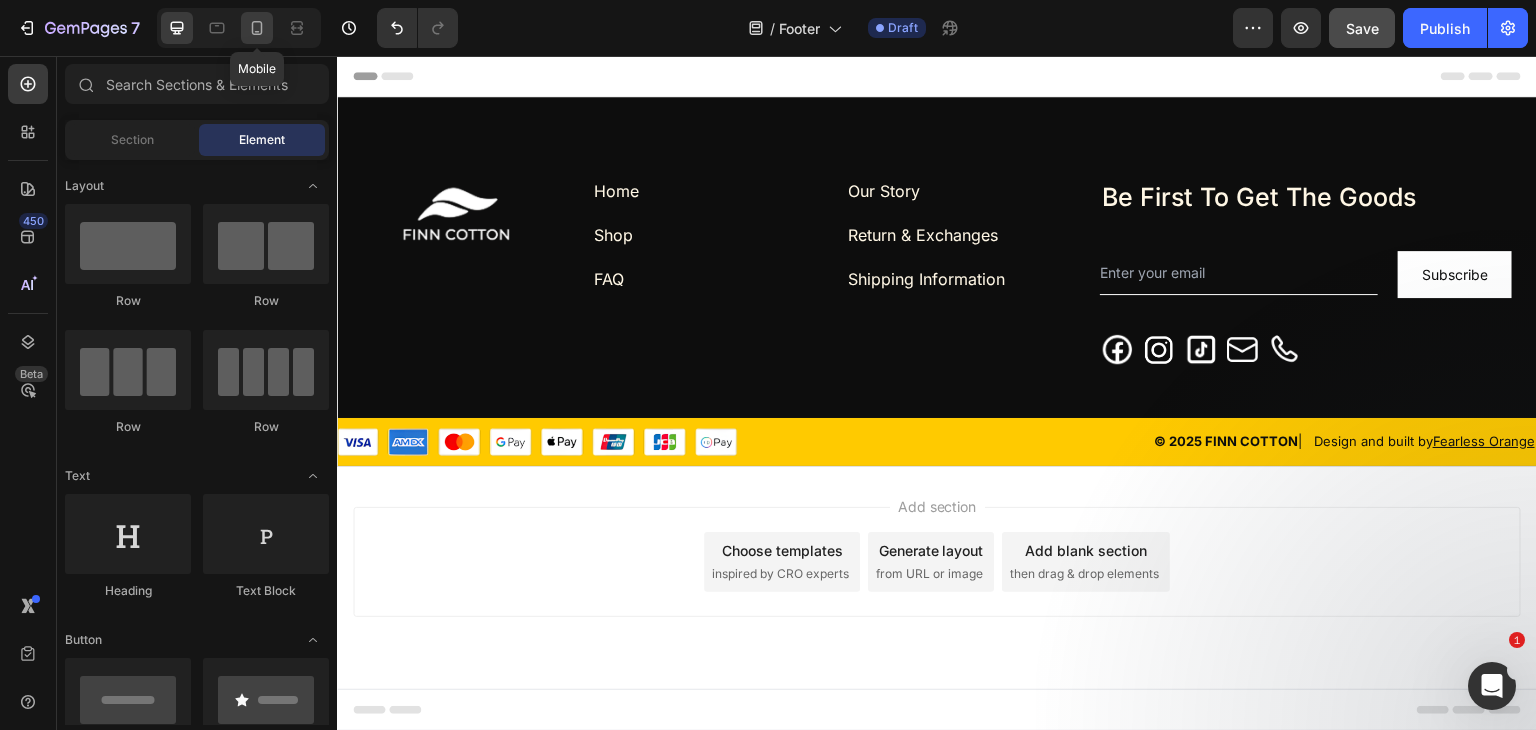 click 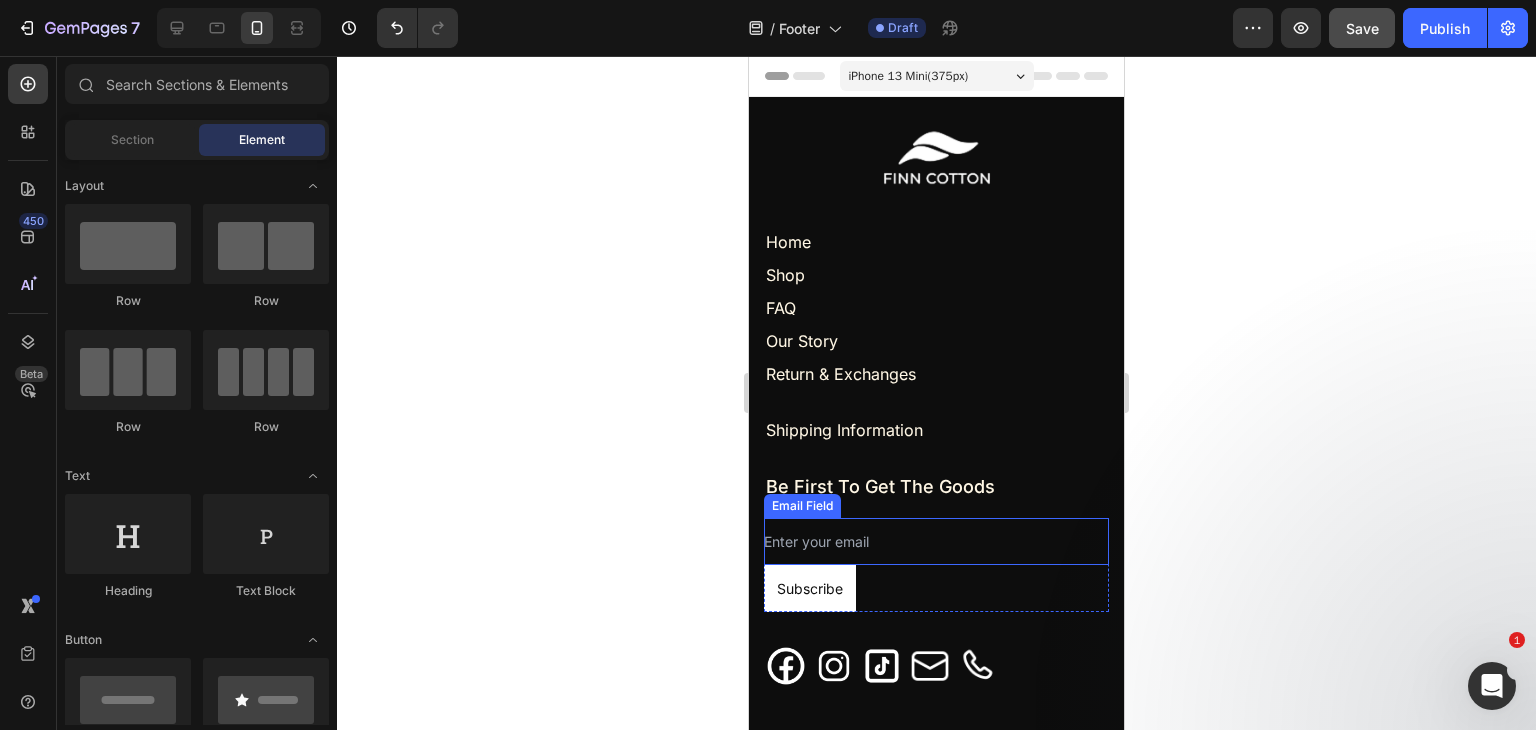 click at bounding box center [913, 541] 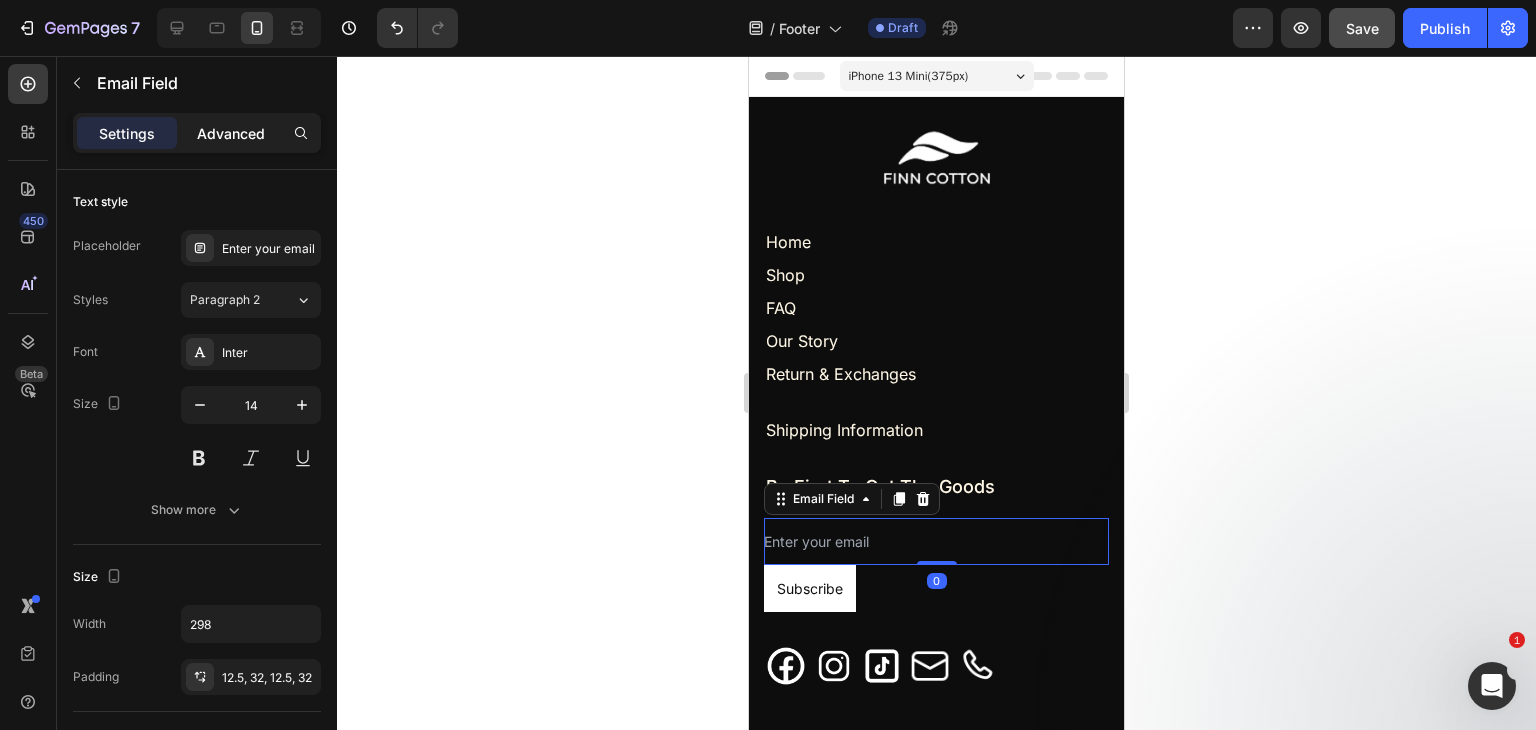 click on "Advanced" at bounding box center (231, 133) 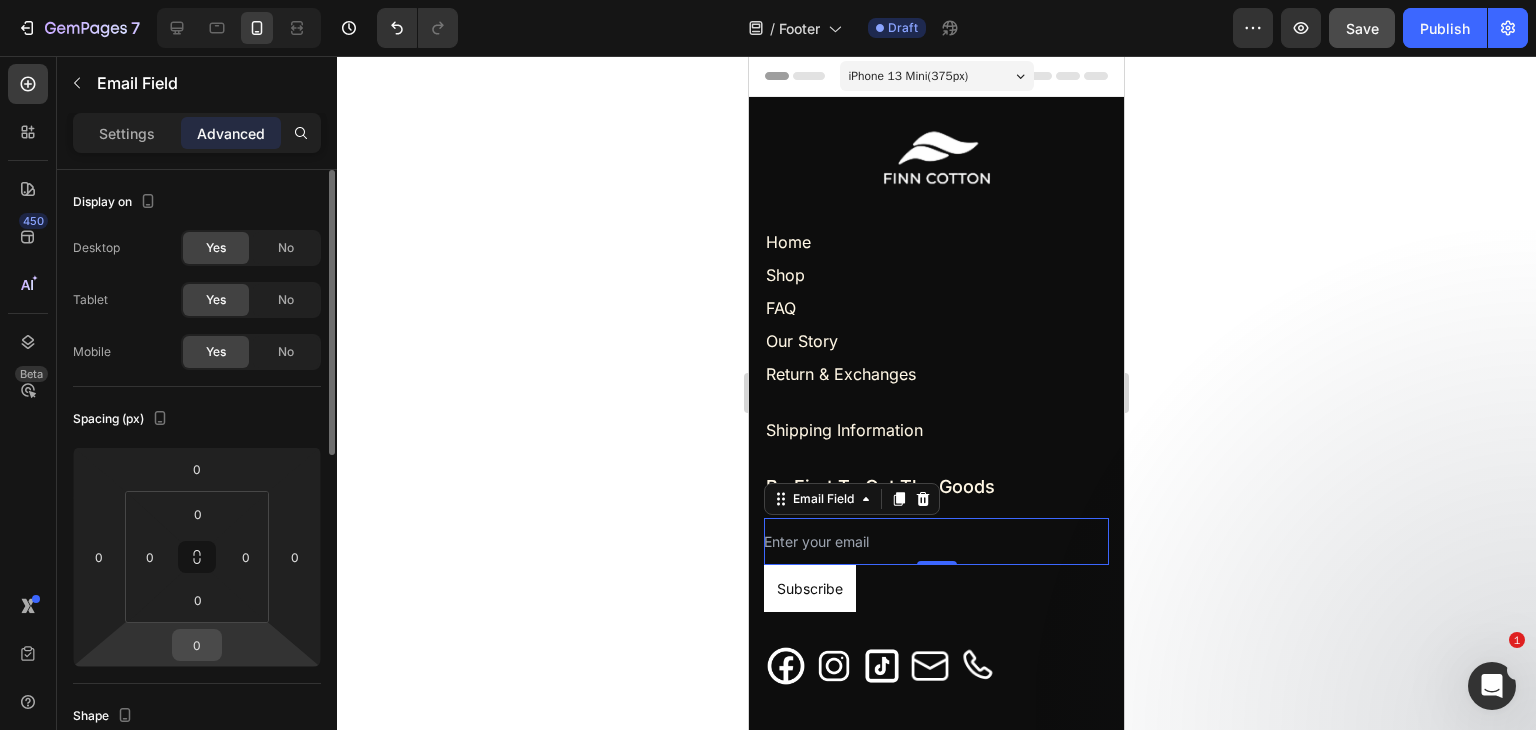 click on "0" at bounding box center [197, 645] 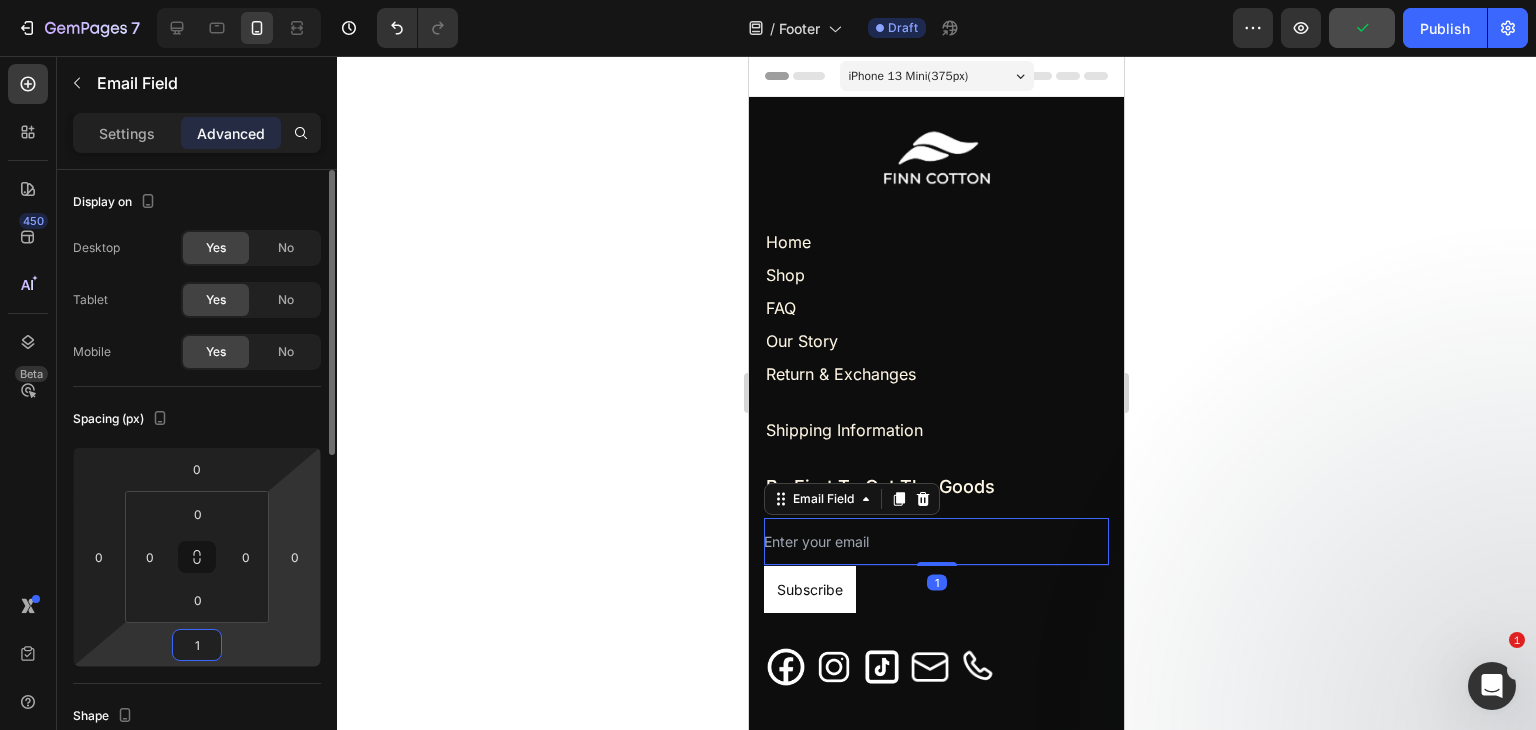 type on "15" 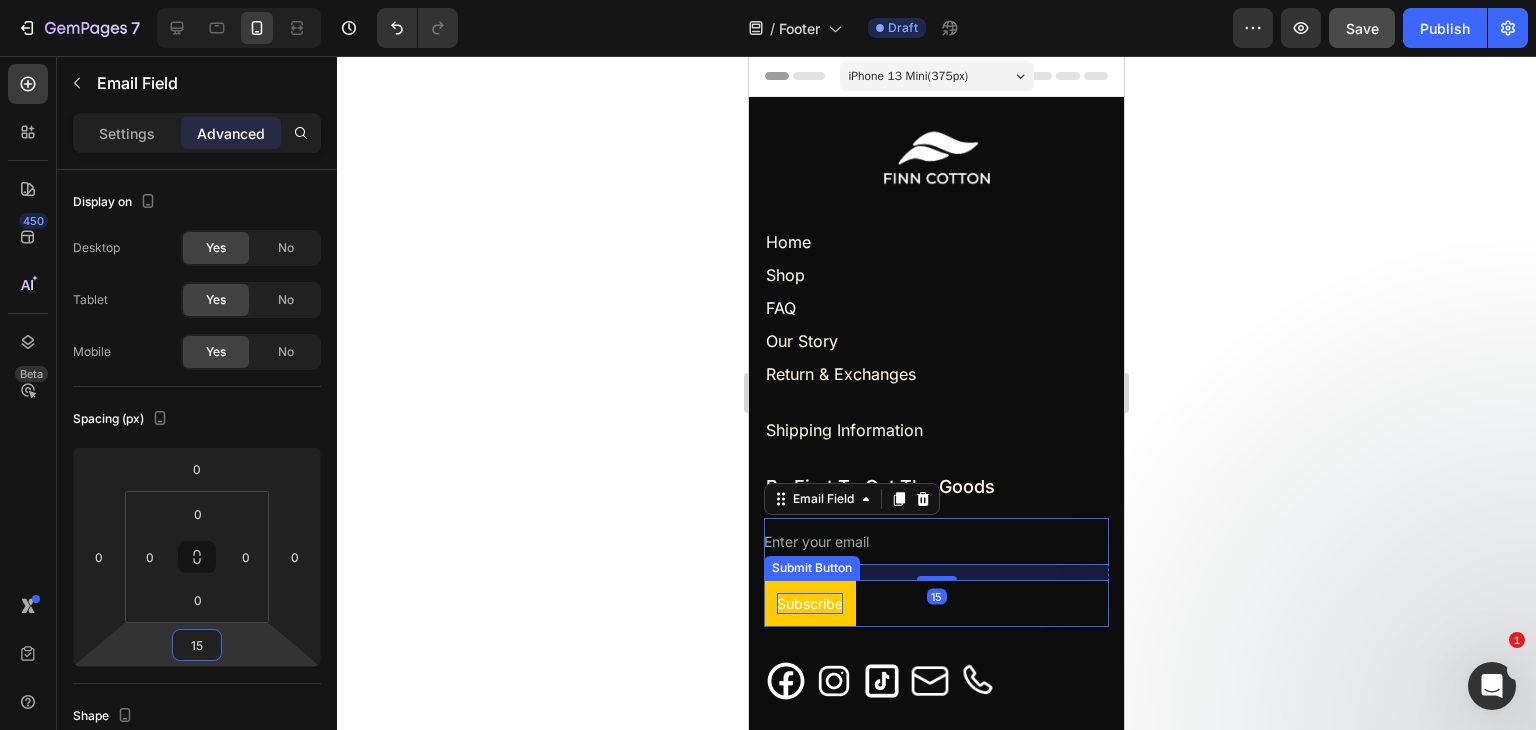 click on "Subscribe Submit Button" at bounding box center (936, 603) 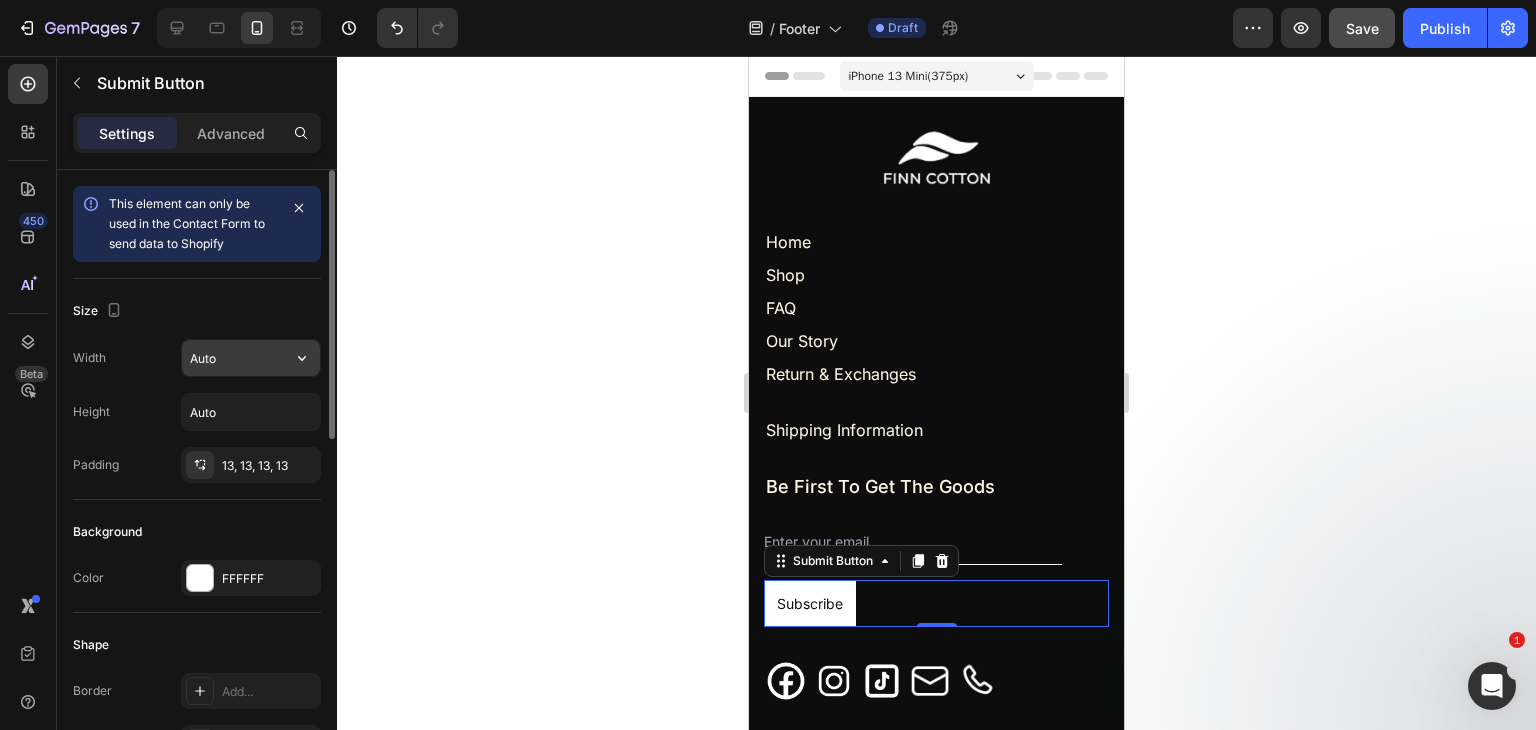click on "Auto" at bounding box center (251, 358) 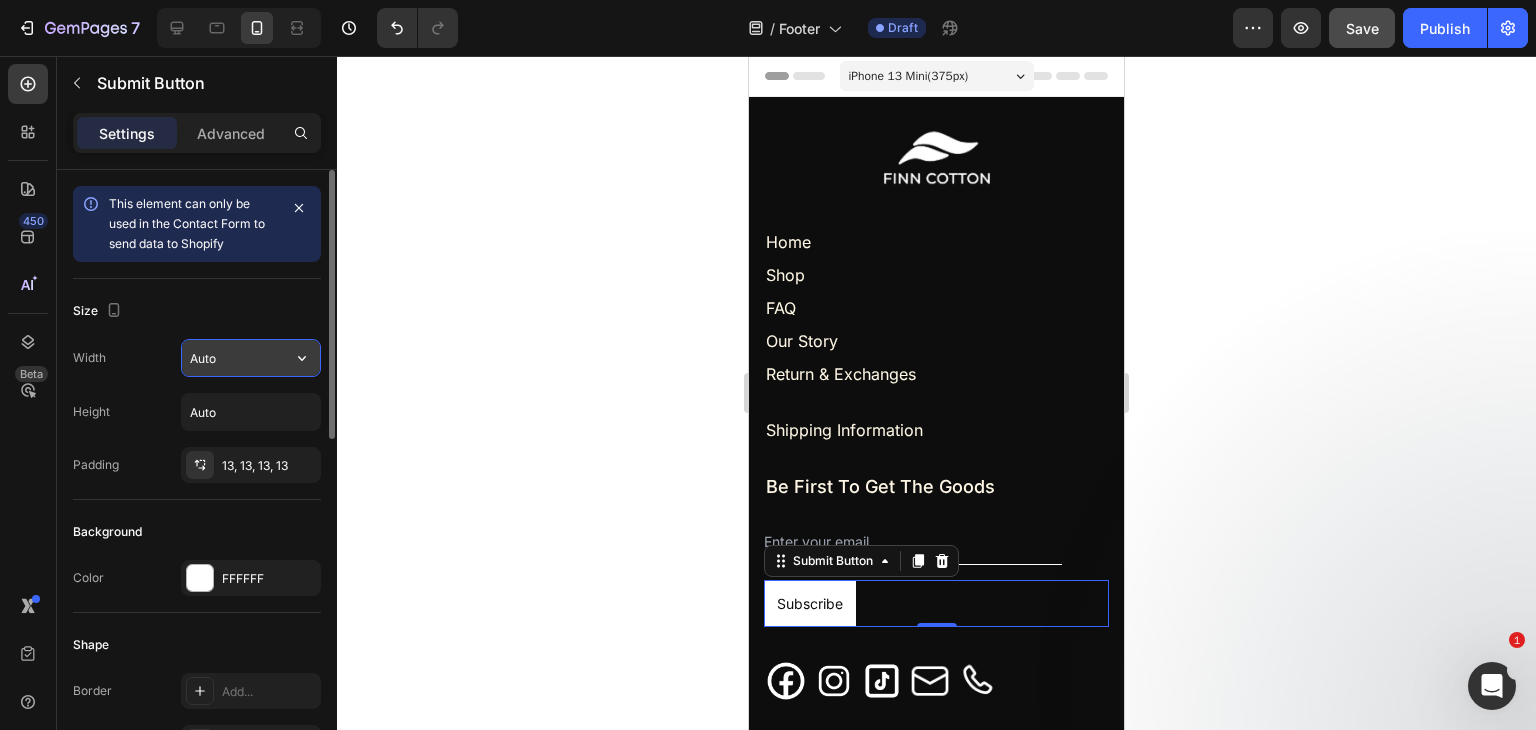 click 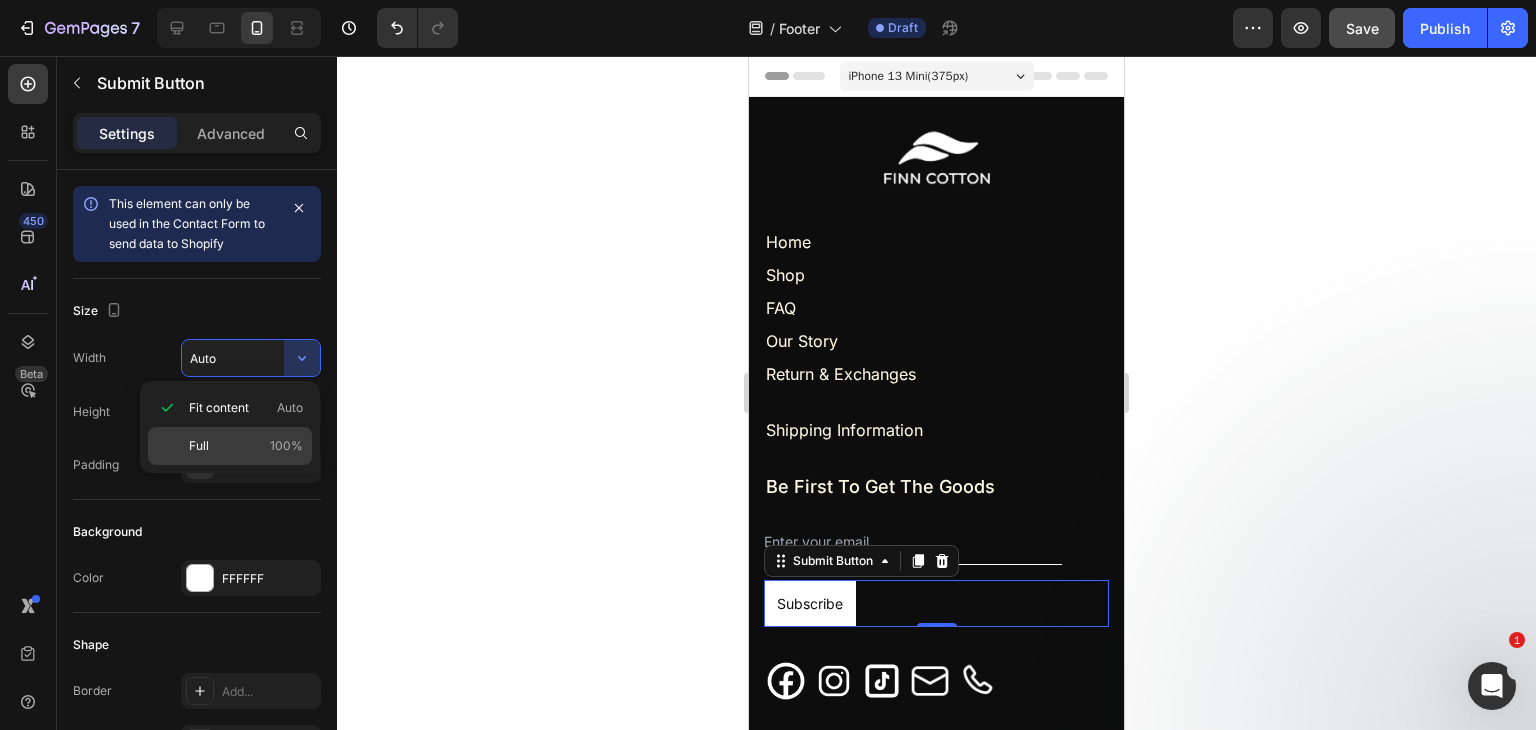 click on "Full 100%" at bounding box center [246, 446] 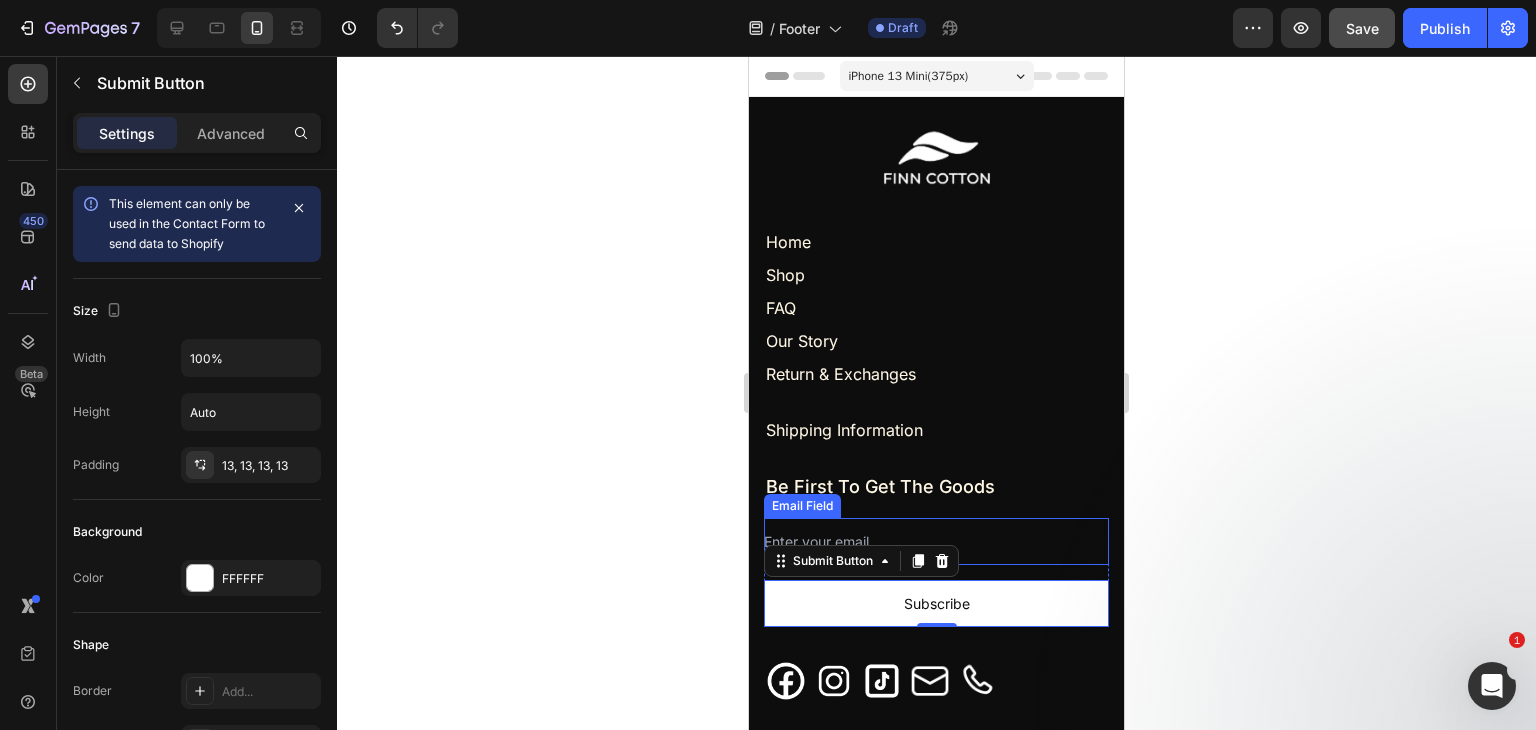 click at bounding box center [913, 541] 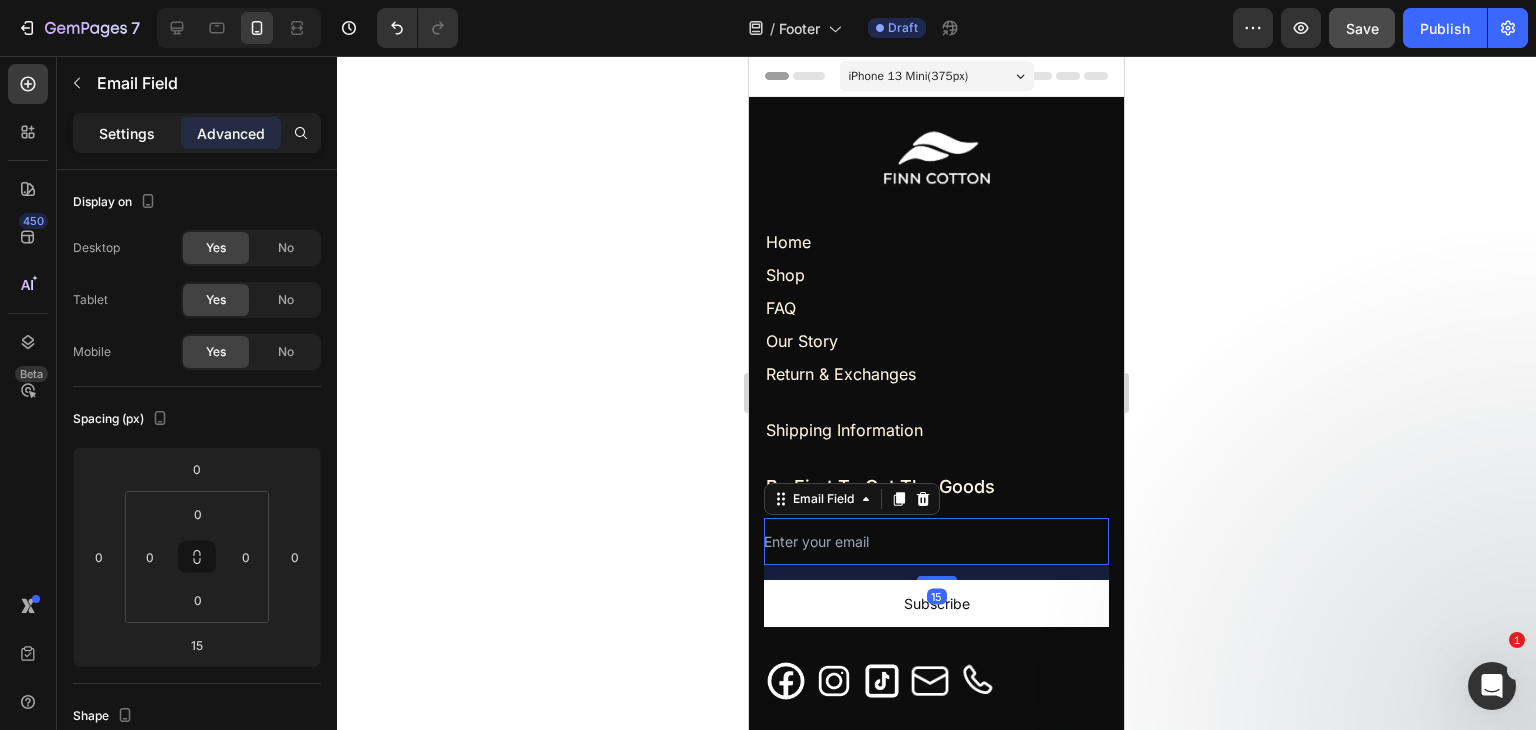 click on "Settings" at bounding box center (127, 133) 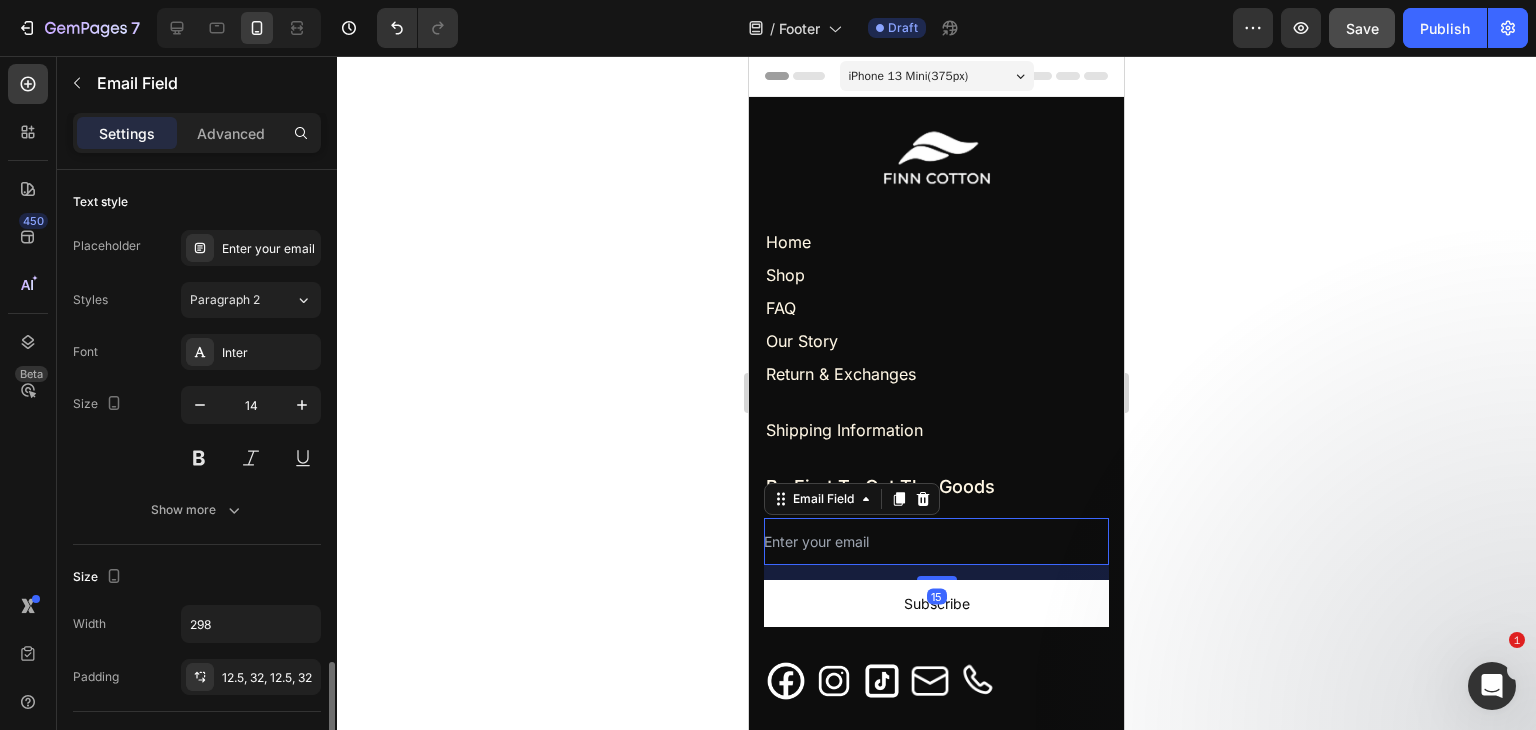 scroll, scrollTop: 293, scrollLeft: 0, axis: vertical 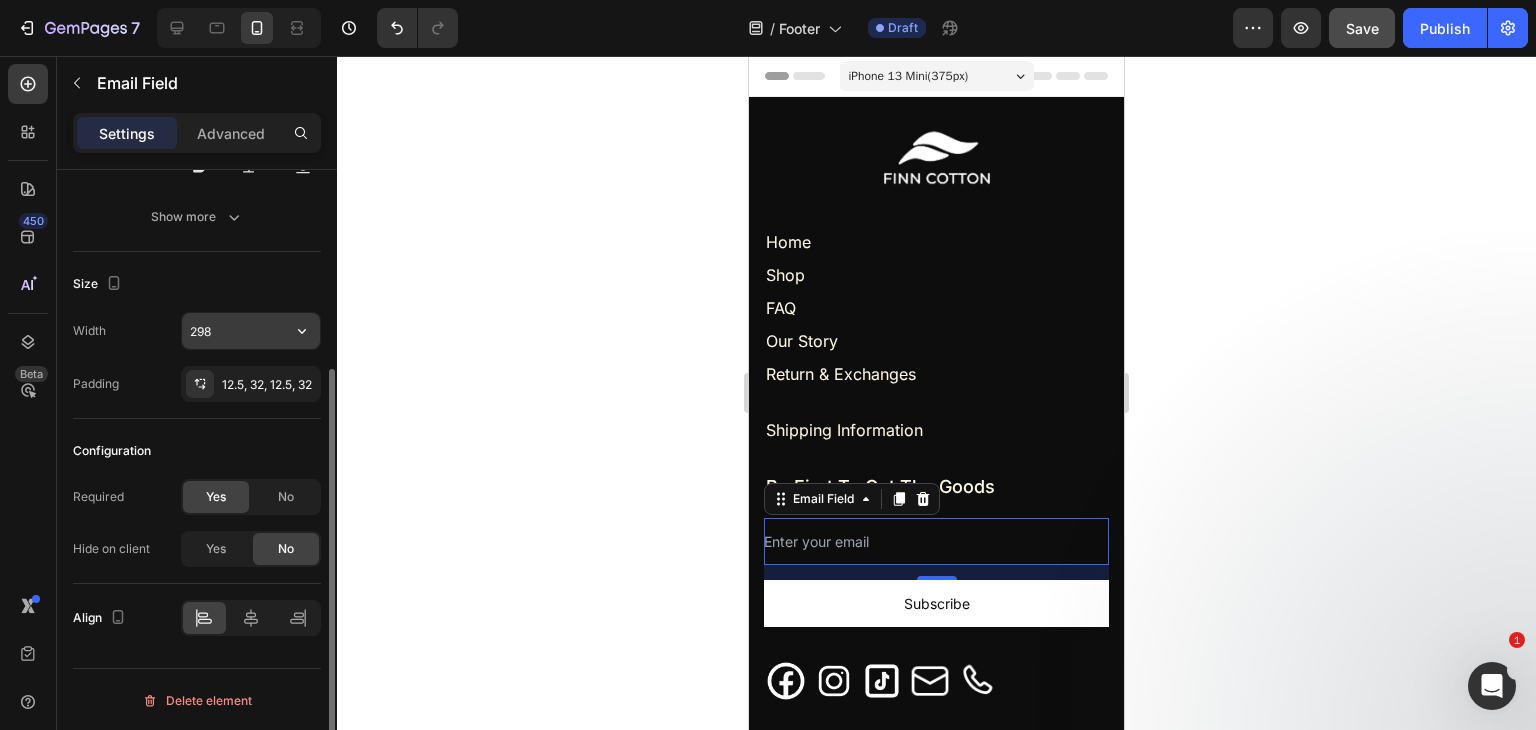 click on "298" at bounding box center (251, 331) 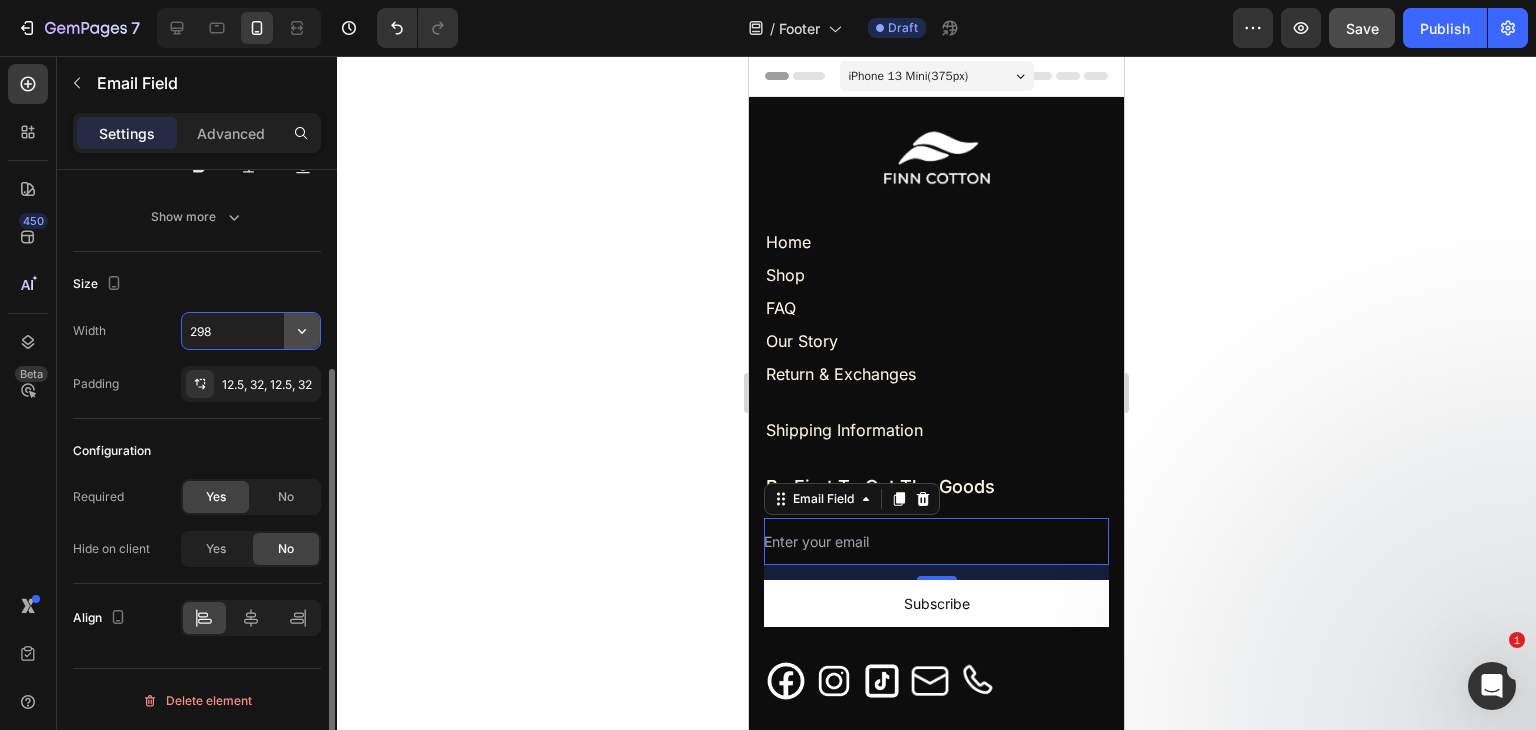 click 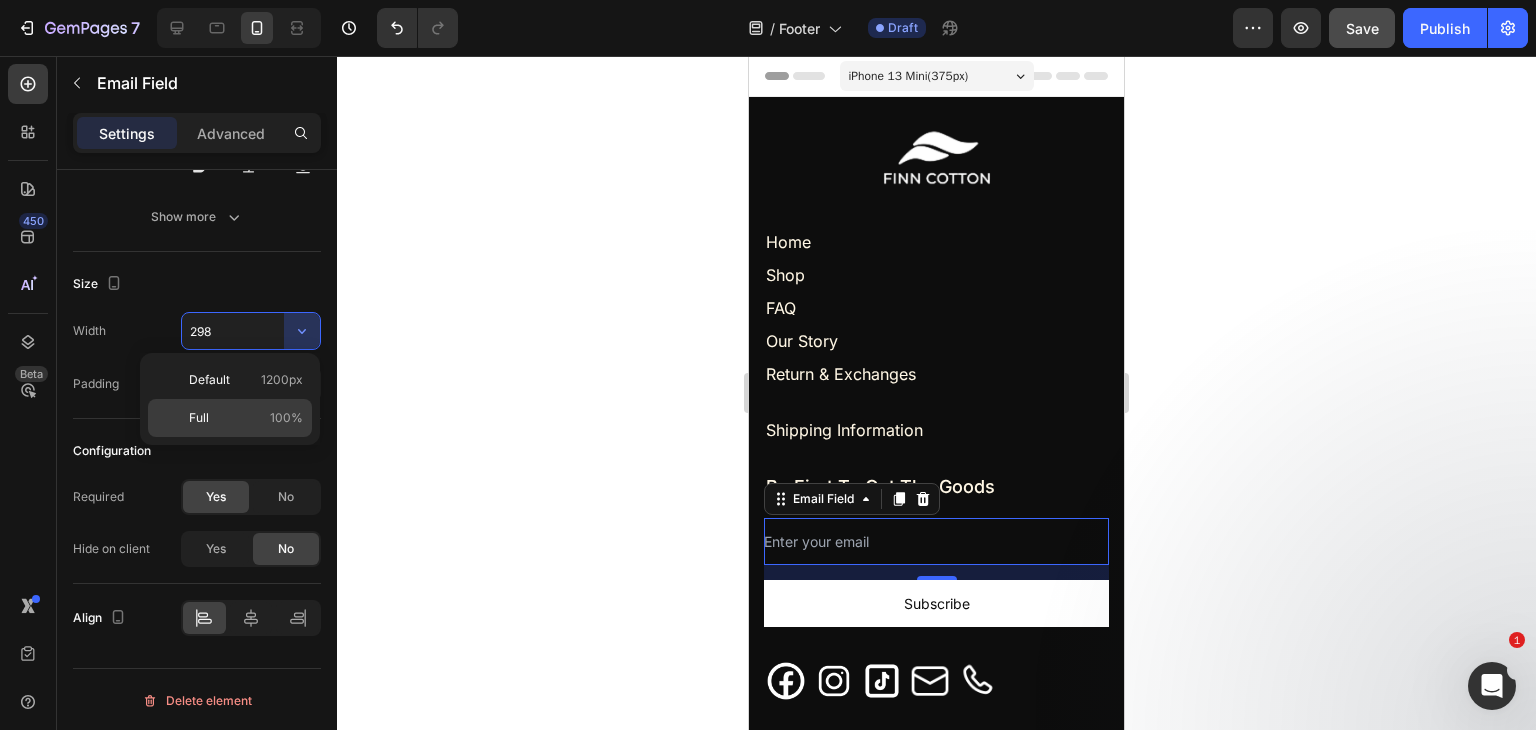 click on "Full 100%" at bounding box center (246, 418) 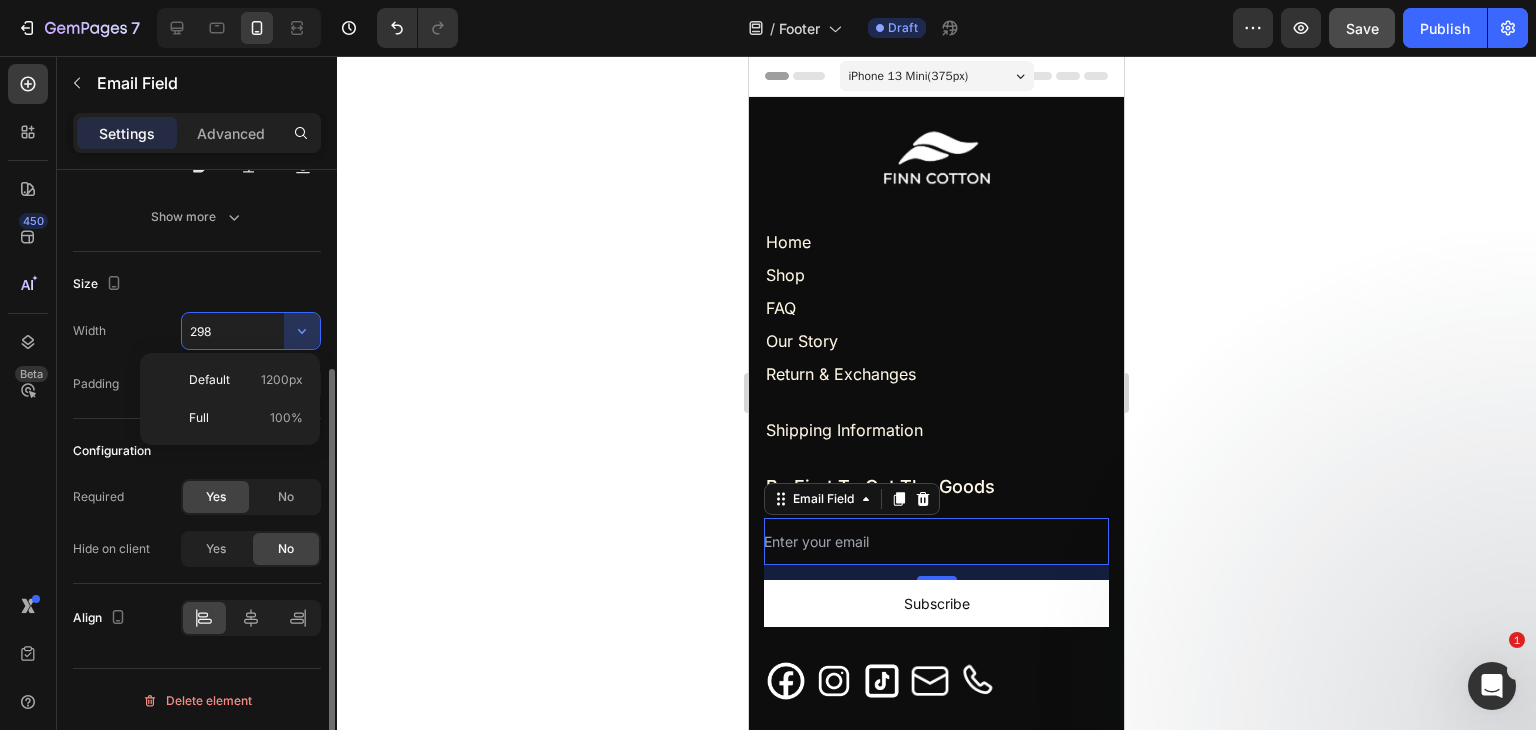 type on "100%" 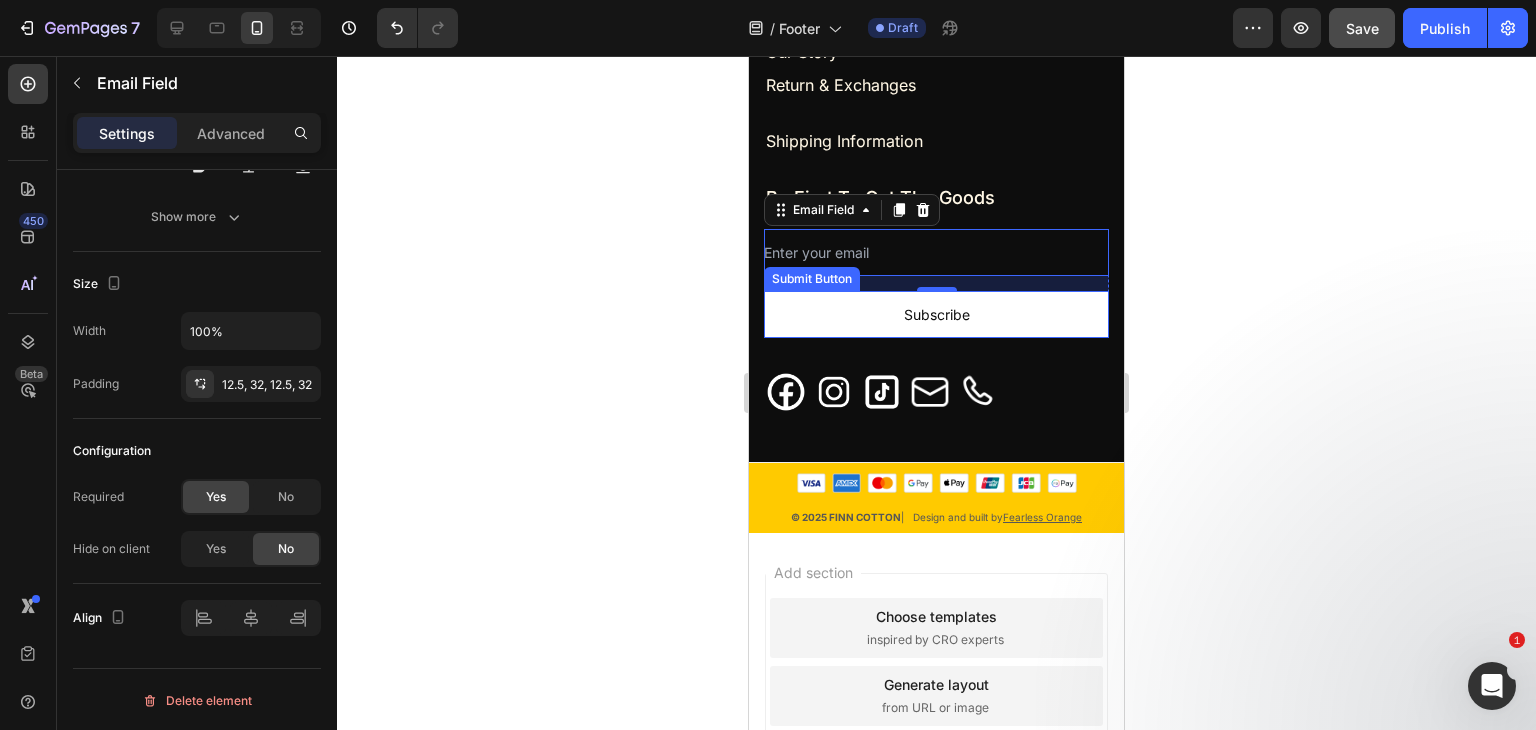 scroll, scrollTop: 333, scrollLeft: 0, axis: vertical 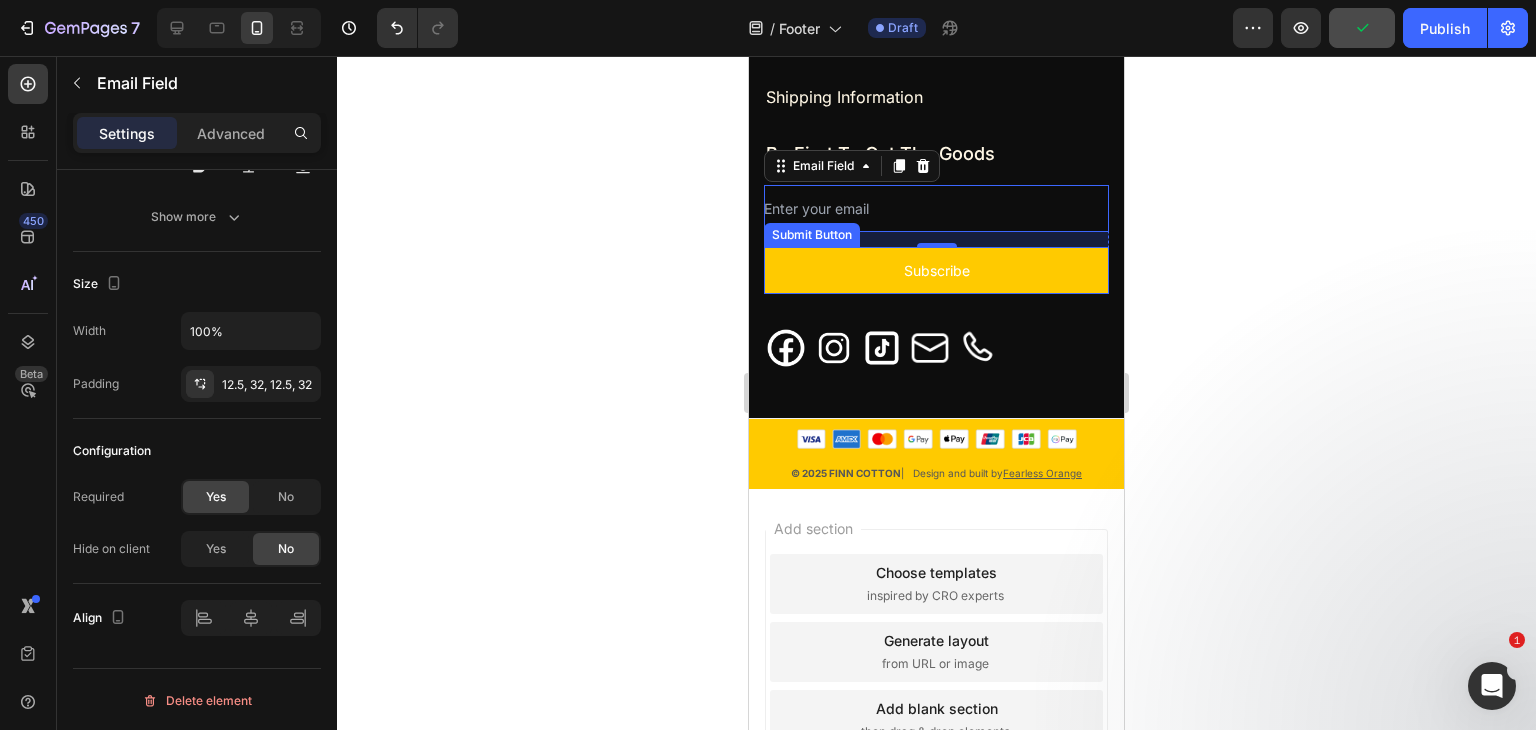 click on "Subscribe" at bounding box center [936, 270] 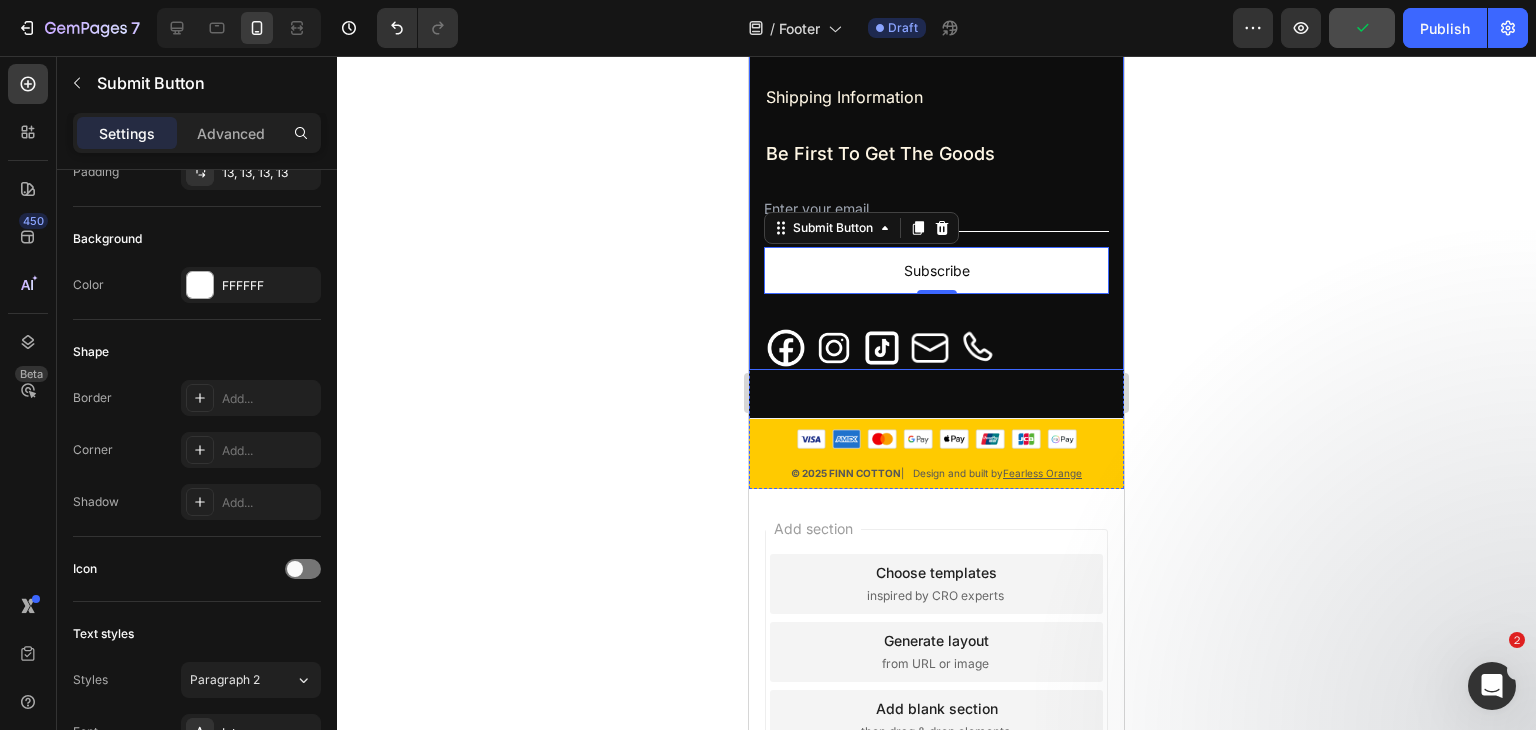 scroll, scrollTop: 0, scrollLeft: 0, axis: both 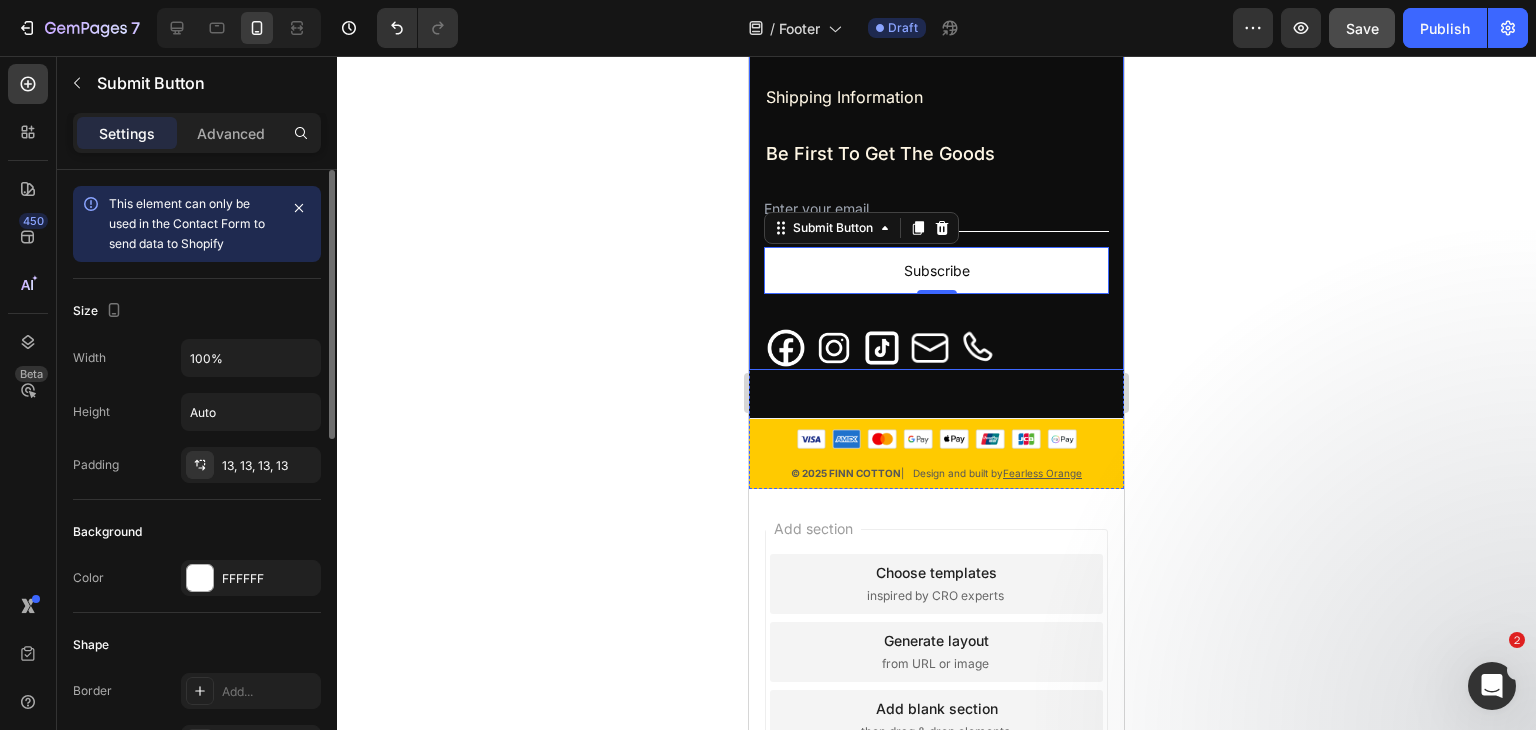 click on "Be First To Get The Goods Heading Email Field Subscribe Submit Button   0 Row Newsletter Image Image Image Image Image Row" at bounding box center (936, 254) 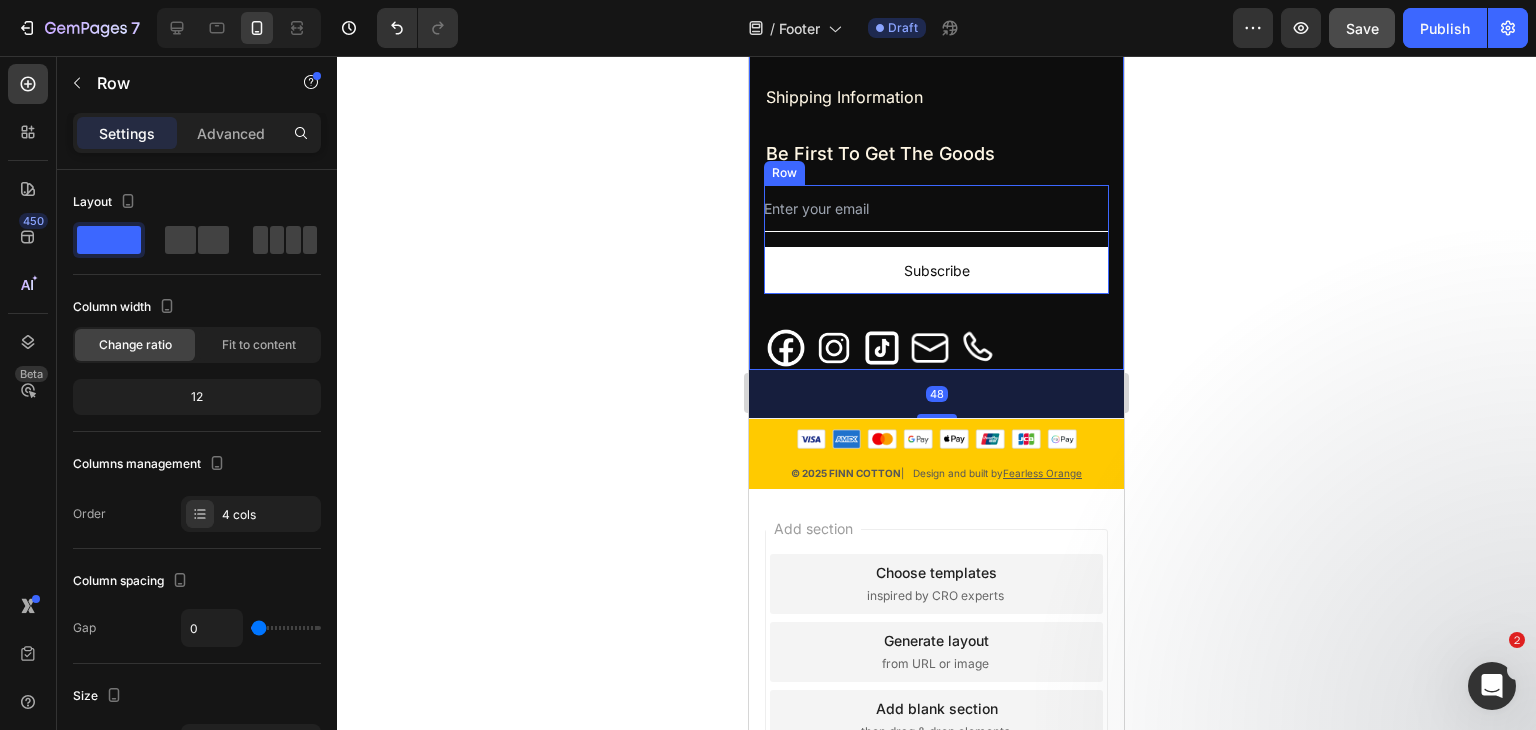 click on "Email Field" at bounding box center [936, 216] 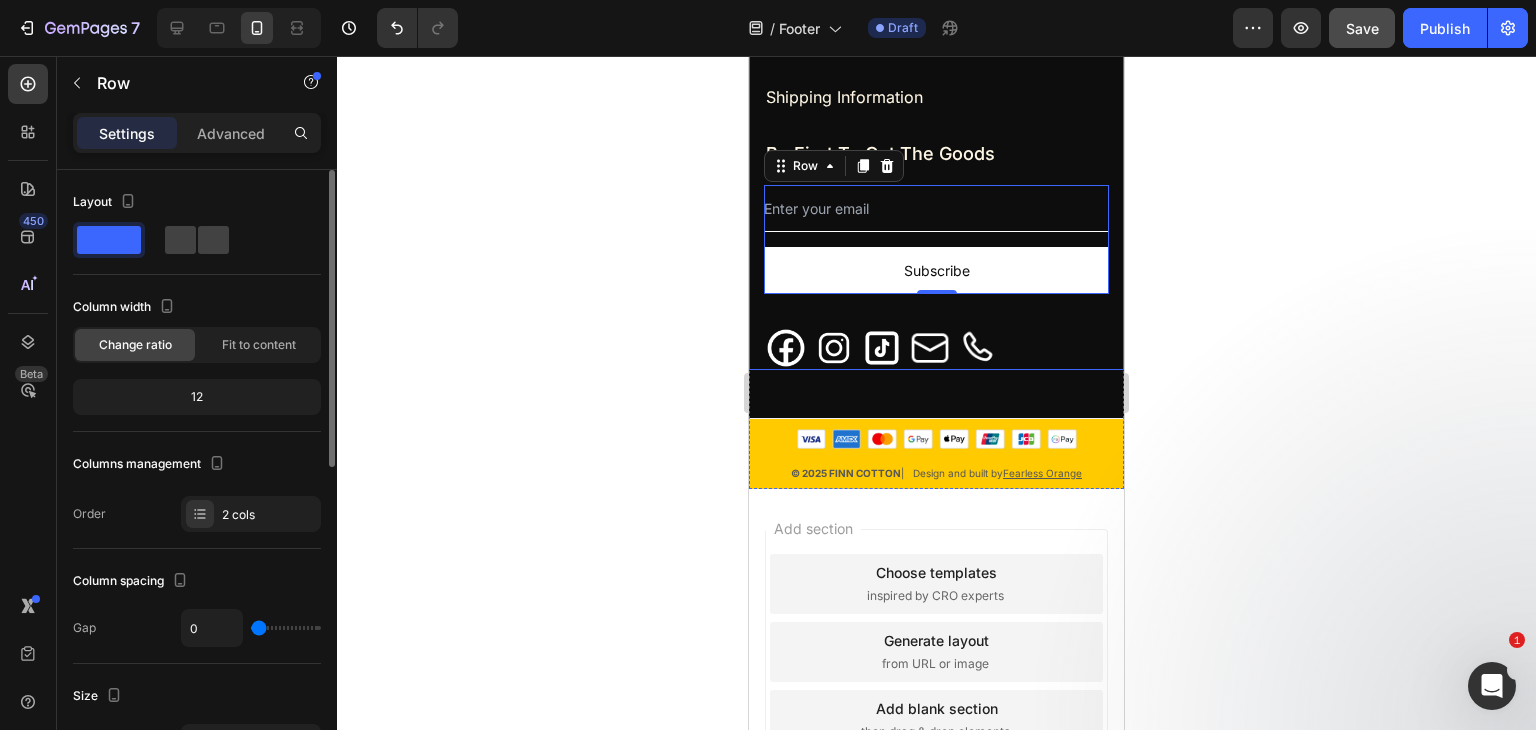click on "Advanced" at bounding box center [231, 133] 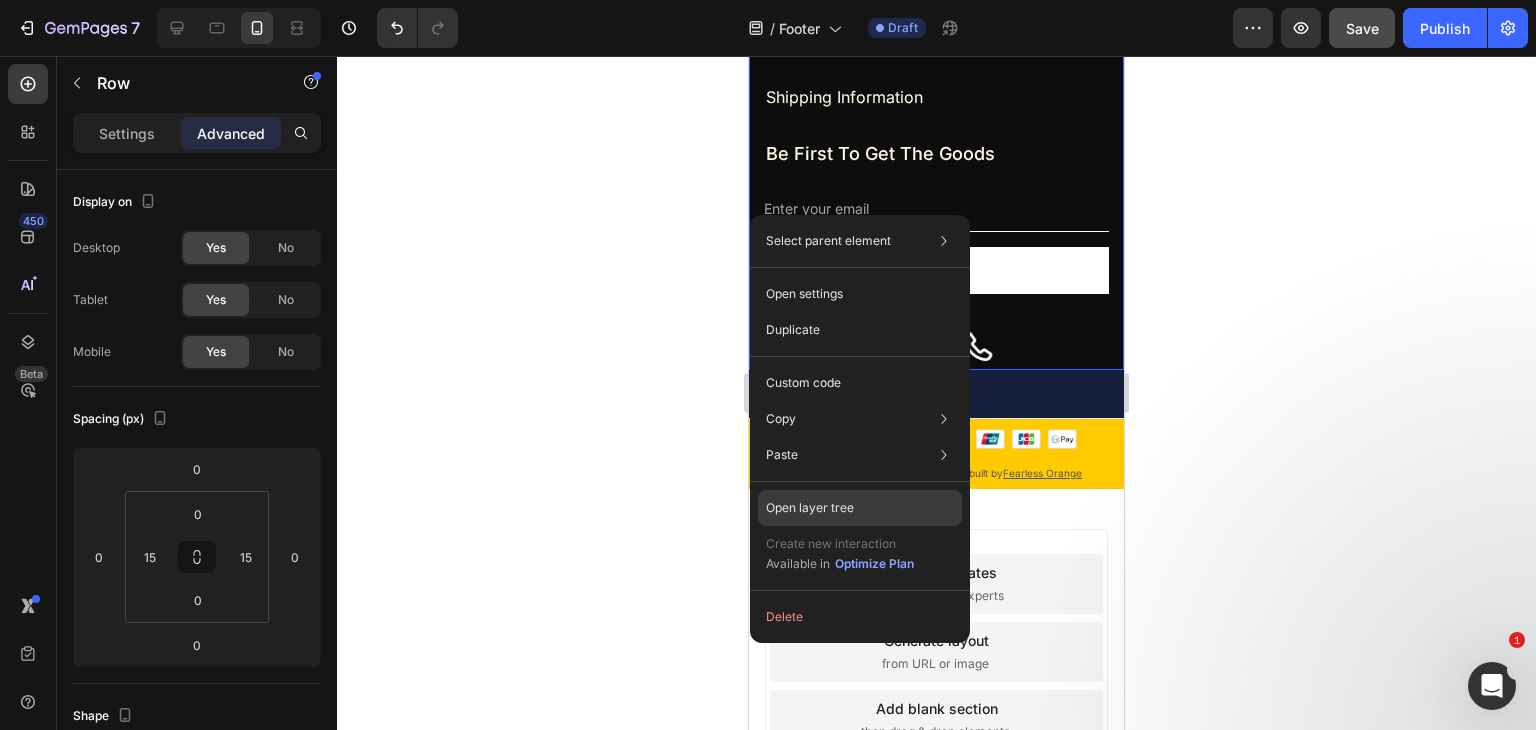click on "Open layer tree" at bounding box center [810, 508] 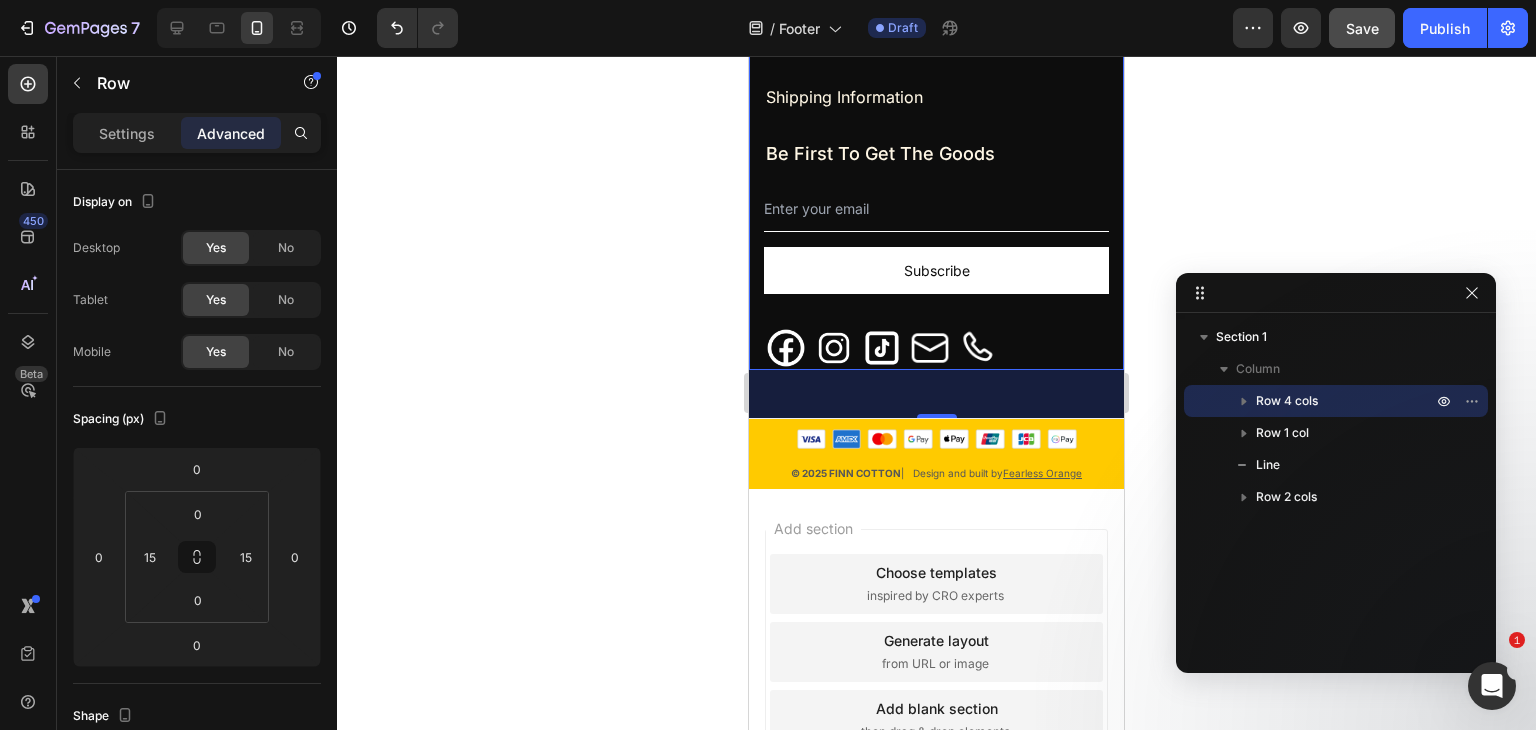 drag, startPoint x: 716, startPoint y: 376, endPoint x: 1335, endPoint y: 246, distance: 632.5038 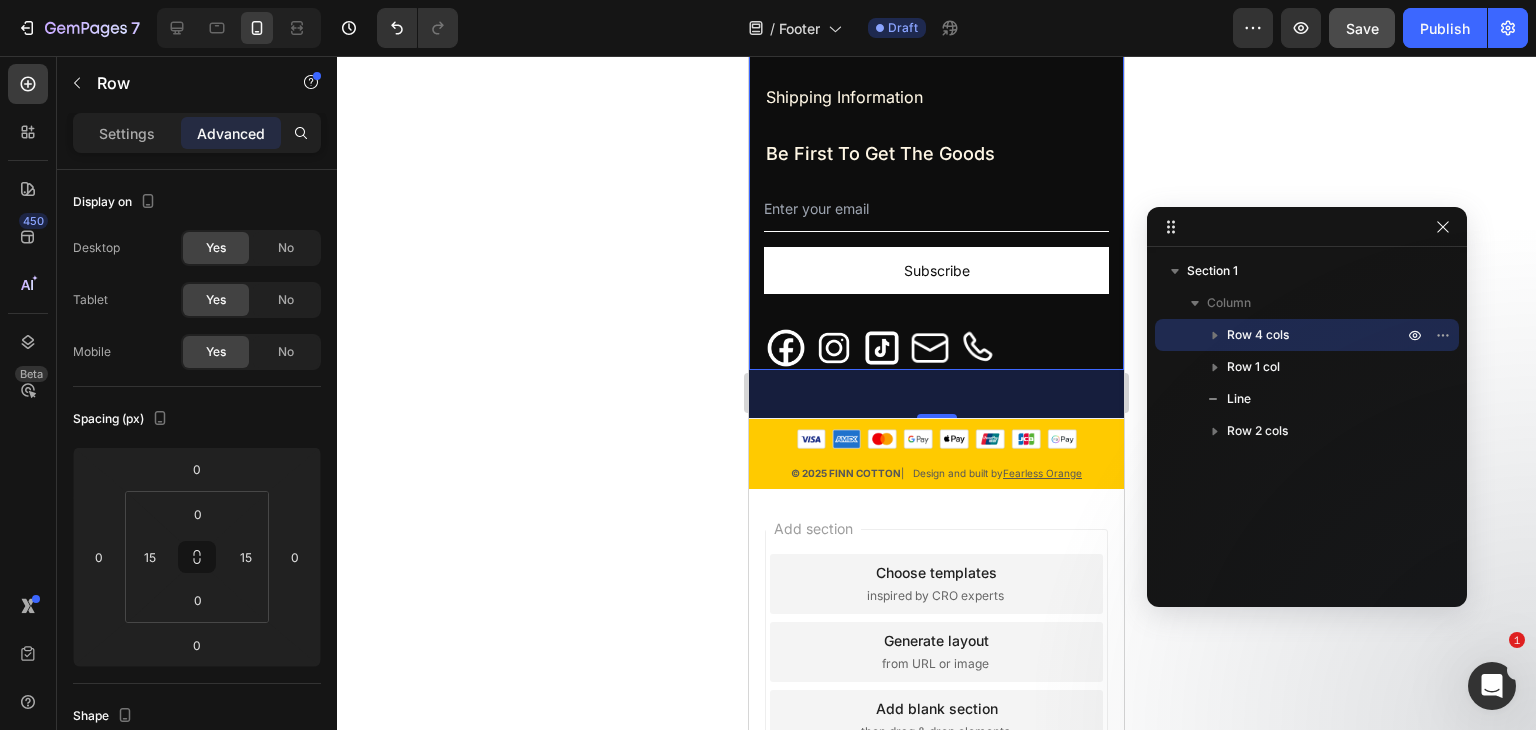 click 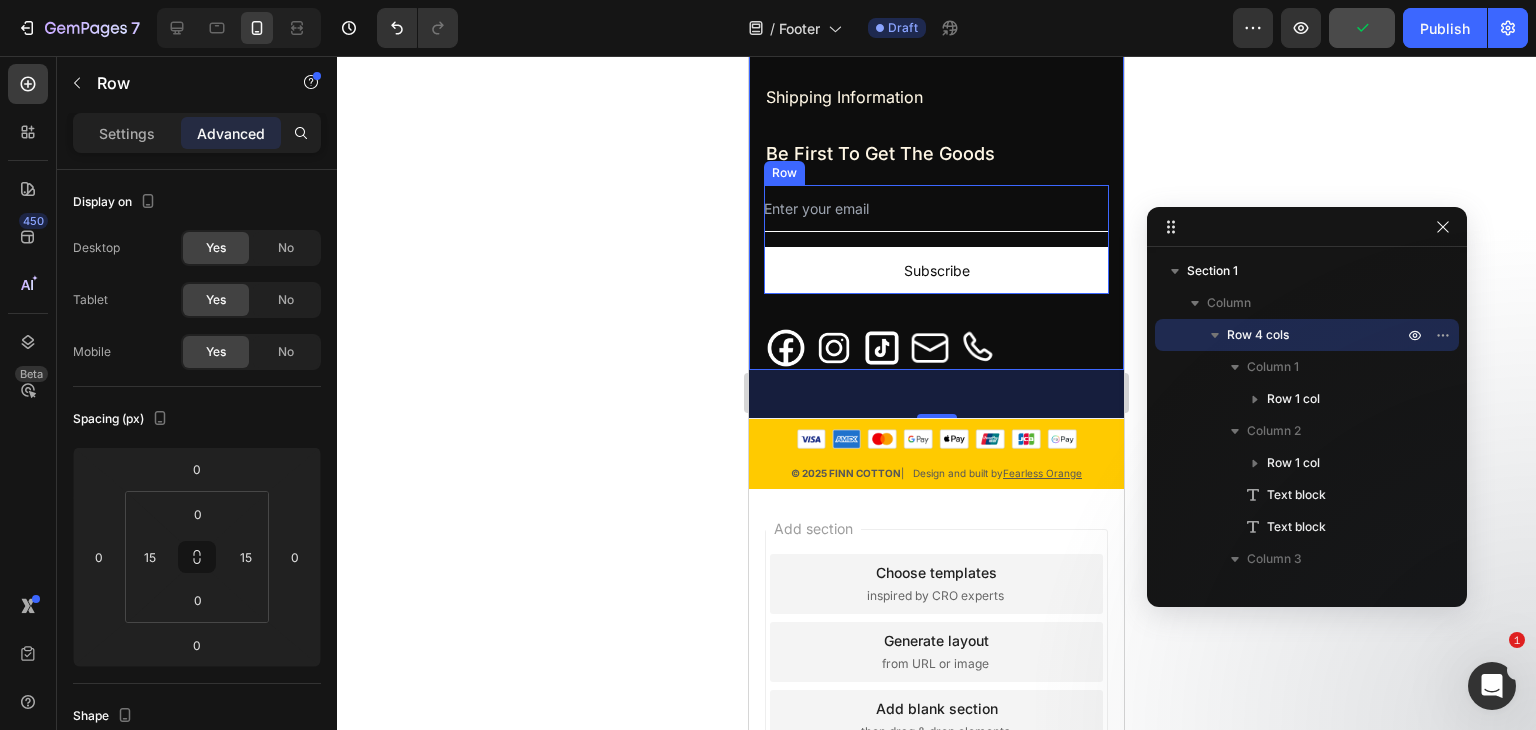 click on "Email Field" at bounding box center [936, 216] 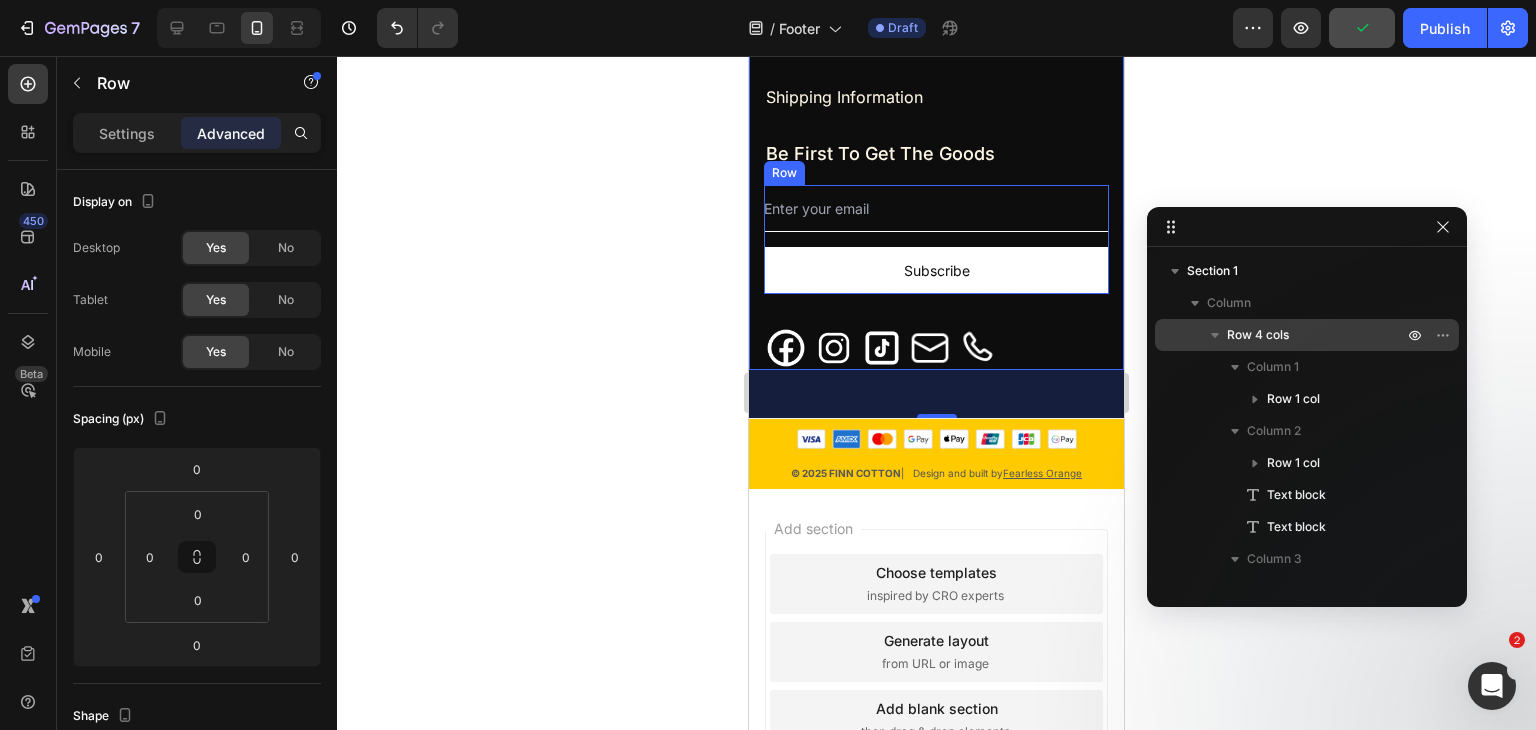 scroll, scrollTop: 250, scrollLeft: 0, axis: vertical 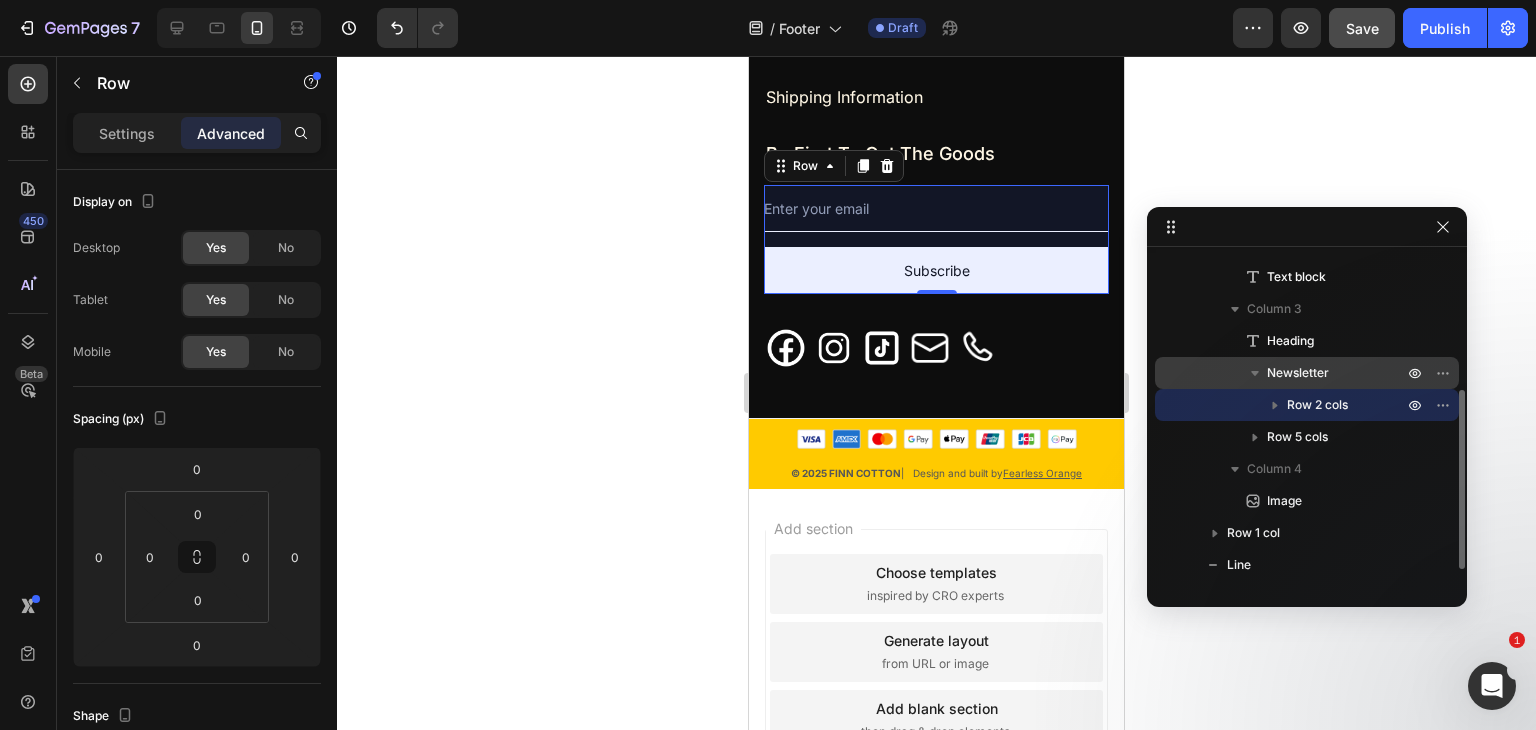 click on "Newsletter" at bounding box center (1337, 373) 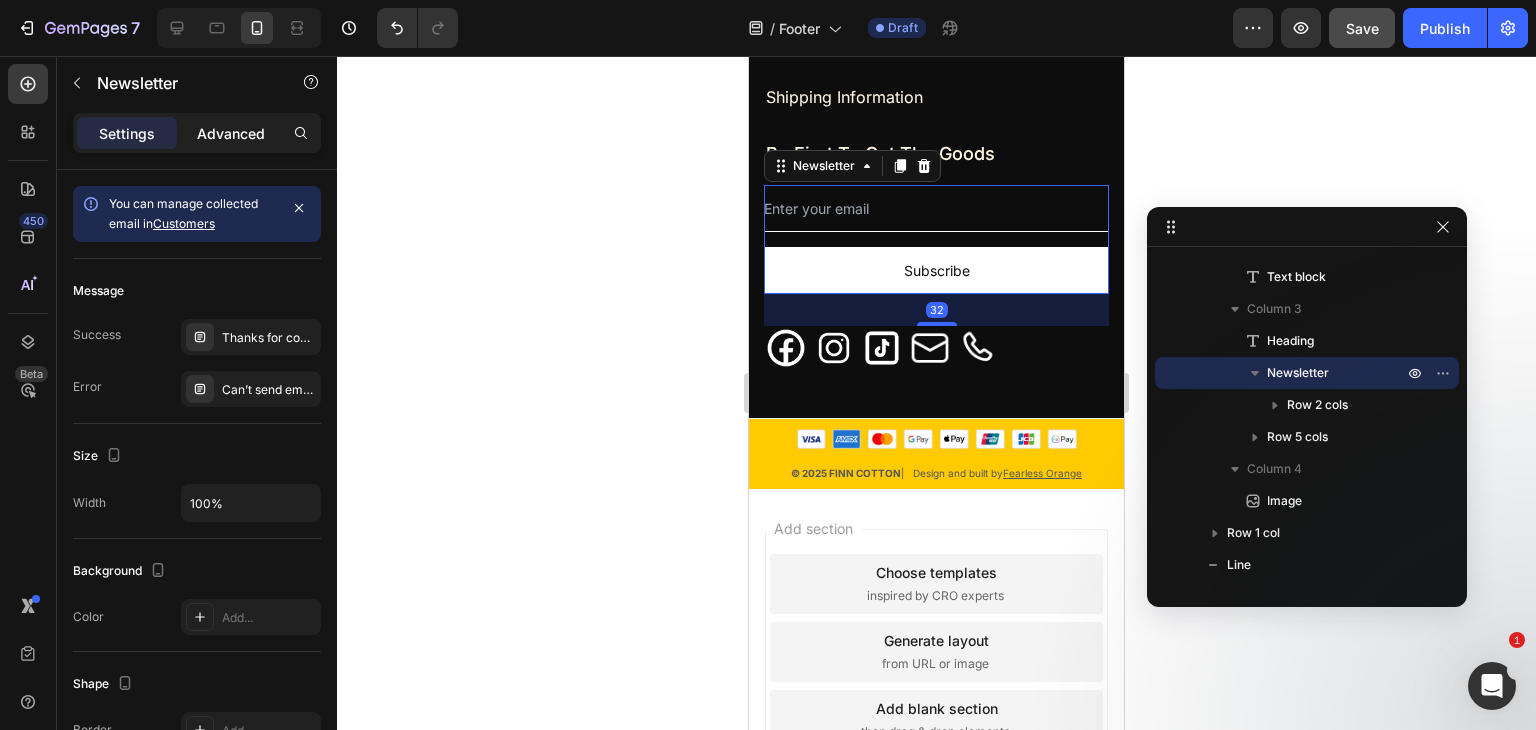 click on "Advanced" at bounding box center (231, 133) 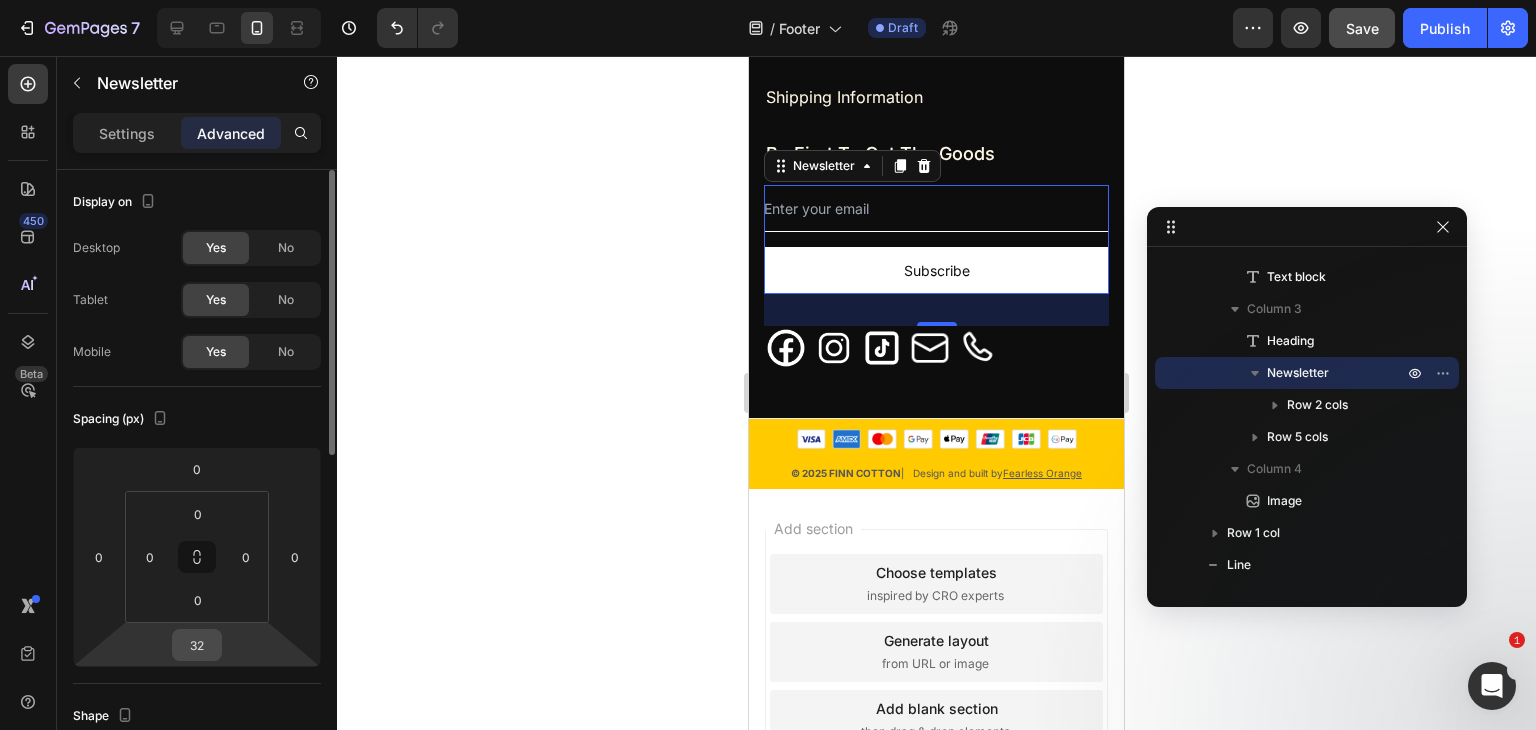click on "32" at bounding box center (197, 645) 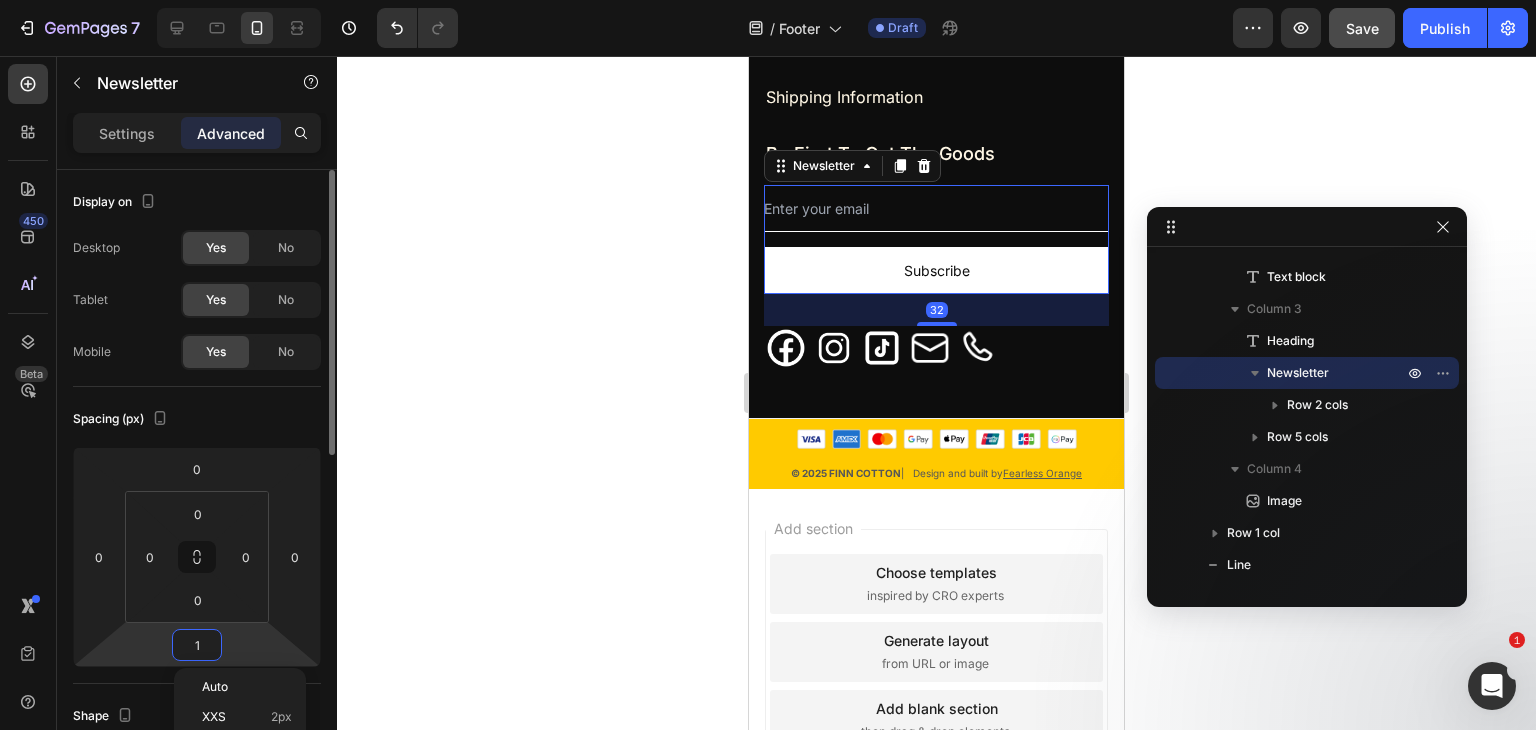 type on "15" 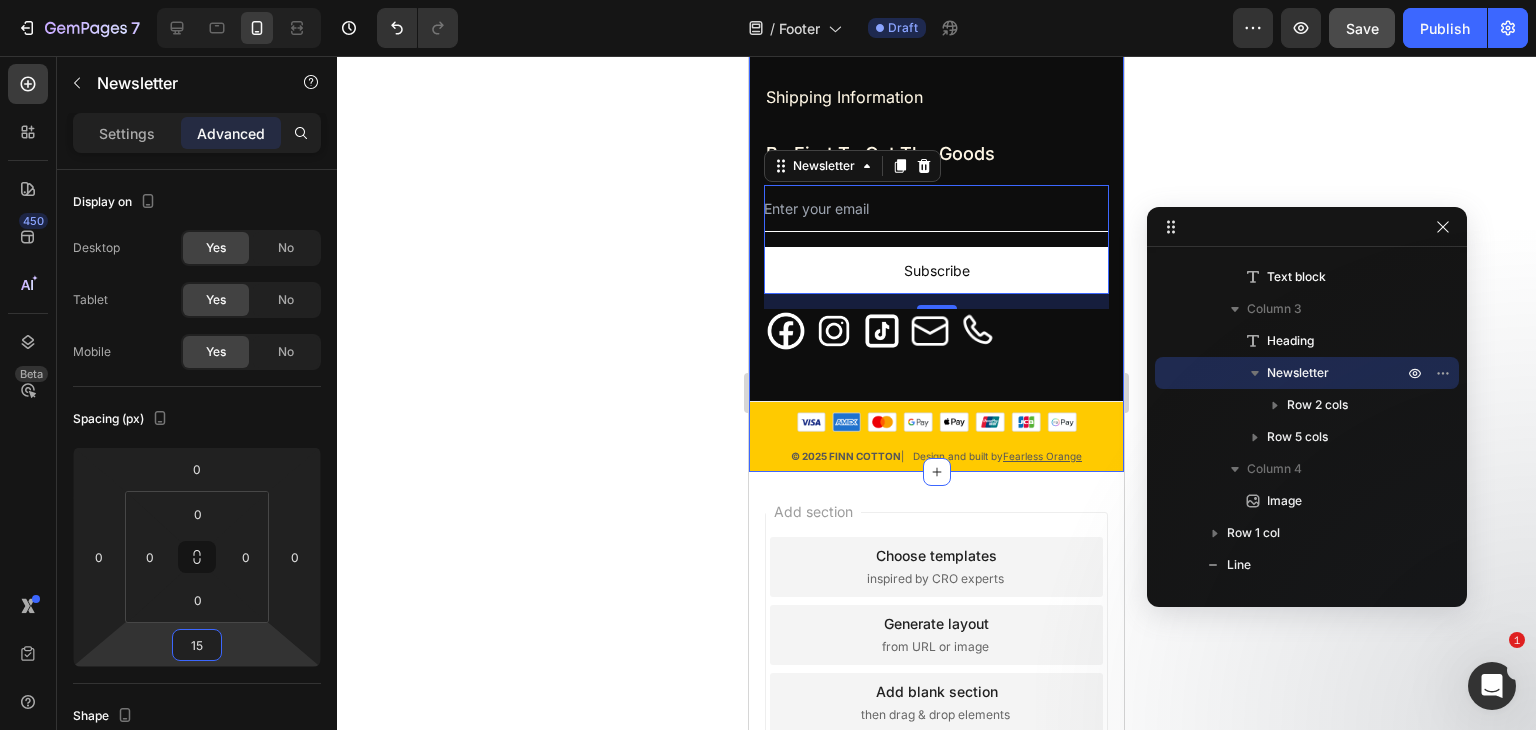scroll, scrollTop: 0, scrollLeft: 0, axis: both 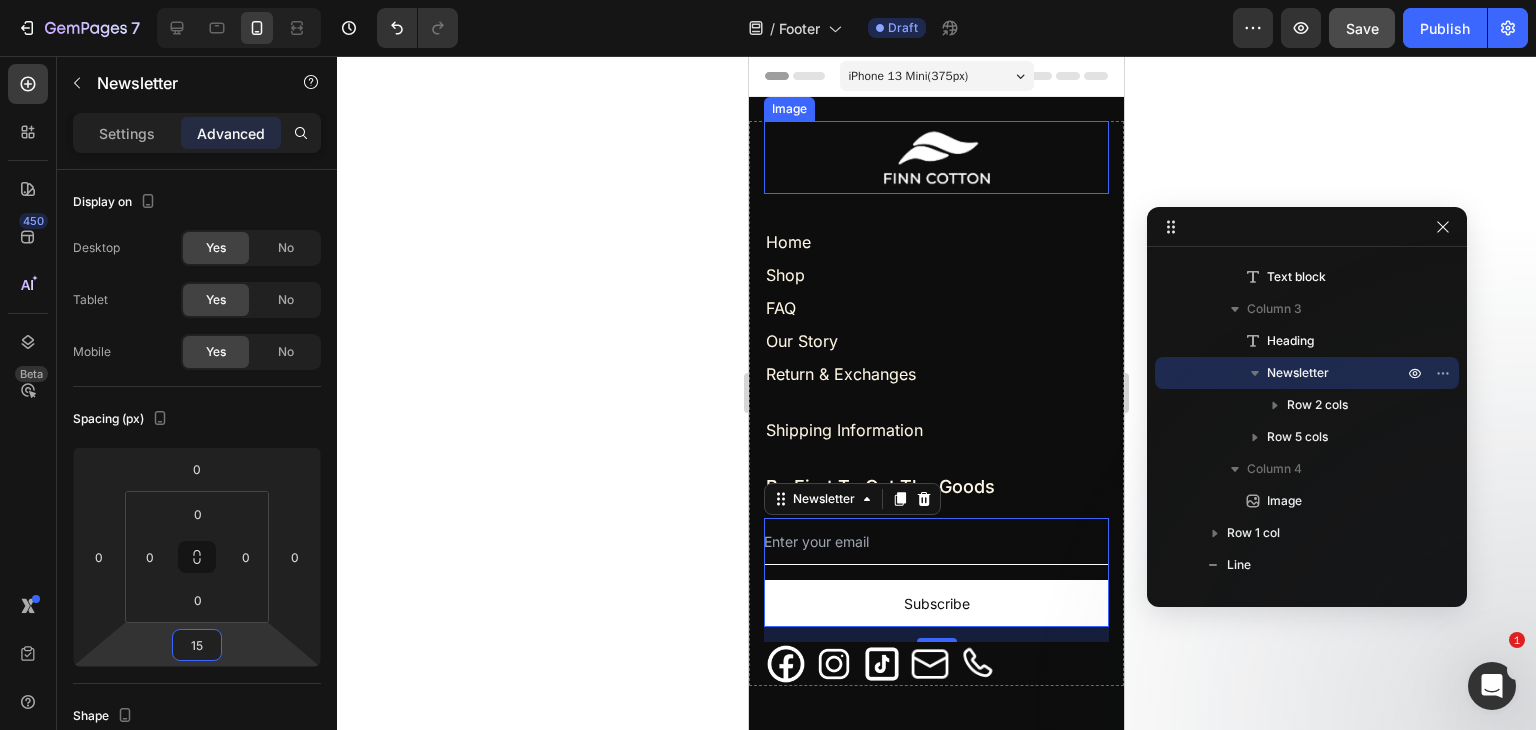 click at bounding box center (937, 157) 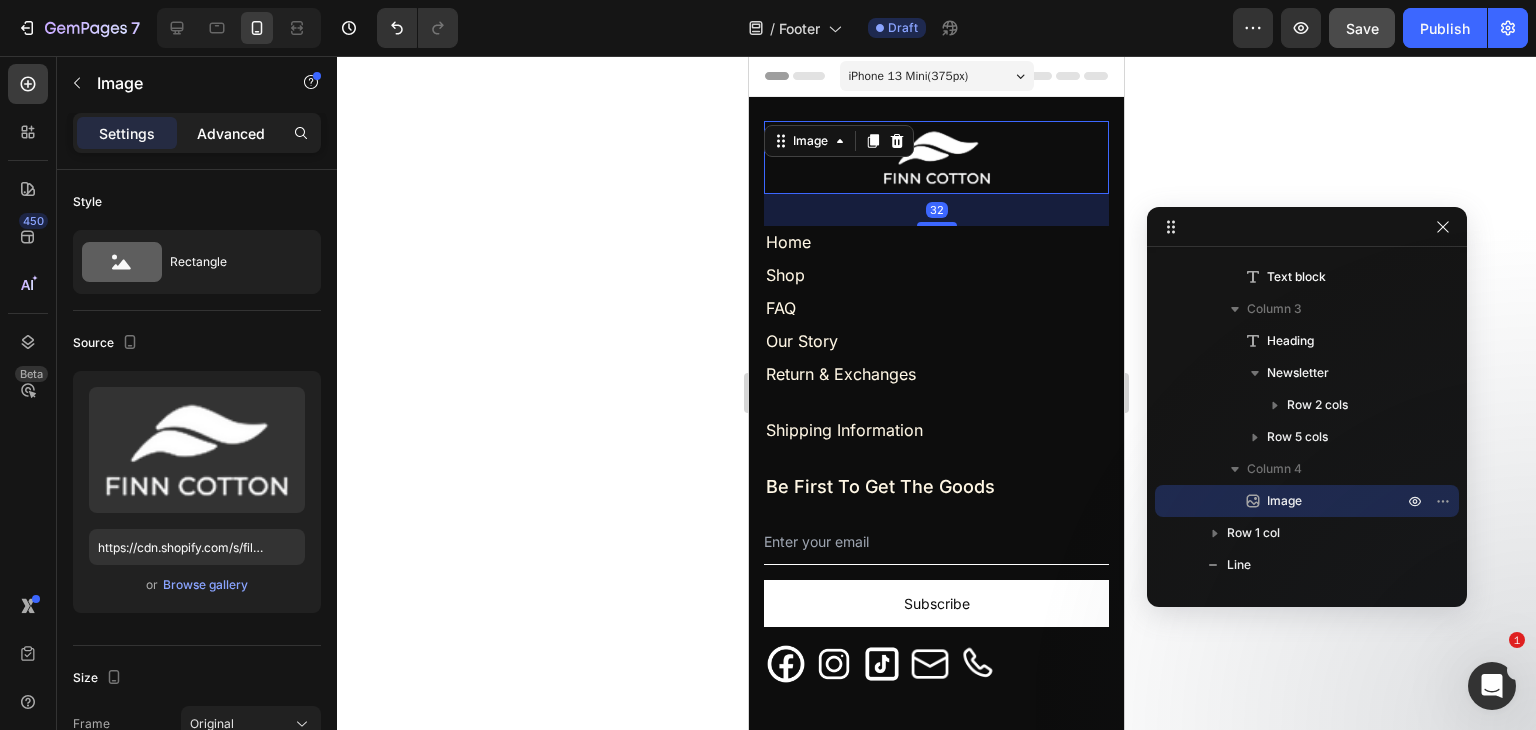 click on "Advanced" at bounding box center [231, 133] 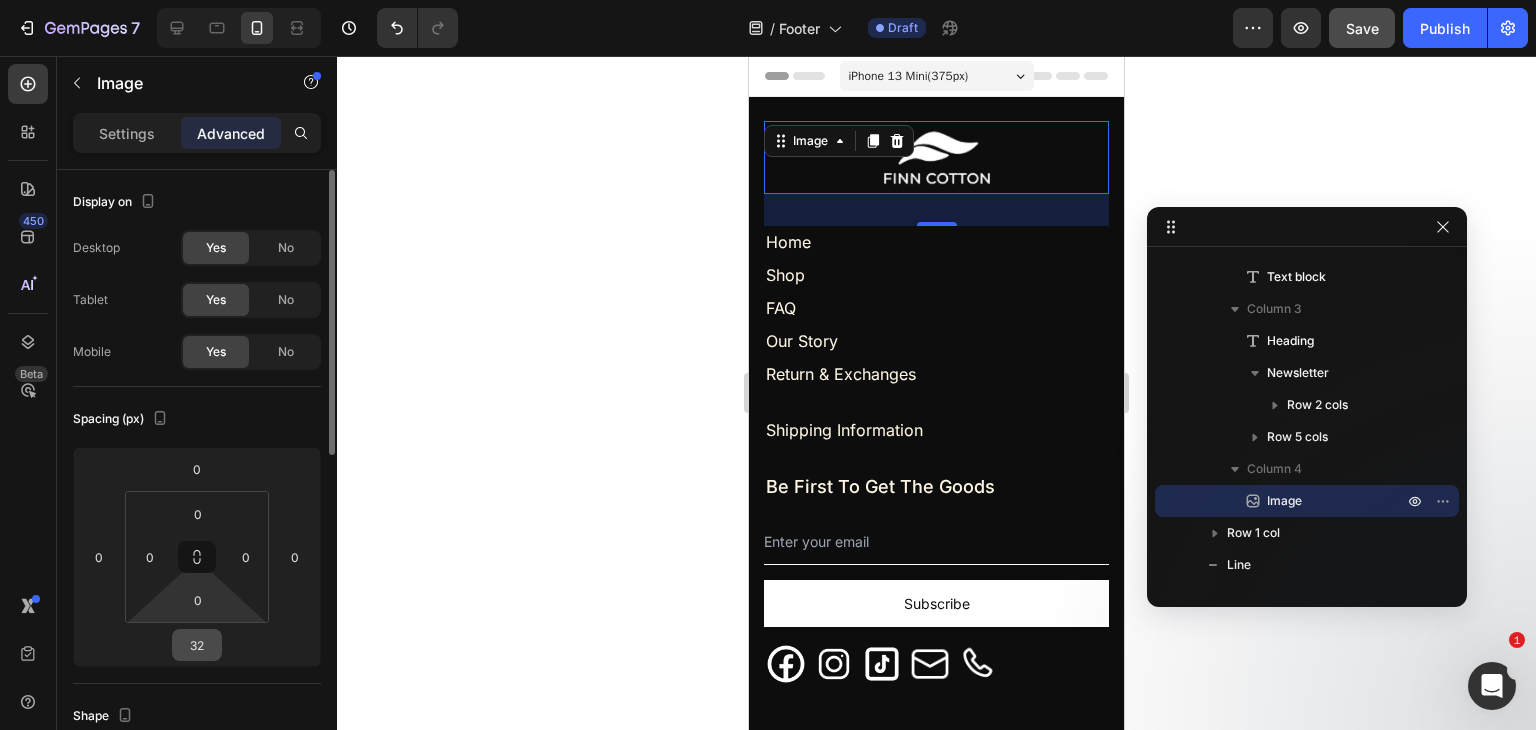 click on "32" at bounding box center (197, 645) 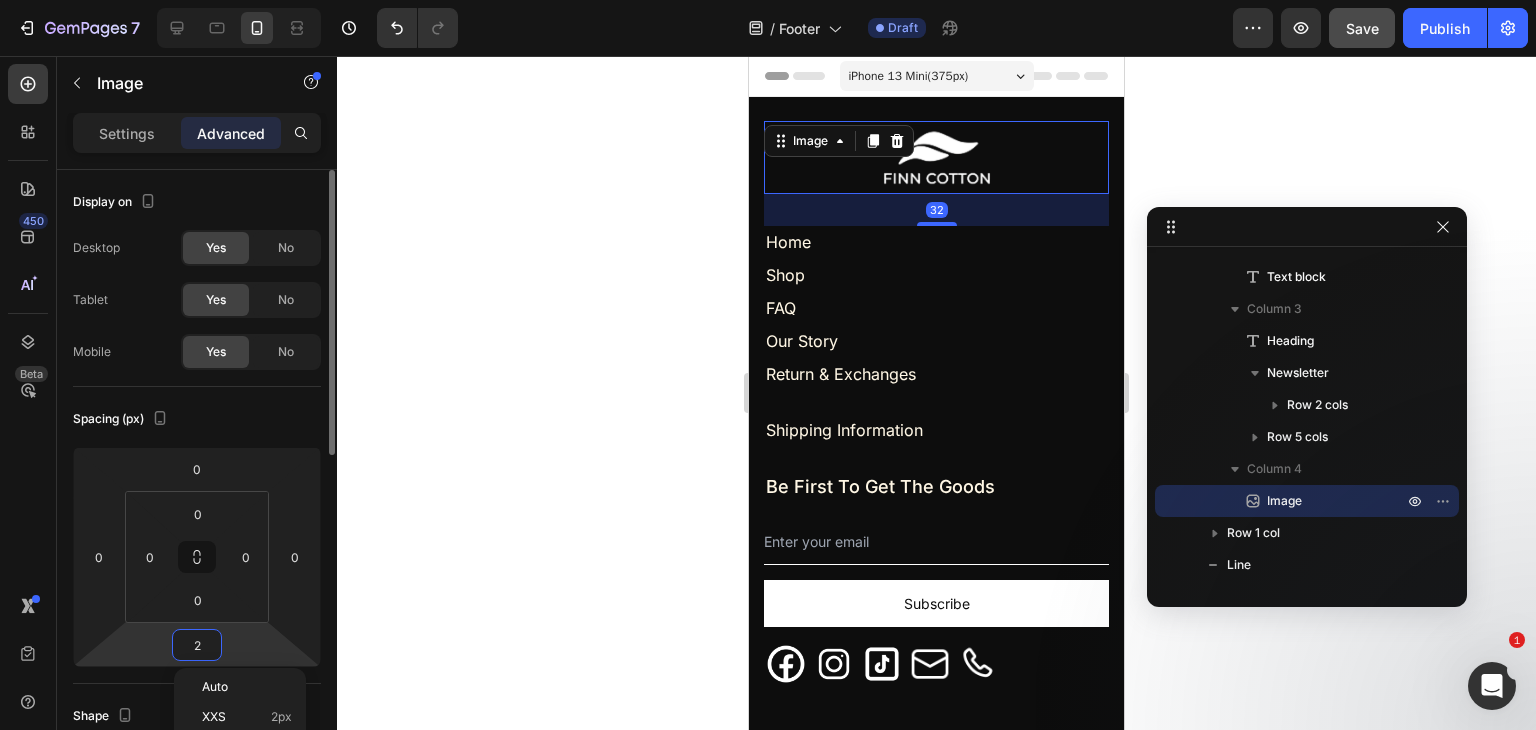 type on "24" 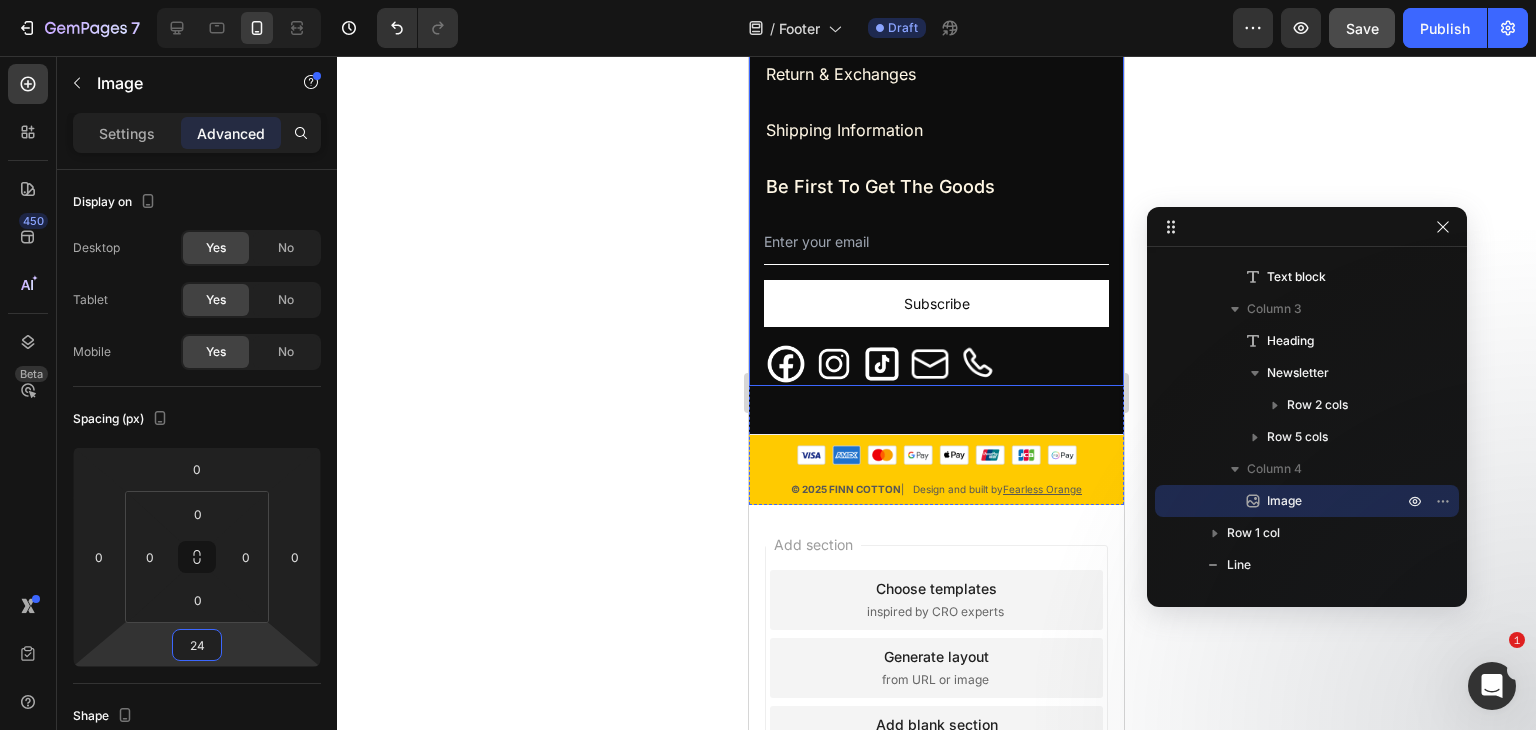 scroll, scrollTop: 333, scrollLeft: 0, axis: vertical 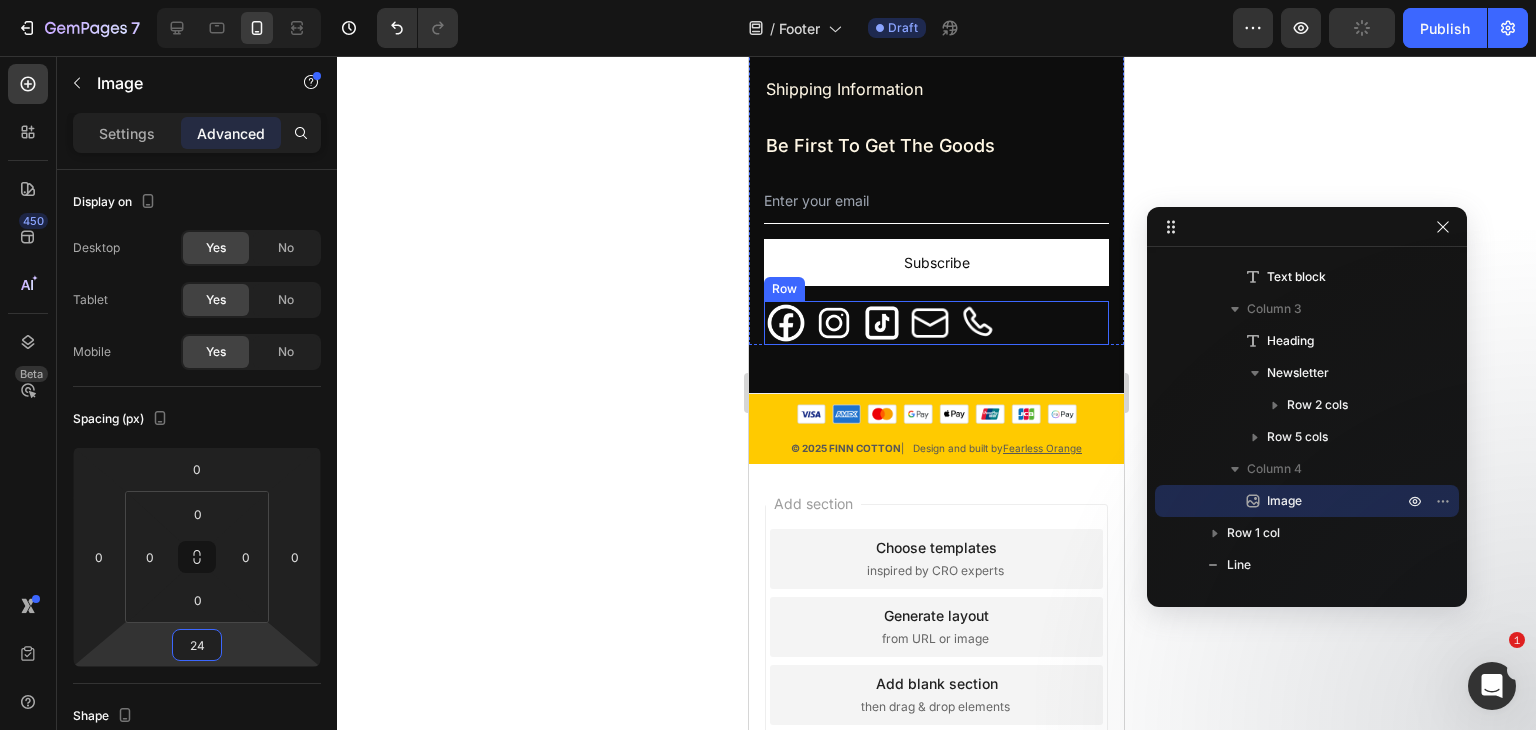 click on "Image Image Image Image Image Row" at bounding box center (936, 323) 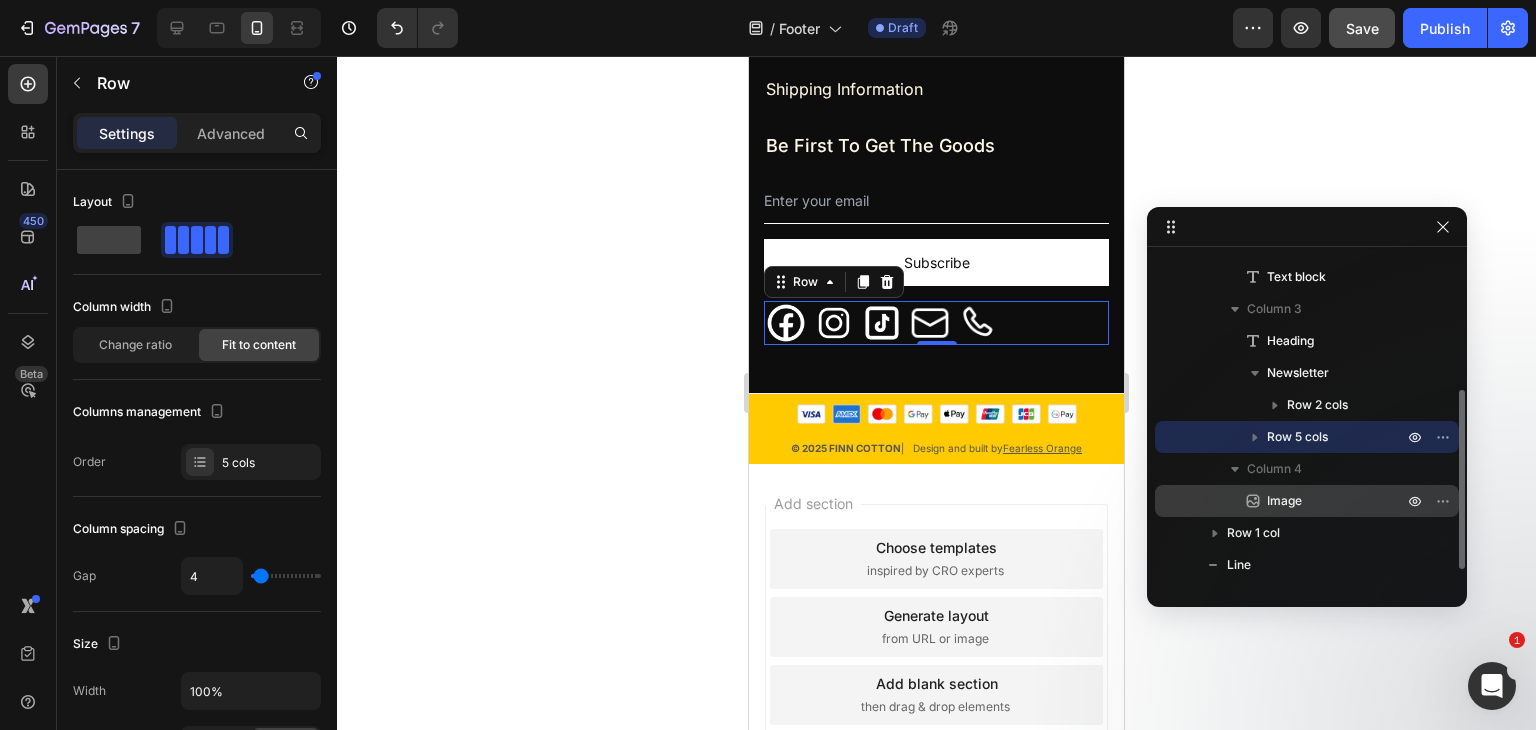 click on "Image" at bounding box center [1307, 501] 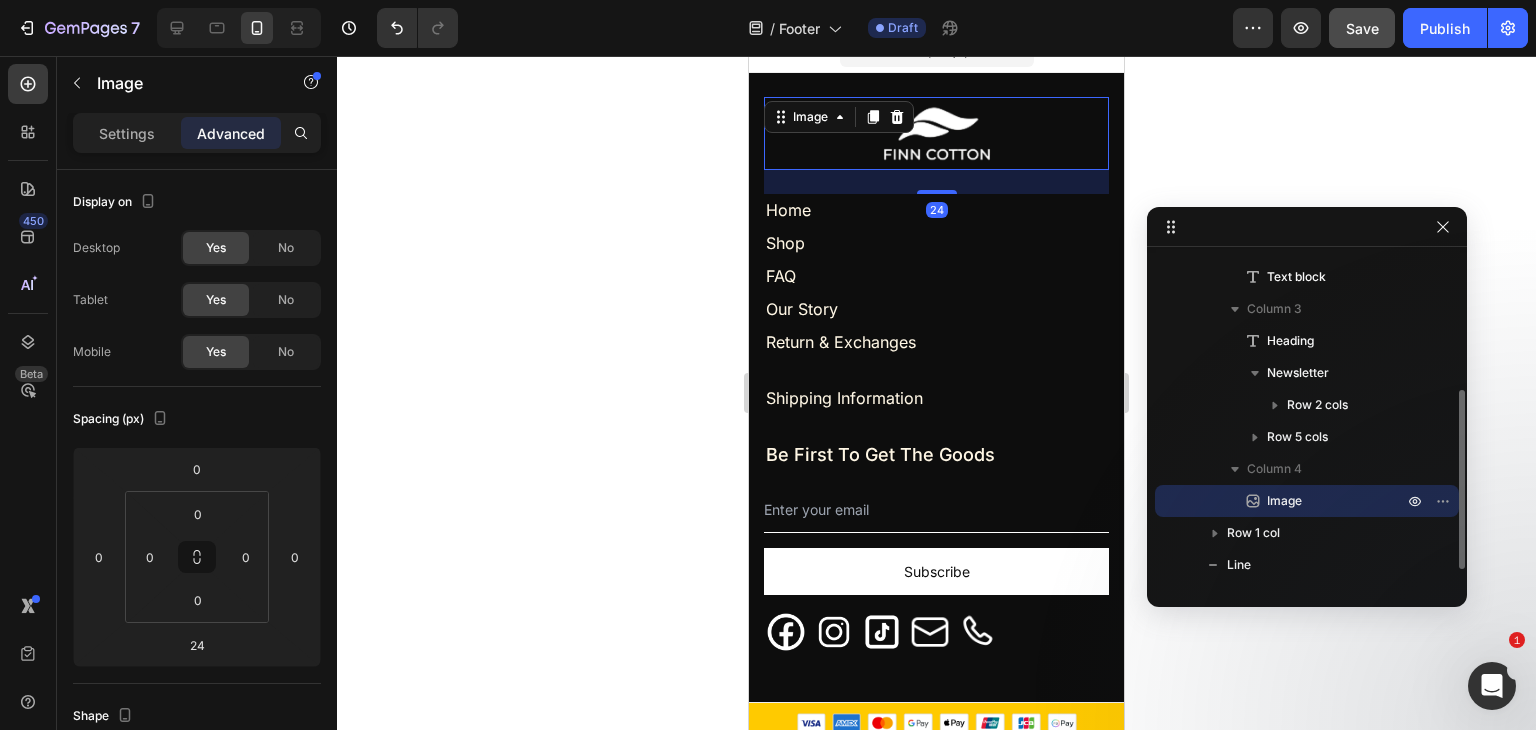 scroll, scrollTop: 0, scrollLeft: 0, axis: both 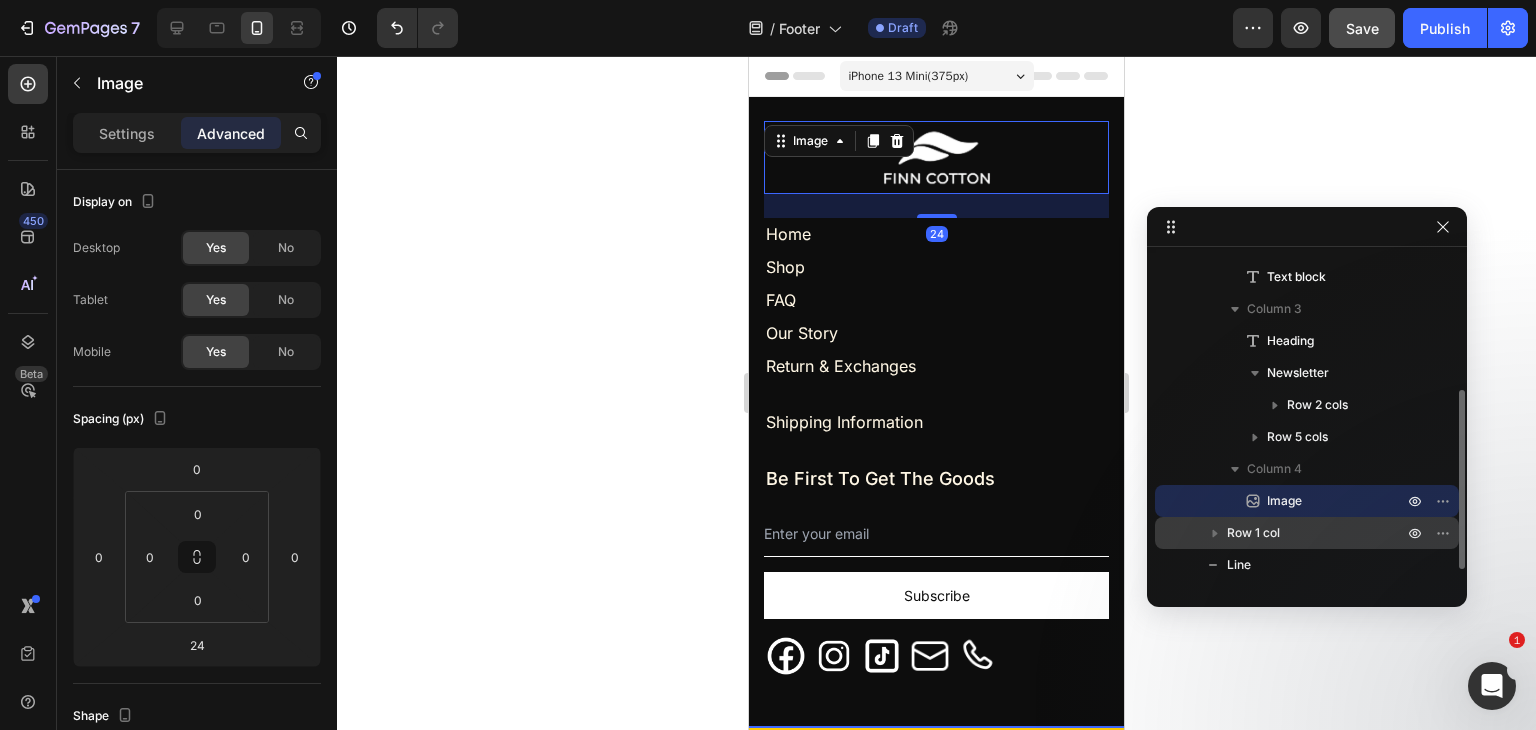 click on "Row 1 col" at bounding box center (1307, 533) 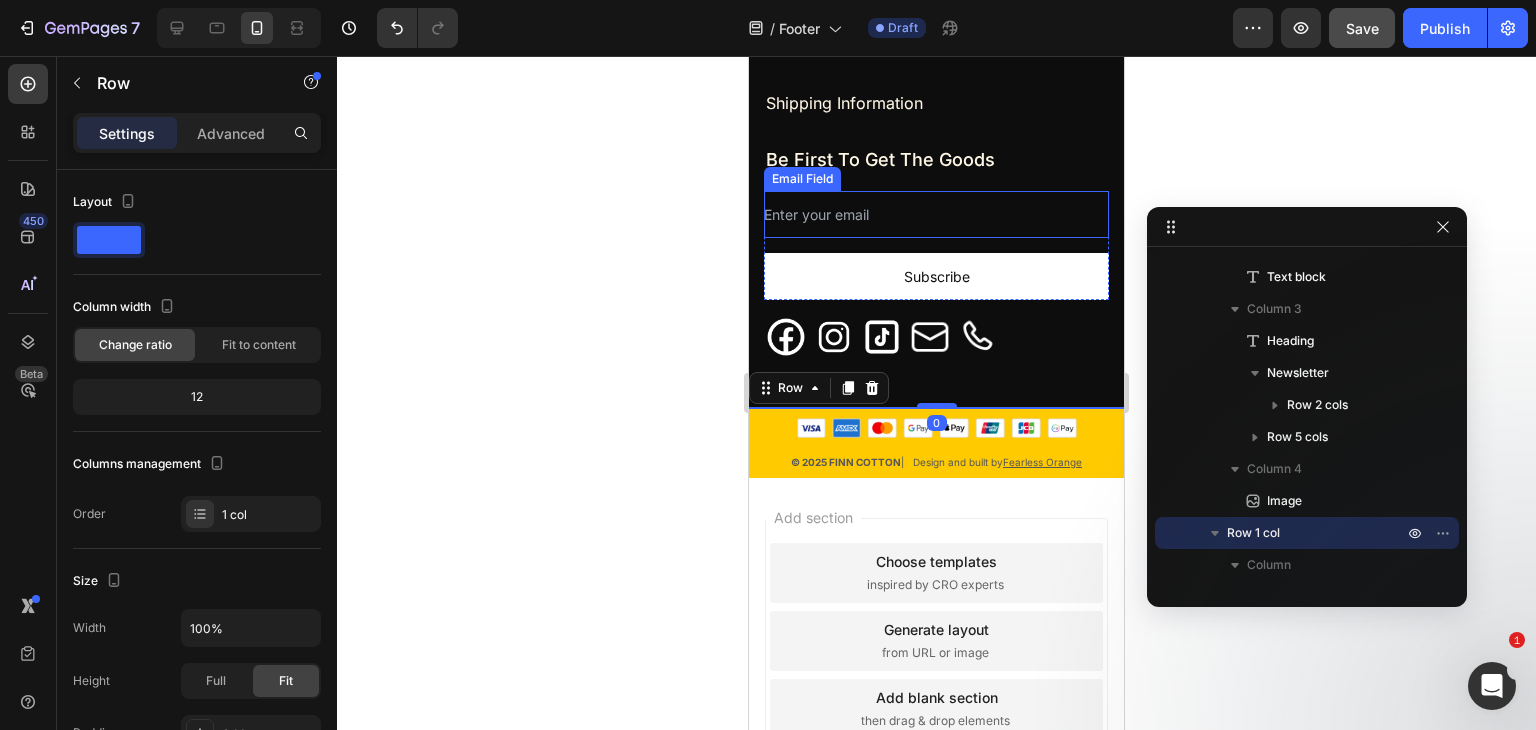 scroll, scrollTop: 332, scrollLeft: 0, axis: vertical 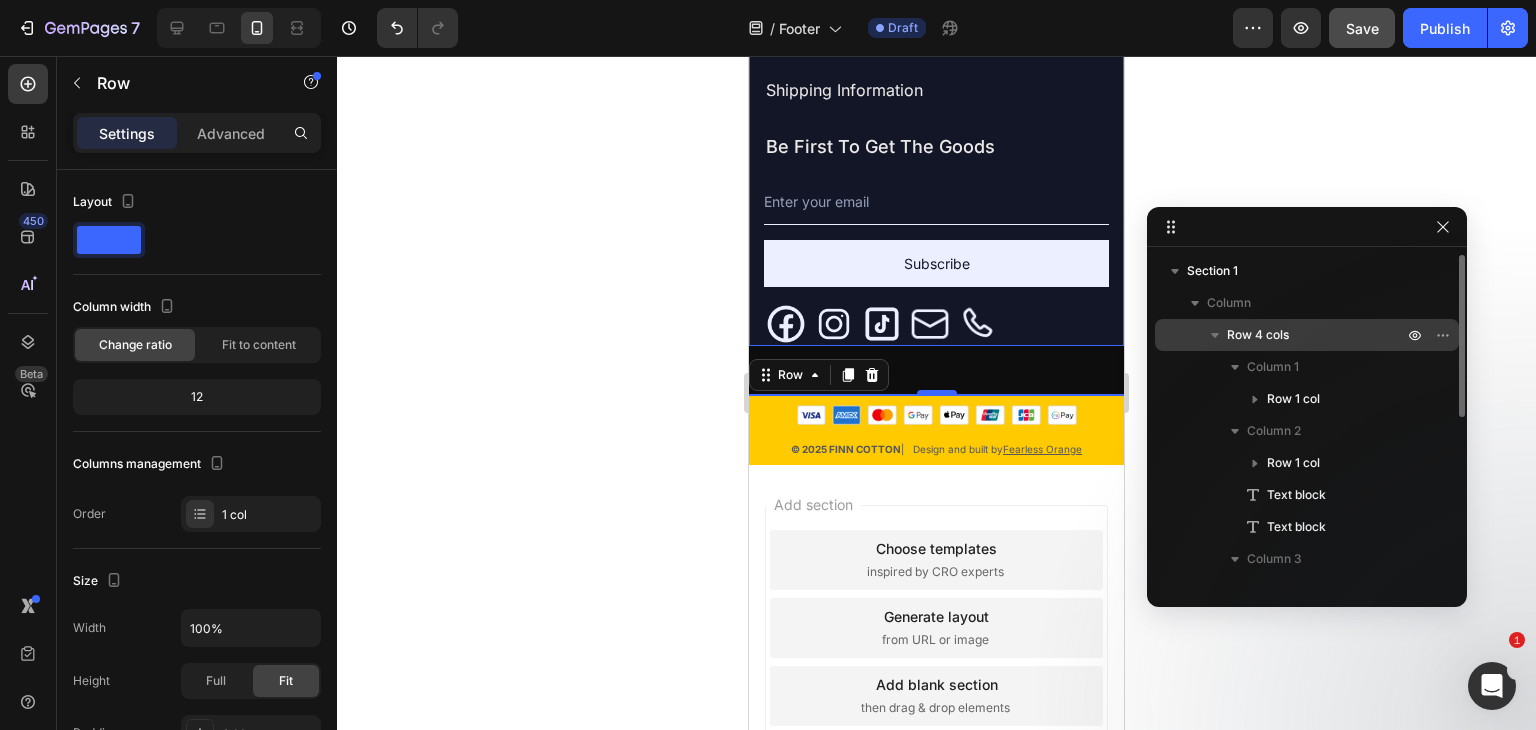 click on "Row 4 cols" at bounding box center (1258, 335) 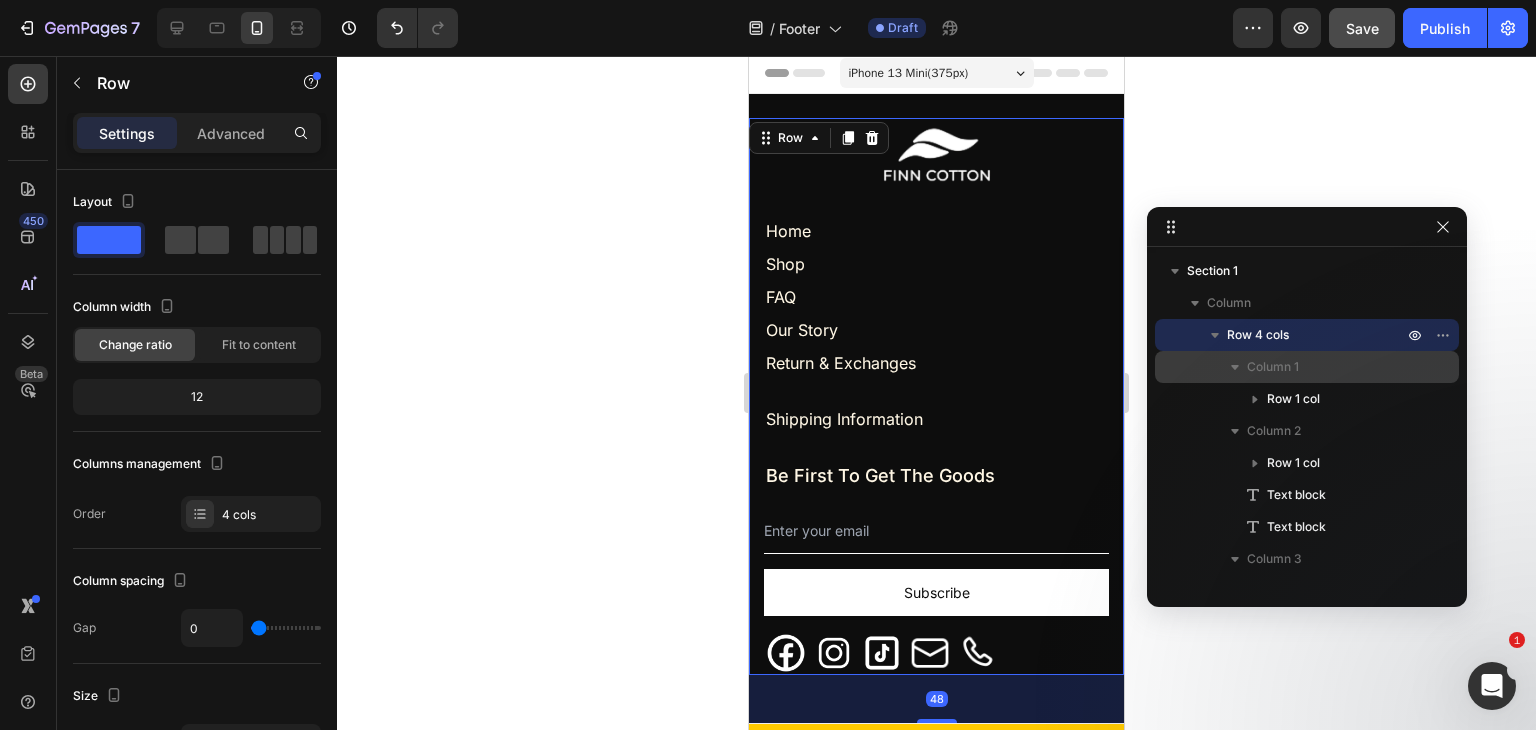 scroll, scrollTop: 0, scrollLeft: 0, axis: both 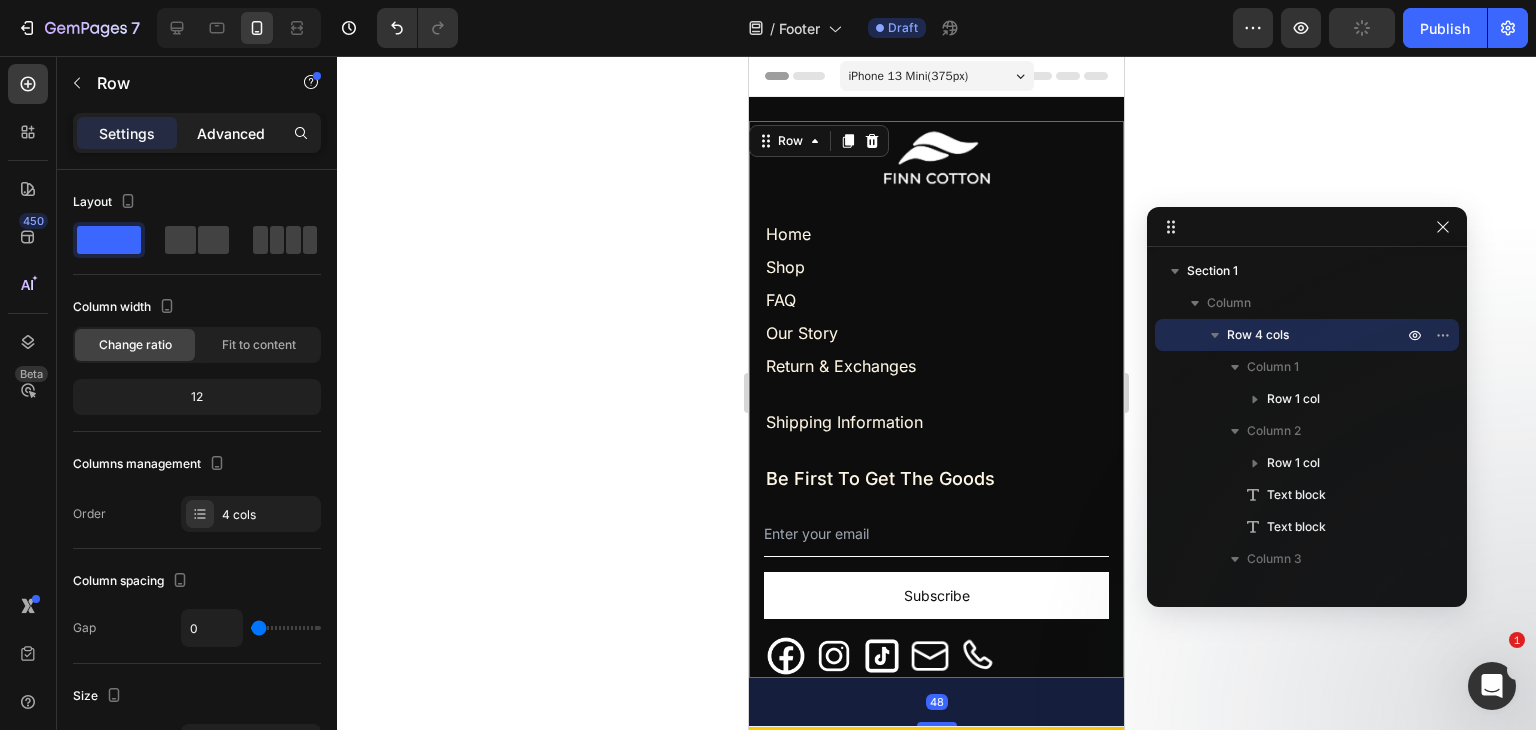 click on "Advanced" at bounding box center (231, 133) 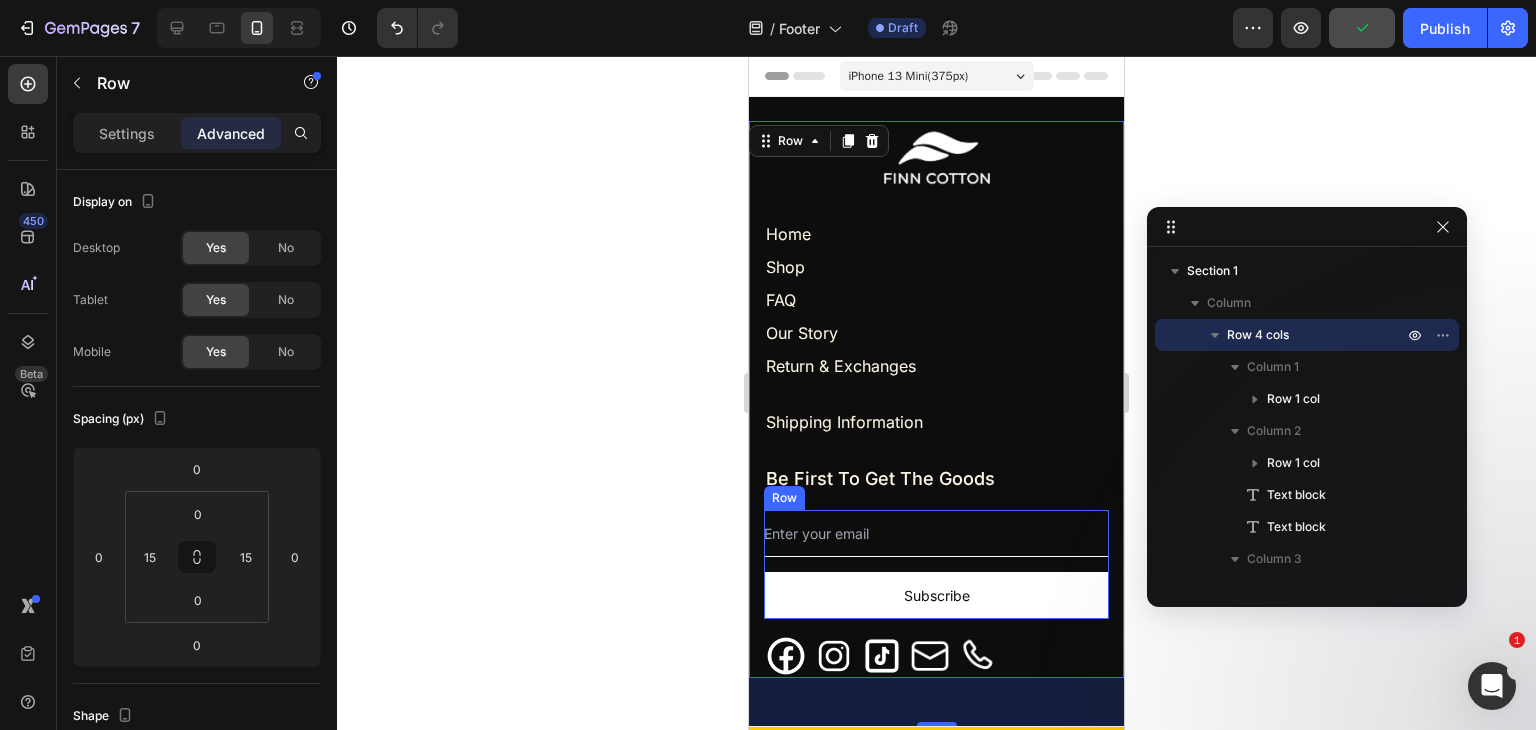 scroll, scrollTop: 333, scrollLeft: 0, axis: vertical 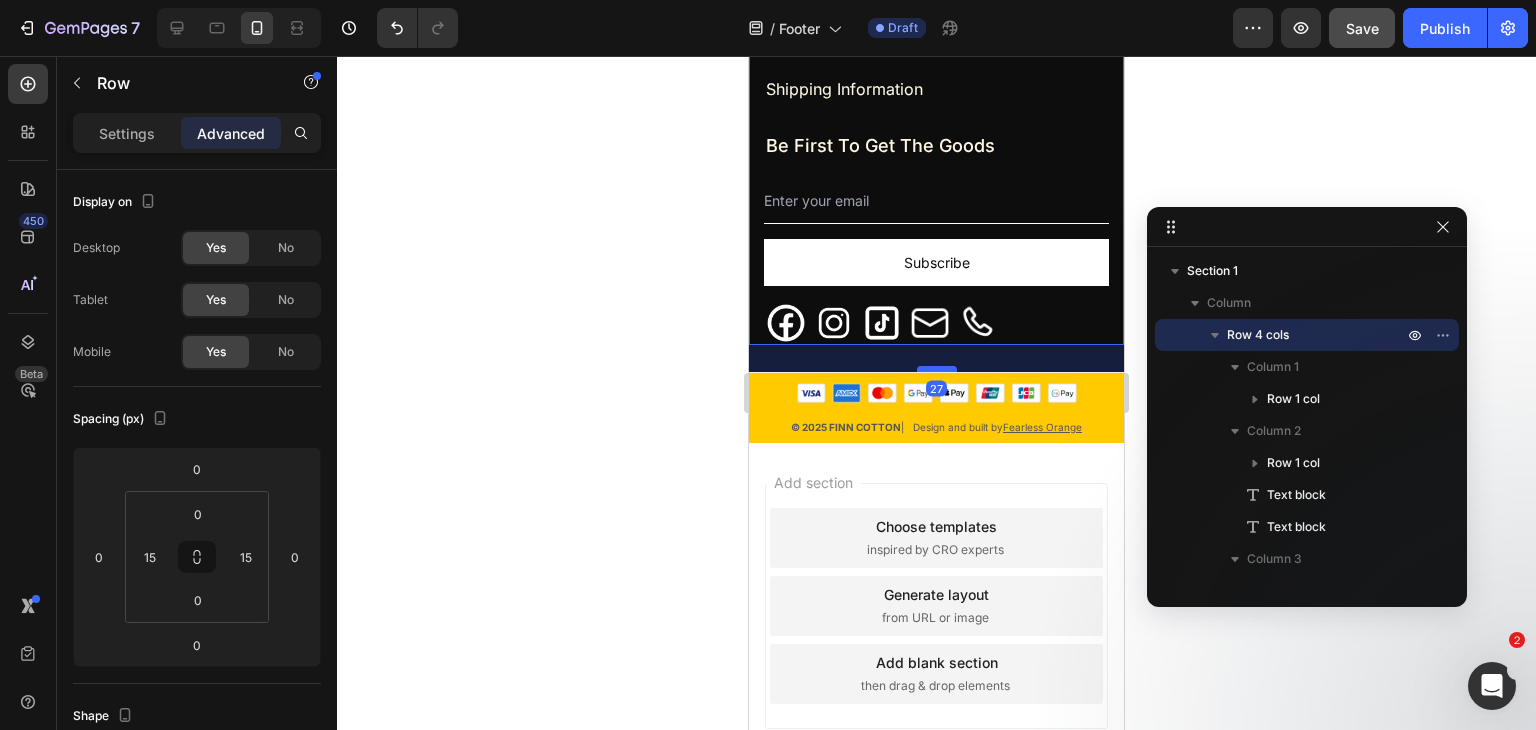 drag, startPoint x: 937, startPoint y: 389, endPoint x: 943, endPoint y: 368, distance: 21.84033 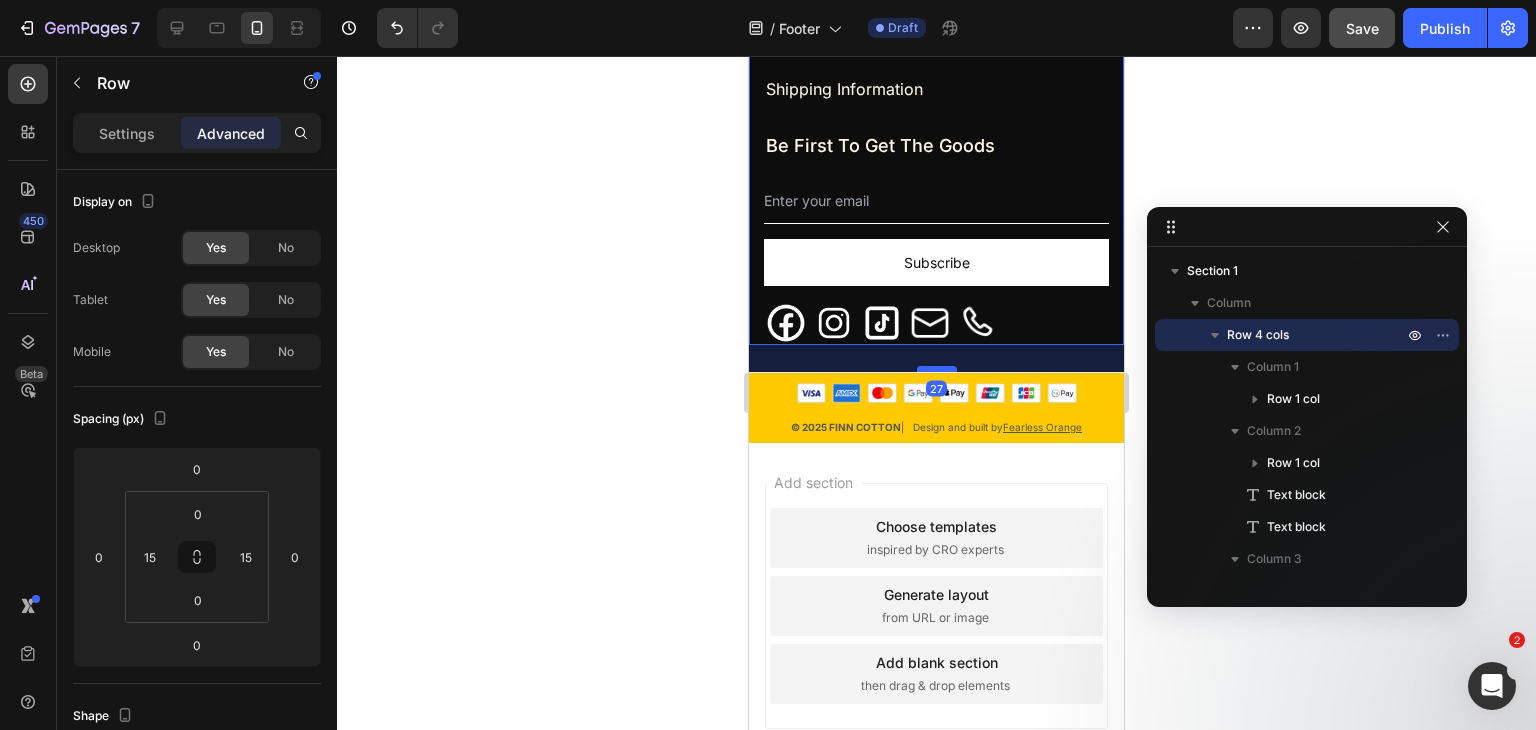 click at bounding box center [937, 369] 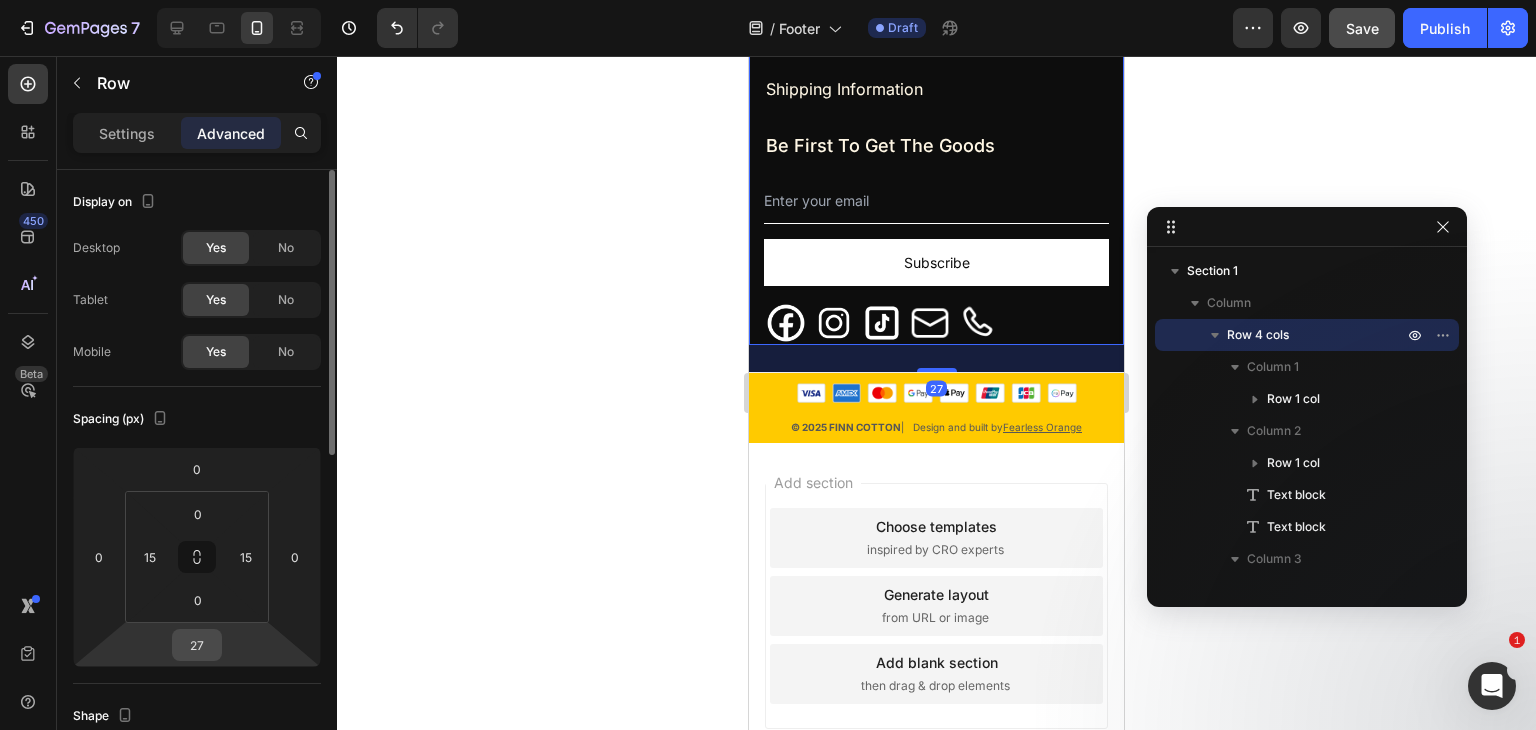click on "27" at bounding box center (197, 645) 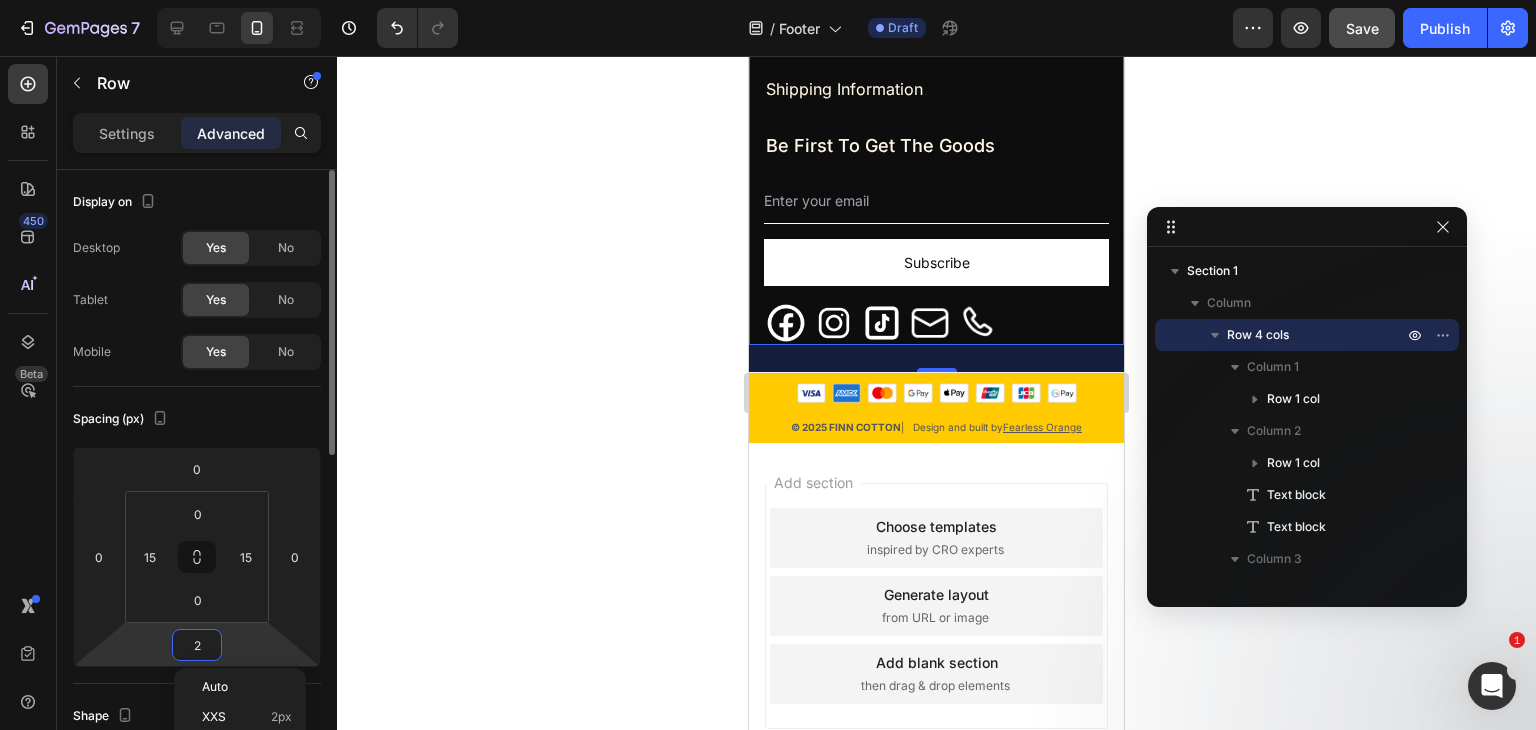 type on "24" 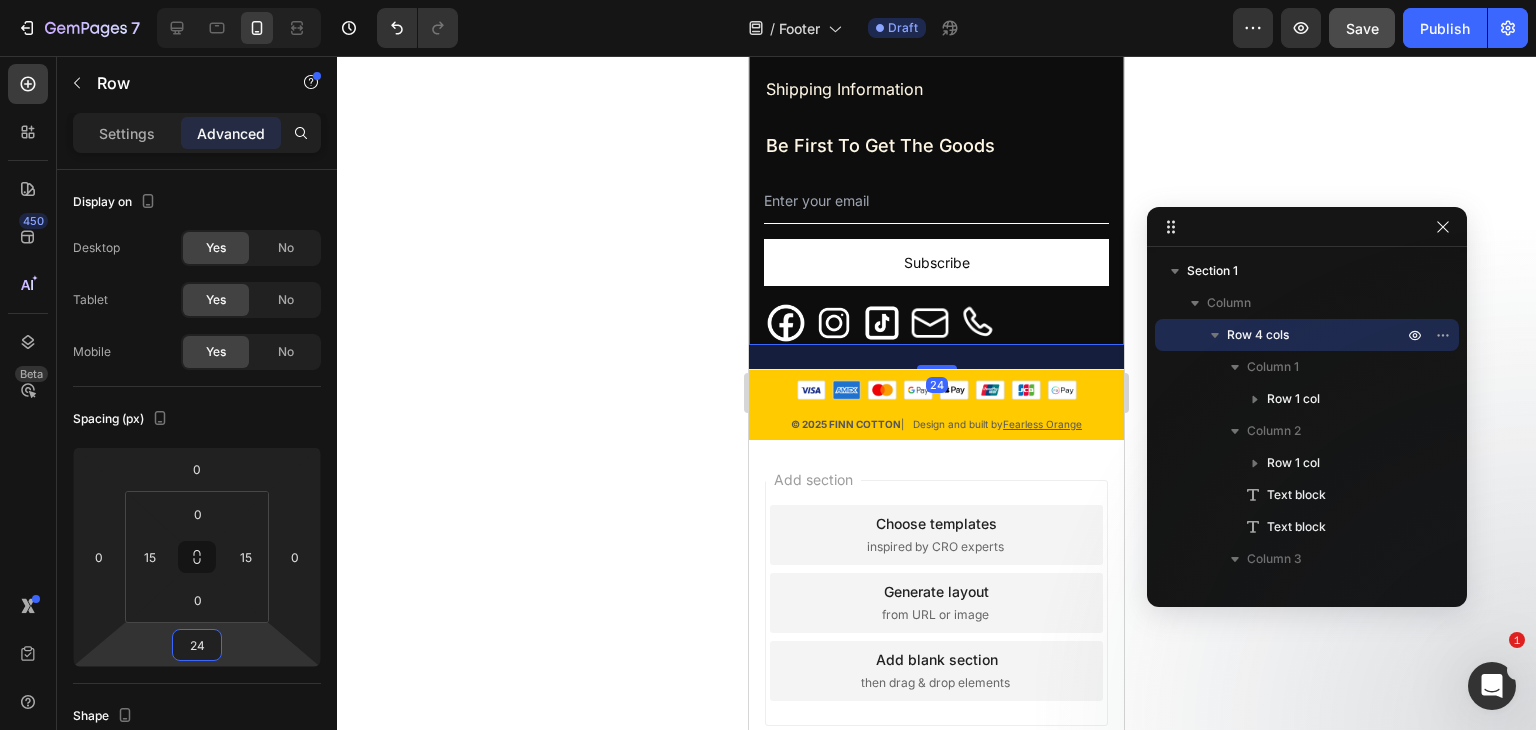 click 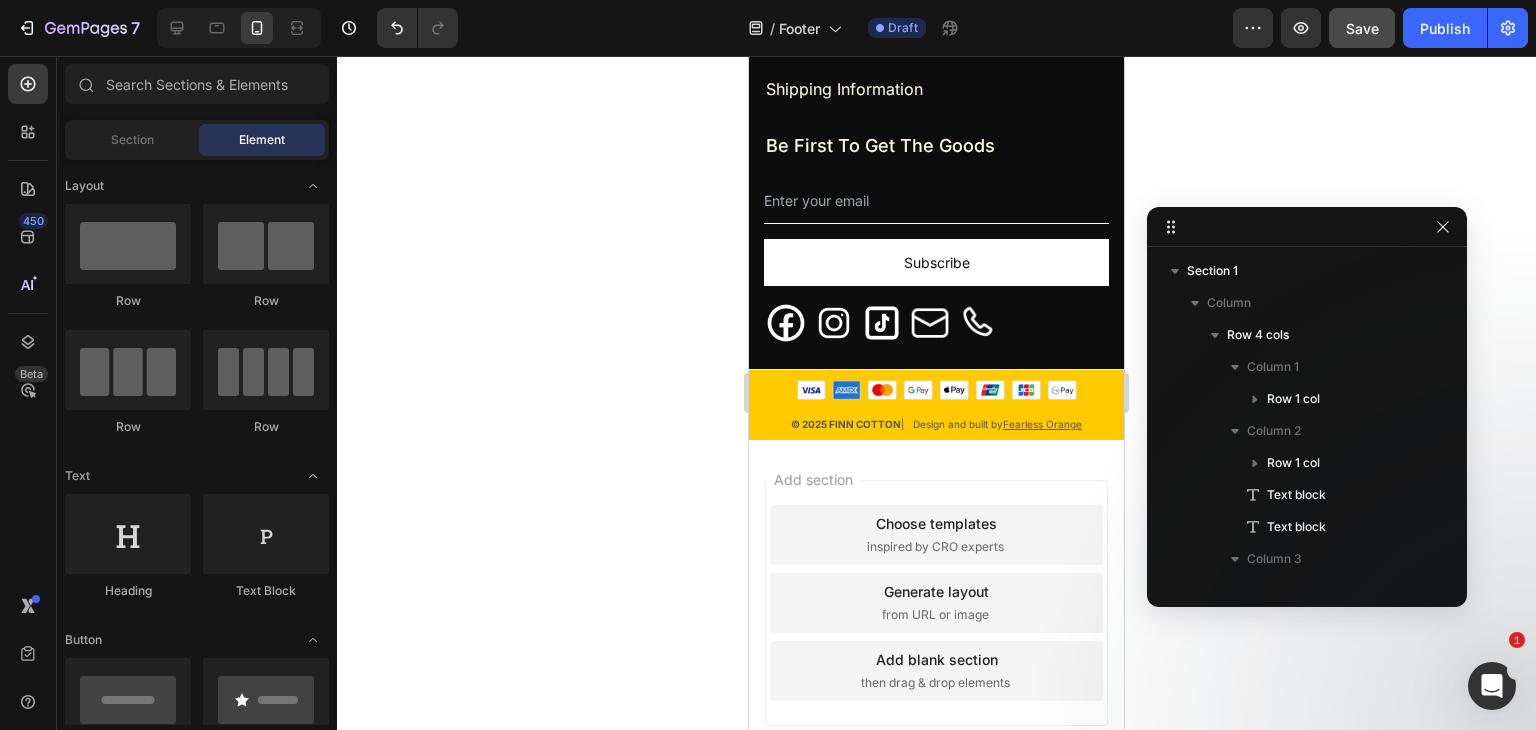 scroll, scrollTop: 0, scrollLeft: 0, axis: both 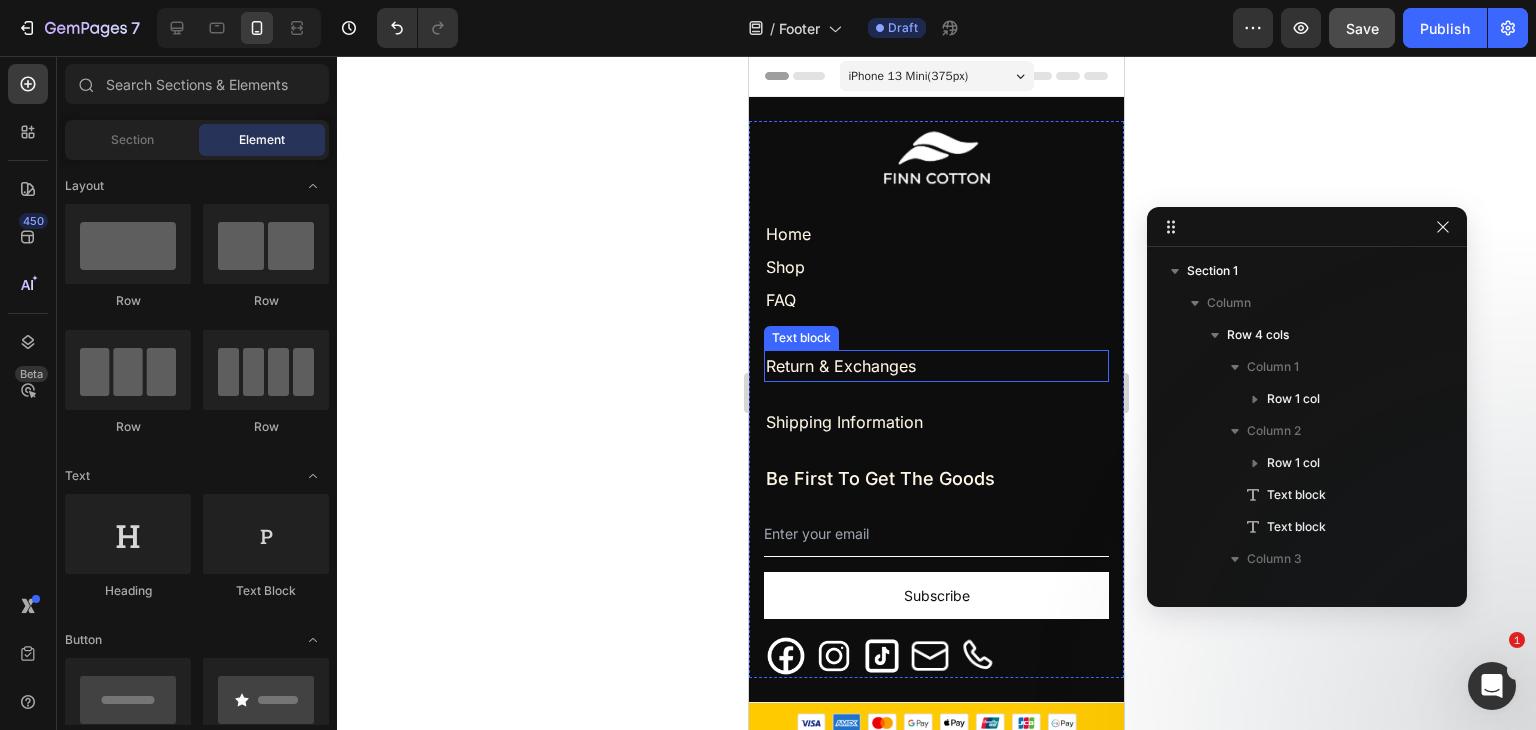 click on "Return & Exchanges" at bounding box center [936, 366] 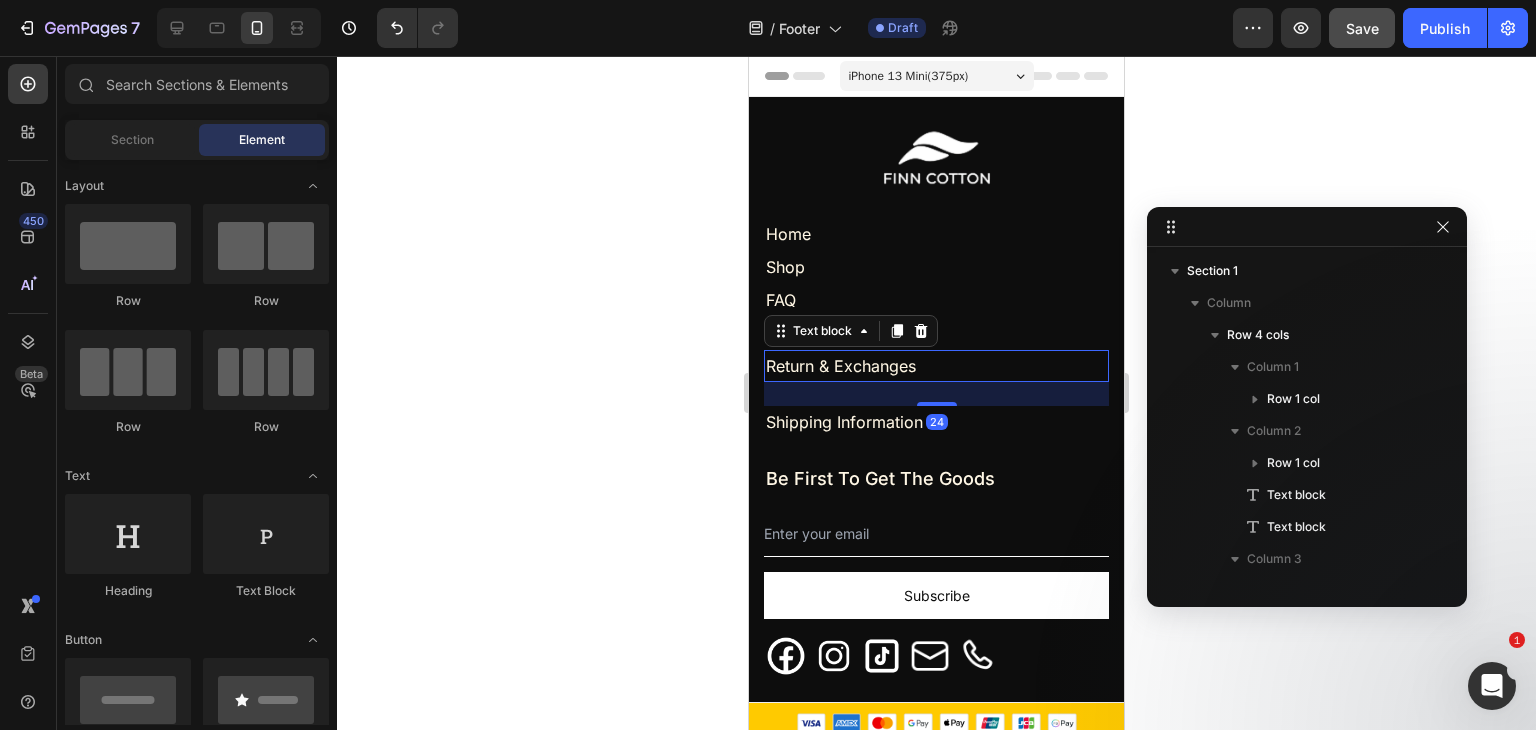 scroll, scrollTop: 282, scrollLeft: 0, axis: vertical 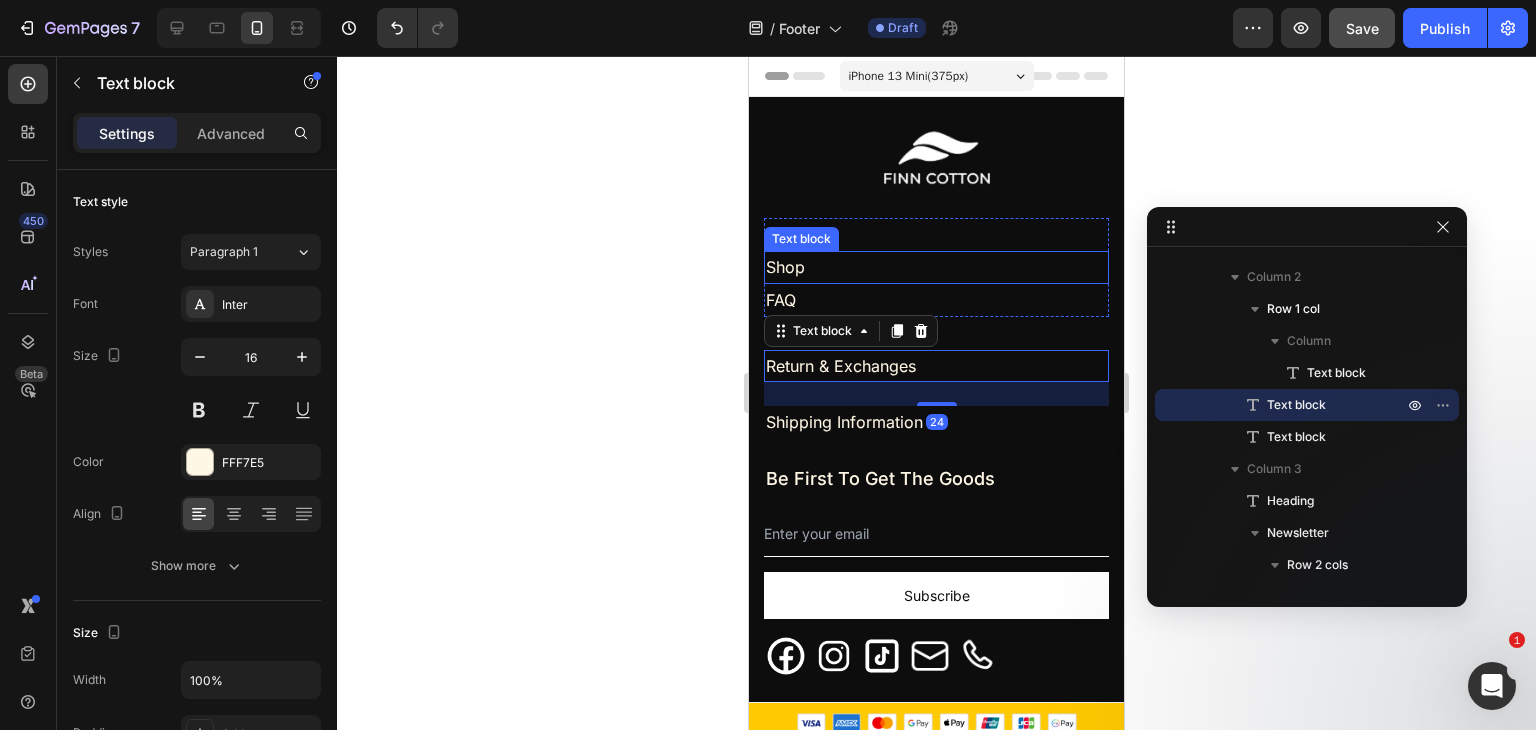 click on "Shop" at bounding box center (936, 267) 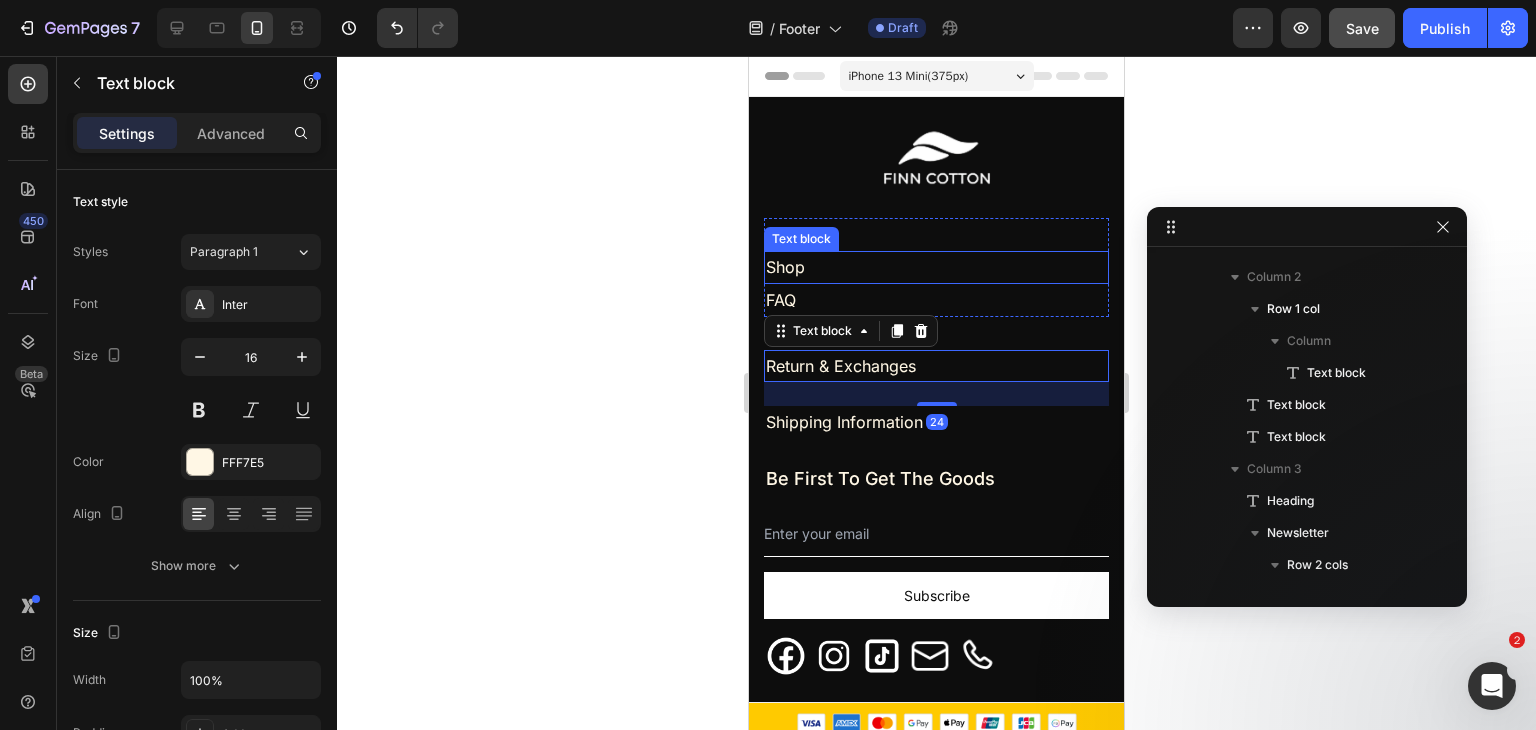 scroll, scrollTop: 90, scrollLeft: 0, axis: vertical 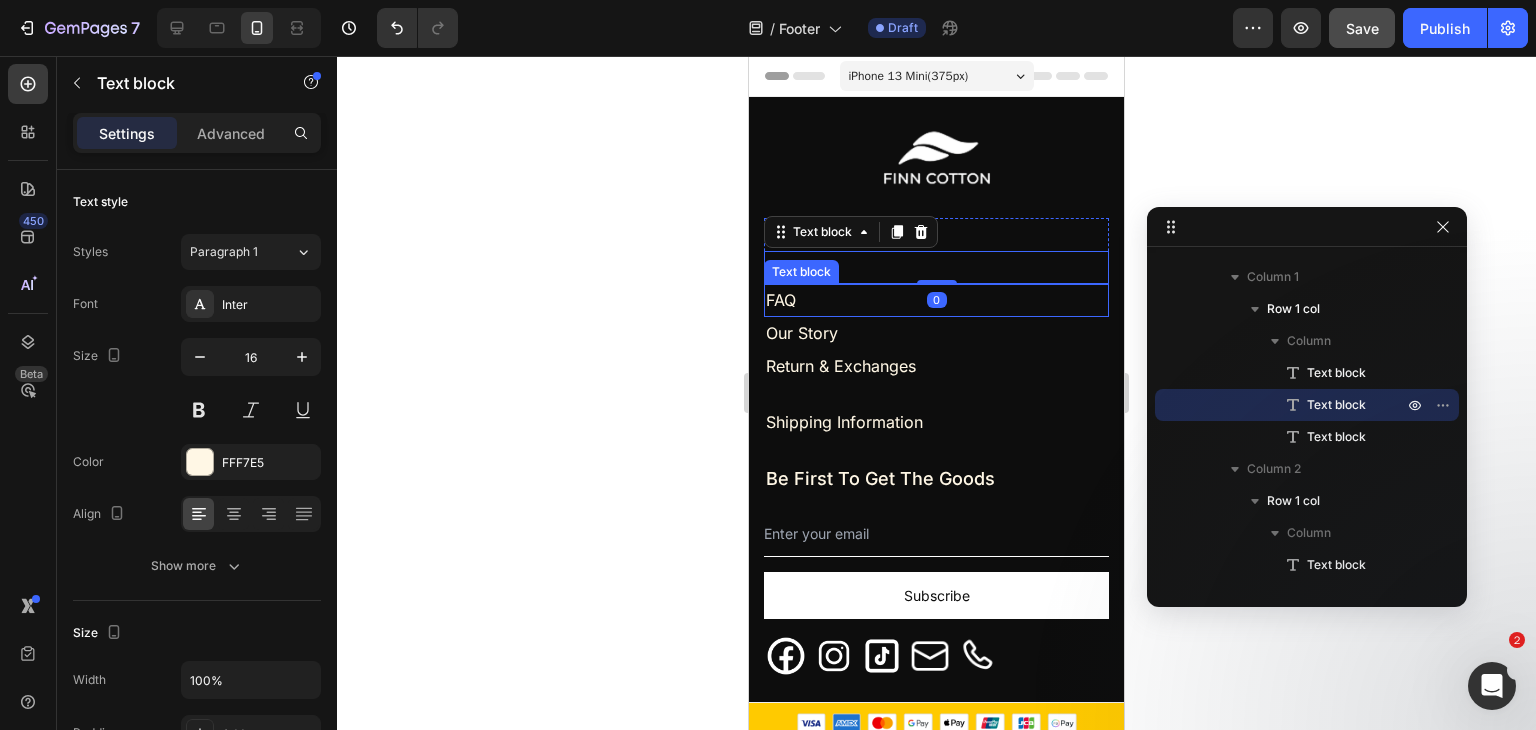 click on "FAQ" at bounding box center [936, 300] 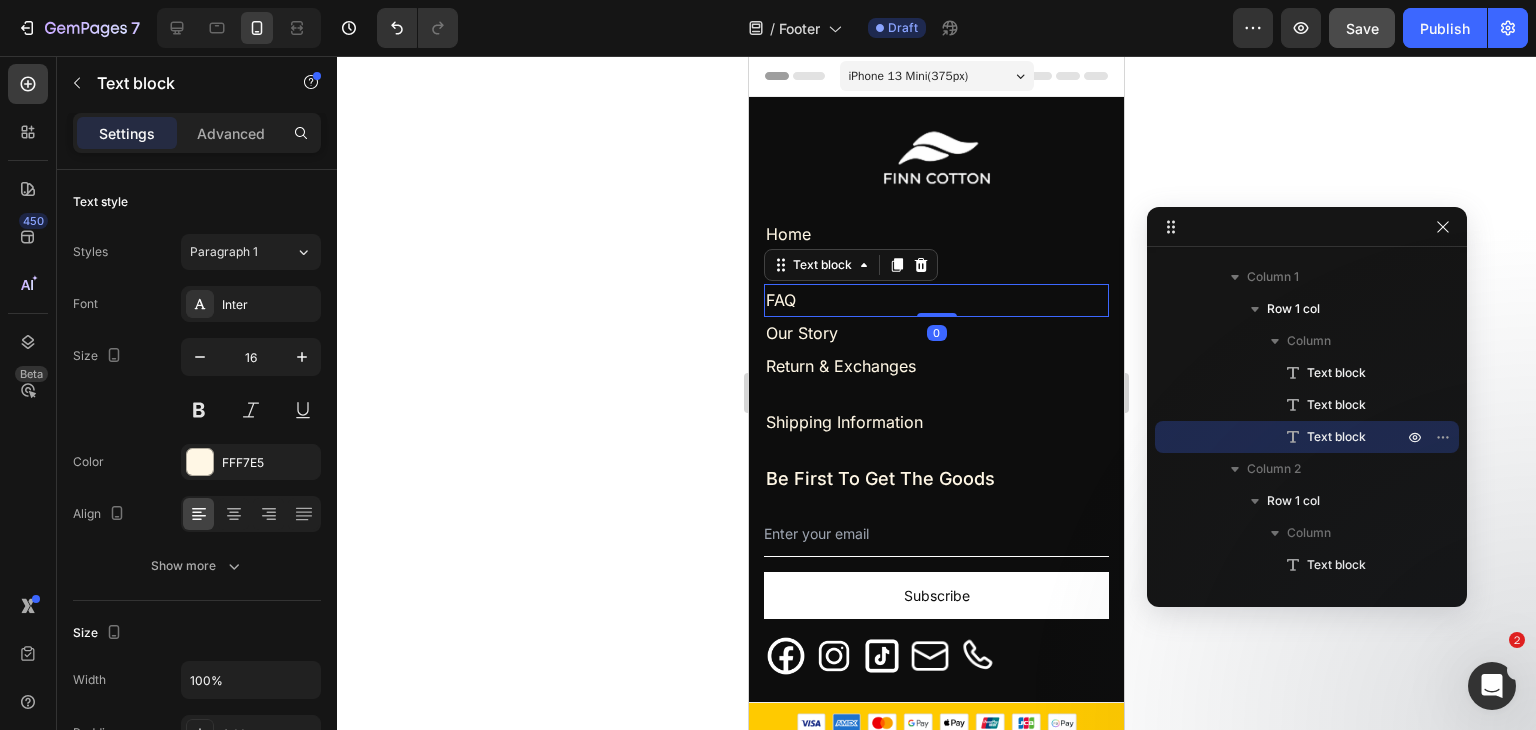 click on "Our Story" at bounding box center [936, 333] 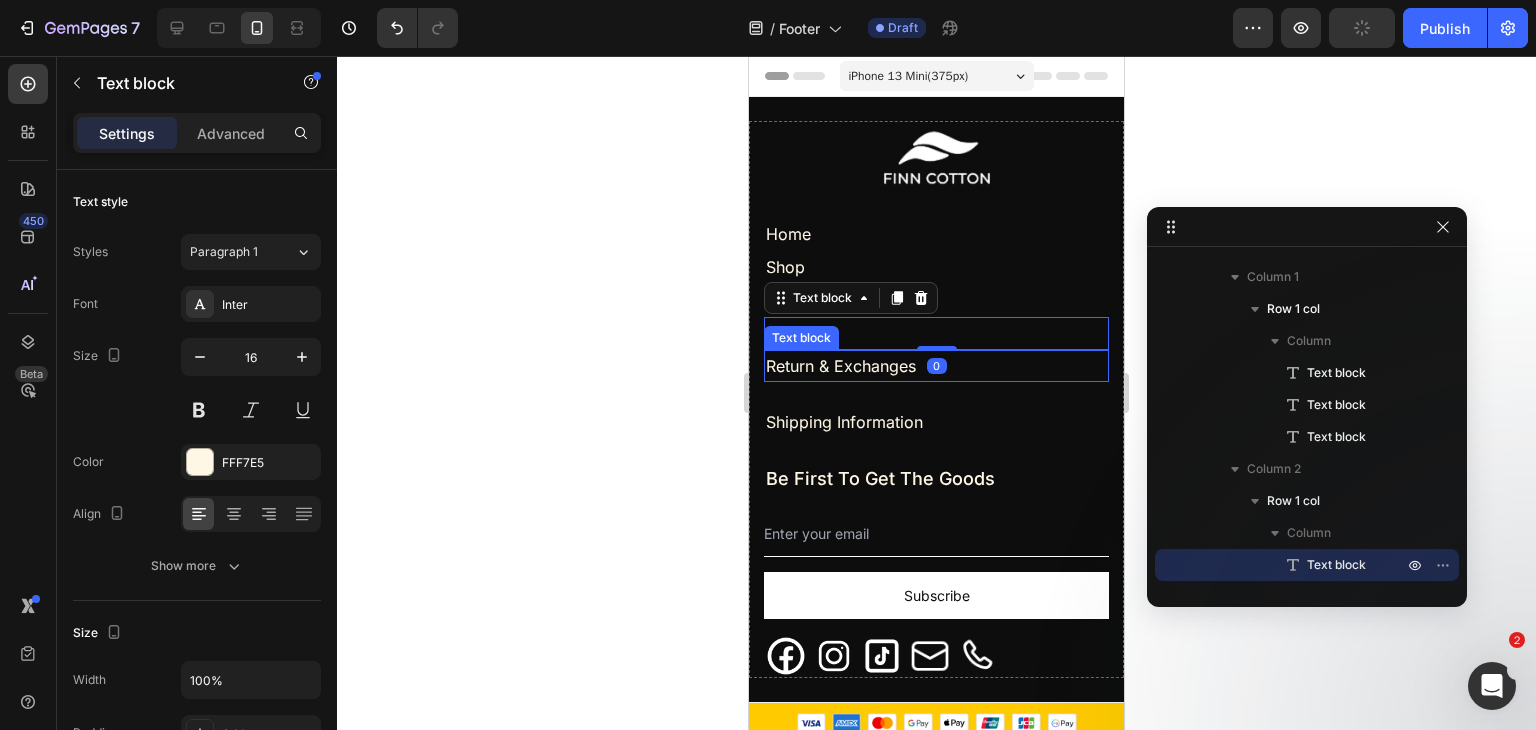 click on "Return & Exchanges" at bounding box center [936, 366] 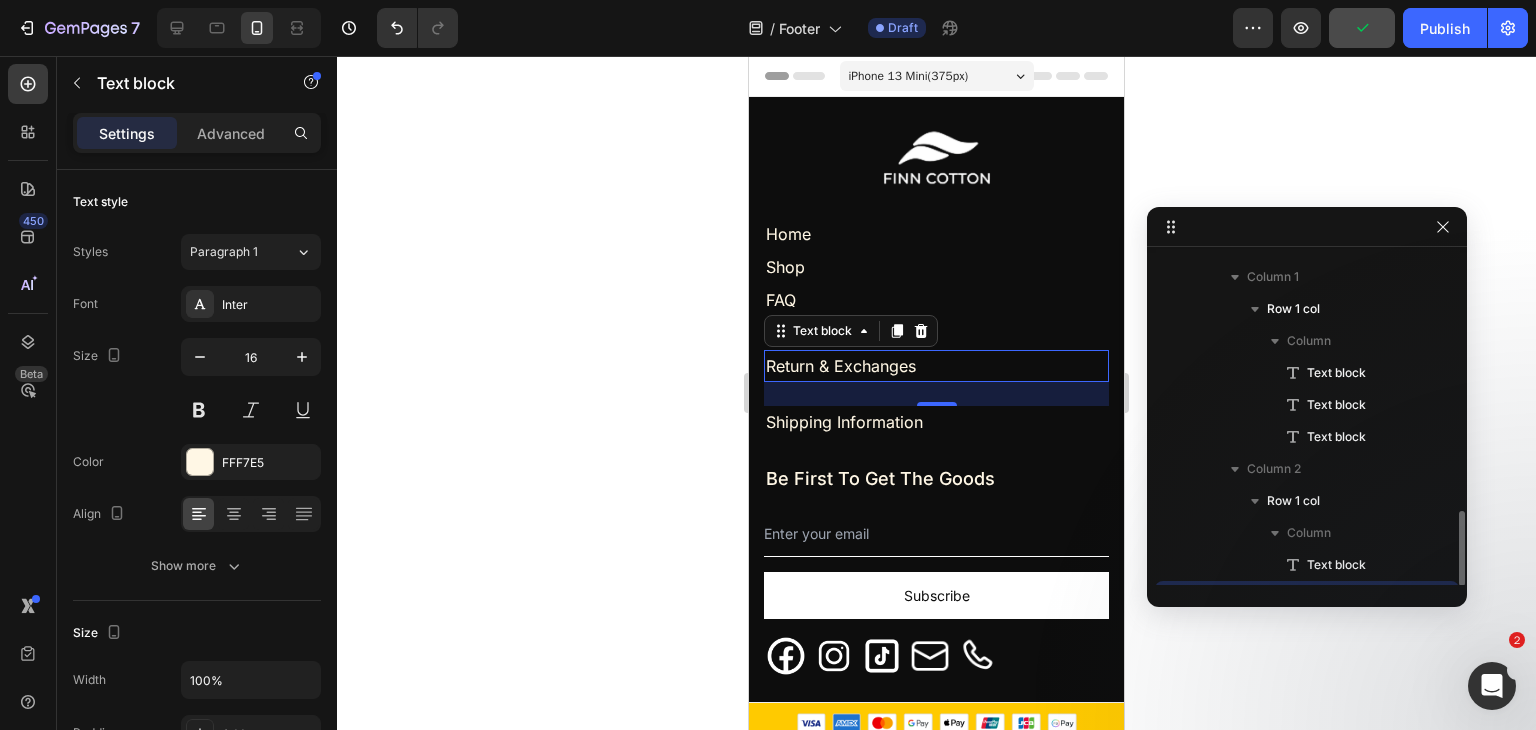 scroll, scrollTop: 282, scrollLeft: 0, axis: vertical 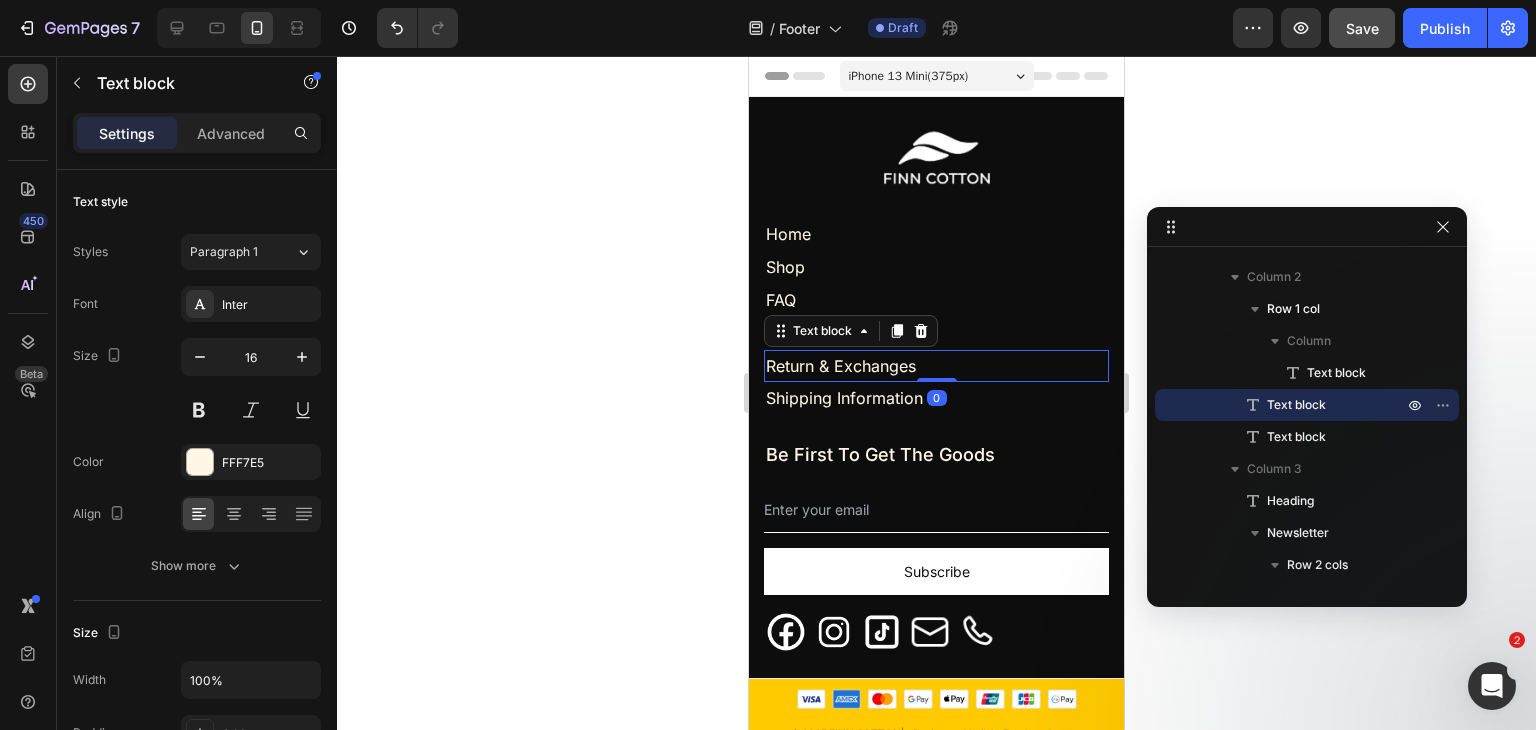 drag, startPoint x: 932, startPoint y: 403, endPoint x: 955, endPoint y: 356, distance: 52.3259 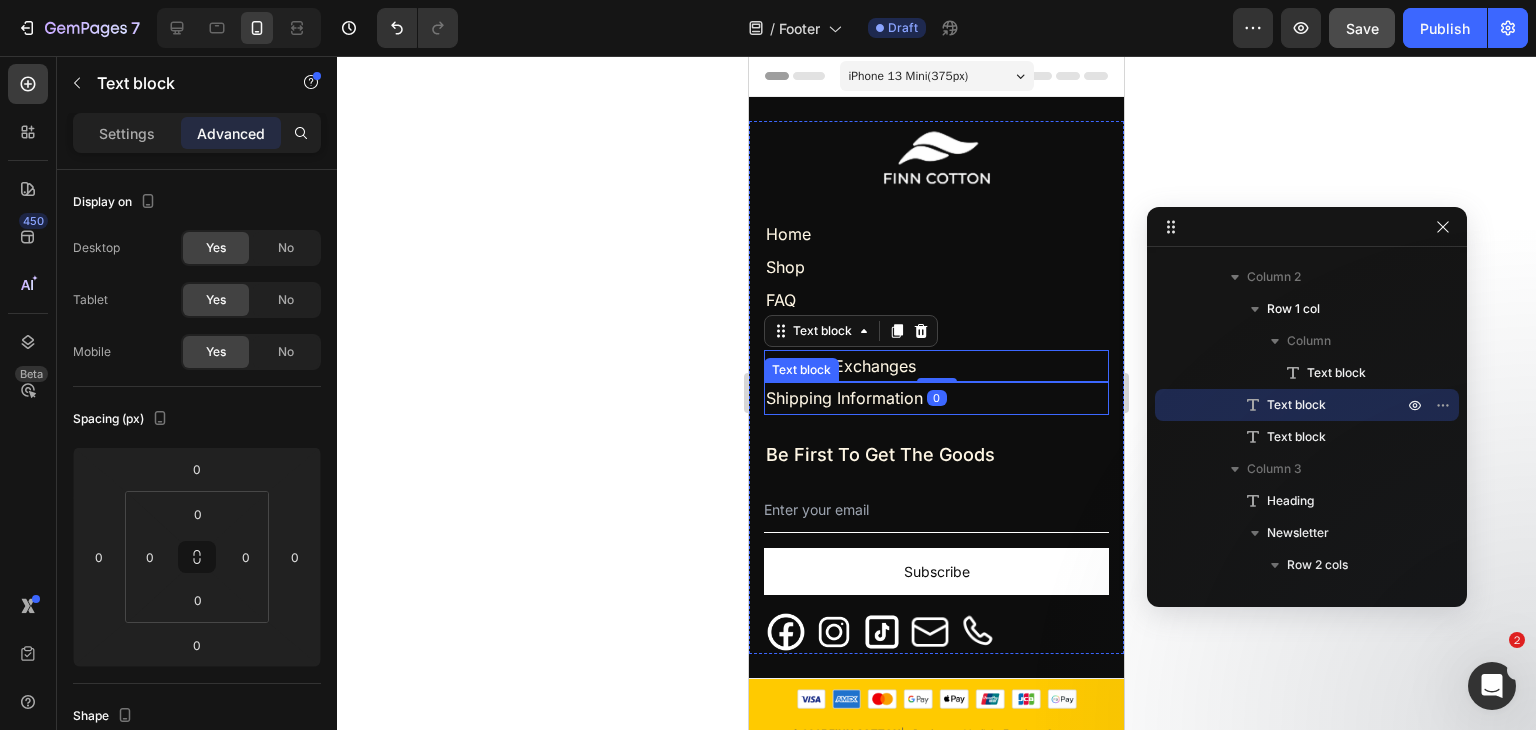 click on "Shipping Information" at bounding box center (936, 398) 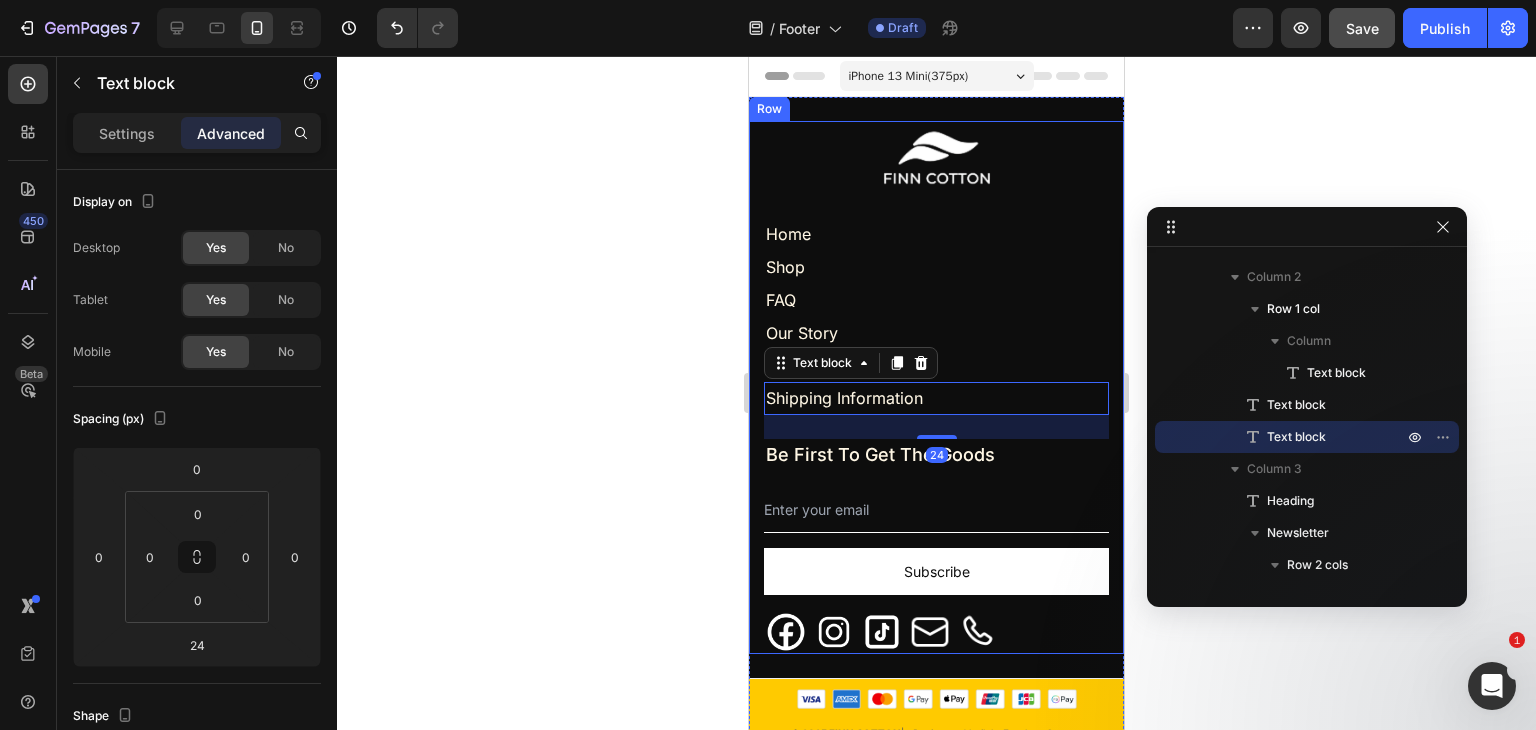 click 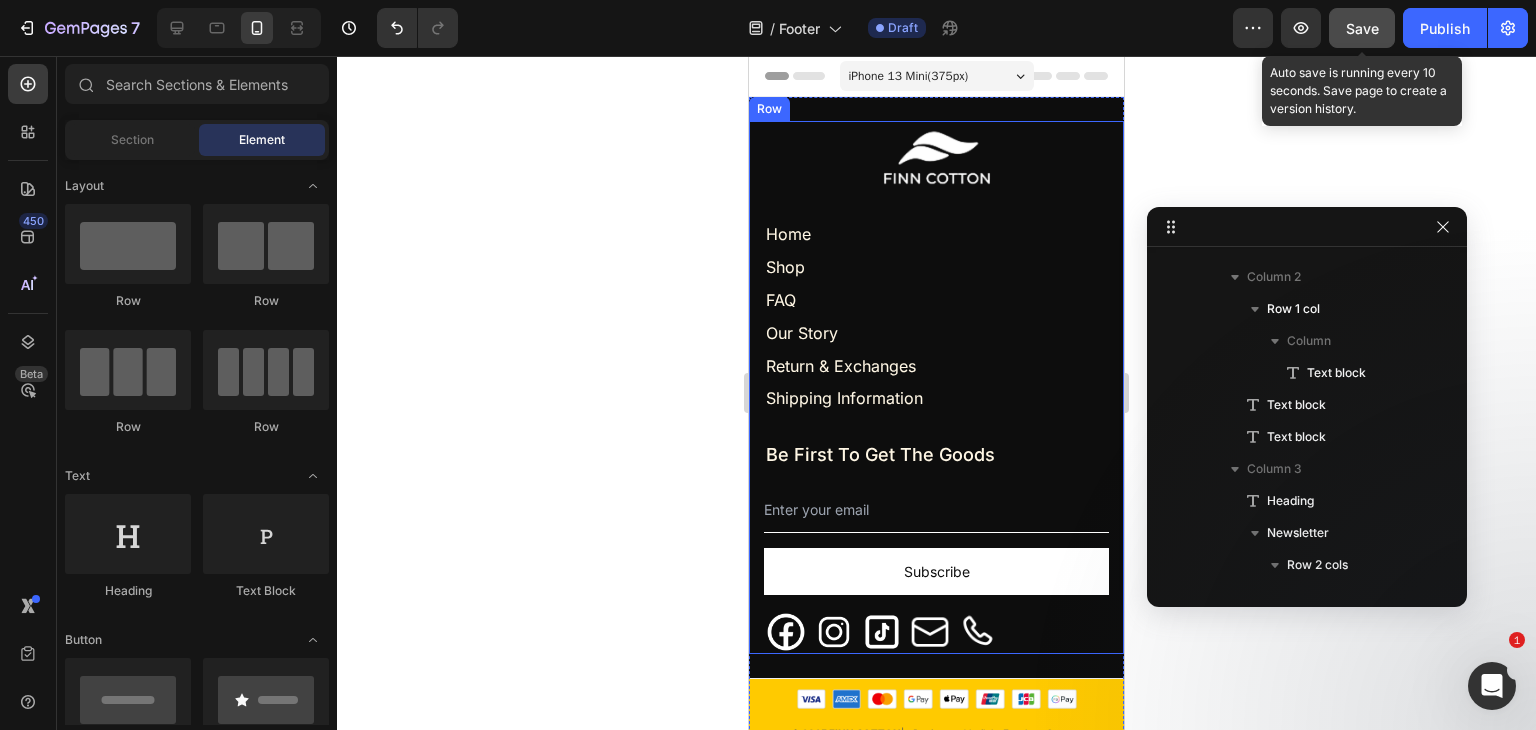 click on "Save" at bounding box center [1362, 28] 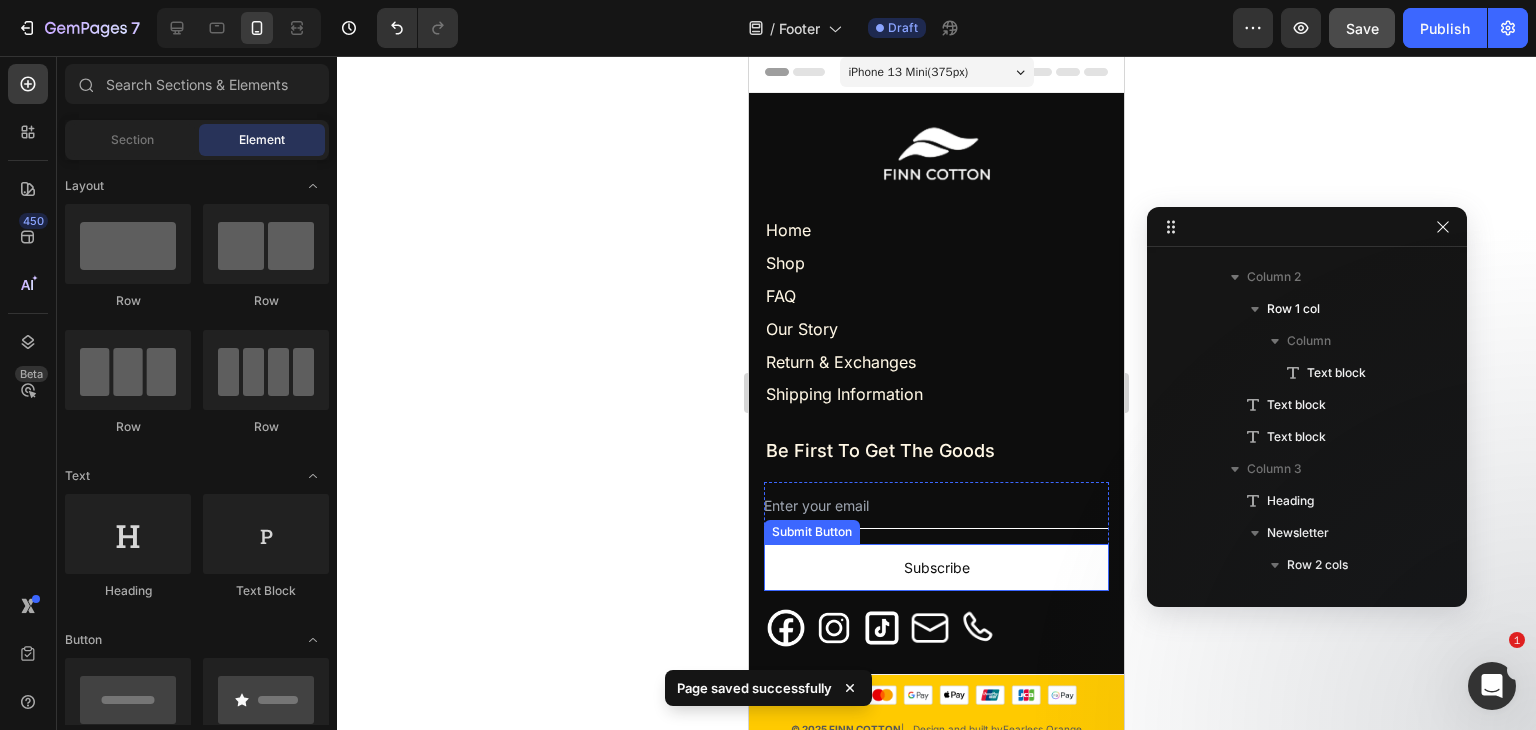 scroll, scrollTop: 0, scrollLeft: 0, axis: both 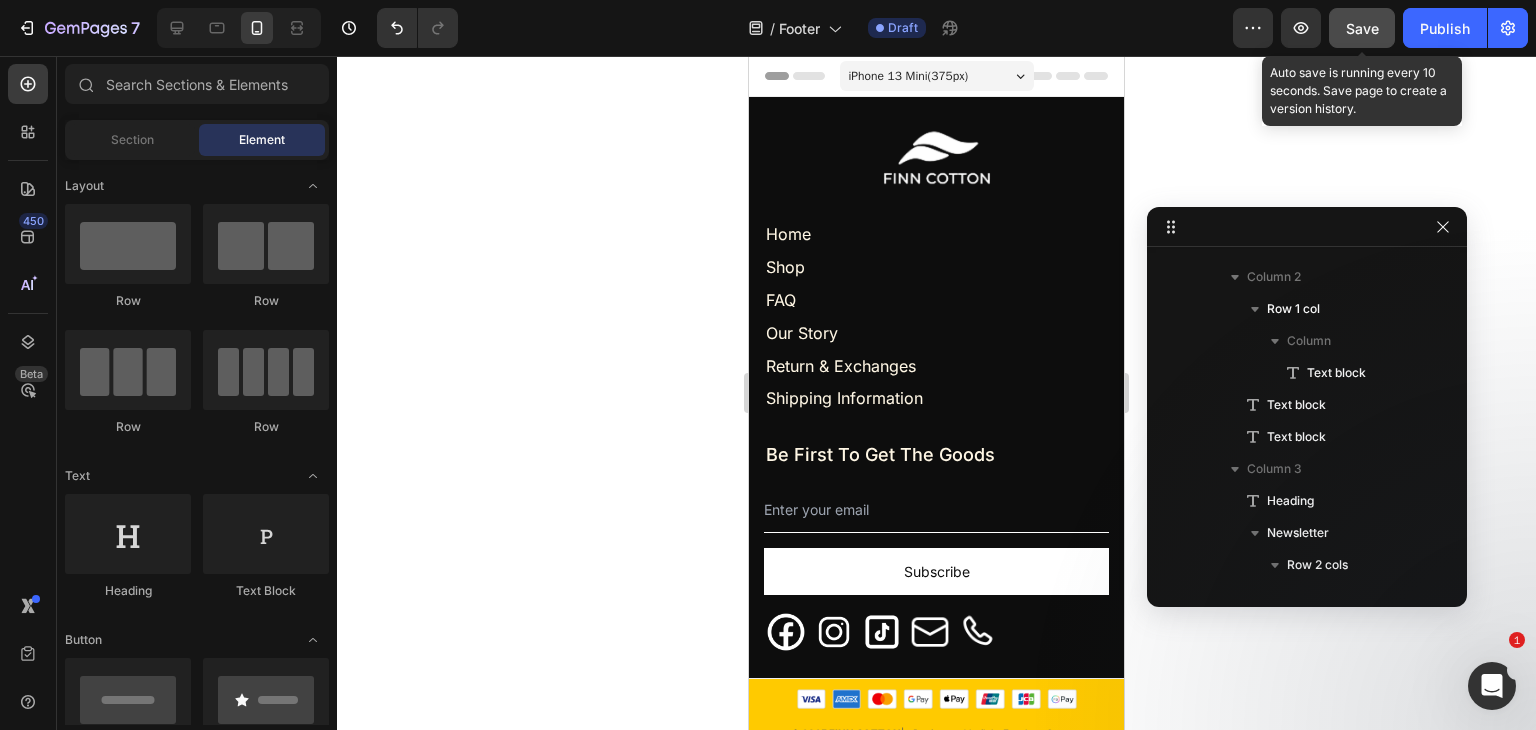click on "Save" 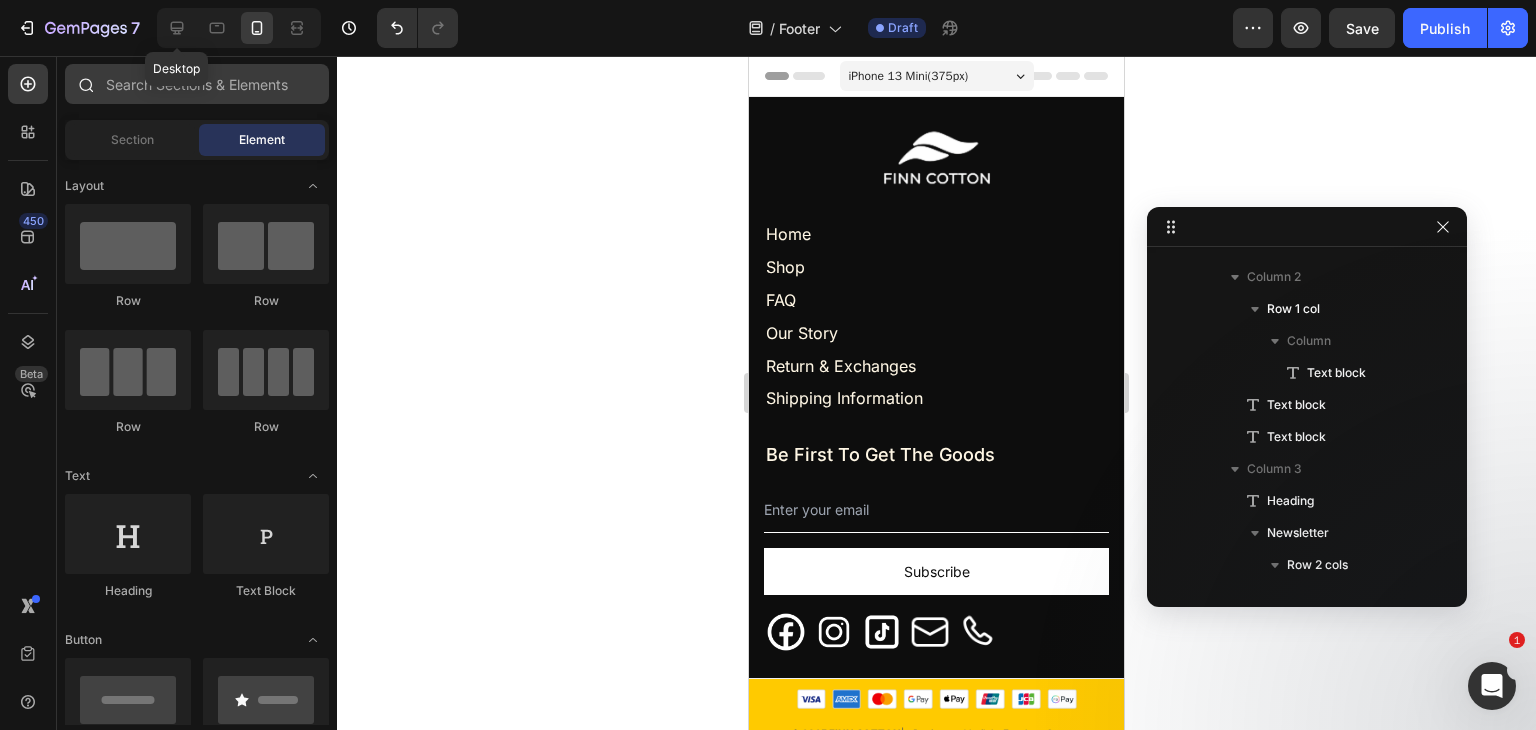 click 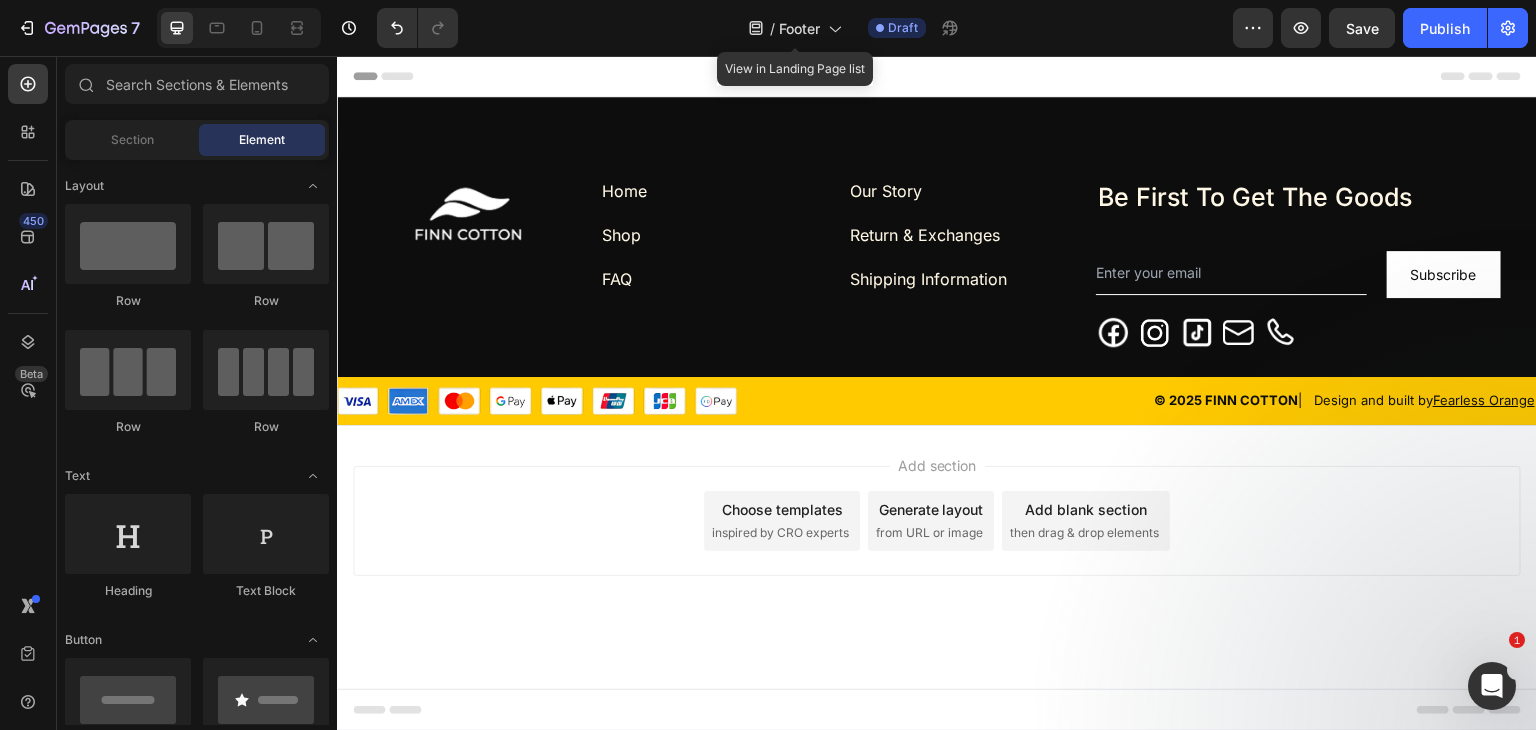 drag, startPoint x: 813, startPoint y: 30, endPoint x: 797, endPoint y: 62, distance: 35.77709 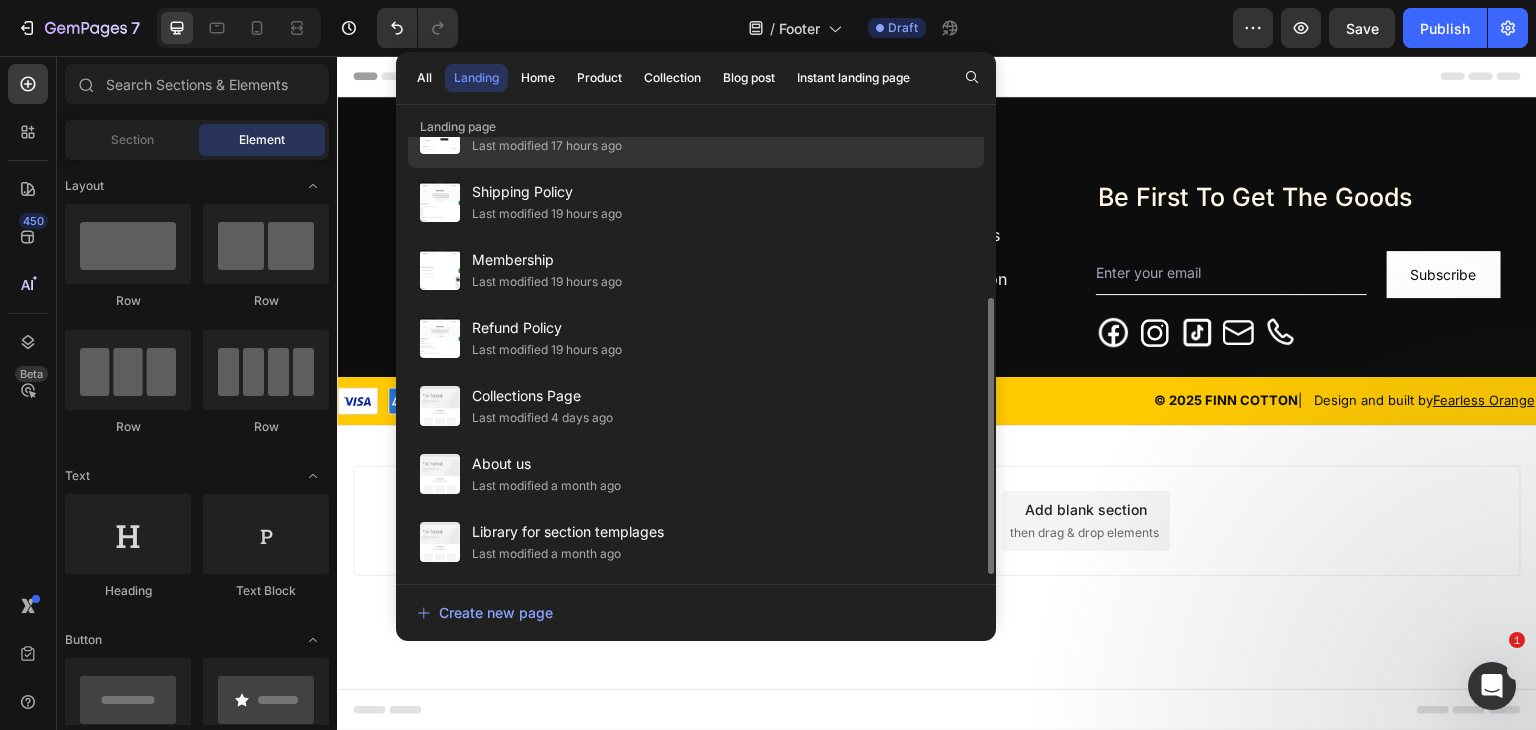 scroll, scrollTop: 0, scrollLeft: 0, axis: both 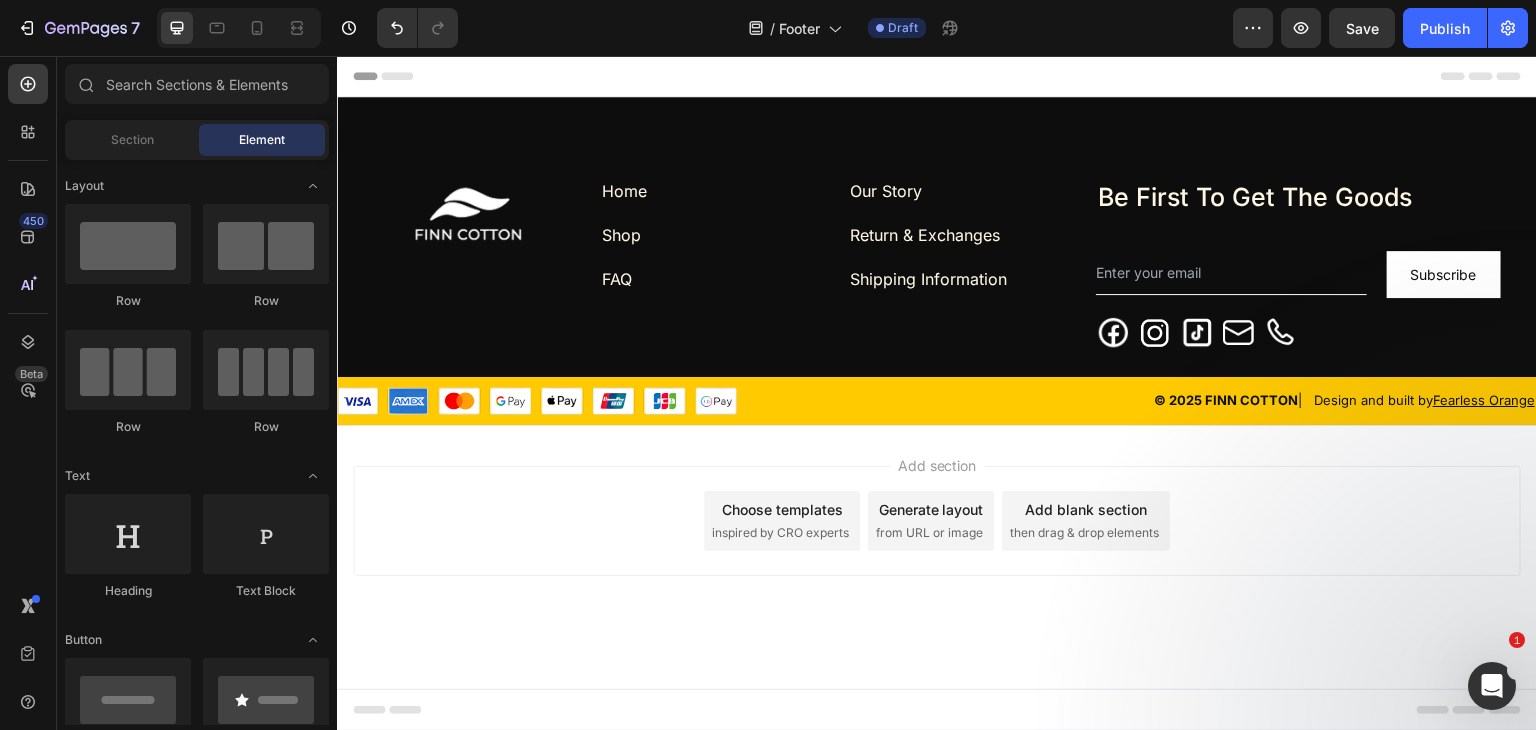 click on "/  Footer Draft" 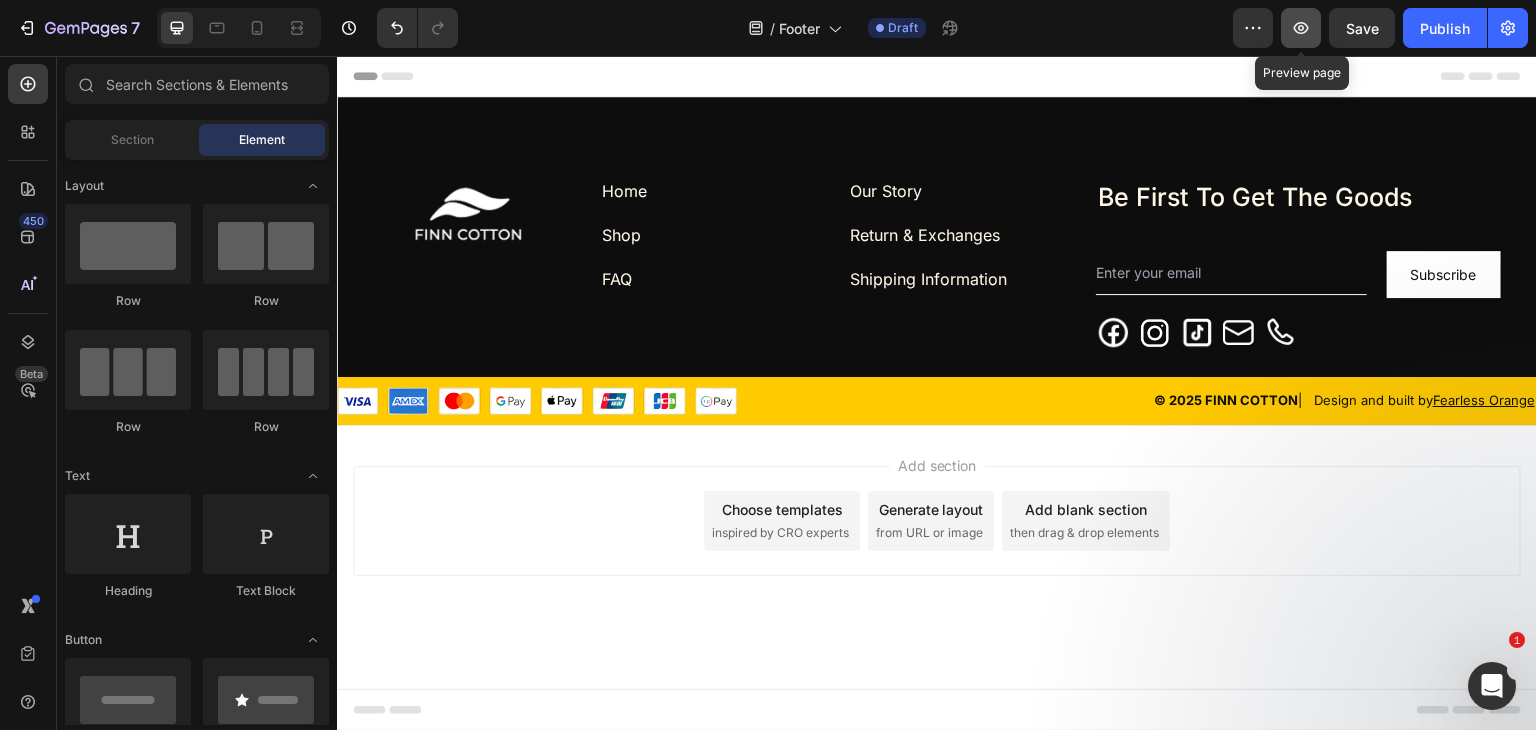click 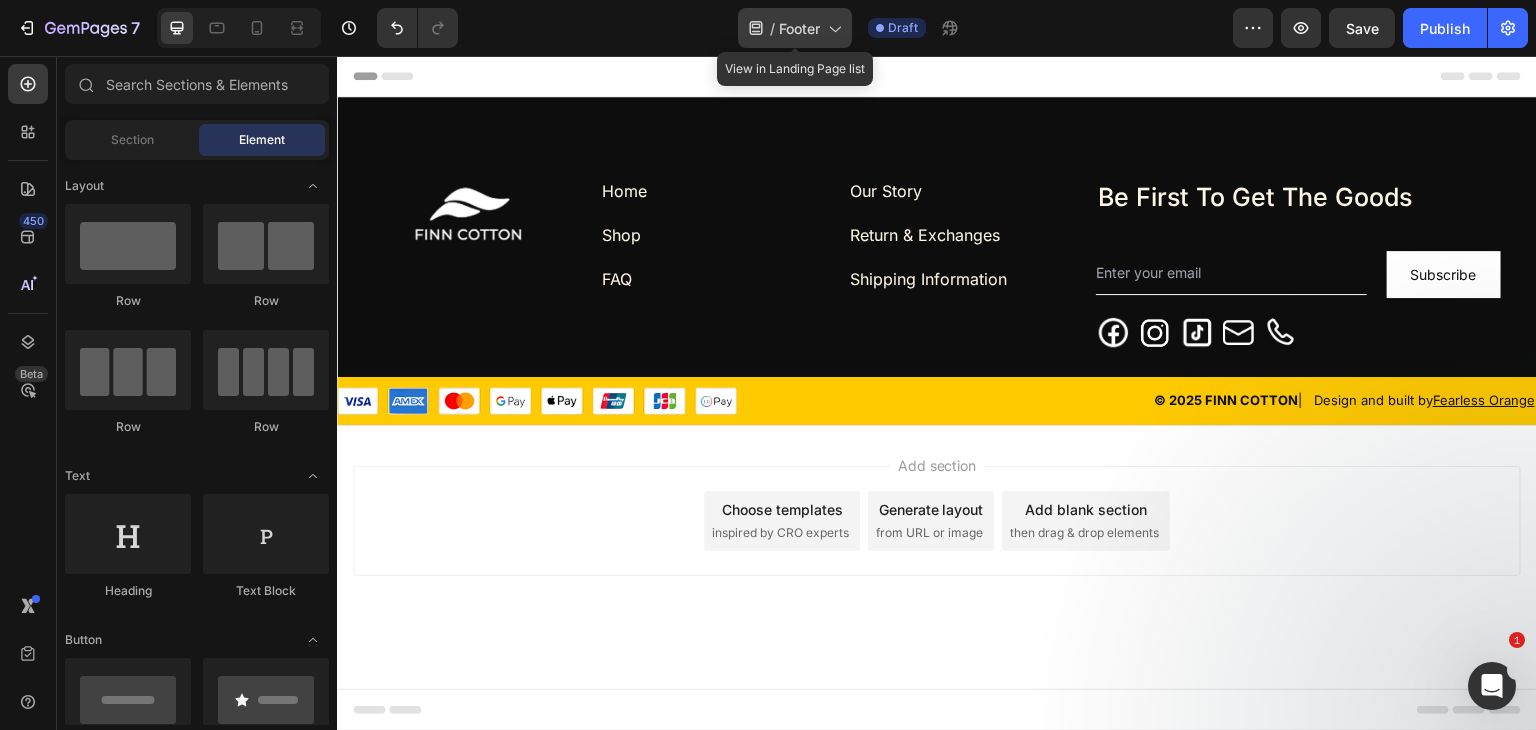 click 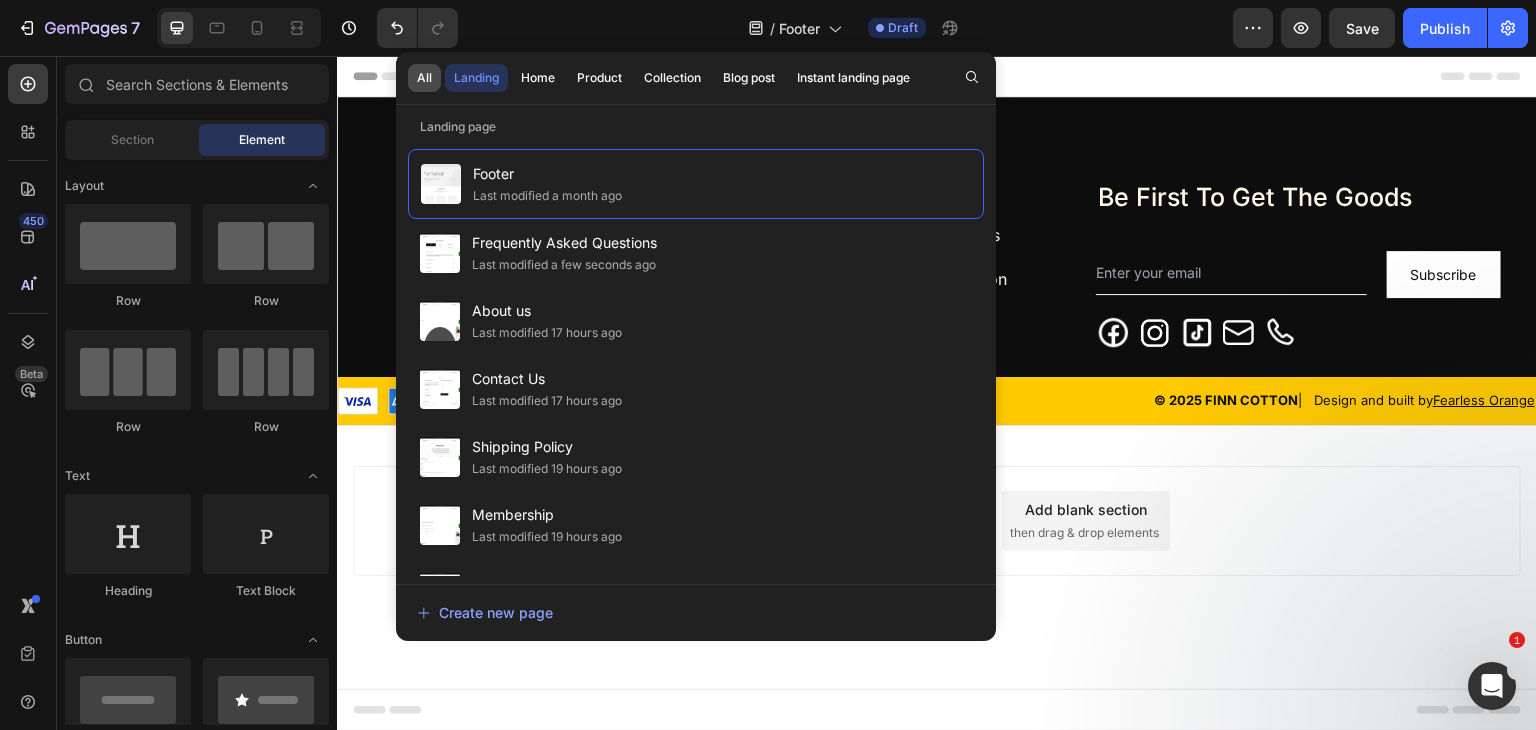 click on "All" at bounding box center [424, 78] 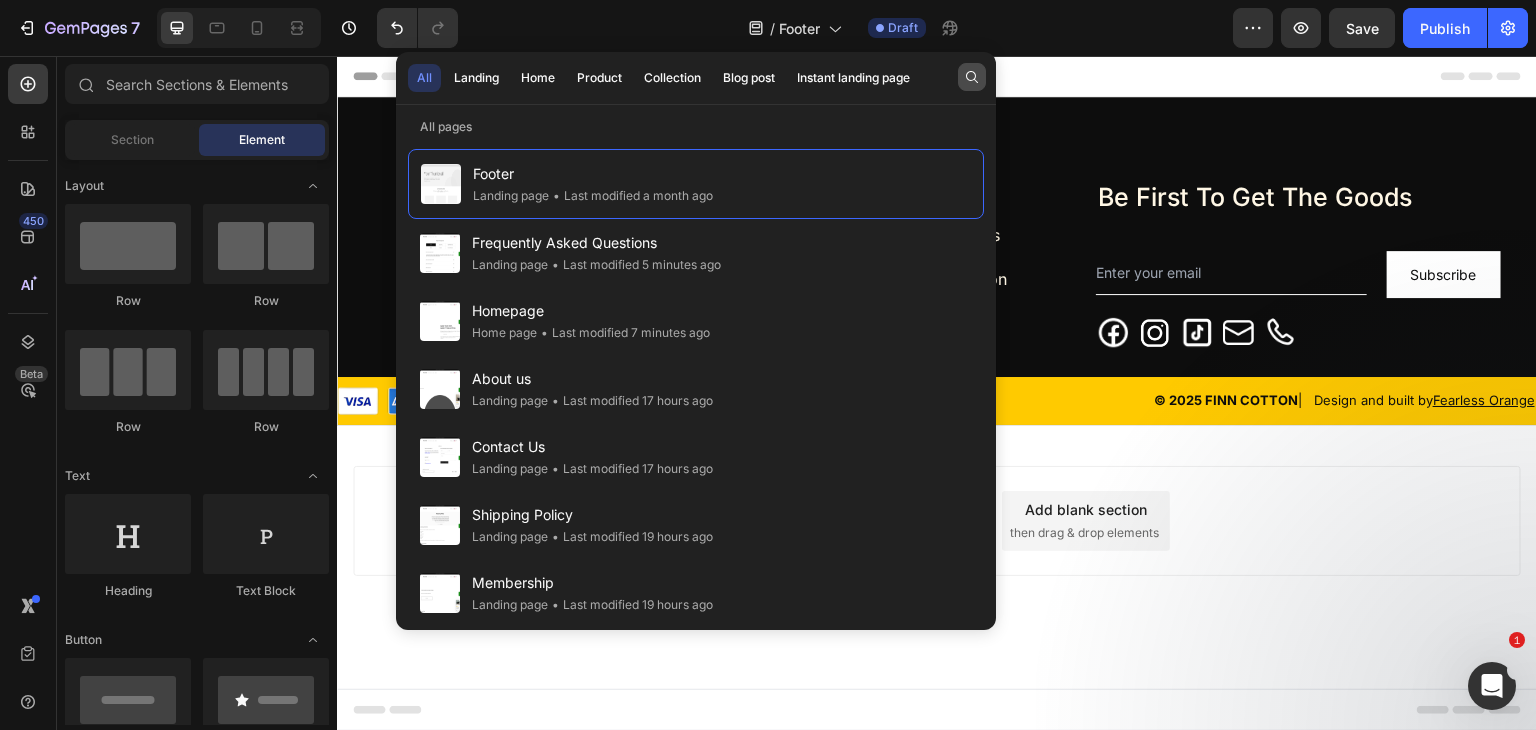 click 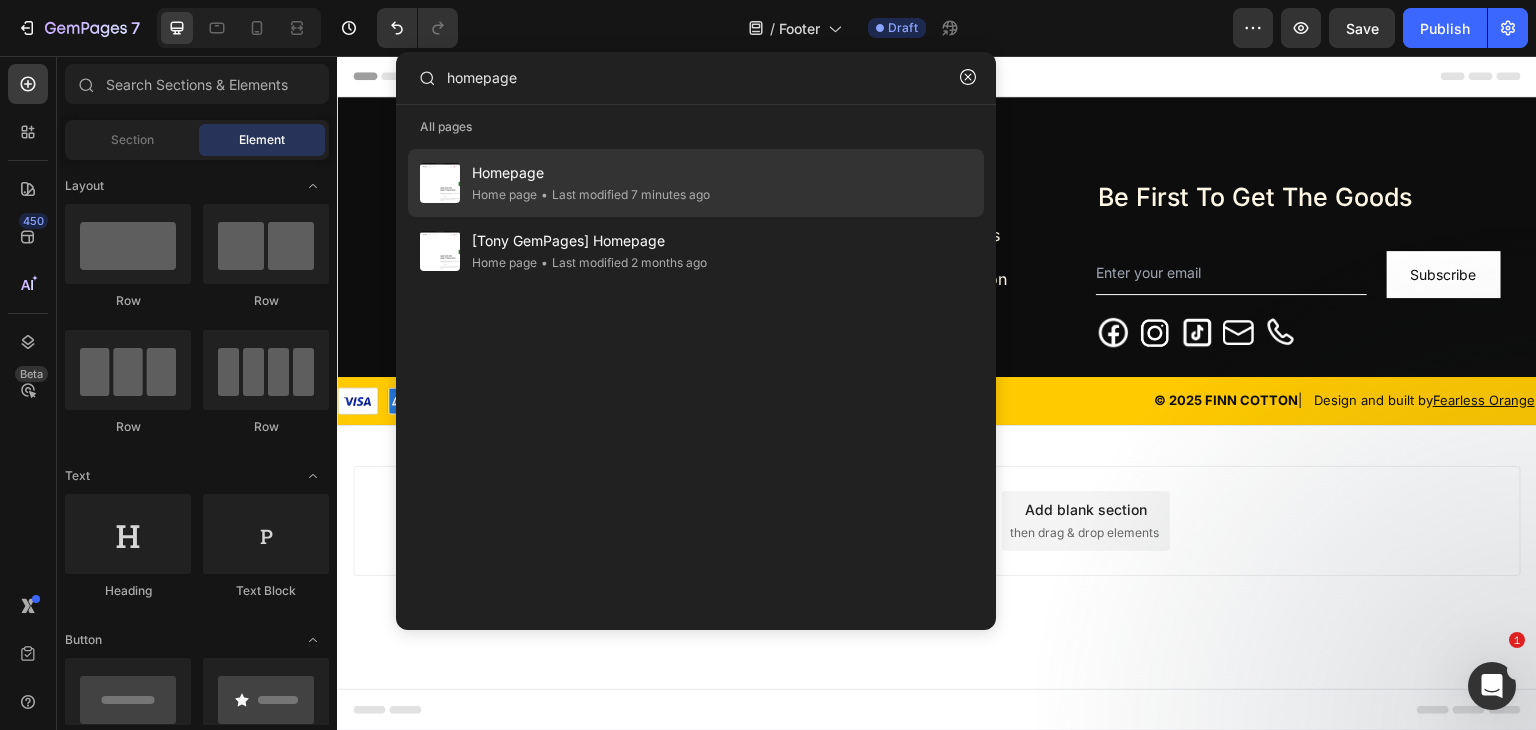 type on "homepage" 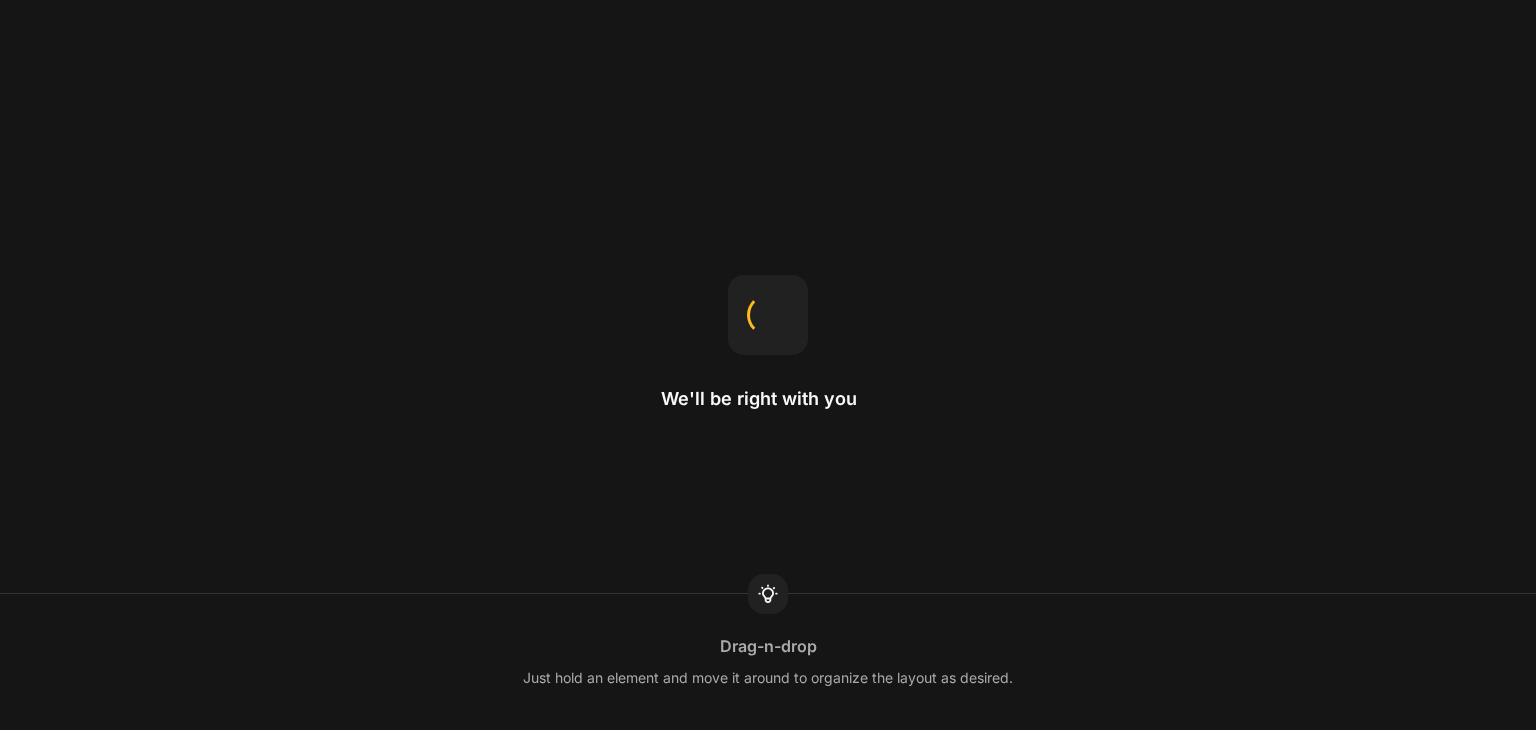 scroll, scrollTop: 0, scrollLeft: 0, axis: both 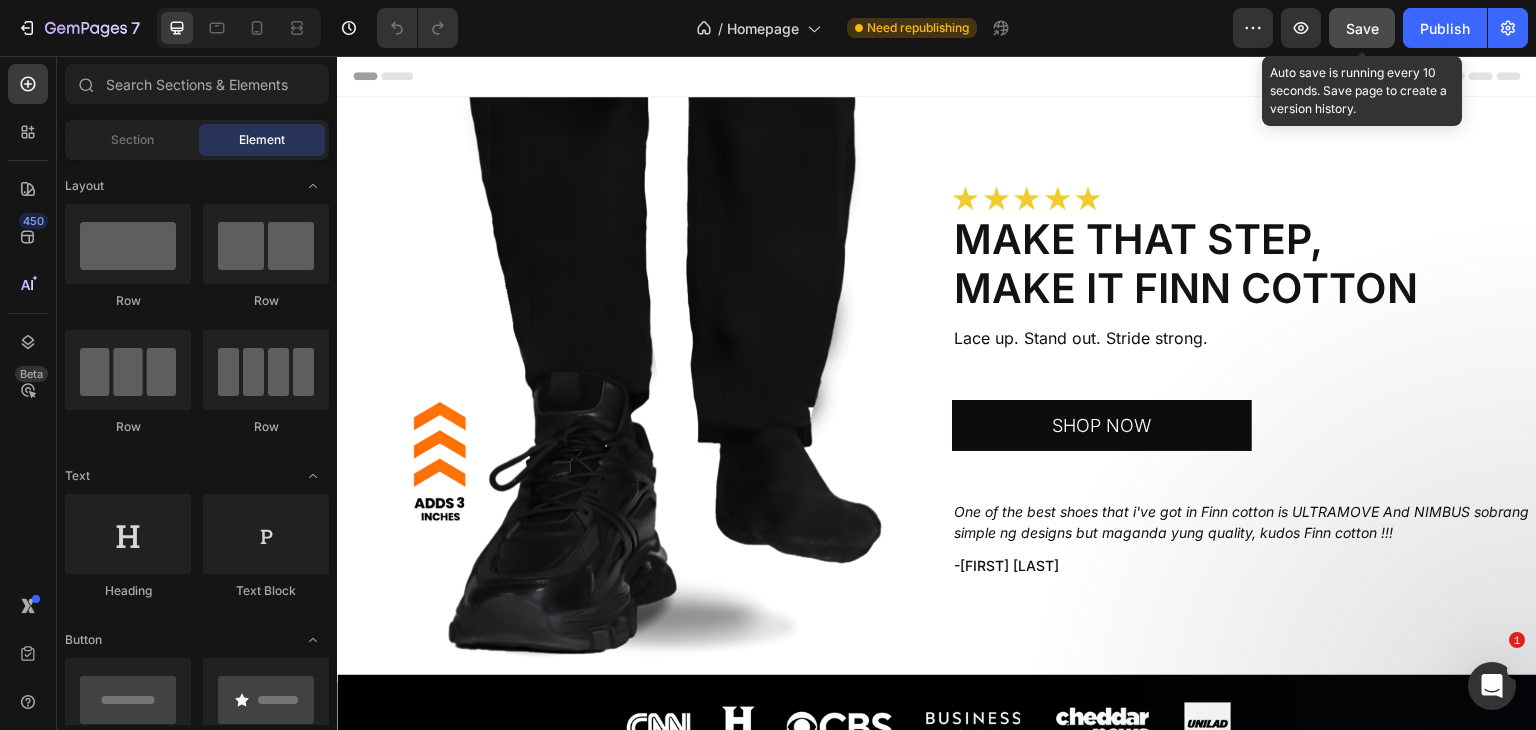 click on "Save" 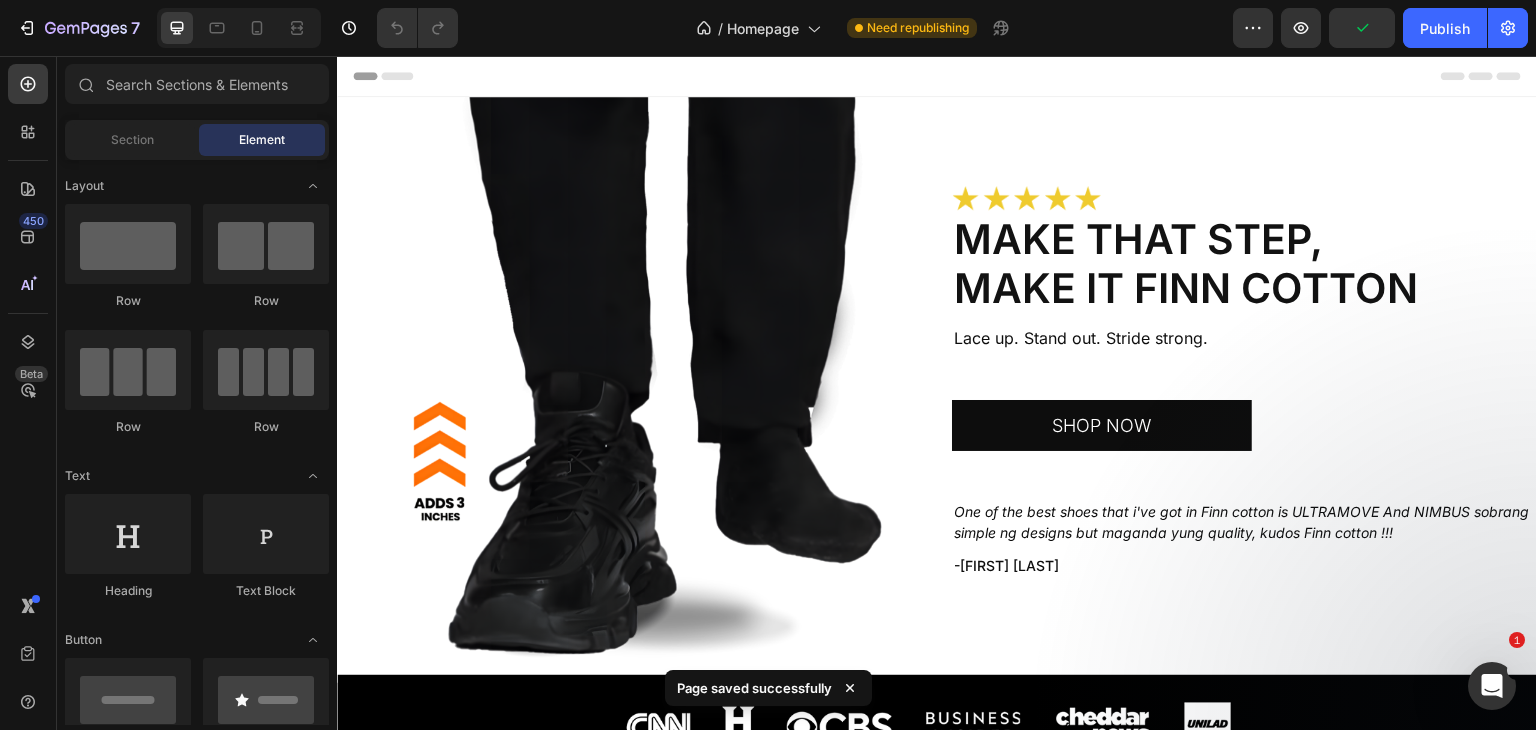 click on "/  Homepage Need republishing" 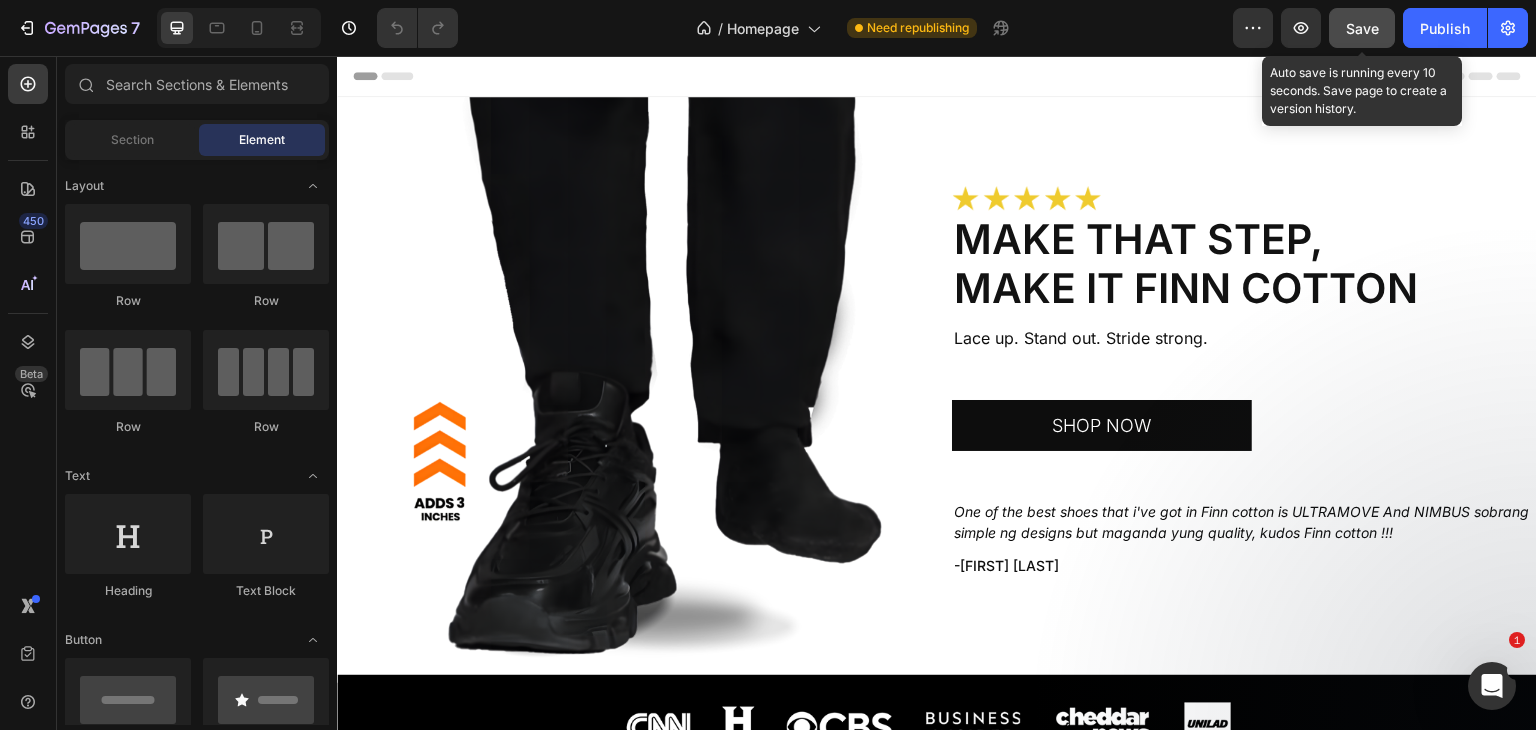 click on "Save" at bounding box center [1362, 28] 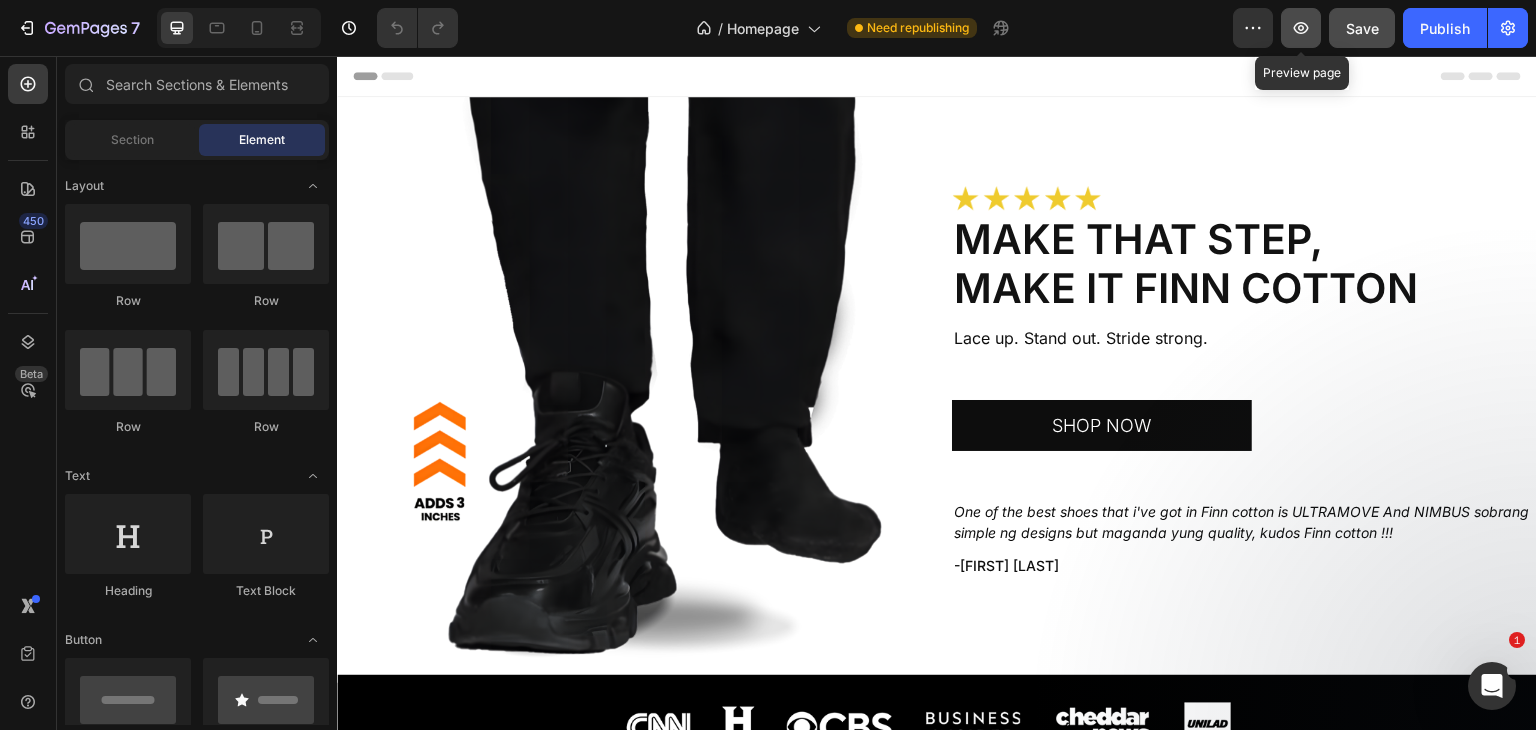 click 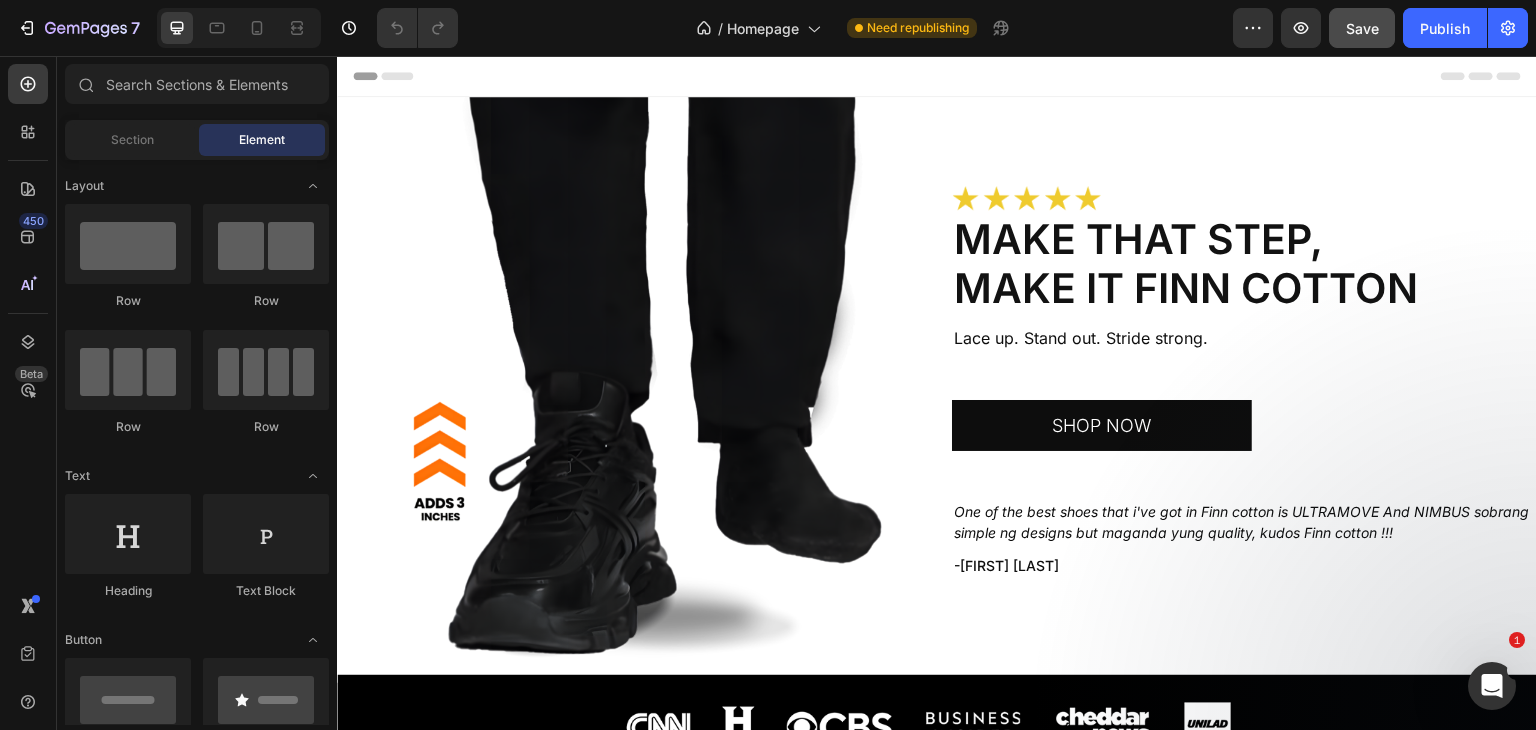 scroll, scrollTop: 666, scrollLeft: 0, axis: vertical 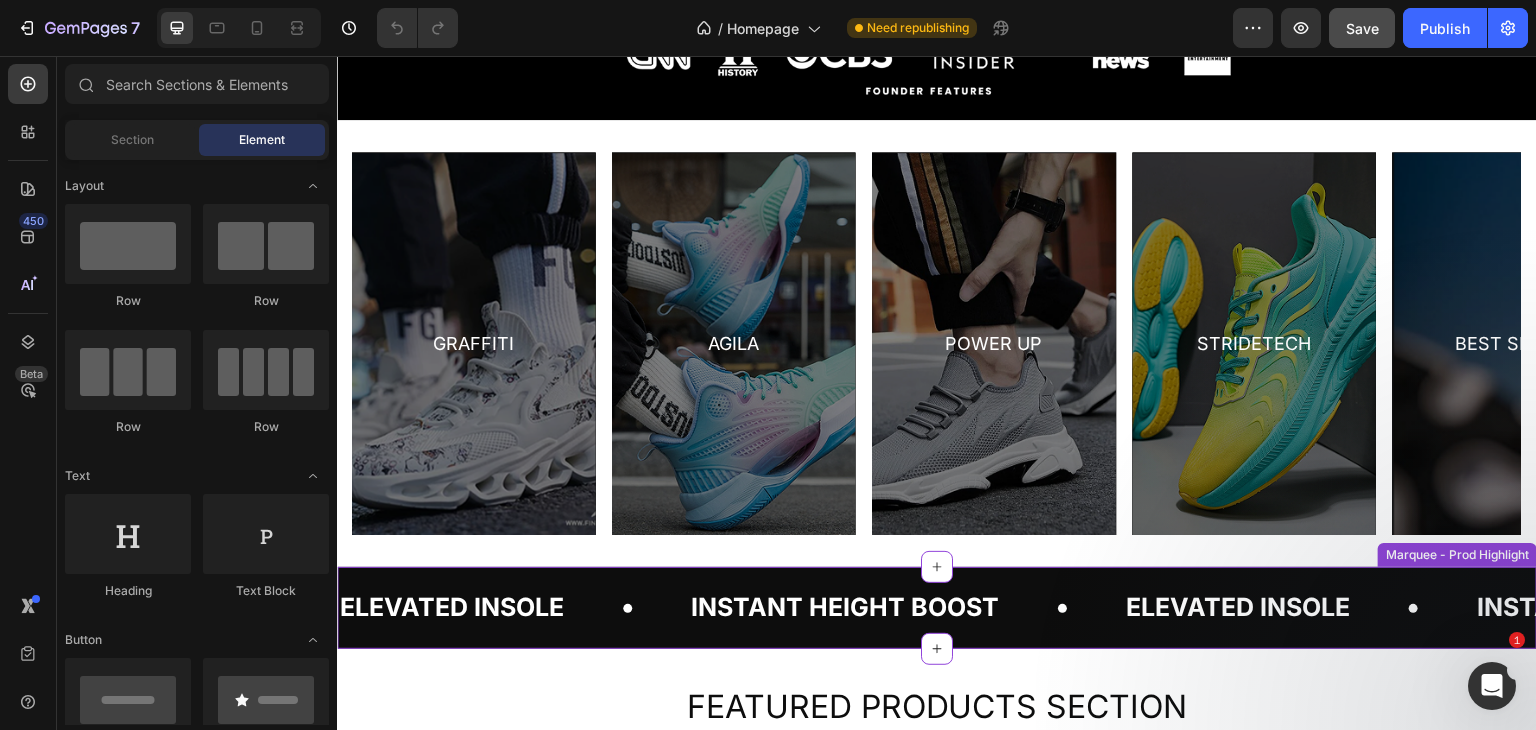 click on "Instant Height Boost Text" at bounding box center (845, 608) 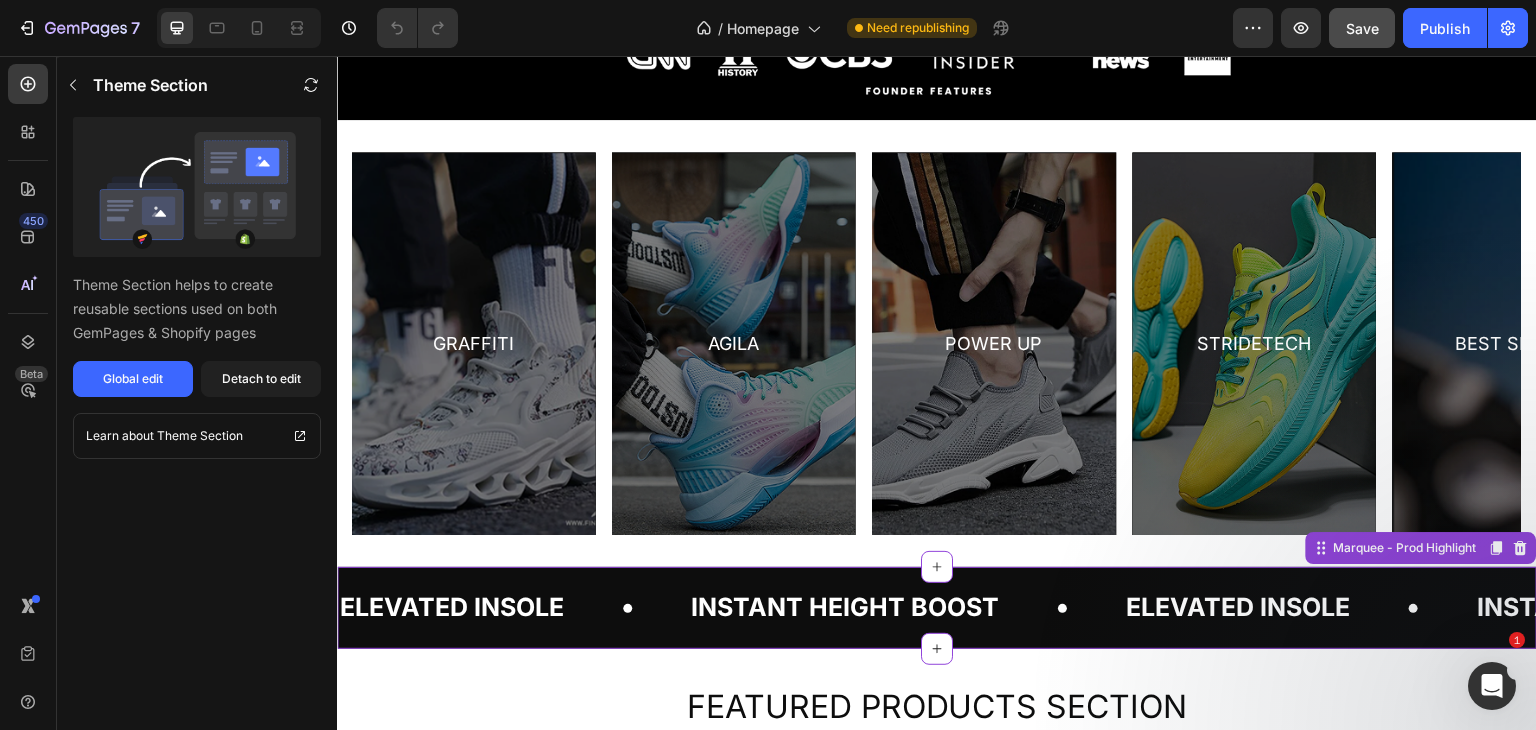 drag, startPoint x: 528, startPoint y: 5, endPoint x: 819, endPoint y: 52, distance: 294.7711 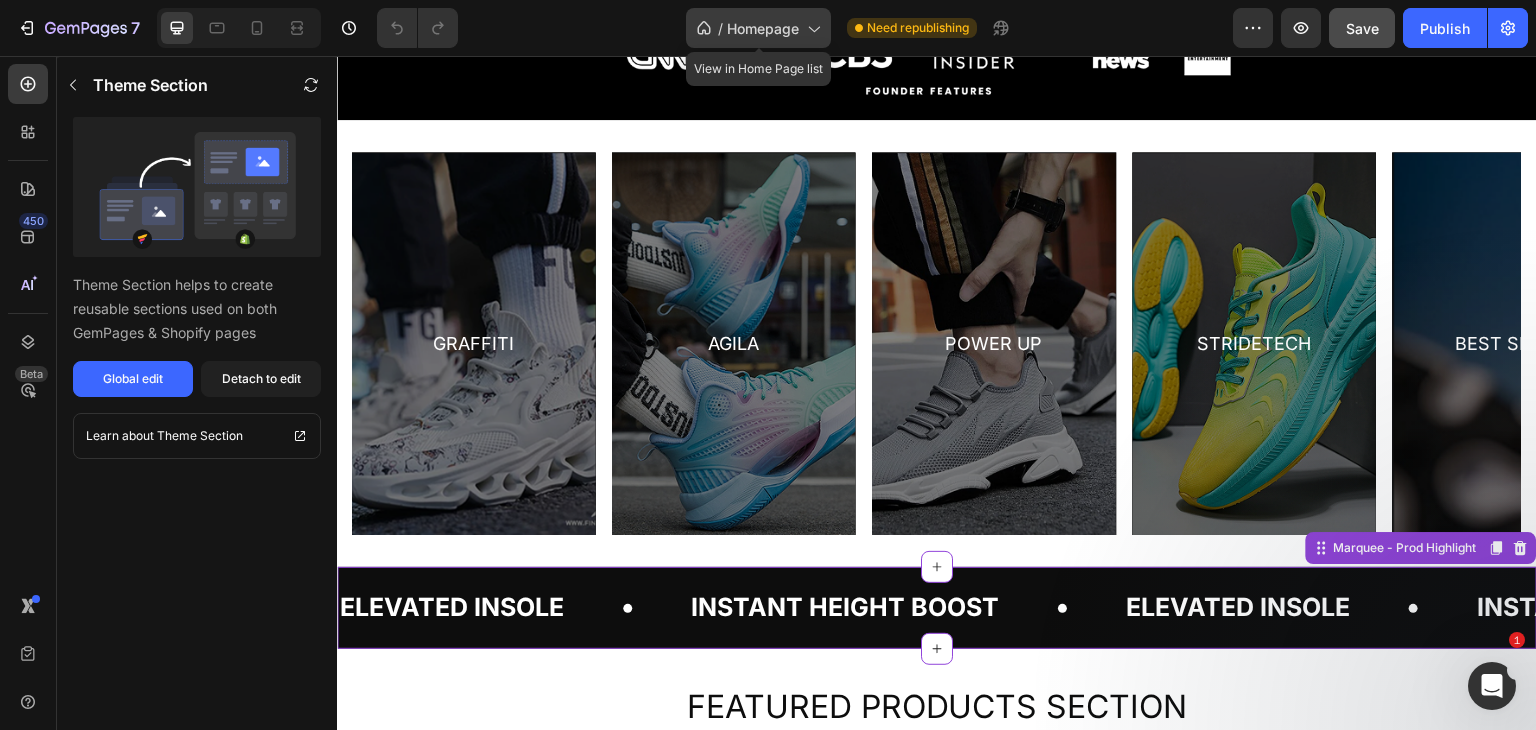 click on "Homepage" at bounding box center (763, 28) 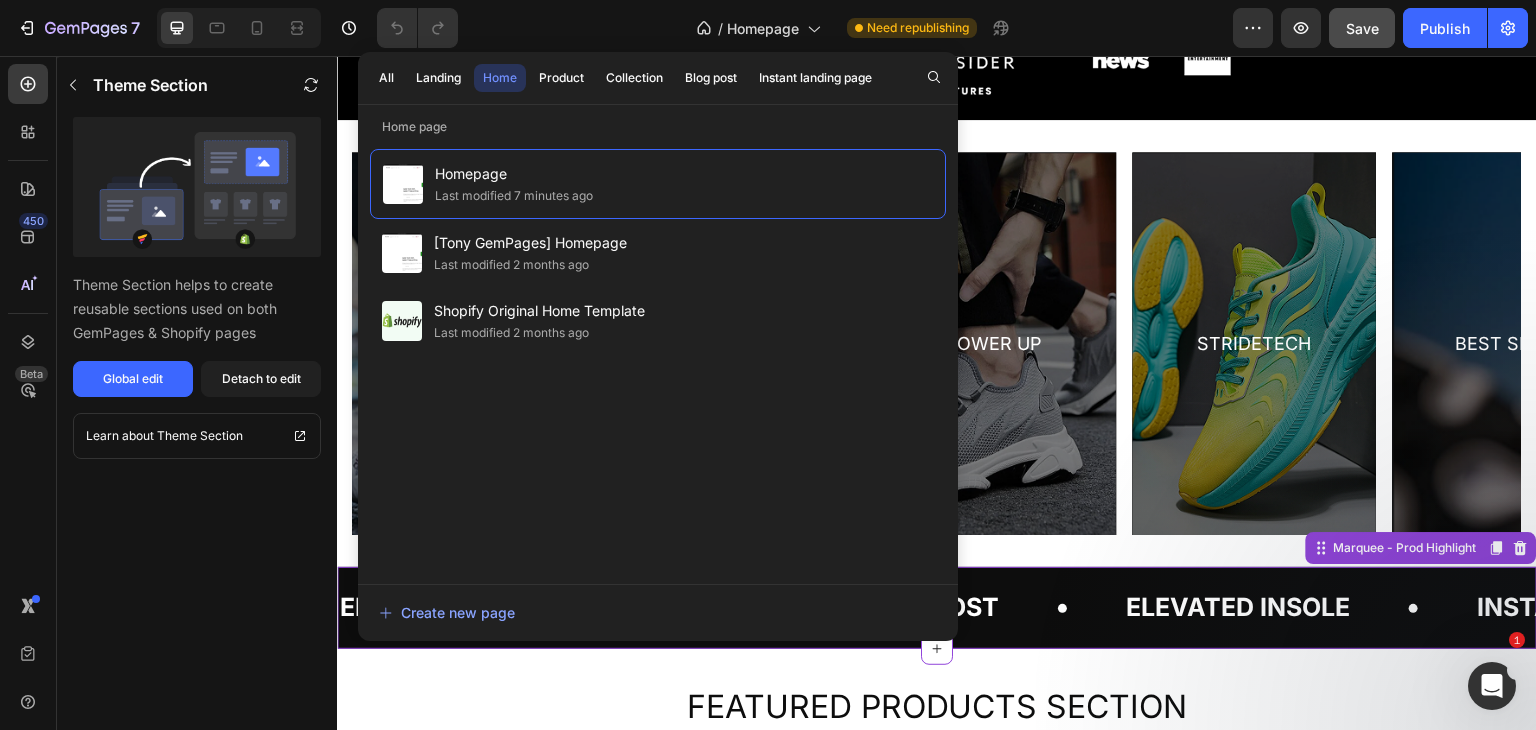 click at bounding box center [934, 77] 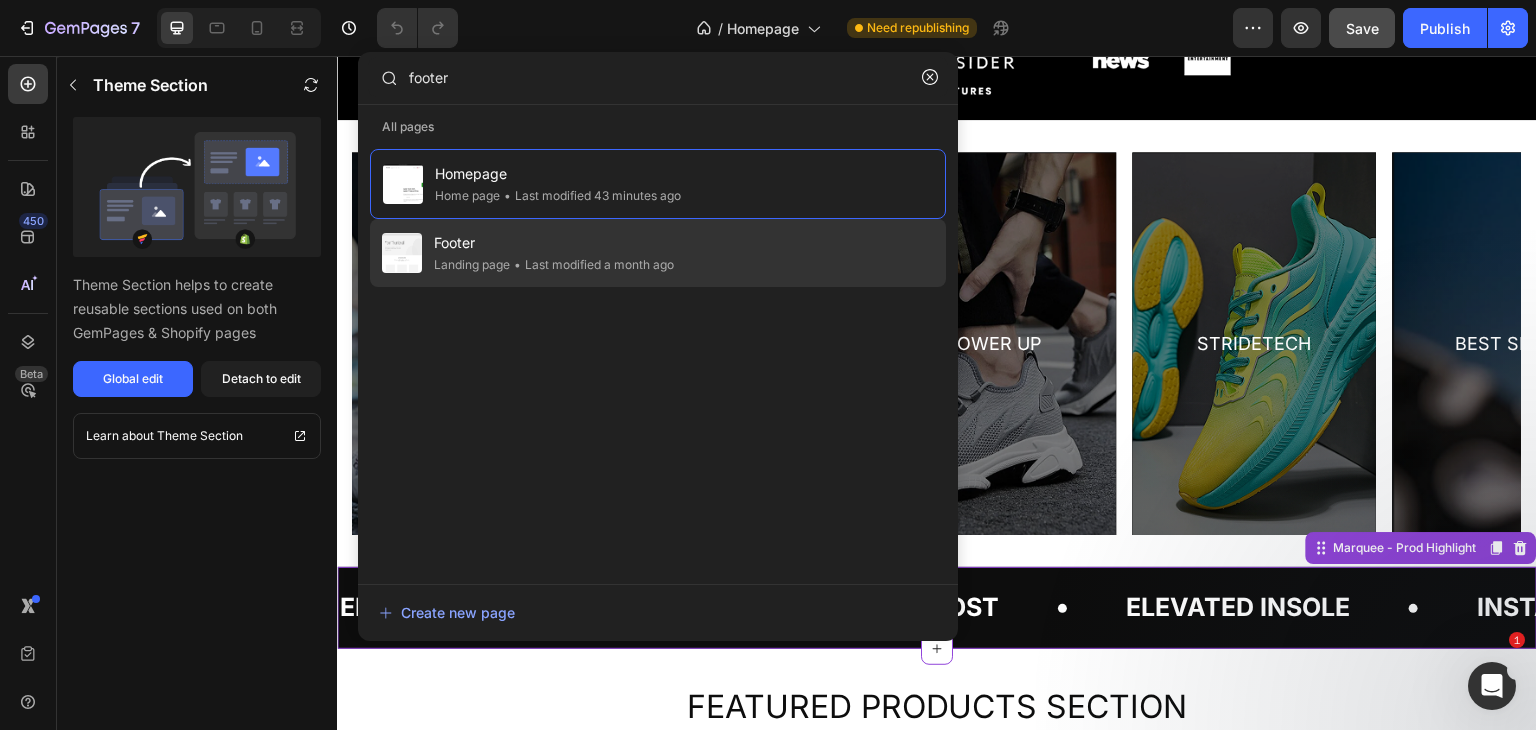 type on "footer" 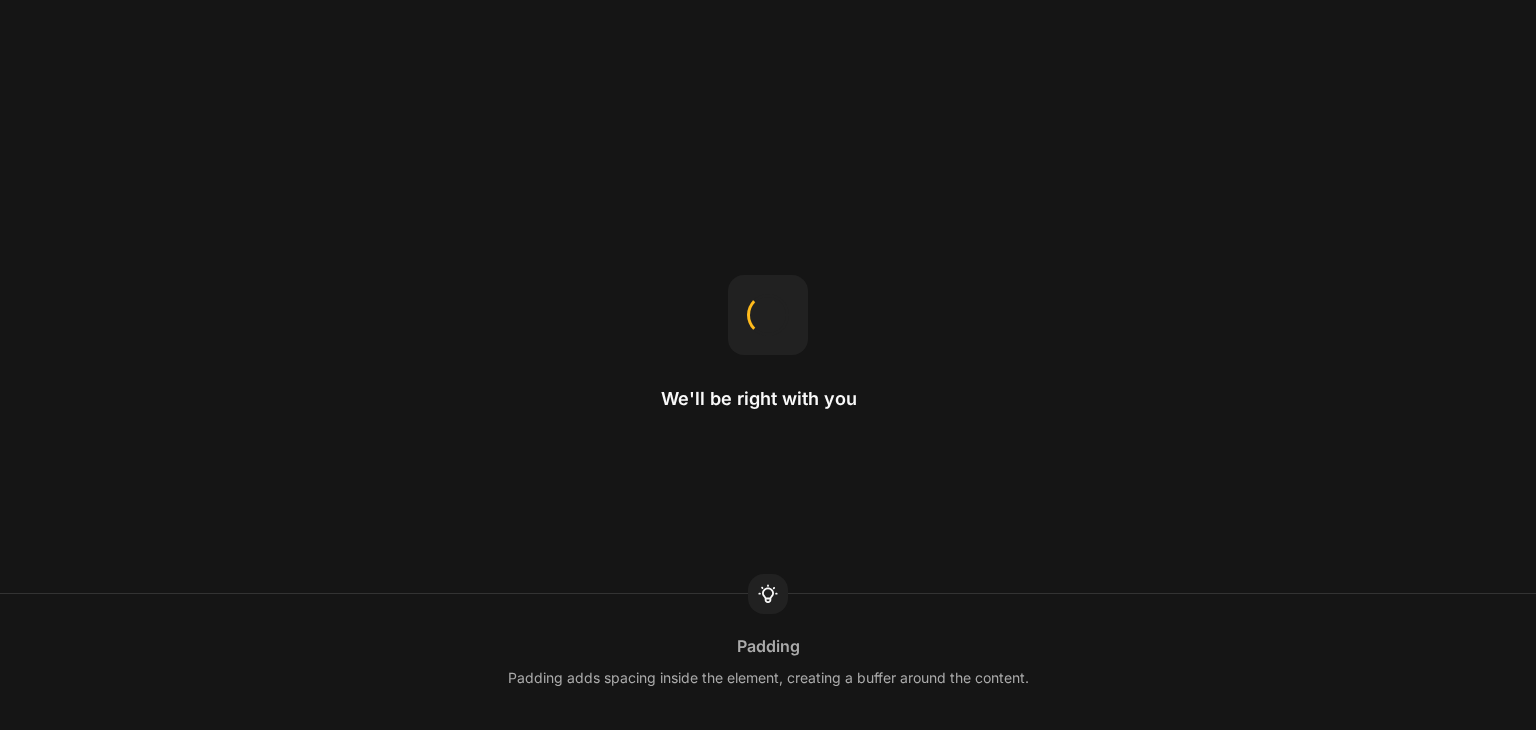 scroll, scrollTop: 0, scrollLeft: 0, axis: both 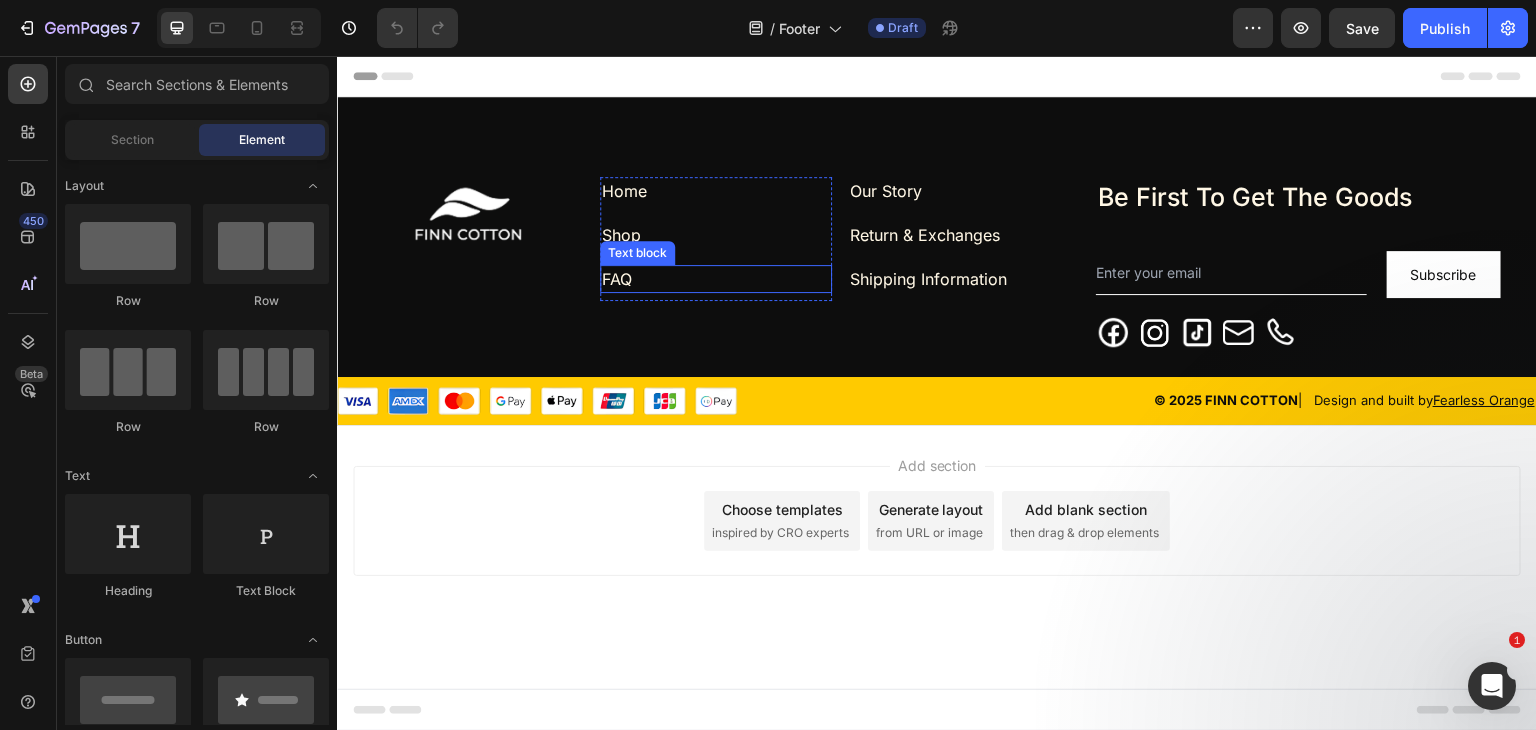 click on "FAQ" at bounding box center (617, 279) 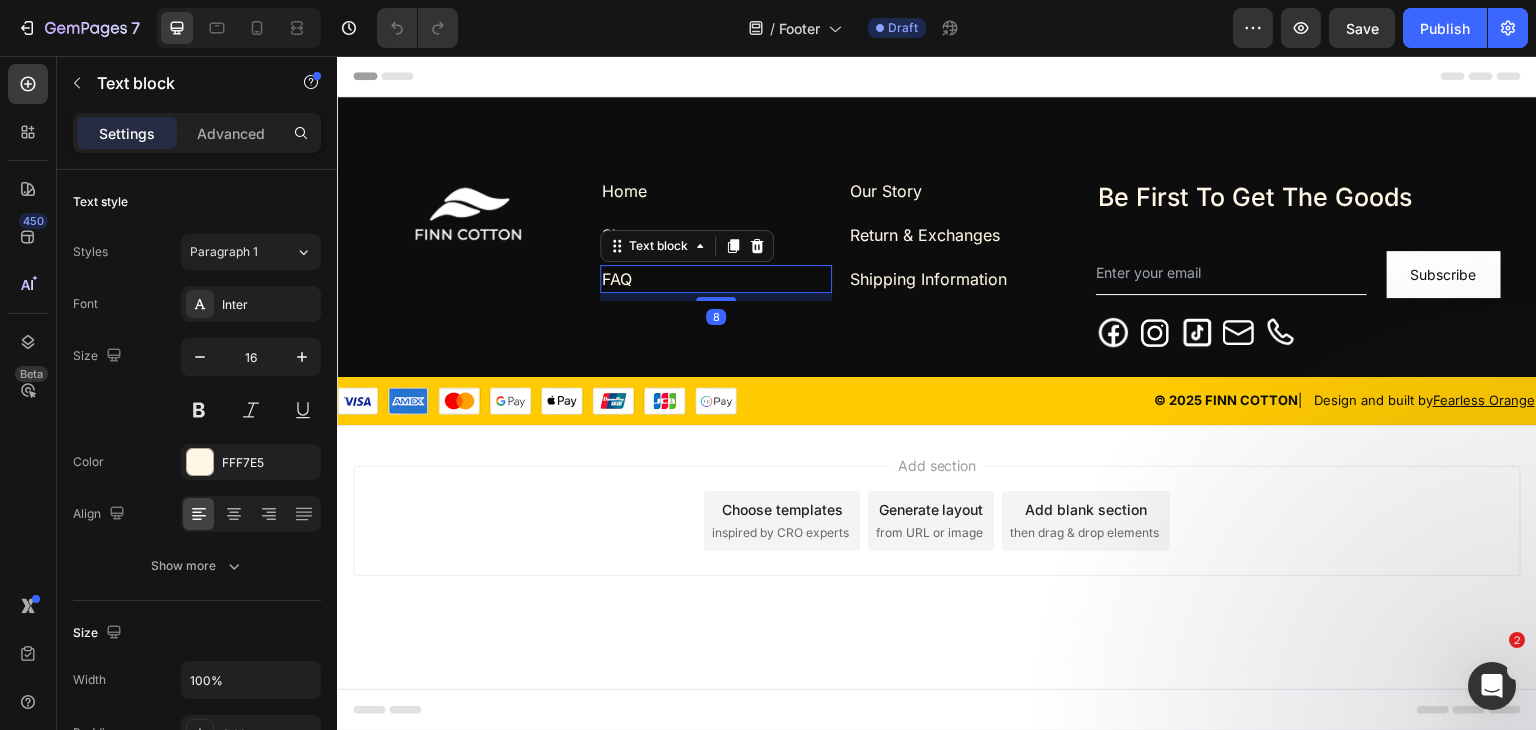 click on "FAQ" at bounding box center [716, 279] 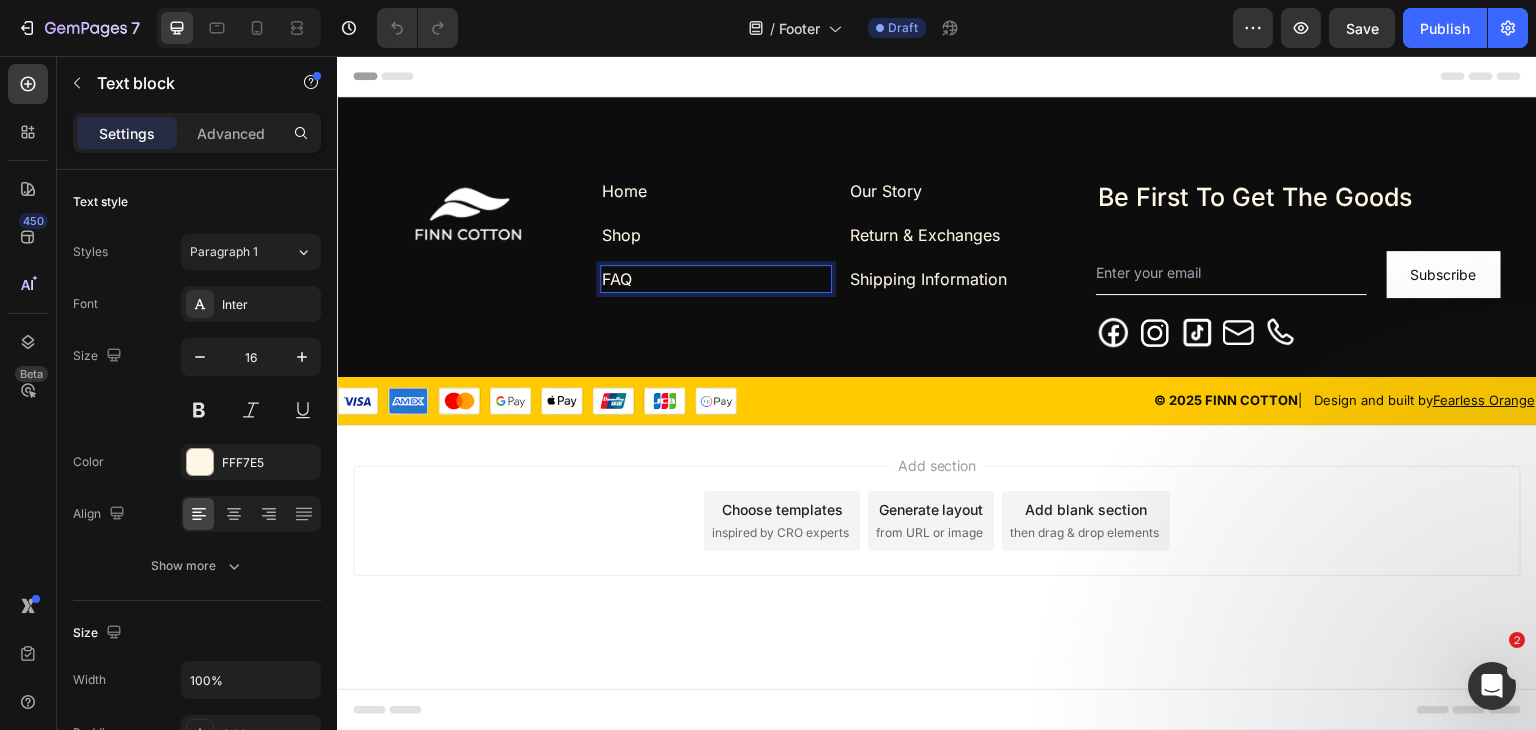 click on "FAQ" at bounding box center (716, 279) 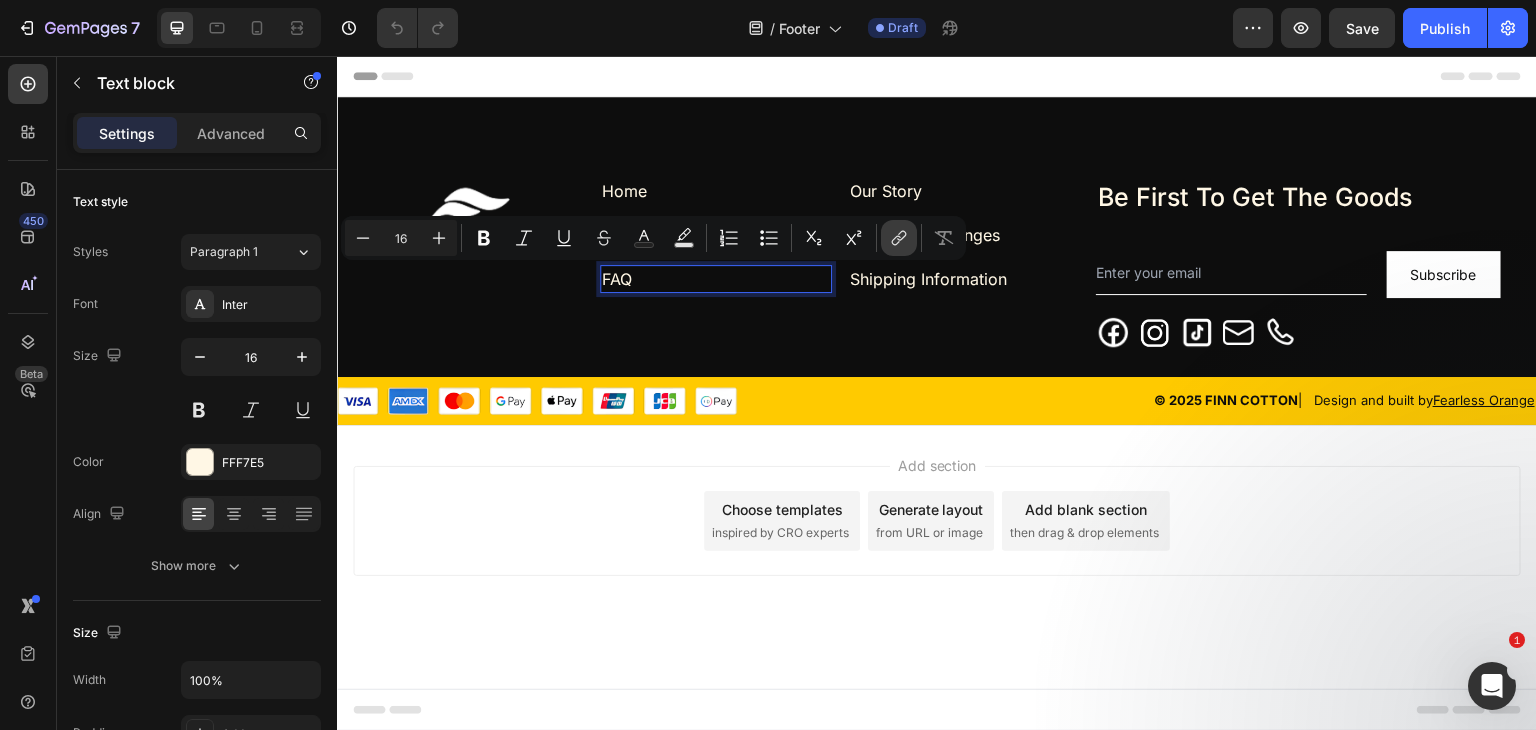 click on "link" at bounding box center [899, 238] 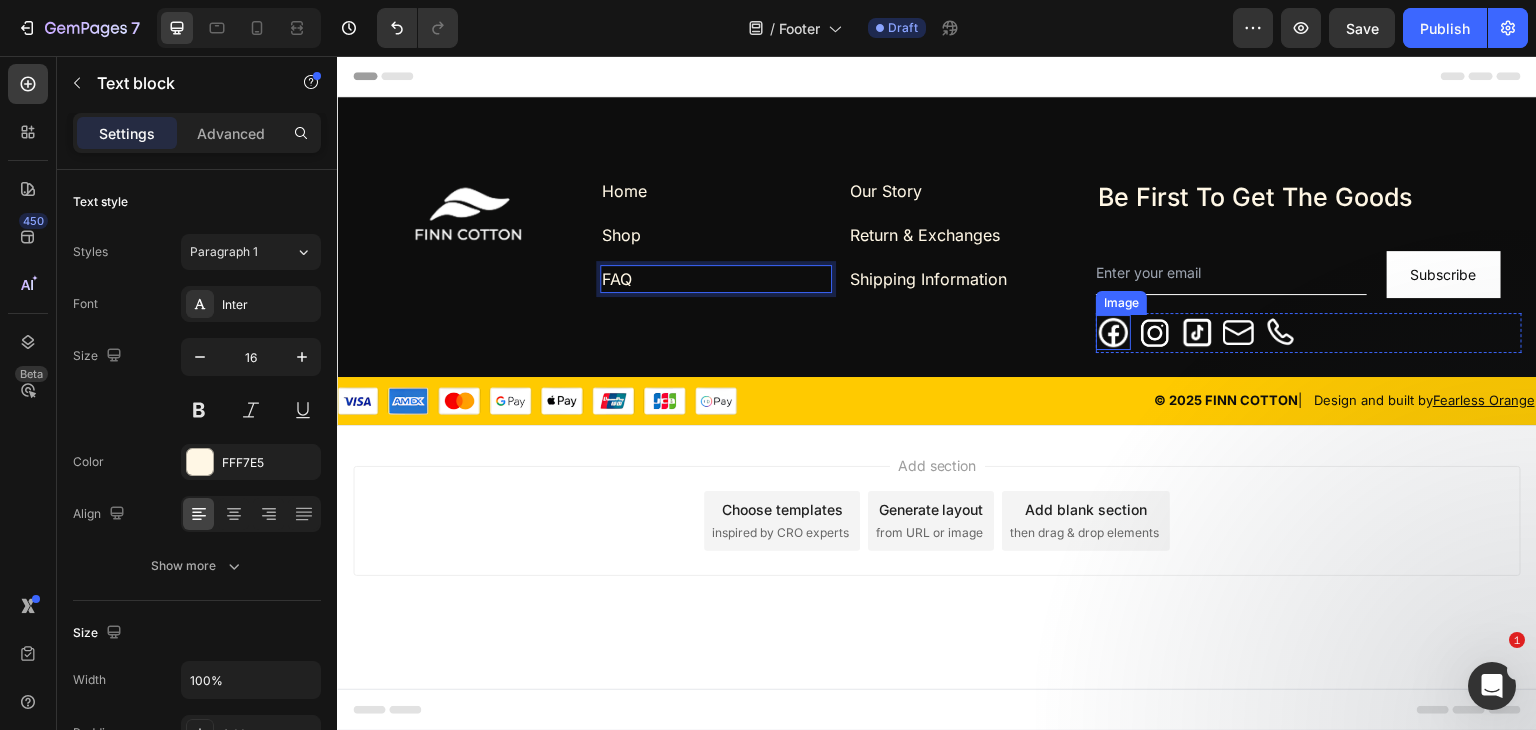 click at bounding box center [1113, 332] 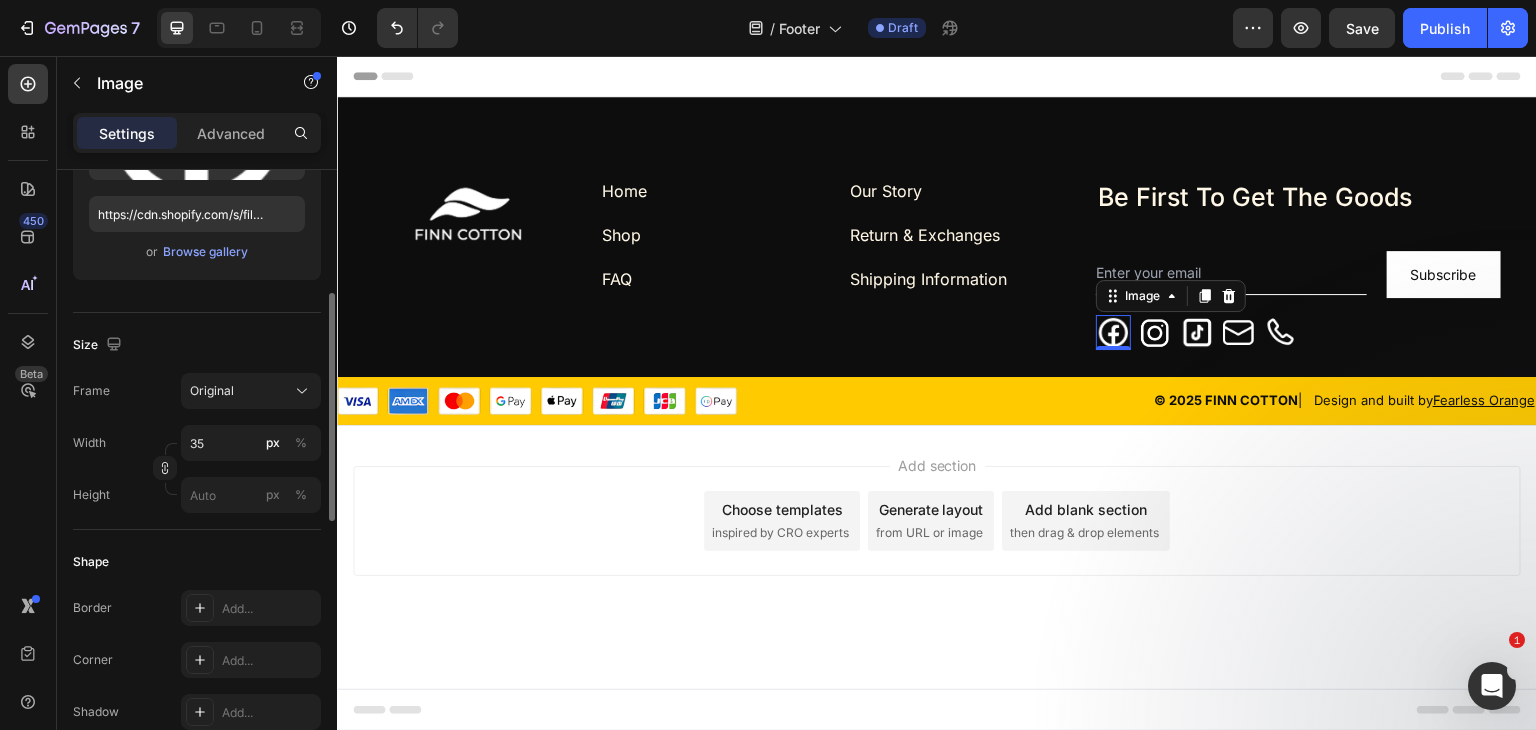 scroll, scrollTop: 667, scrollLeft: 0, axis: vertical 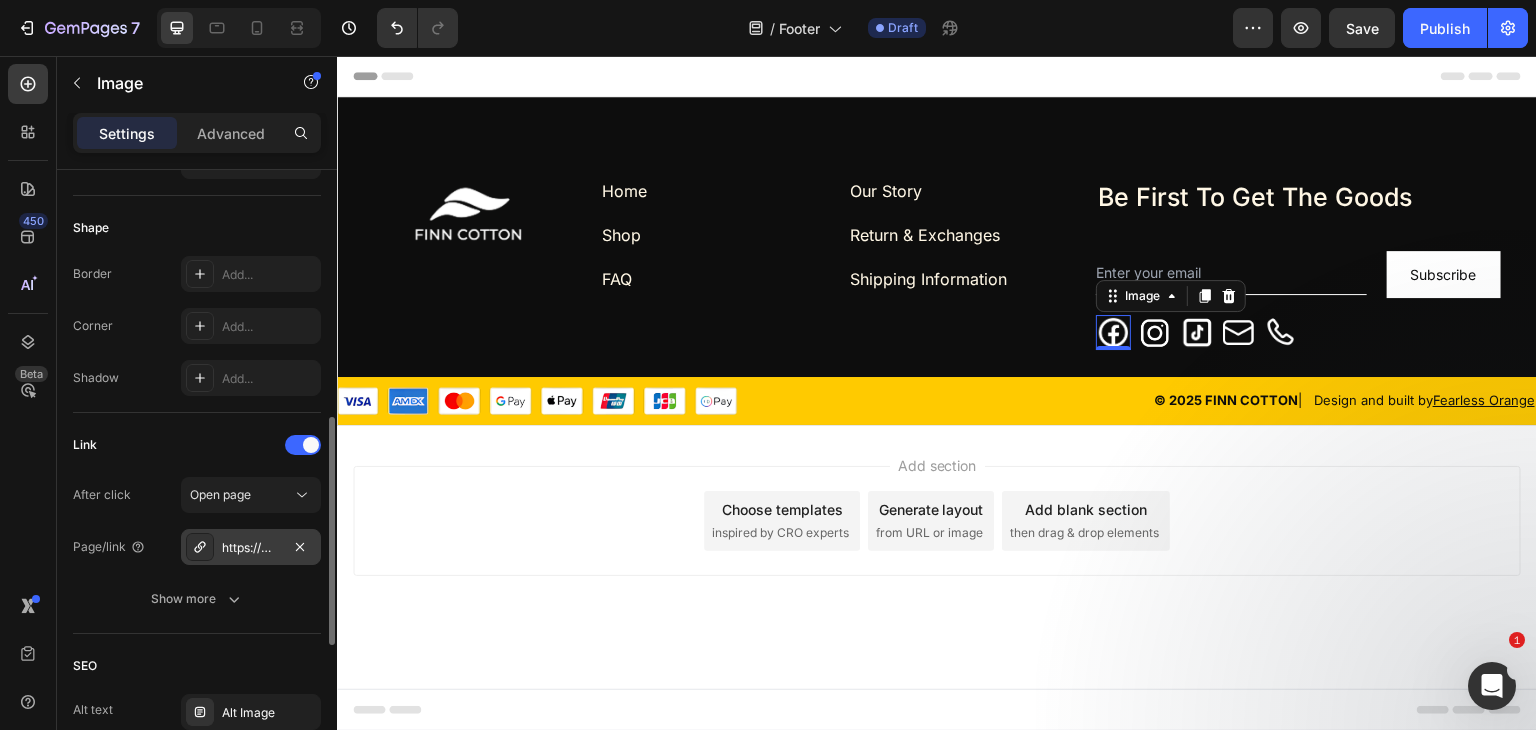 click on "https://www.facebook.com/[USER]" at bounding box center [251, 548] 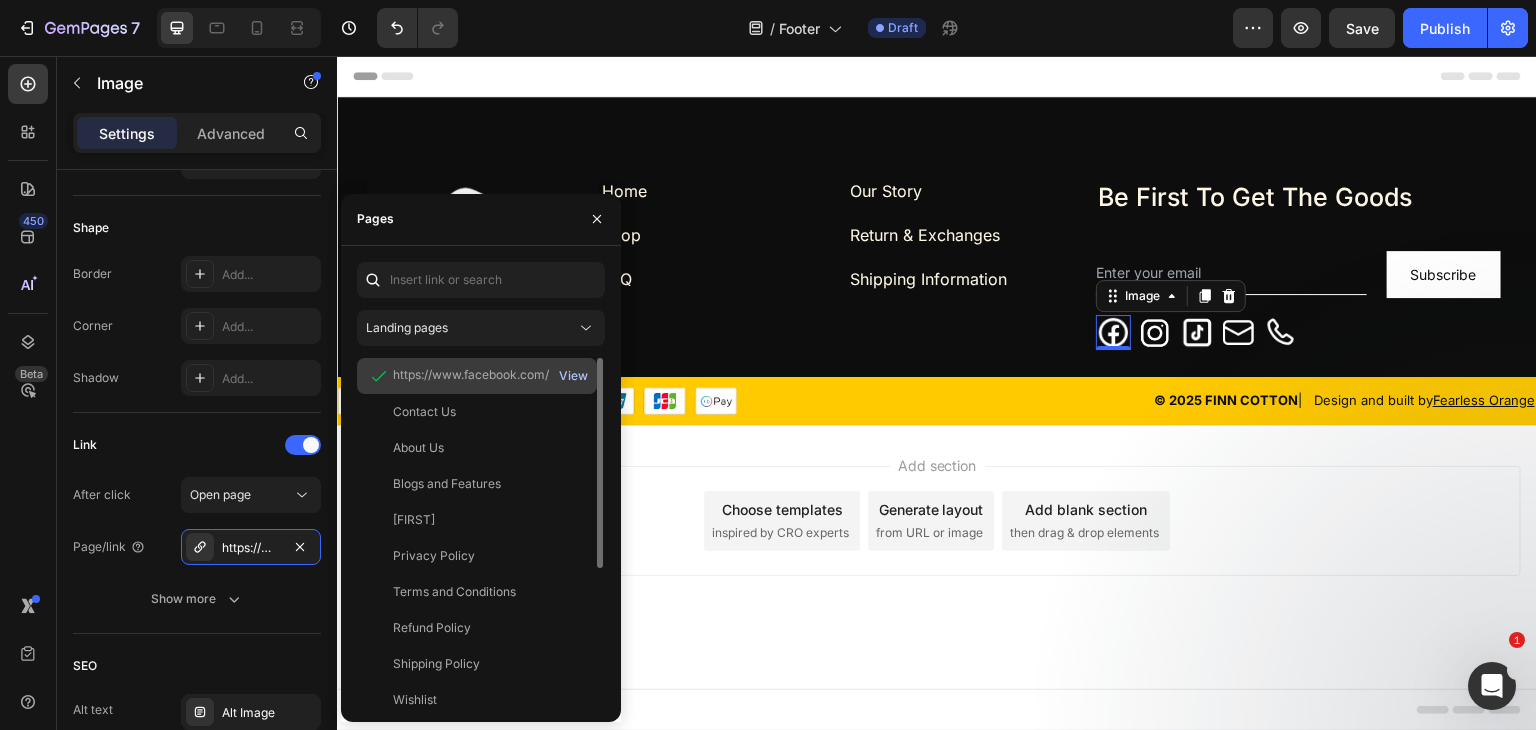 click on "View" at bounding box center (573, 376) 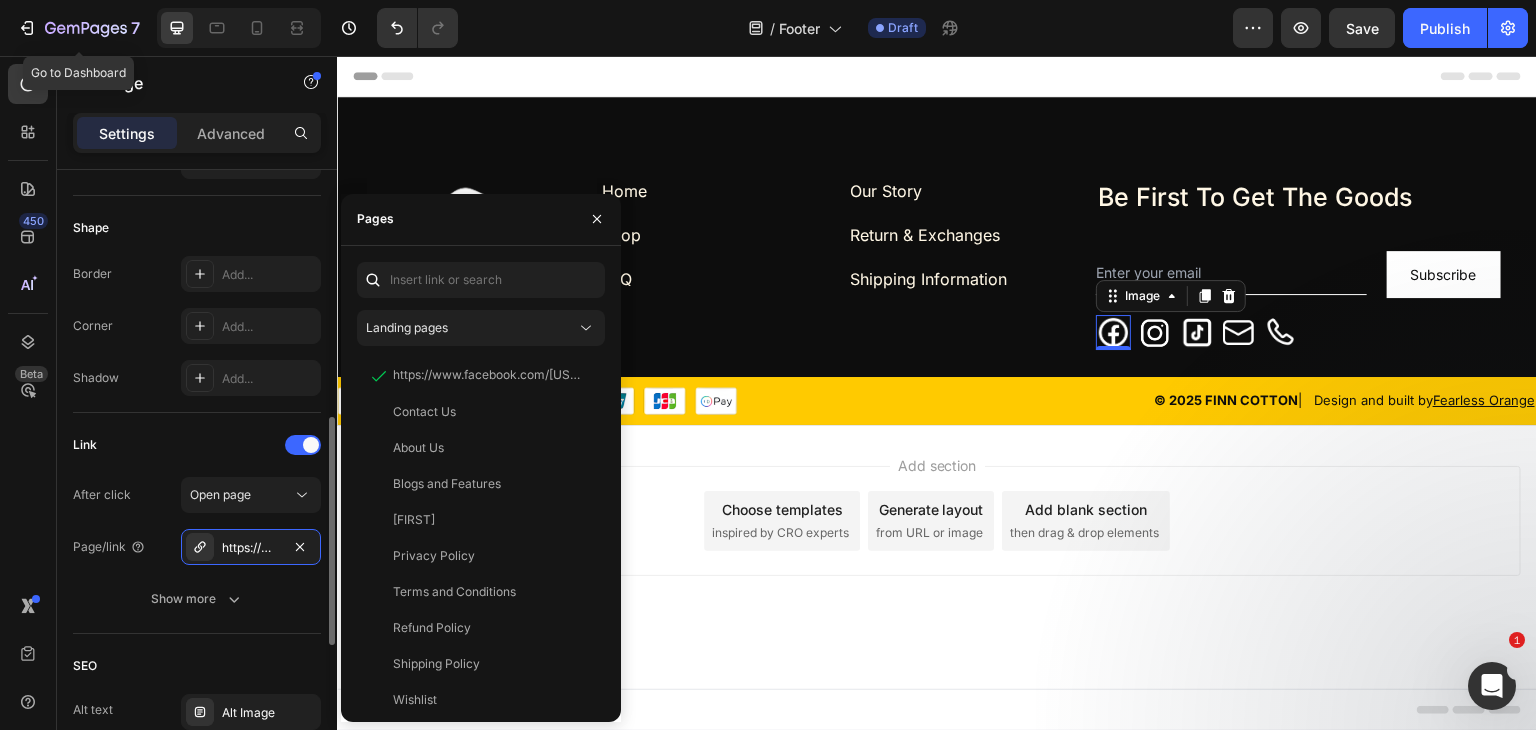 click 